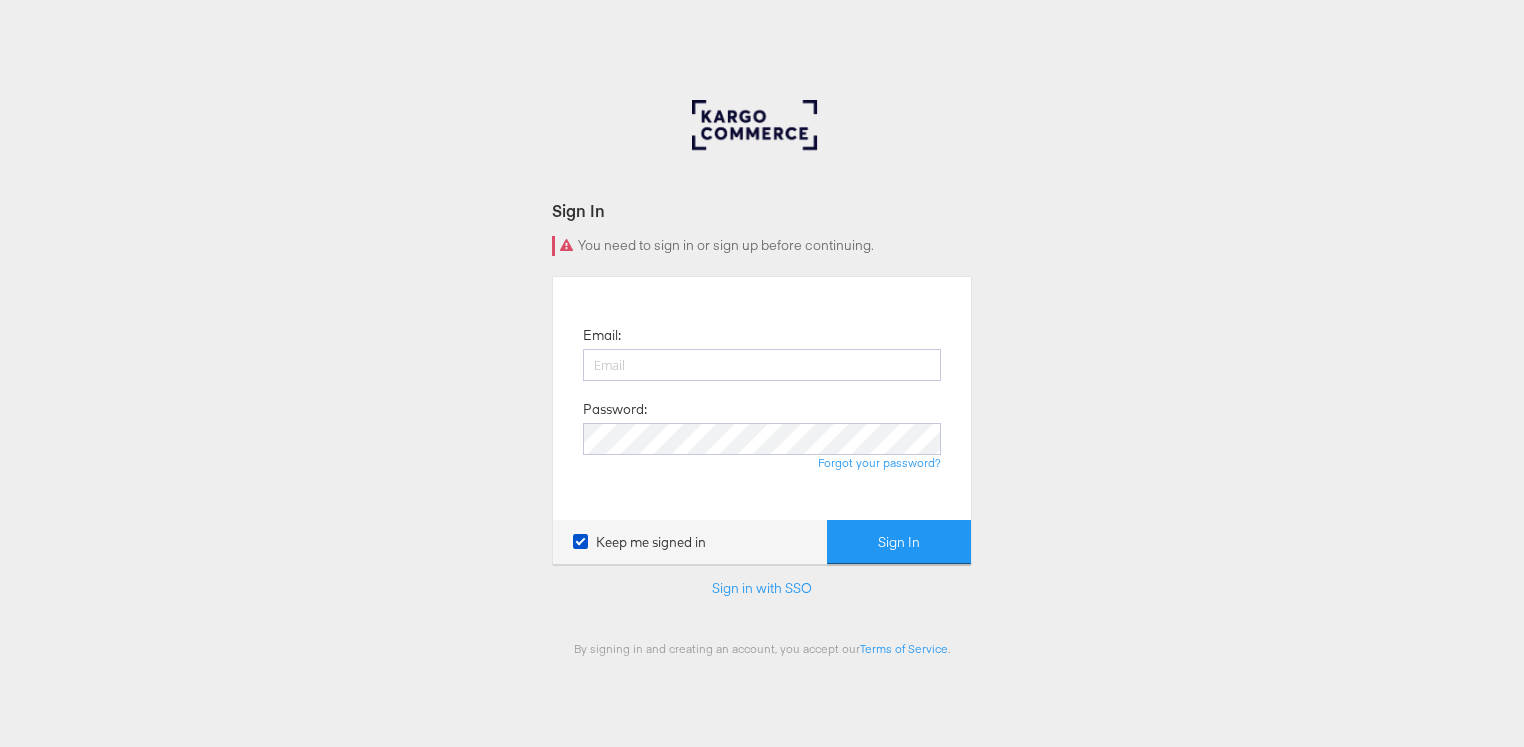 scroll, scrollTop: 0, scrollLeft: 0, axis: both 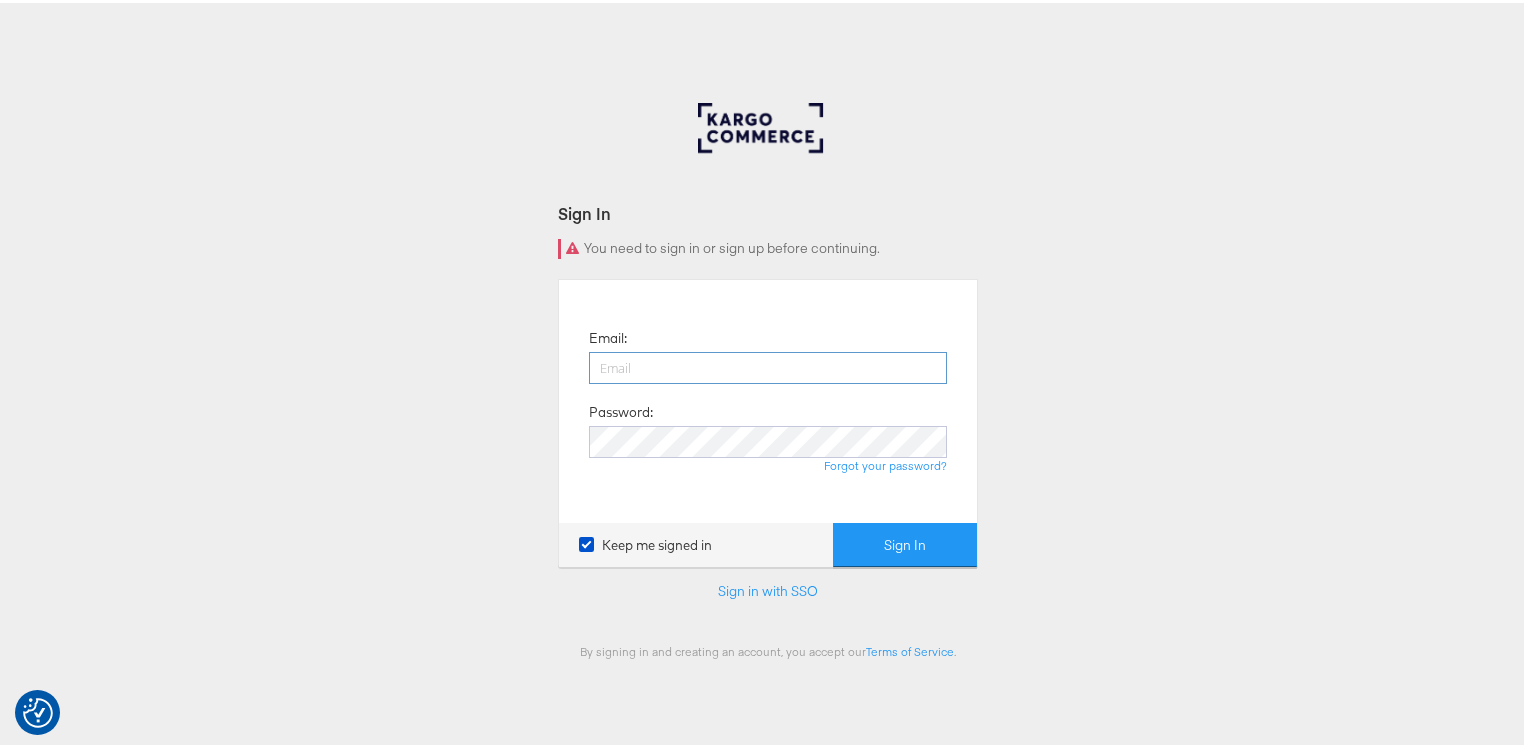 click at bounding box center [768, 365] 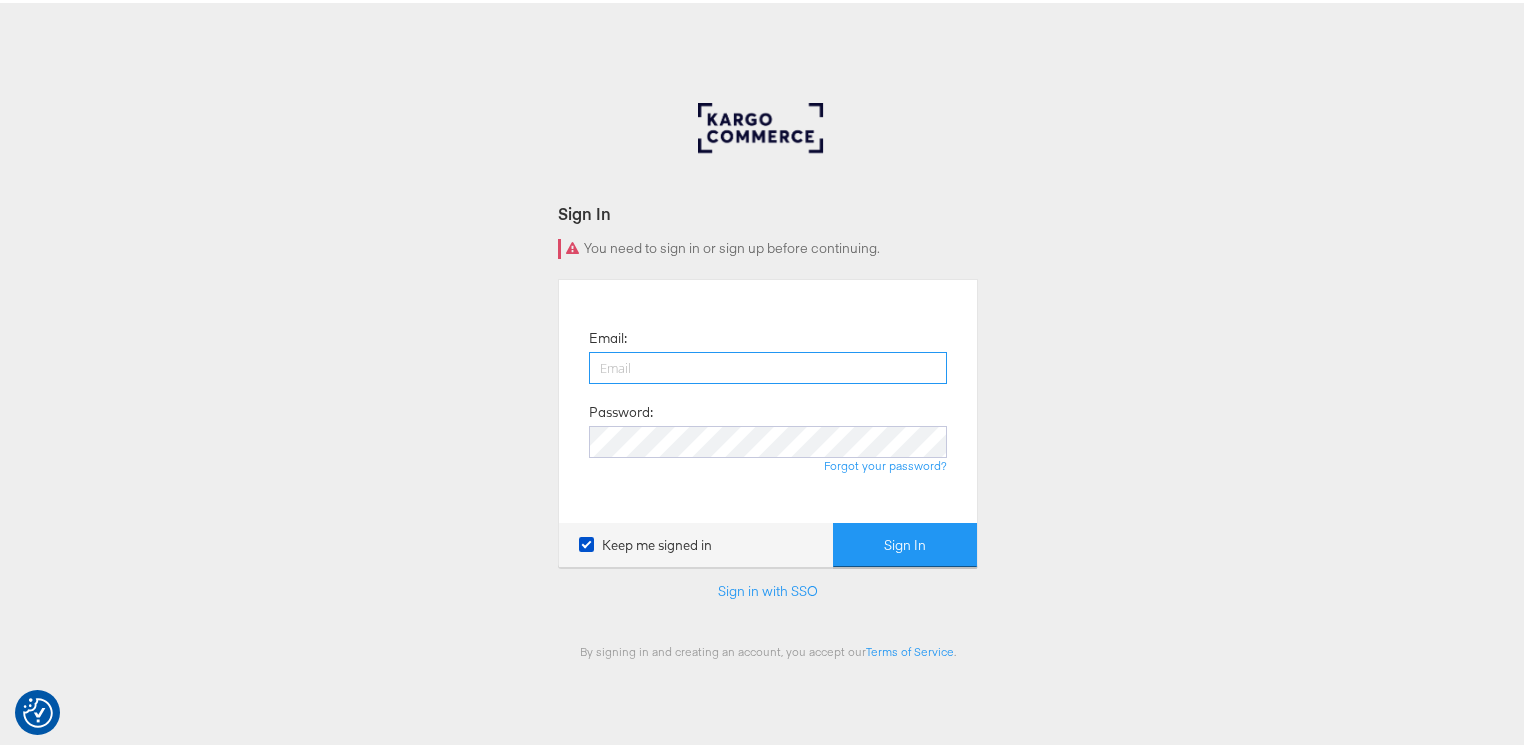 type on "[USERNAME]@example.com" 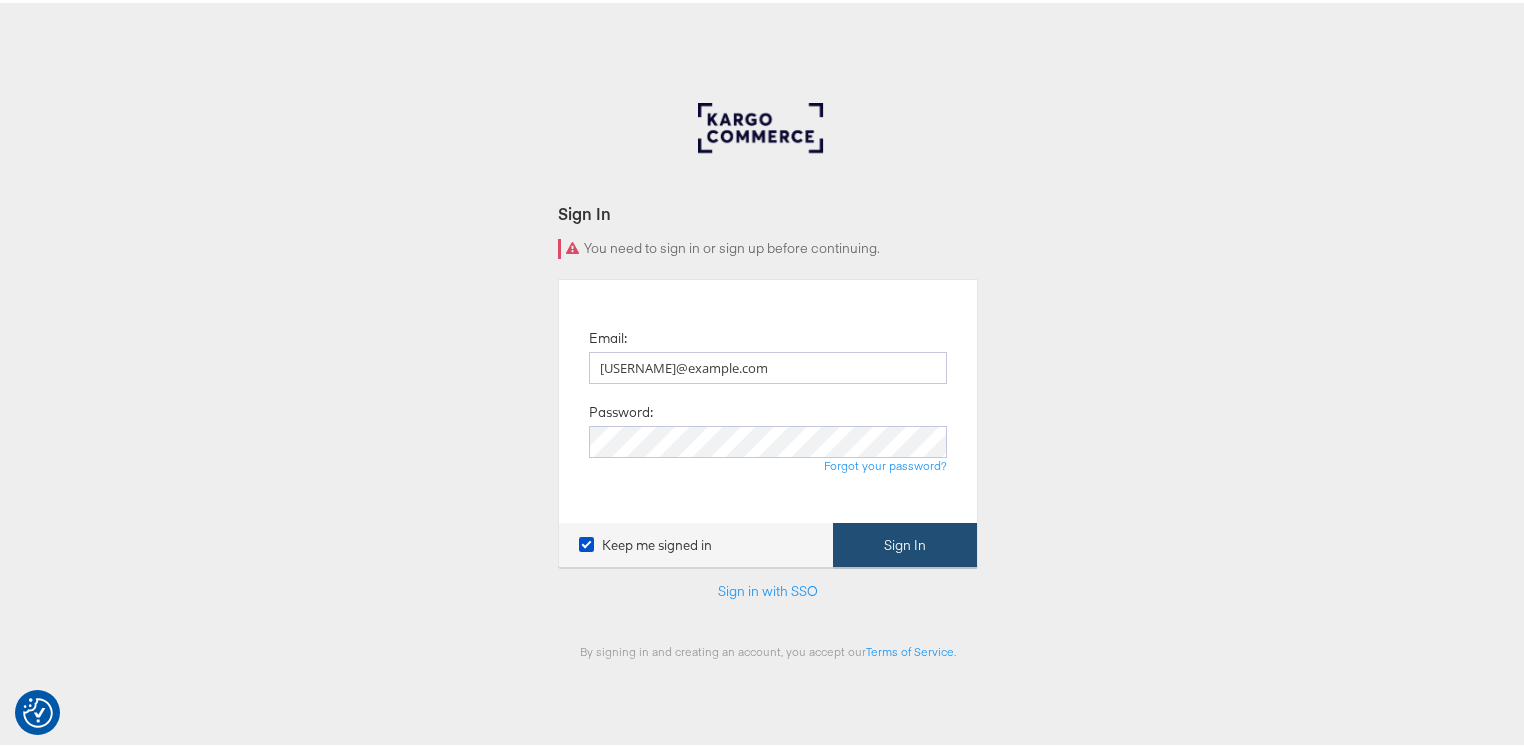 click on "Sign In" at bounding box center [905, 542] 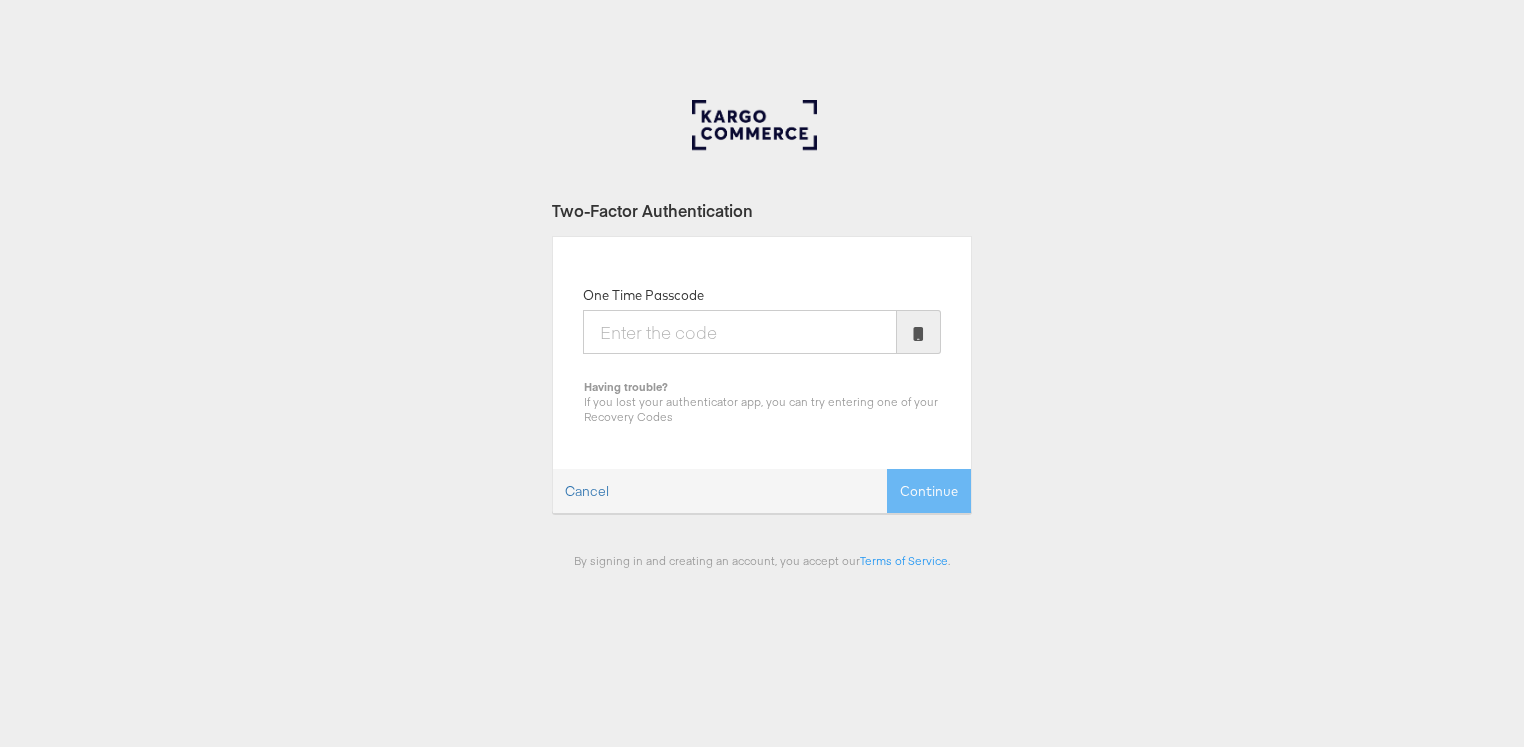 scroll, scrollTop: 0, scrollLeft: 0, axis: both 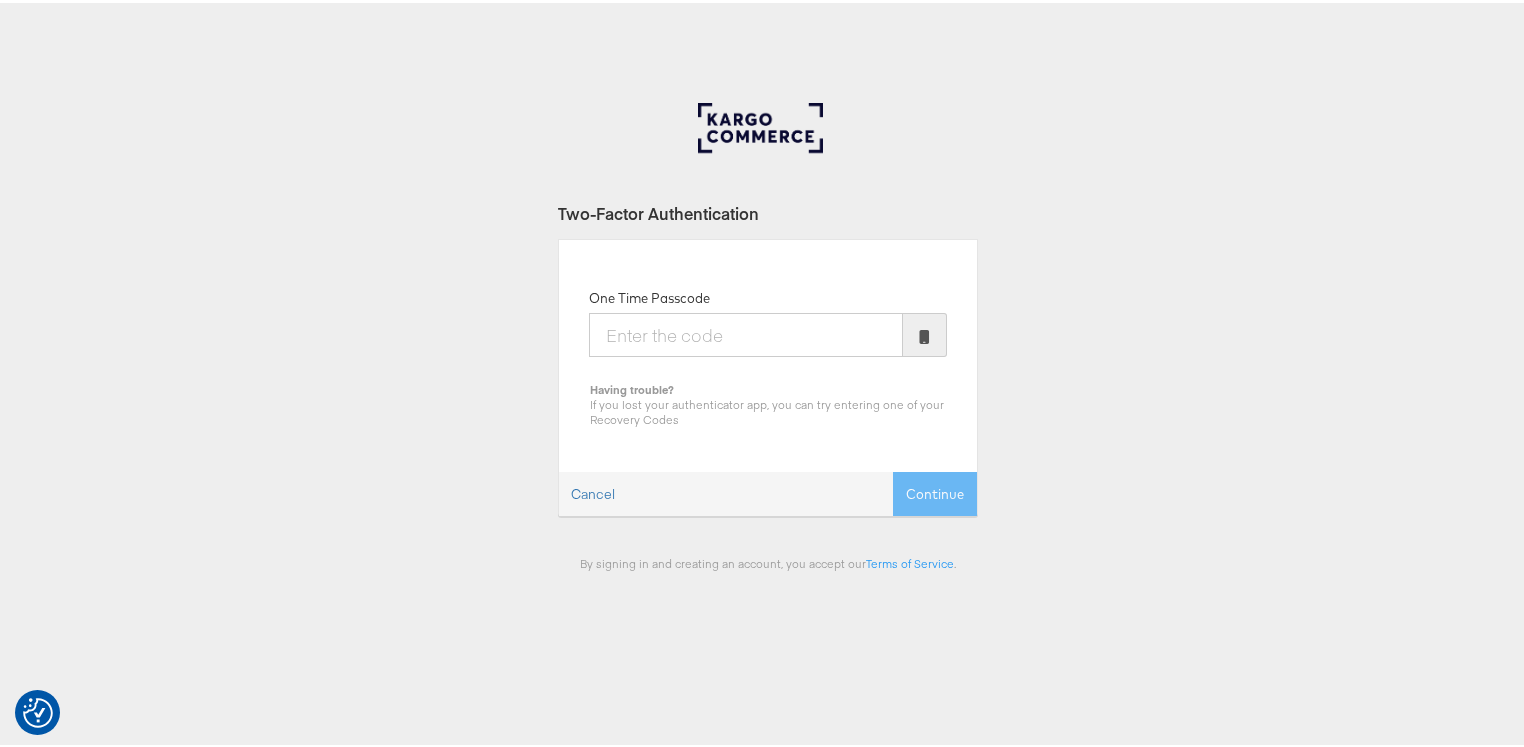 click on "One Time Passcode" at bounding box center [746, 332] 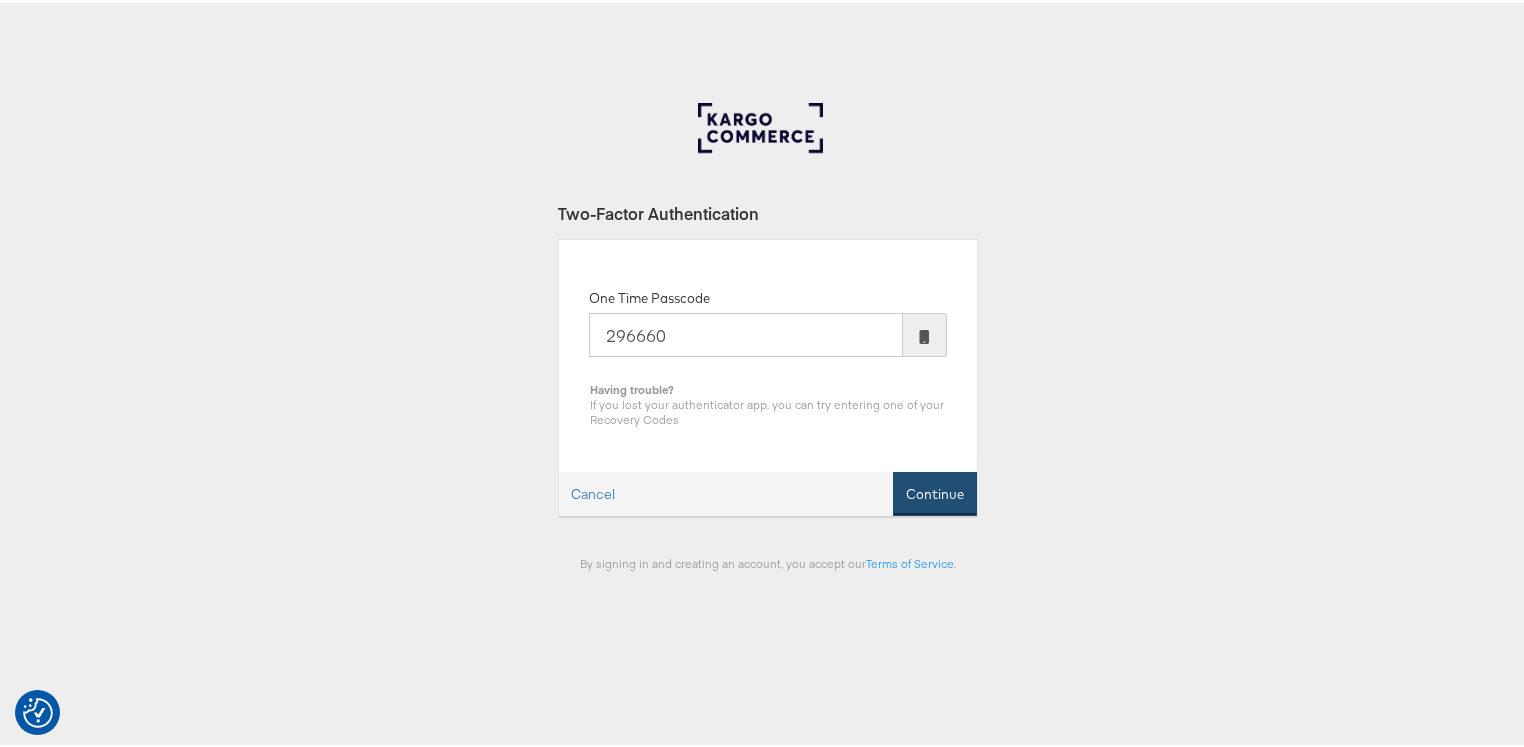 type on "296660" 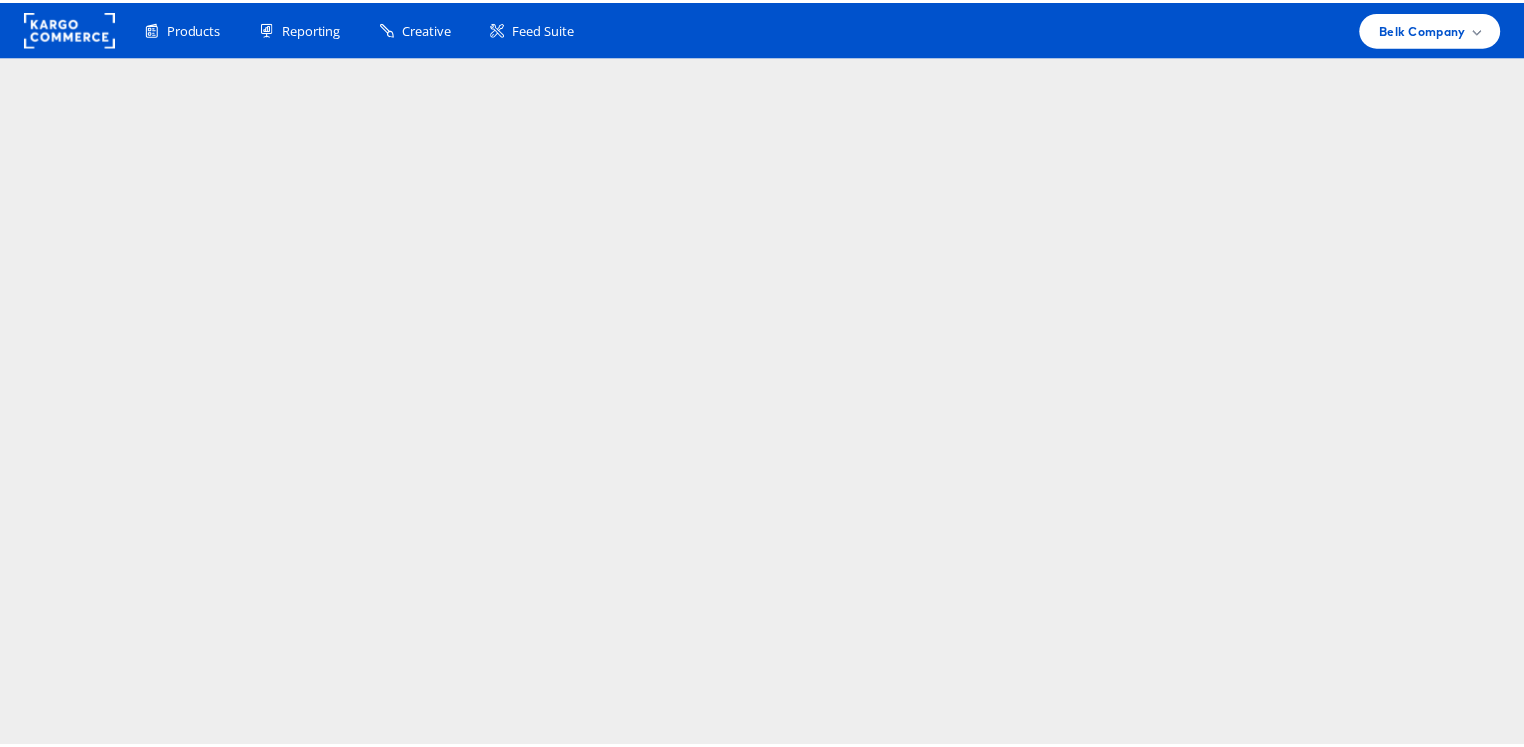 scroll, scrollTop: 0, scrollLeft: 0, axis: both 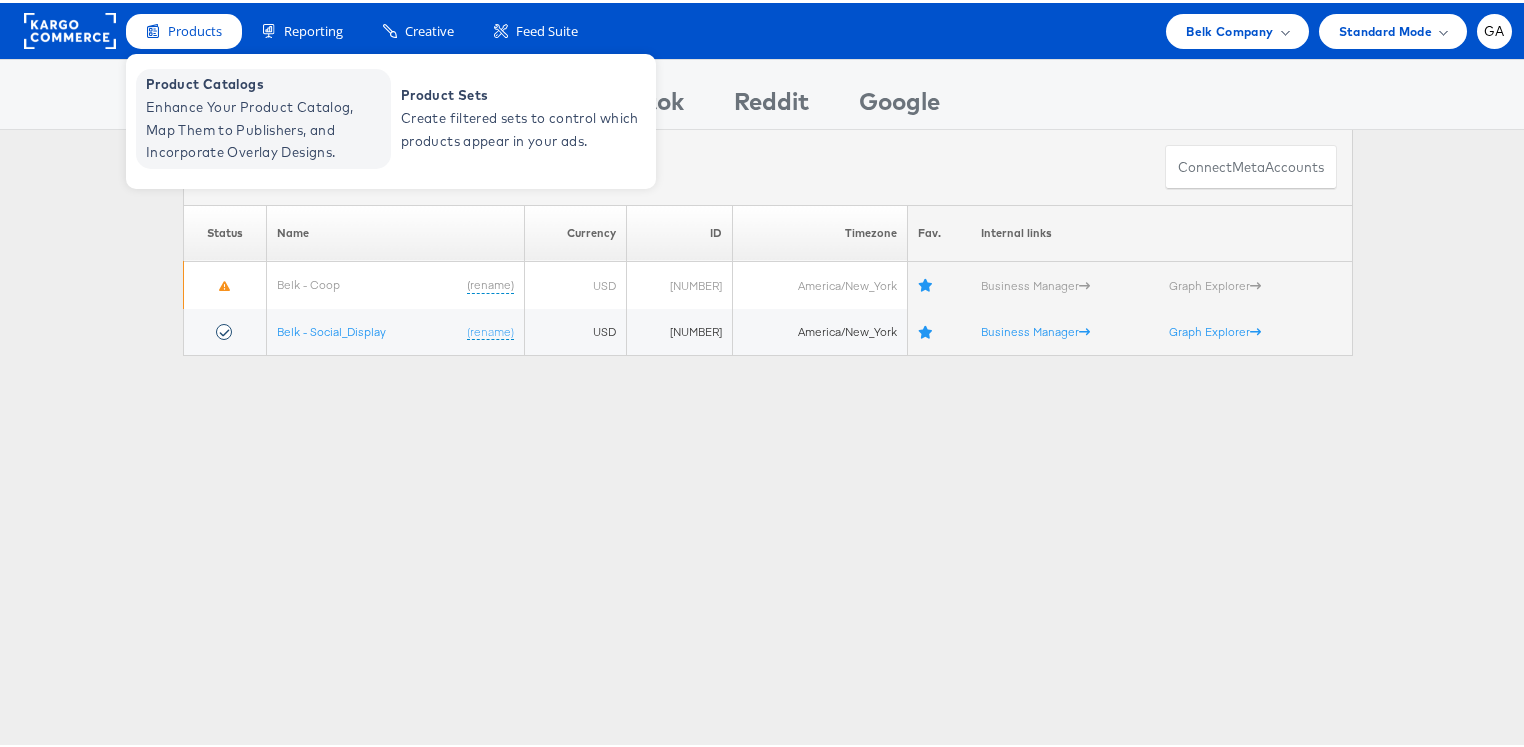 click on "Enhance Your Product Catalog, Map Them to Publishers, and Incorporate Overlay Designs." at bounding box center [266, 127] 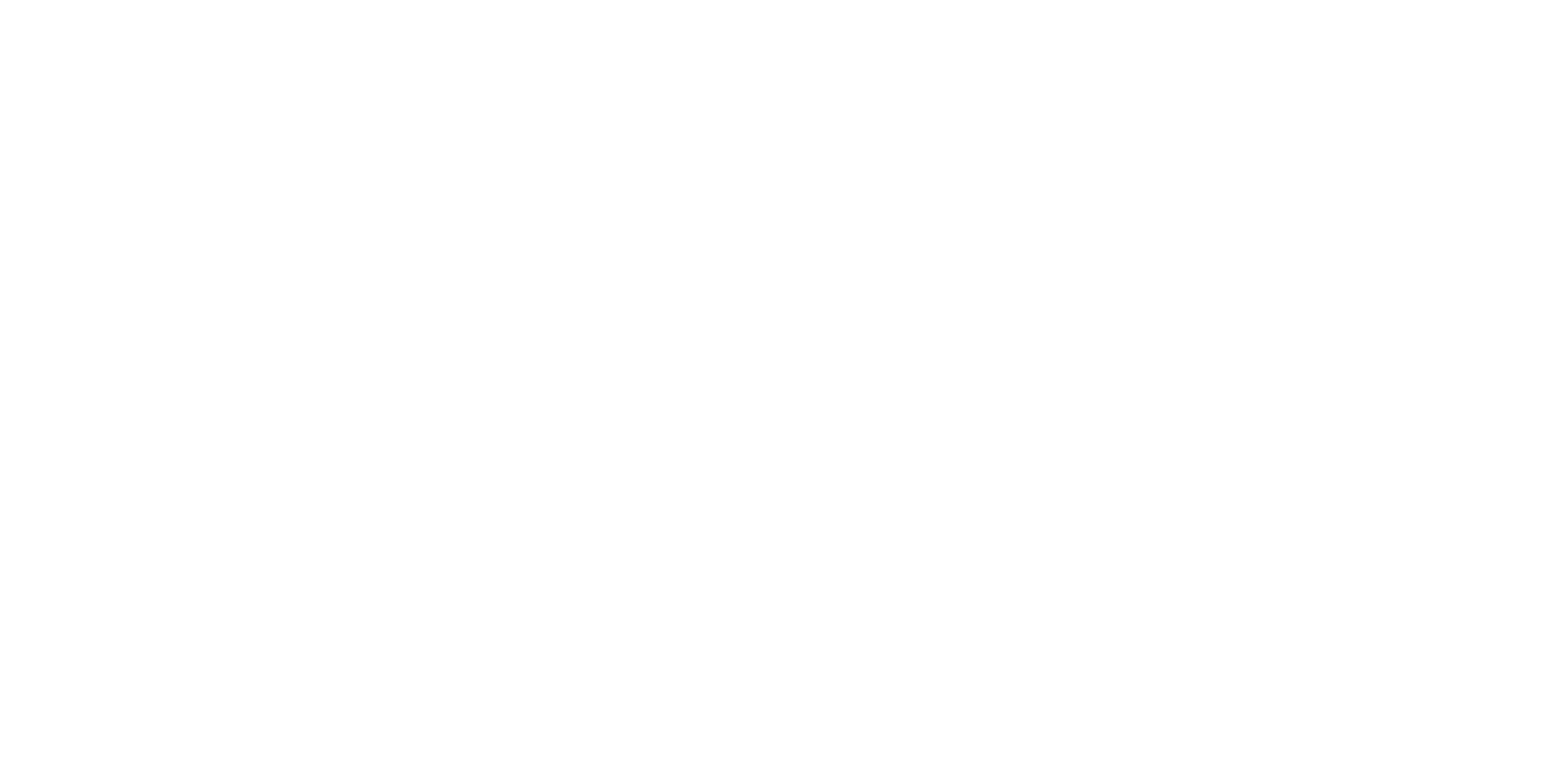 scroll, scrollTop: 0, scrollLeft: 0, axis: both 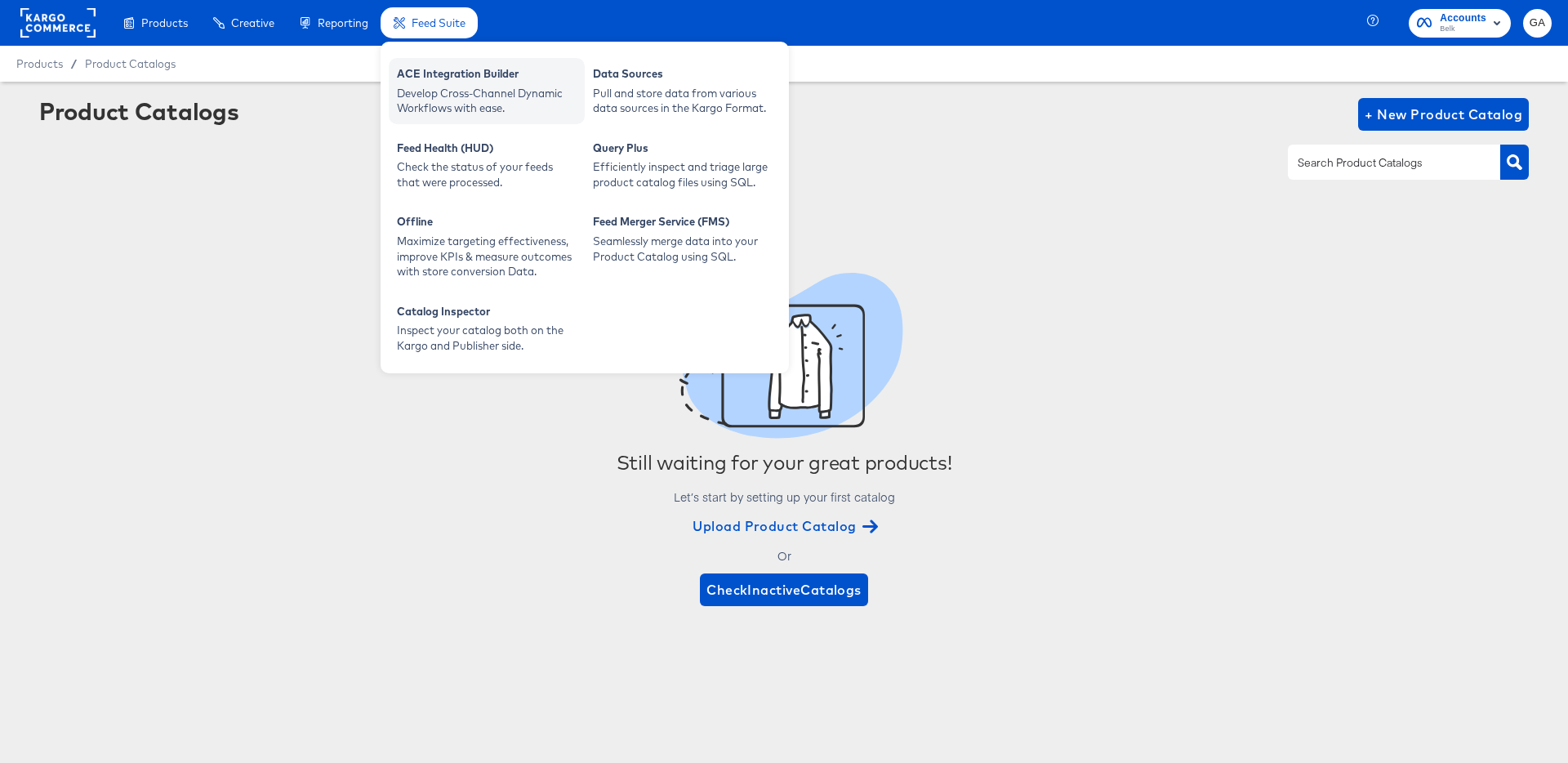 click on "Develop Cross-Channel Dynamic Workflows with ease." at bounding box center (487, 100) 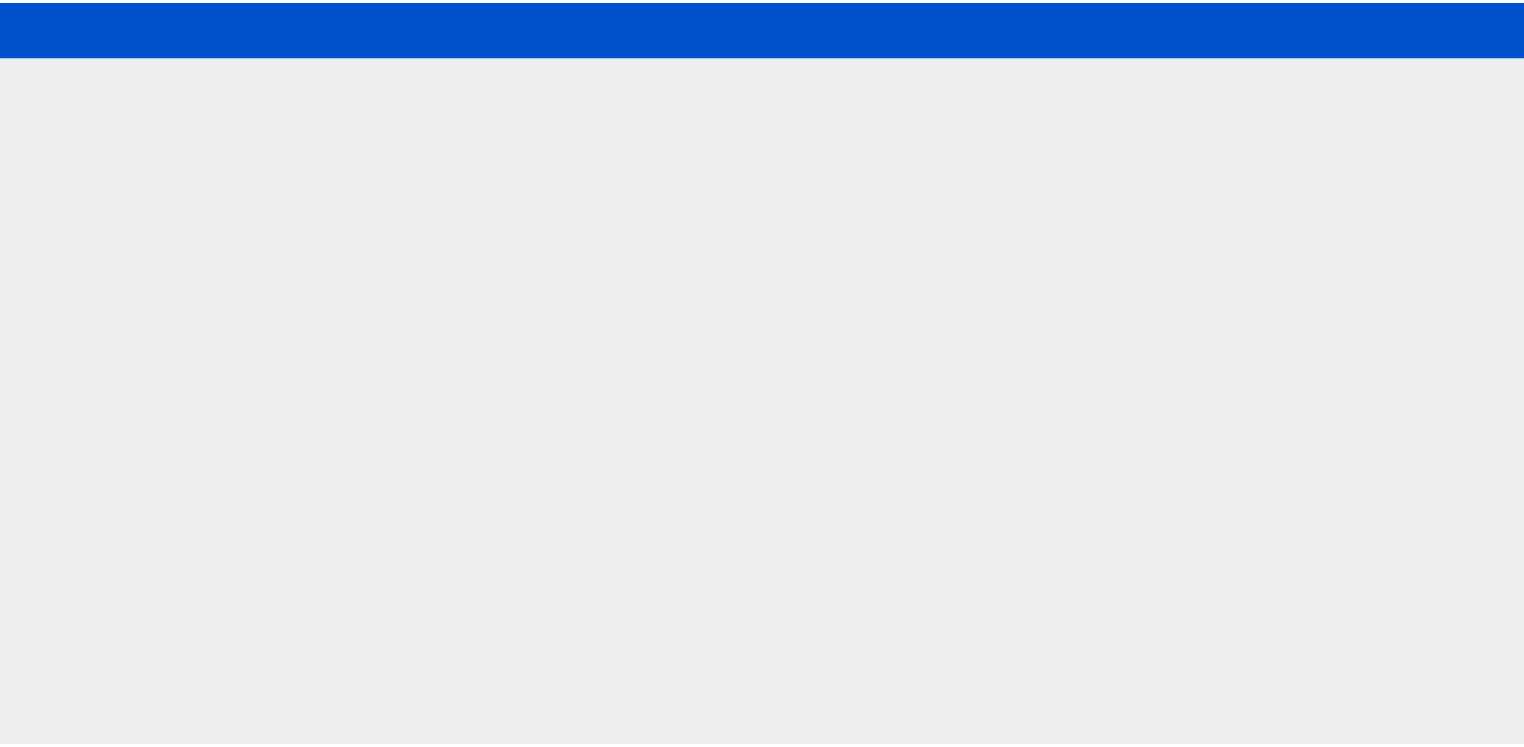 scroll, scrollTop: 0, scrollLeft: 0, axis: both 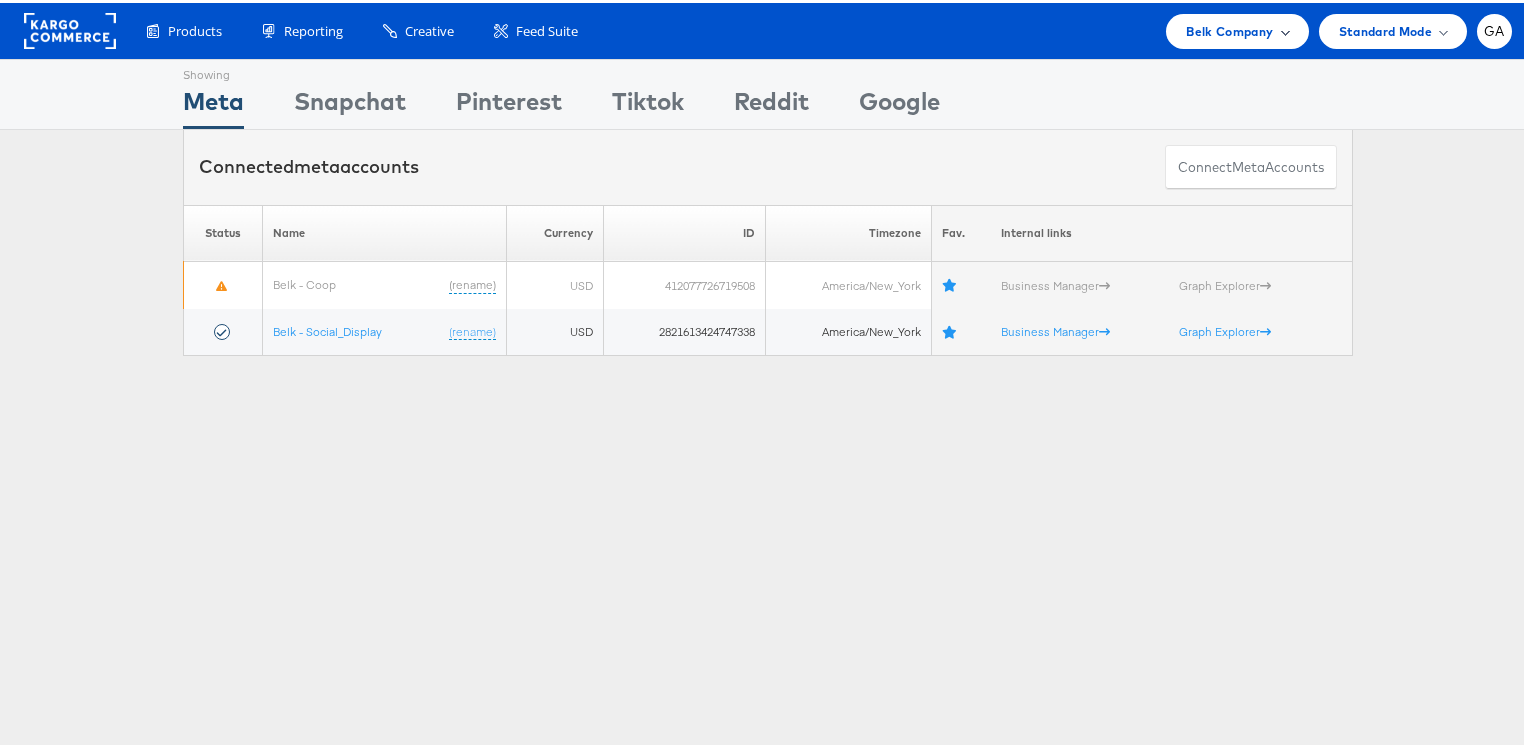 click on "Belk Company" at bounding box center [1237, 28] 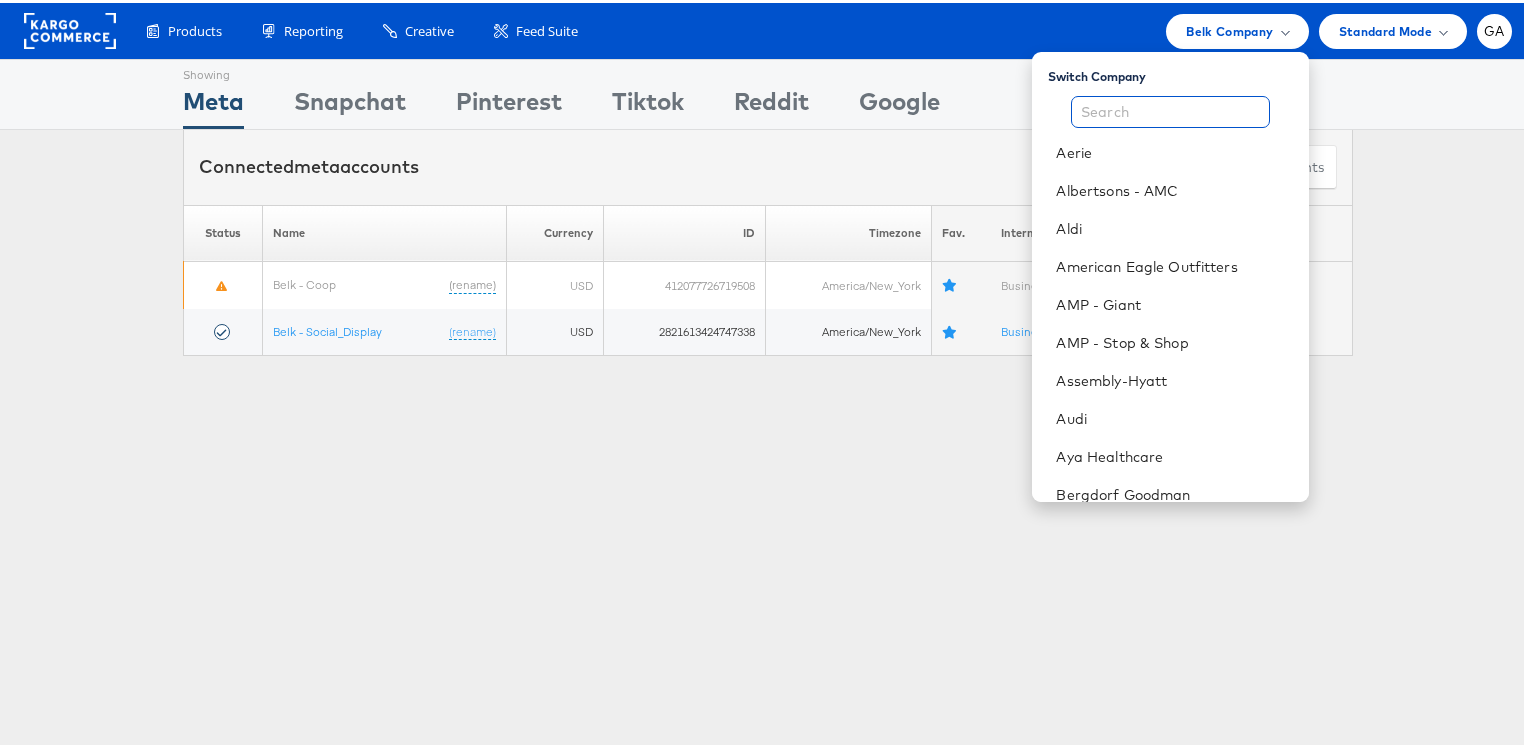 click at bounding box center [1170, 109] 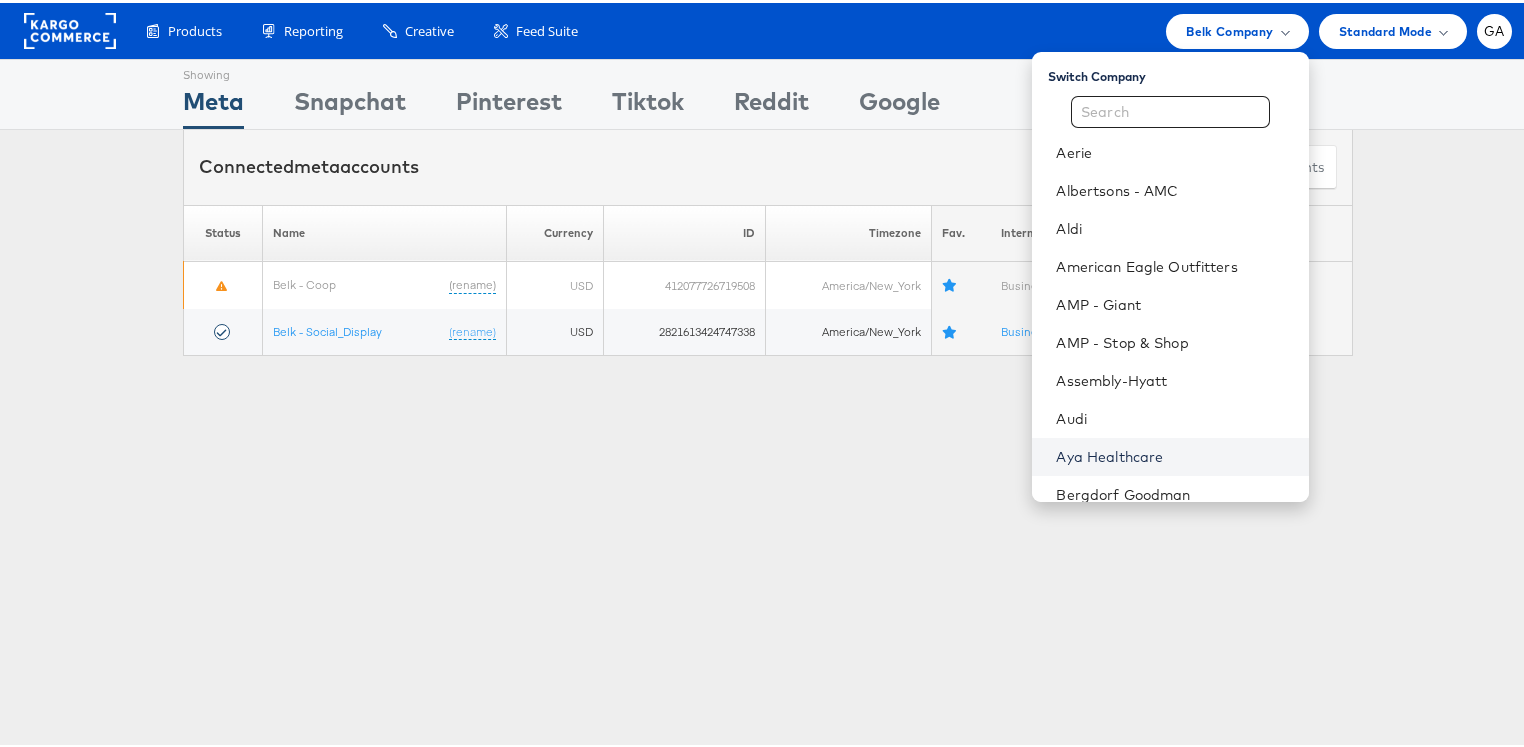 click on "Aya Healthcare" at bounding box center (1174, 454) 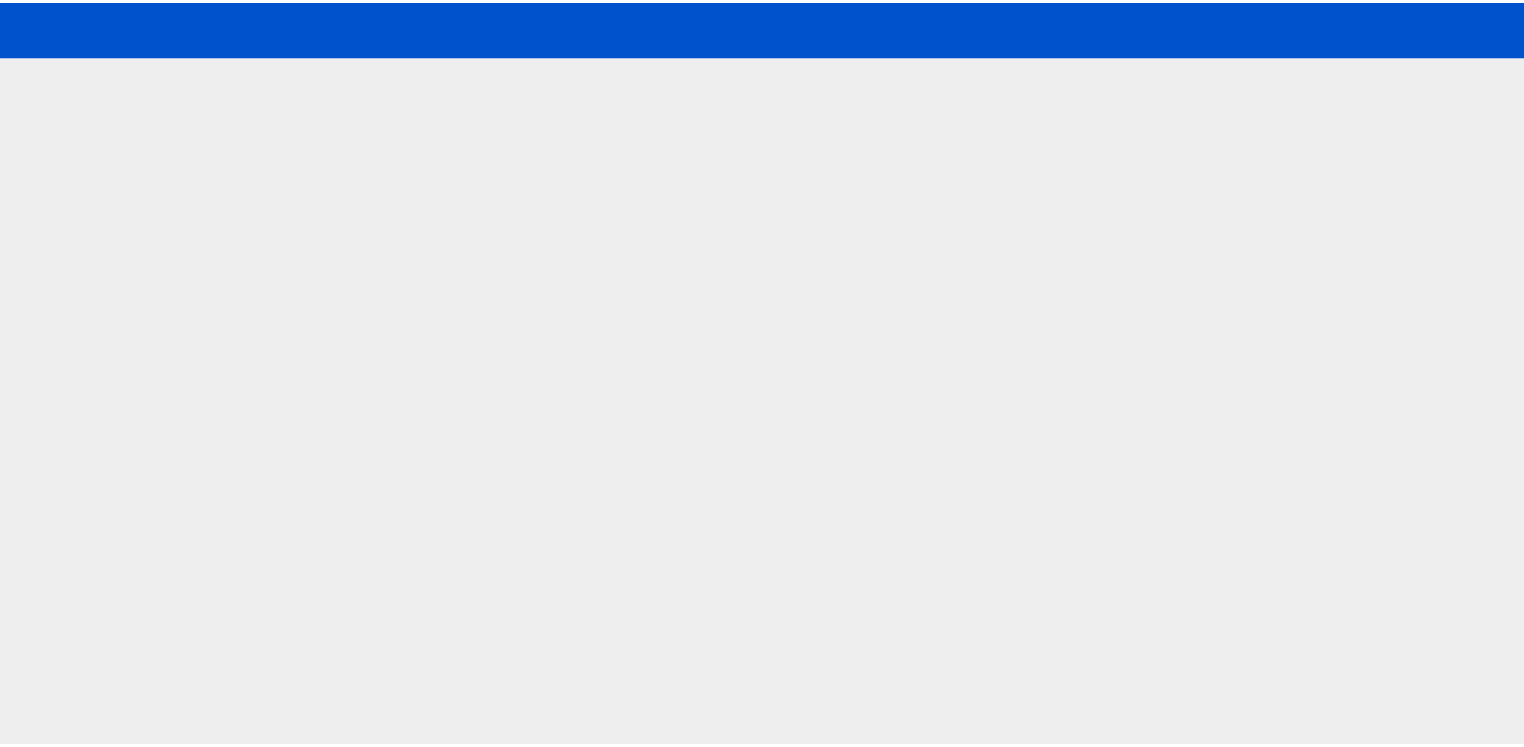 scroll, scrollTop: 0, scrollLeft: 0, axis: both 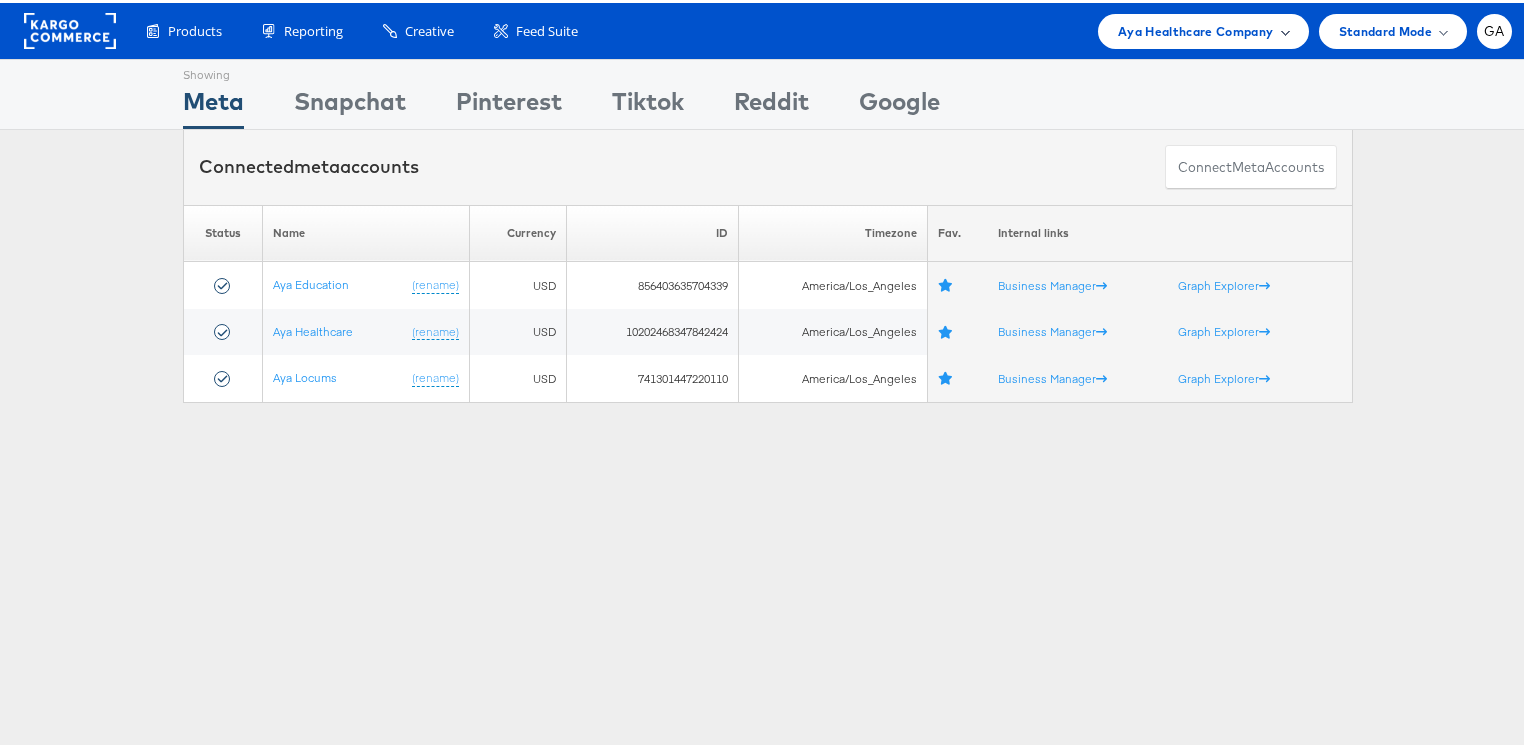 click on "Aya Healthcare Company" at bounding box center (1196, 28) 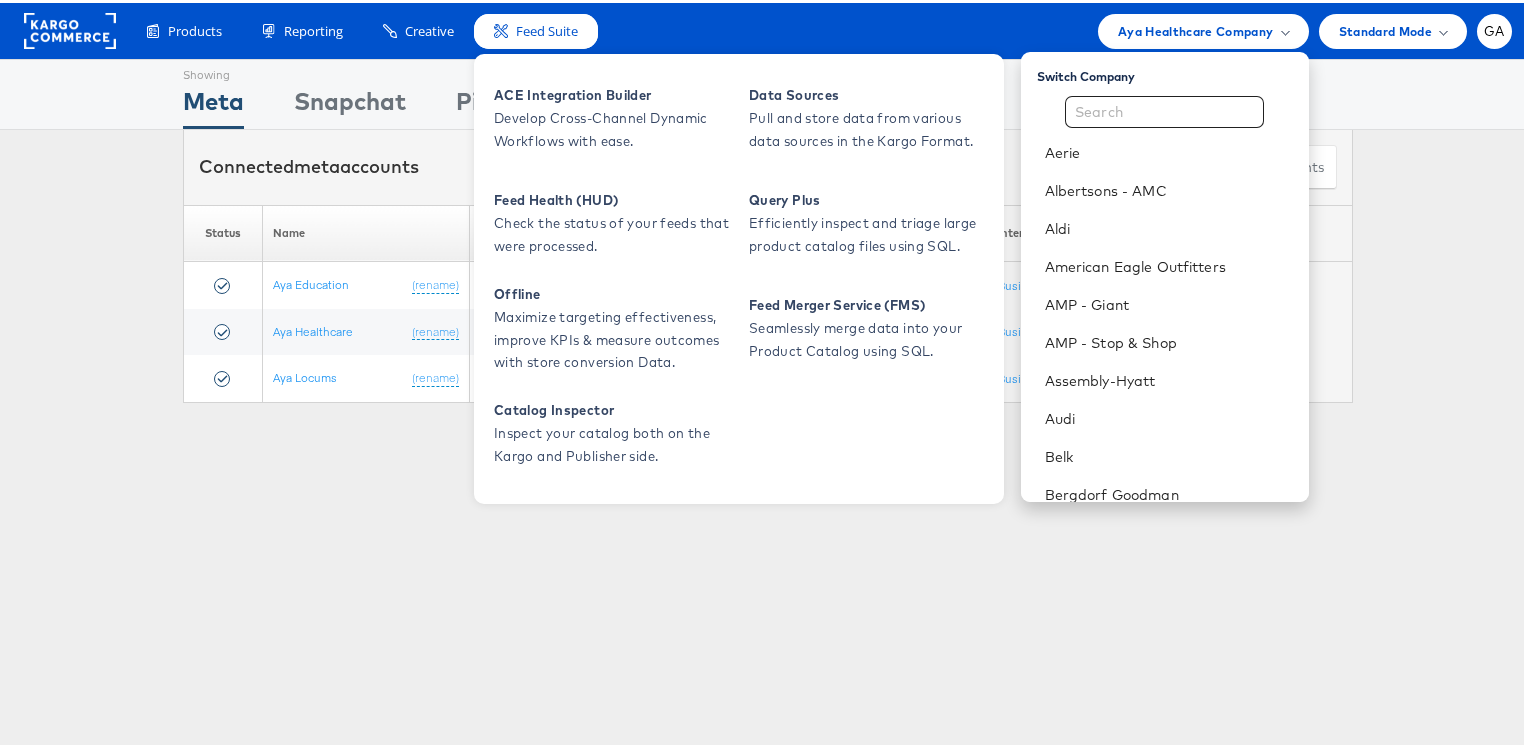 click on "Feed Suite" at bounding box center [536, 28] 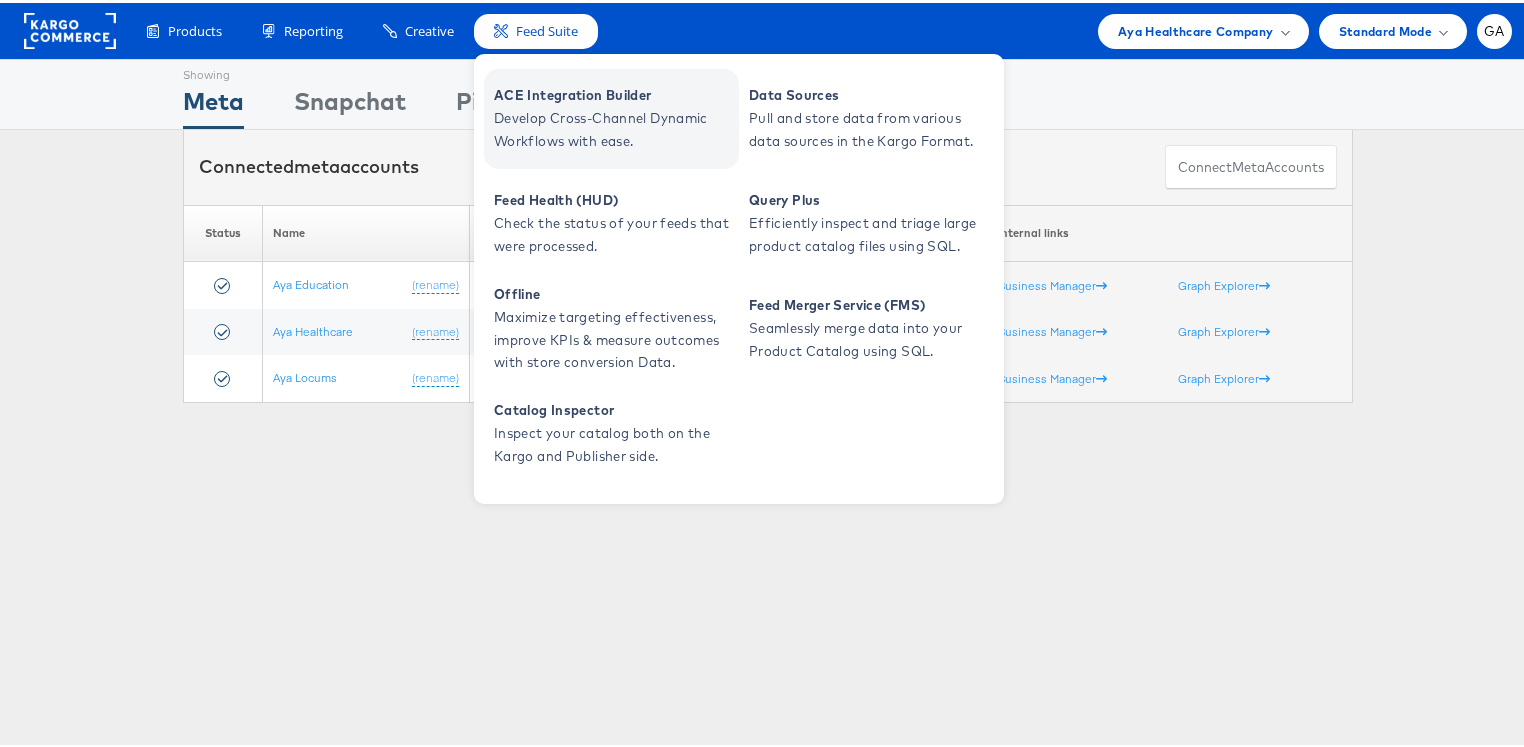 click on "Develop Cross-Channel Dynamic Workflows with ease." at bounding box center (614, 127) 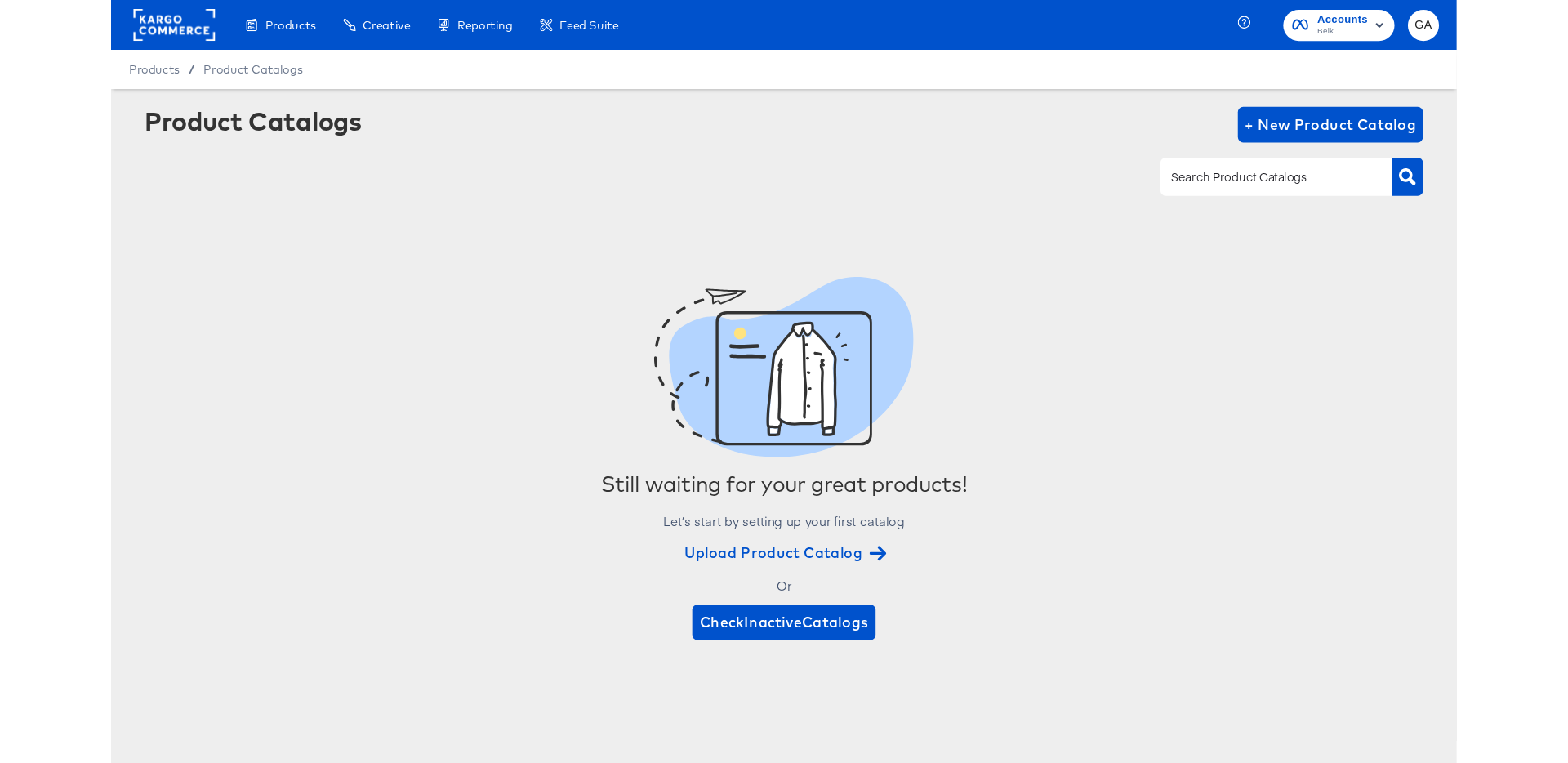 scroll, scrollTop: 0, scrollLeft: 0, axis: both 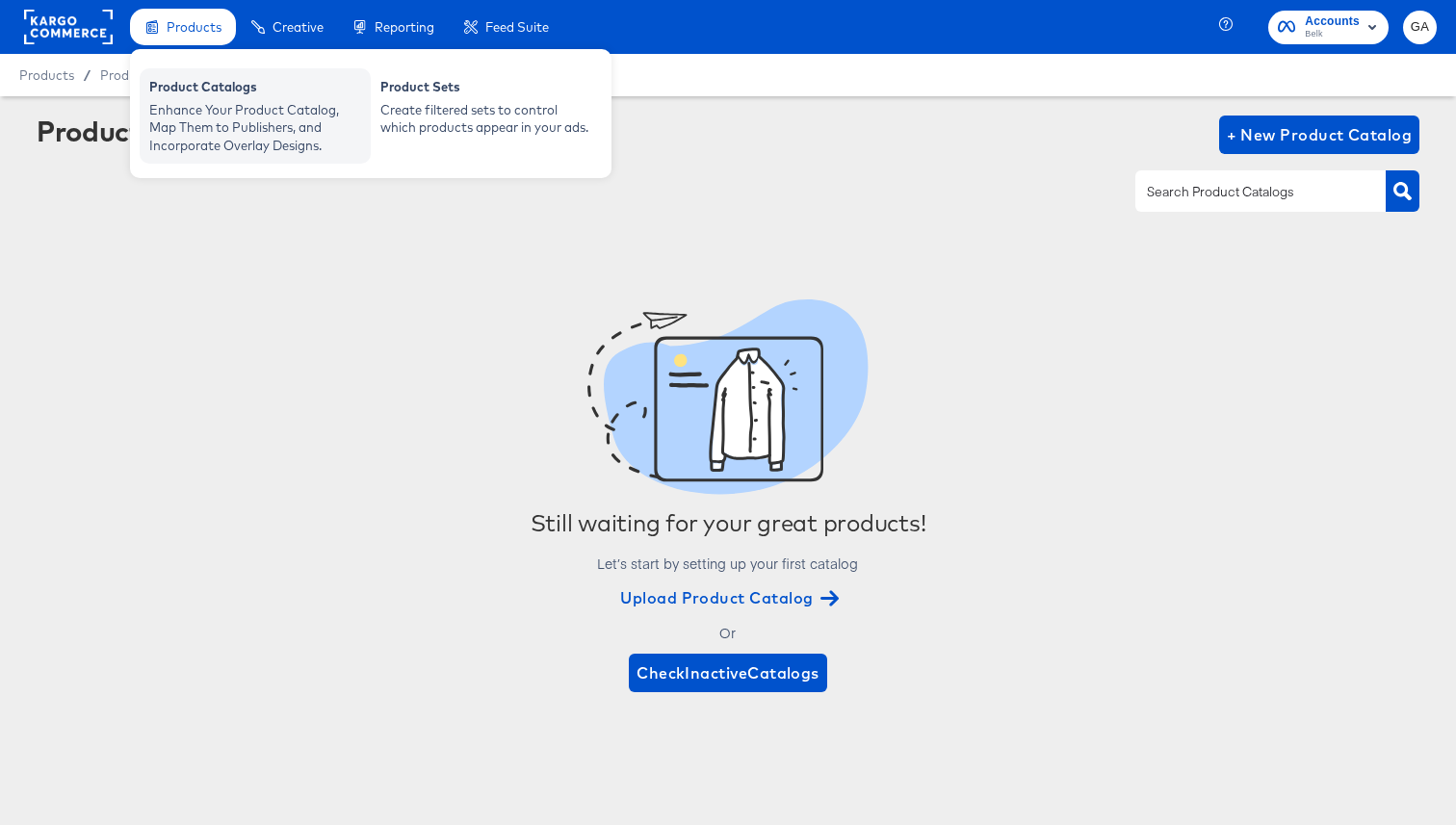 click on "Product Catalogs" at bounding box center [255, 90] 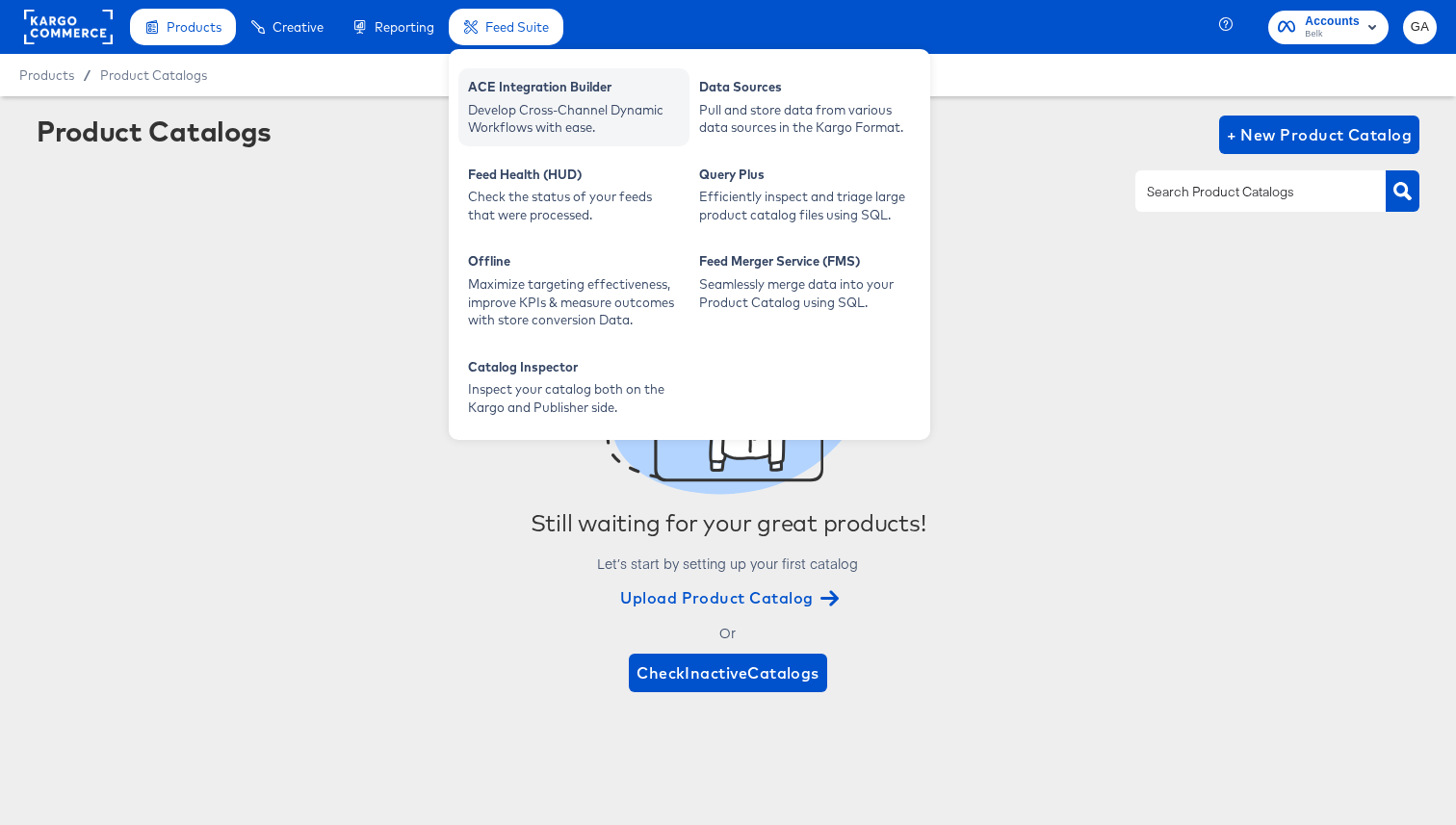 click on "Develop Cross-Channel Dynamic Workflows with ease." at bounding box center [574, 118] 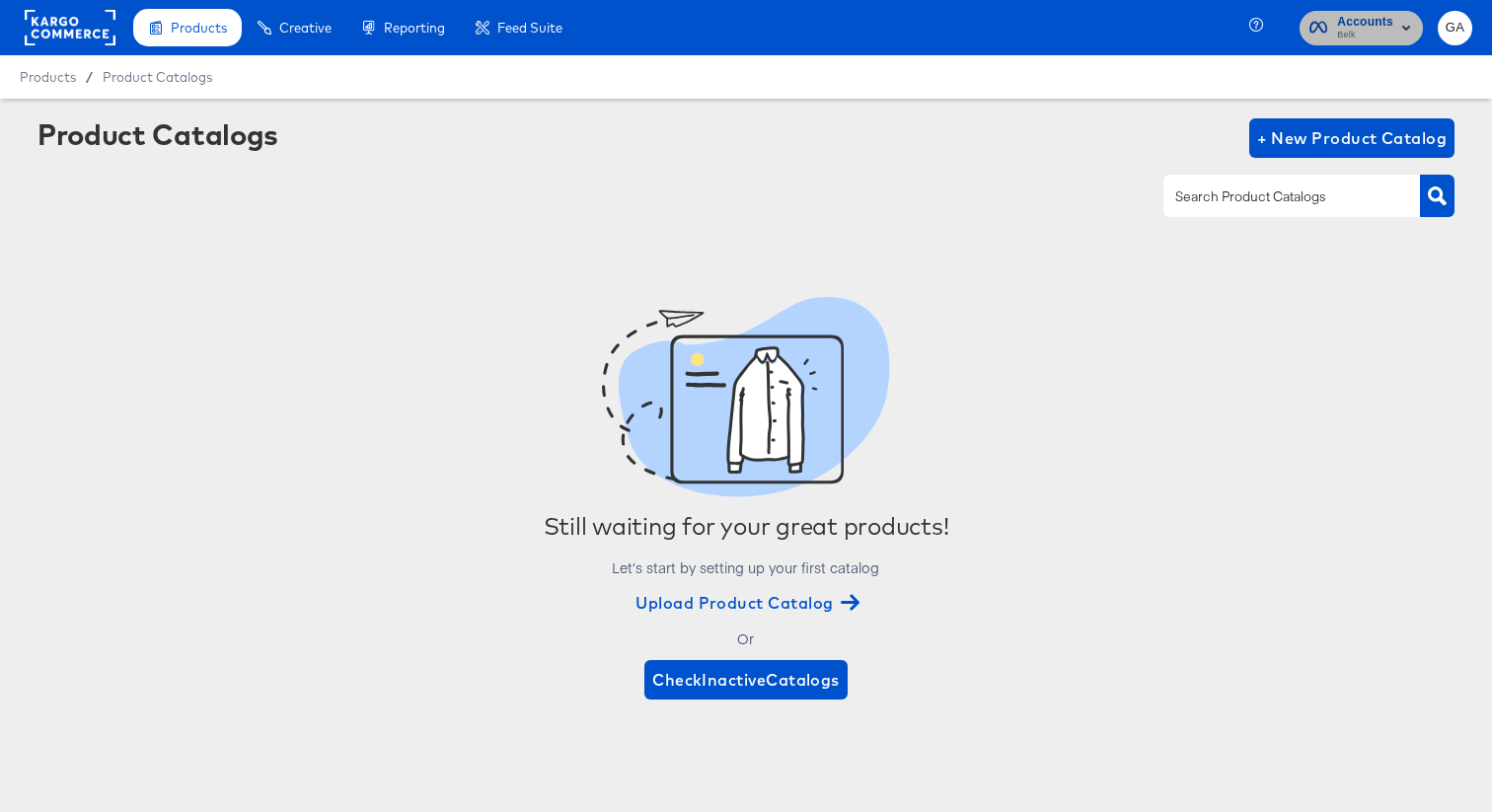 click on "Accounts" at bounding box center (1365, 22) 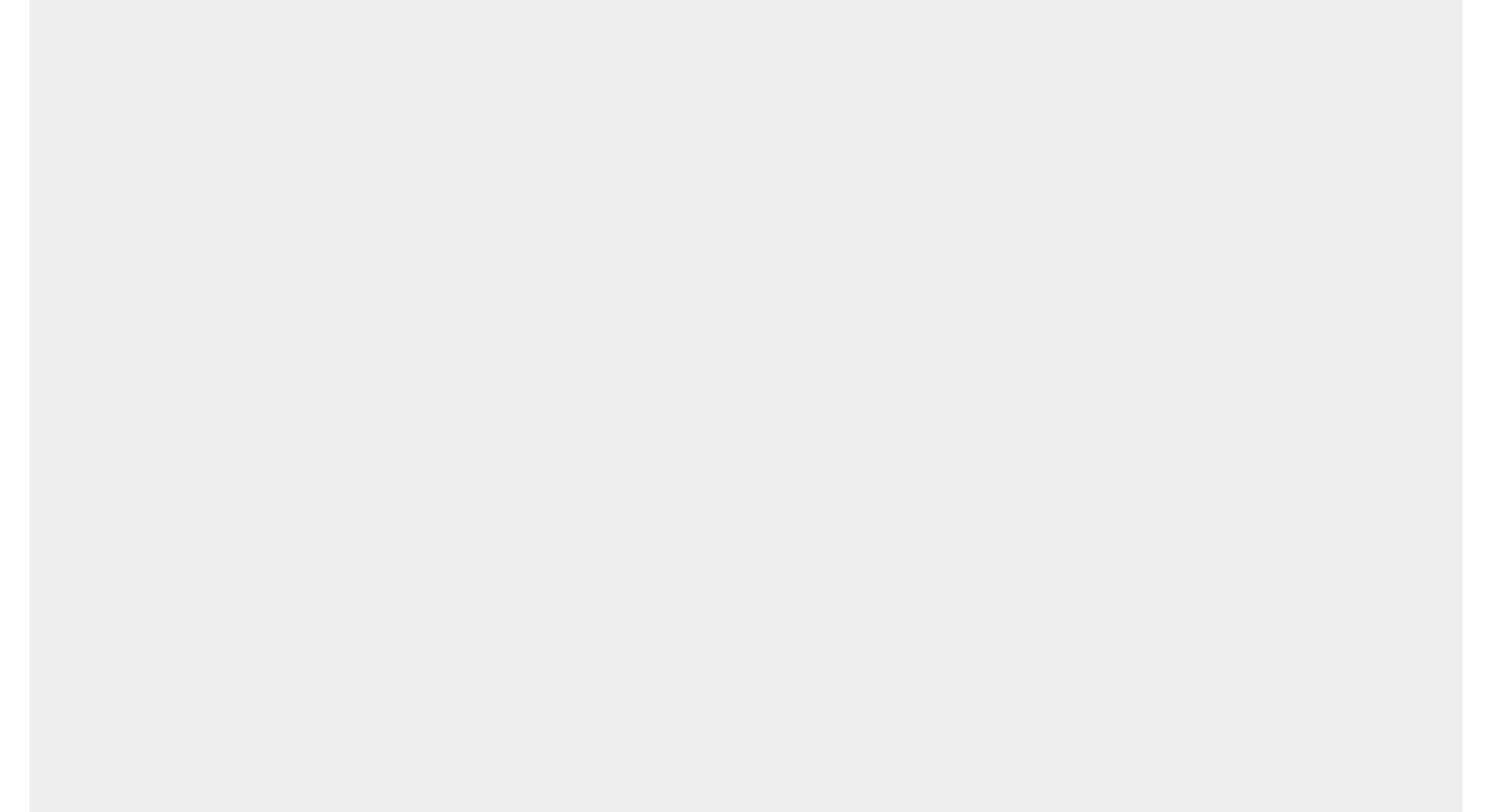 scroll, scrollTop: 0, scrollLeft: 0, axis: both 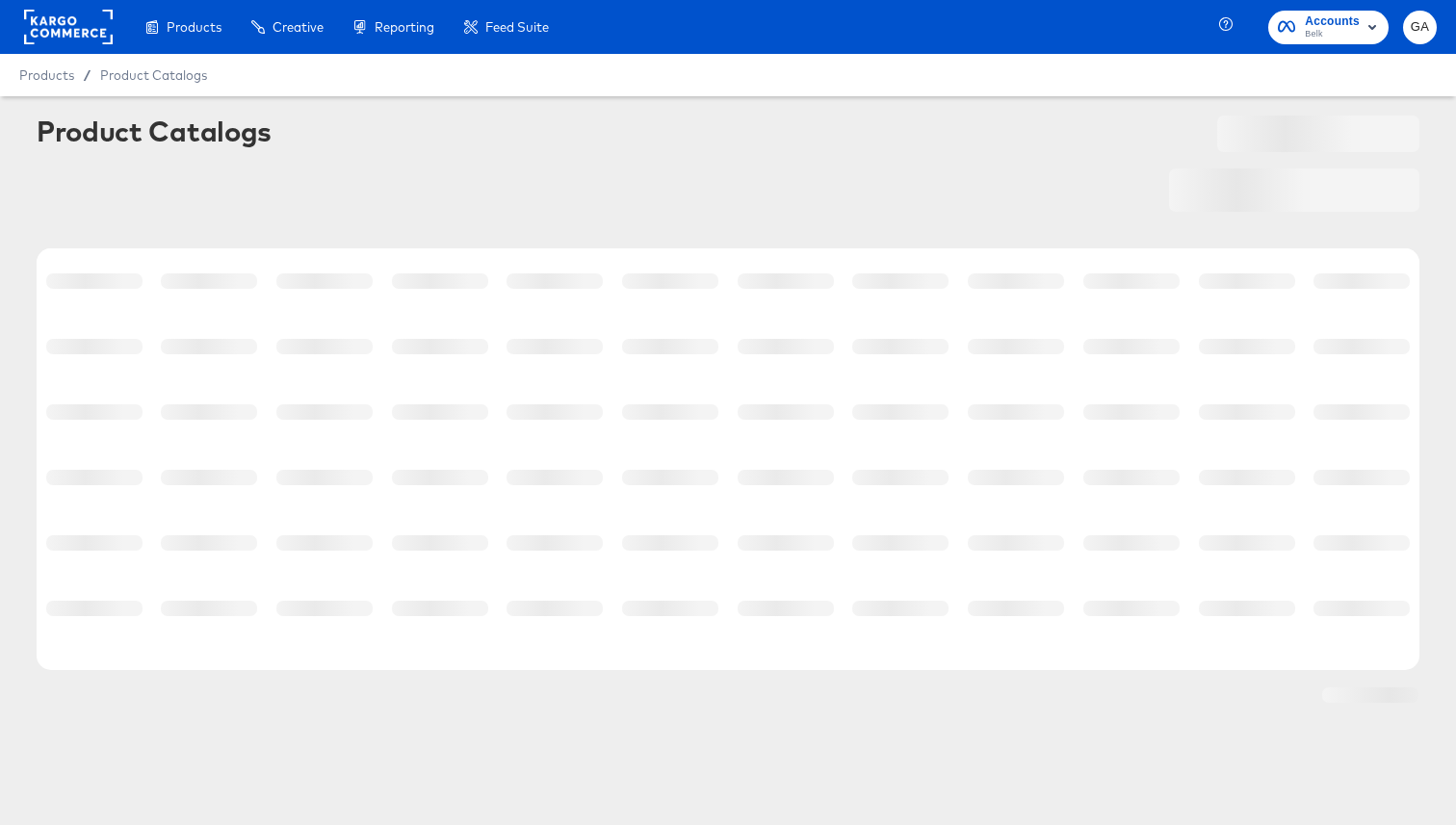 click on "Products Creative Reporting Feed Suite Accounts Belk GA" at bounding box center [728, 27] 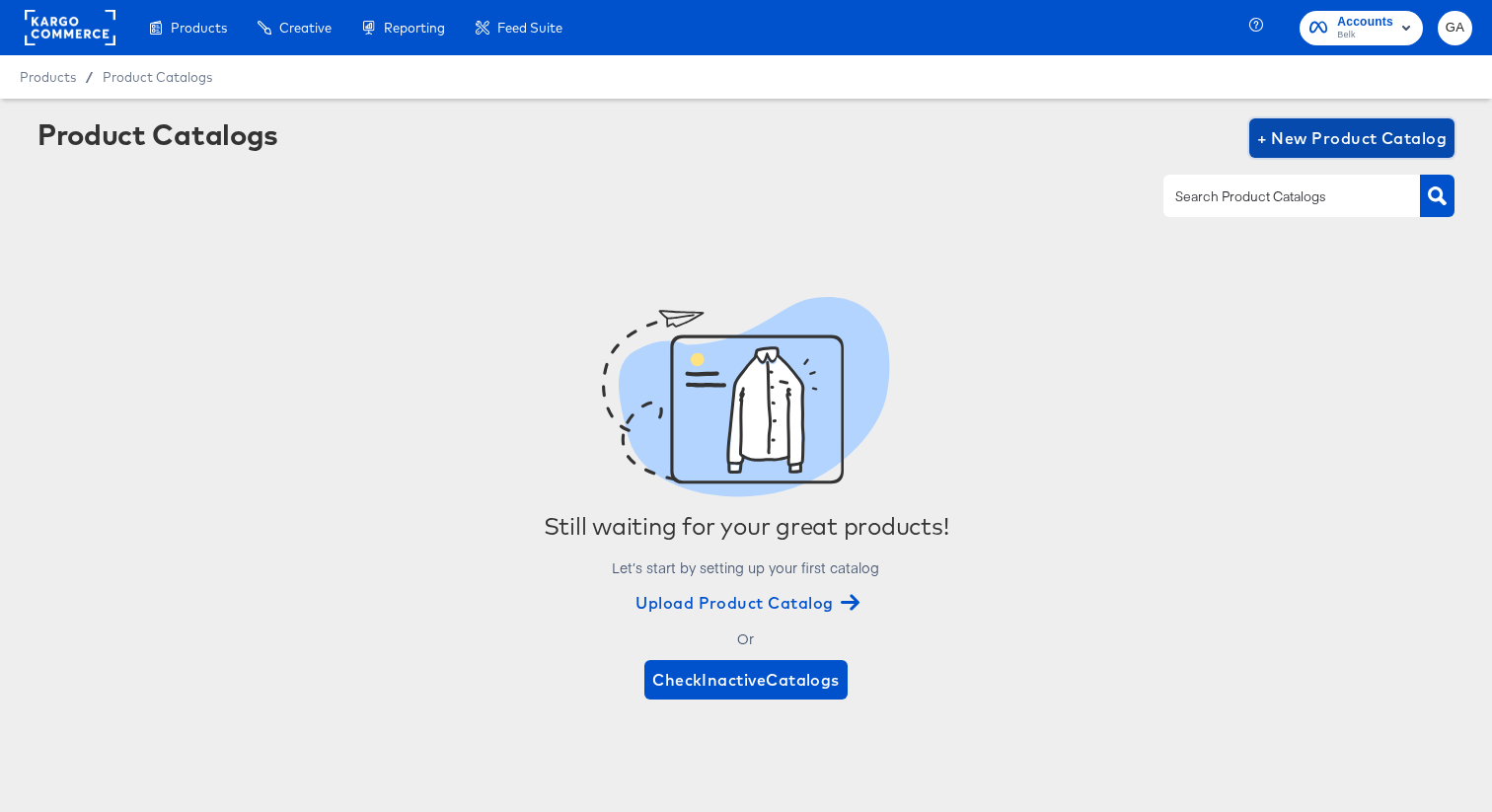 click on "+ New Product Catalog" at bounding box center (1352, 138) 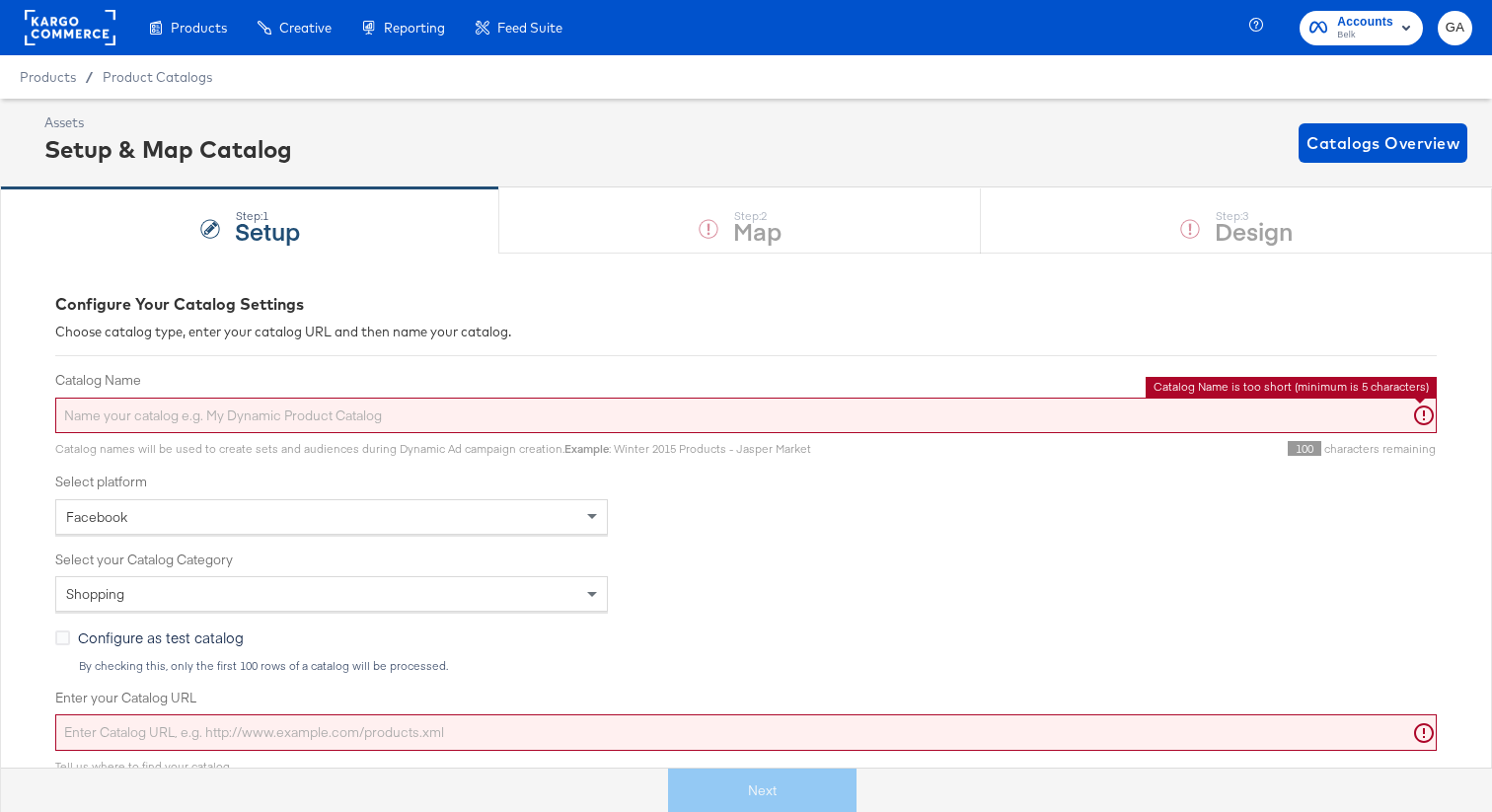 click on "Catalog Name" at bounding box center [746, 415] 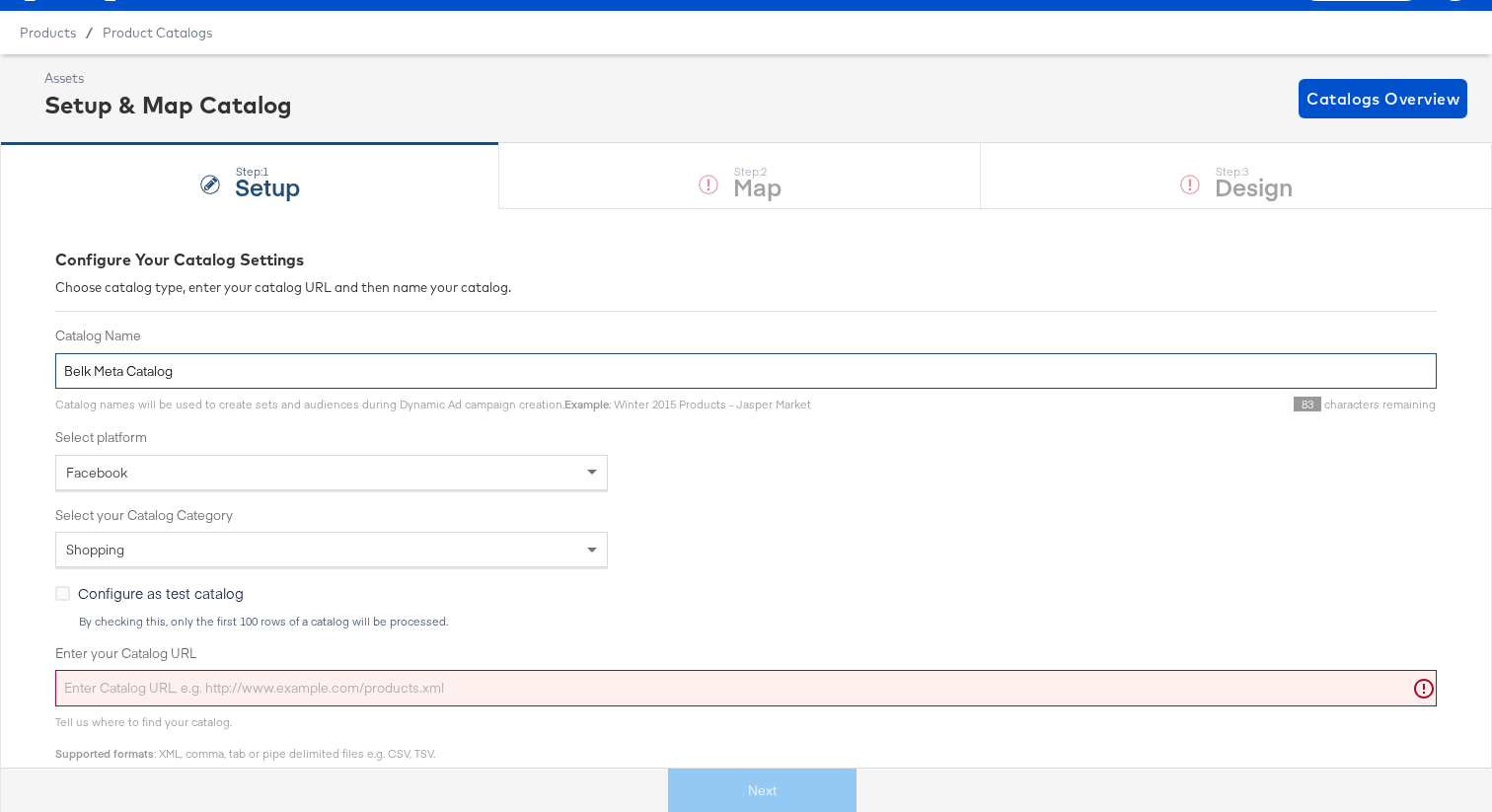 scroll, scrollTop: 54, scrollLeft: 0, axis: vertical 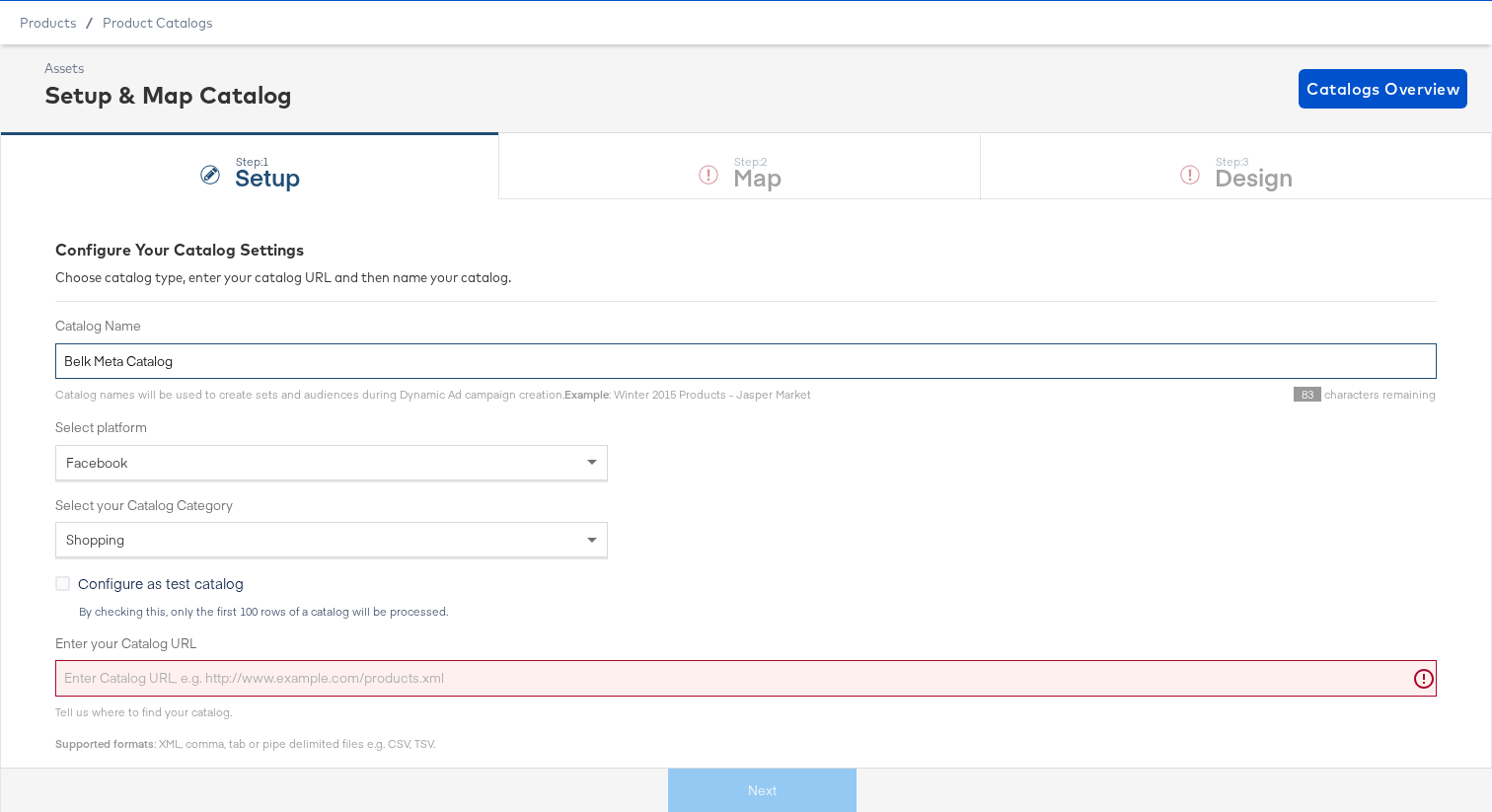 type on "Belk Meta Catalog" 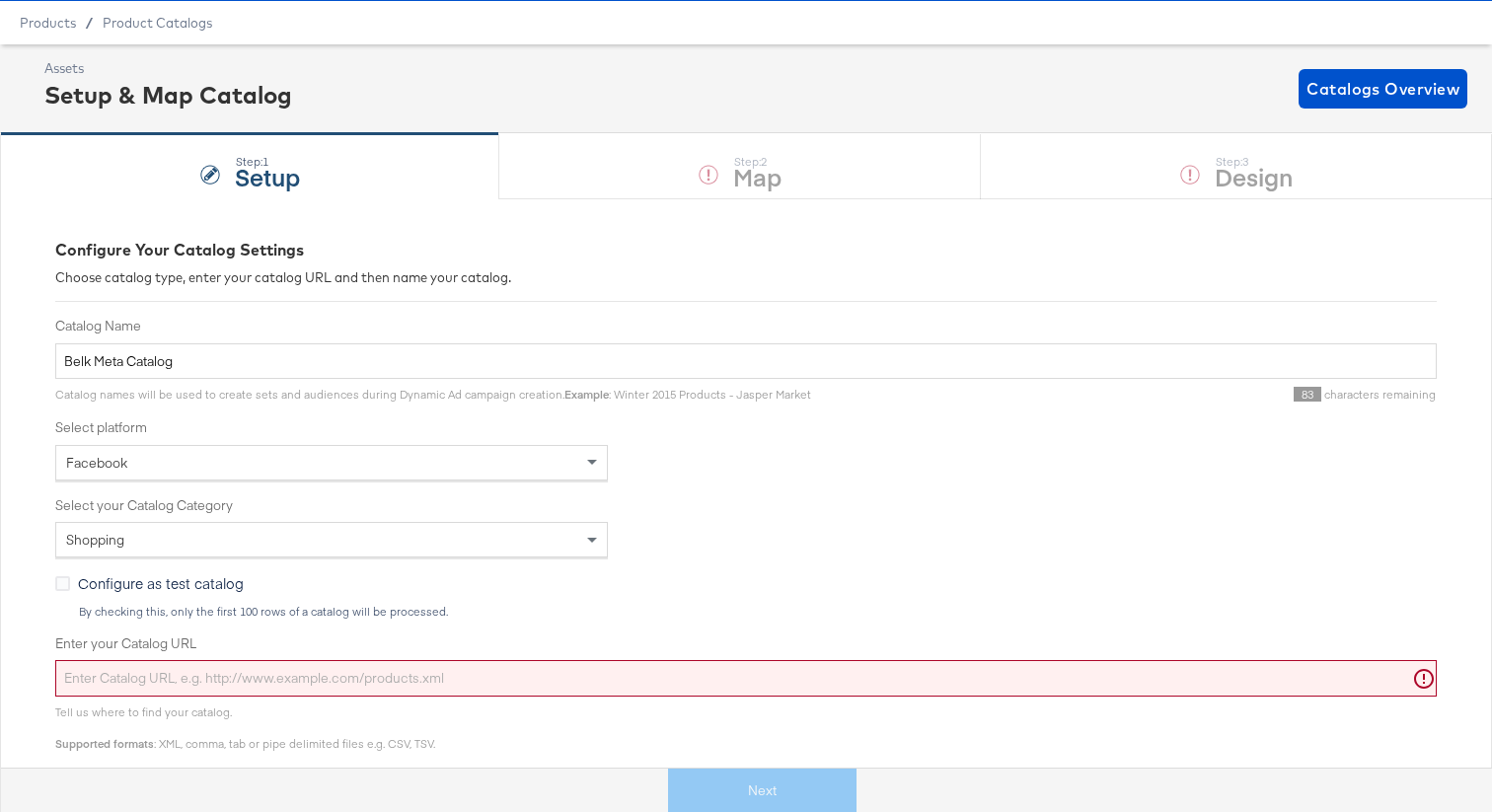 click on "Enter your Catalog URL" at bounding box center [746, 678] 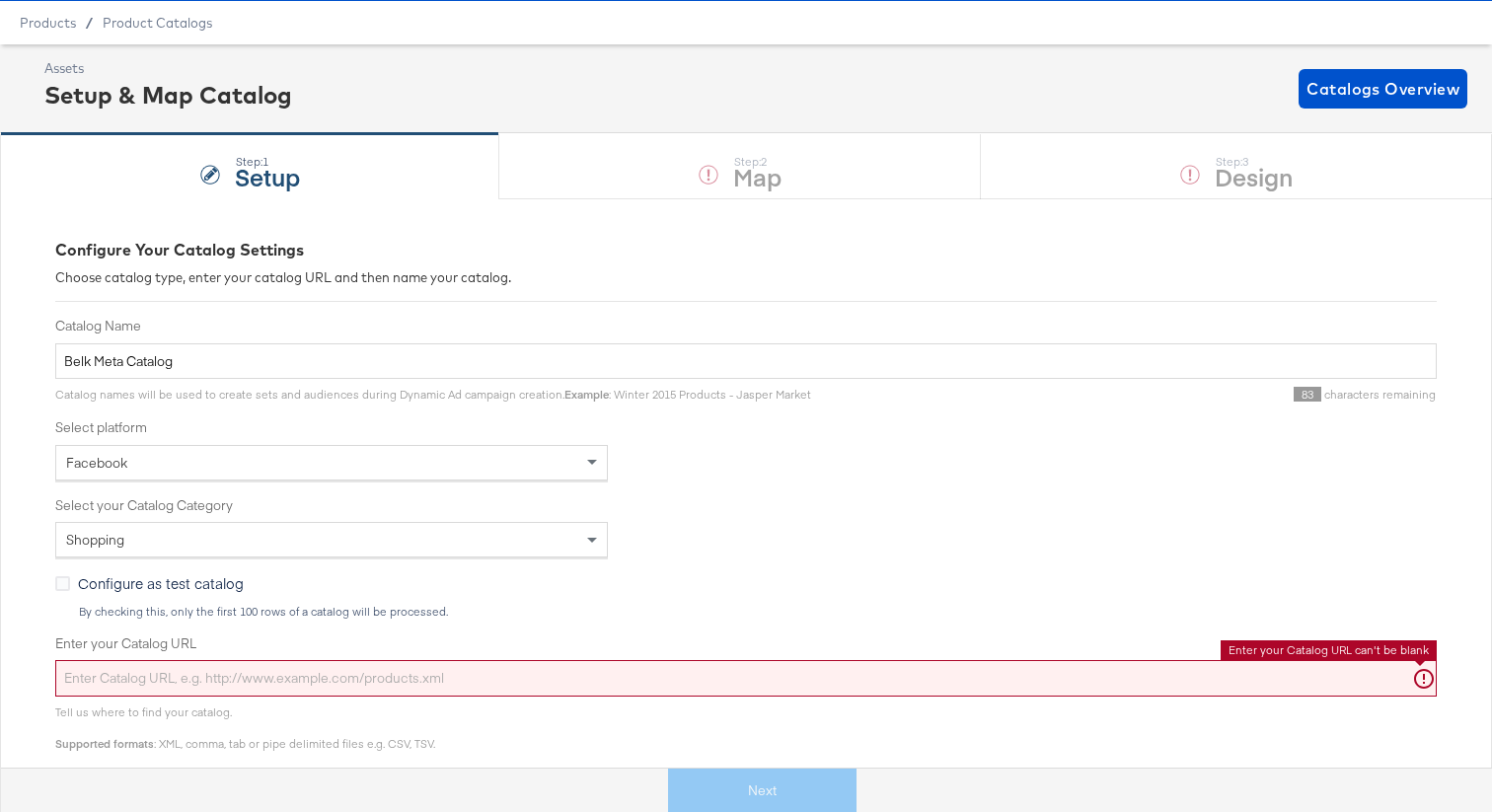 paste on "https://ace.stitcherads.com/exports/1375/universal/none/universal/export.tsv.gz" 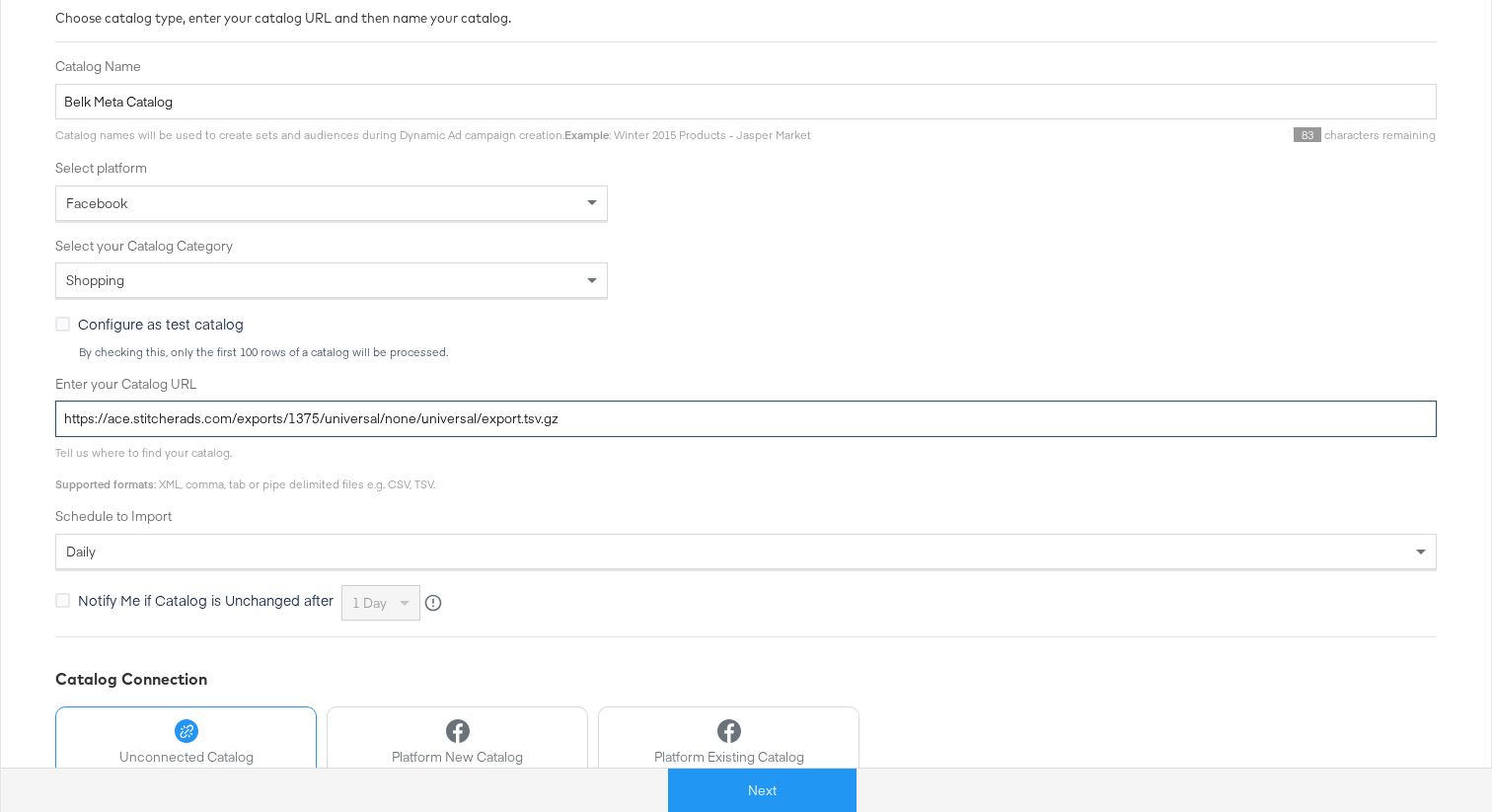 scroll, scrollTop: 424, scrollLeft: 0, axis: vertical 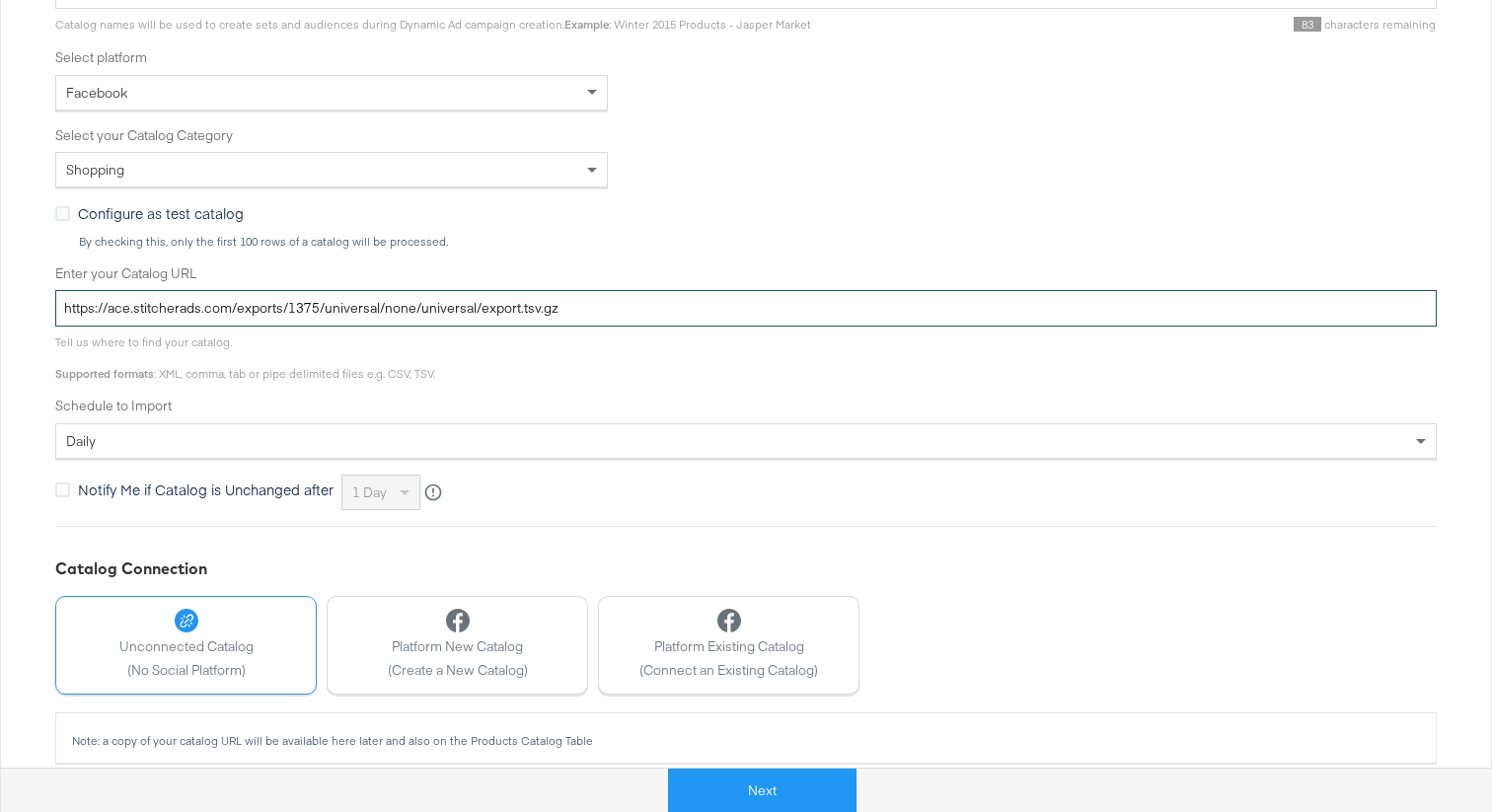 type on "https://ace.stitcherads.com/exports/1375/universal/none/universal/export.tsv.gz" 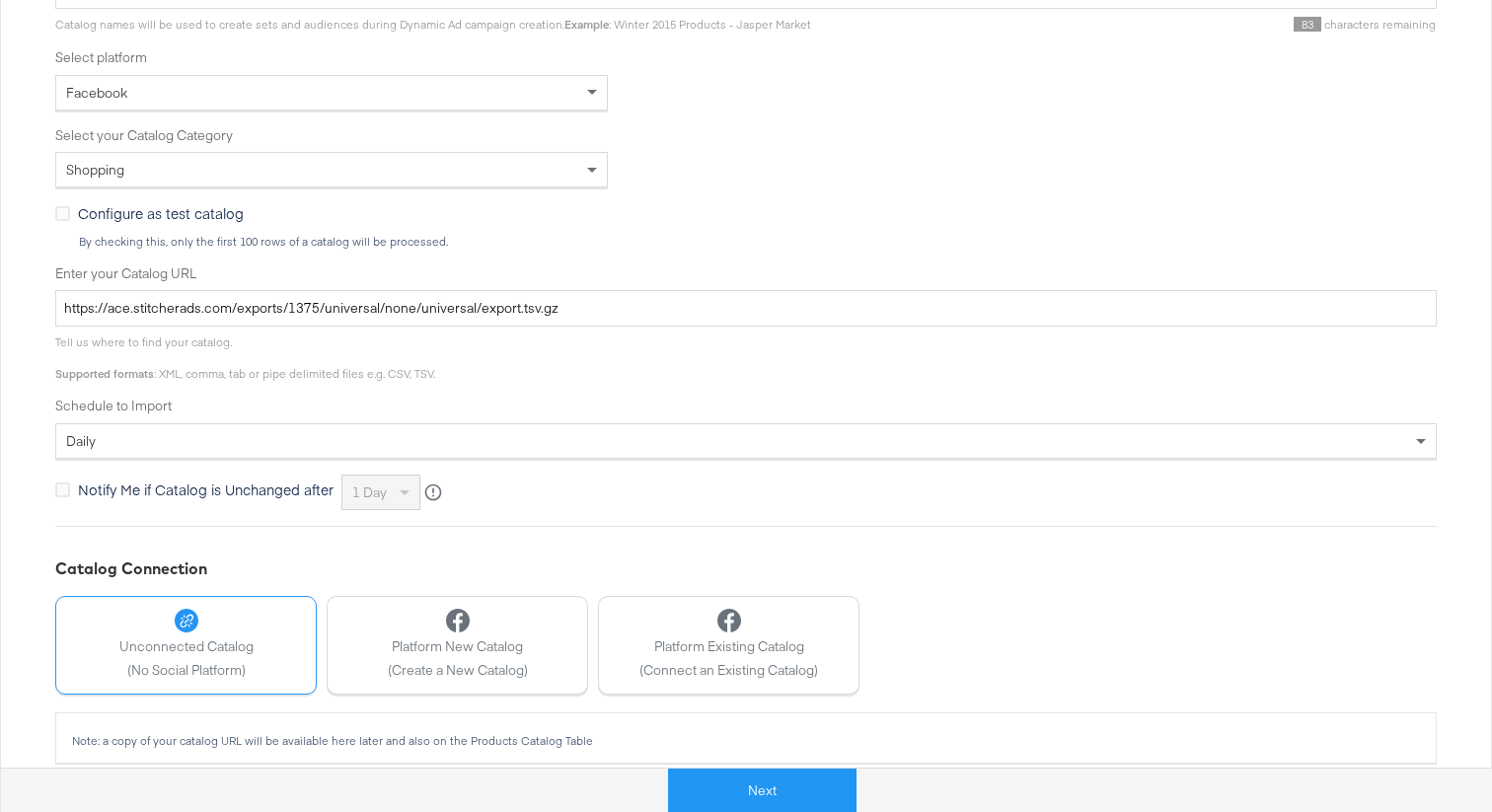 click on "Configure as test catalog" at bounding box center (161, 213) 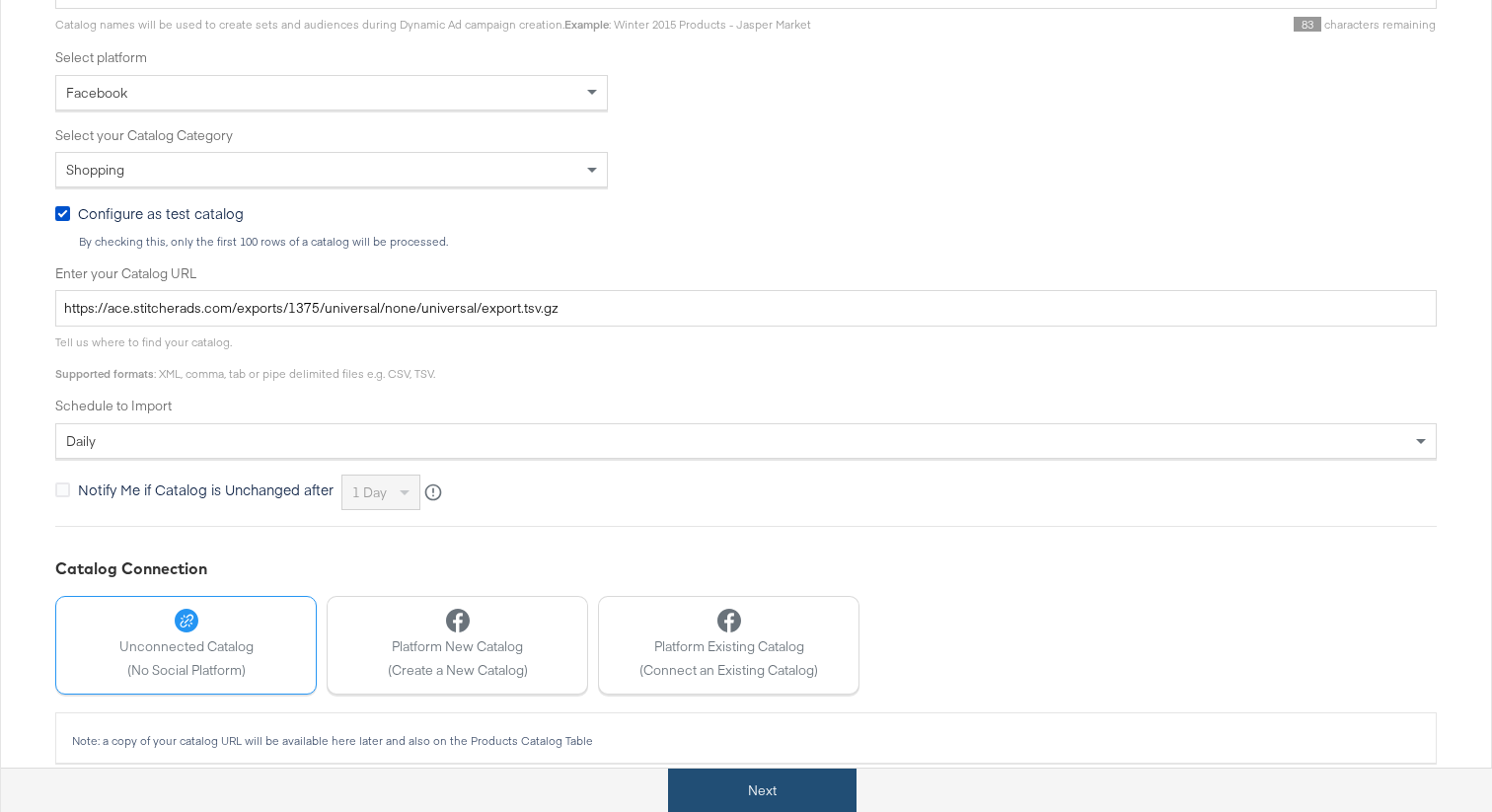 click on "Next" at bounding box center (762, 790) 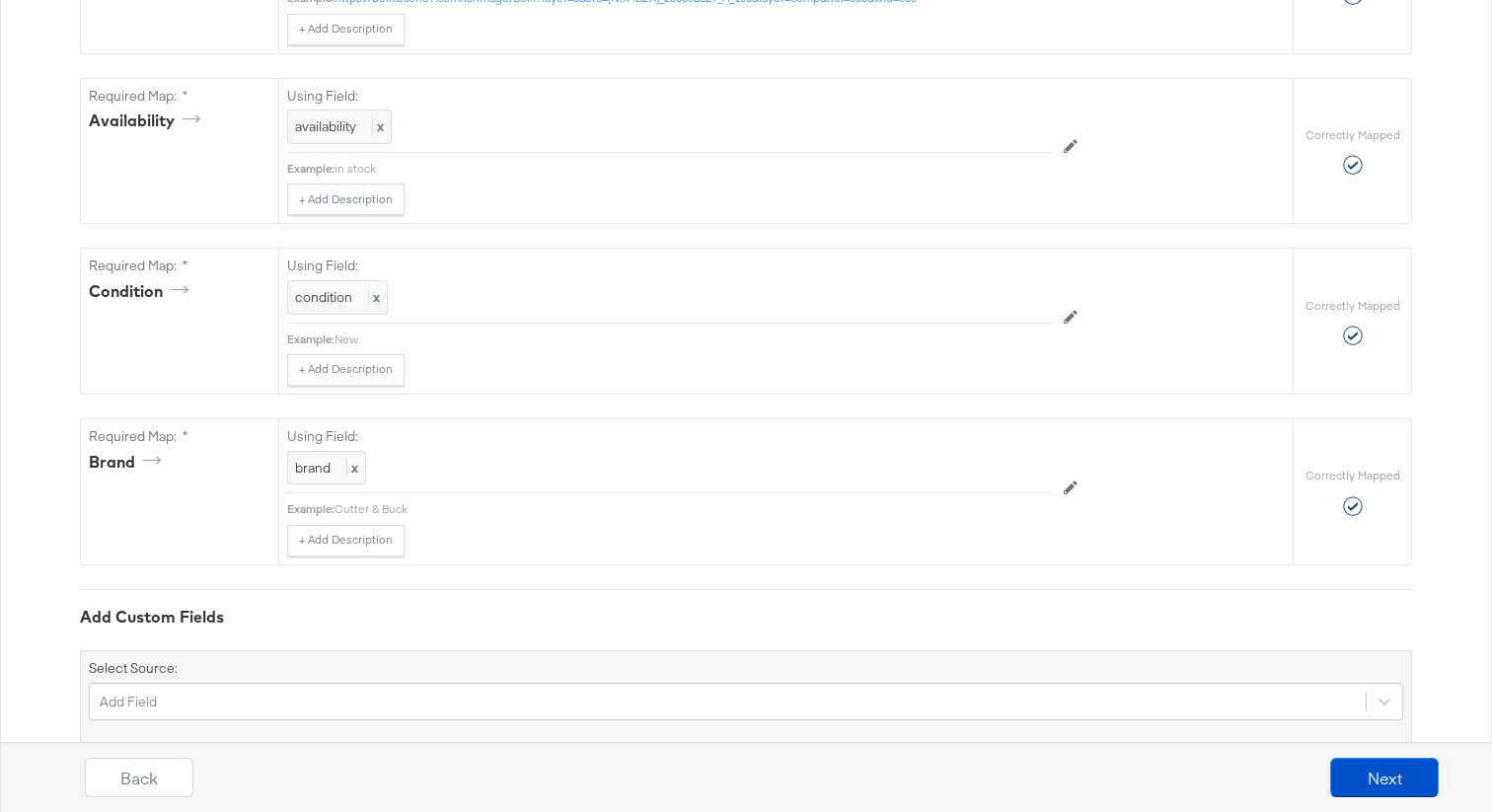 scroll, scrollTop: 1449, scrollLeft: 0, axis: vertical 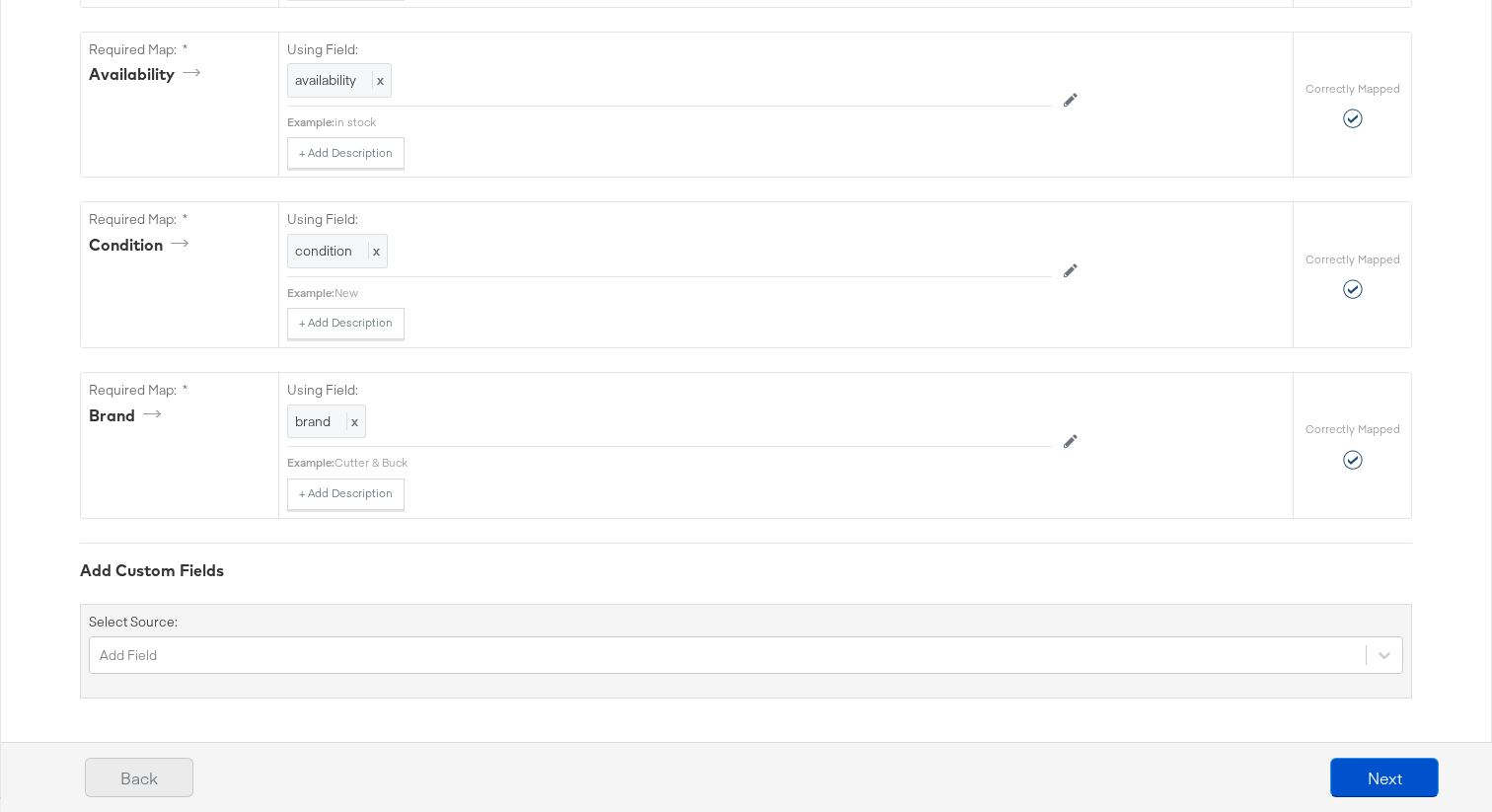 click on "Back" at bounding box center (139, 777) 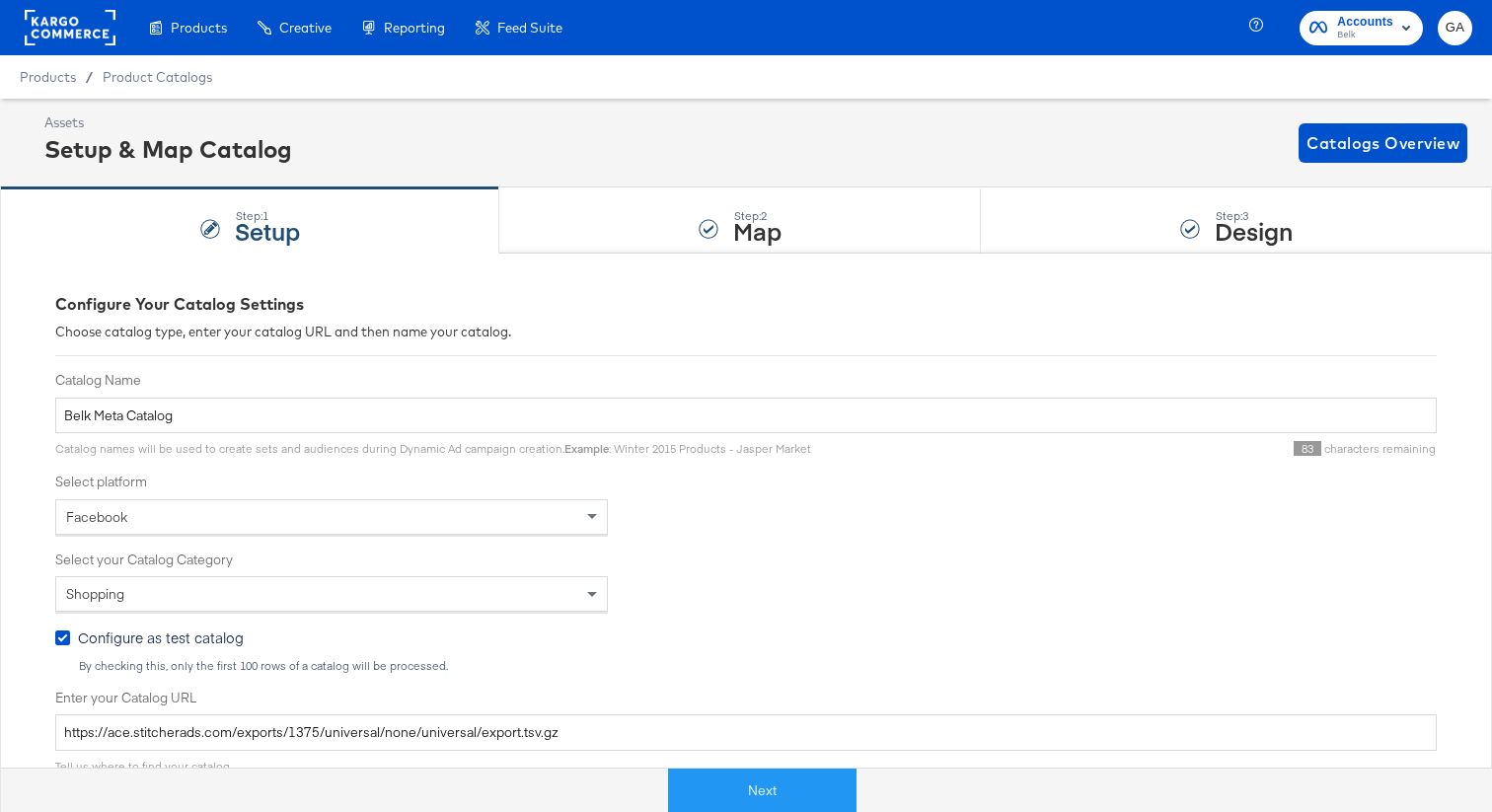 click on "Configure as test catalog" at bounding box center (161, 637) 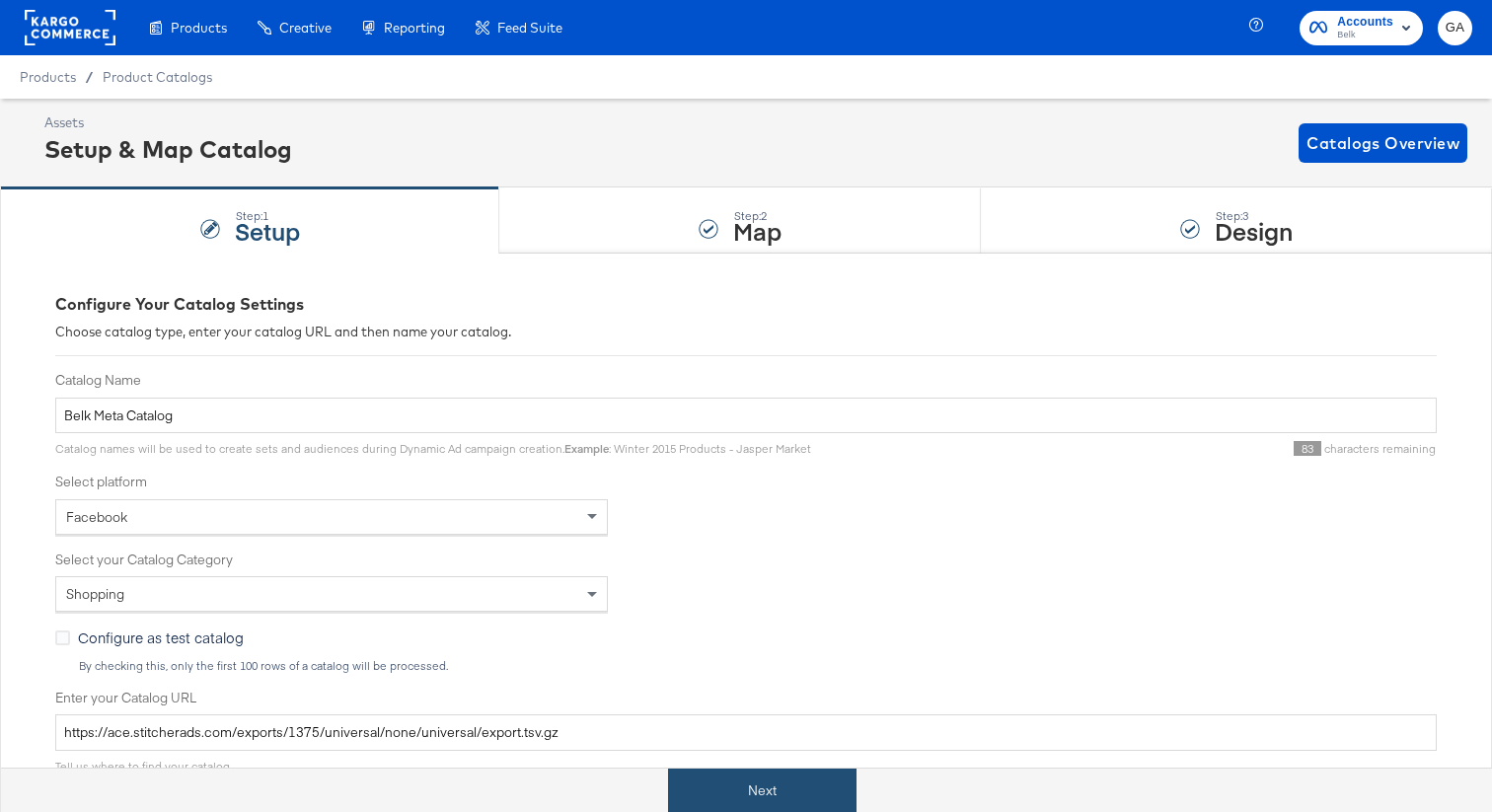 click on "Next" at bounding box center (762, 790) 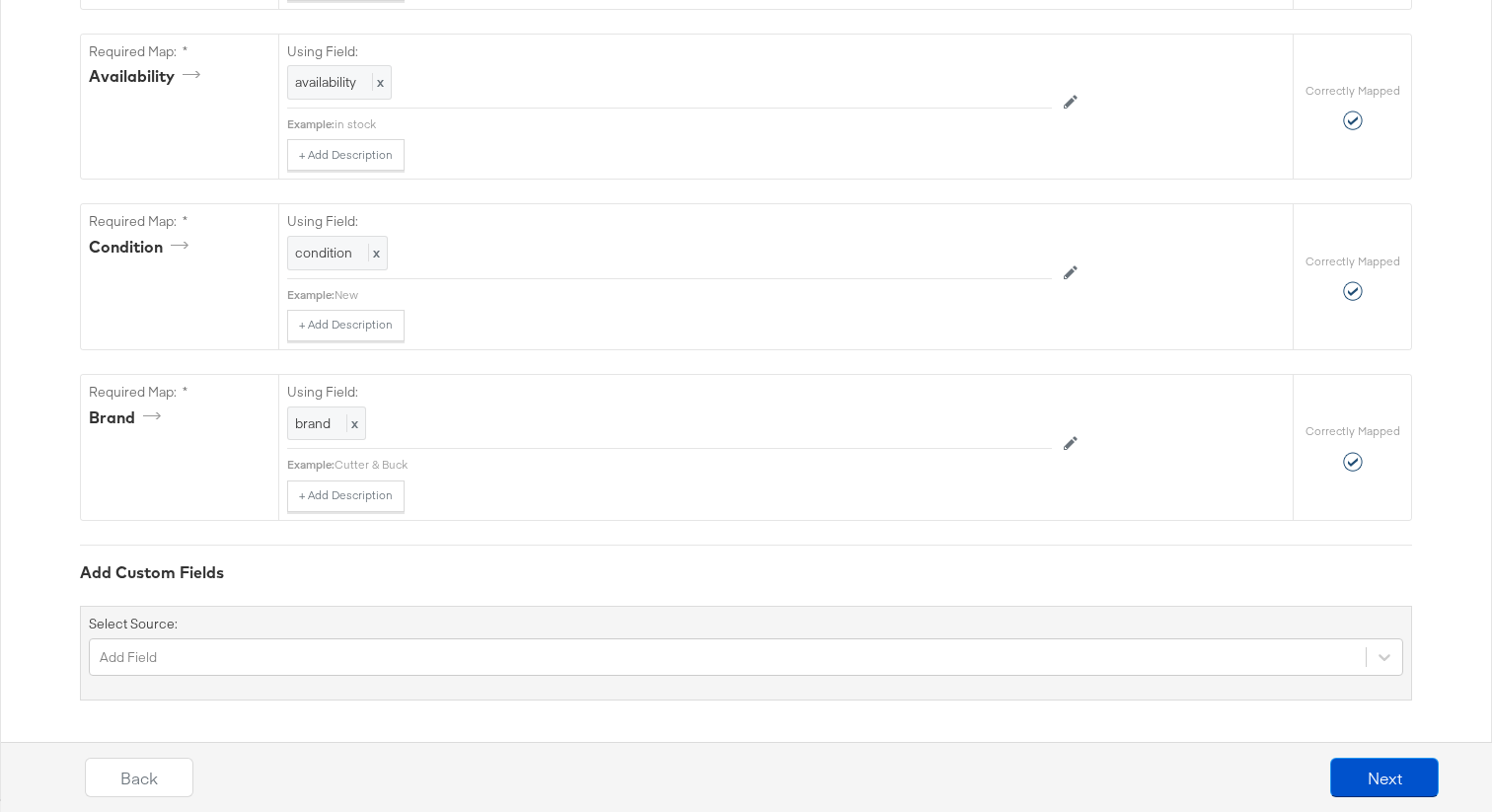 scroll, scrollTop: 1449, scrollLeft: 0, axis: vertical 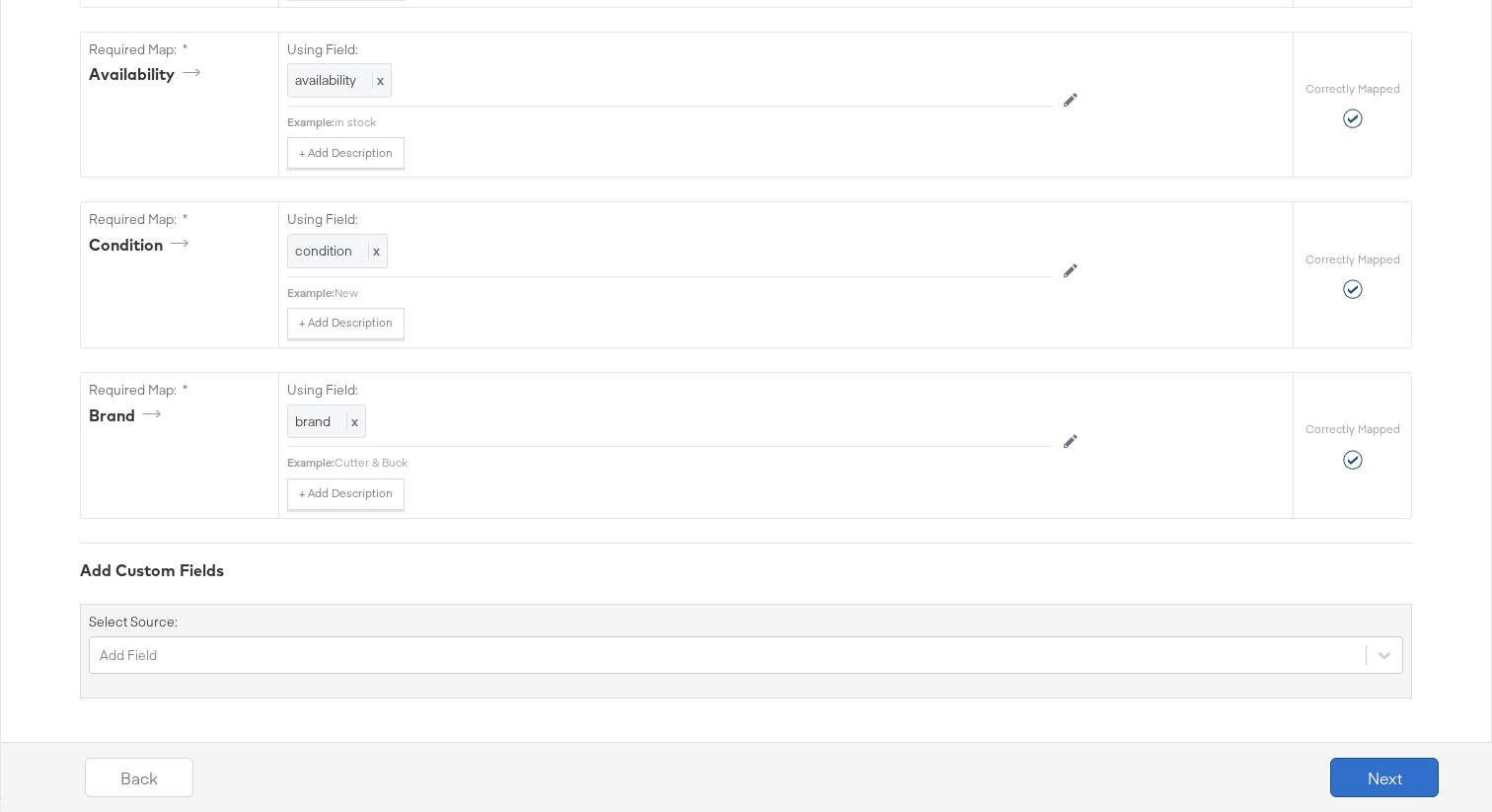 click on "Next" at bounding box center (1384, 777) 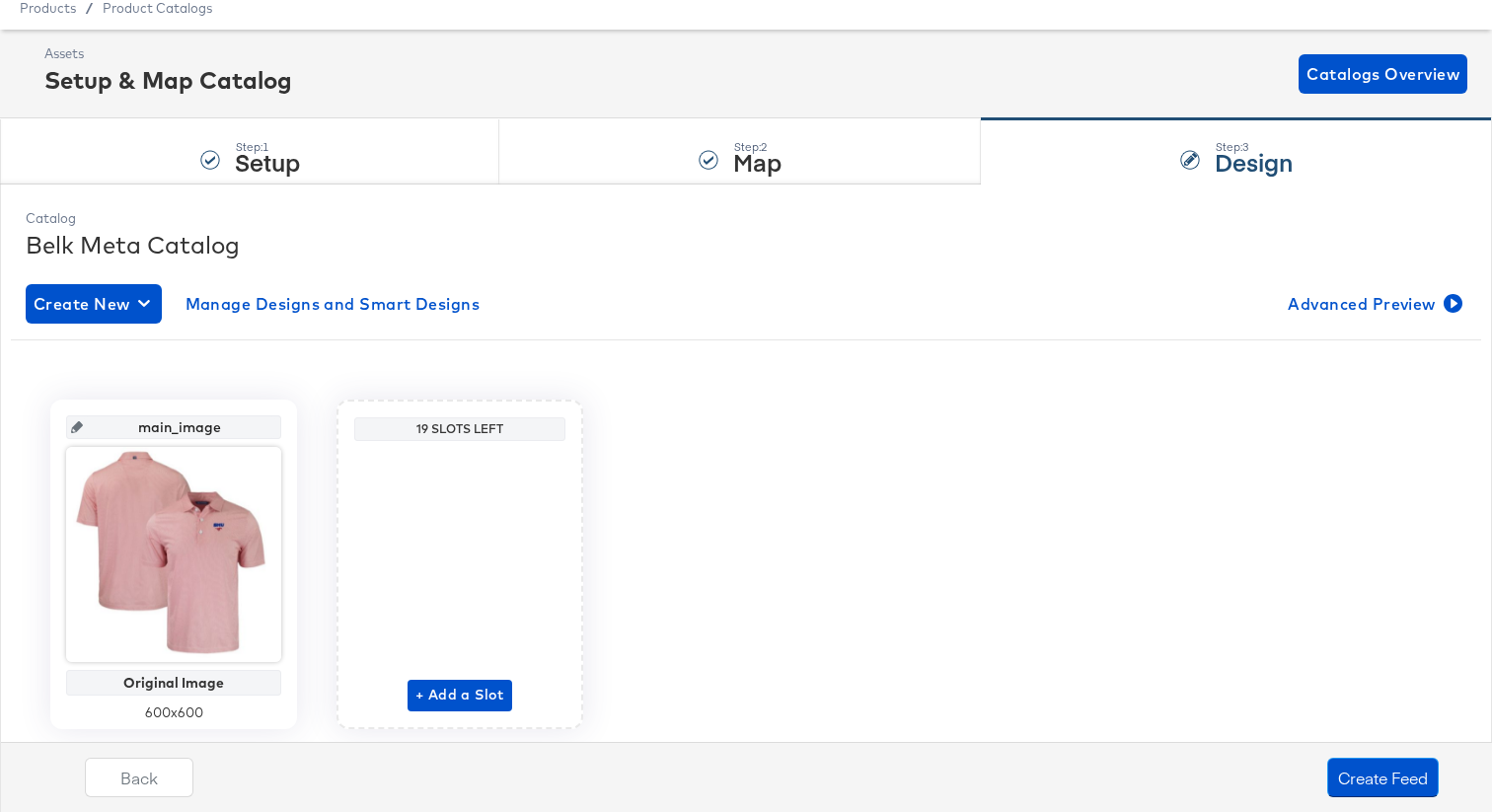 scroll, scrollTop: 128, scrollLeft: 0, axis: vertical 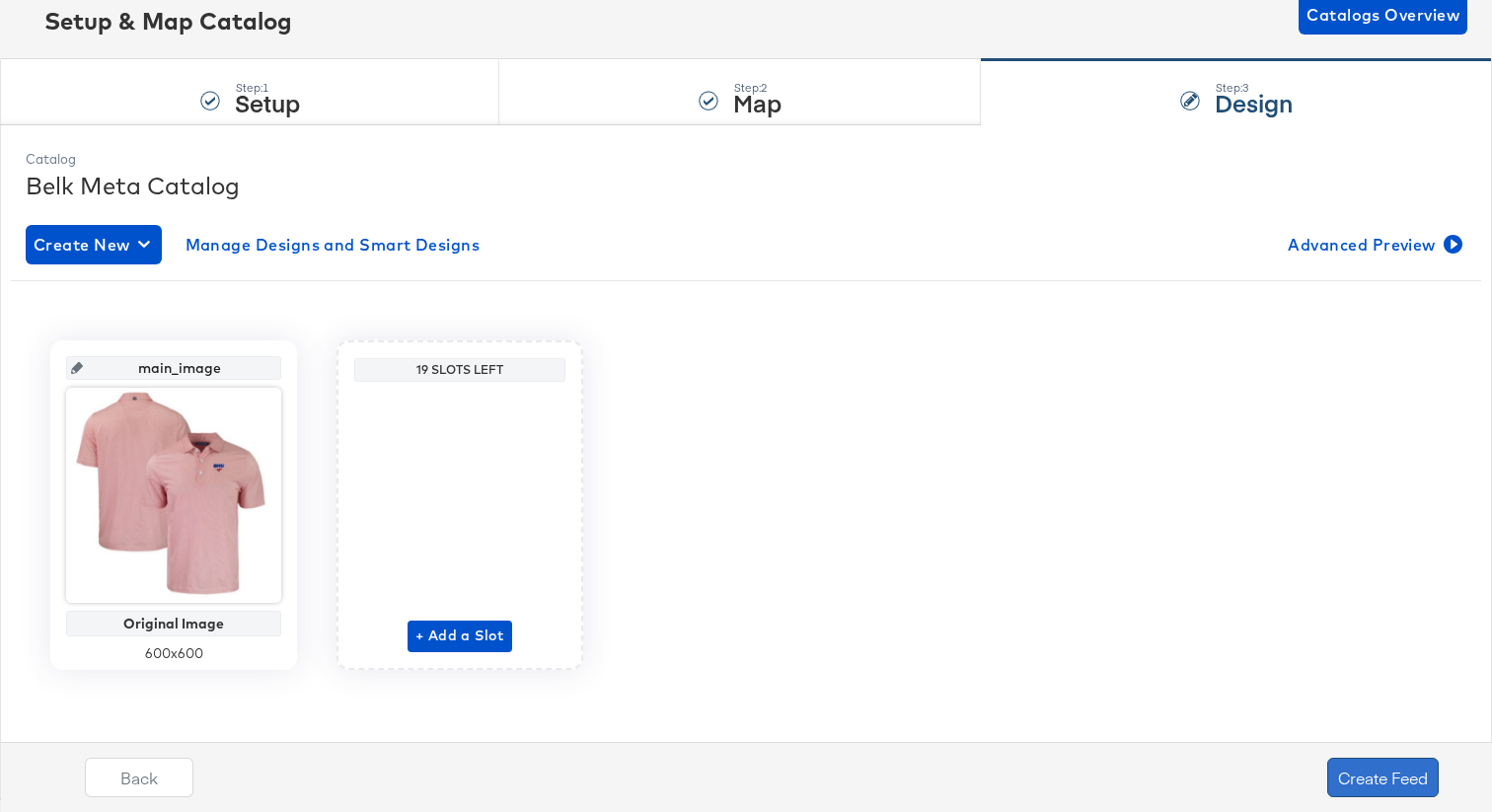 click on "Create Feed" at bounding box center [1382, 777] 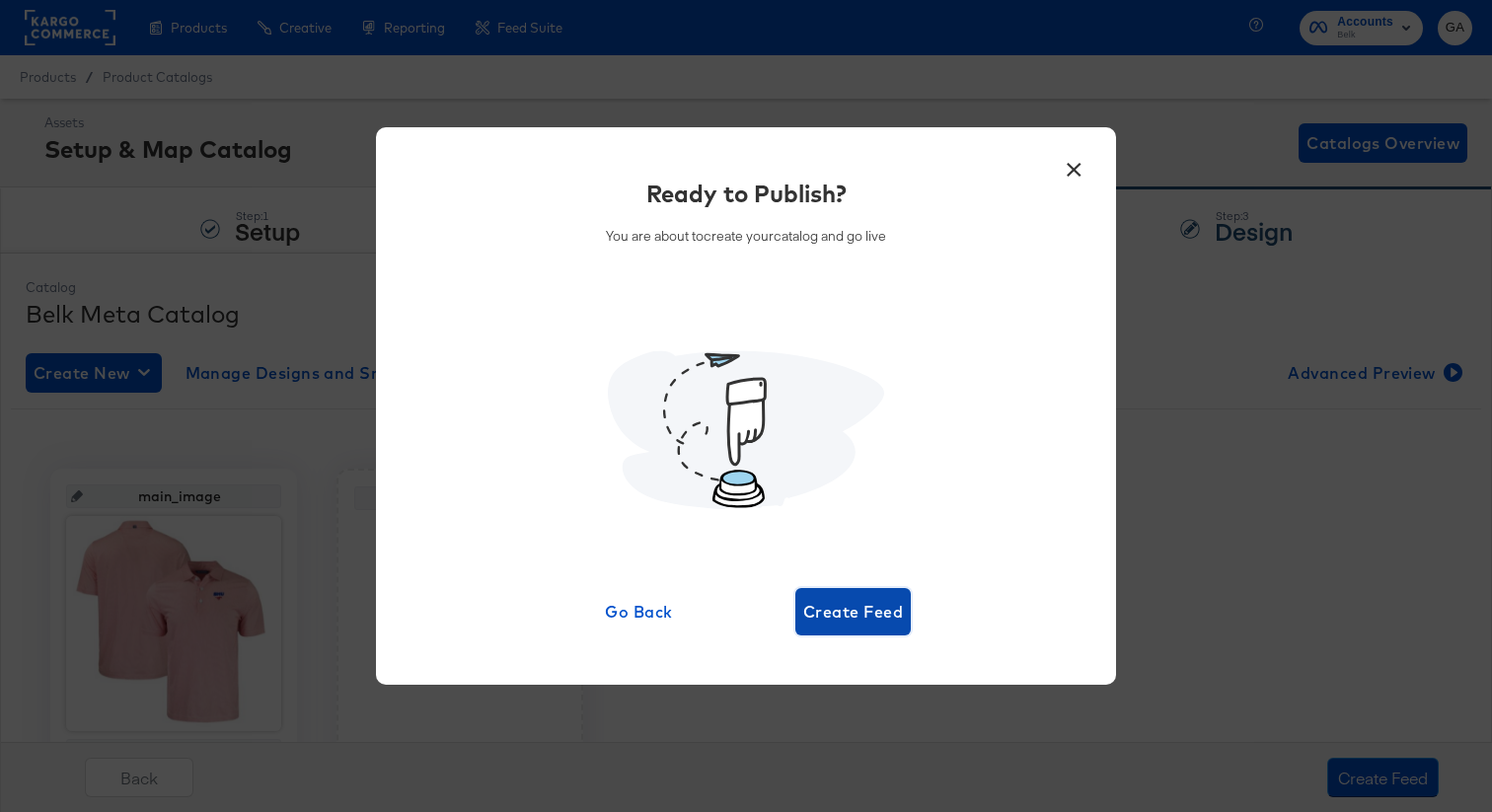 click on "Create Feed" at bounding box center [853, 612] 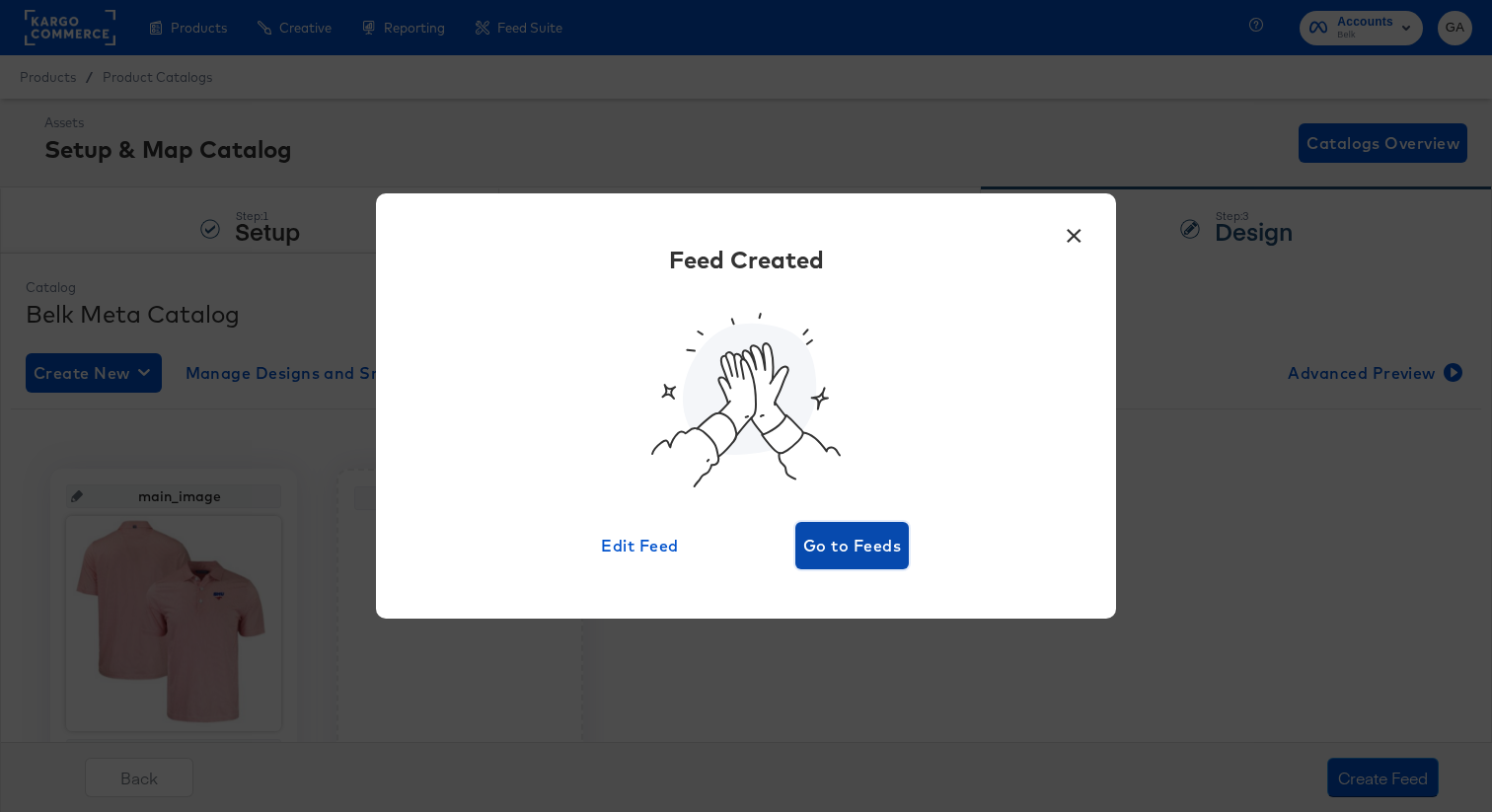 click on "Go to Feeds" at bounding box center [852, 546] 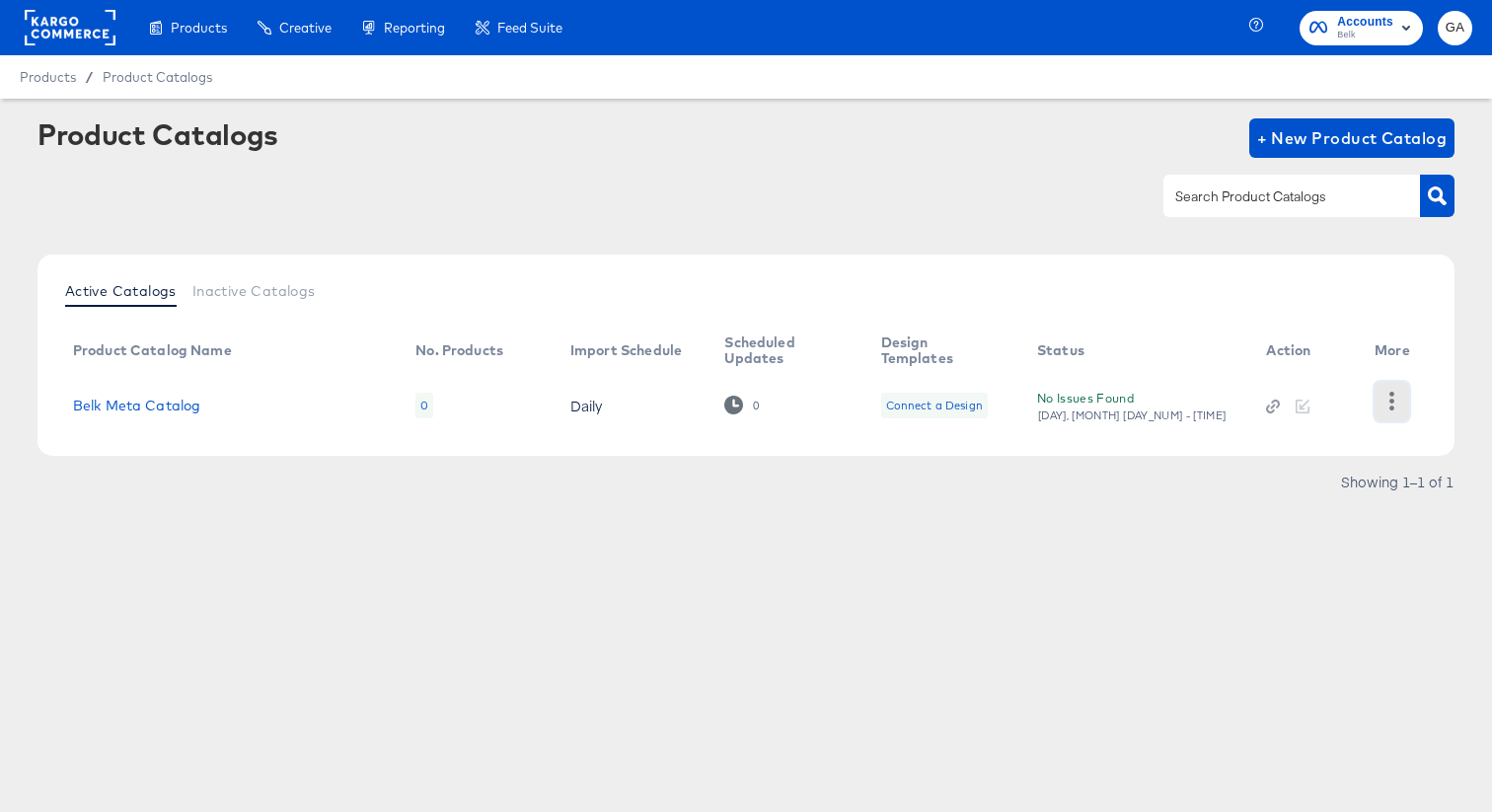 click 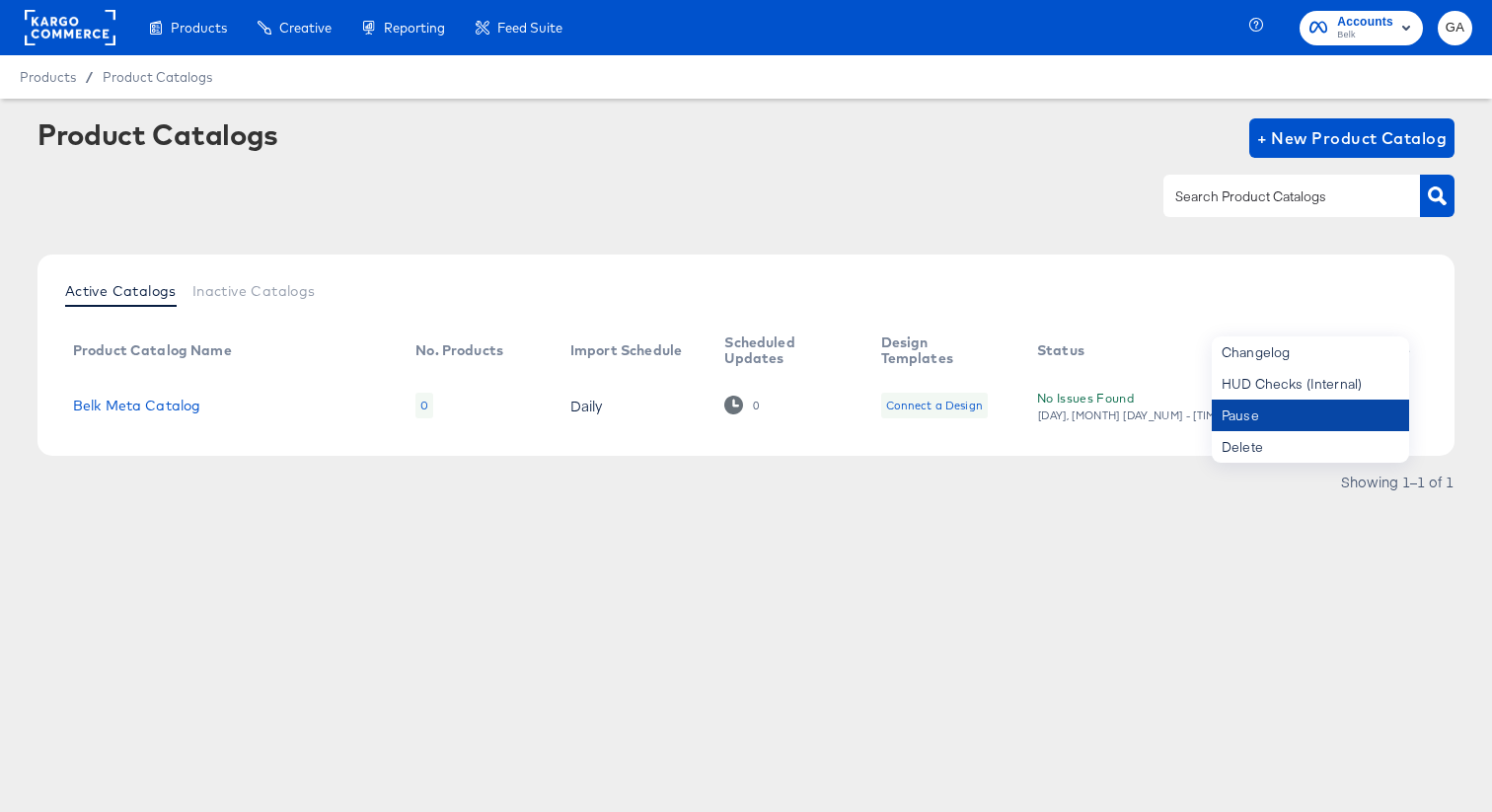 click on "Pause" at bounding box center [1310, 415] 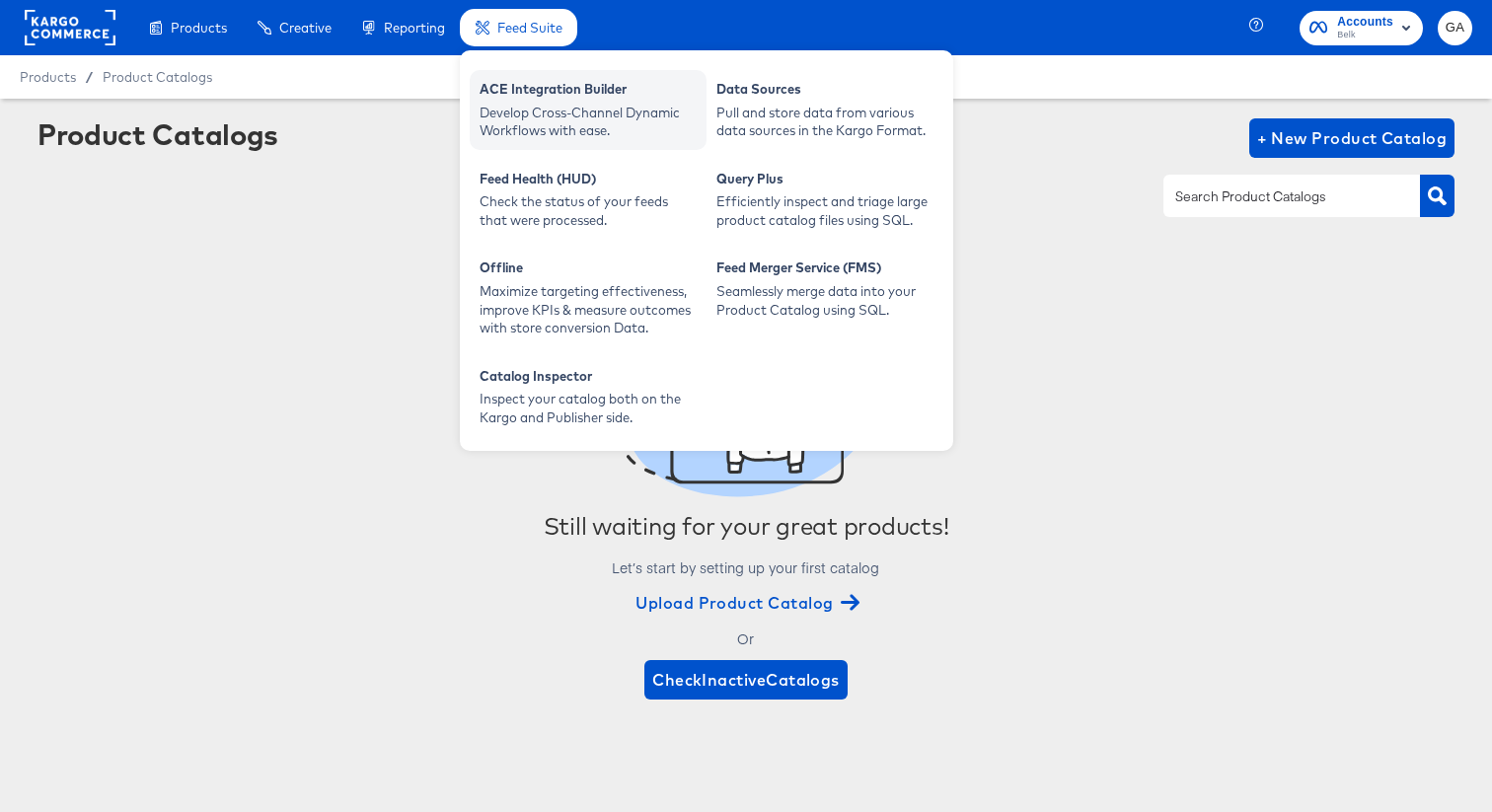 click on "Develop Cross-Channel Dynamic Workflows with ease." at bounding box center [588, 121] 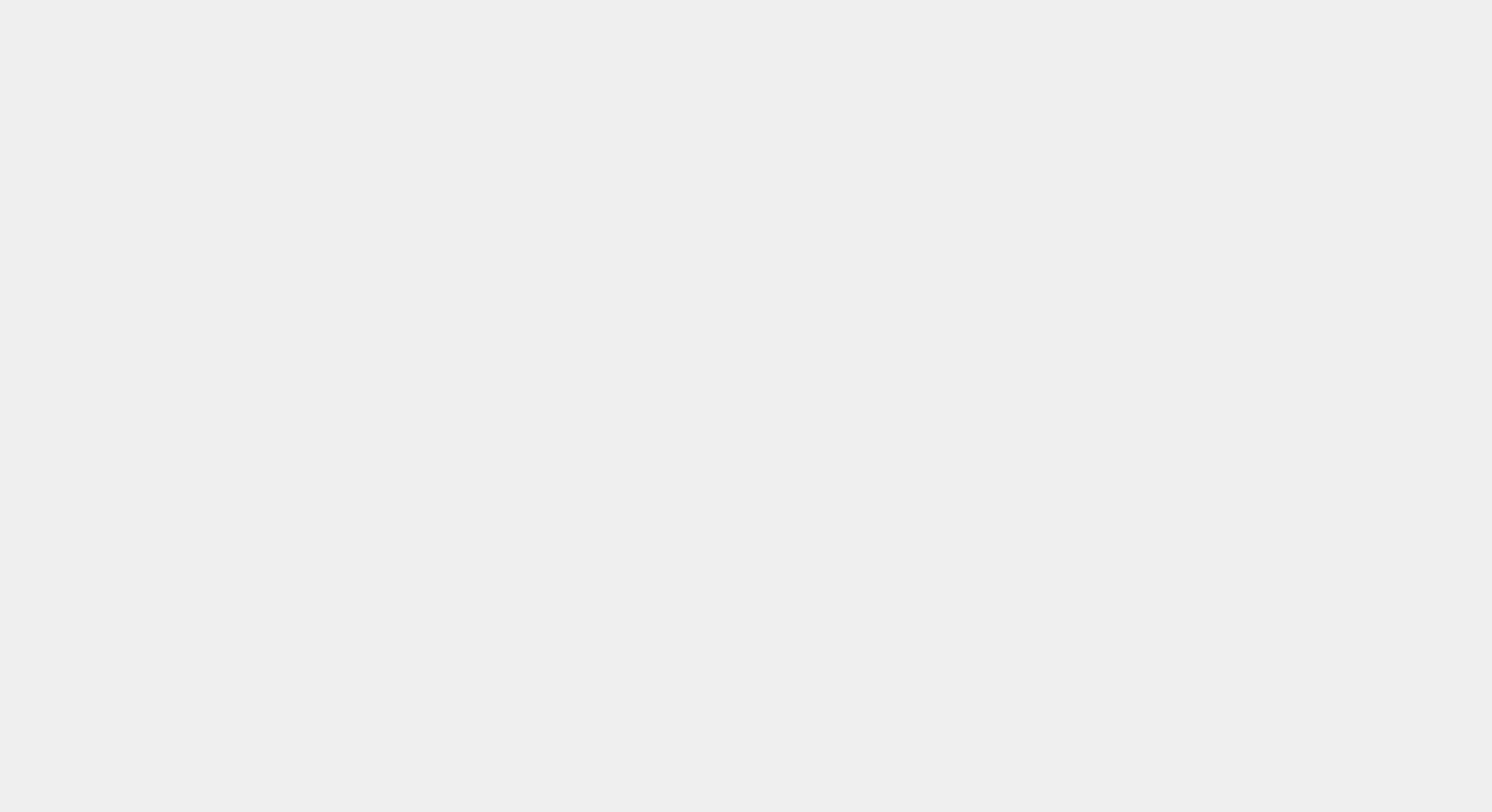 scroll, scrollTop: 0, scrollLeft: 0, axis: both 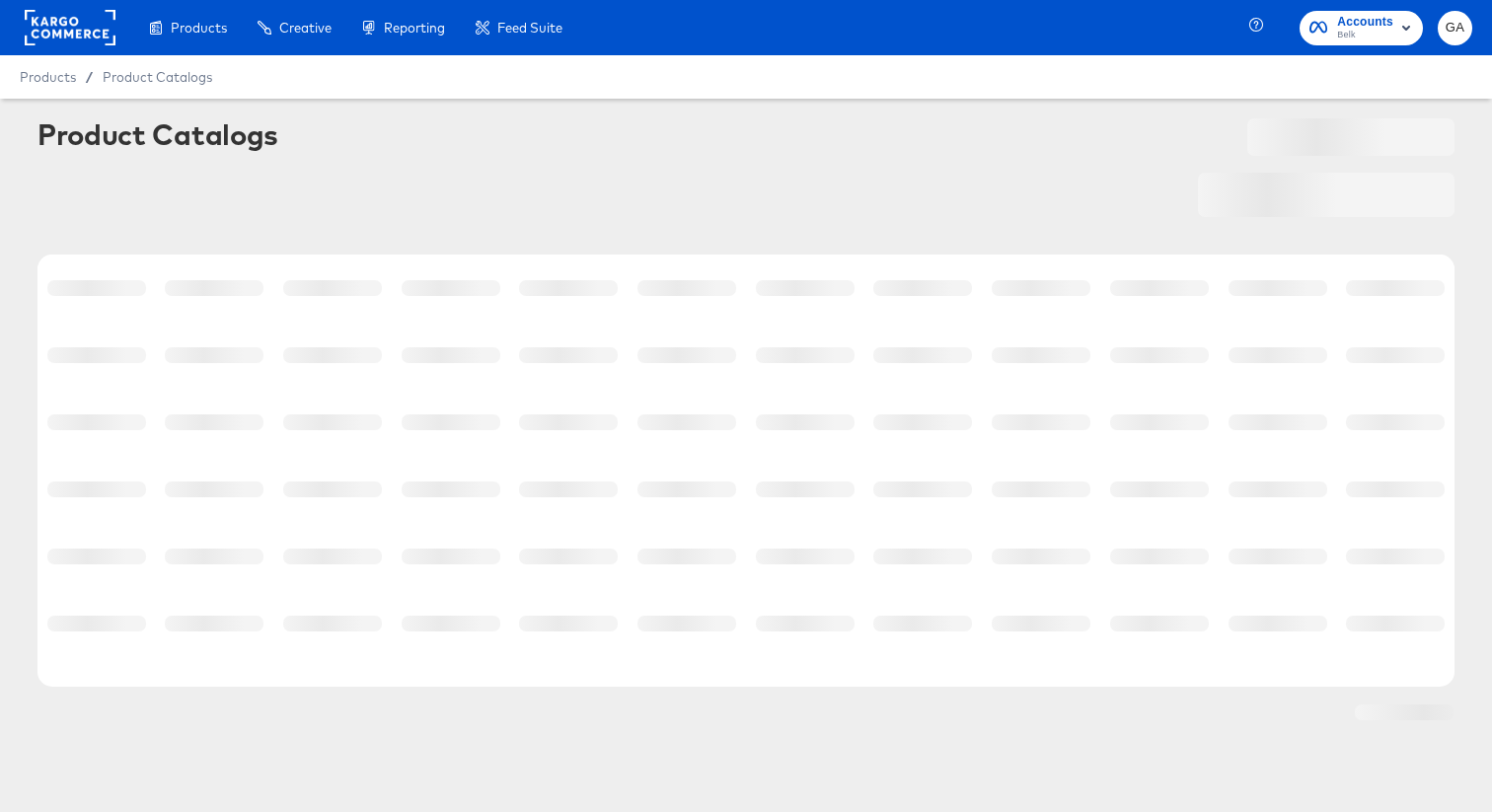 click on "Product Catalogs" at bounding box center (158, 134) 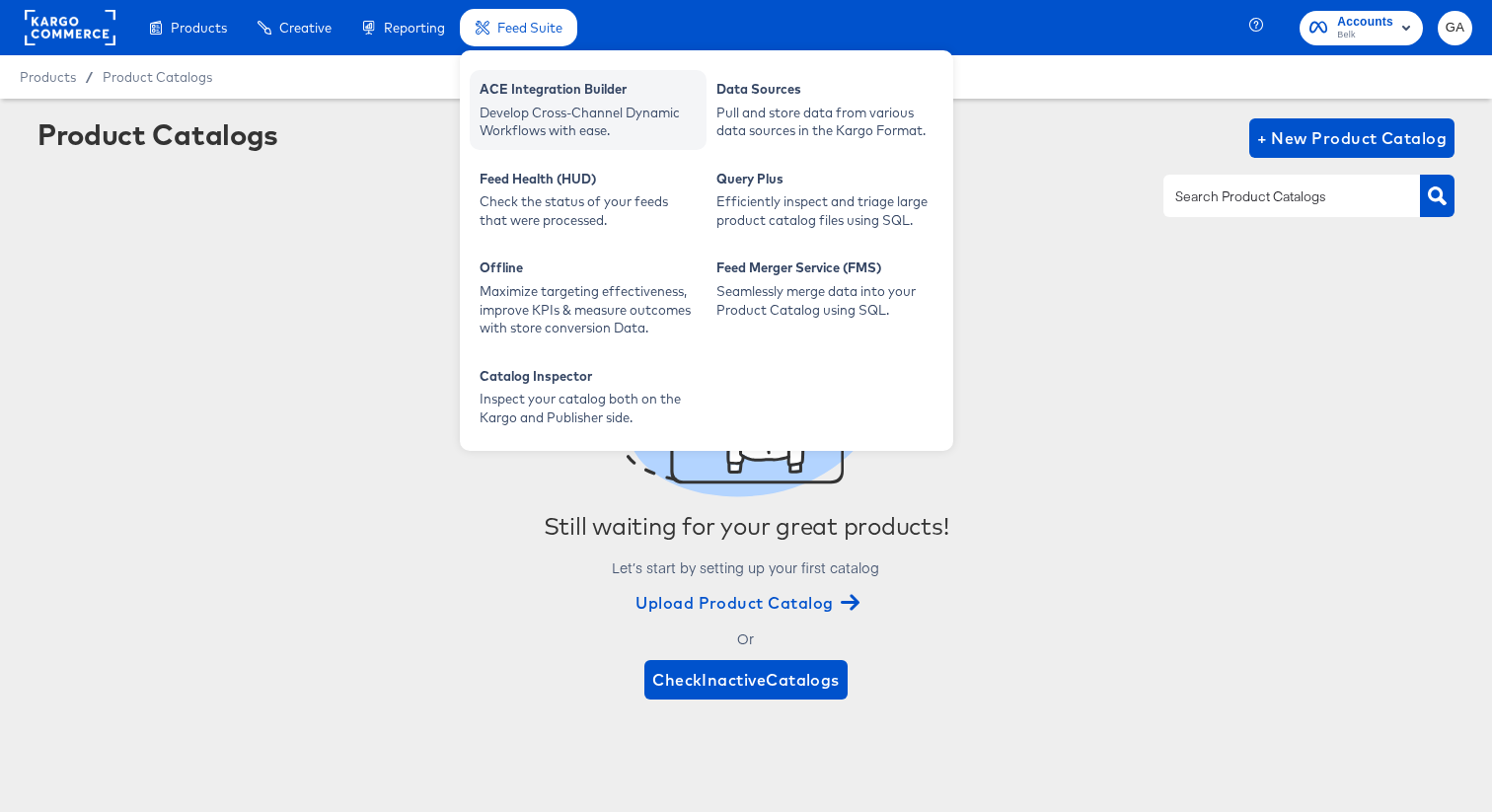 click on "Develop Cross-Channel Dynamic Workflows with ease." at bounding box center (588, 121) 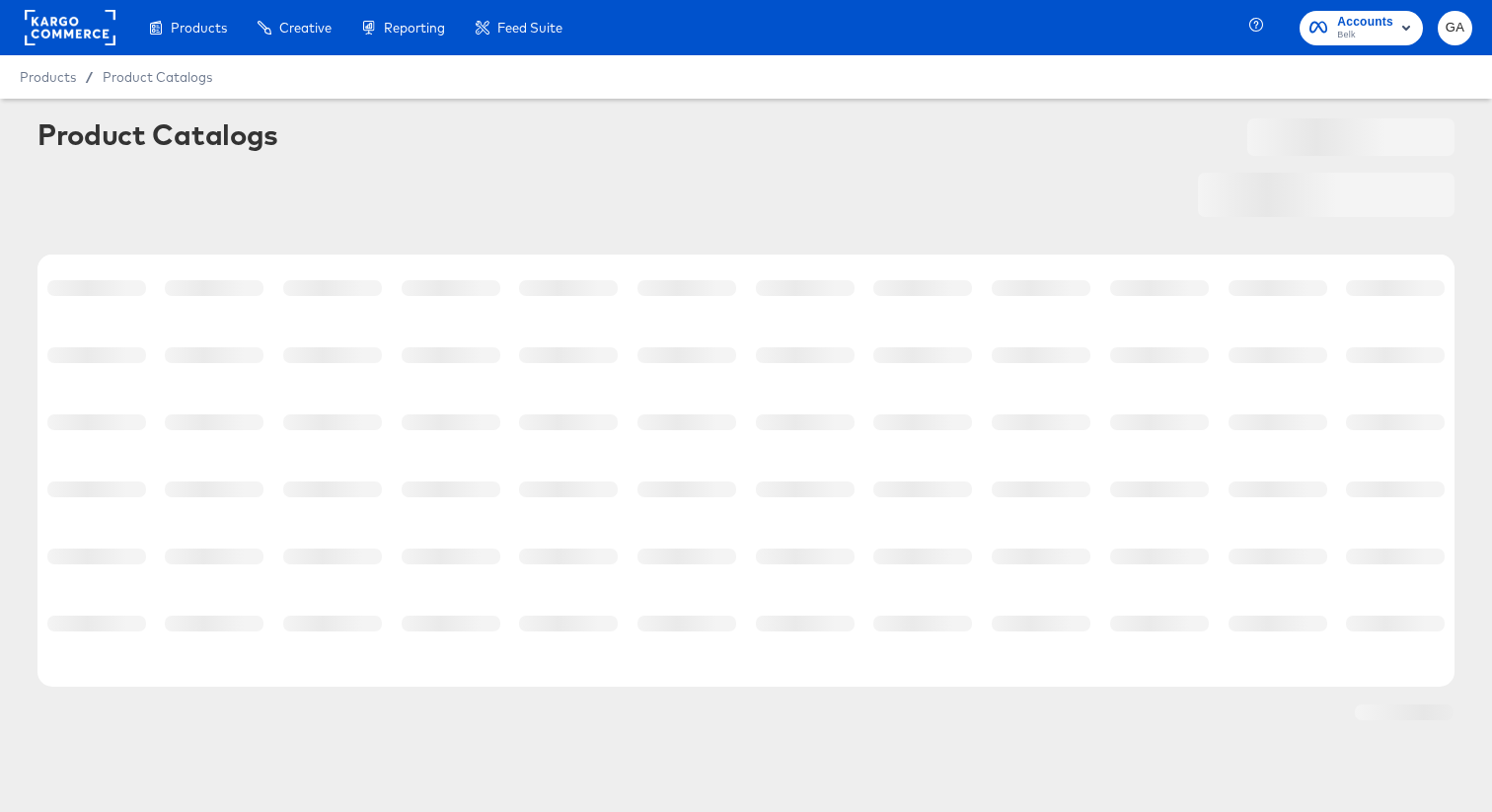 scroll, scrollTop: 0, scrollLeft: 0, axis: both 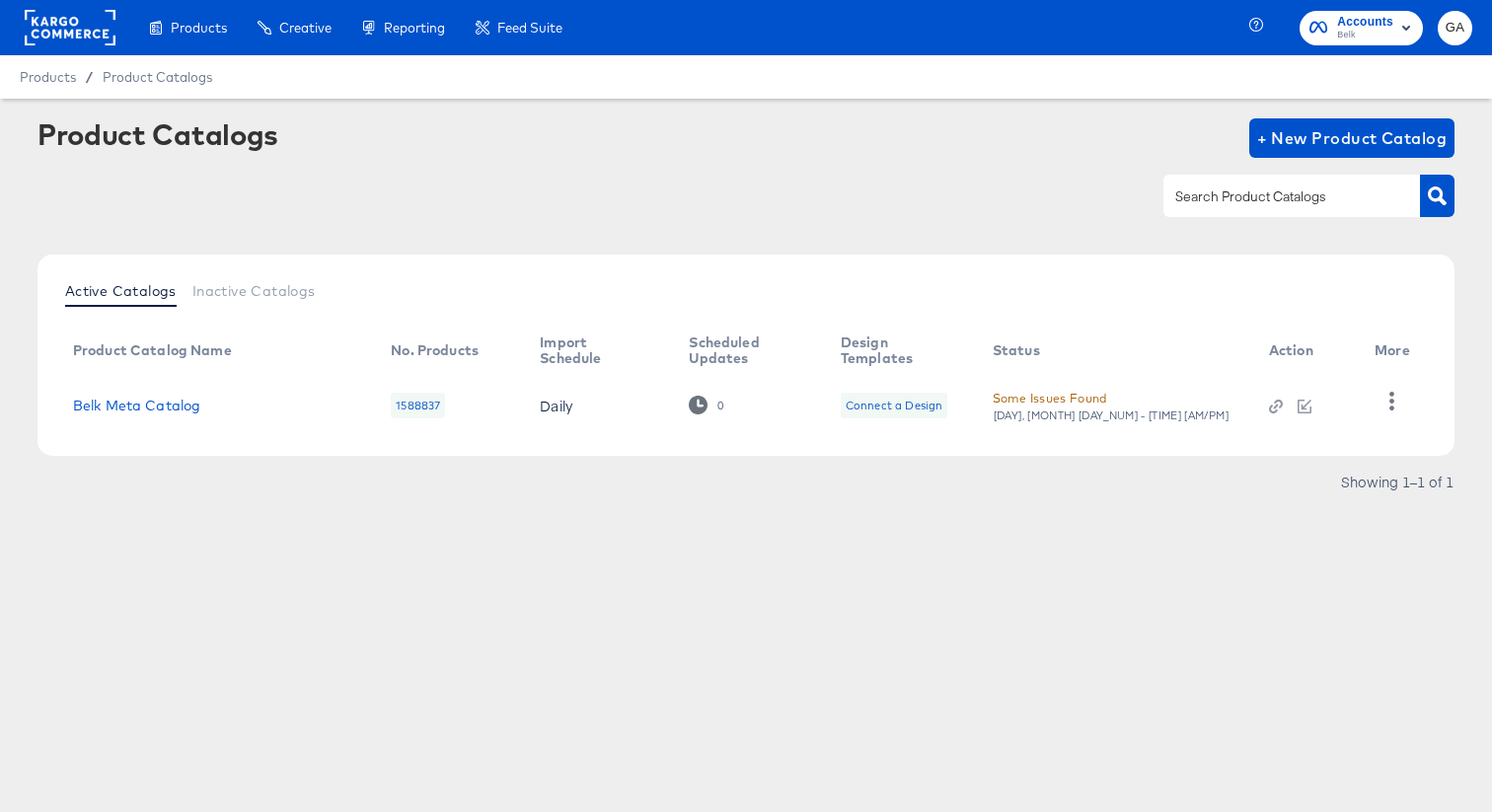 click on "Belk" at bounding box center (1365, 36) 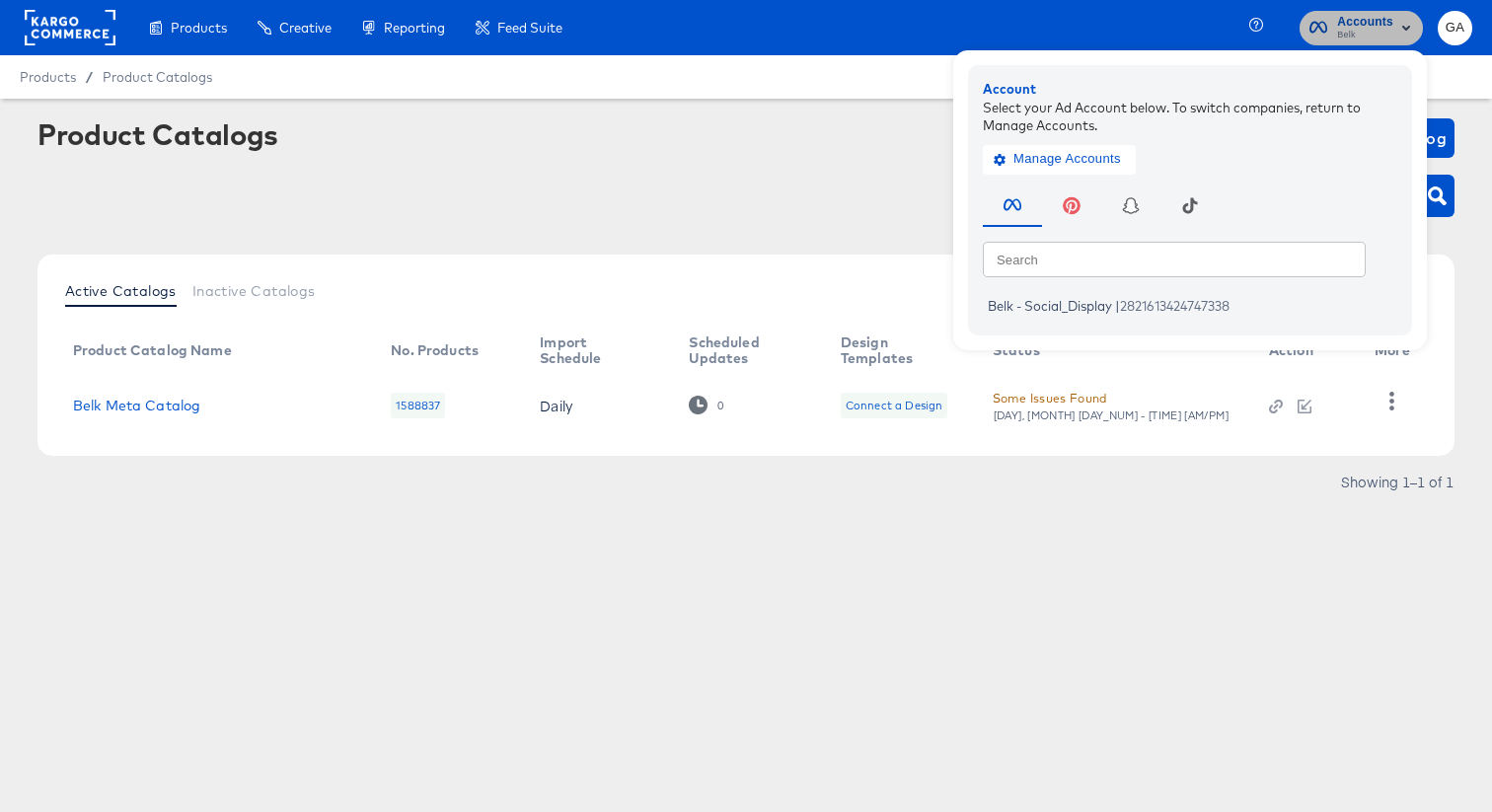 click on "Belk" at bounding box center (1365, 36) 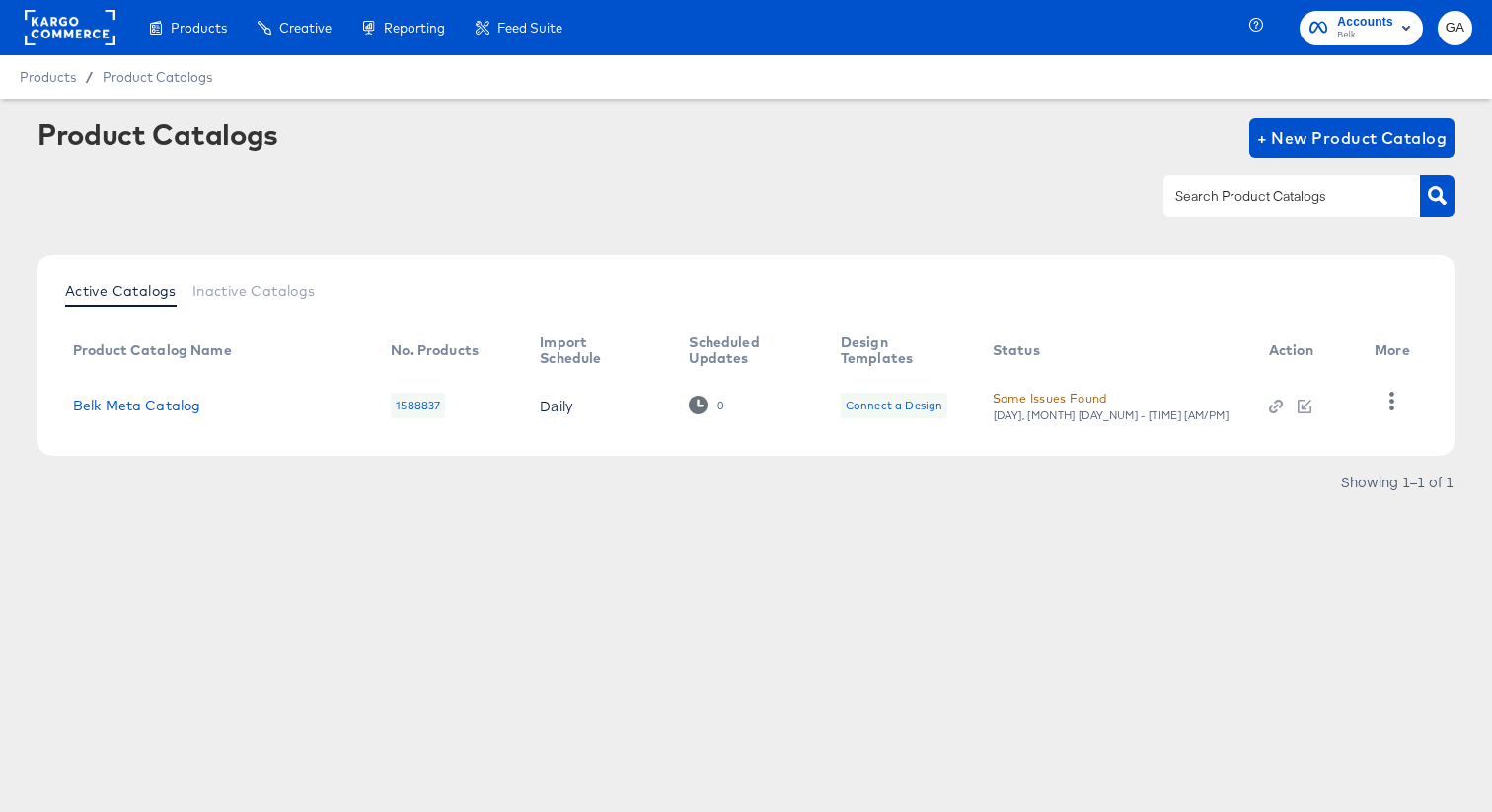 click on "Belk" at bounding box center (1365, 36) 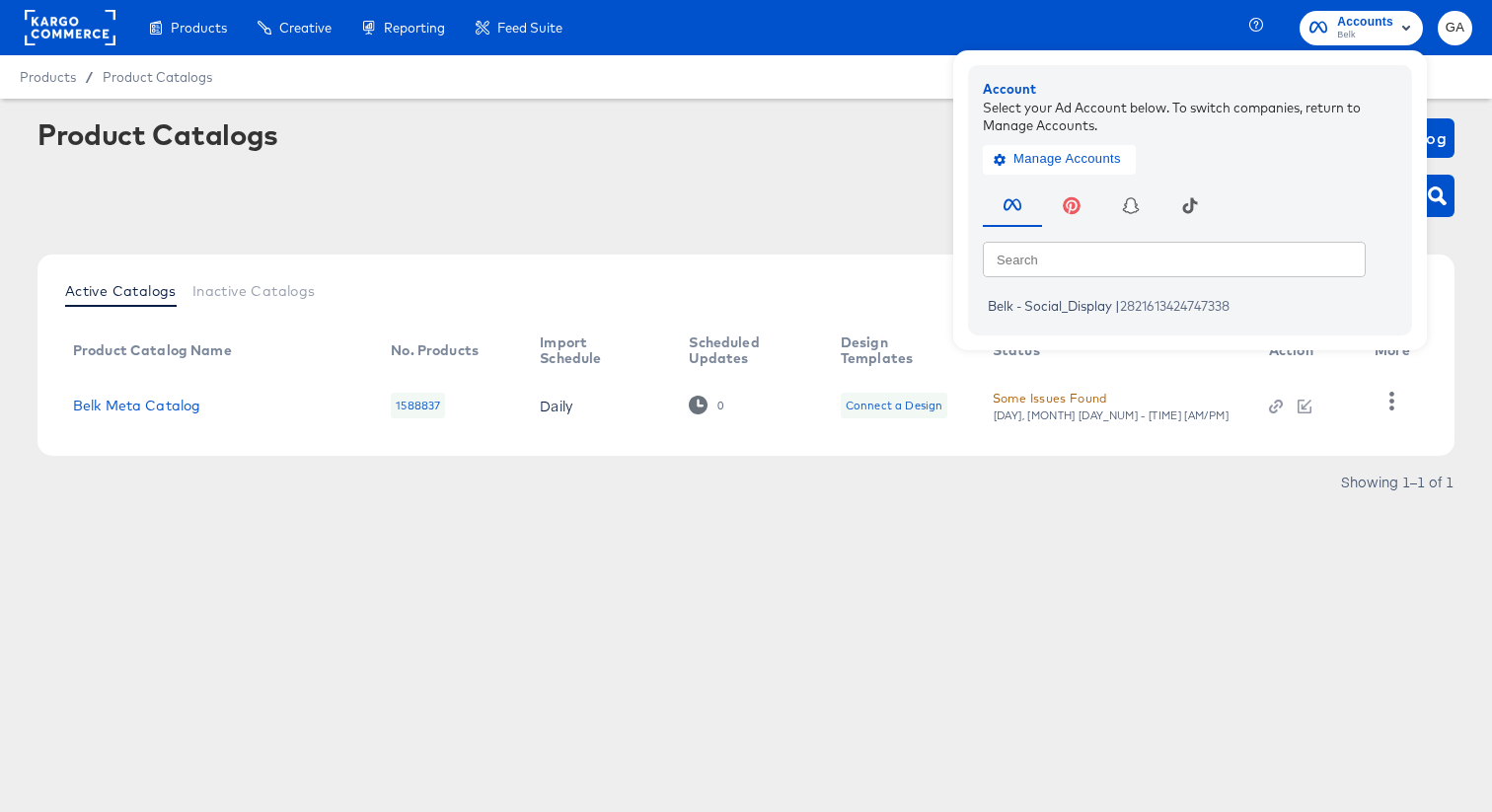 click 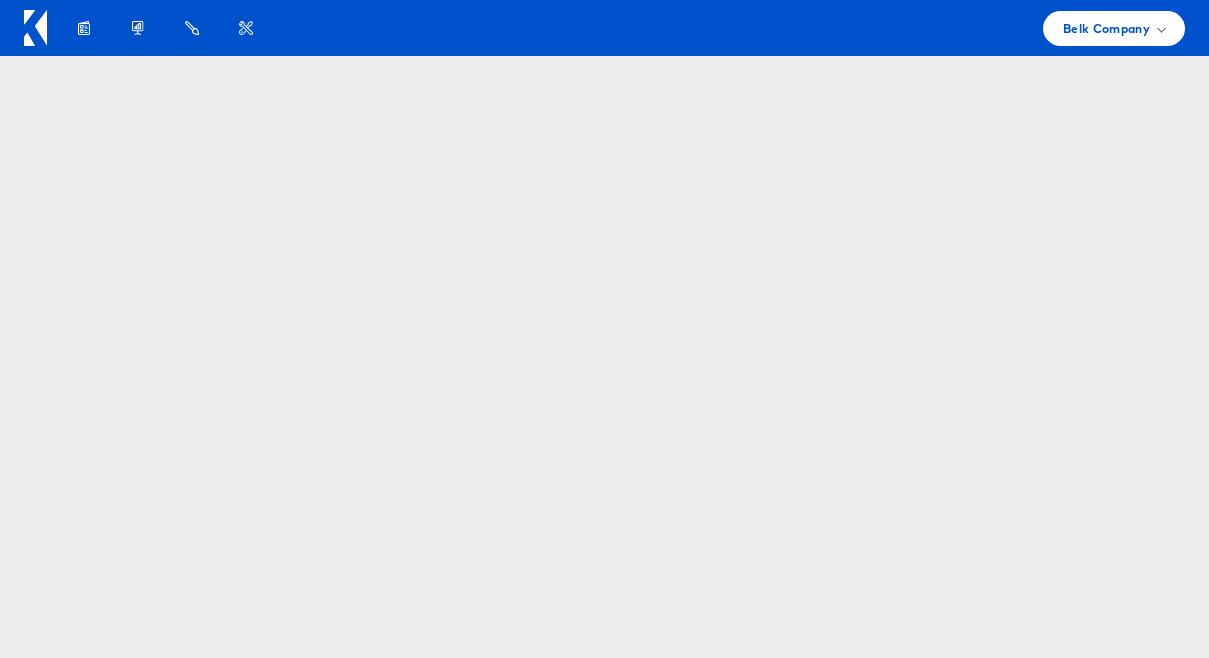 scroll, scrollTop: 0, scrollLeft: 0, axis: both 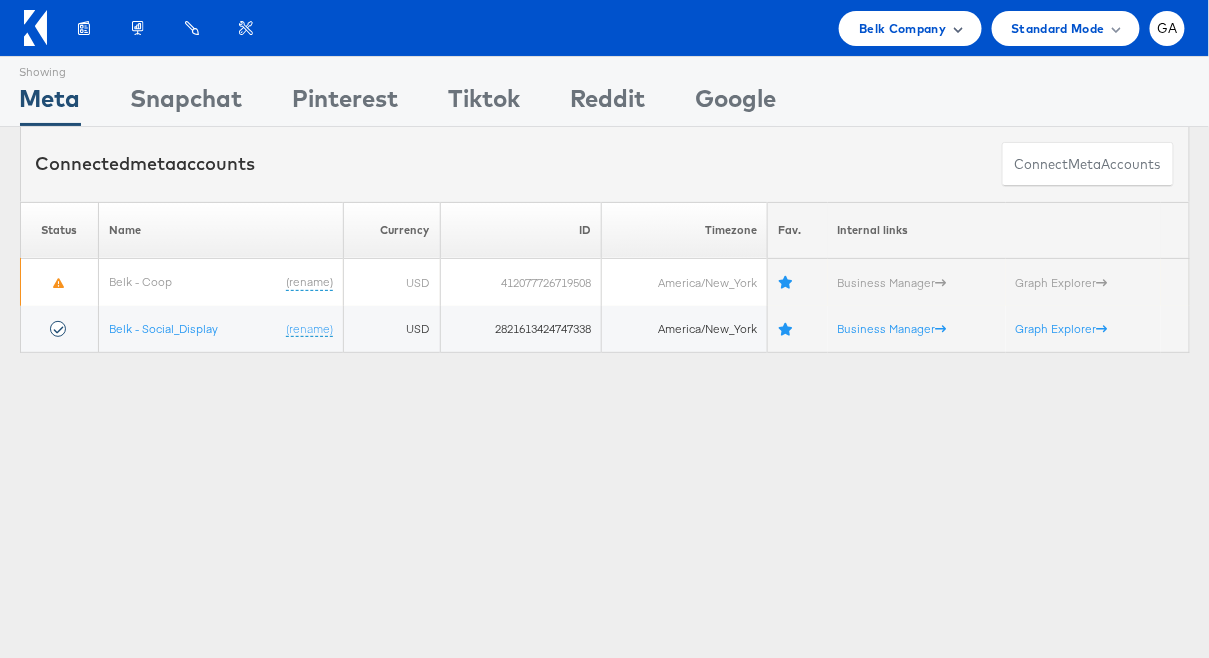 click on "Belk Company" at bounding box center (902, 28) 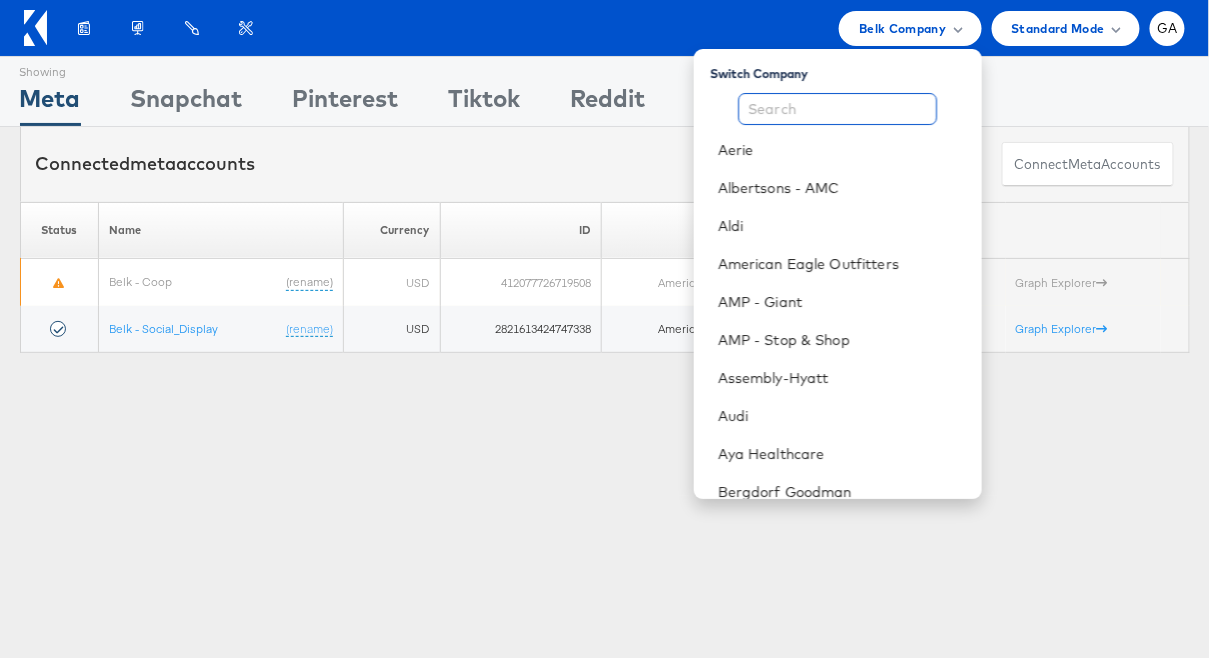click at bounding box center [837, 109] 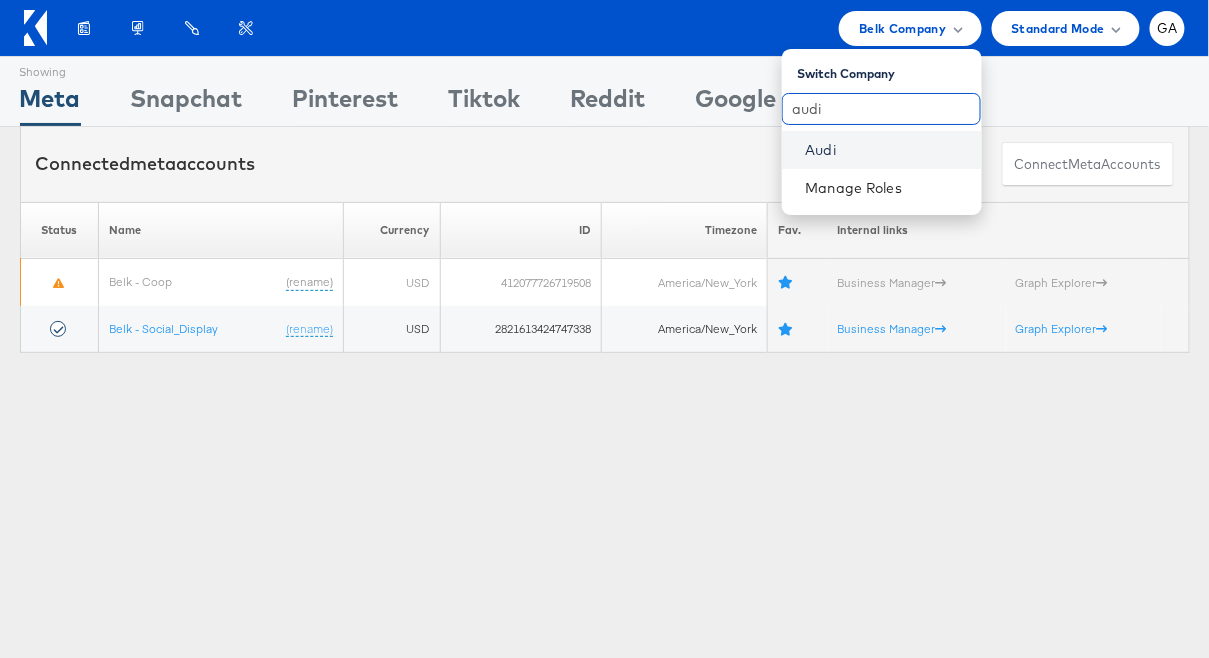 type on "audi" 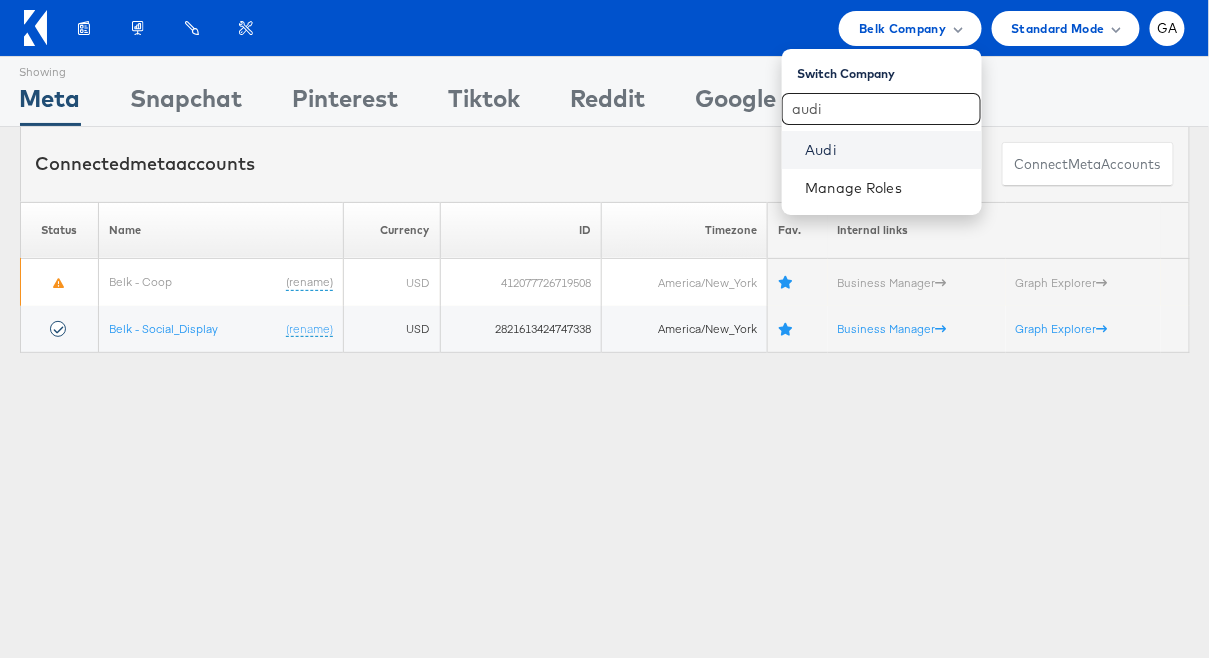 click on "Audi" at bounding box center [886, 150] 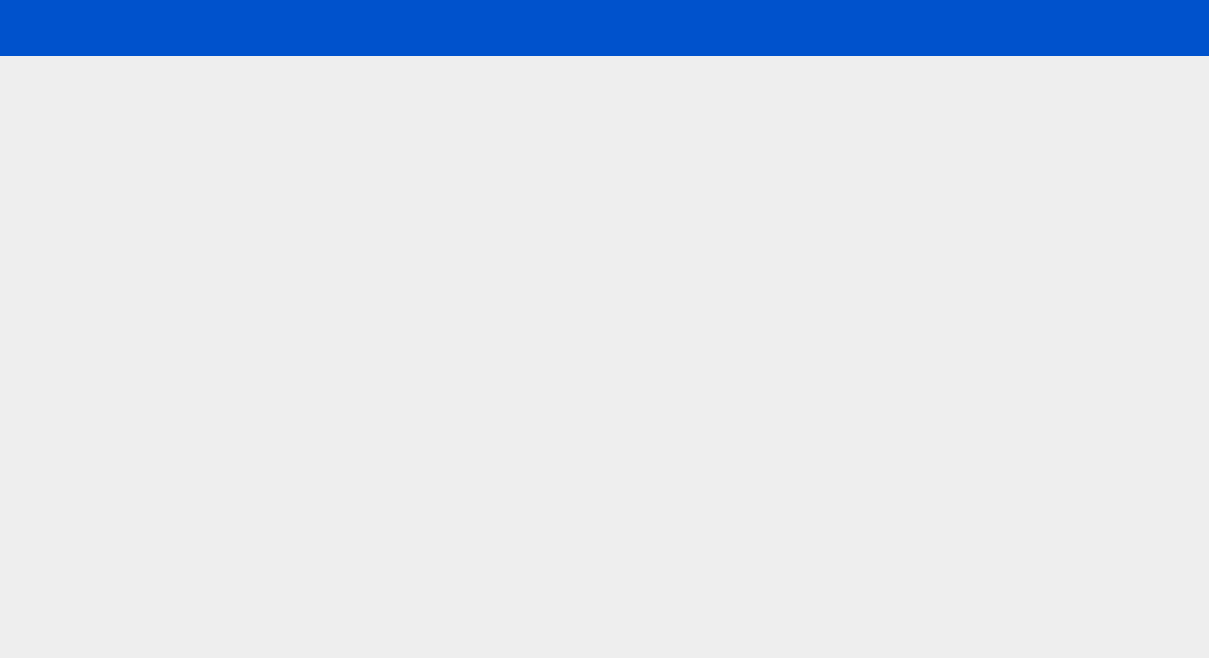 scroll, scrollTop: 0, scrollLeft: 0, axis: both 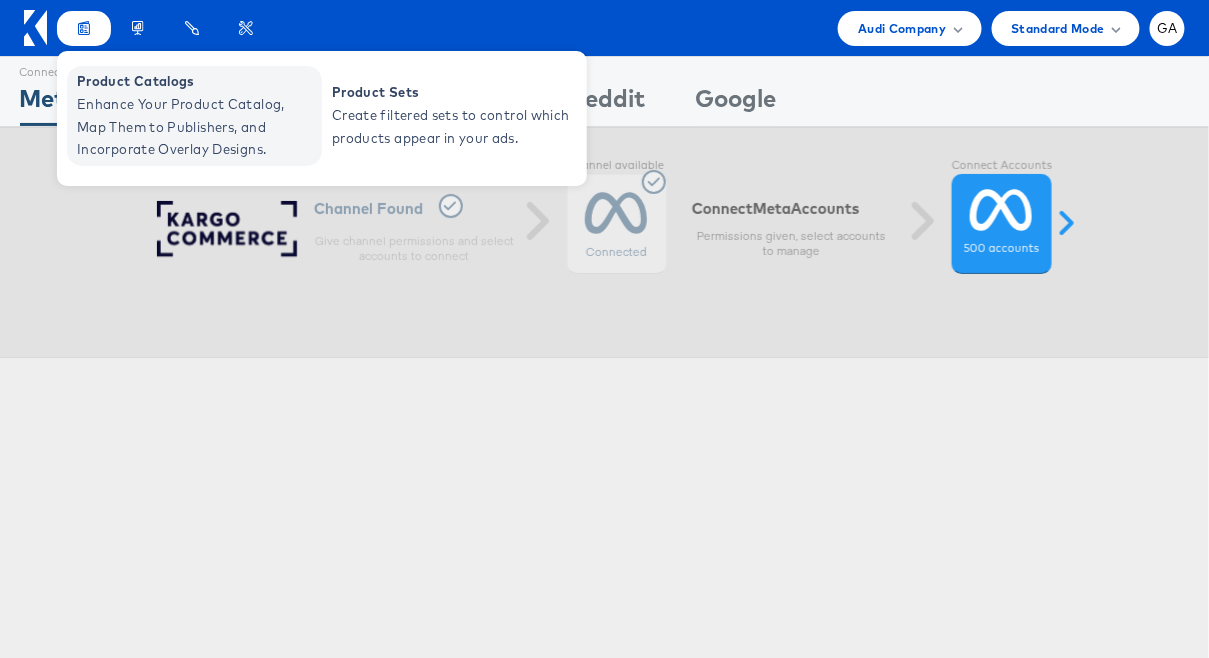 click on "Enhance Your Product Catalog, Map Them to Publishers, and Incorporate Overlay Designs." at bounding box center (197, 127) 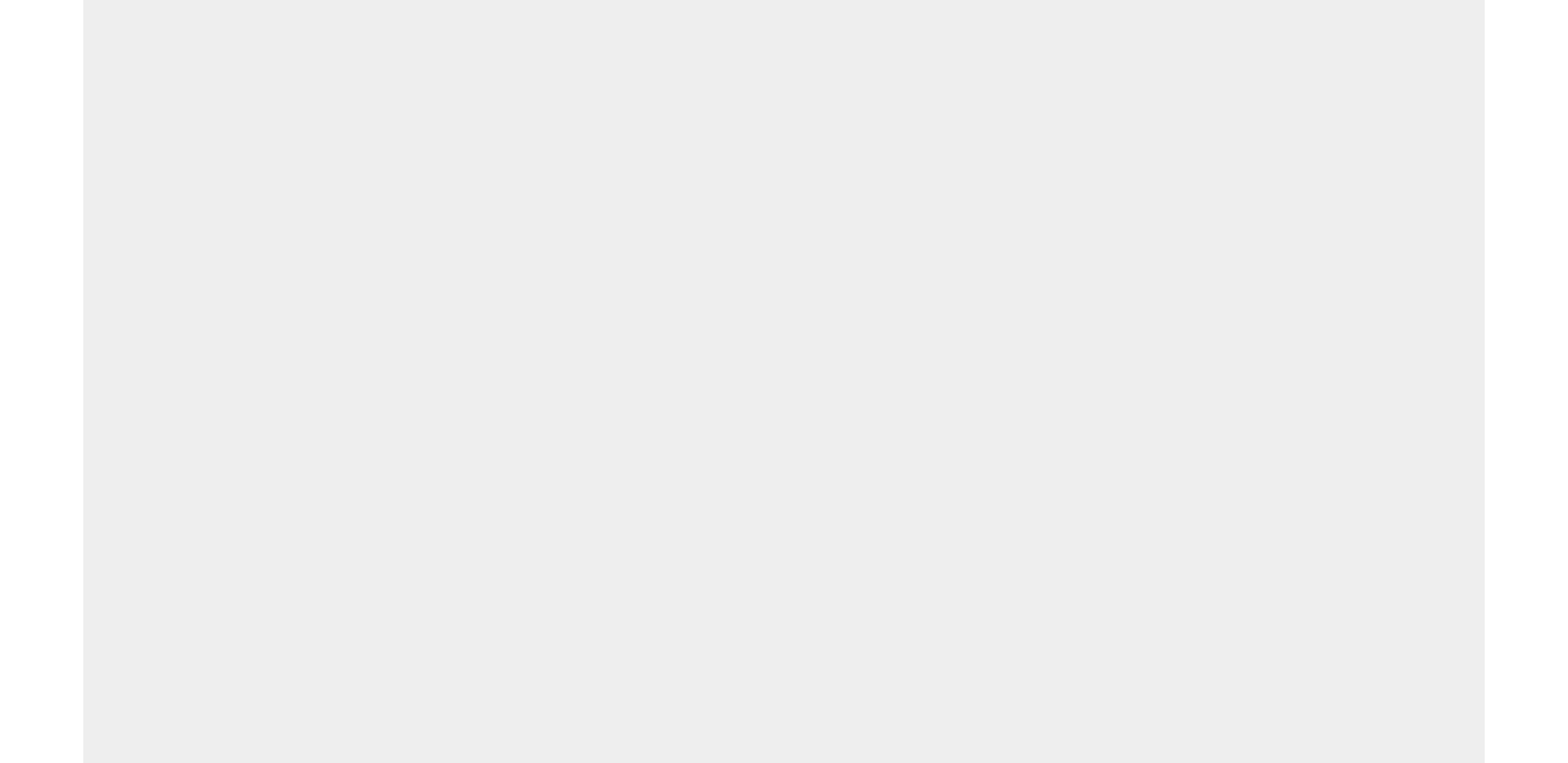scroll, scrollTop: 0, scrollLeft: 0, axis: both 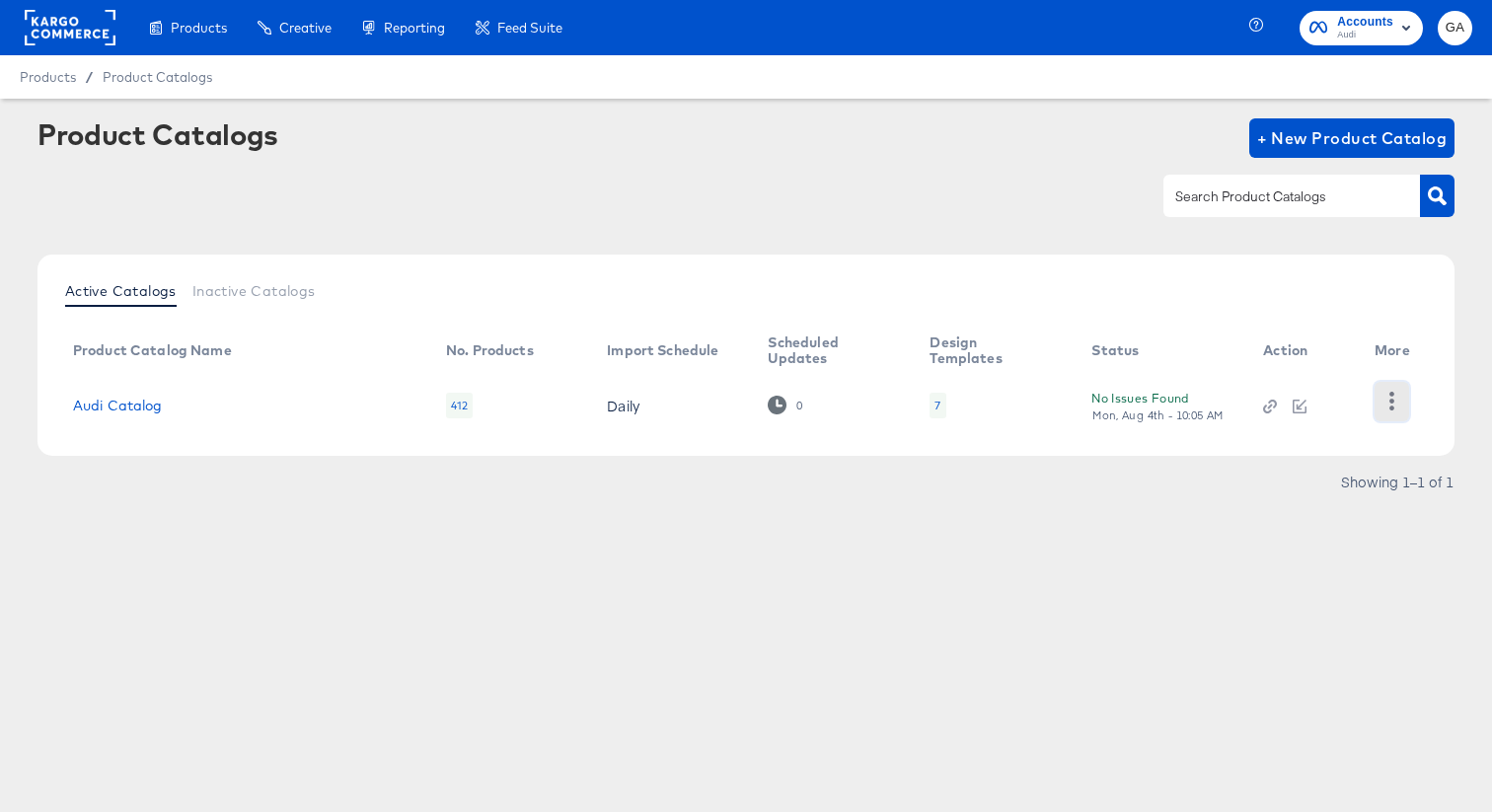 click 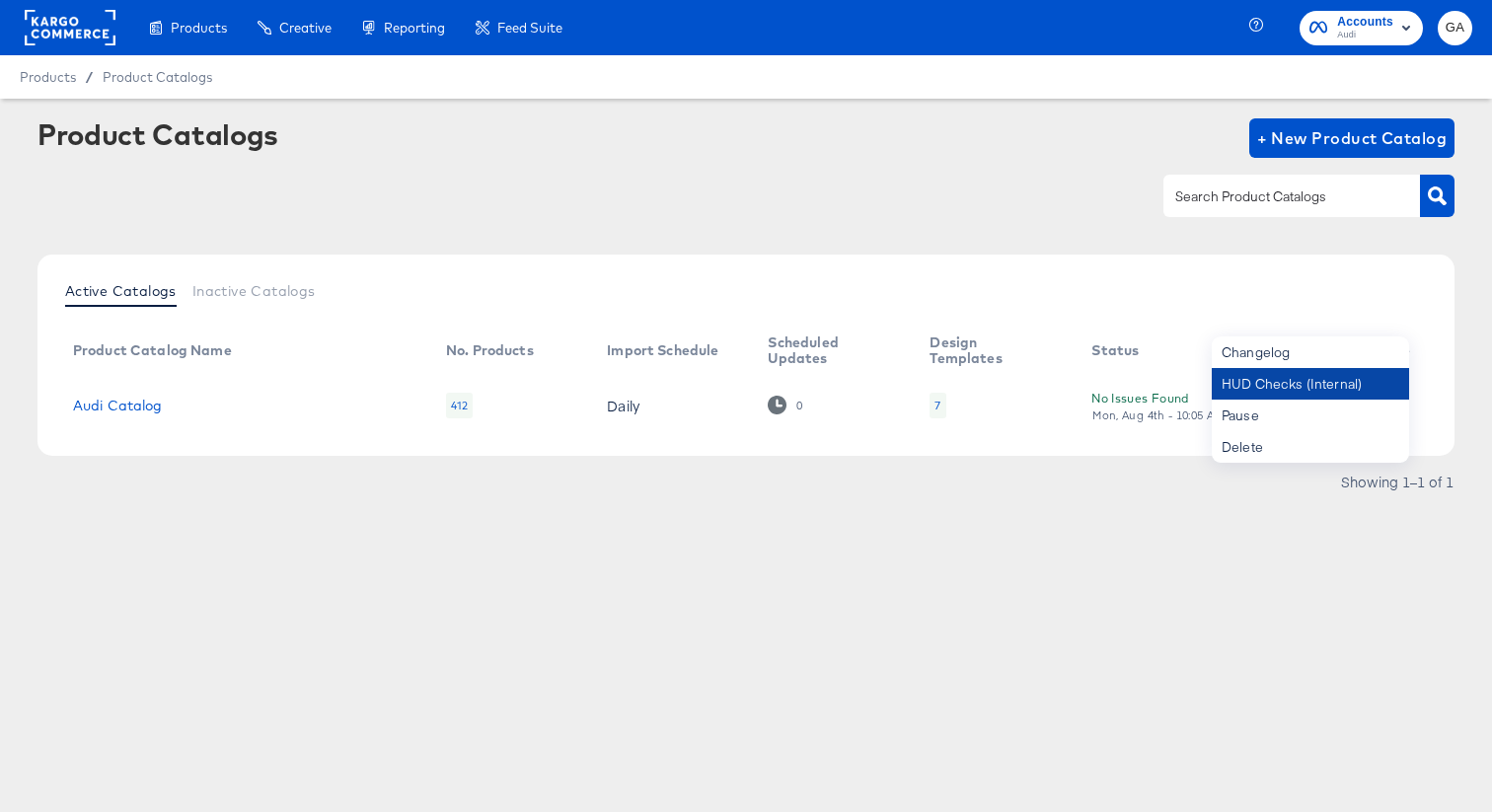 click on "HUD Checks (Internal)" at bounding box center (1310, 384) 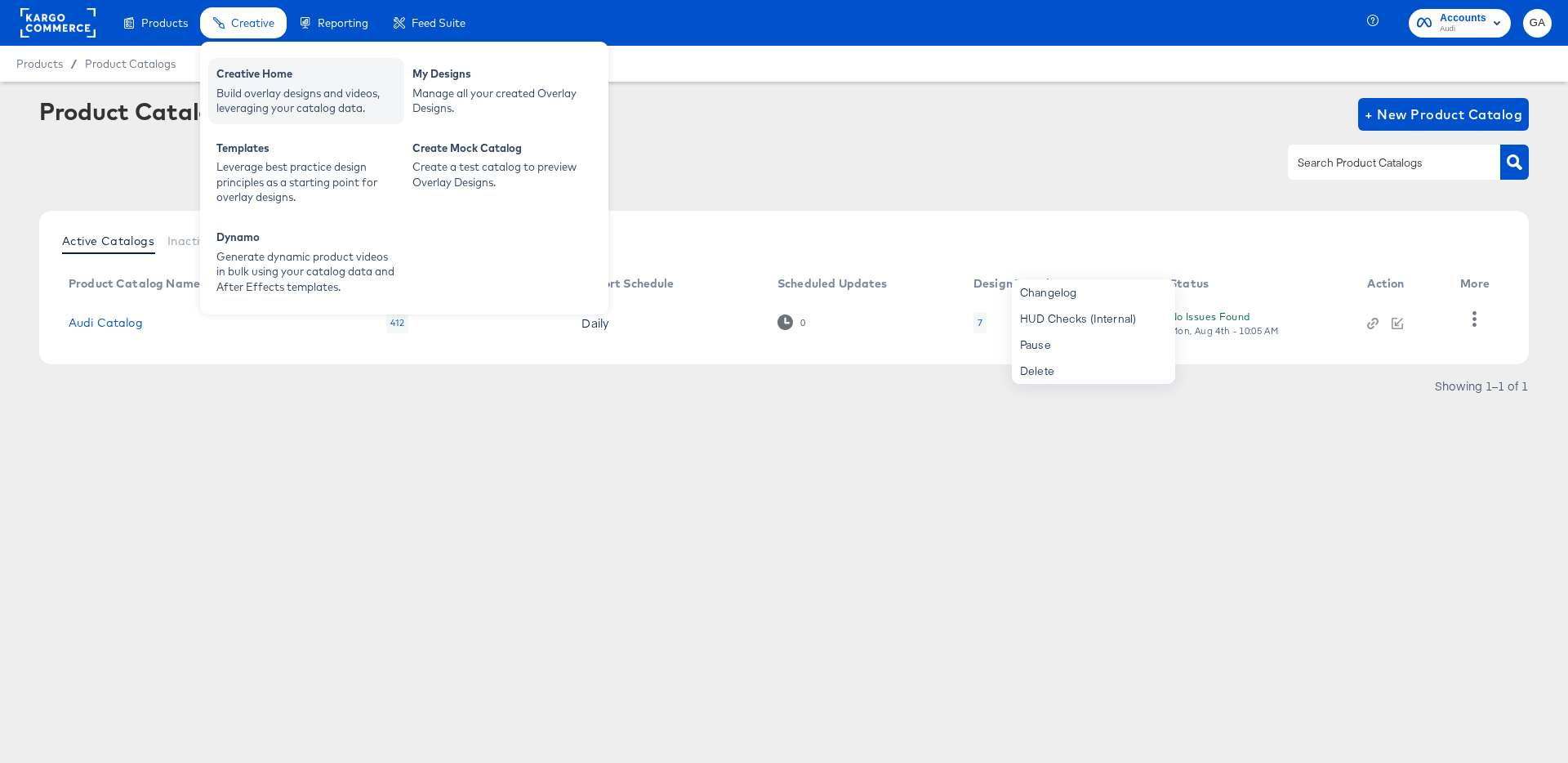 click on "Build overlay designs and videos, leveraging your catalog data." at bounding box center [306, 100] 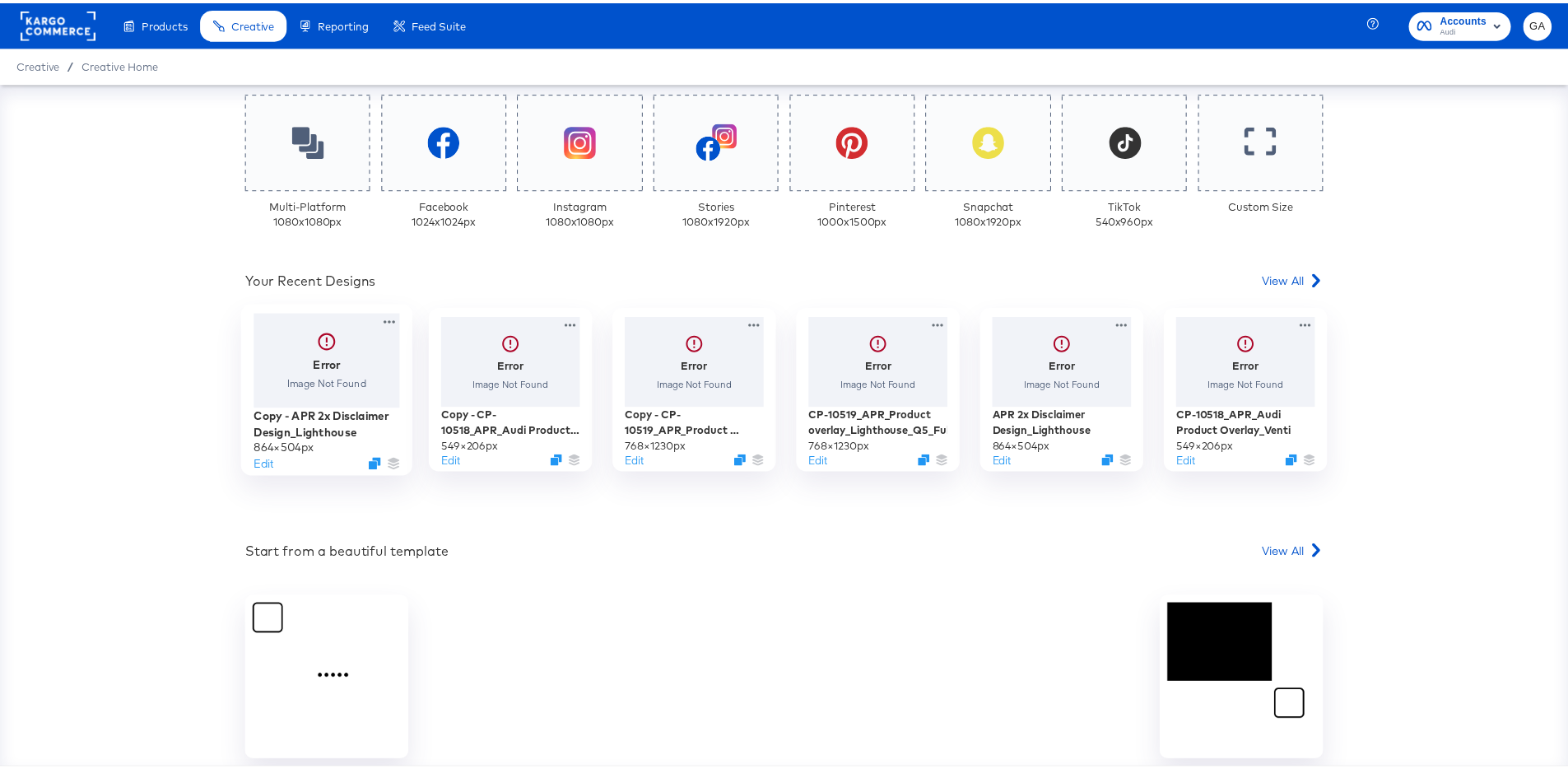 scroll, scrollTop: 0, scrollLeft: 0, axis: both 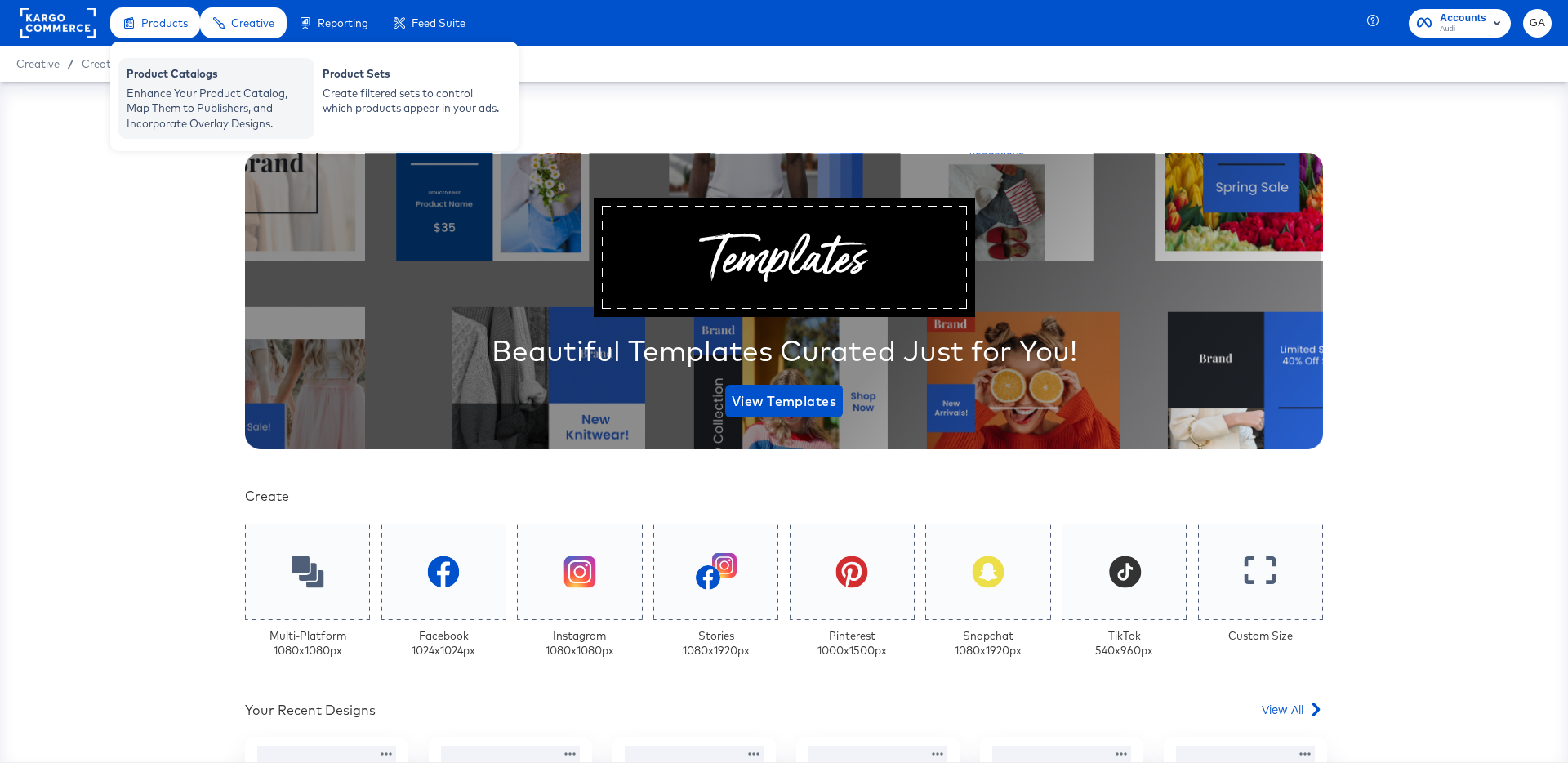 click on "Product Catalogs" at bounding box center (216, 76) 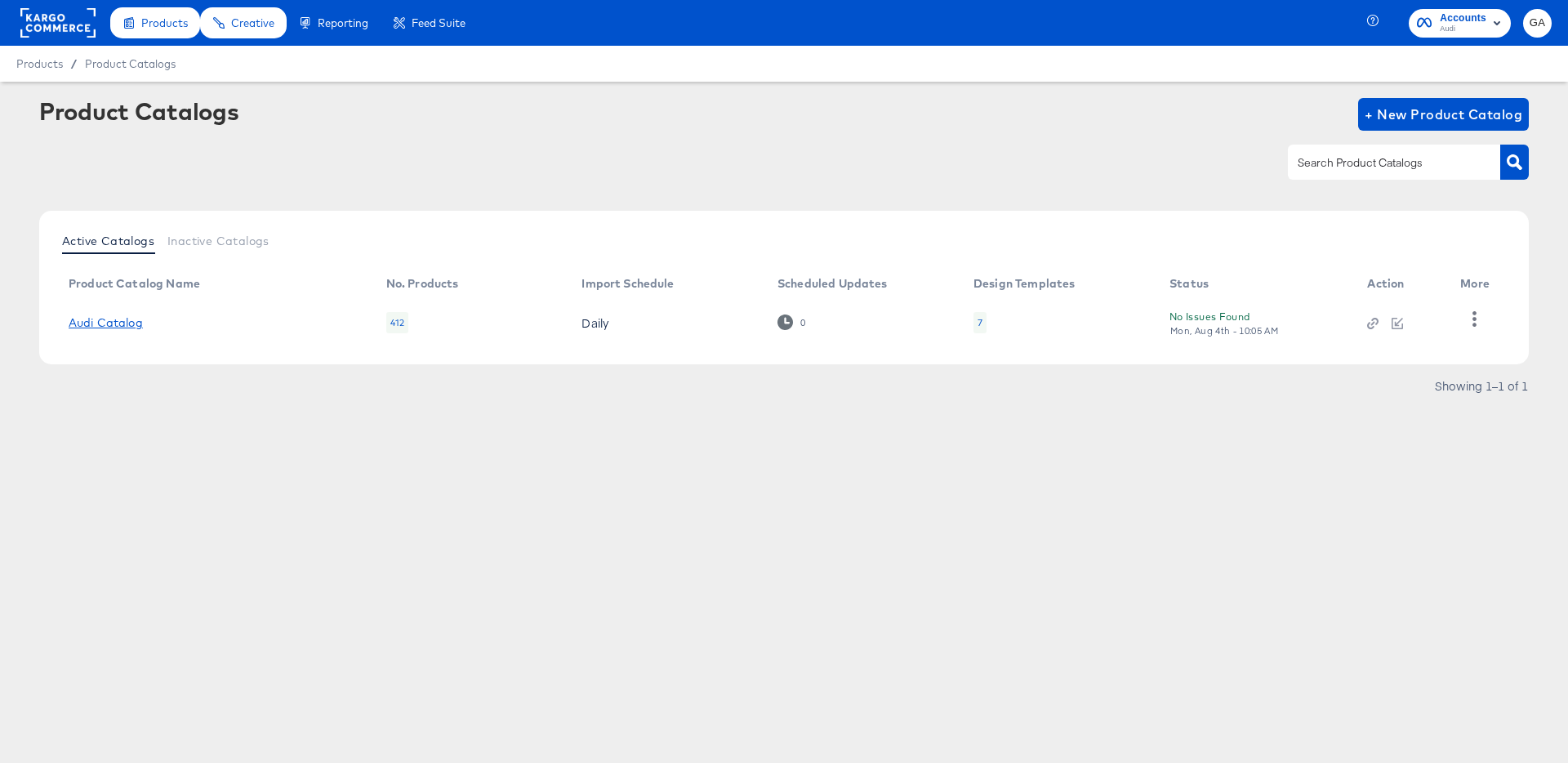 click on "Audi Catalog" at bounding box center (105, 323) 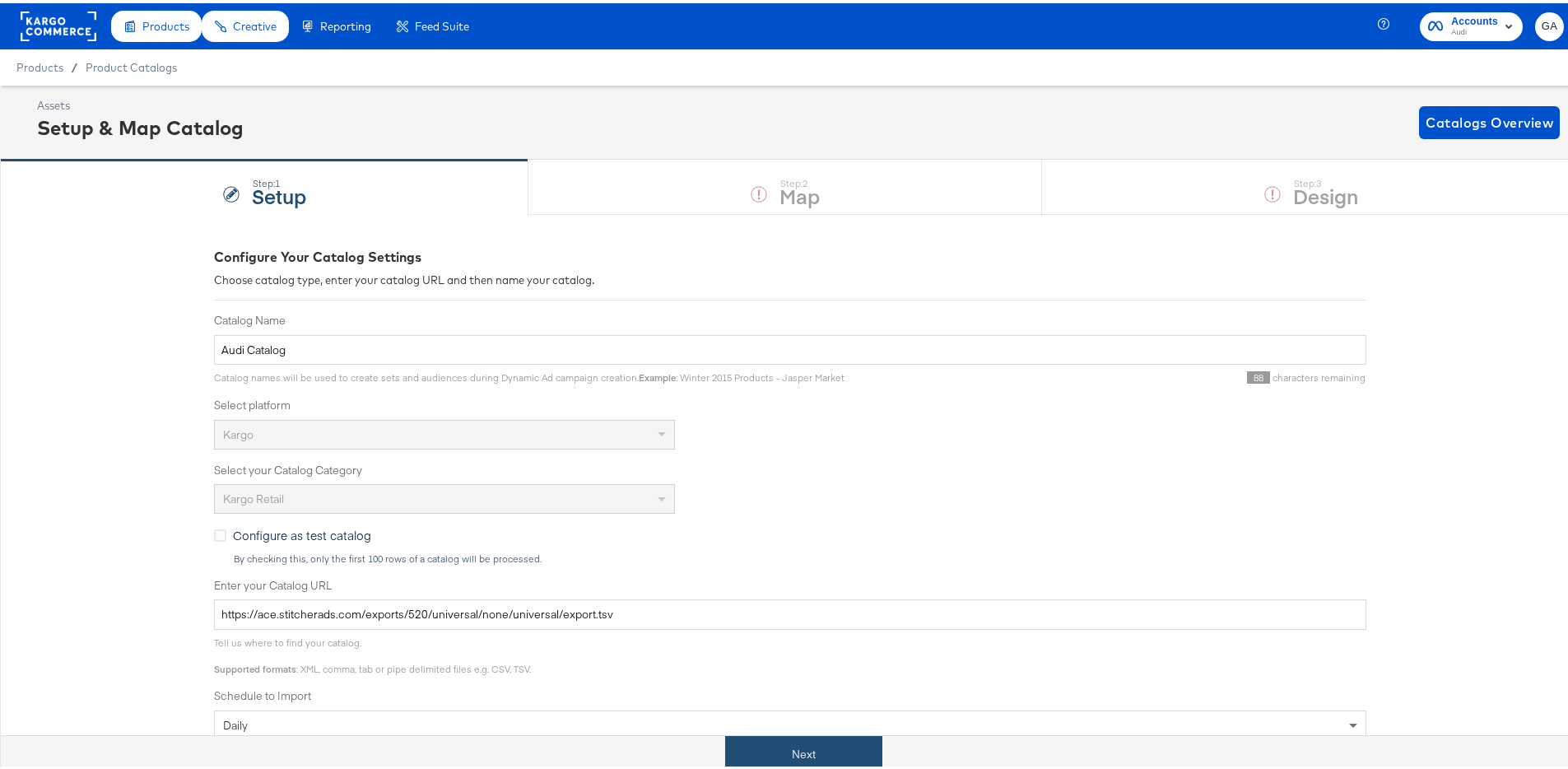 click on "Next" at bounding box center (803, 751) 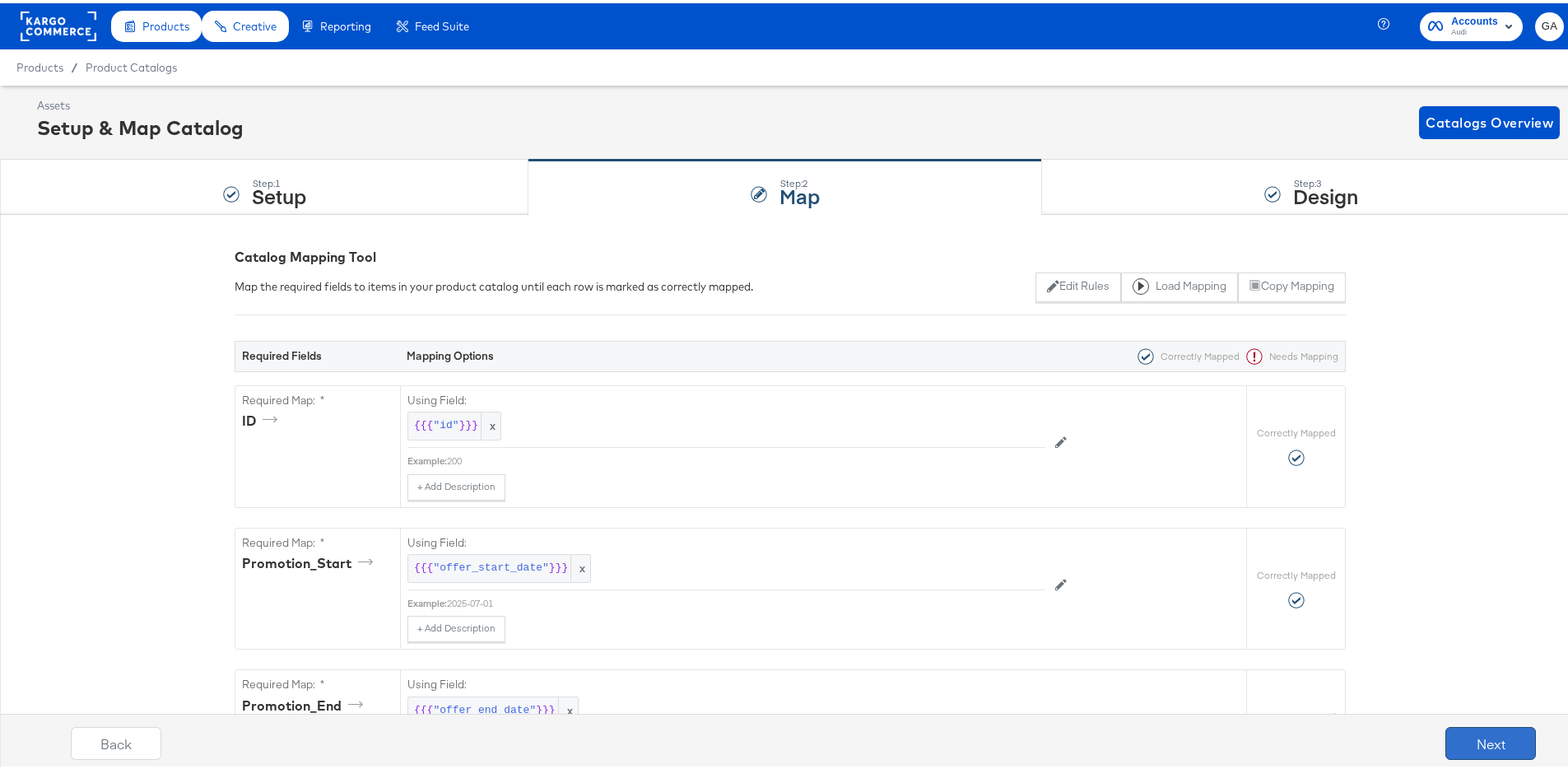 click on "Next" at bounding box center [1491, 740] 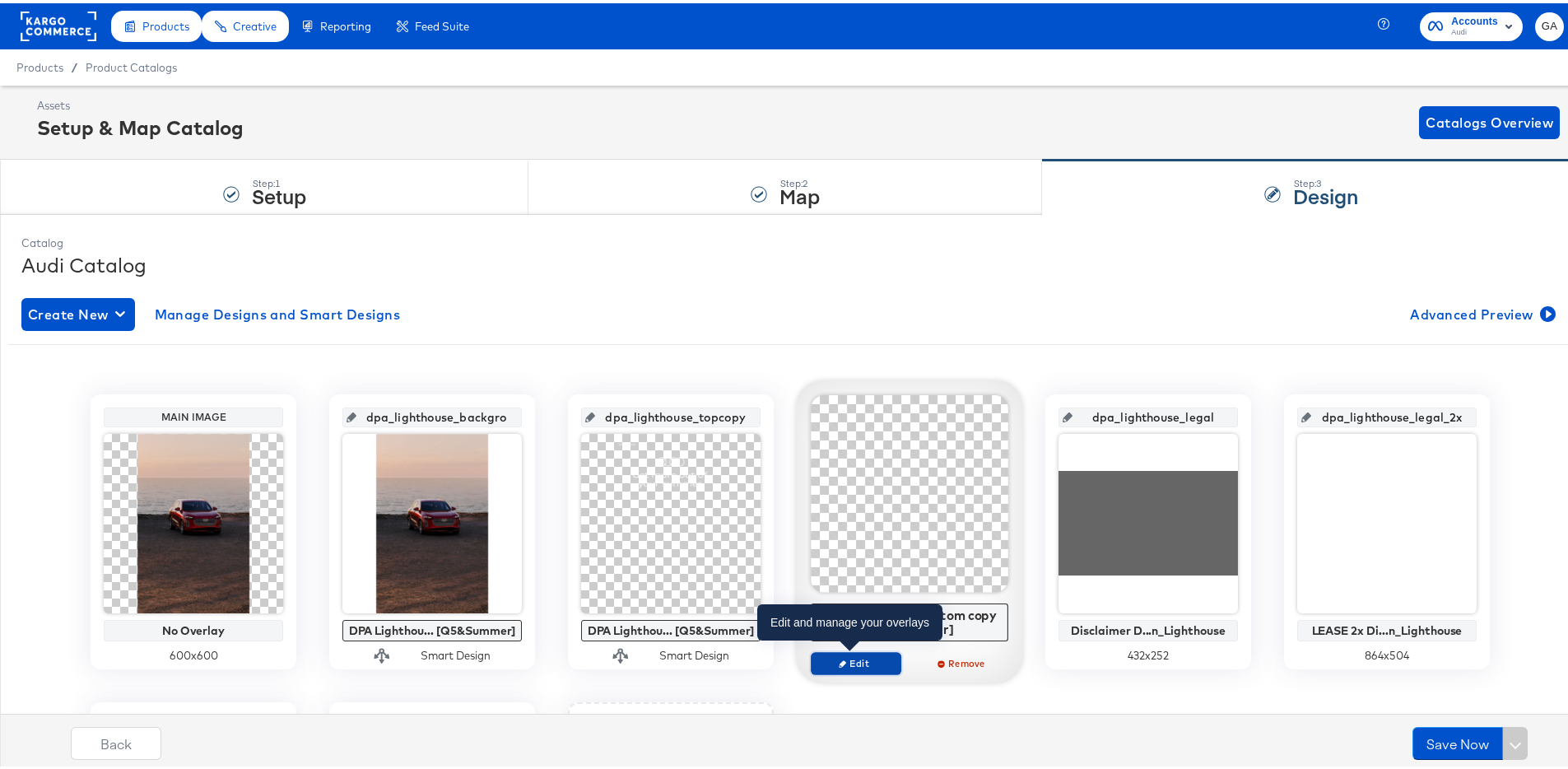 click on "Edit" at bounding box center [856, 659] 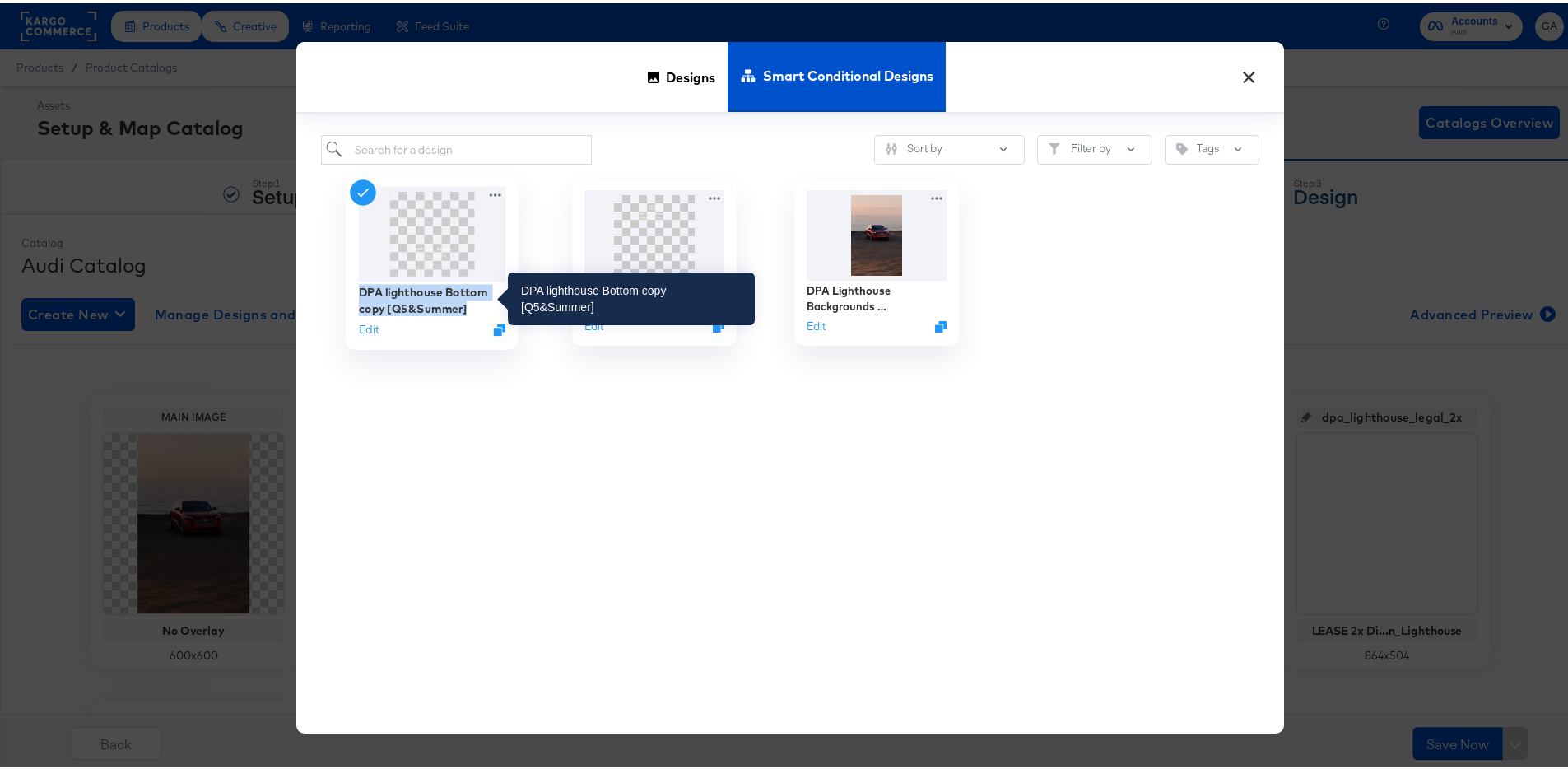 drag, startPoint x: 353, startPoint y: 284, endPoint x: 468, endPoint y: 303, distance: 116.559 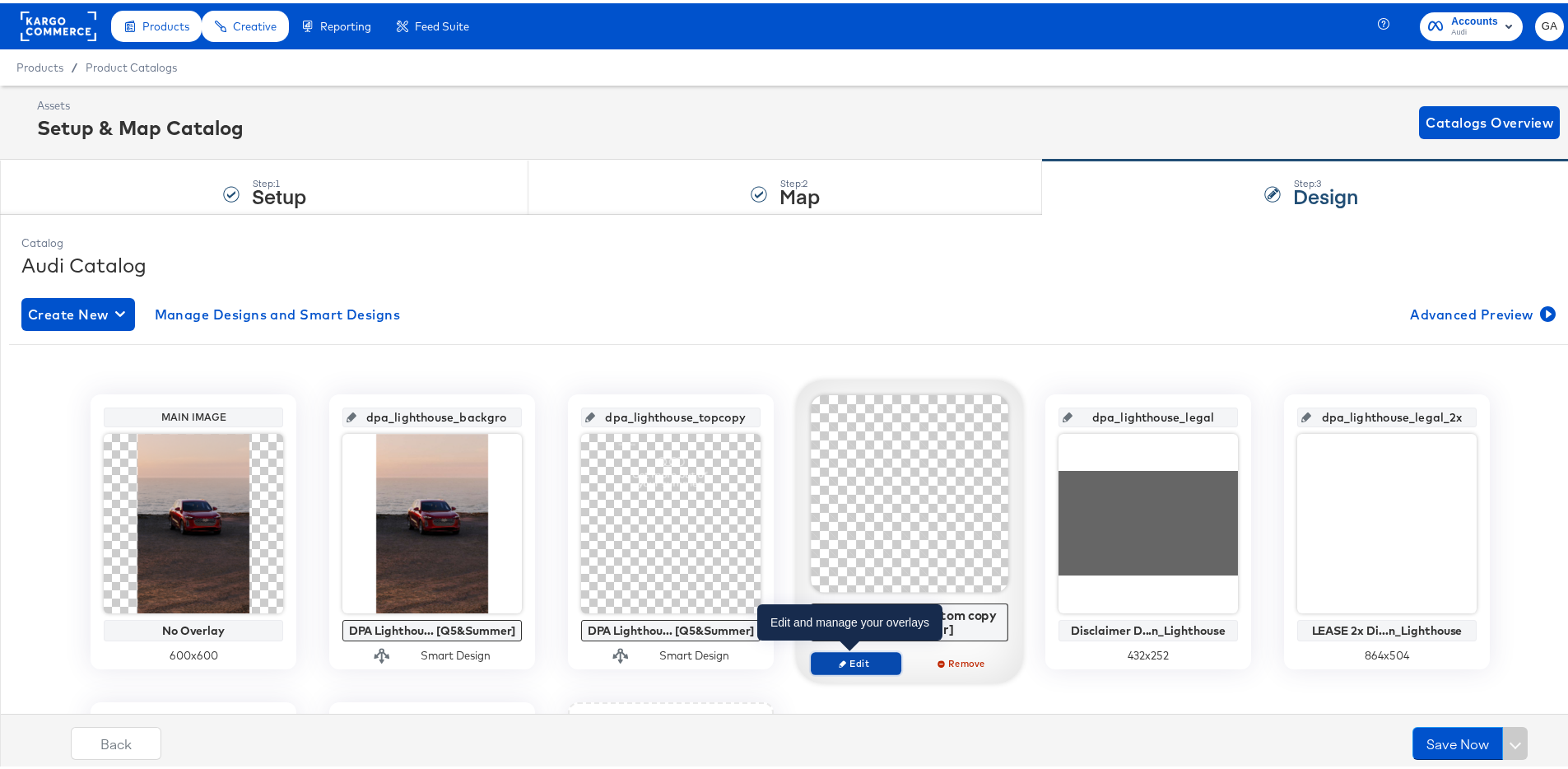 click on "Edit" at bounding box center [856, 659] 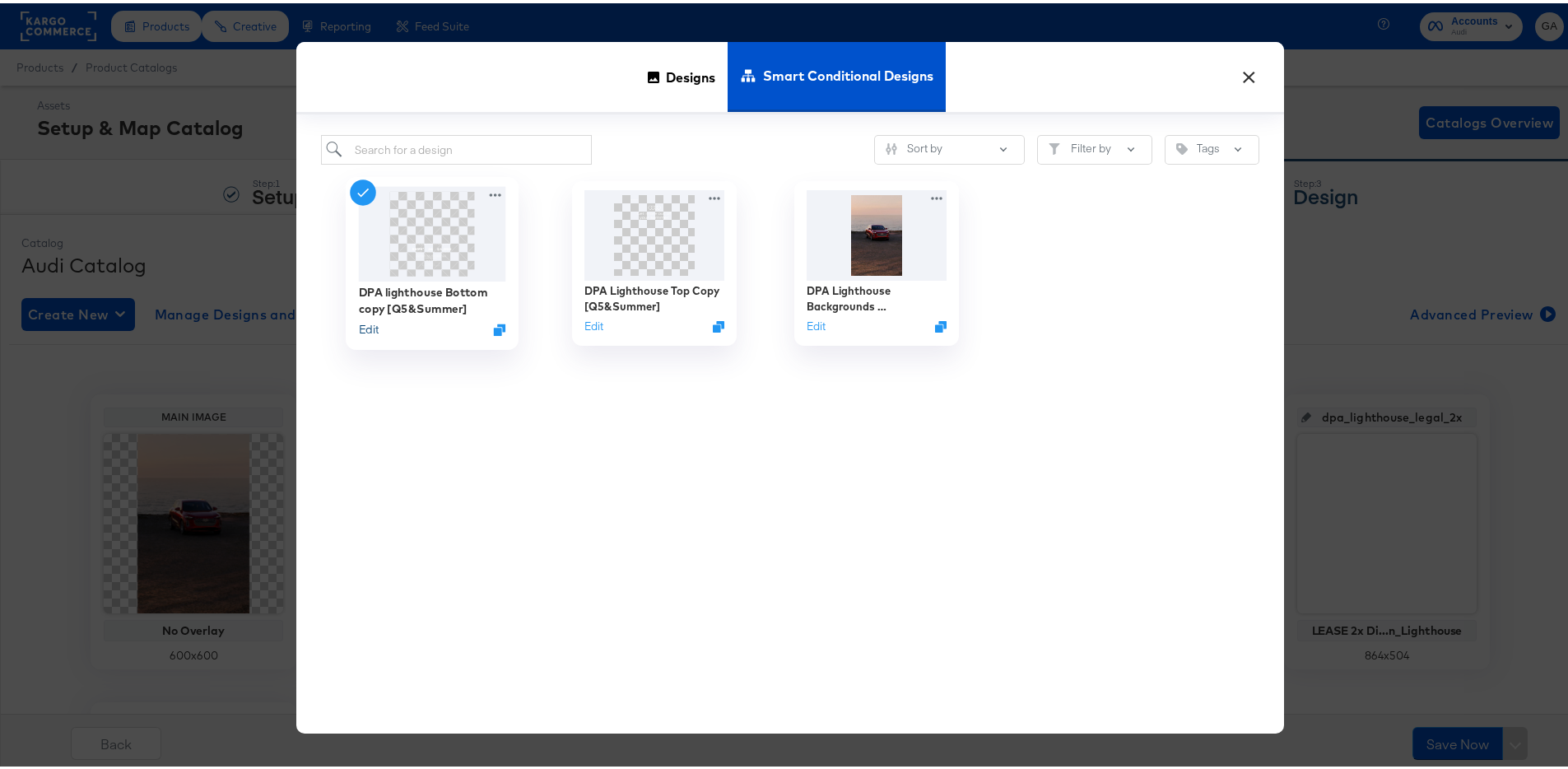 click on "Edit" at bounding box center [369, 326] 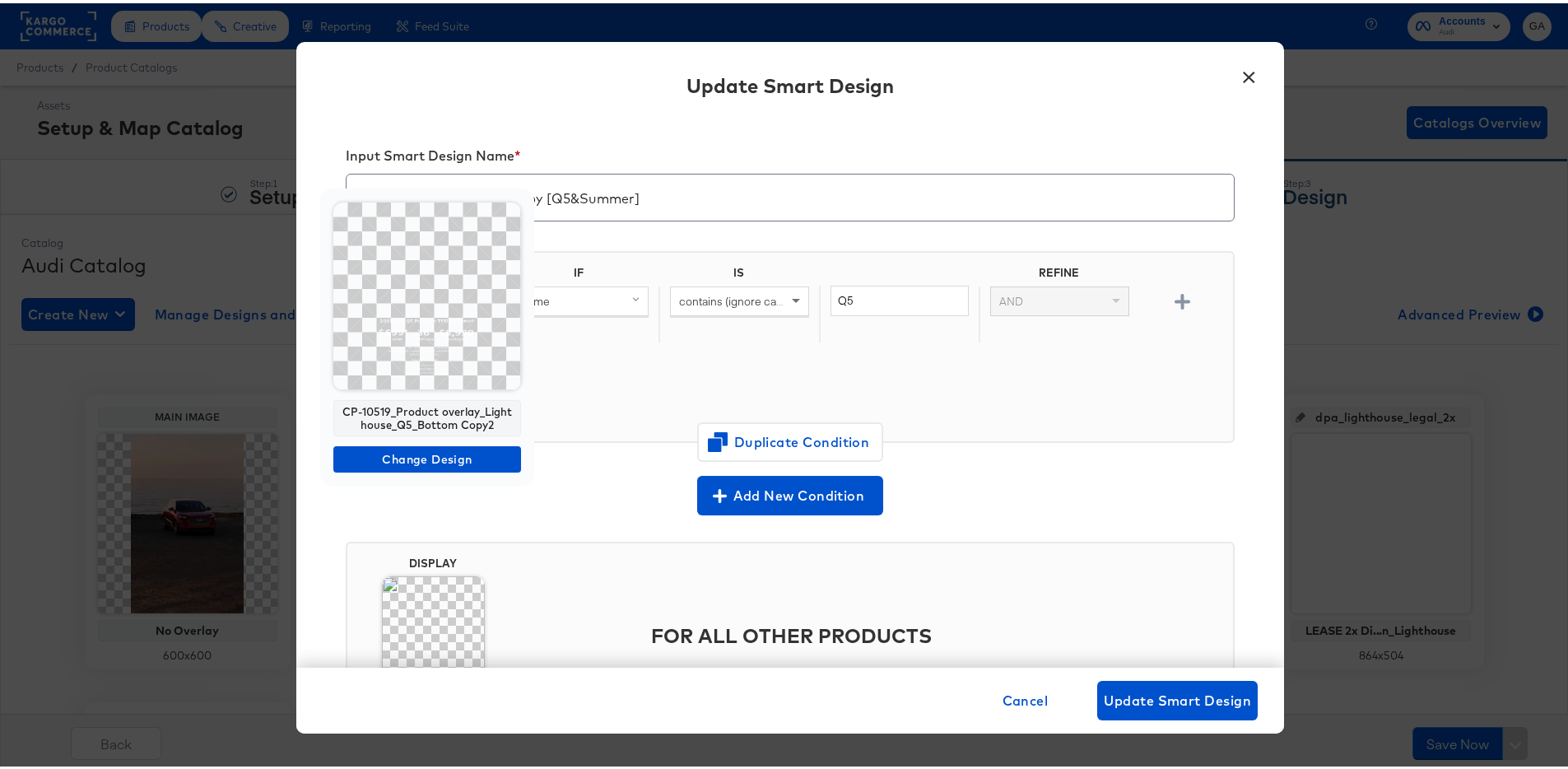 scroll, scrollTop: 324, scrollLeft: 0, axis: vertical 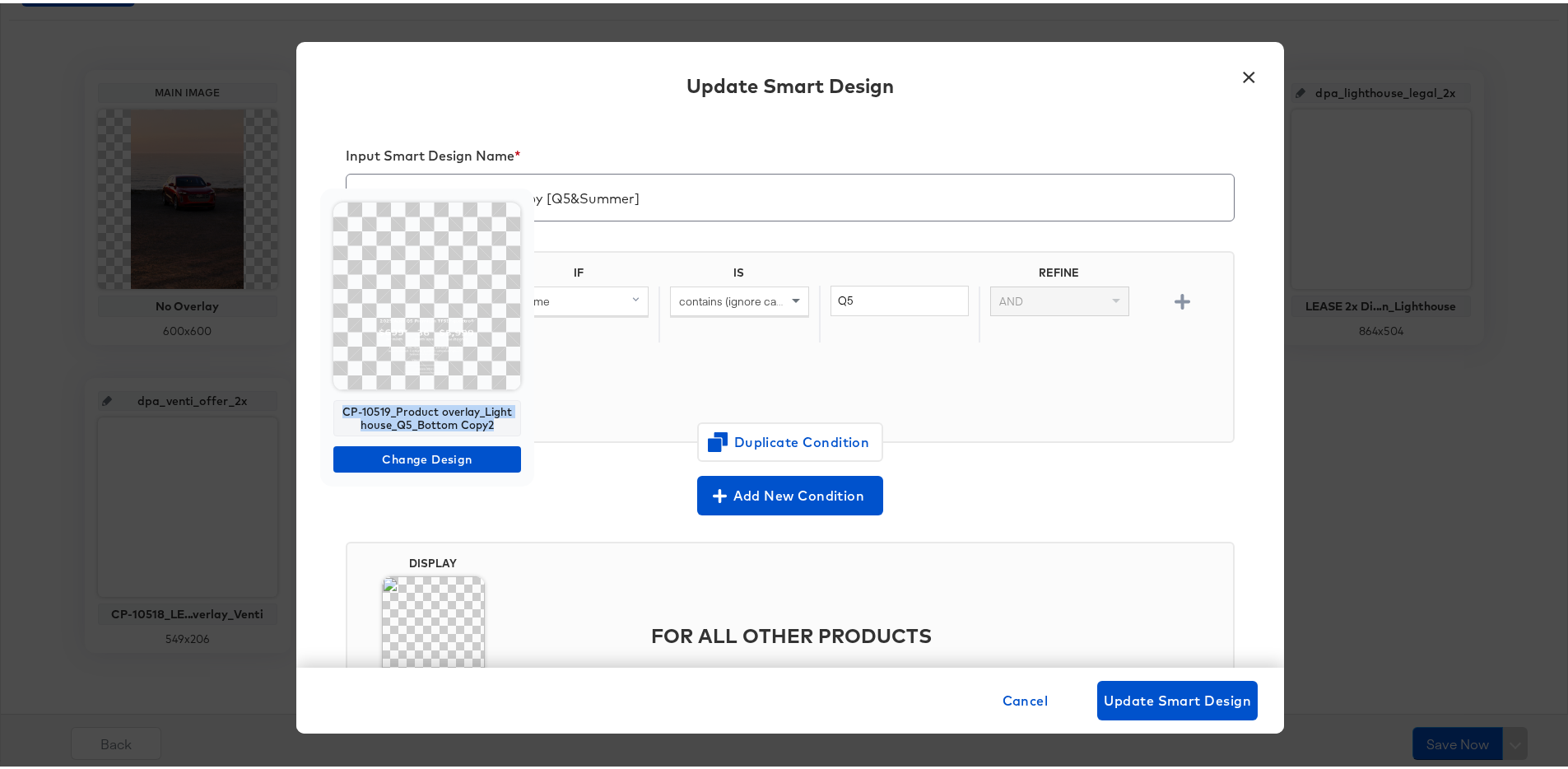 drag, startPoint x: 344, startPoint y: 408, endPoint x: 504, endPoint y: 424, distance: 160.79801 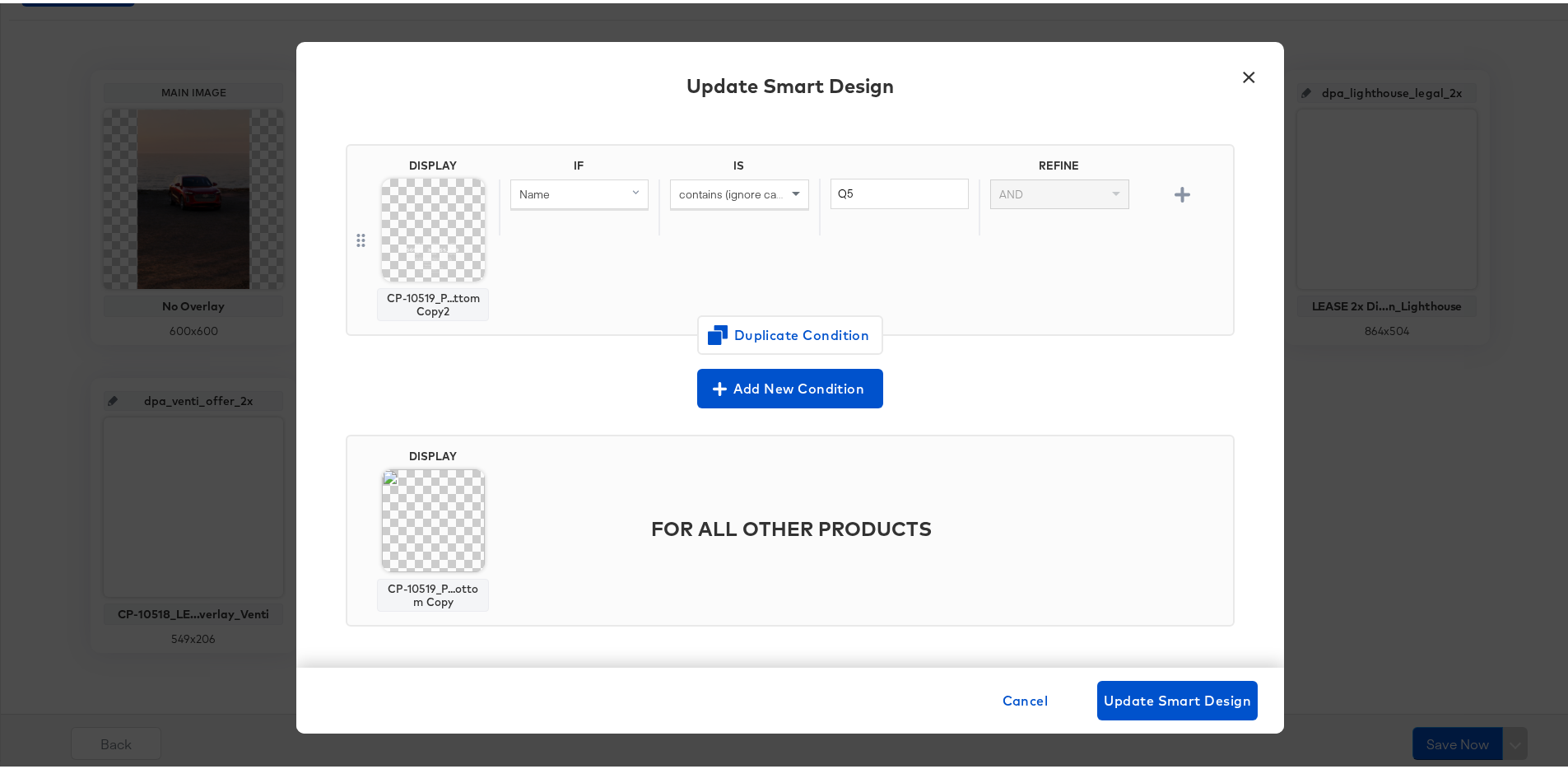 scroll, scrollTop: 109, scrollLeft: 0, axis: vertical 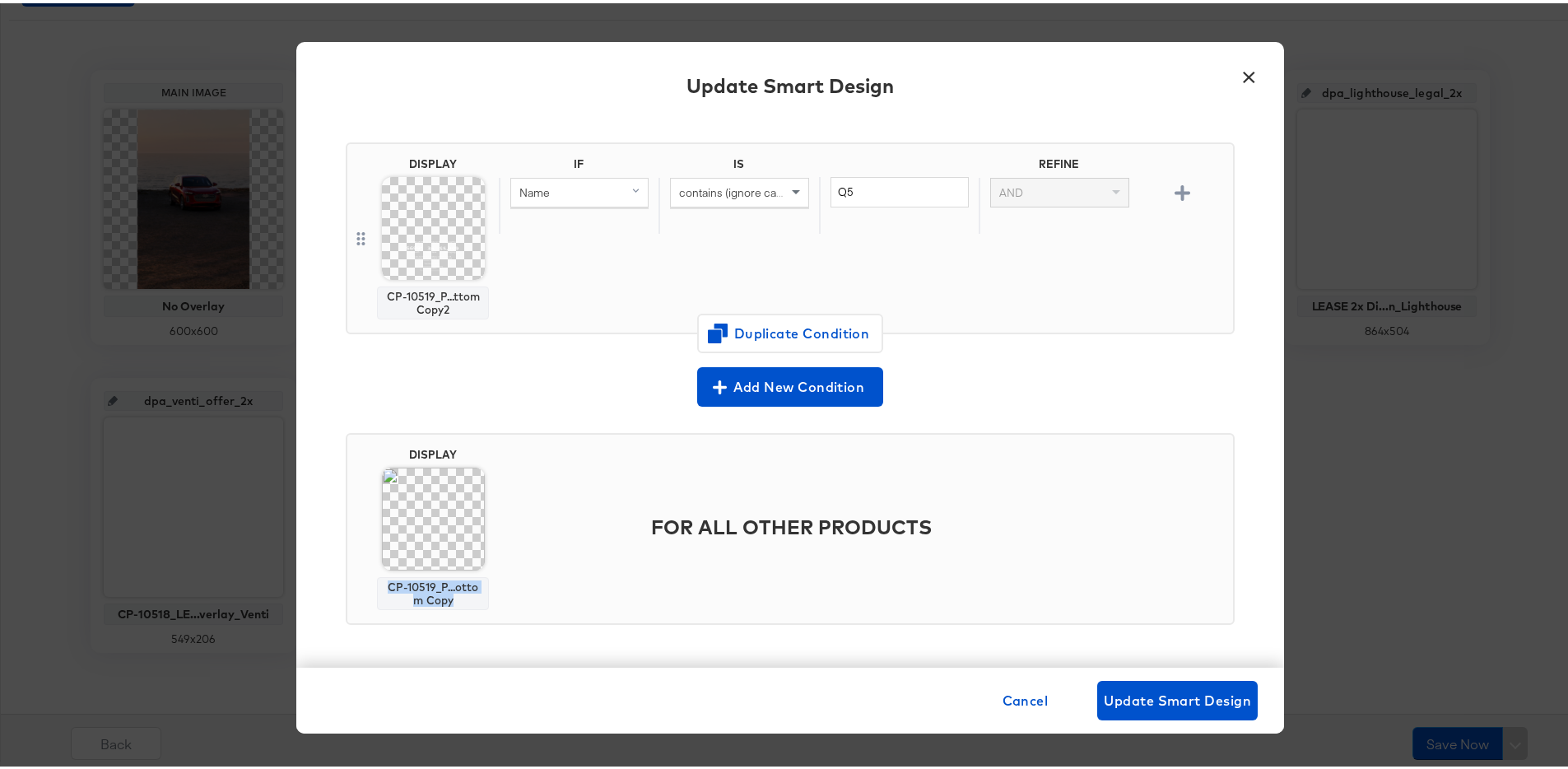 drag, startPoint x: 384, startPoint y: 582, endPoint x: 460, endPoint y: 599, distance: 77.87811 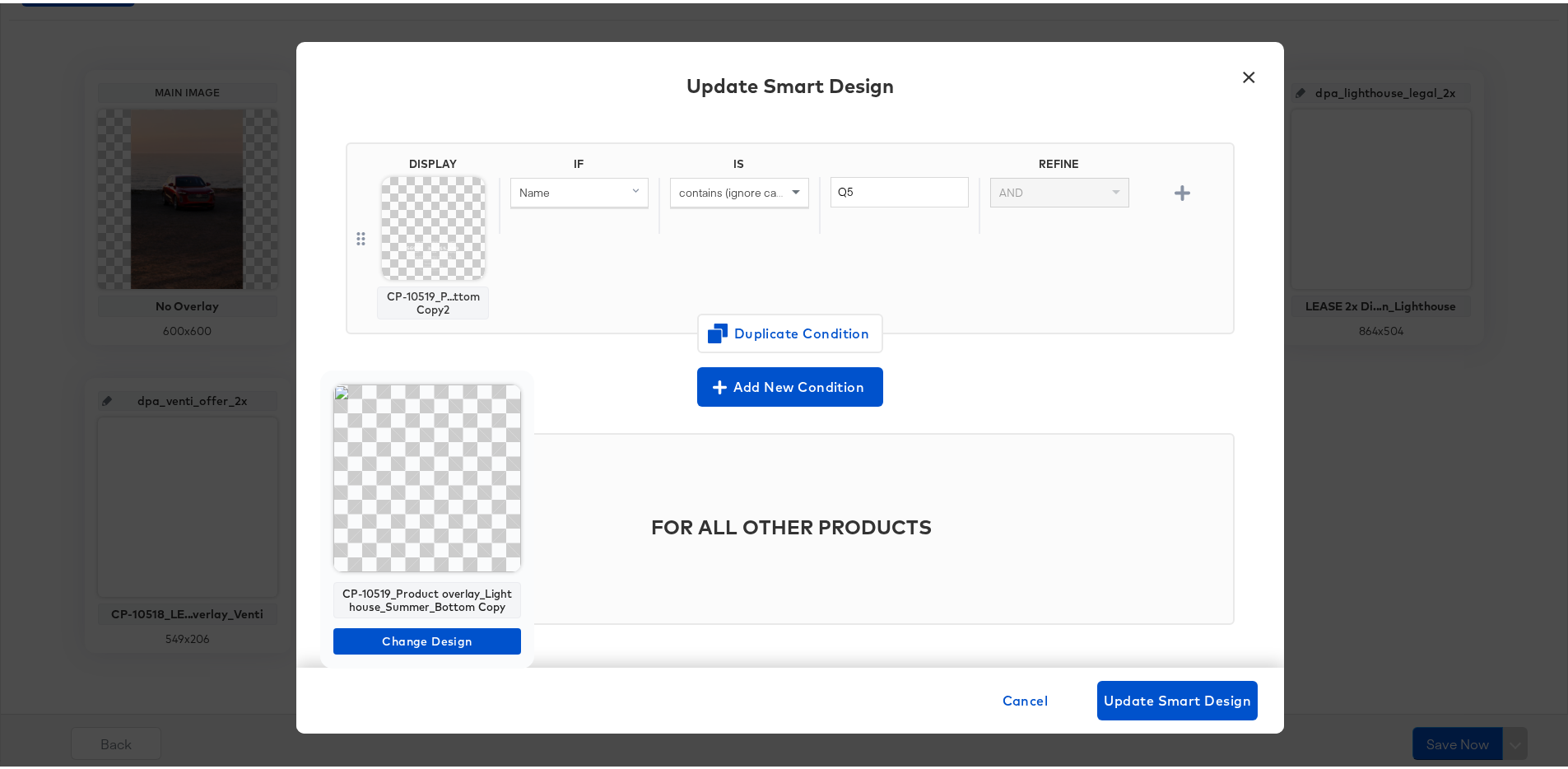 click on "Products Creative Reporting Feed Suite Accounts Audi GA Products / Product Catalogs Assets Setup & Map Catalog Catalogs Overview Step:  1   Setup Step:  2   Map Step:  3   Design Catalog Audi Catalog Create New Manage Designs and Smart Designs Advanced Preview Main Image No Overlay 600  x  600 dpa_lighthouse_background DPA Lighthou... [Q5&Summer] Smart Design dpa_lighthouse_topcopy DPA Lighthou... [Q5&Summer] Smart Design dpa_lighthouse_bottomcopy DPA lighthou... [Q5&Summer] Smart Design dpa_lighthouse_legal Disclaimer D...n_Lighthouse 432  x  252 dpa_lighthouse_legal_2x  LEASE 2x Di...n_Lighthouse 864  x  504 dpa_venti_offer_2x  CP-10518_LE...verlay_Venti 549  x  206 dpa_venti_legal Disclaimer D...y 11.01.2024 549  x  206 13 Slots Left + Add a Slot Back Save Now
× Update Smart Design Input Smart Design Name  * DPA lighthouse Bottom copy [Q5&Summer] DISPLAY CP-10519_P...ttom Copy2 IF IS   REFINE   Q5" at bounding box center (790, 222) 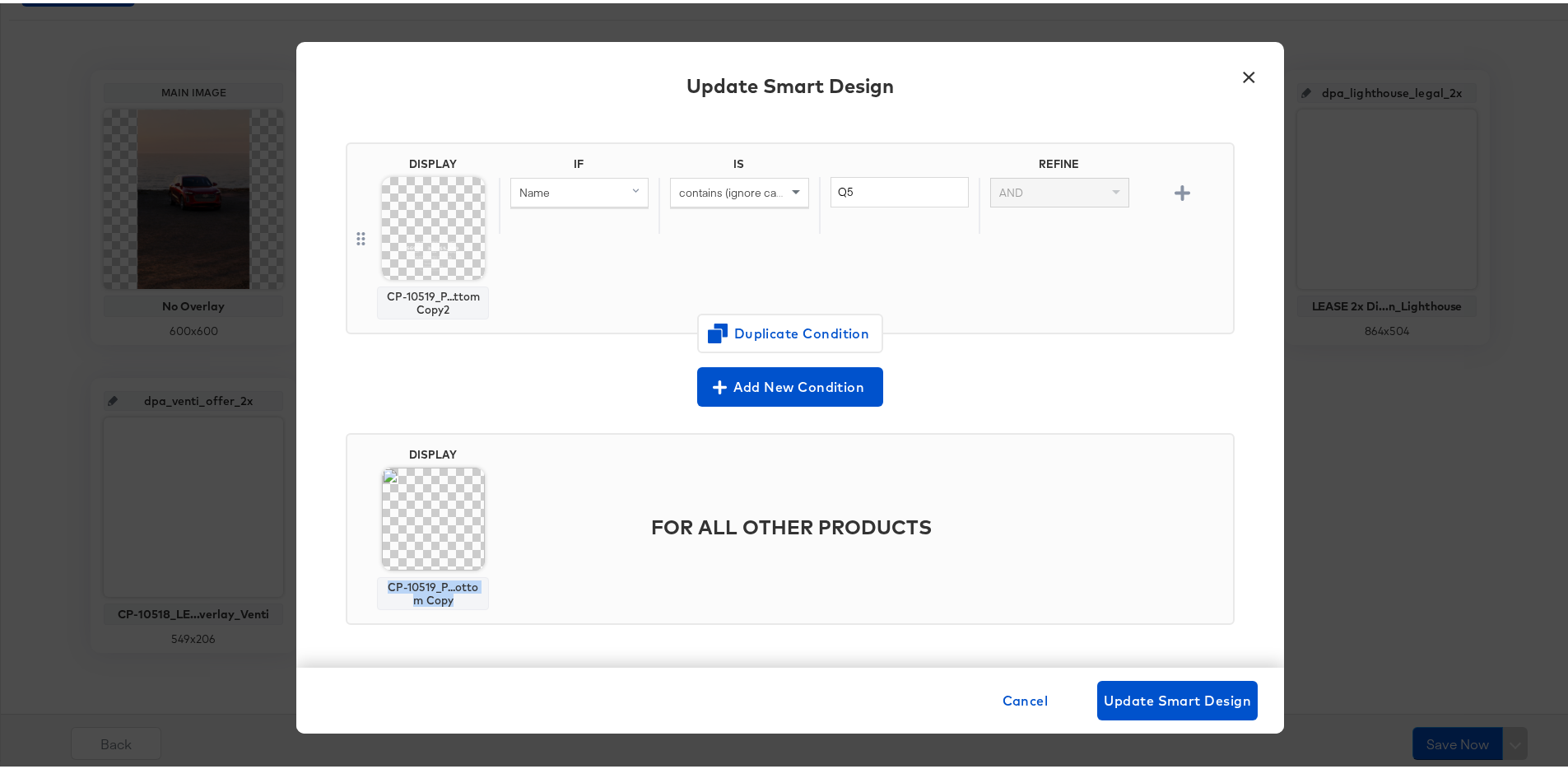 click at bounding box center (433, 515) 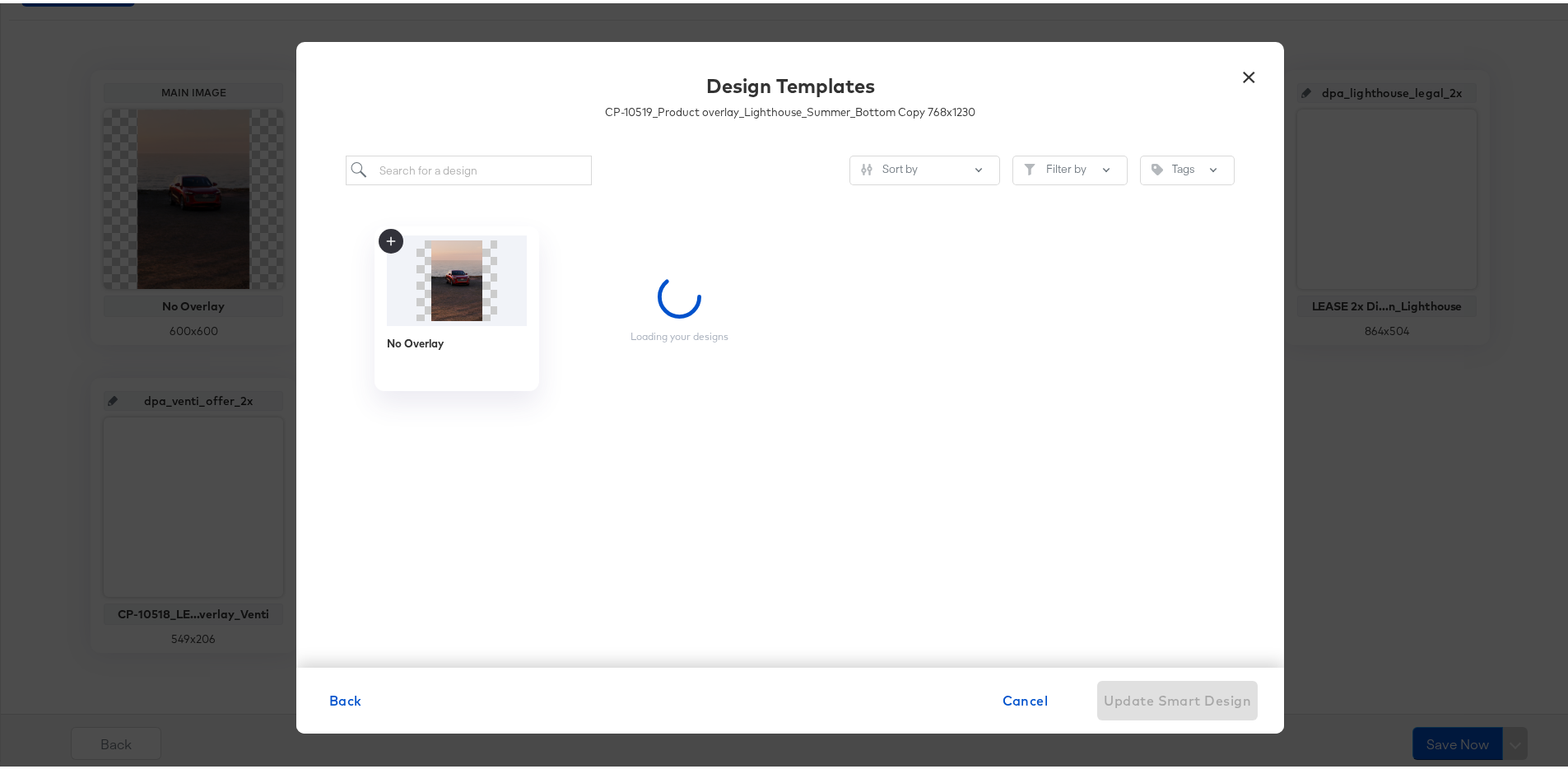 scroll, scrollTop: 0, scrollLeft: 0, axis: both 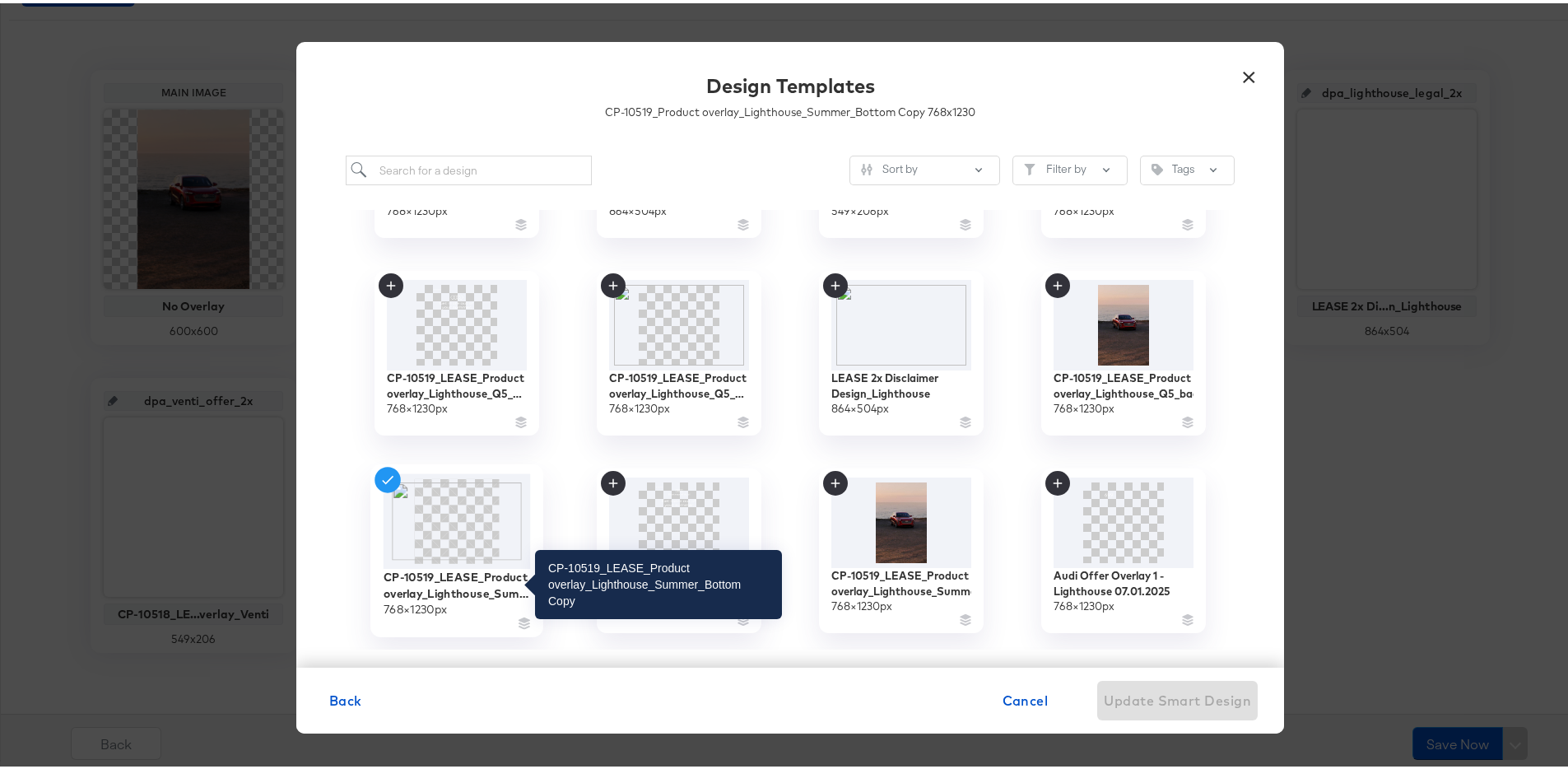 drag, startPoint x: 381, startPoint y: 571, endPoint x: 498, endPoint y: 584, distance: 117.72001 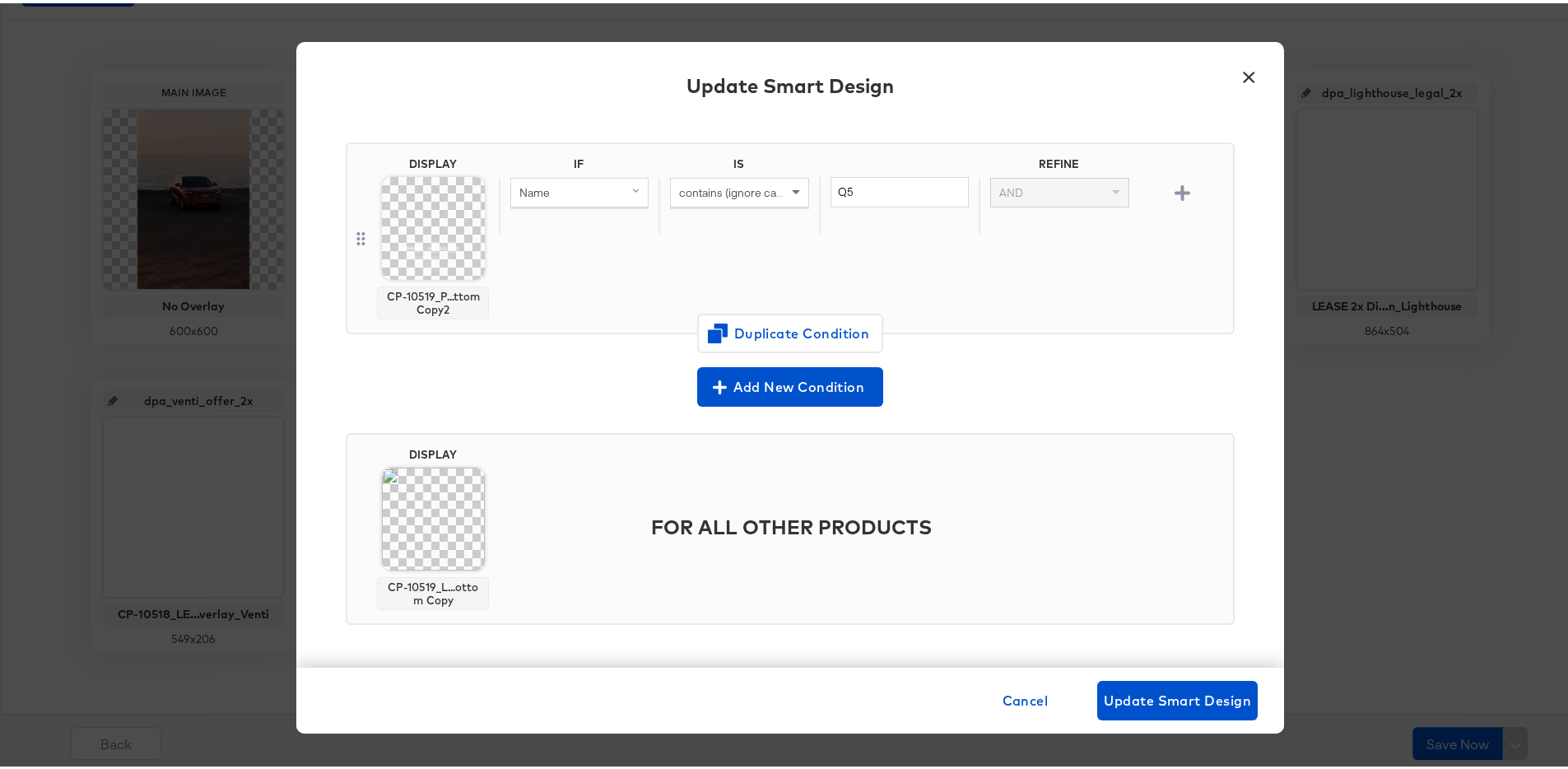 click at bounding box center (433, 515) 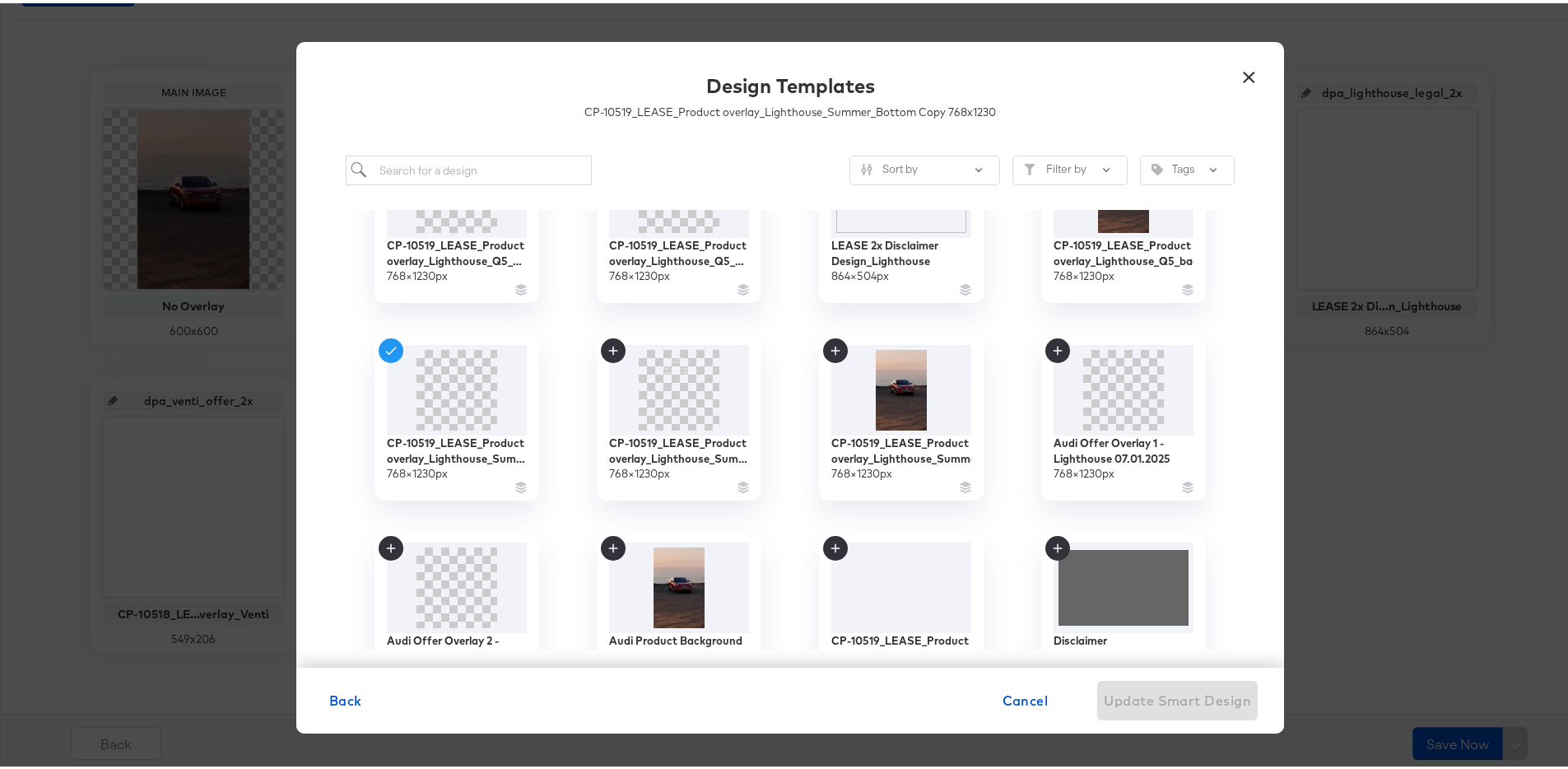 scroll, scrollTop: 481, scrollLeft: 0, axis: vertical 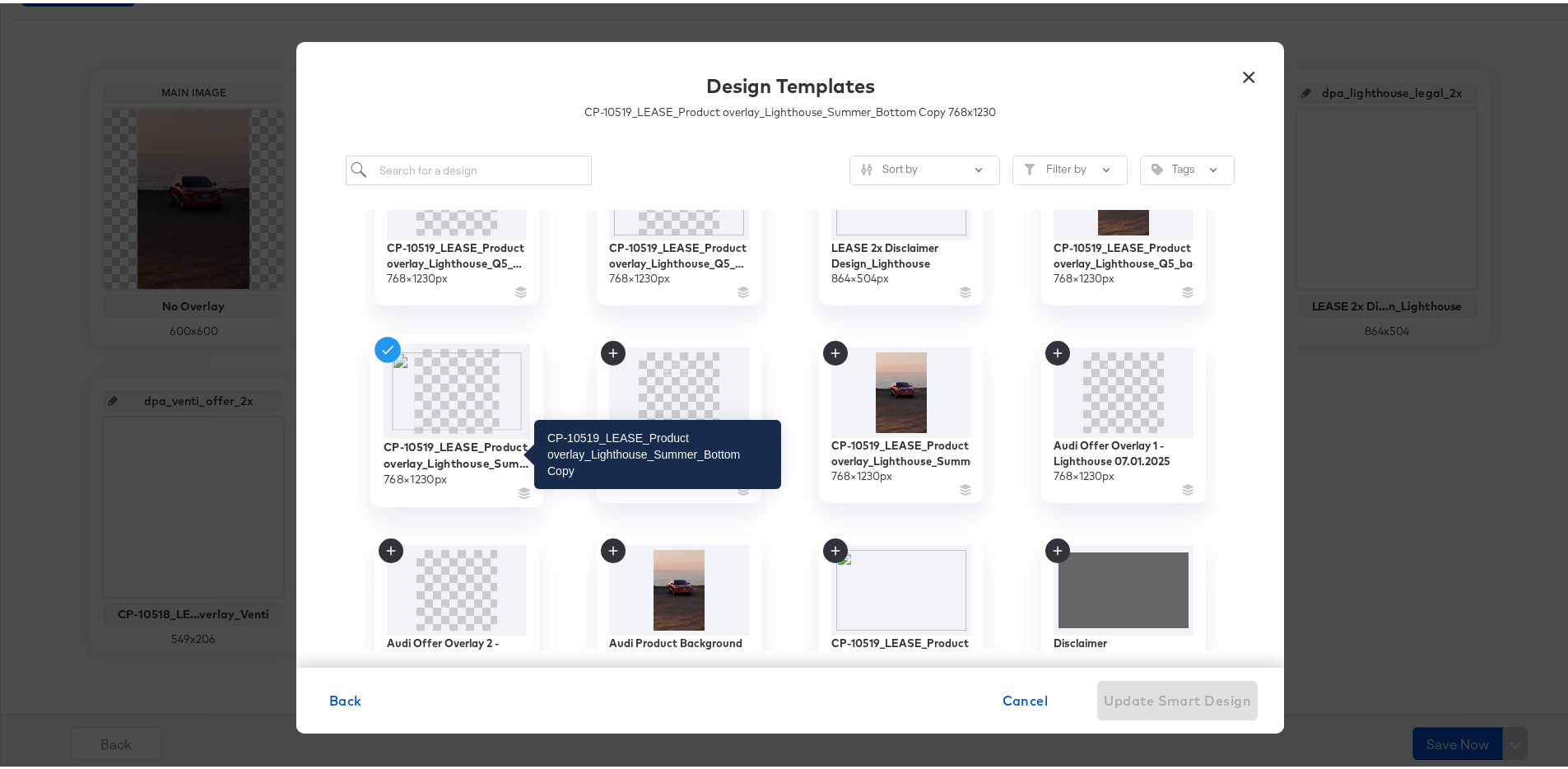 click on "CP-10519_LEASE_Product overlay_Lighthouse_Summer_Bottom Copy" at bounding box center (457, 451) 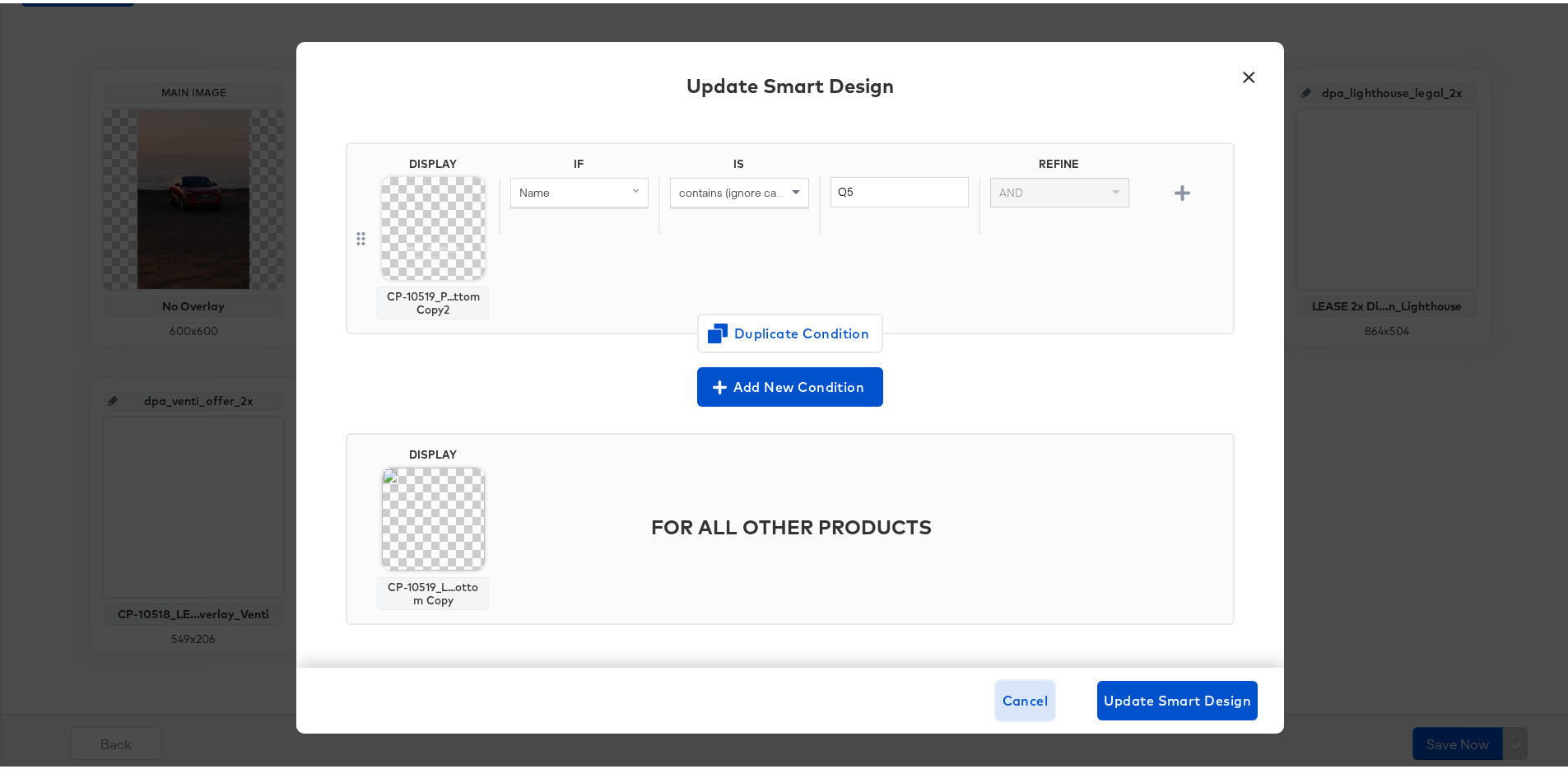 click on "Cancel" at bounding box center [1026, 697] 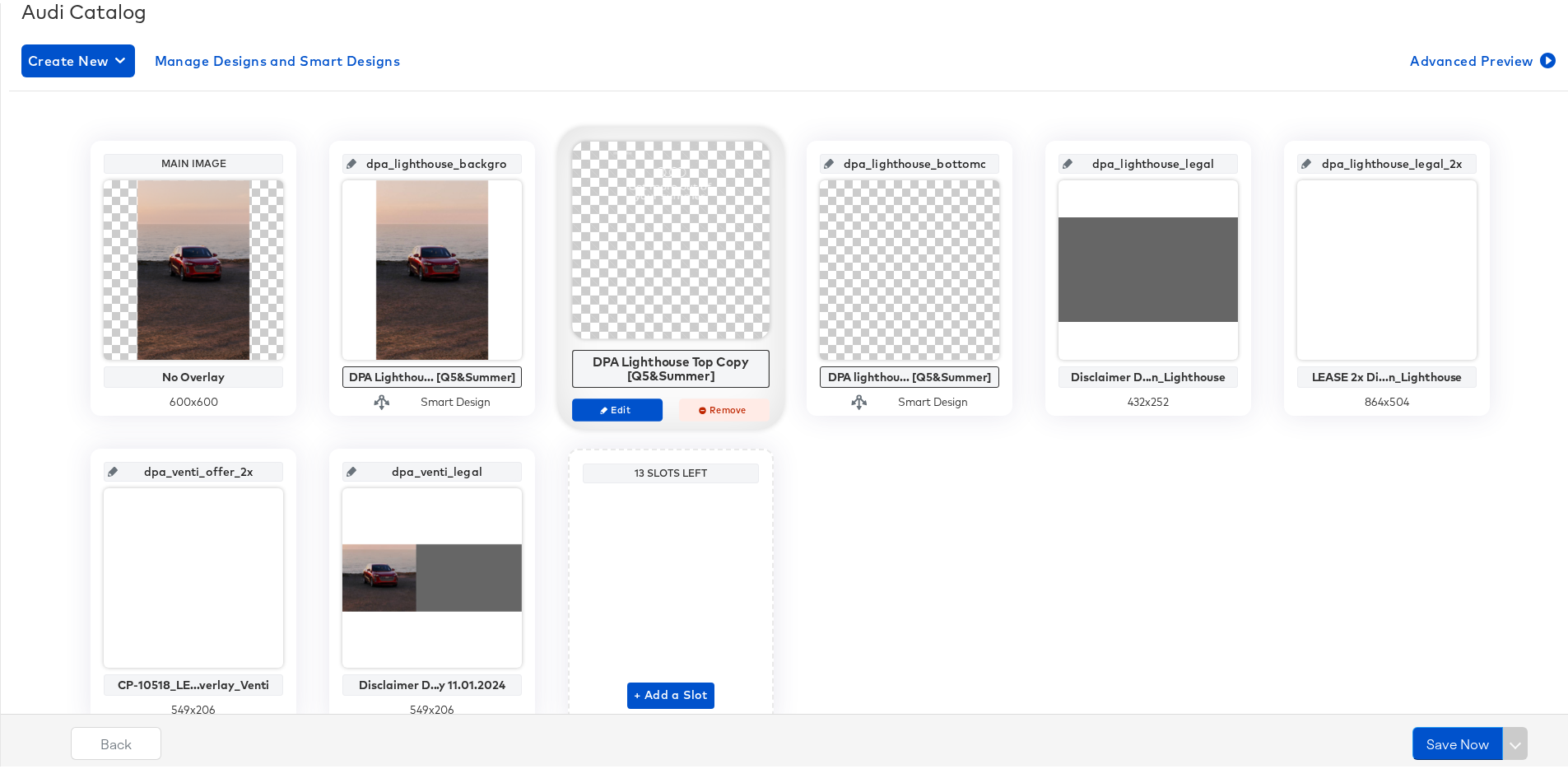 scroll, scrollTop: 250, scrollLeft: 0, axis: vertical 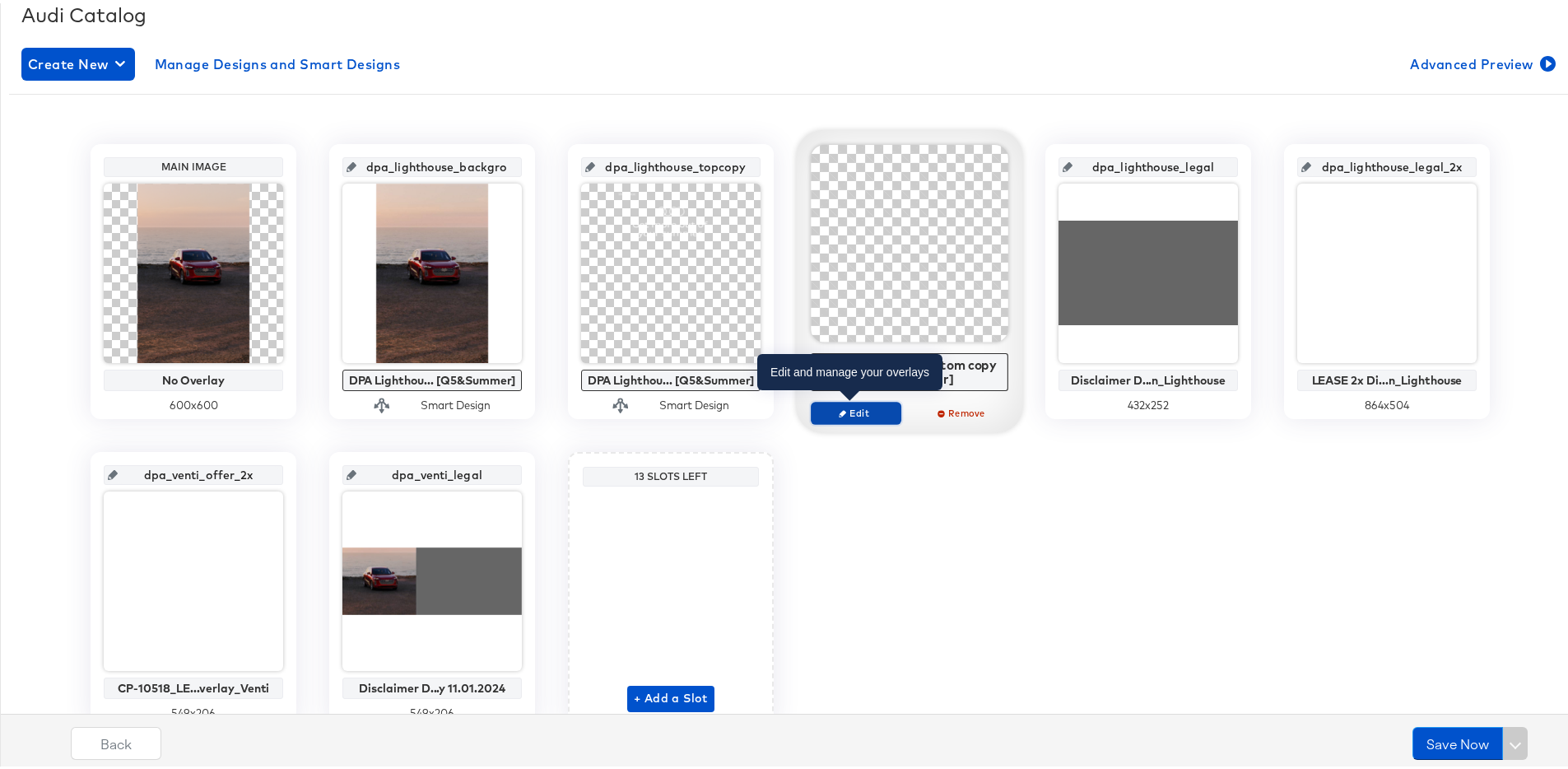 click on "Edit" at bounding box center (856, 409) 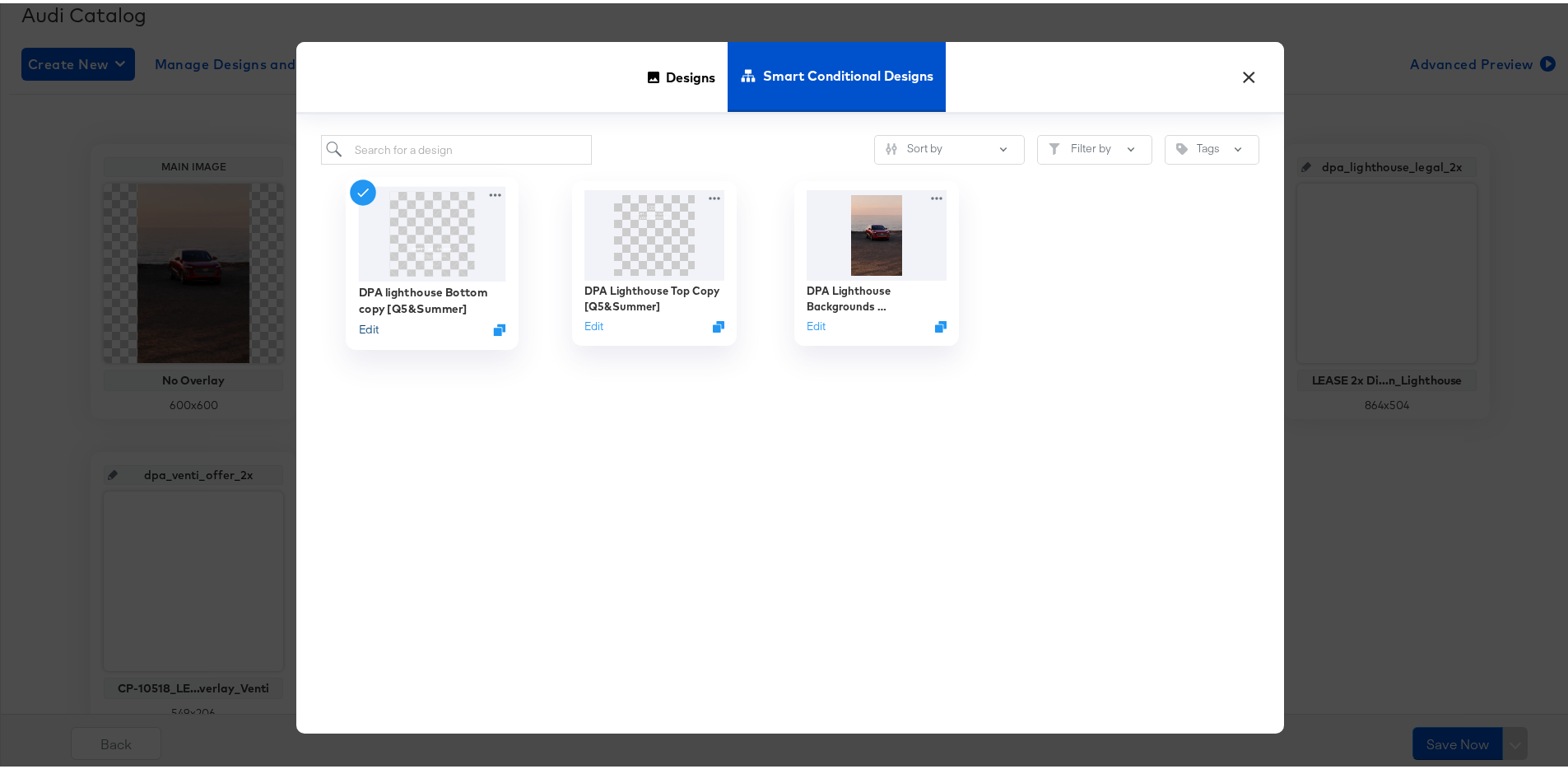 click on "Edit" at bounding box center [369, 326] 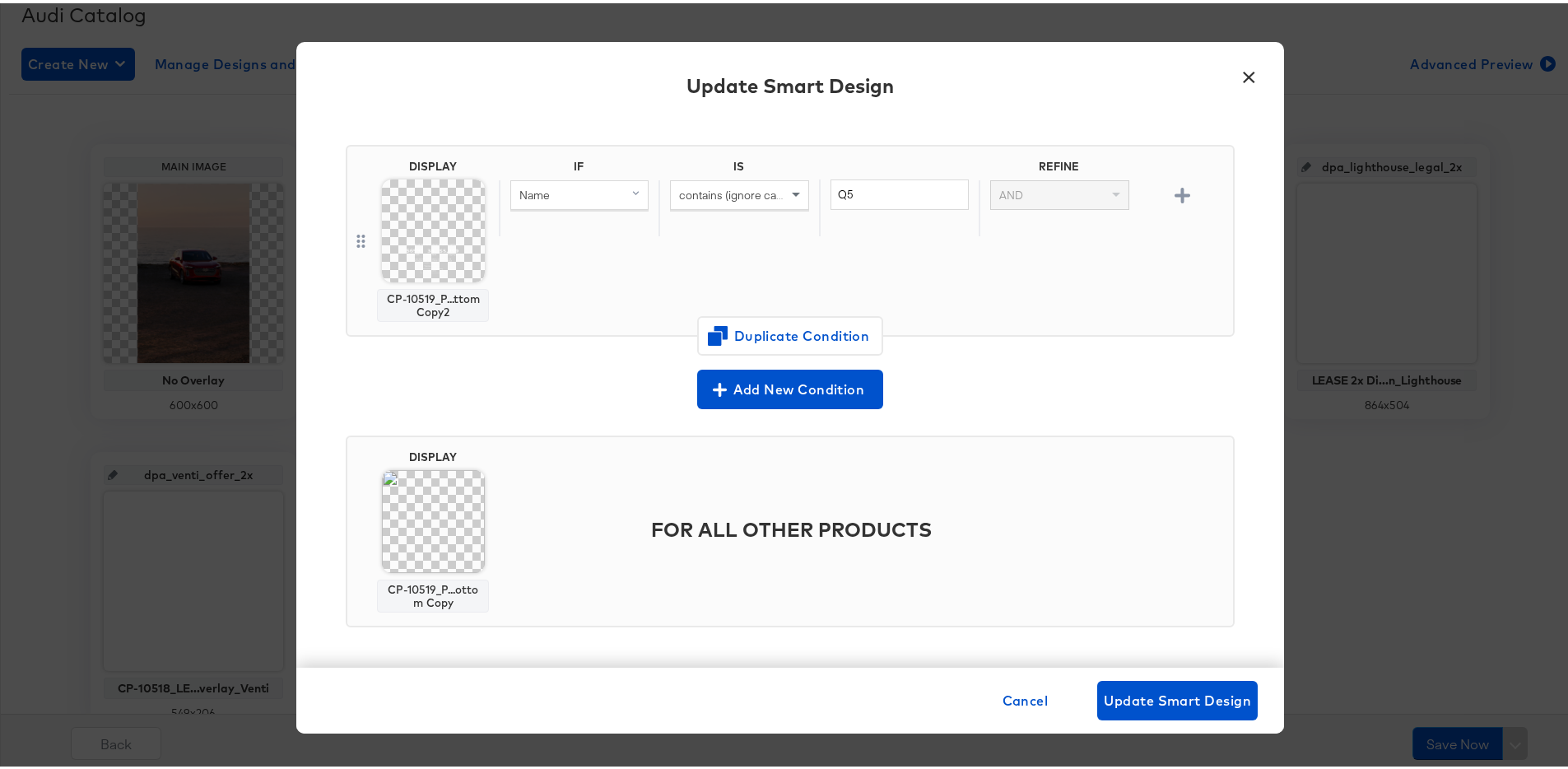 scroll, scrollTop: 105, scrollLeft: 0, axis: vertical 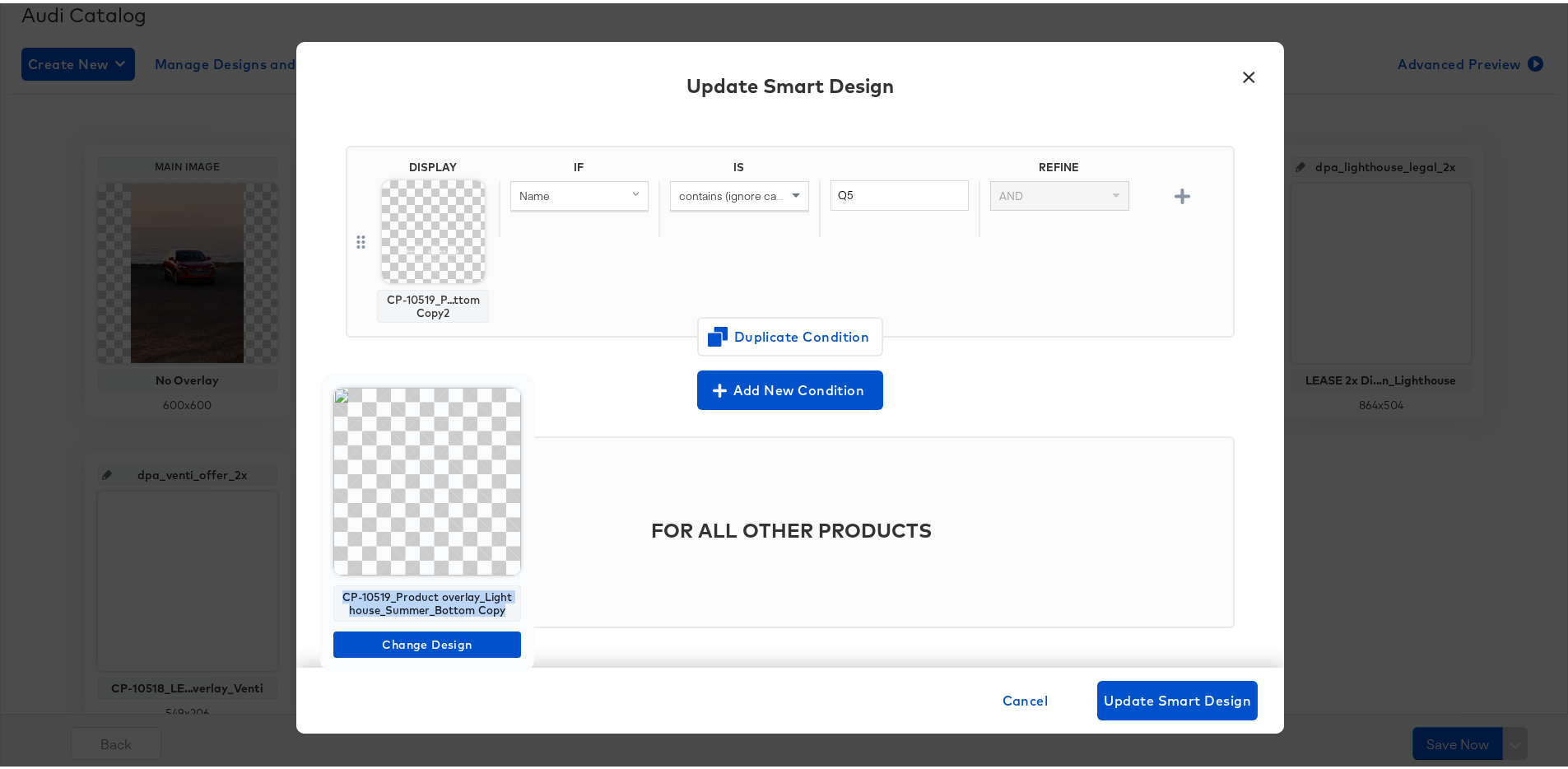 drag, startPoint x: 343, startPoint y: 594, endPoint x: 502, endPoint y: 607, distance: 159.53056 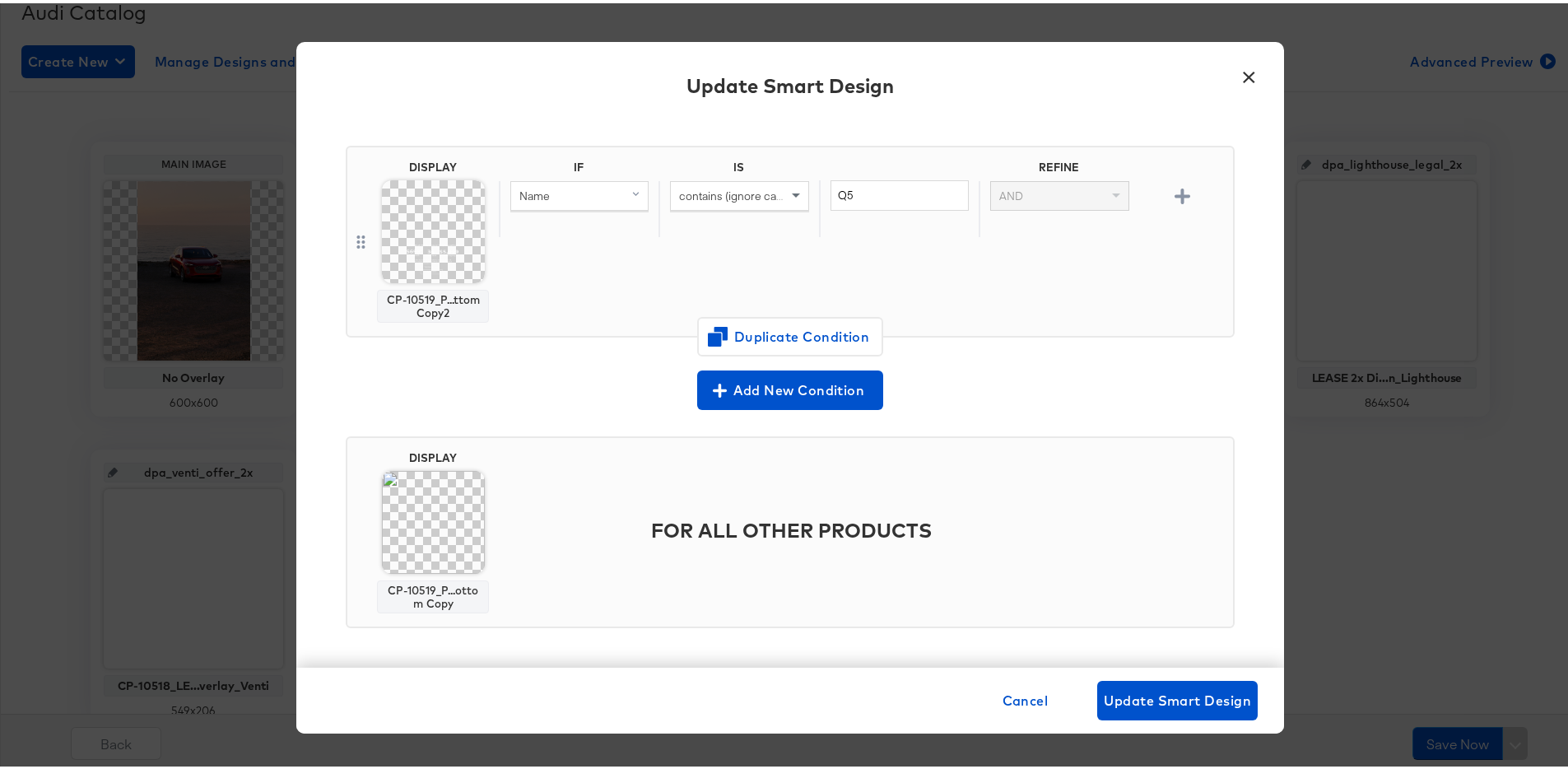 scroll, scrollTop: 254, scrollLeft: 0, axis: vertical 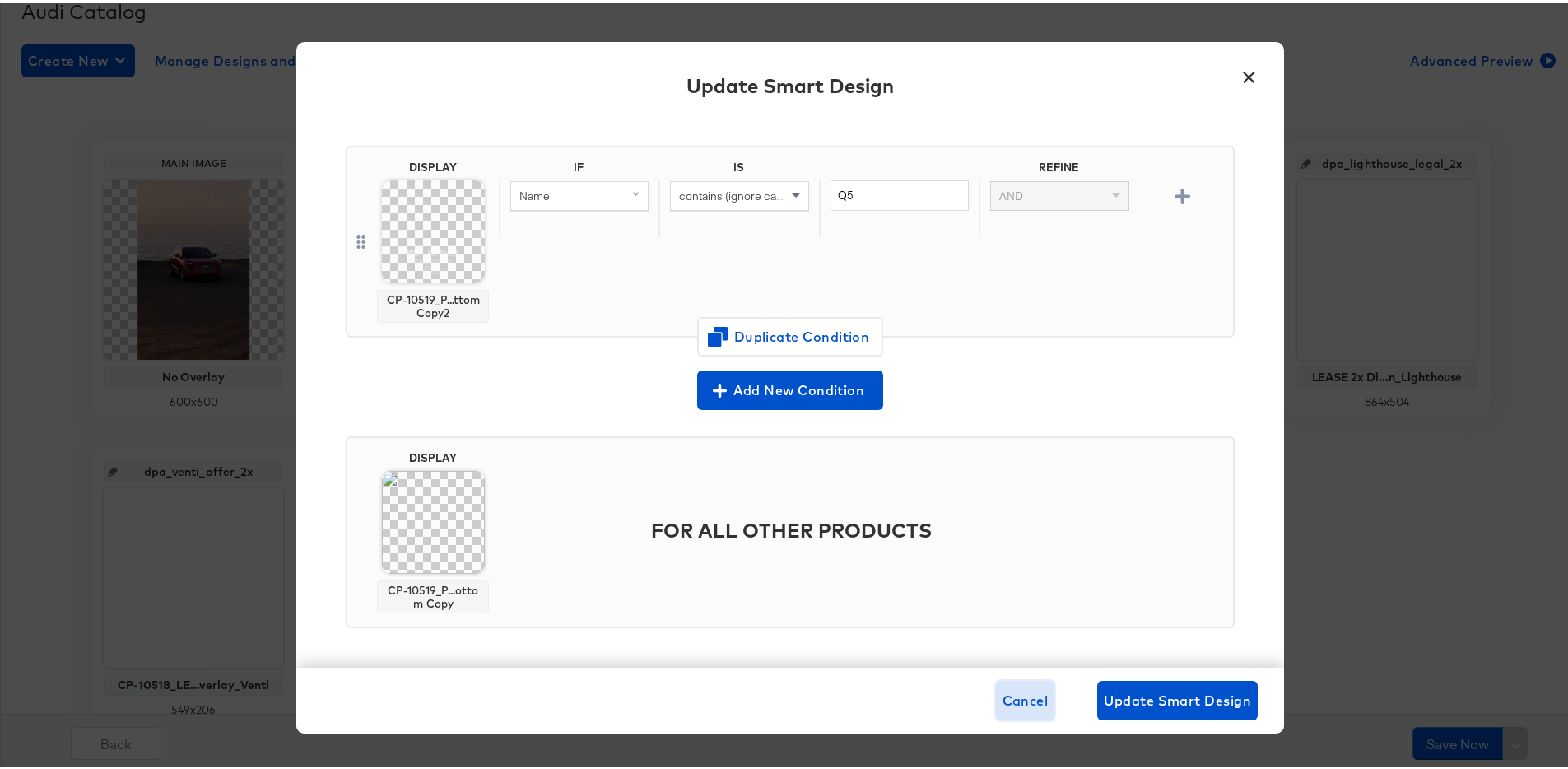 click on "Cancel" at bounding box center (1026, 697) 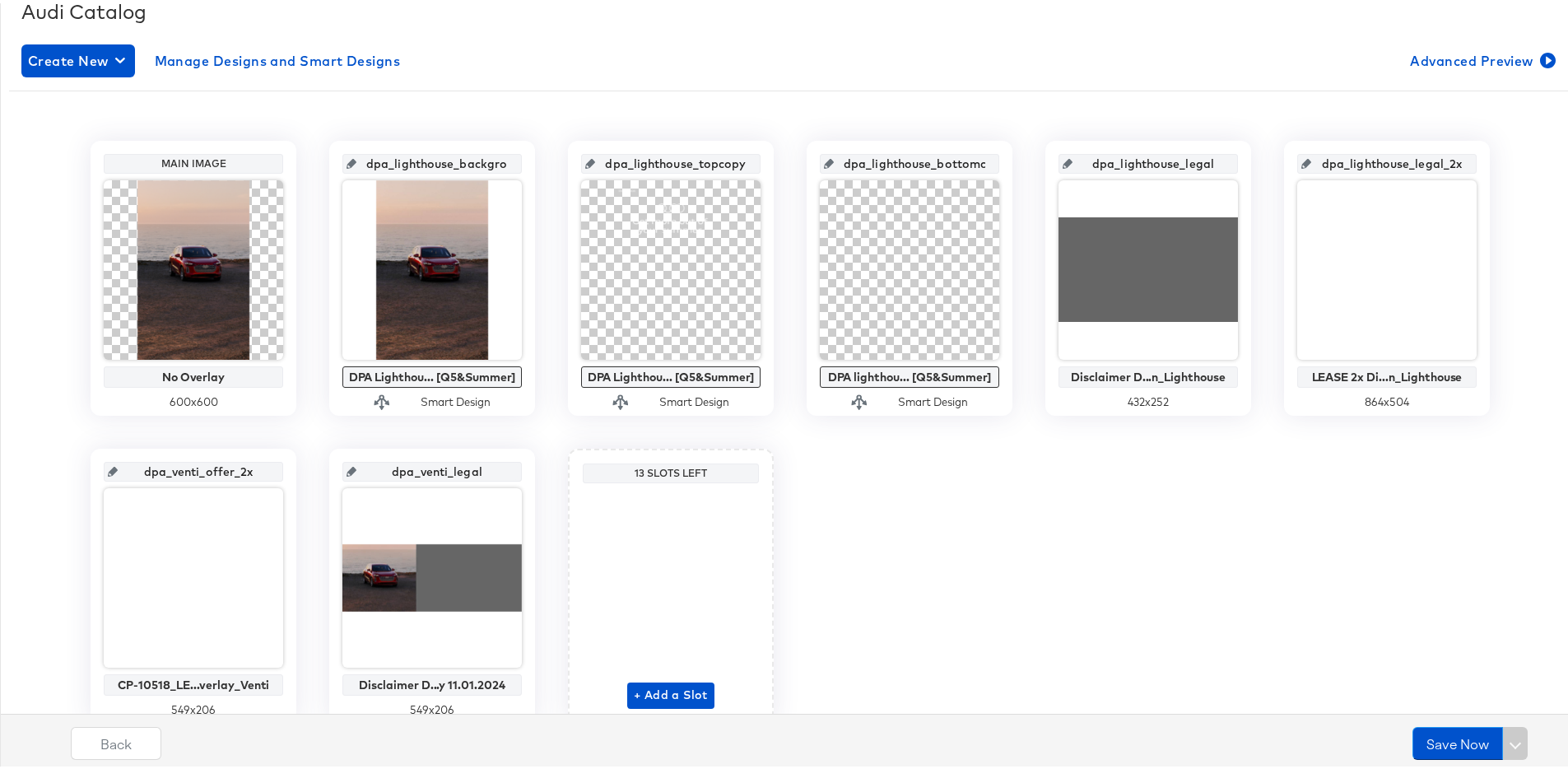 scroll, scrollTop: 0, scrollLeft: 0, axis: both 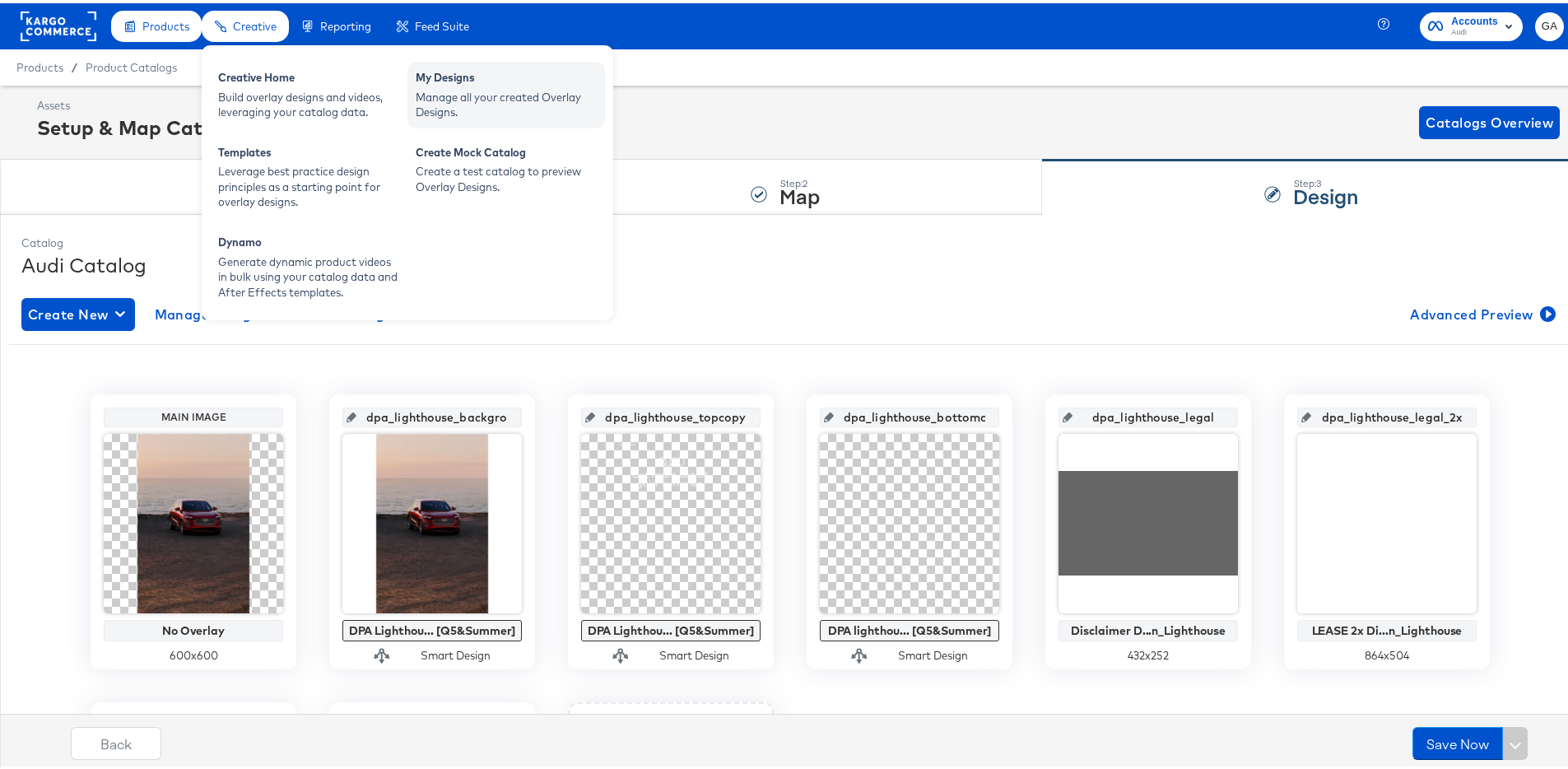 click on "Manage all your created Overlay Designs." at bounding box center [506, 101] 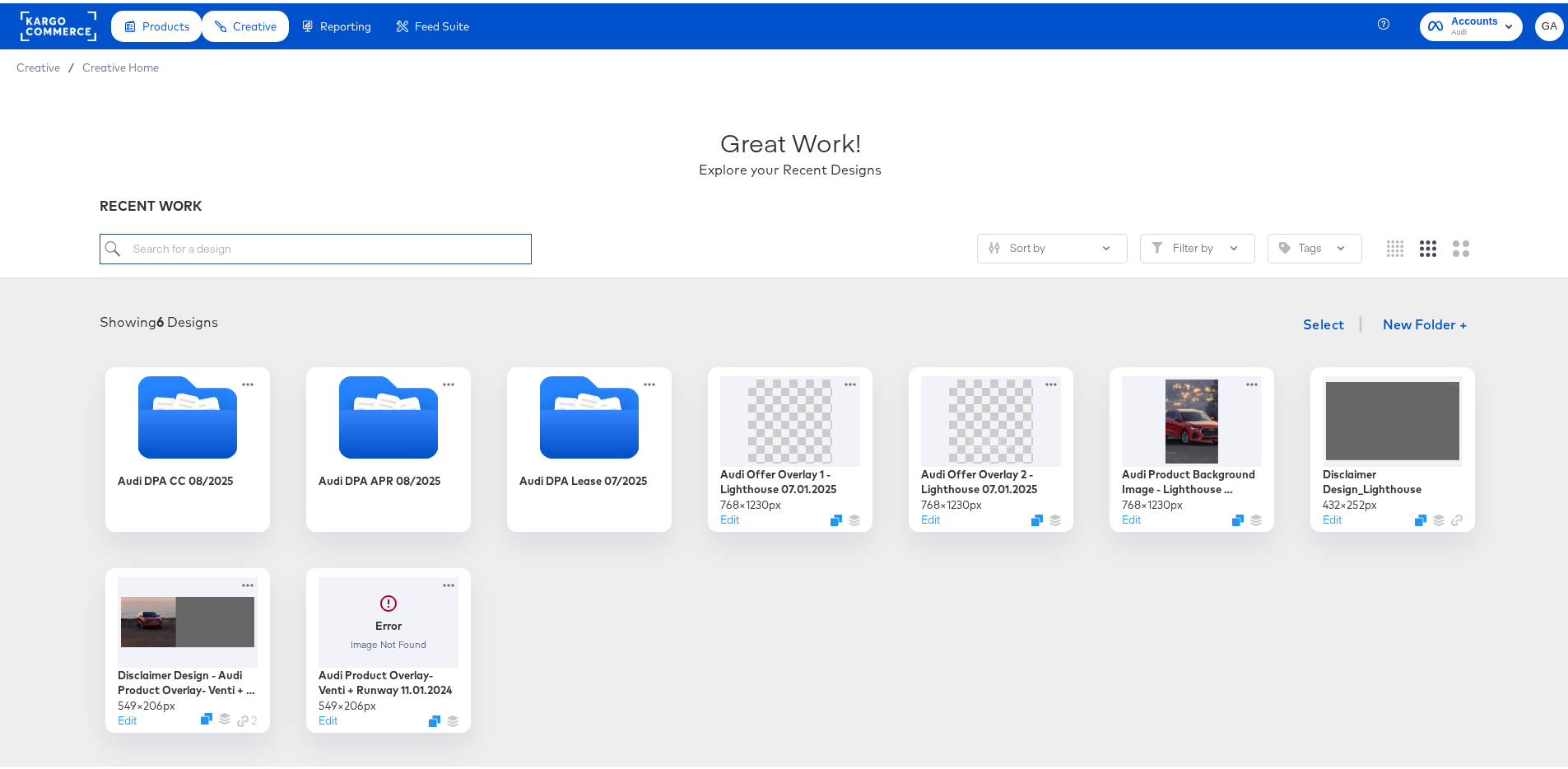 click at bounding box center (316, 245) 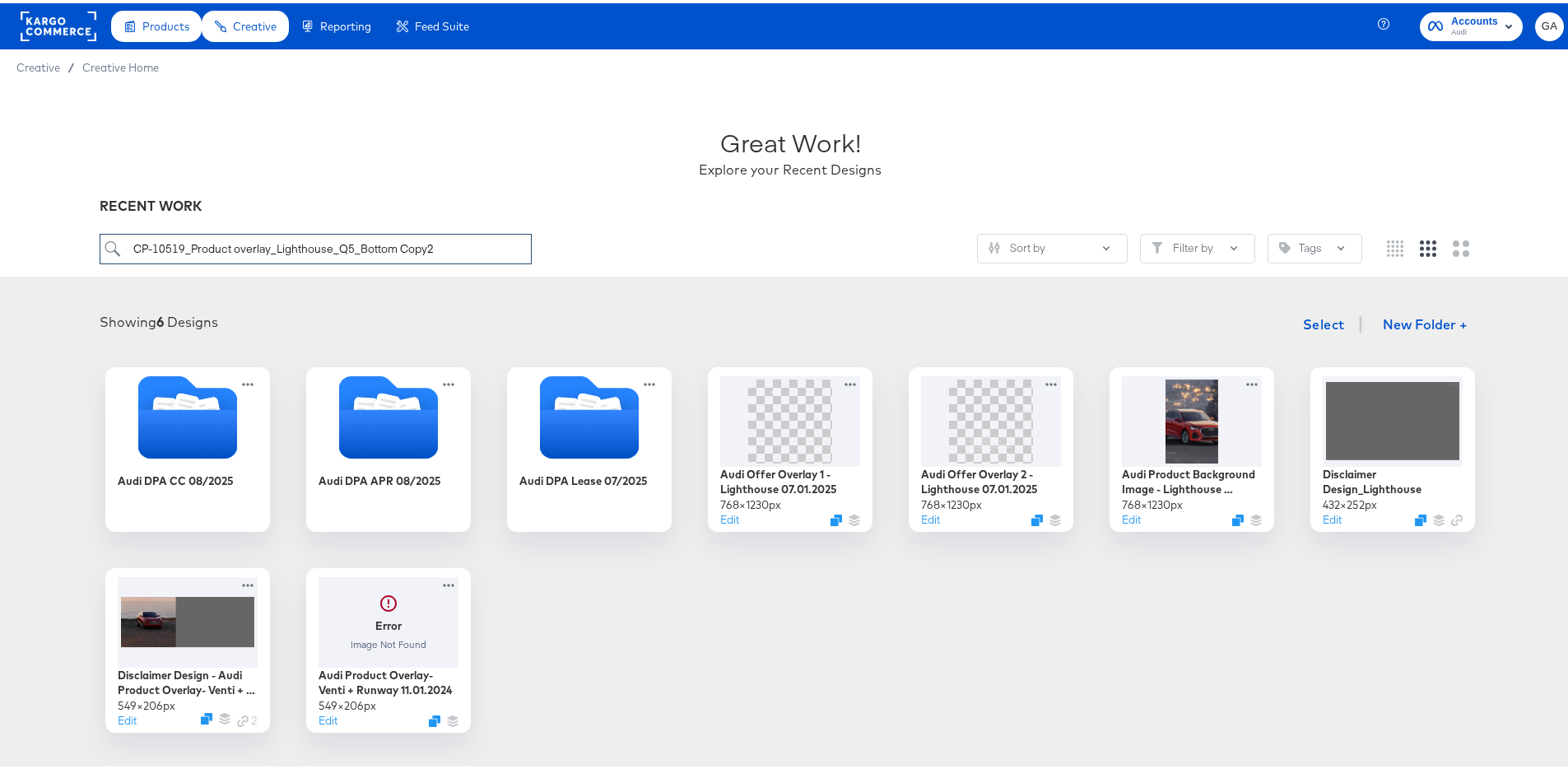 type on "CP-10519_Product overlay_Lighthouse_Q5_Bottom Copy2" 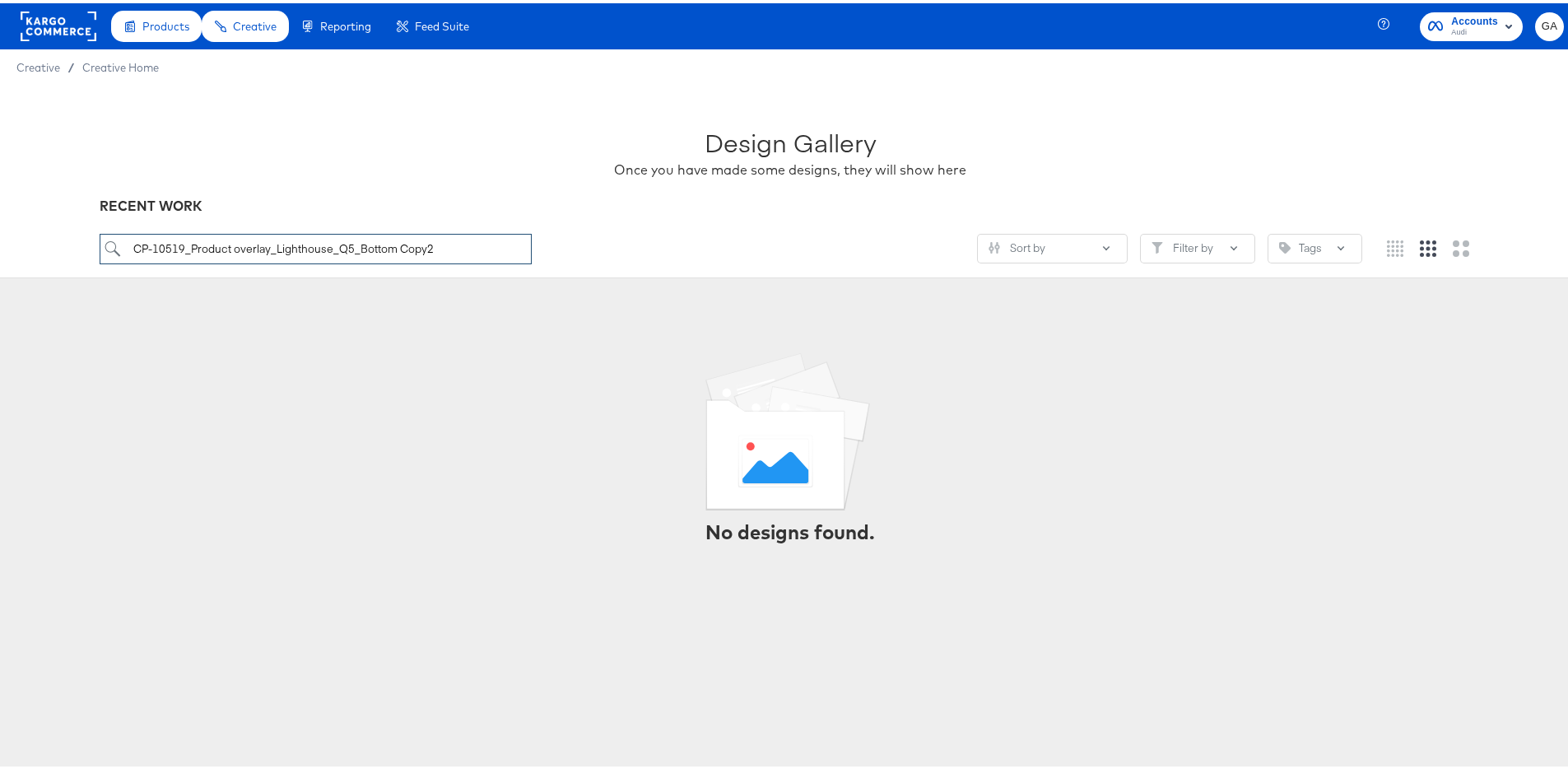 drag, startPoint x: 457, startPoint y: 253, endPoint x: 111, endPoint y: 217, distance: 347.86779 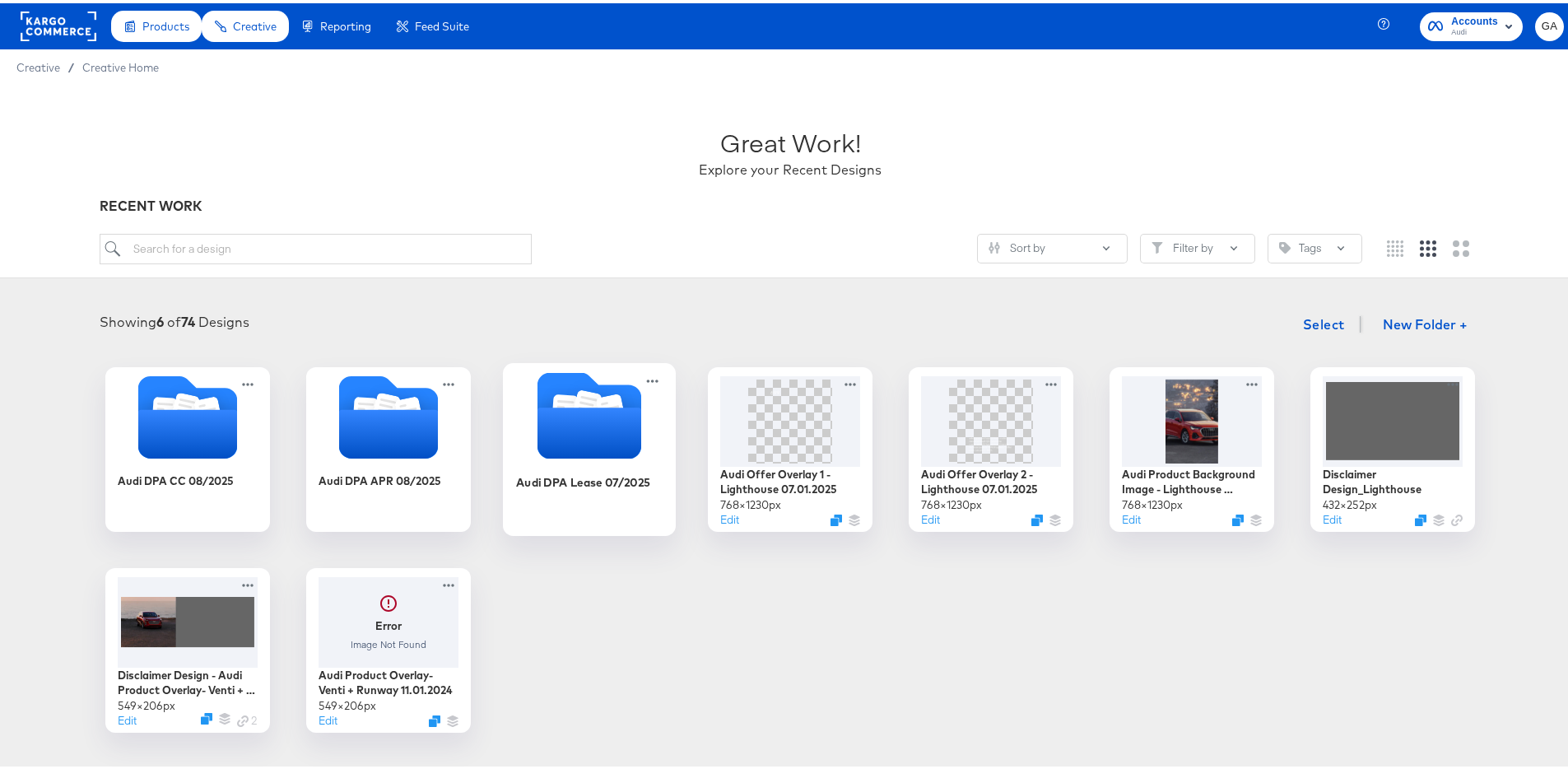 click 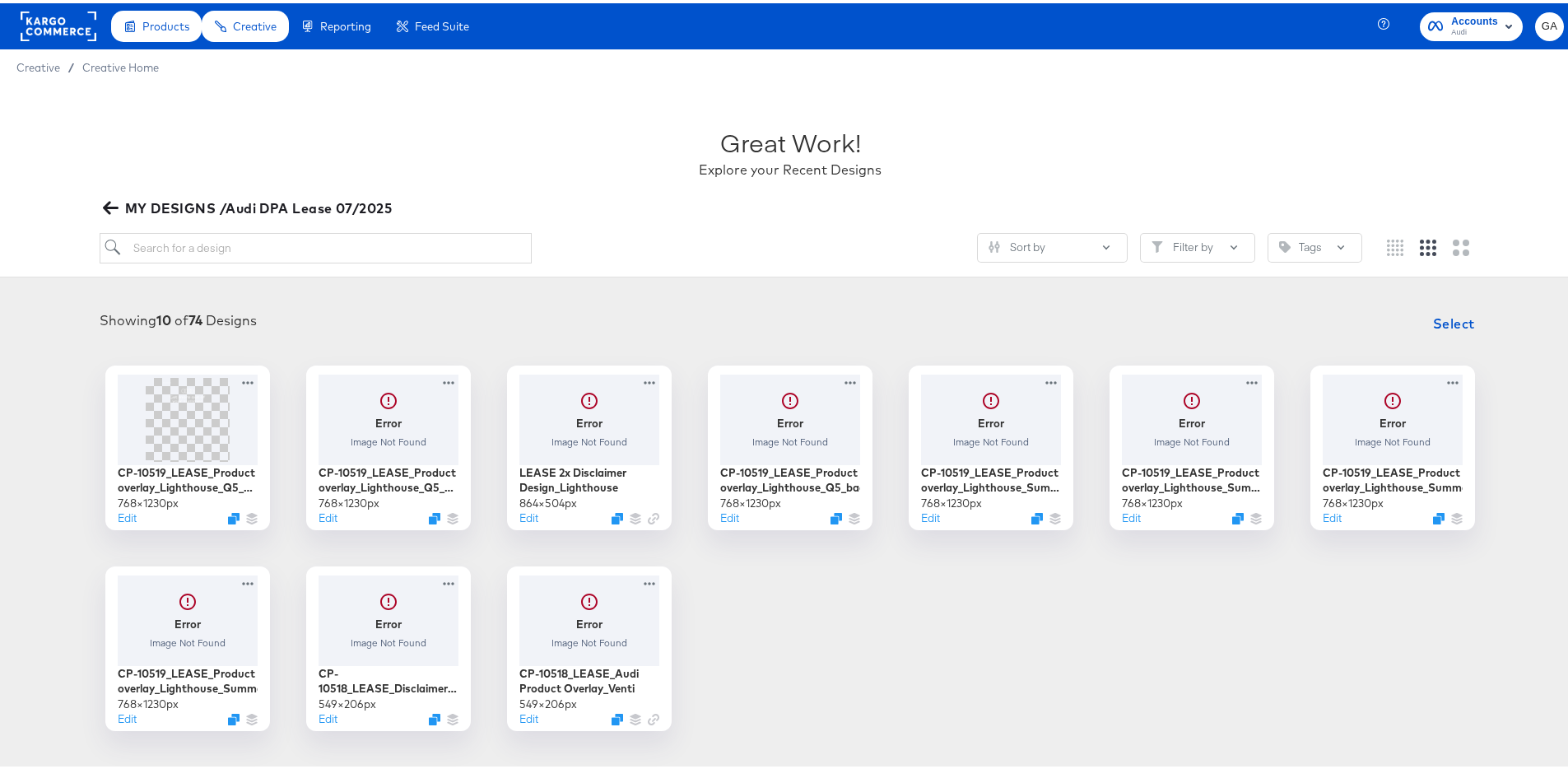 click on "CP-10519_LEASE_Product overlay_Lighthouse_Q5_Top copy2 768  ×  1230  px Edit Error Image Not Found CP-10519_LEASE_Product overlay_Lighthouse_Q5_Bottom Copy2 768  ×  1230  px Edit Error Image Not Found  LEASE 2x Disclaimer Design_Lighthouse 864  ×  504  px Edit Error Image Not Found CP-10519_LEASE_Product overlay_Lighthouse_Q5_background 768  ×  1230  px Edit Error Image Not Found CP-10519_LEASE_Product overlay_Lighthouse_Summer_Bottom Copy 768  ×  1230  px Edit Error Image Not Found CP-10519_LEASE_Product overlay_Lighthouse_Summer_Top copy 768  ×  1230  px Edit Error Image Not Found CP-10519_LEASE_Product overlay_Lighthouse_Summer_Background 768  ×  1230  px Edit Error Image Not Found CP-10519_LEASE_Product overlay_Lighthouse_Summer_Full 768  ×  1230  px Edit Error Image Not Found CP-10518_LEASE_Disclaimer Design_Venti 549  ×  206  px Edit Error Image Not Found  CP-10518_LEASE_Audi Product Overlay_Venti 549  ×  206  px Edit" at bounding box center [790, 545] 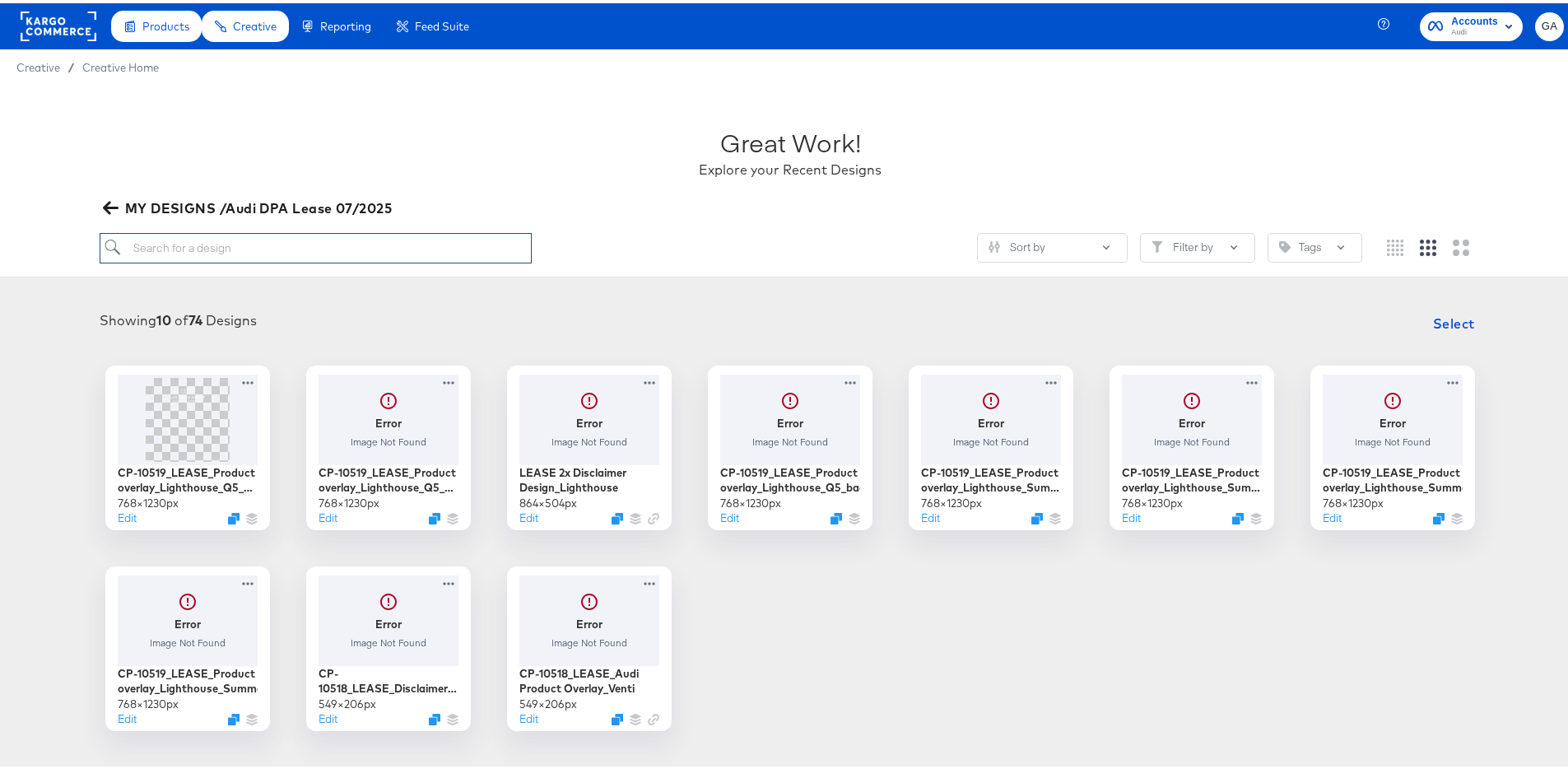 click at bounding box center [316, 245] 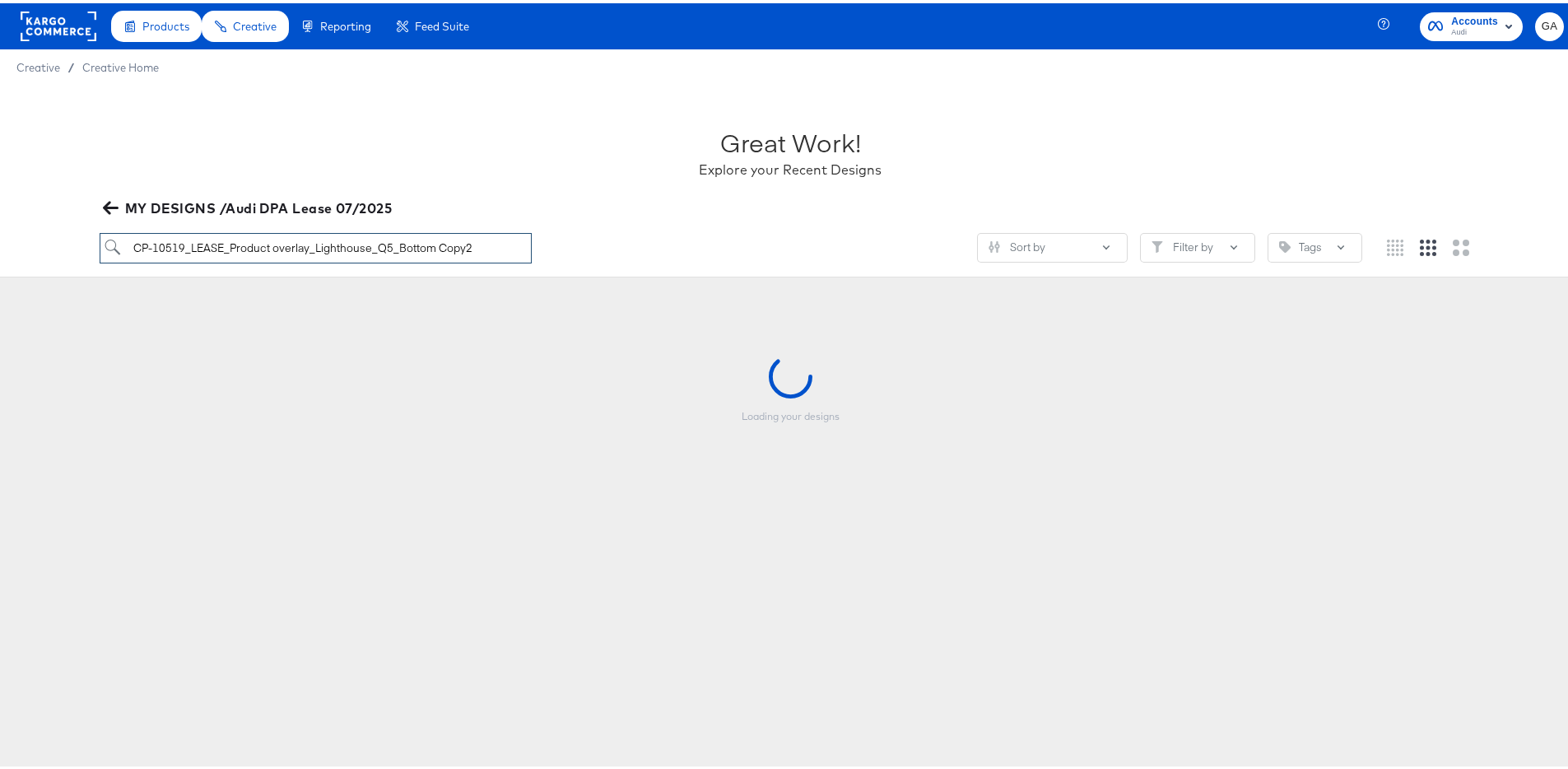 type on "CP-10519_LEASE_Product overlay_Lighthouse_Q5_Bottom Copy2" 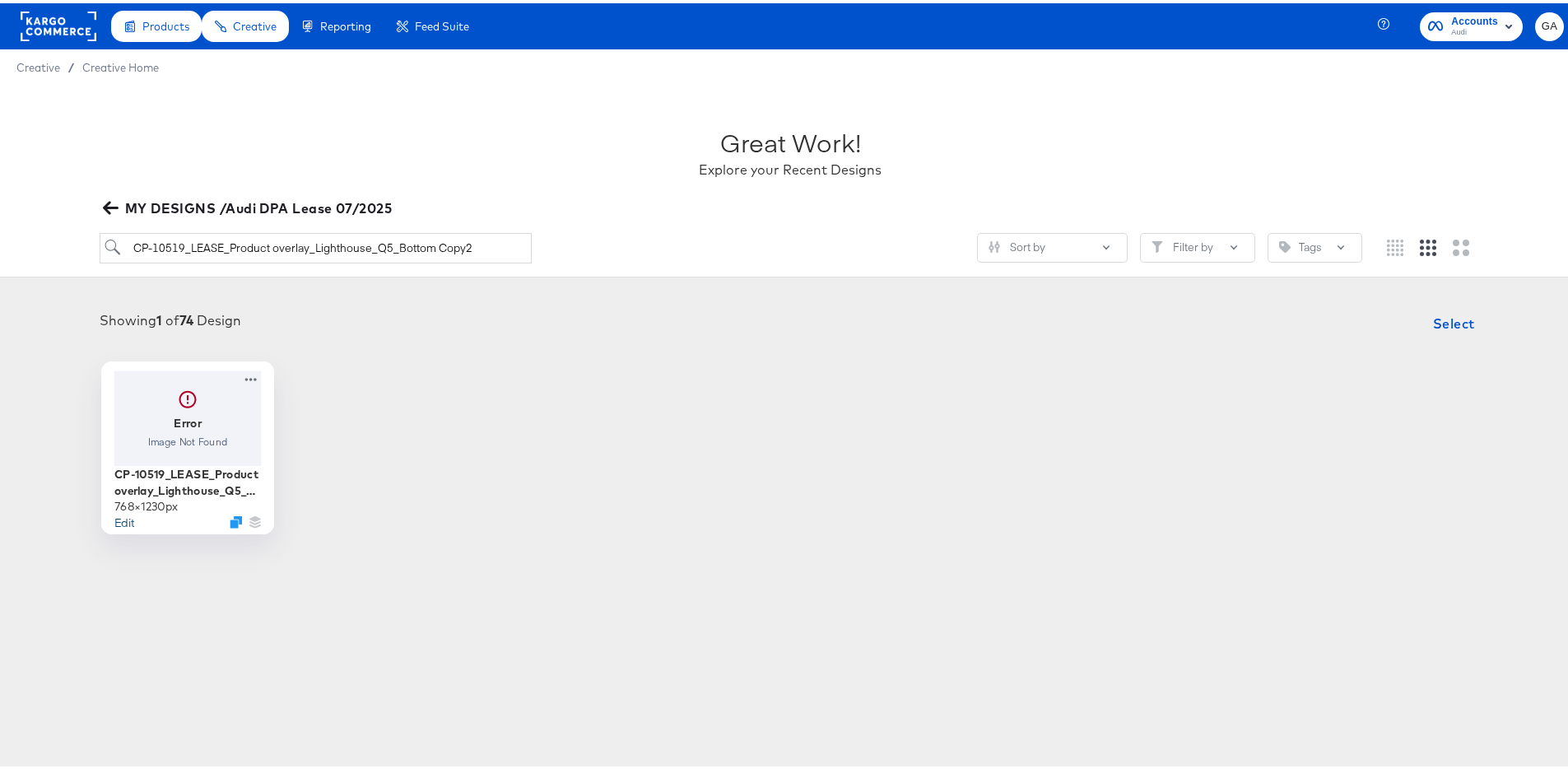 click on "Edit" at bounding box center (124, 518) 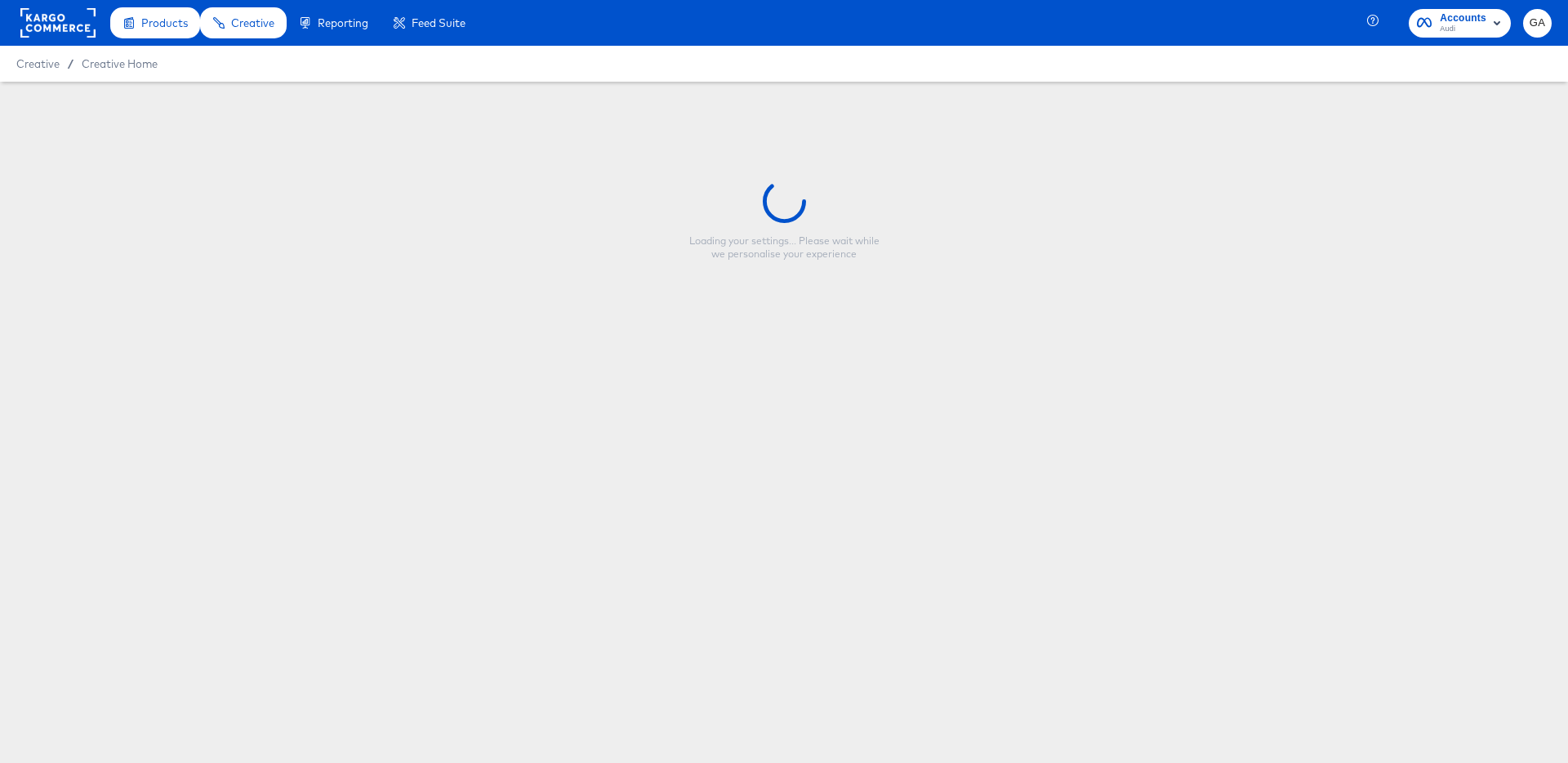 type on "CP-10519_LEASE_Product overlay_Lighthouse_Q5_Bottom Copy2" 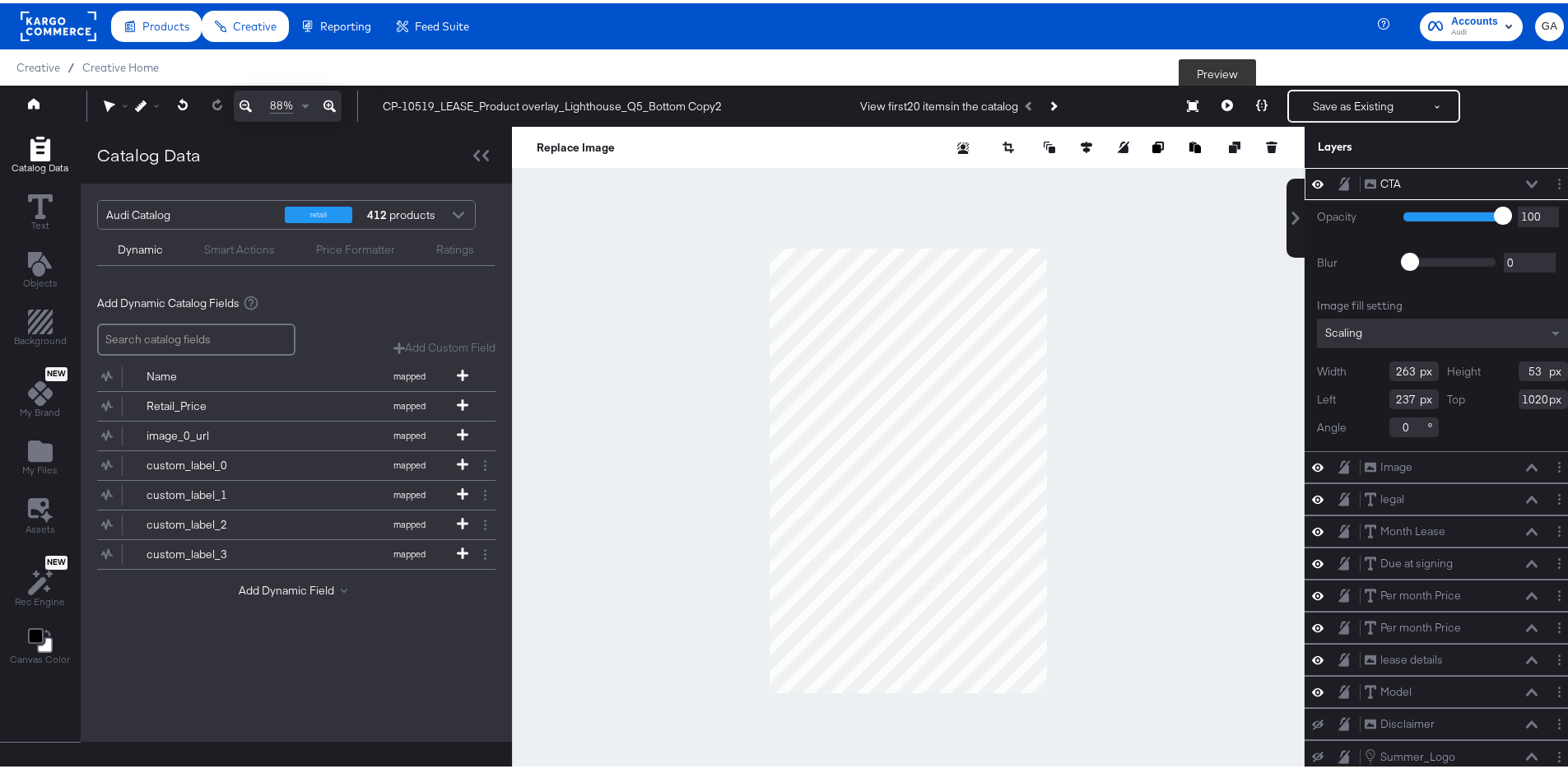 click 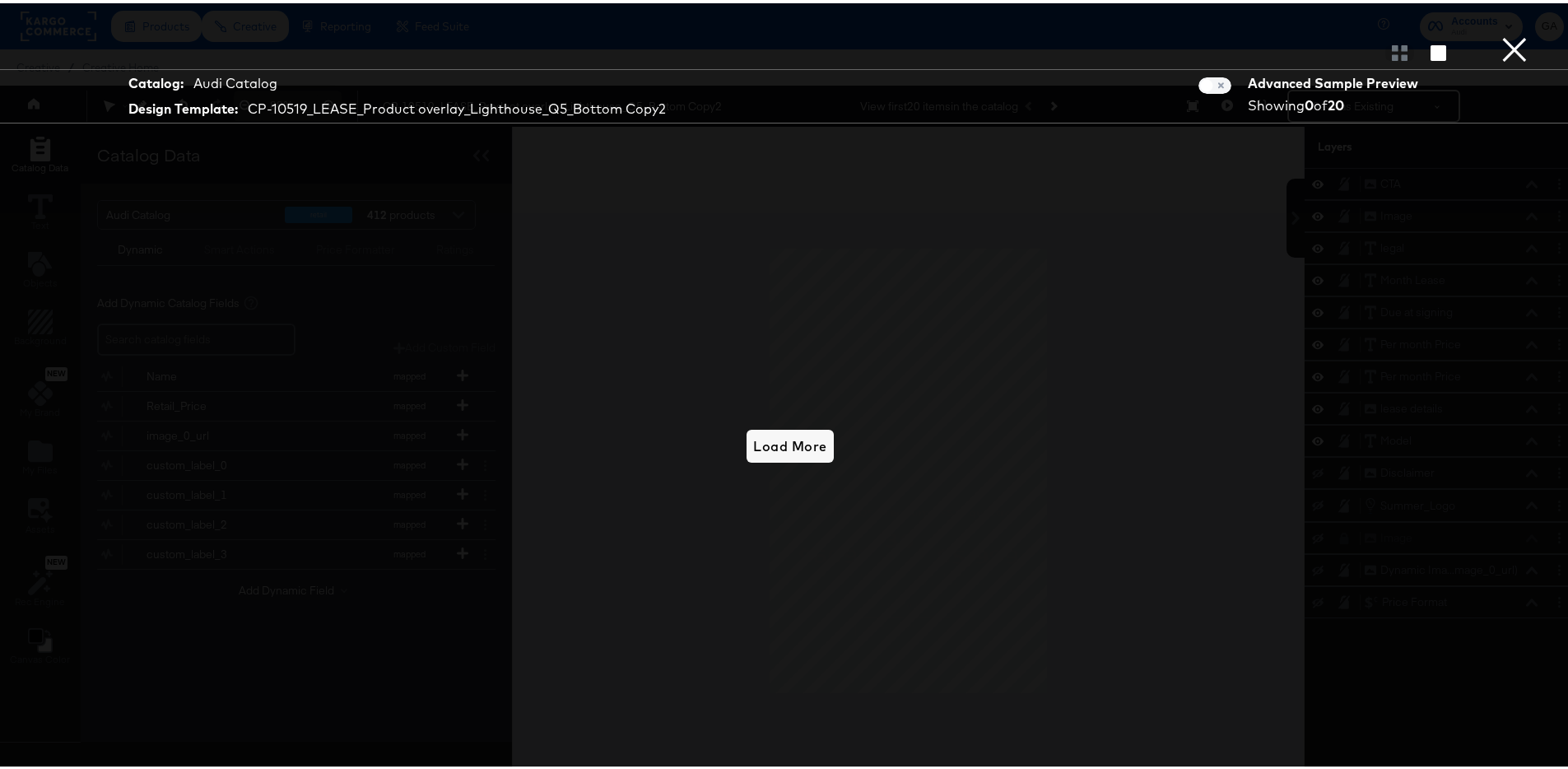 click on "×" at bounding box center (1514, 16) 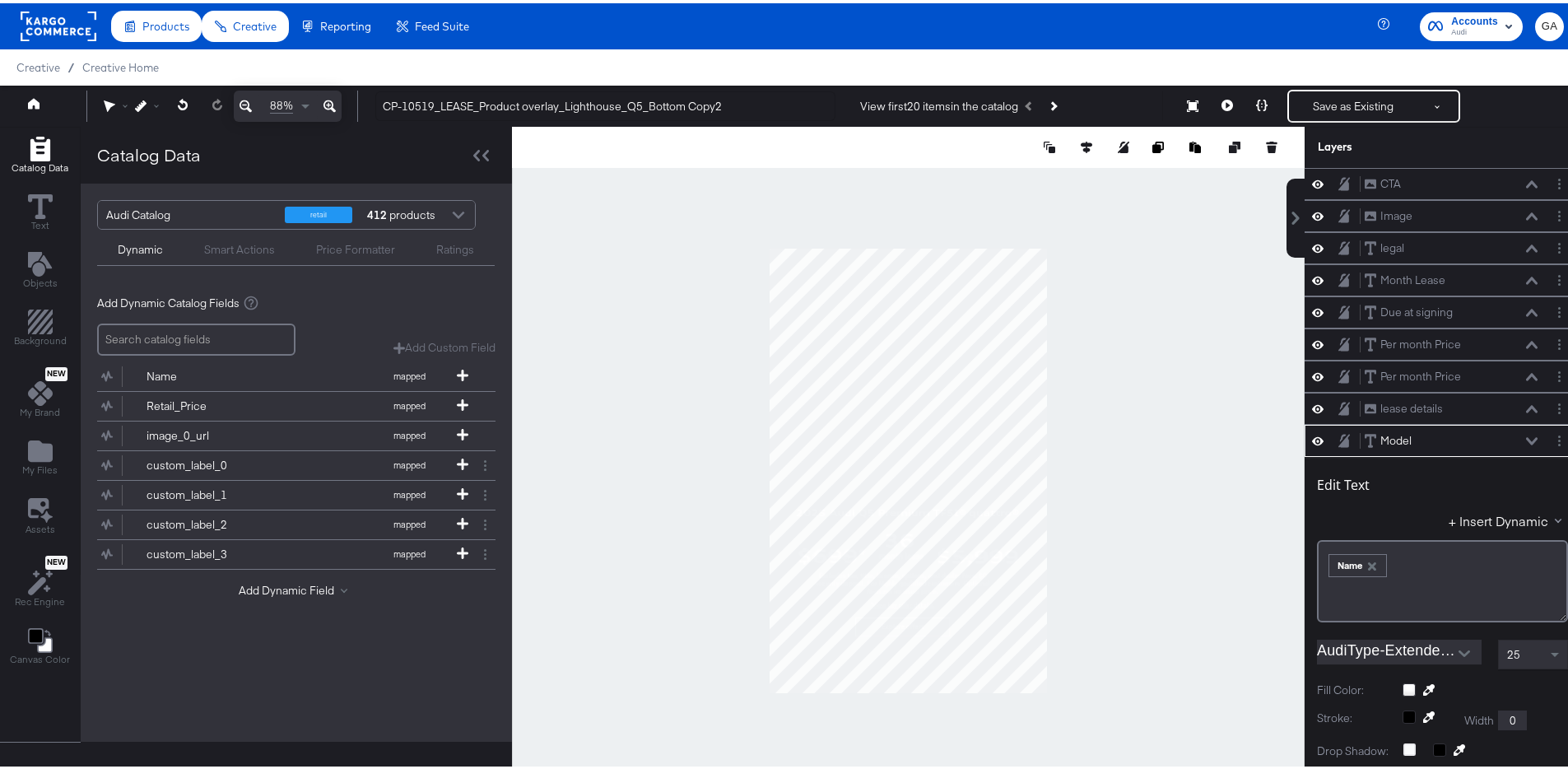 scroll, scrollTop: 4, scrollLeft: 0, axis: vertical 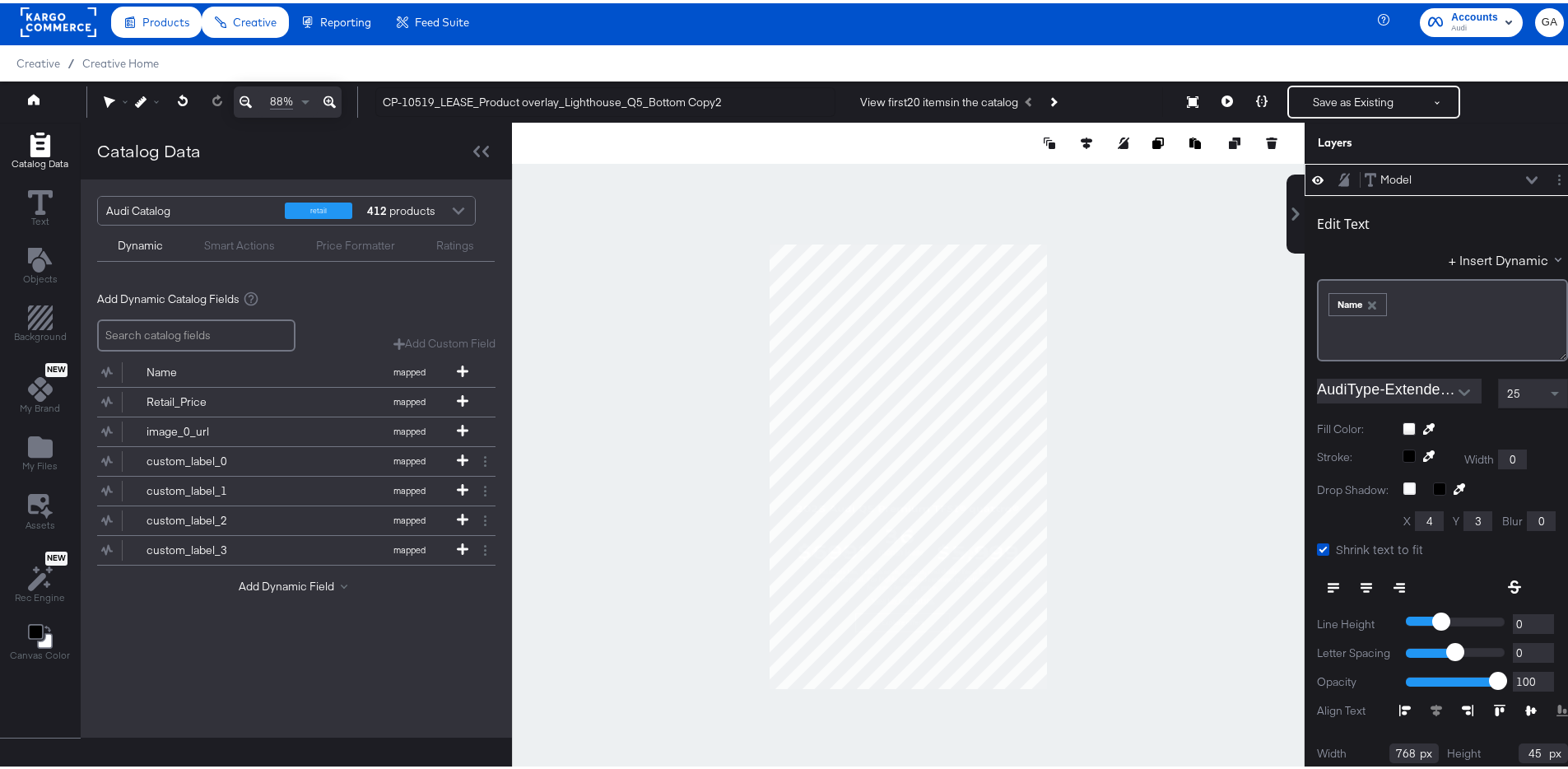 type on "705" 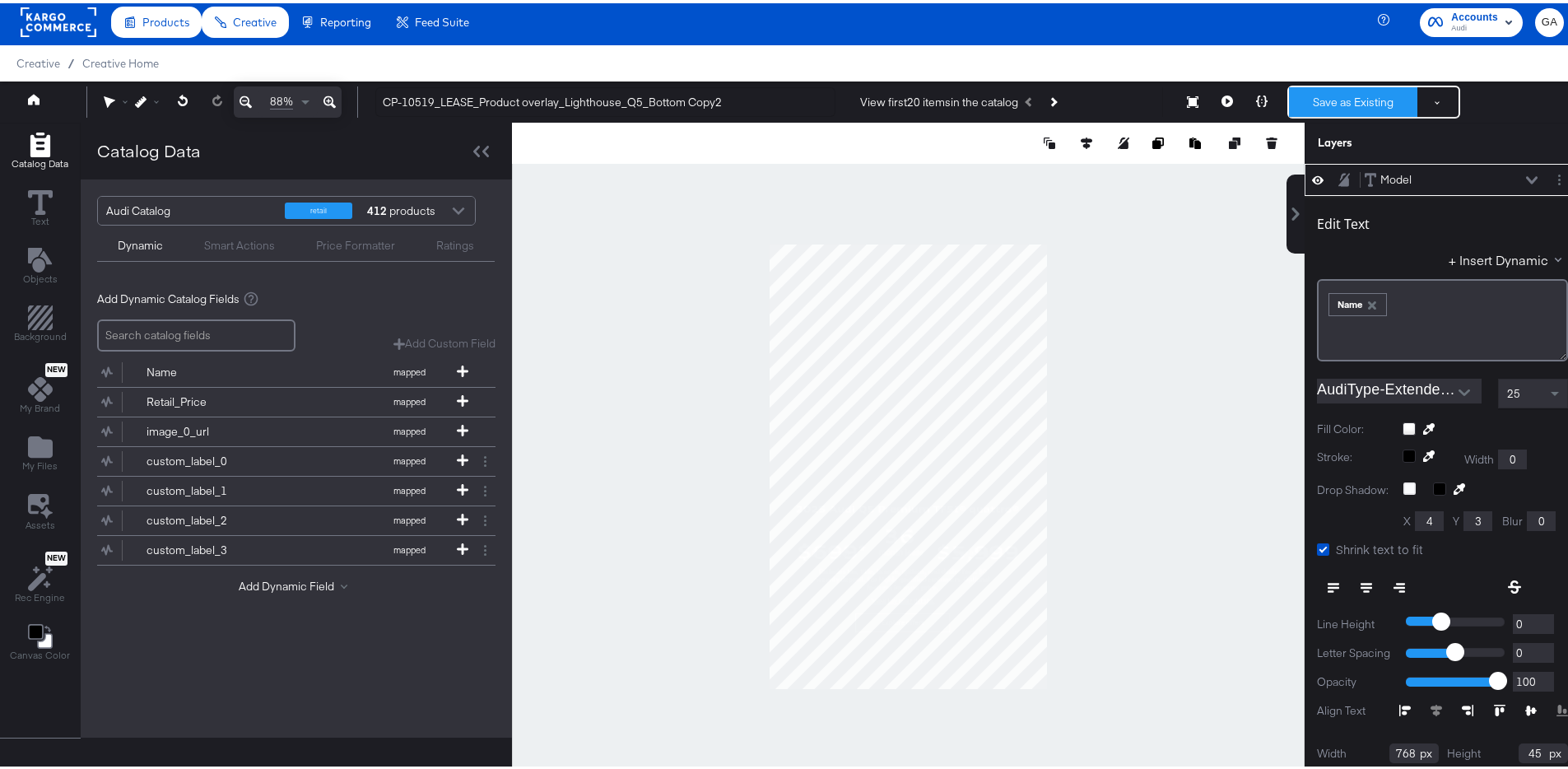 click on "Save as Existing" at bounding box center (1353, 99) 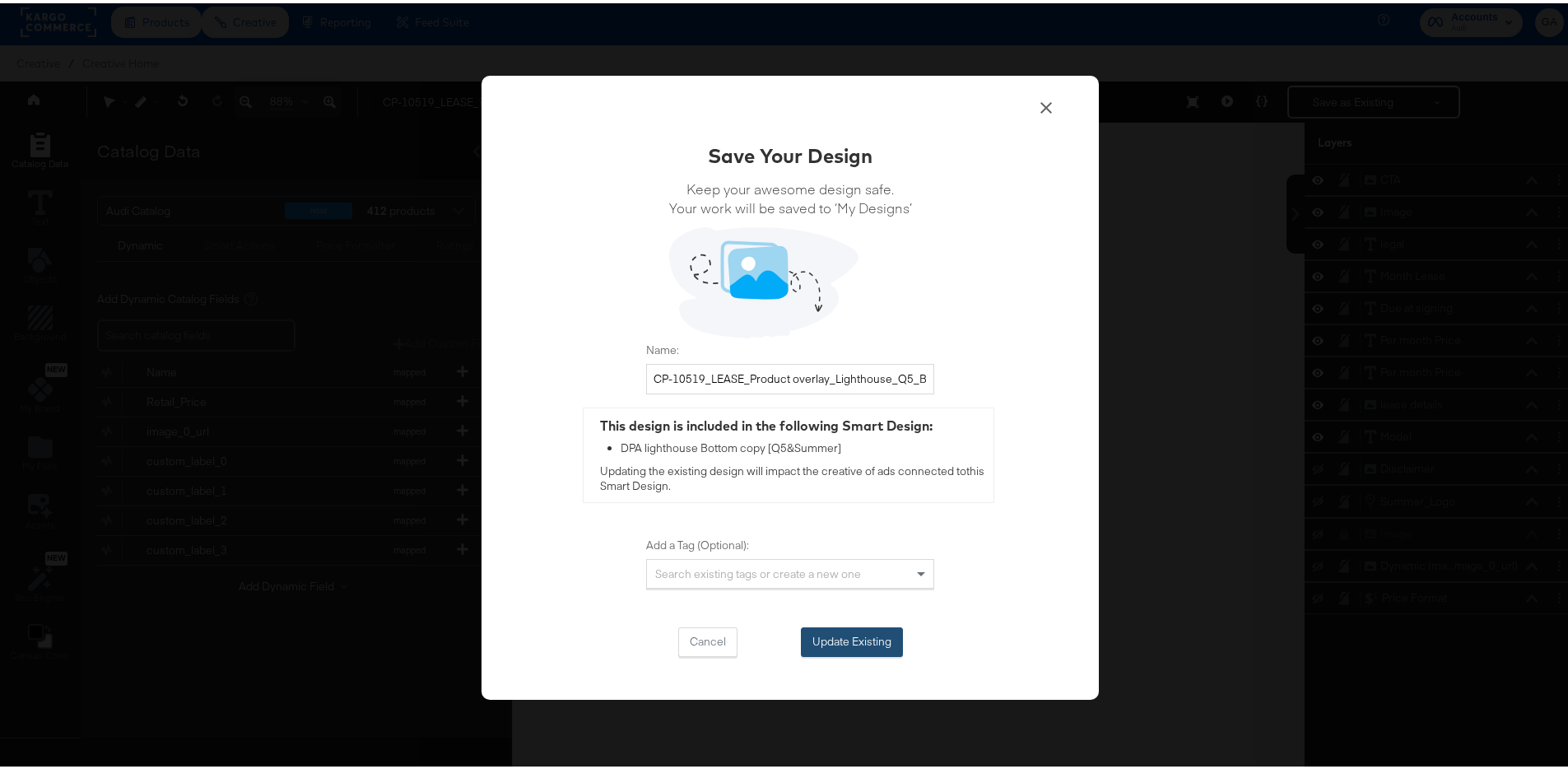 click on "Update Existing" at bounding box center [852, 639] 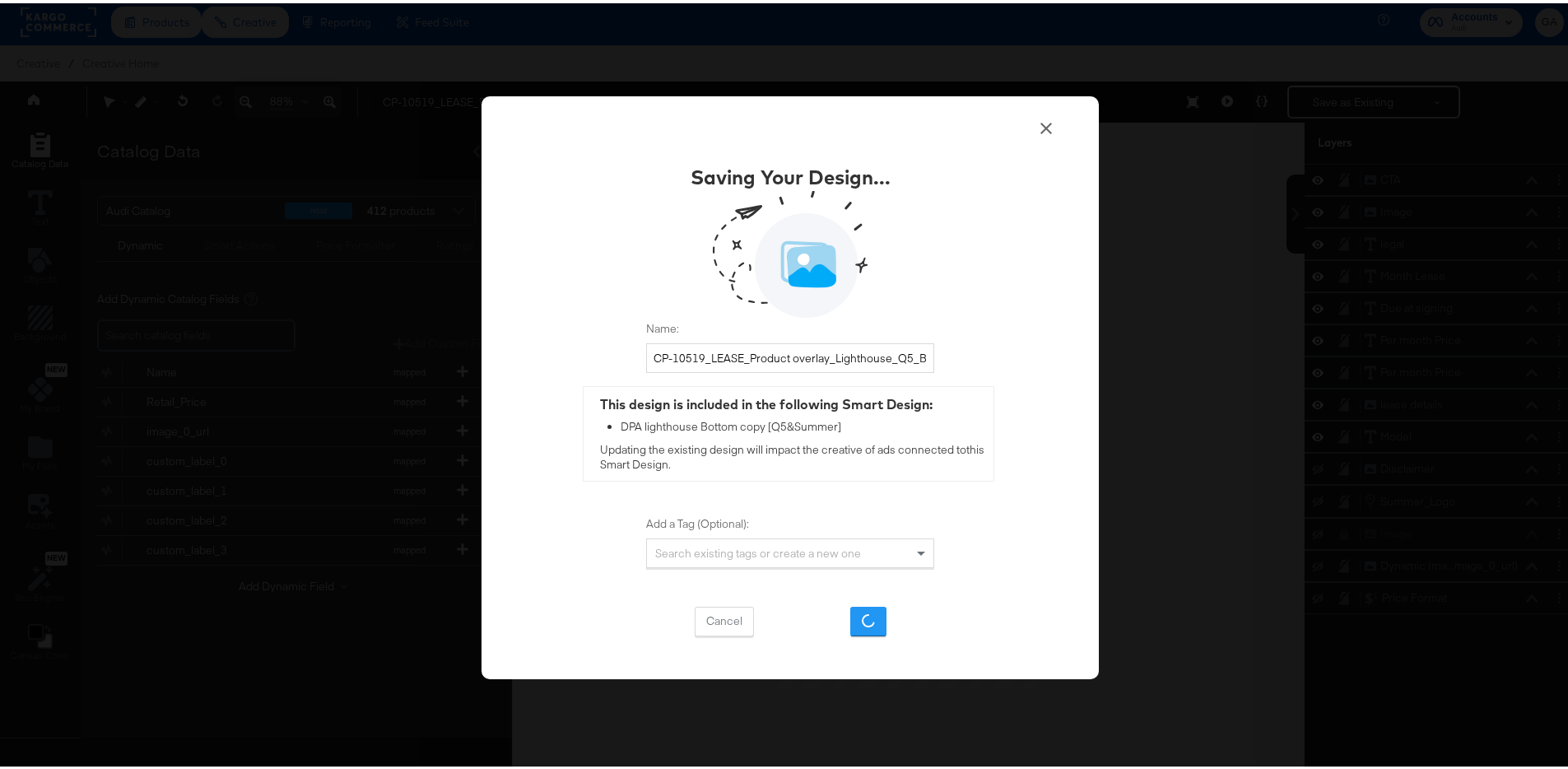 scroll, scrollTop: 0, scrollLeft: 0, axis: both 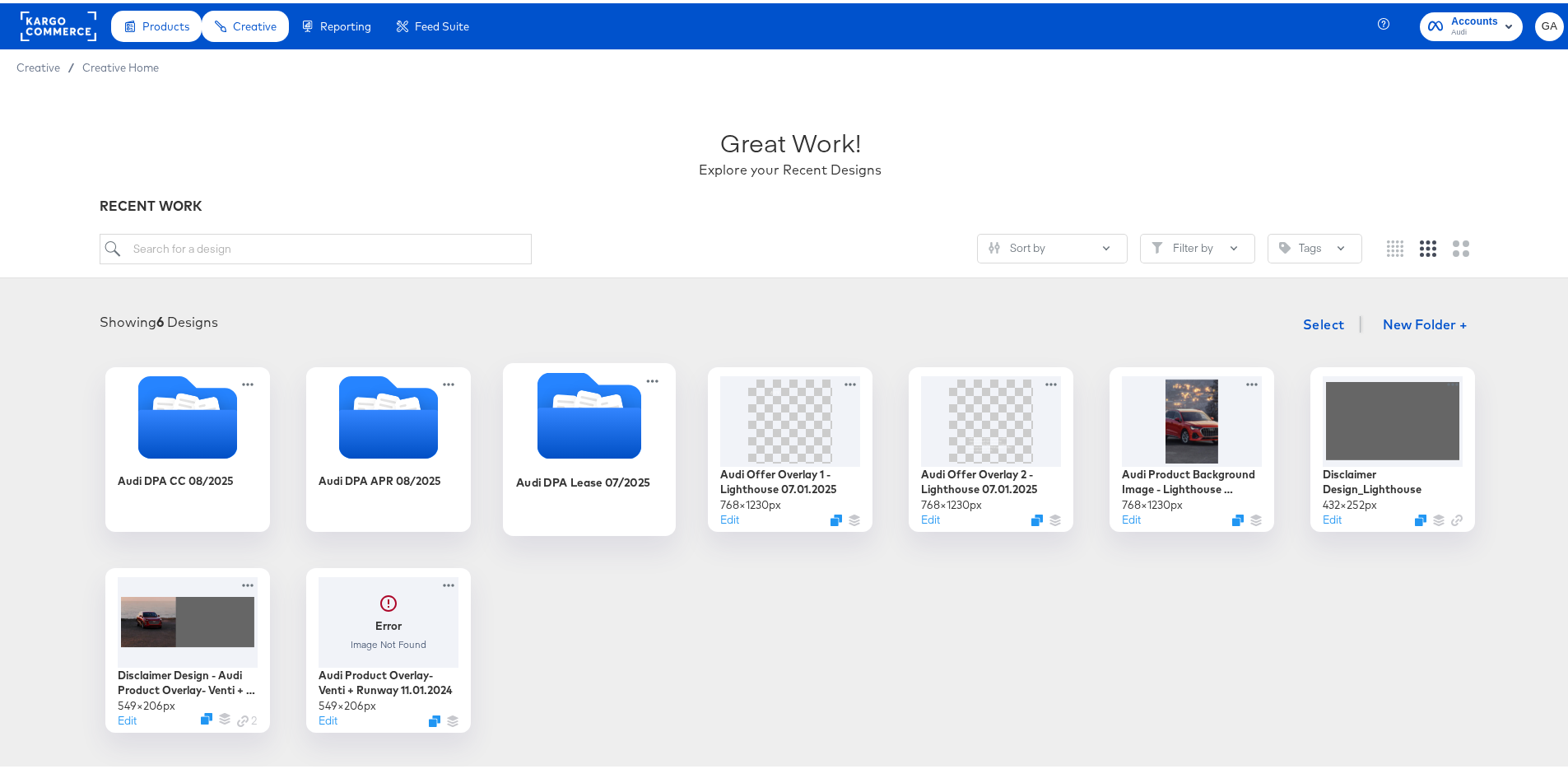 click 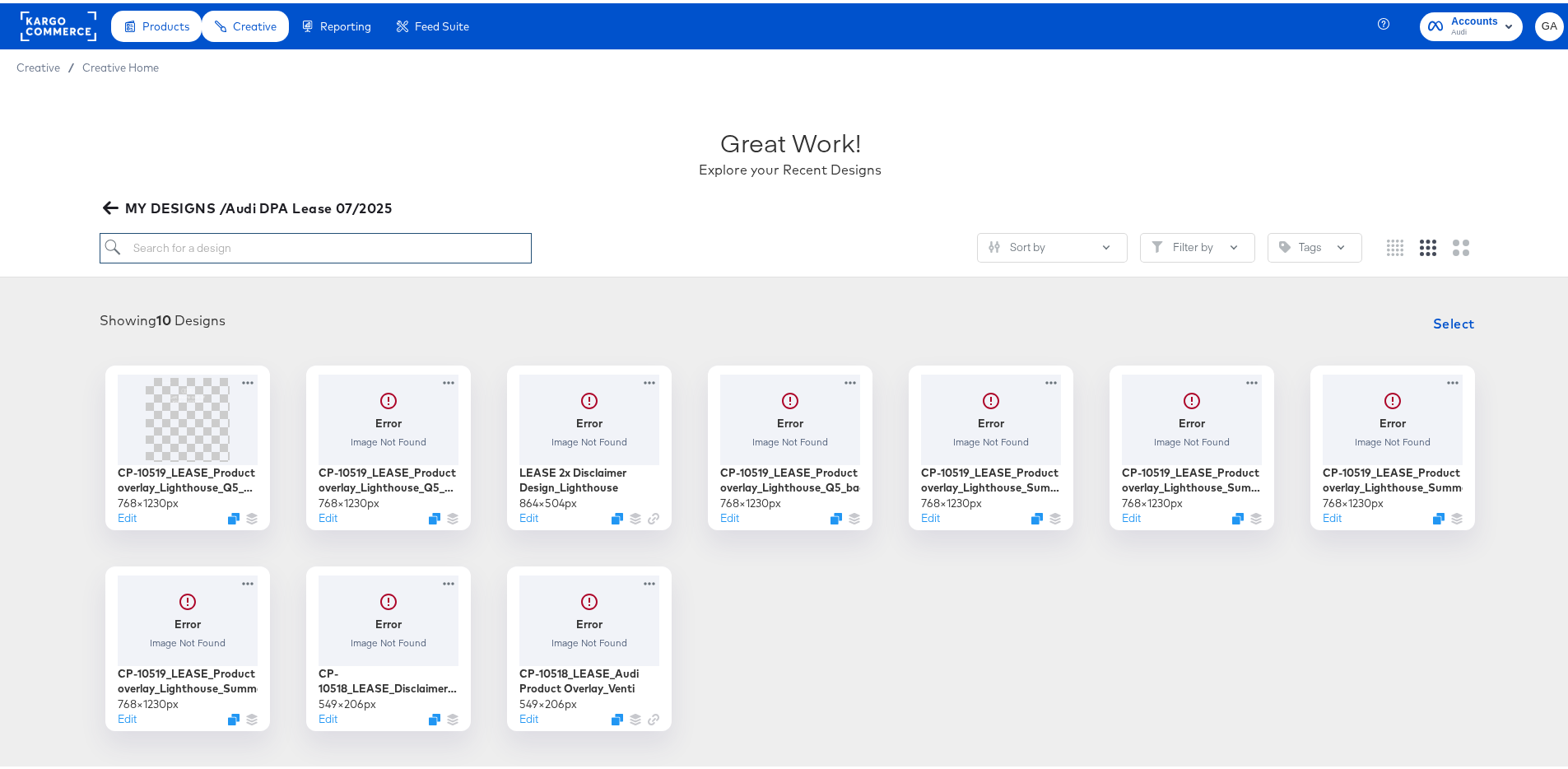 click at bounding box center [316, 245] 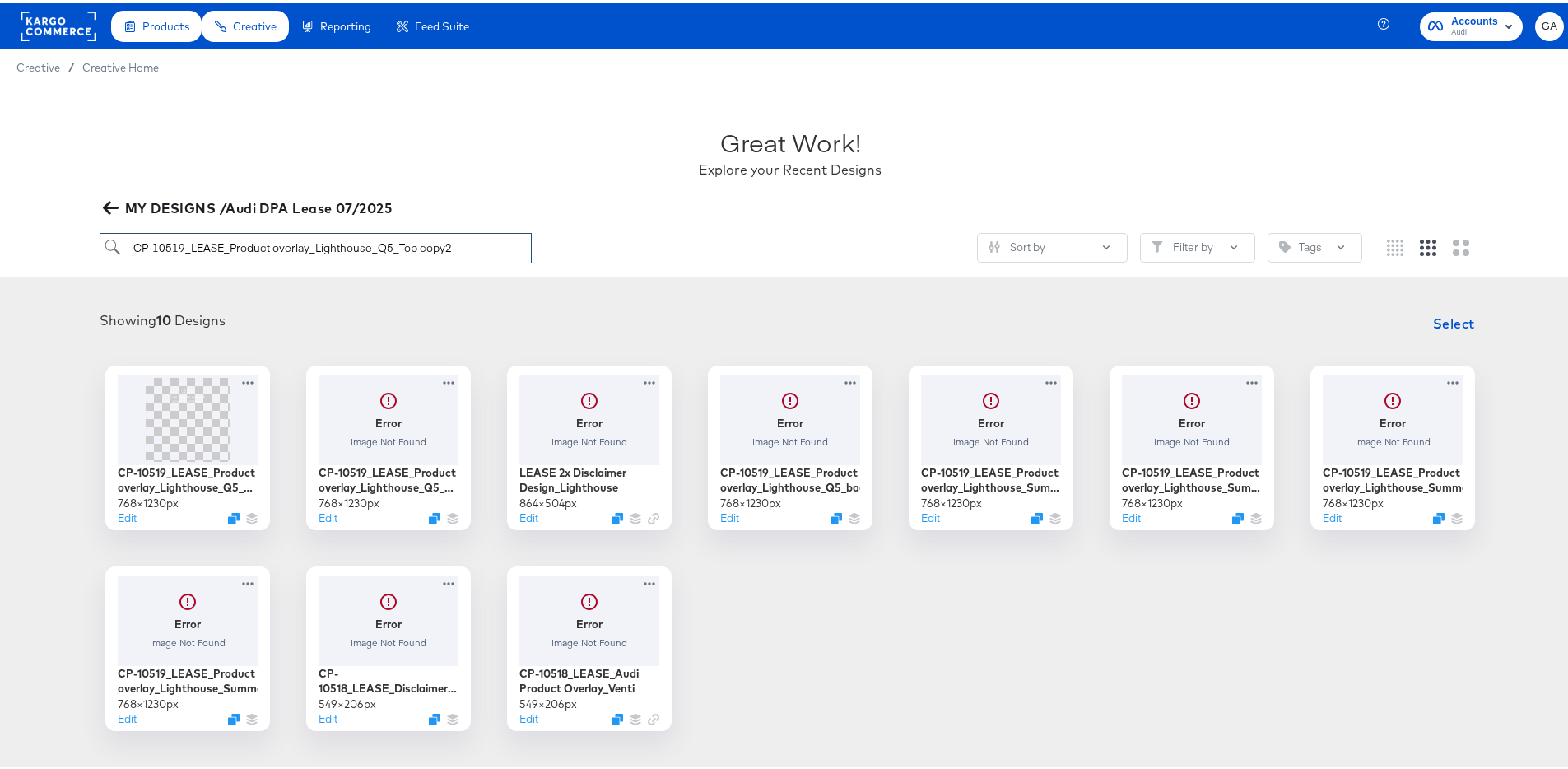 type on "CP-10519_LEASE_Product overlay_Lighthouse_Q5_Top copy2" 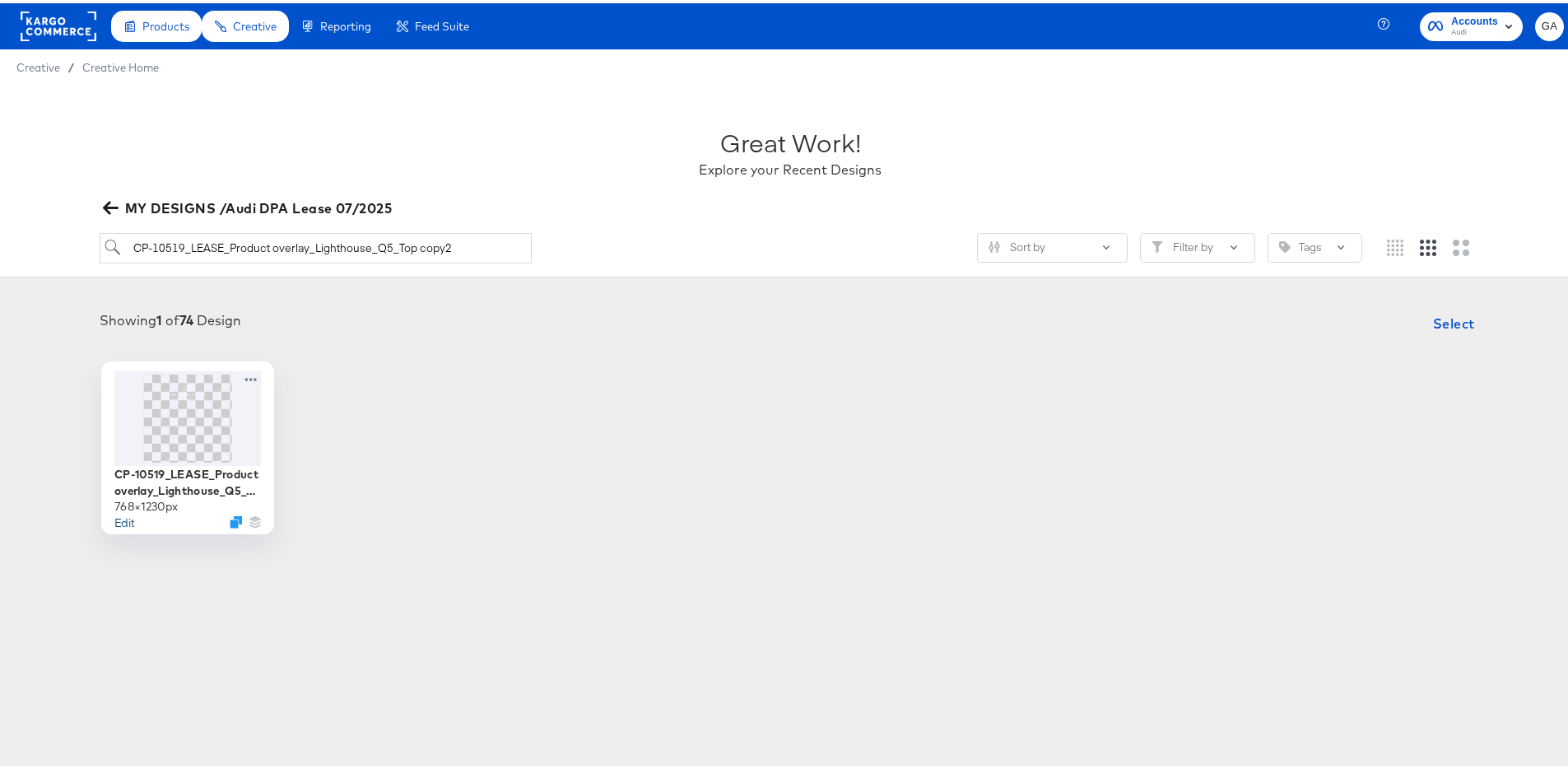 click on "Edit" at bounding box center [124, 518] 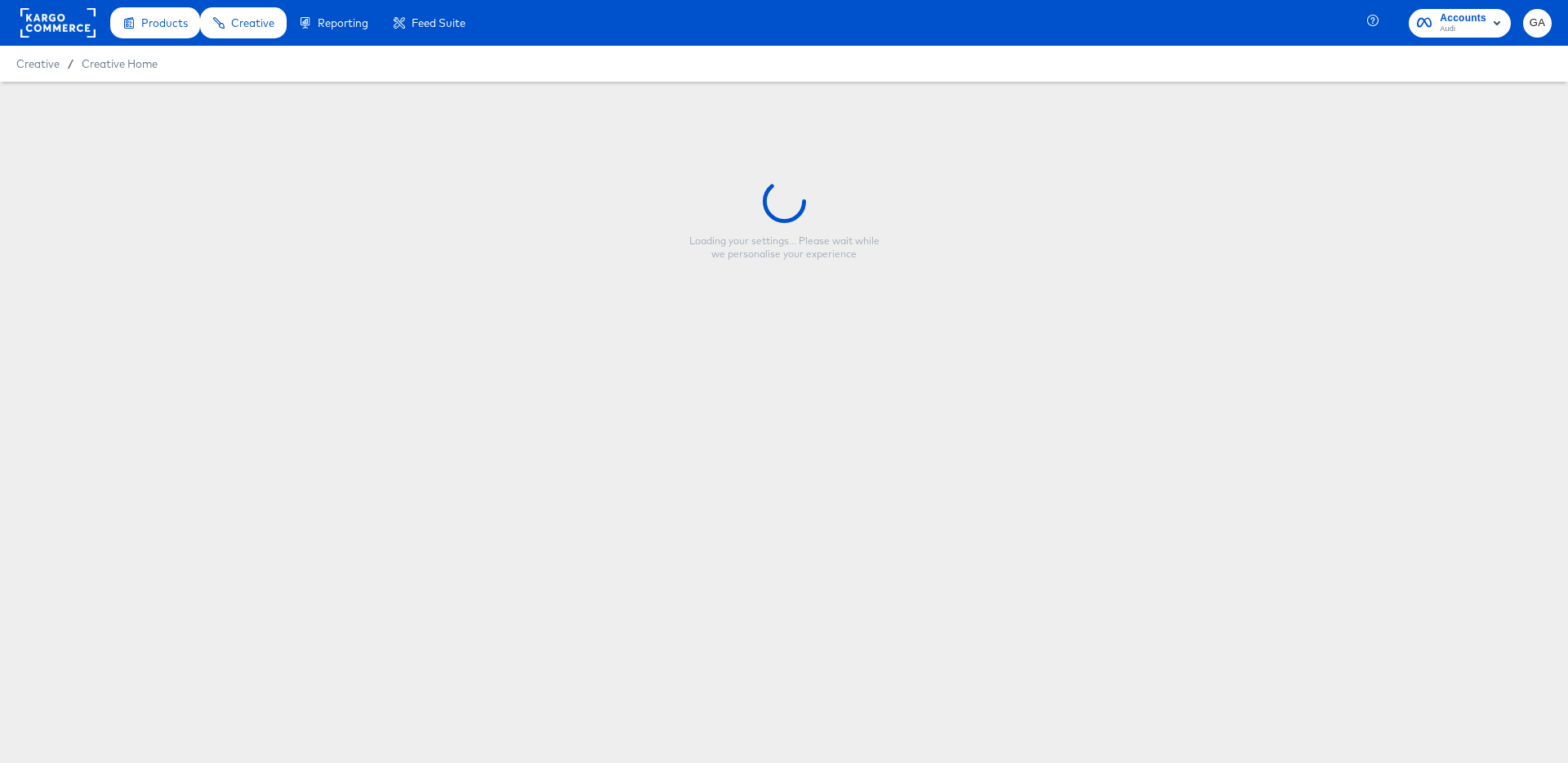 type on "CP-10519_LEASE_Product overlay_Lighthouse_Q5_Top copy2" 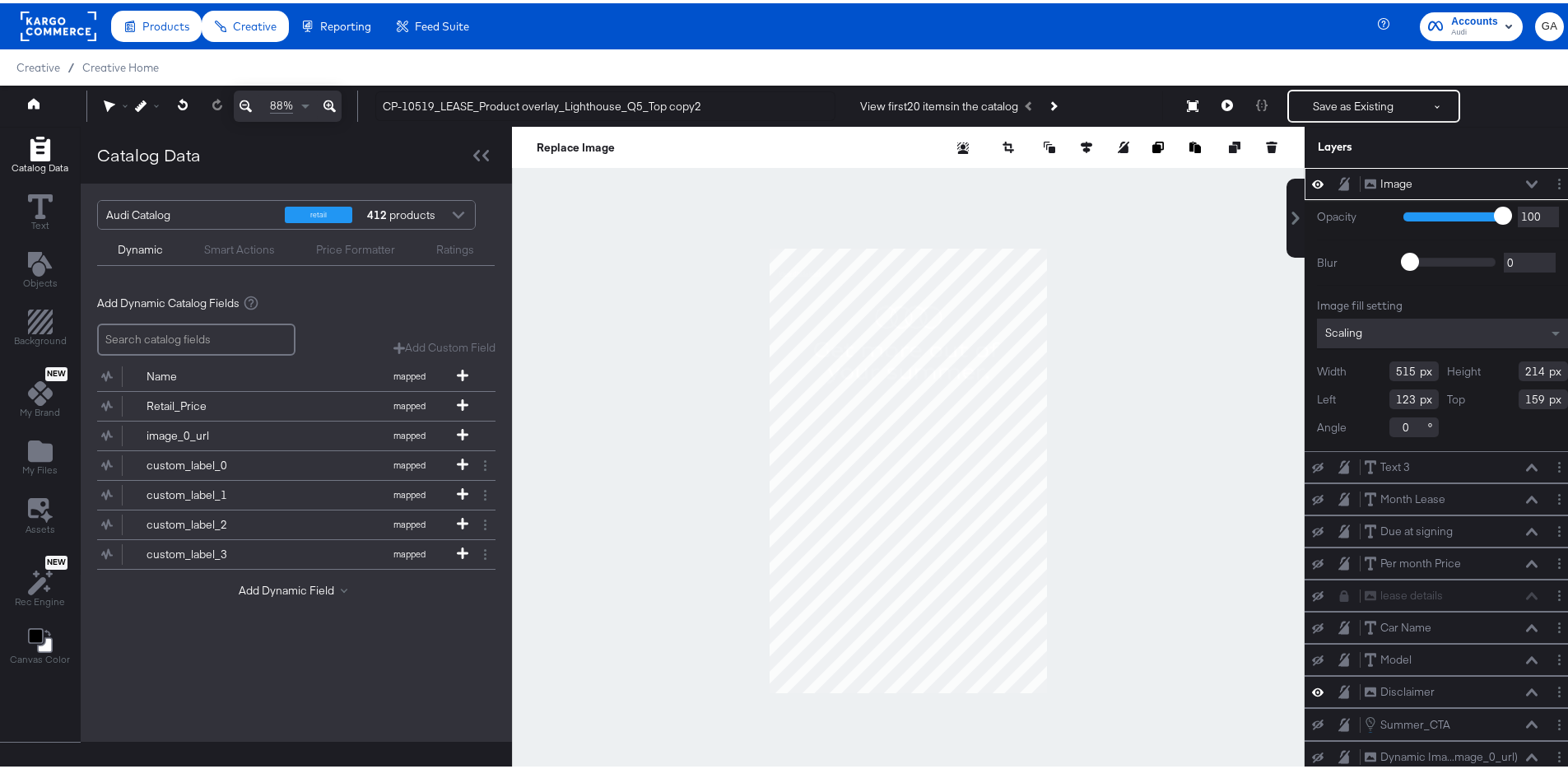 type on "158" 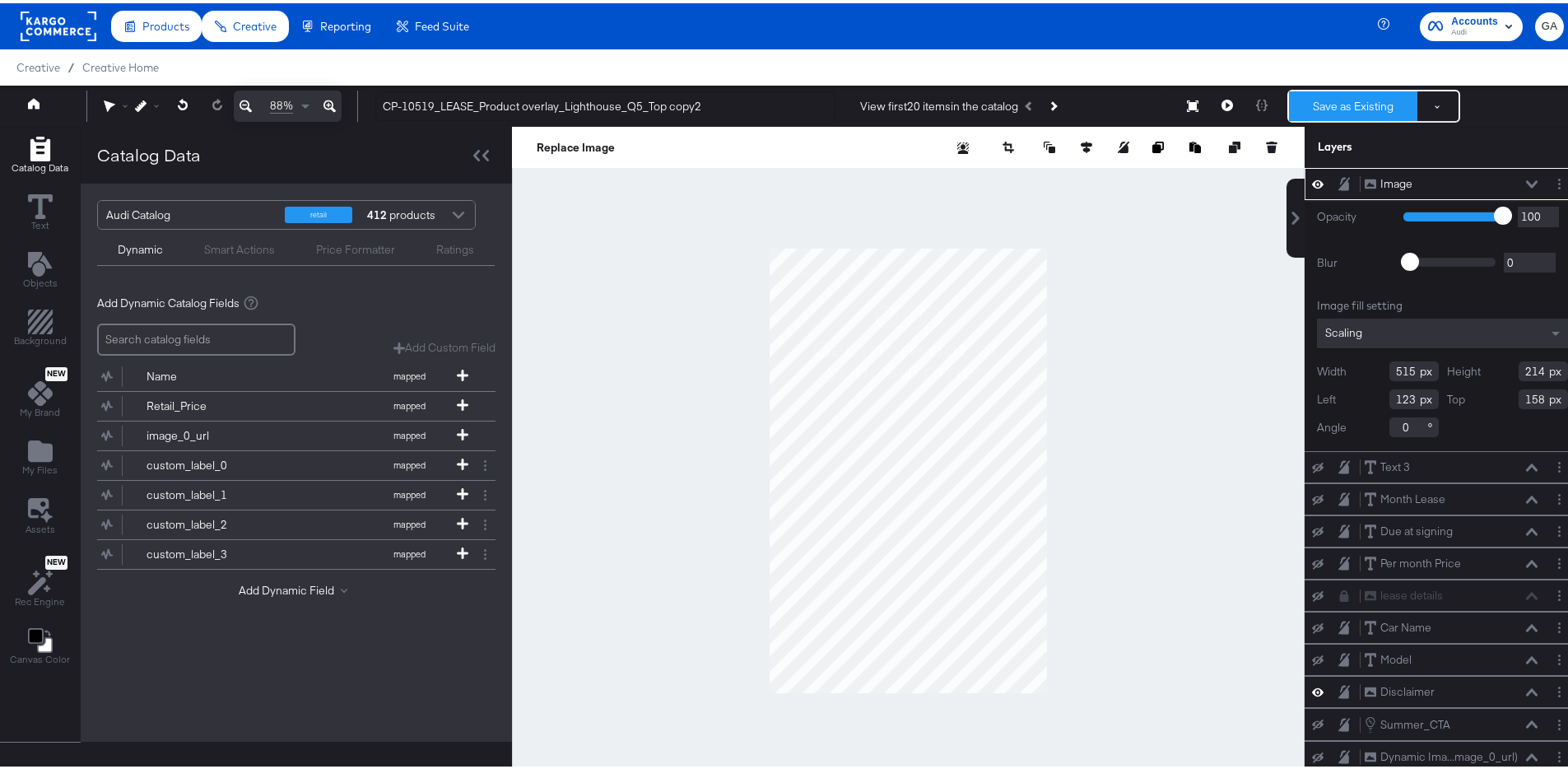 click on "Save as Existing" at bounding box center (1353, 103) 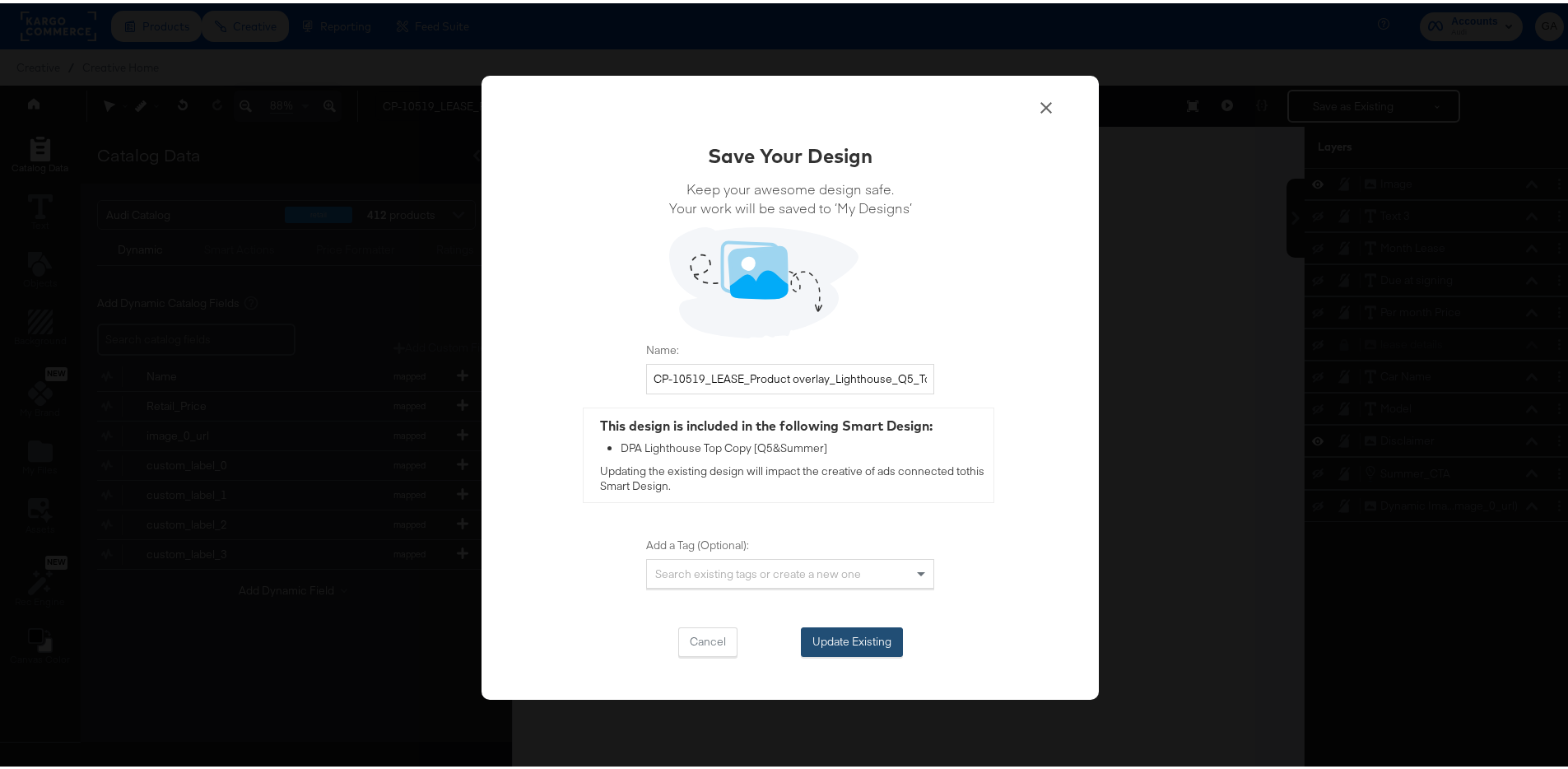 click on "Update Existing" at bounding box center [852, 639] 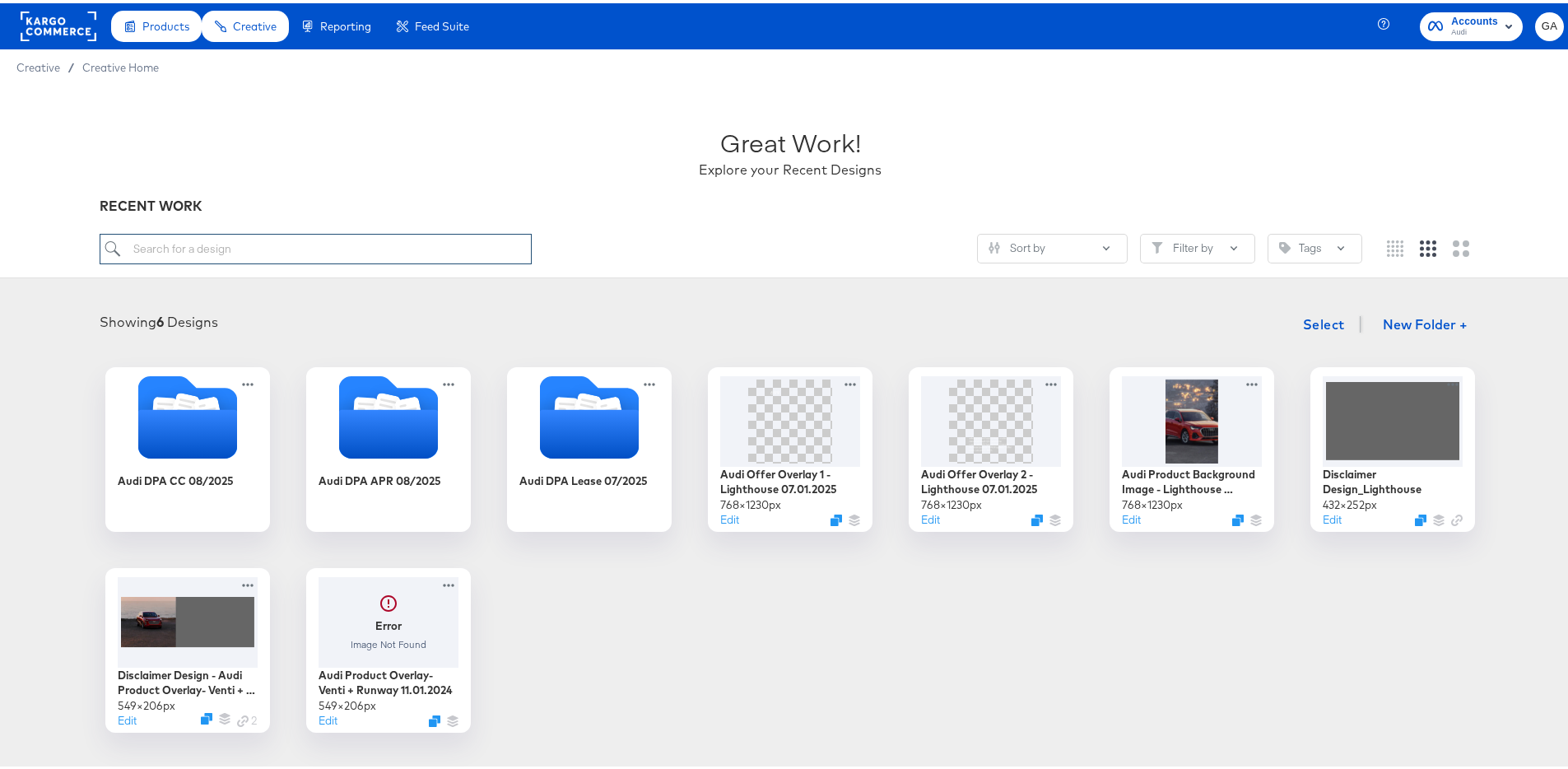 click at bounding box center [316, 245] 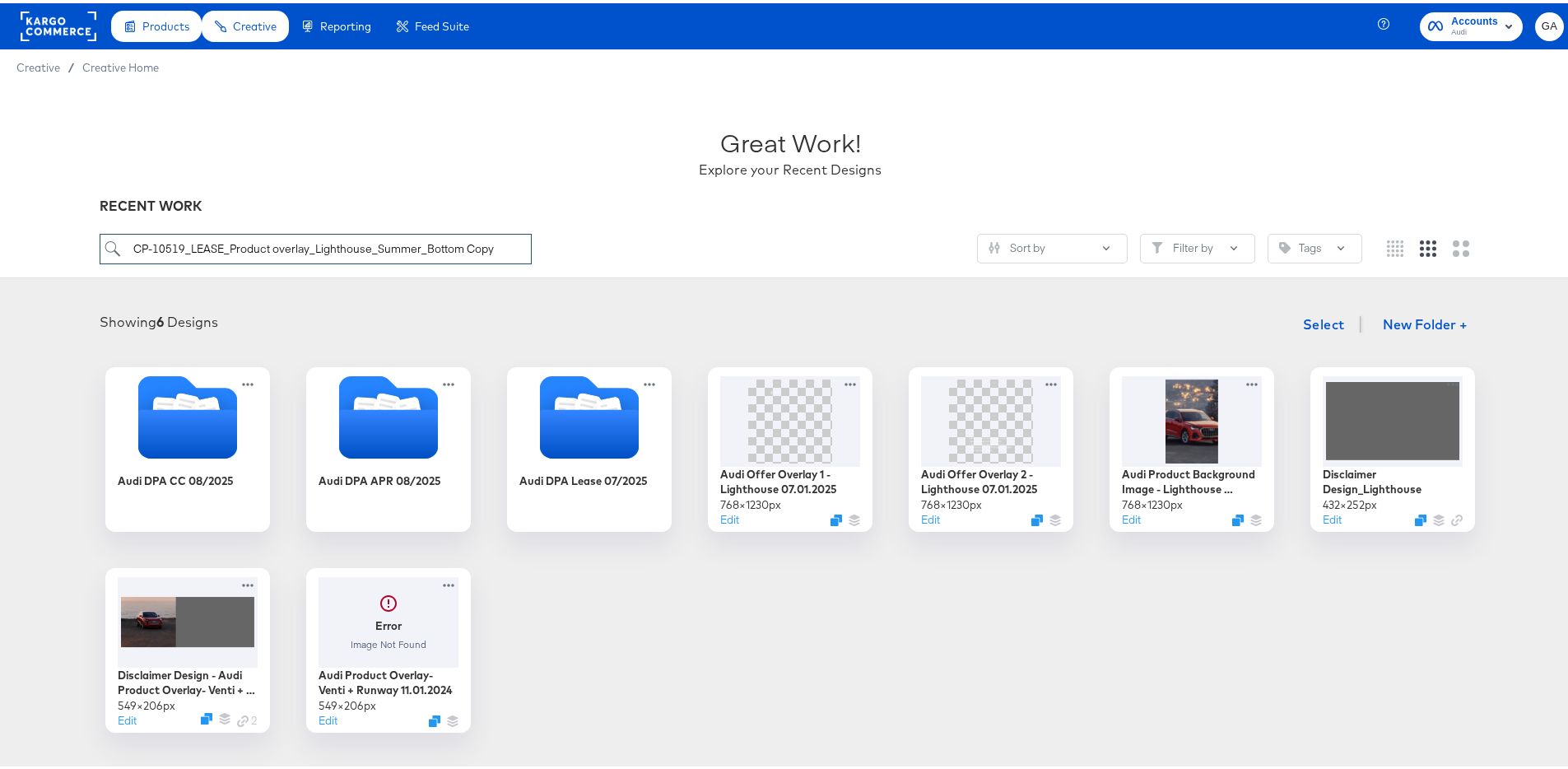 type on "CP-10519_LEASE_Product overlay_Lighthouse_Summer_Bottom Copy" 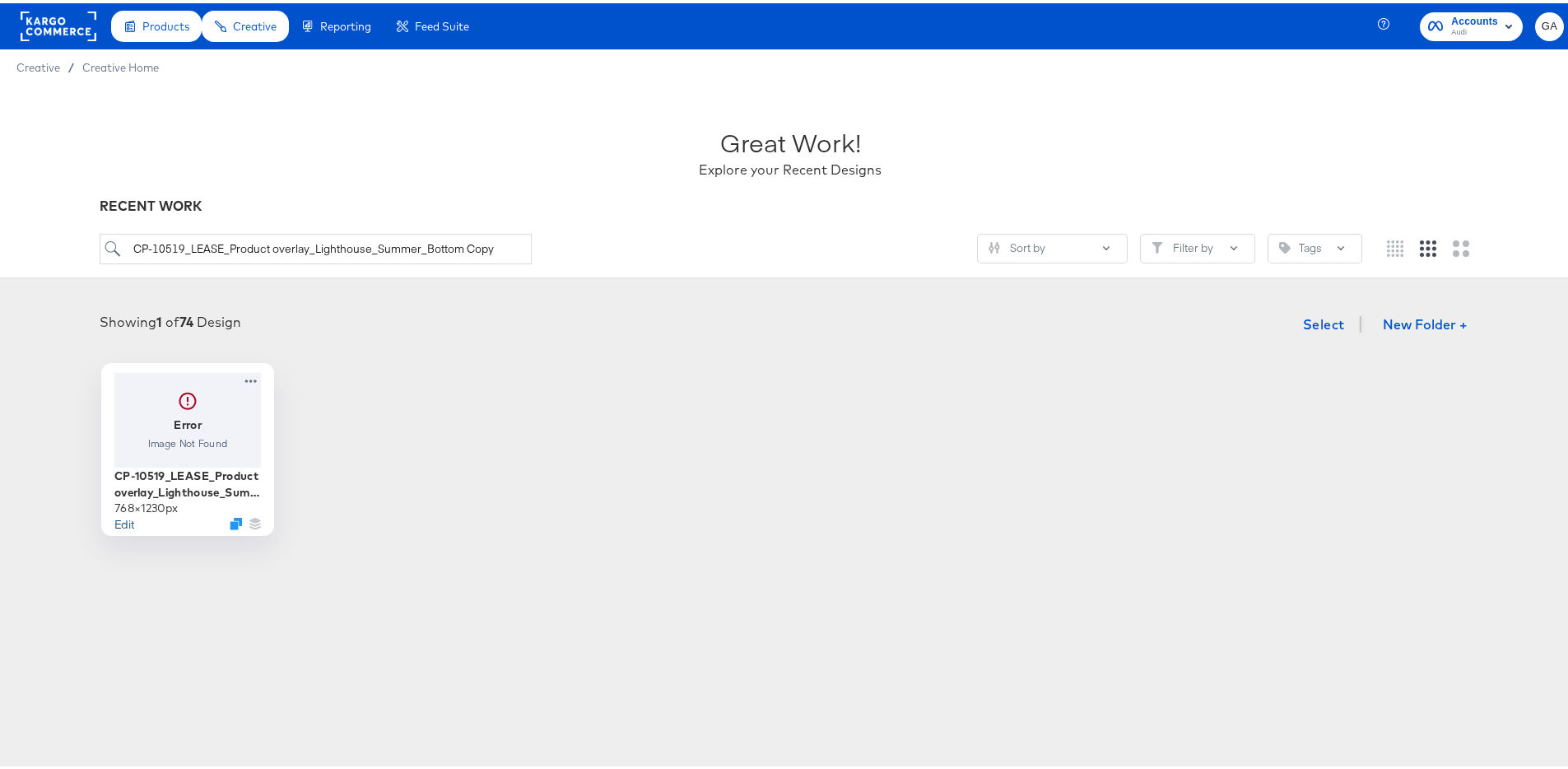 click on "Edit" at bounding box center [124, 520] 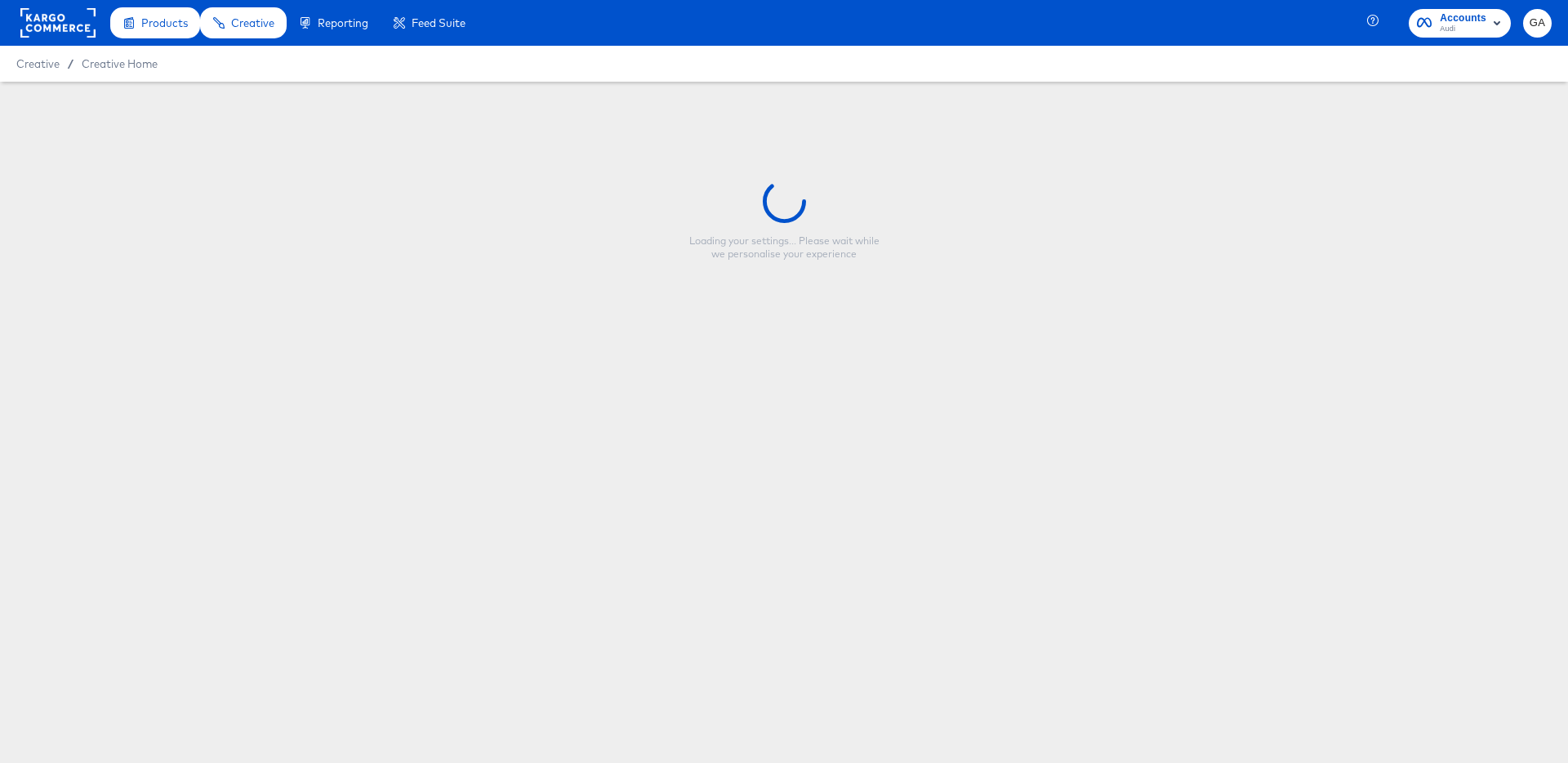 type on "CP-10519_LEASE_Product overlay_Lighthouse_Summer_Bottom Copy" 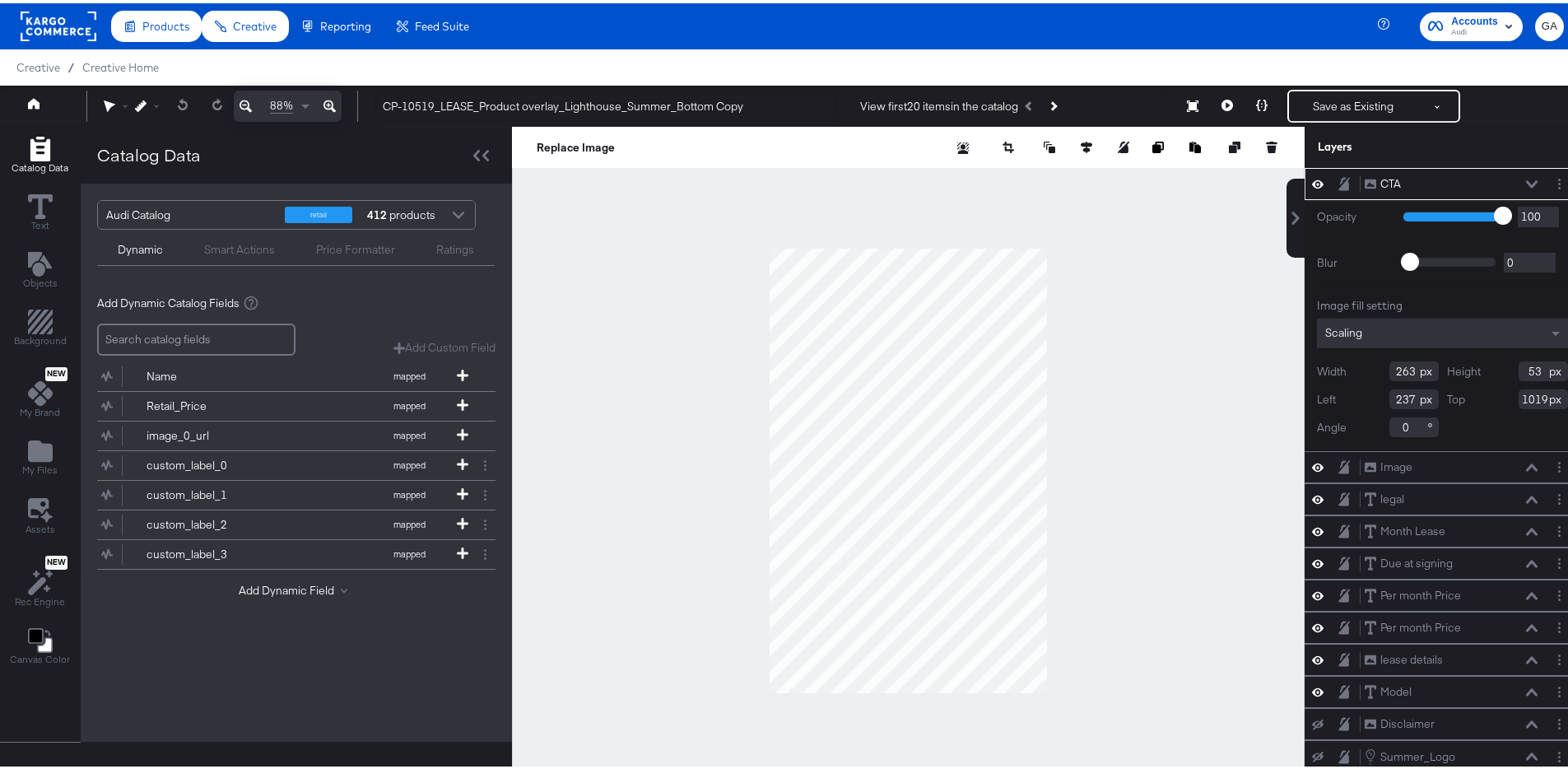 scroll, scrollTop: 257, scrollLeft: 0, axis: vertical 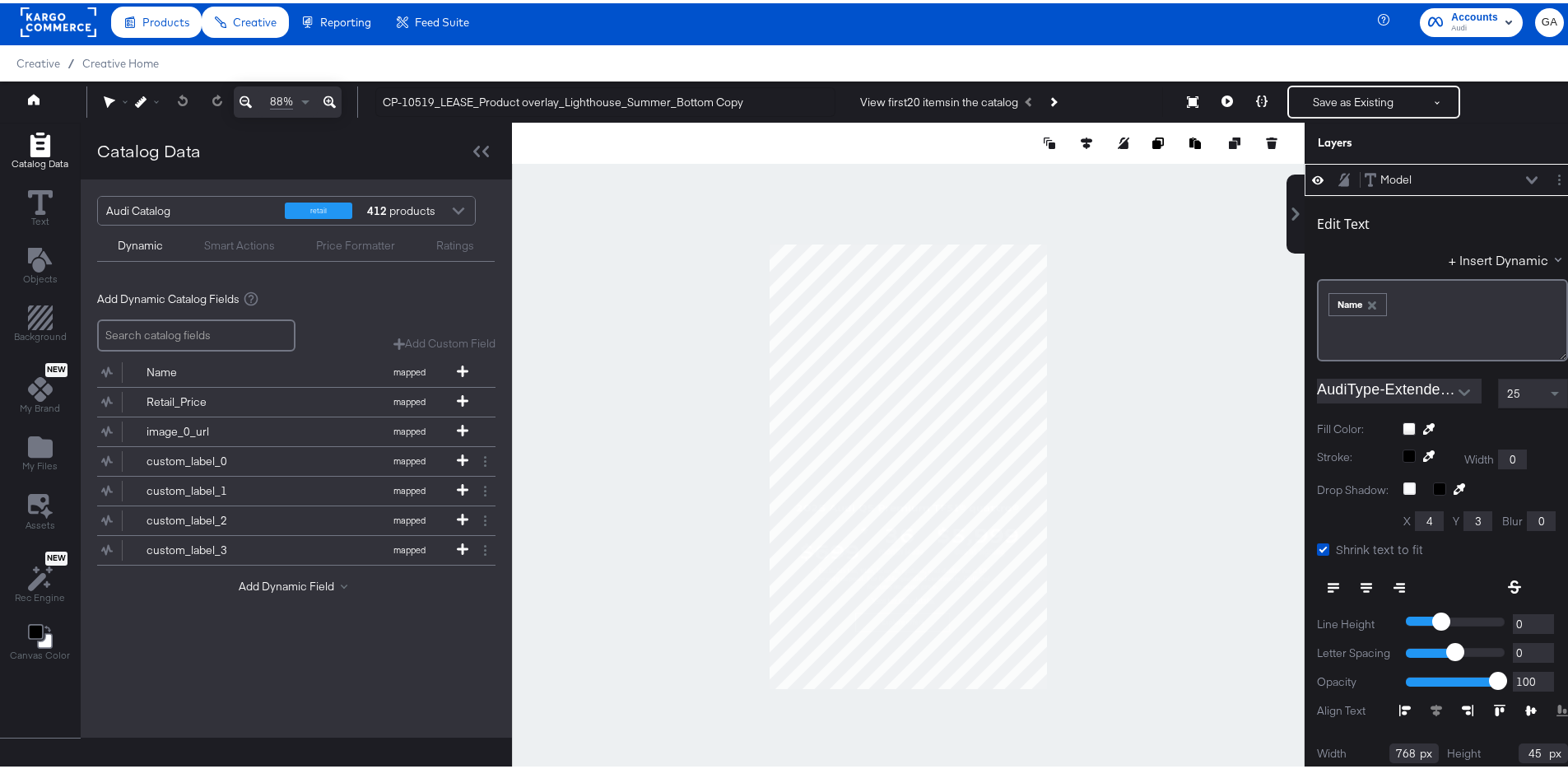 type on "701" 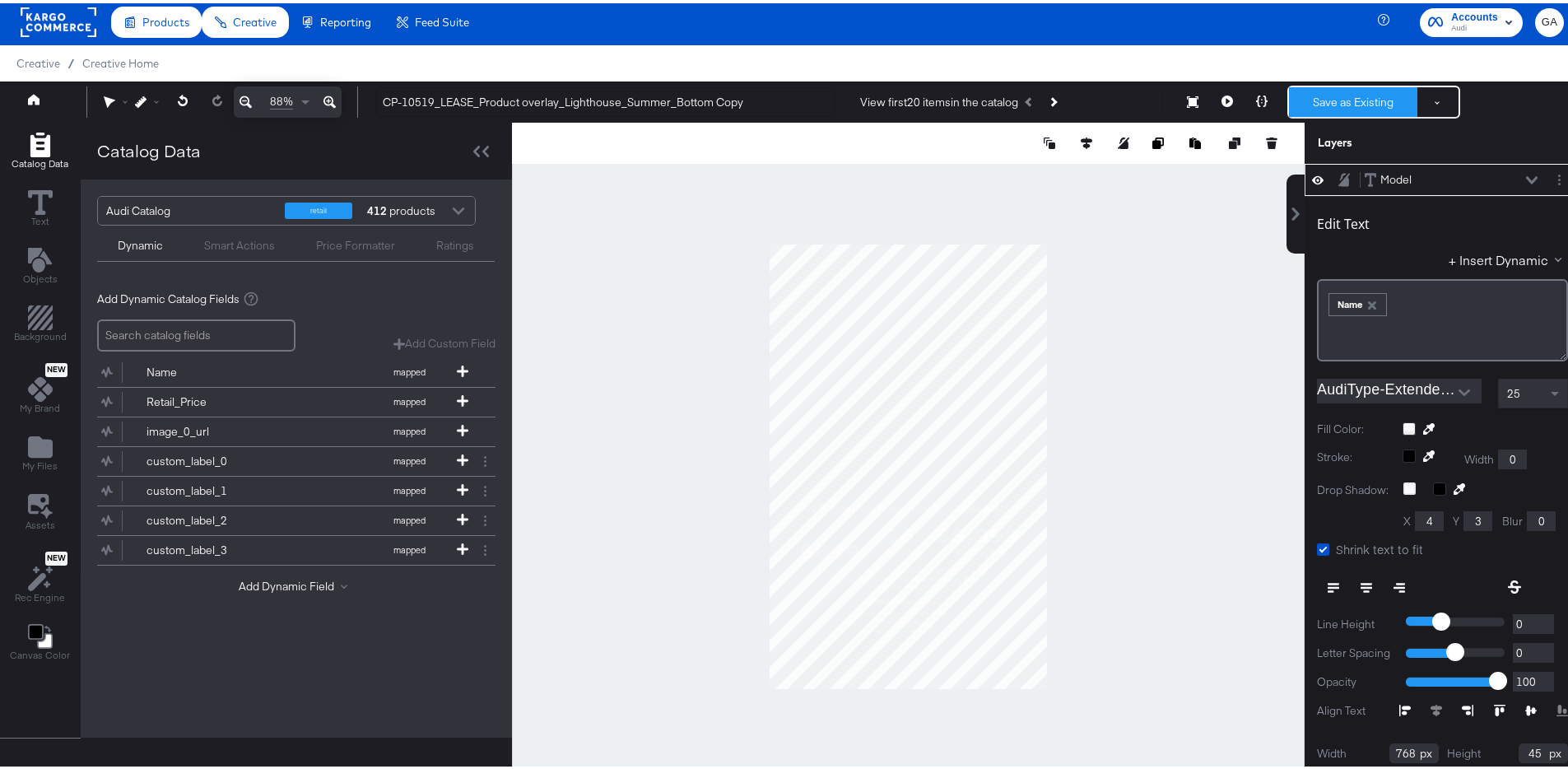 click on "Save as Existing" at bounding box center (1353, 99) 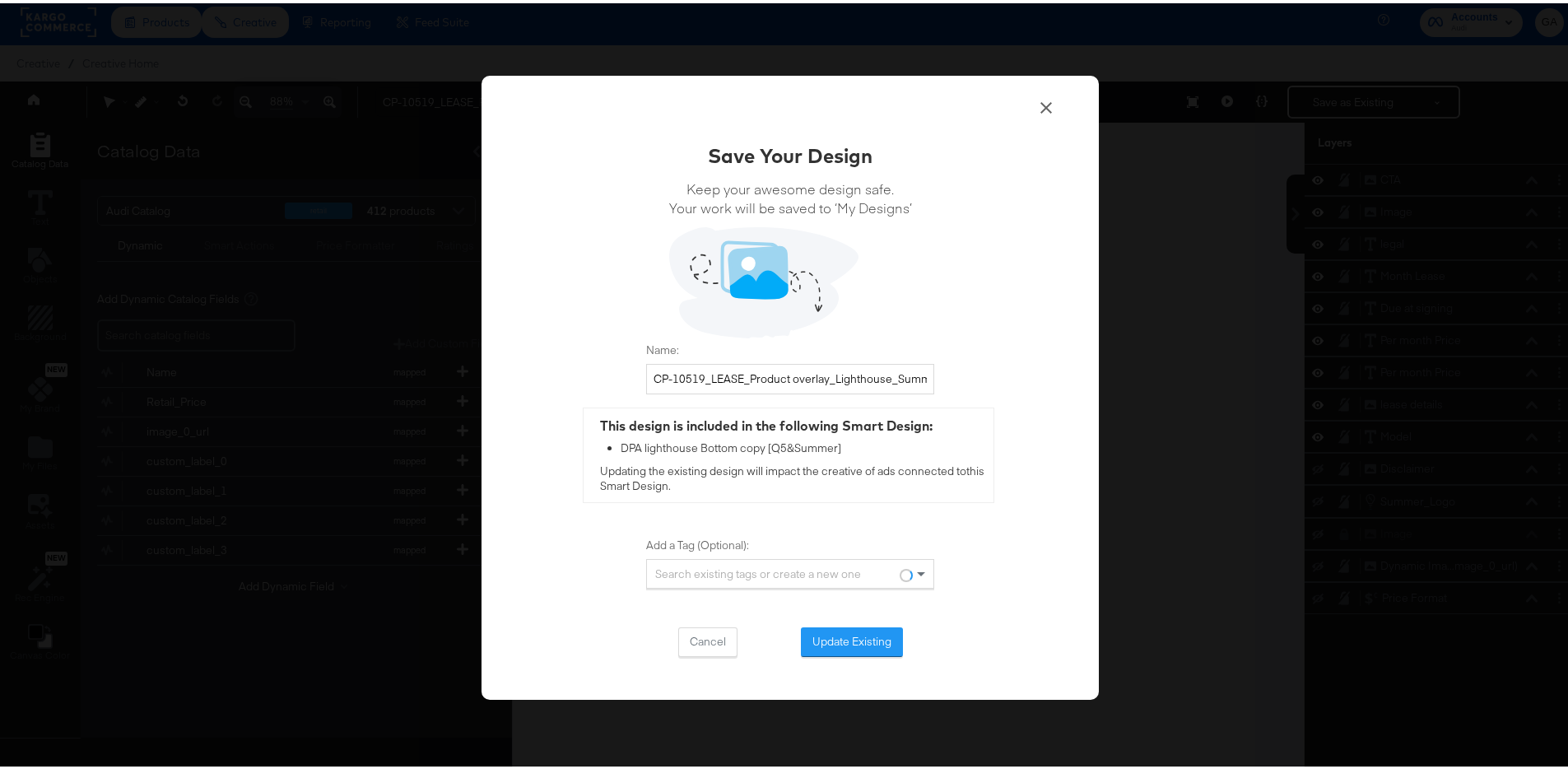 scroll, scrollTop: 0, scrollLeft: 0, axis: both 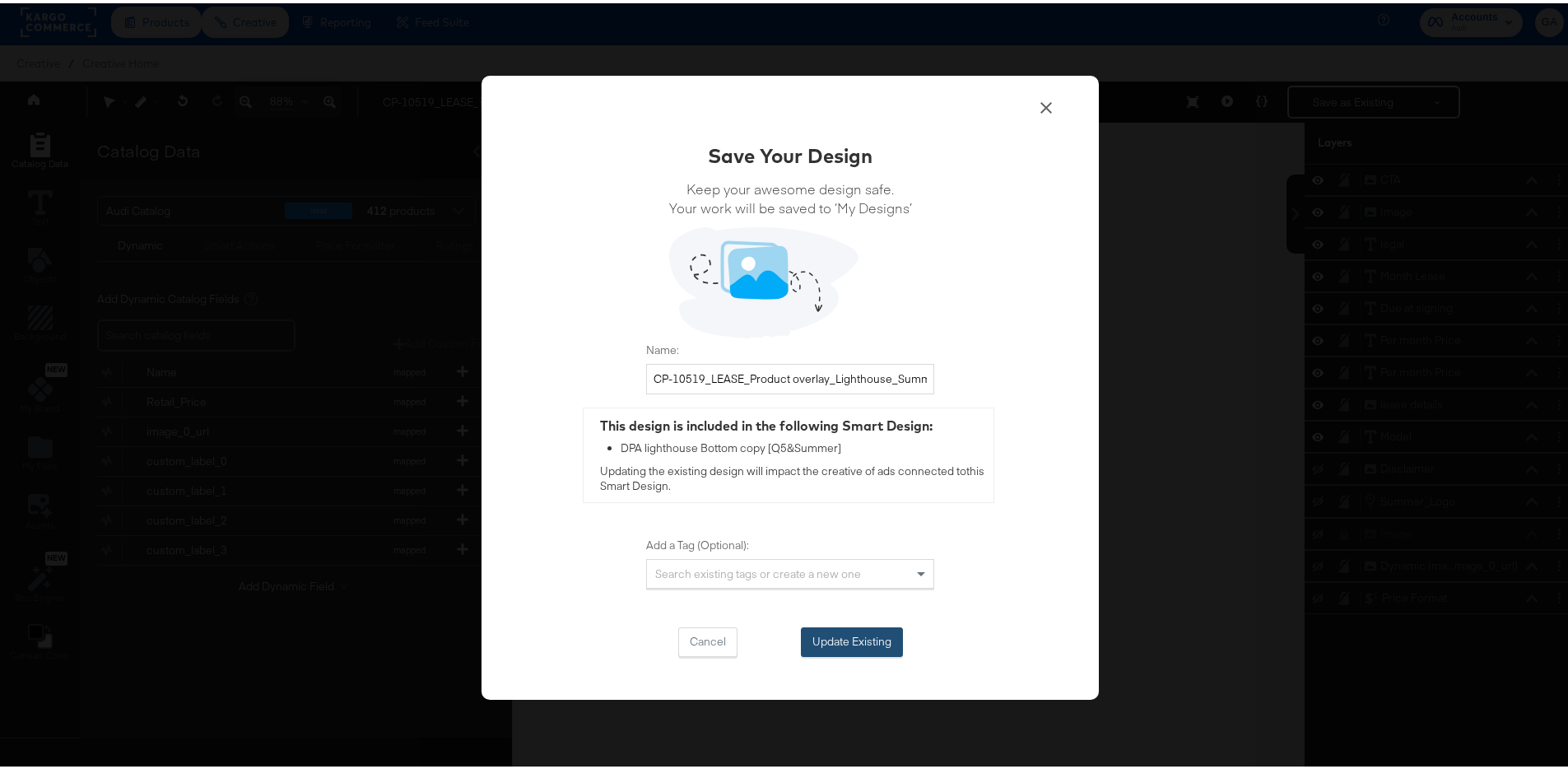 click on "Update Existing" at bounding box center (852, 639) 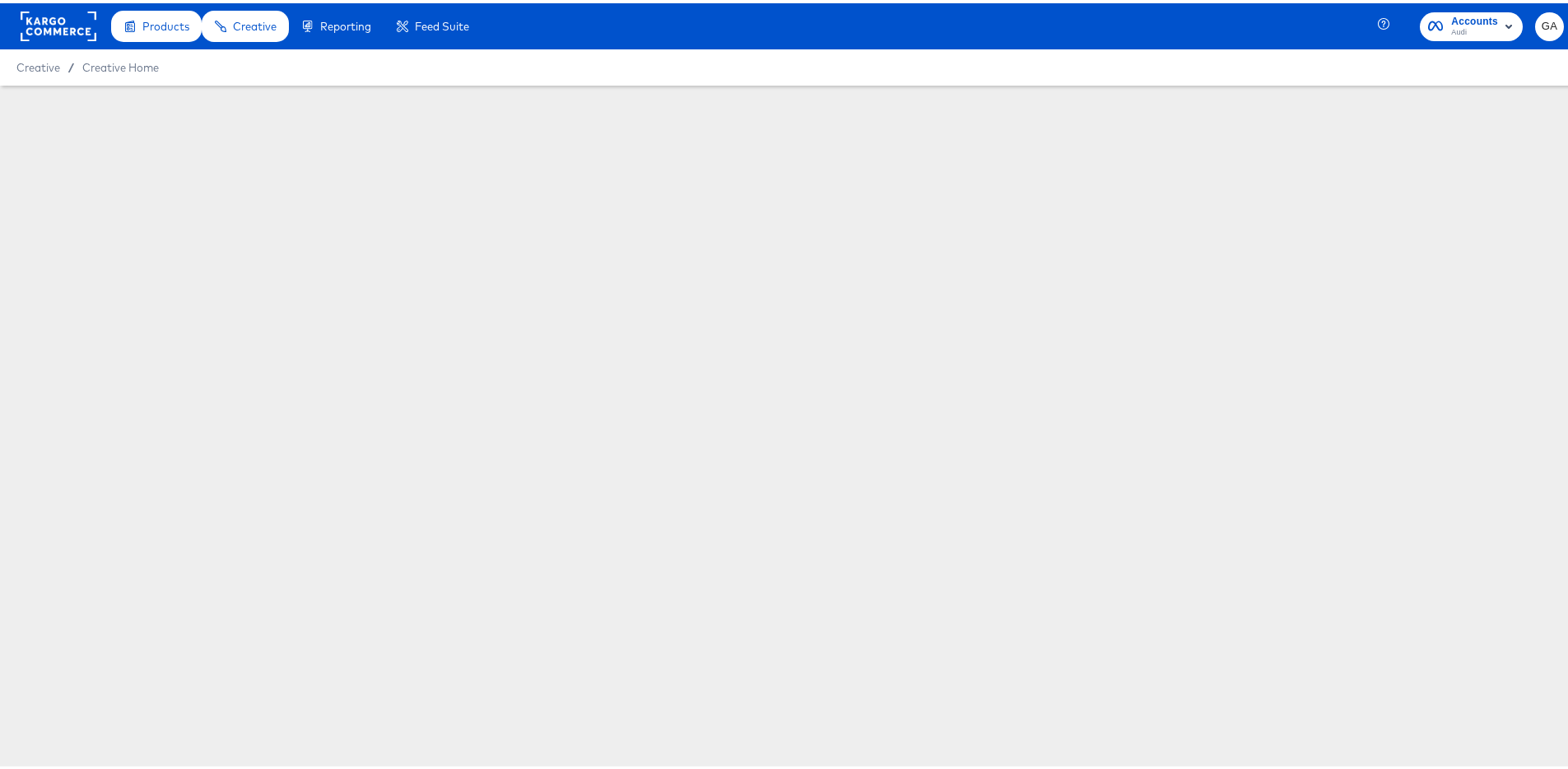scroll, scrollTop: 0, scrollLeft: 0, axis: both 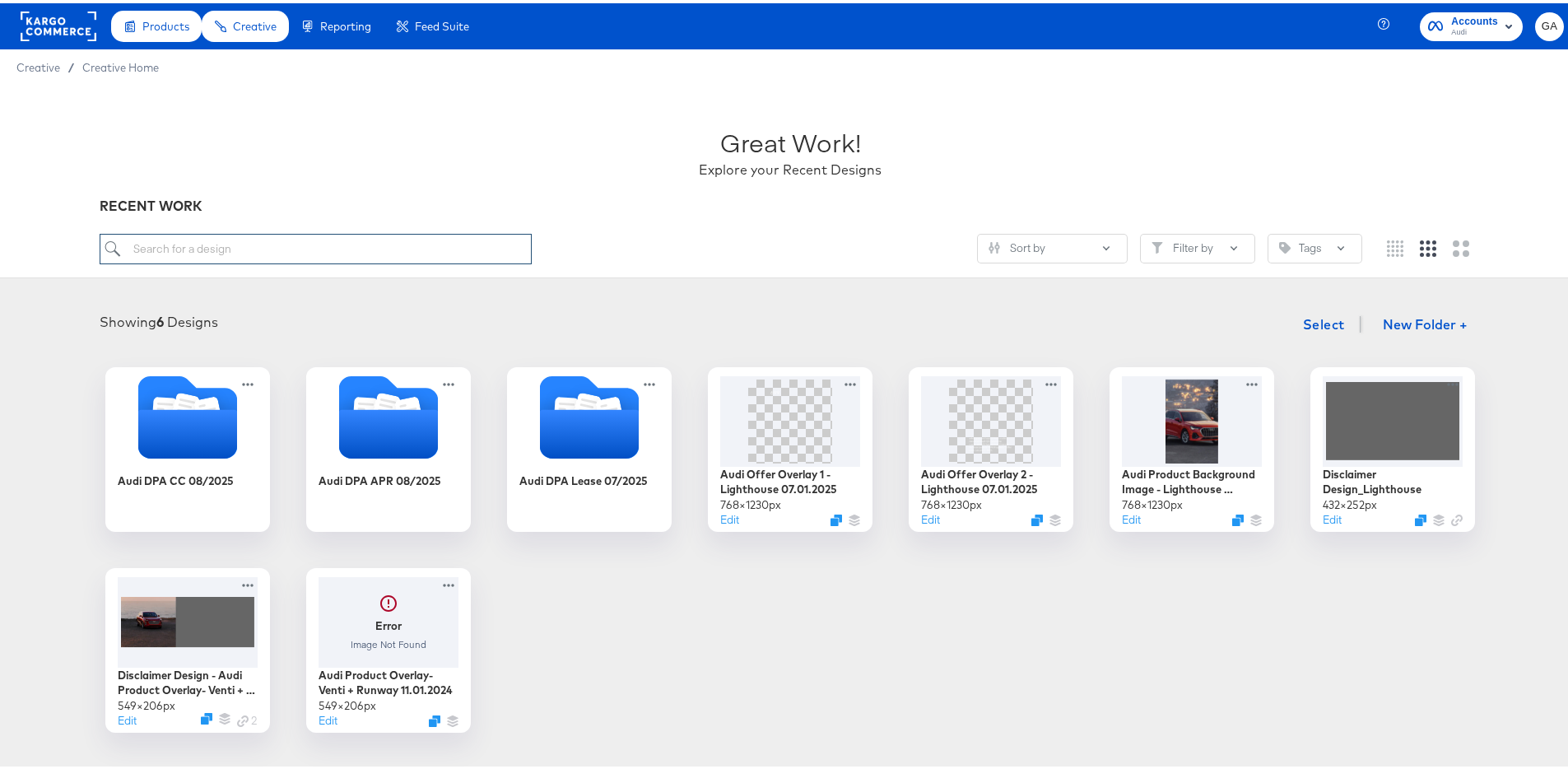 click at bounding box center (316, 245) 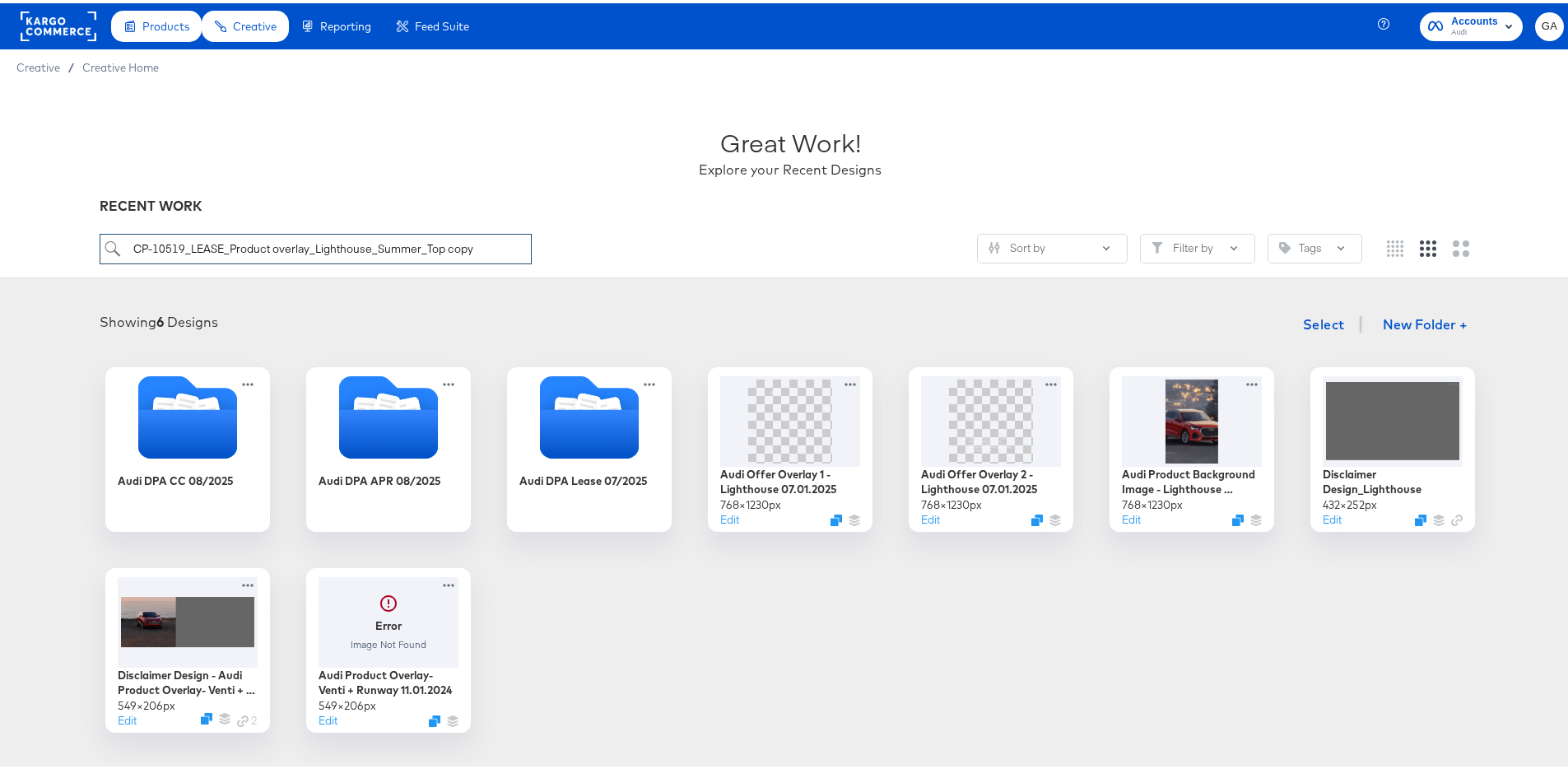 type on "CP-10519_LEASE_Product overlay_Lighthouse_Summer_Top copy" 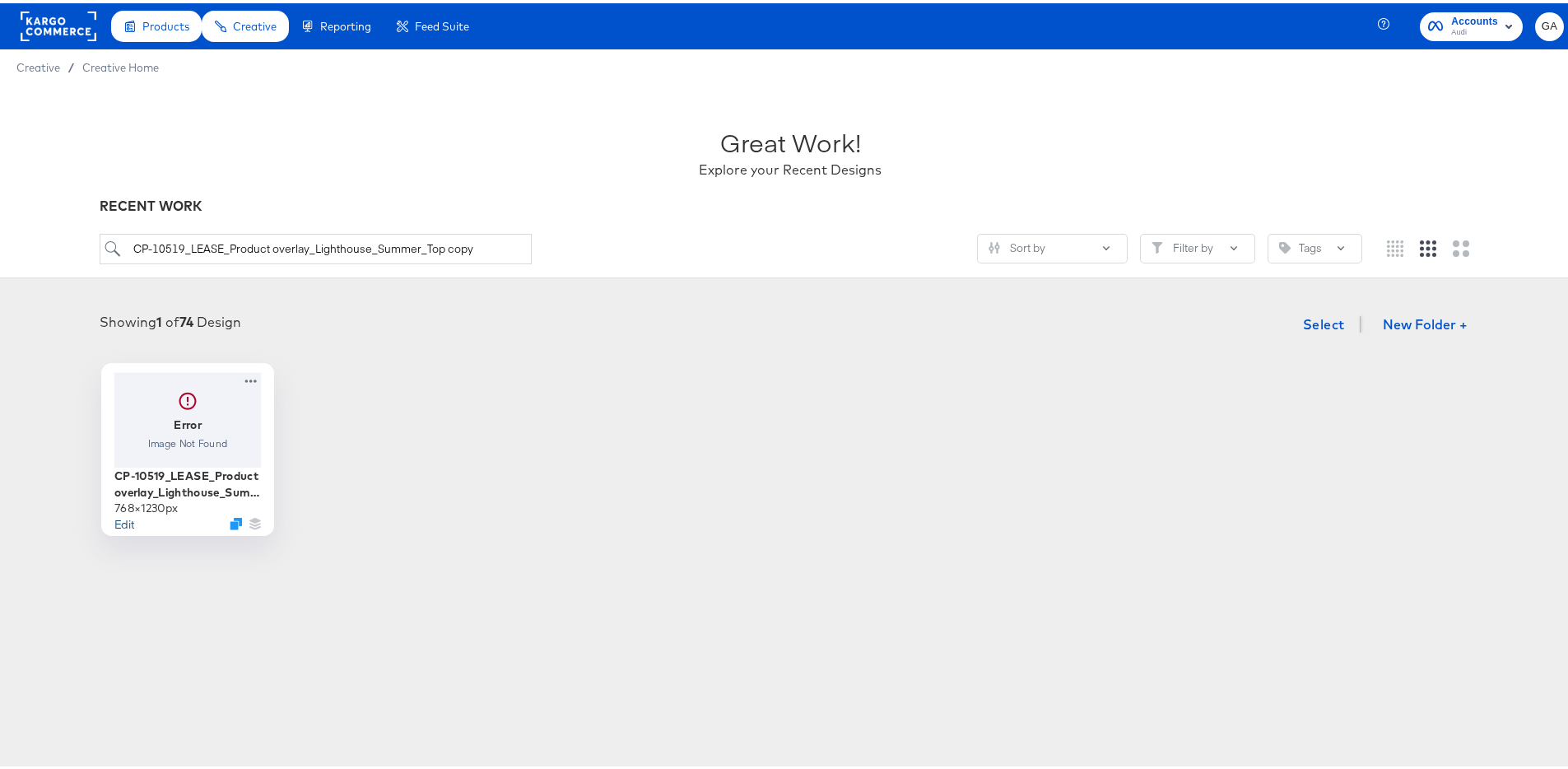 click on "Edit" at bounding box center [124, 520] 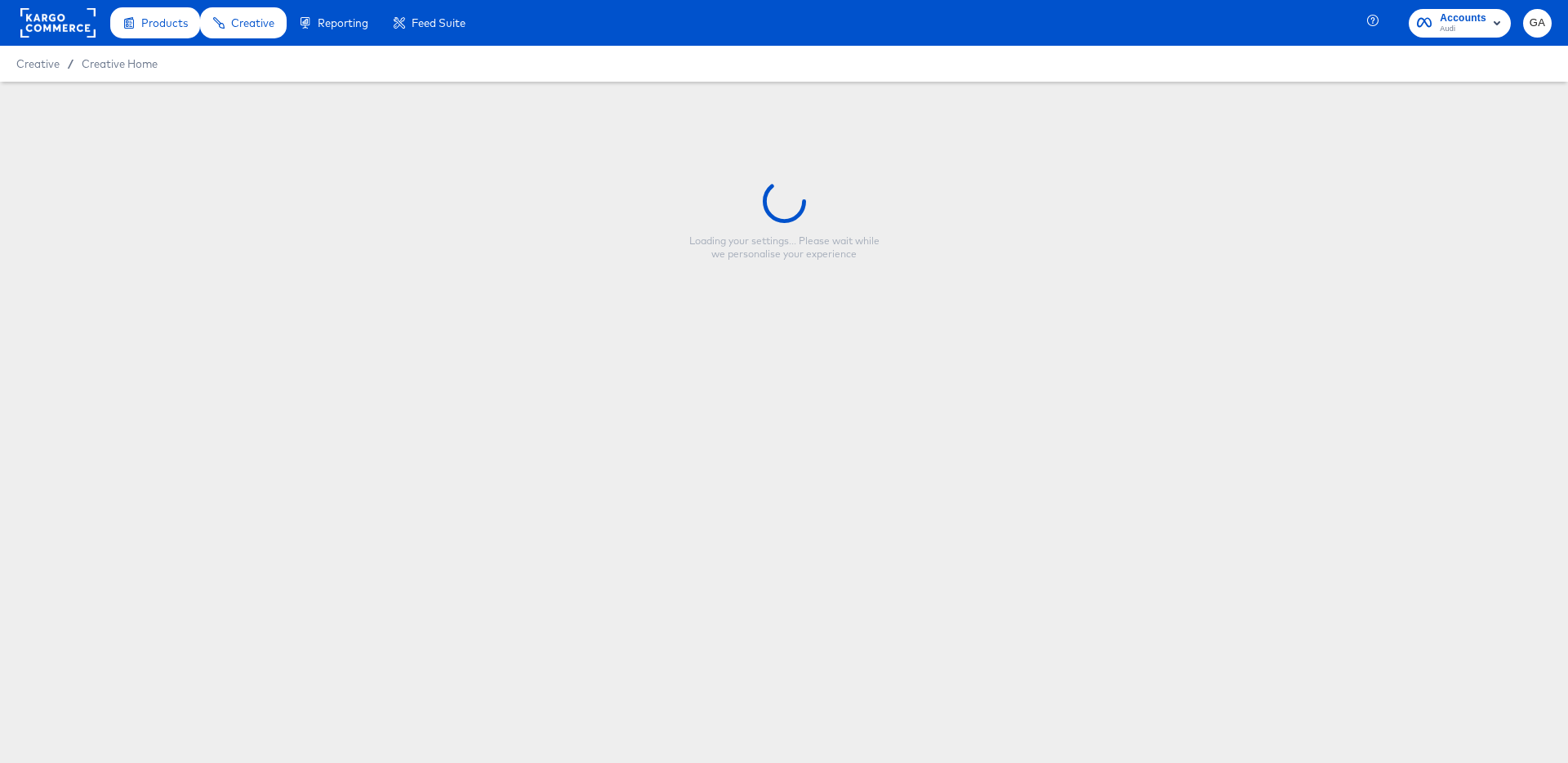 type on "CP-10519_LEASE_Product overlay_Lighthouse_Summer_Top copy" 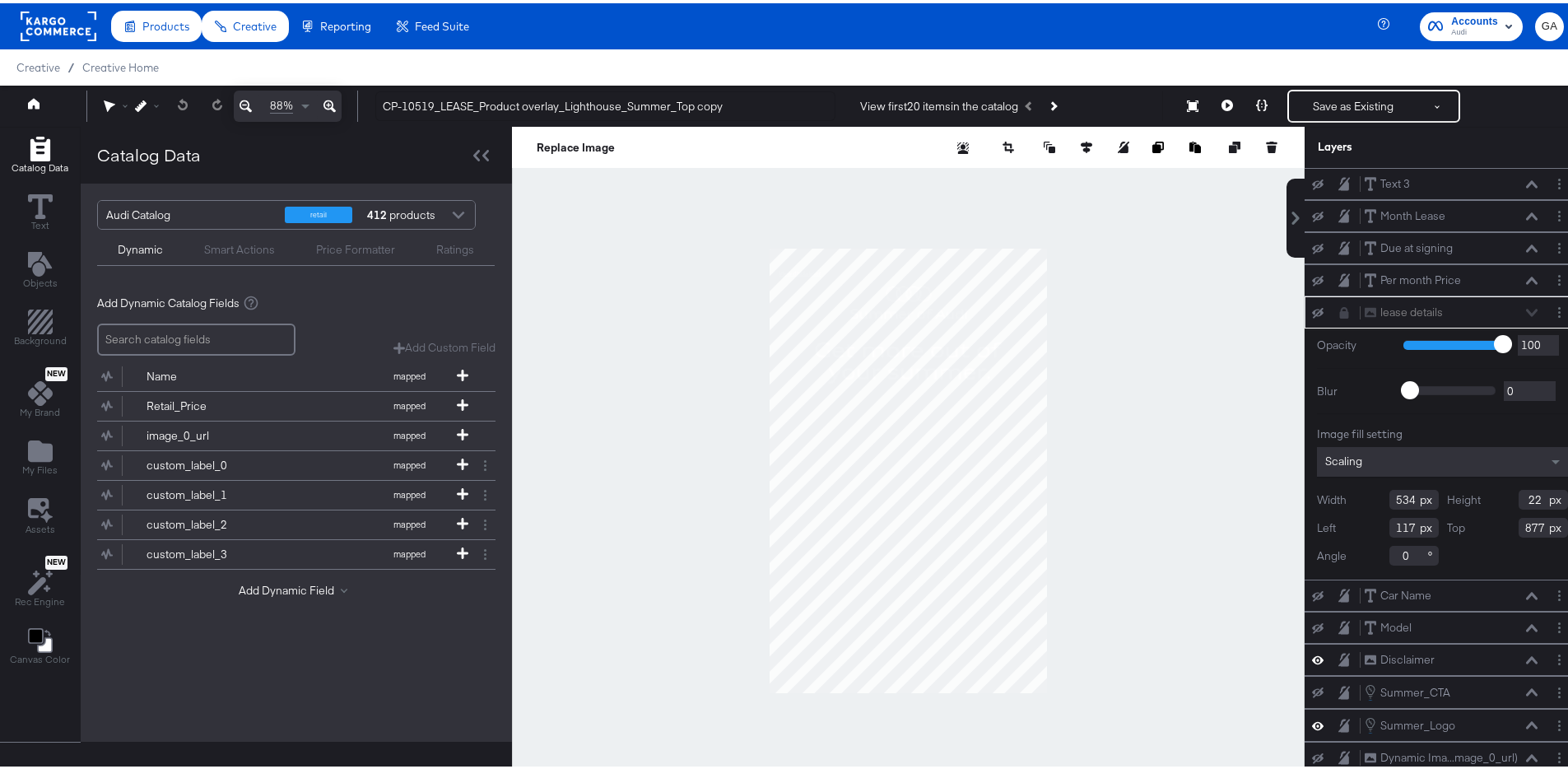 scroll, scrollTop: 16, scrollLeft: 0, axis: vertical 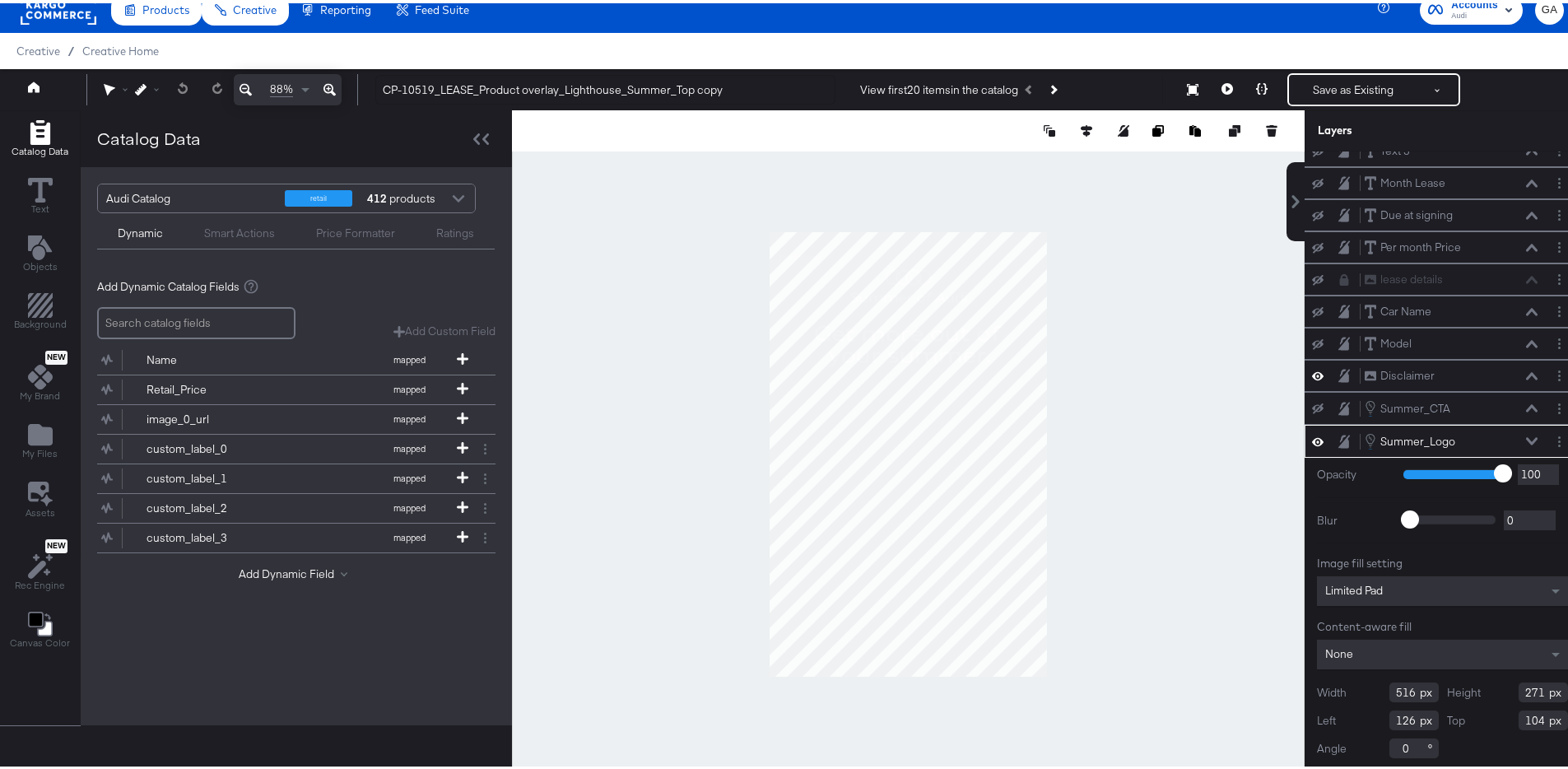 type on "105" 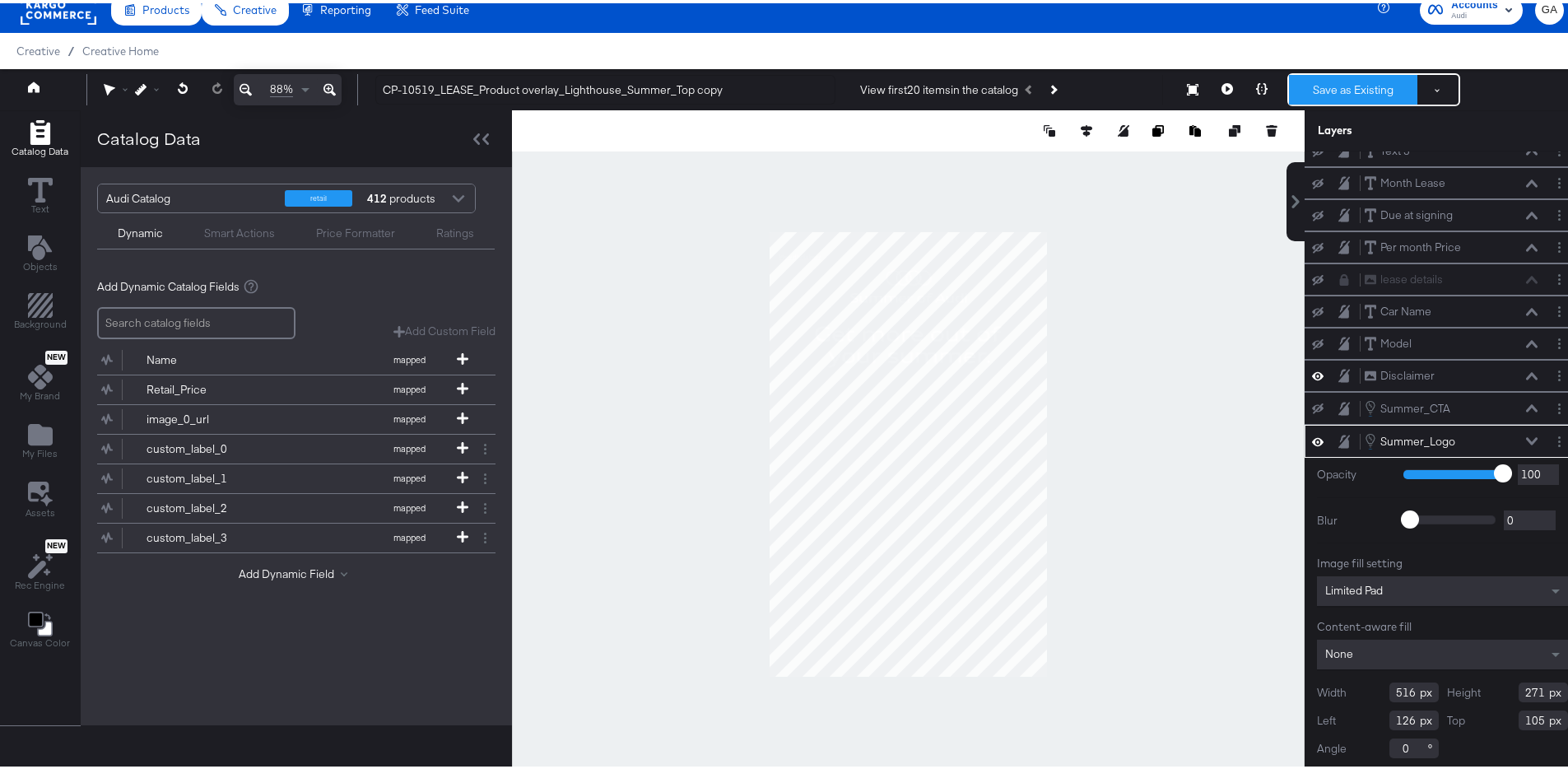 click on "Save as Existing" at bounding box center [1353, 86] 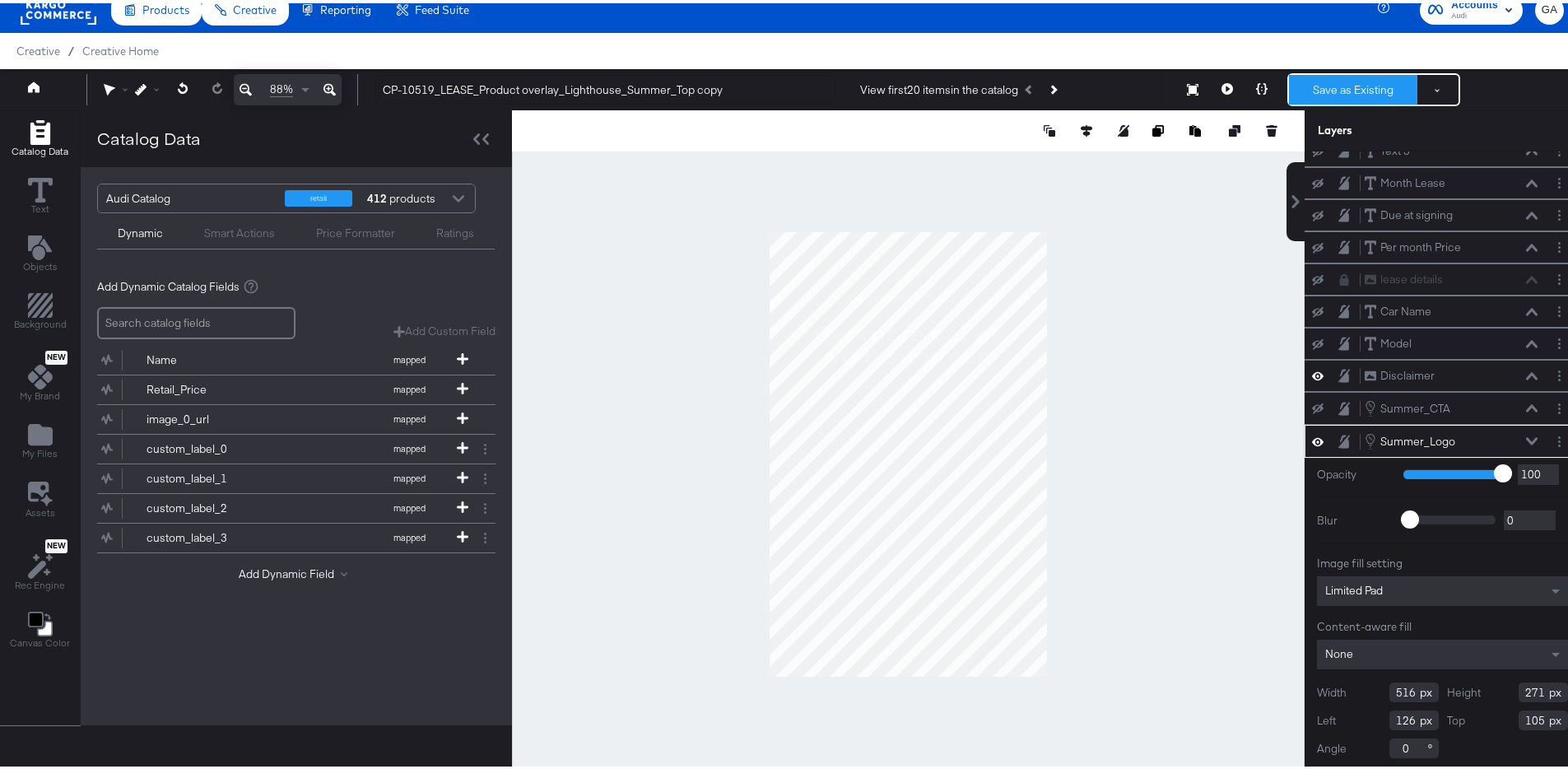 scroll, scrollTop: 0, scrollLeft: 0, axis: both 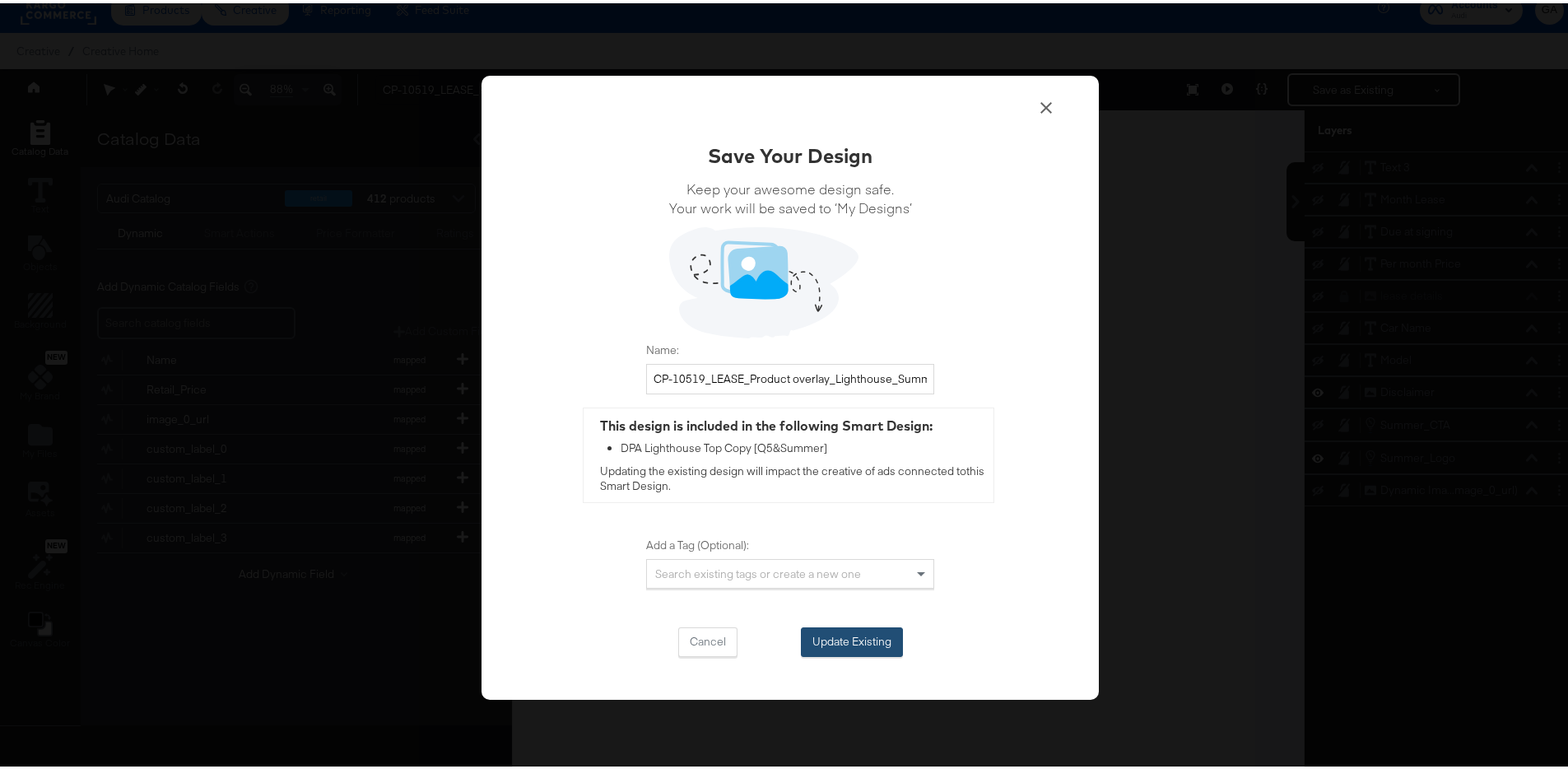 click on "Update Existing" at bounding box center (852, 639) 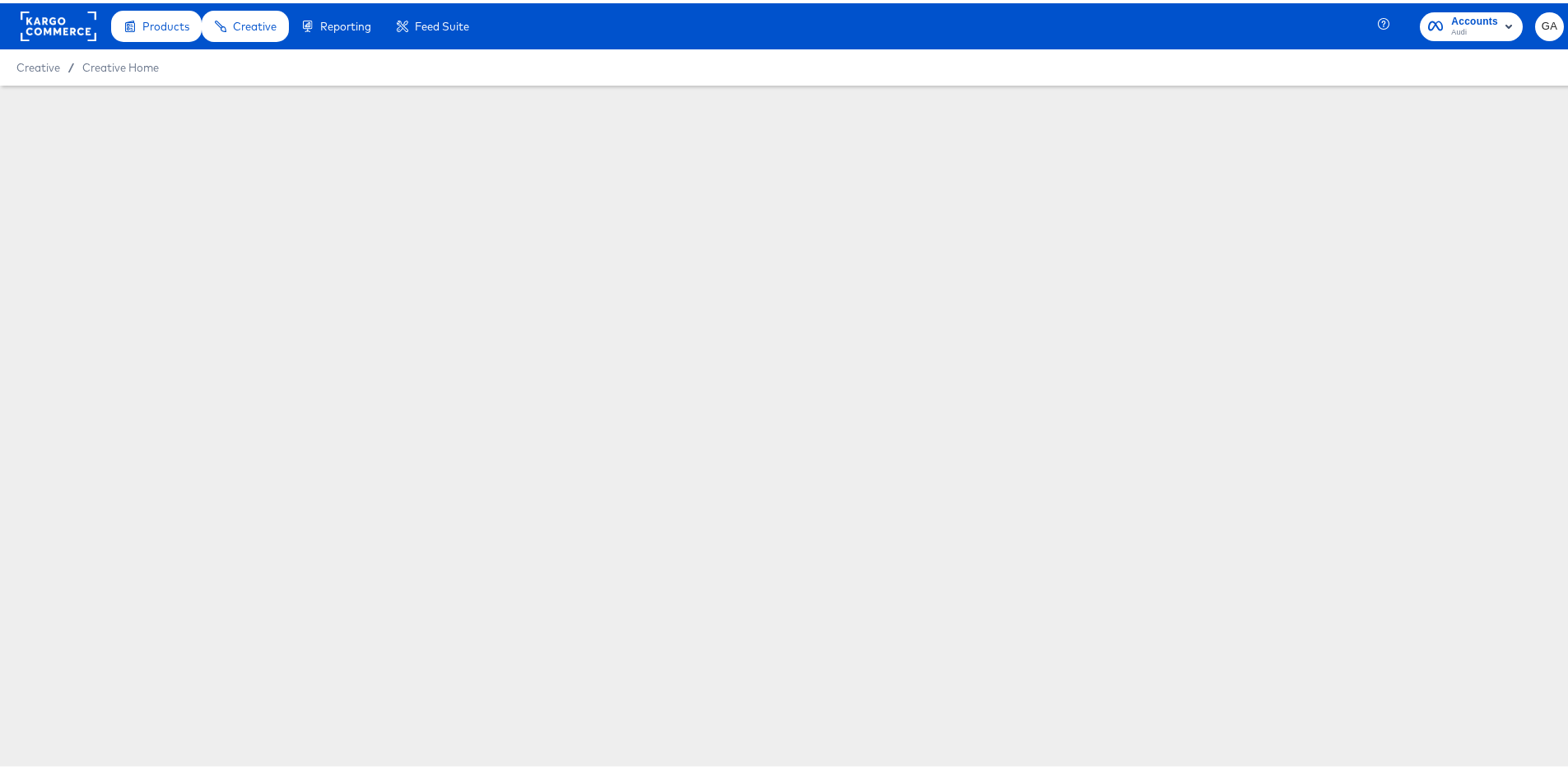 scroll, scrollTop: 0, scrollLeft: 0, axis: both 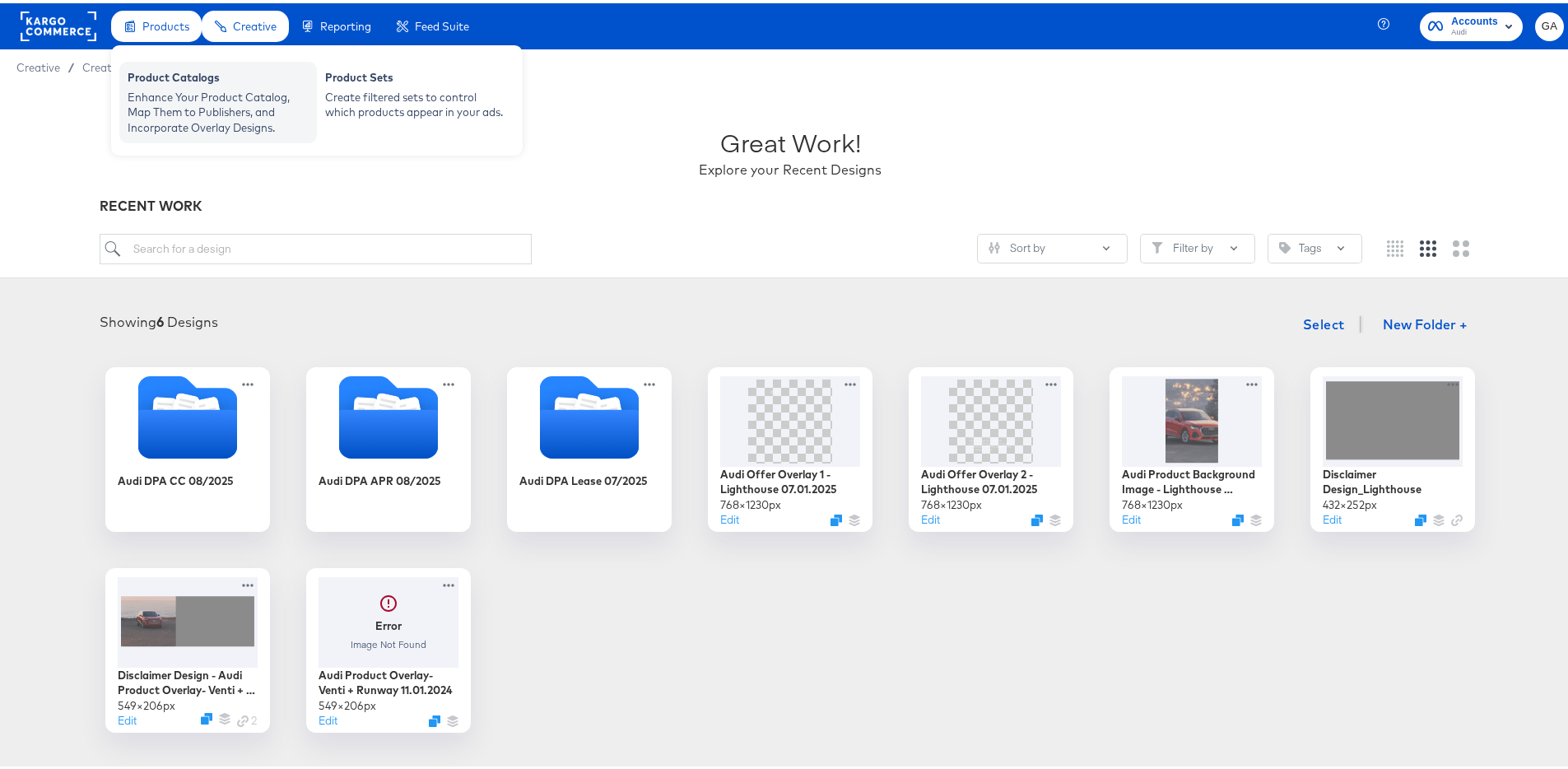 click on "Enhance Your Product Catalog, Map Them to Publishers, and Incorporate Overlay Designs." at bounding box center [218, 110] 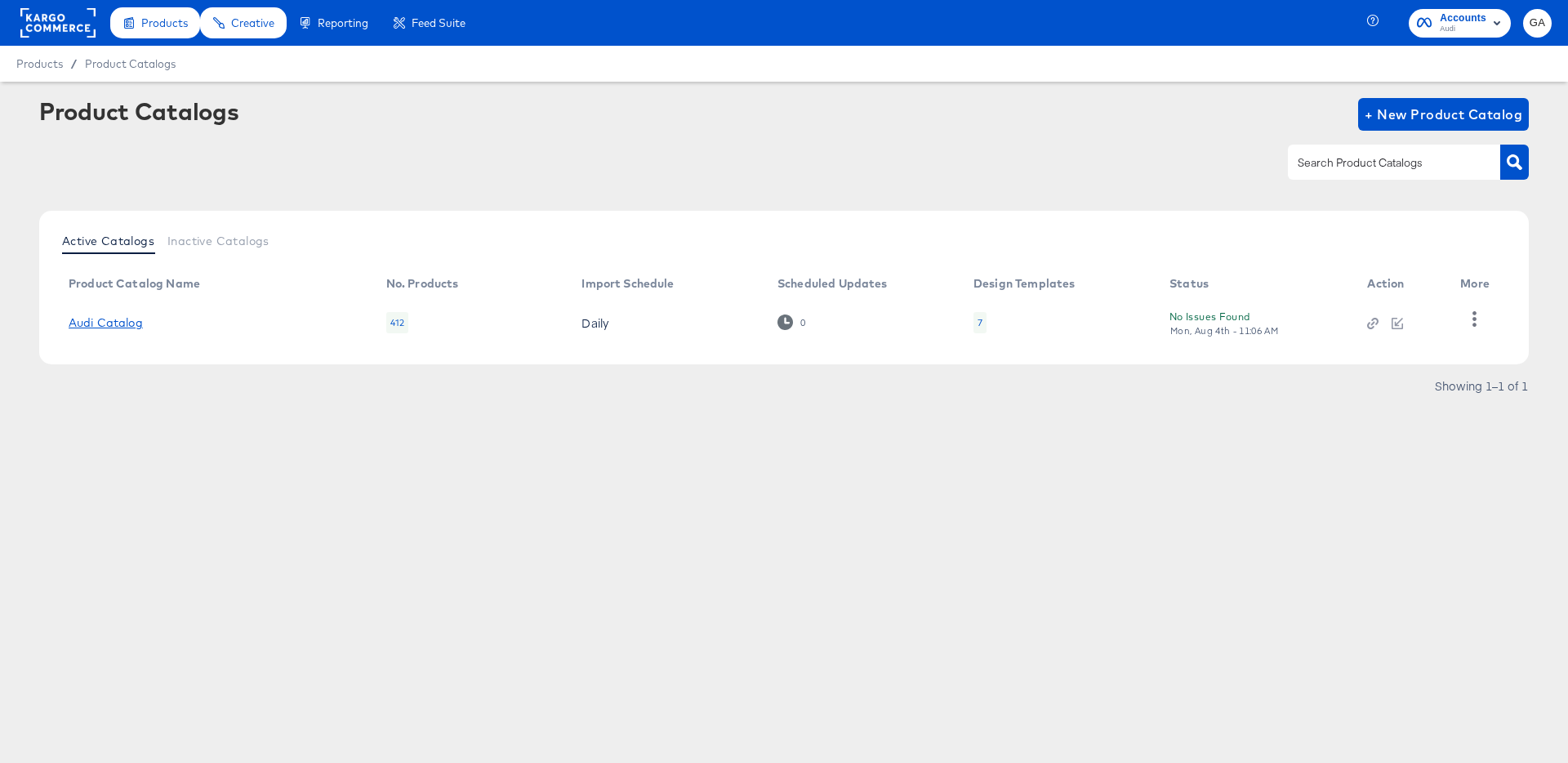 click on "Audi Catalog" at bounding box center [105, 323] 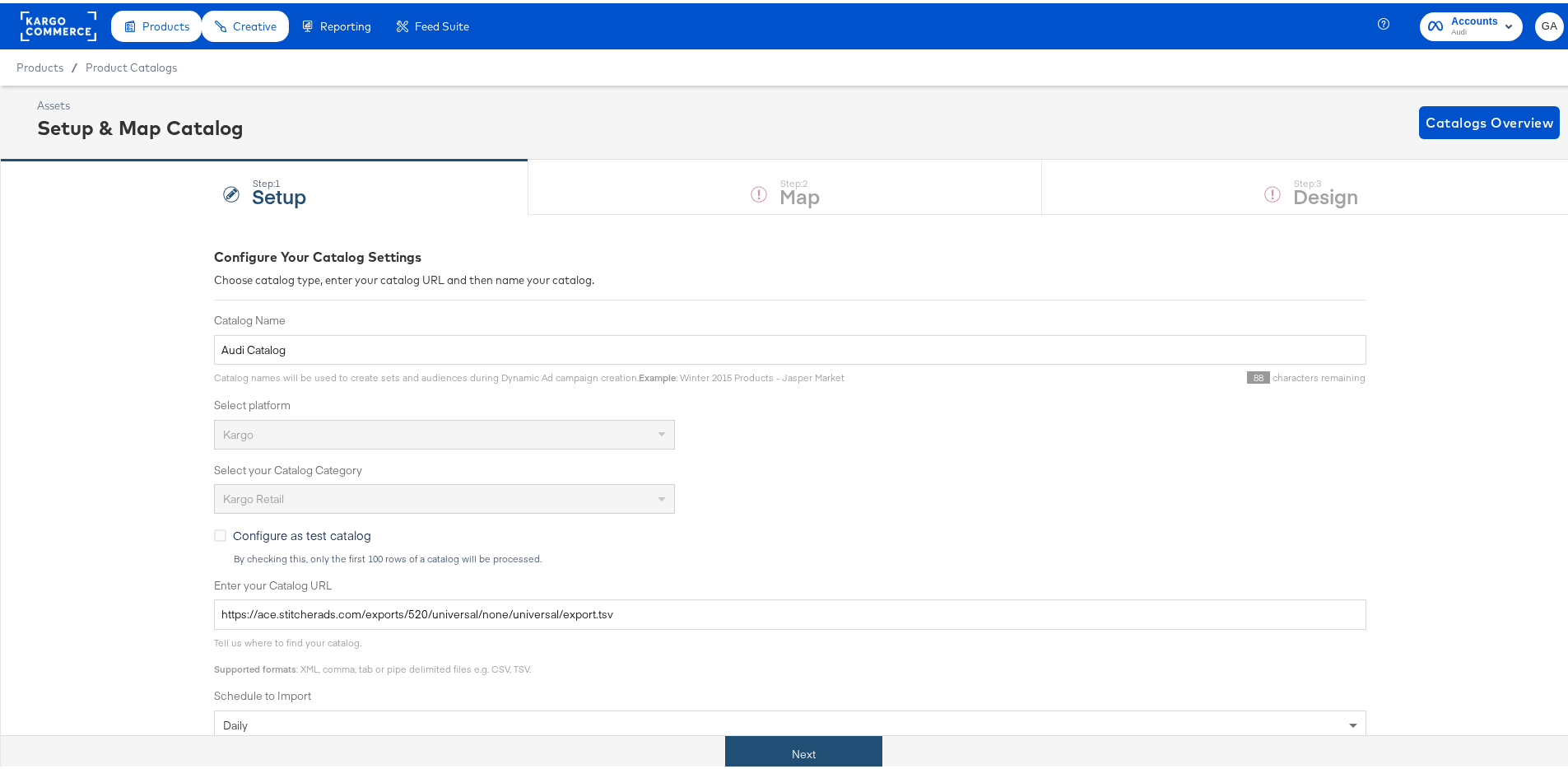 click on "Next" at bounding box center [803, 751] 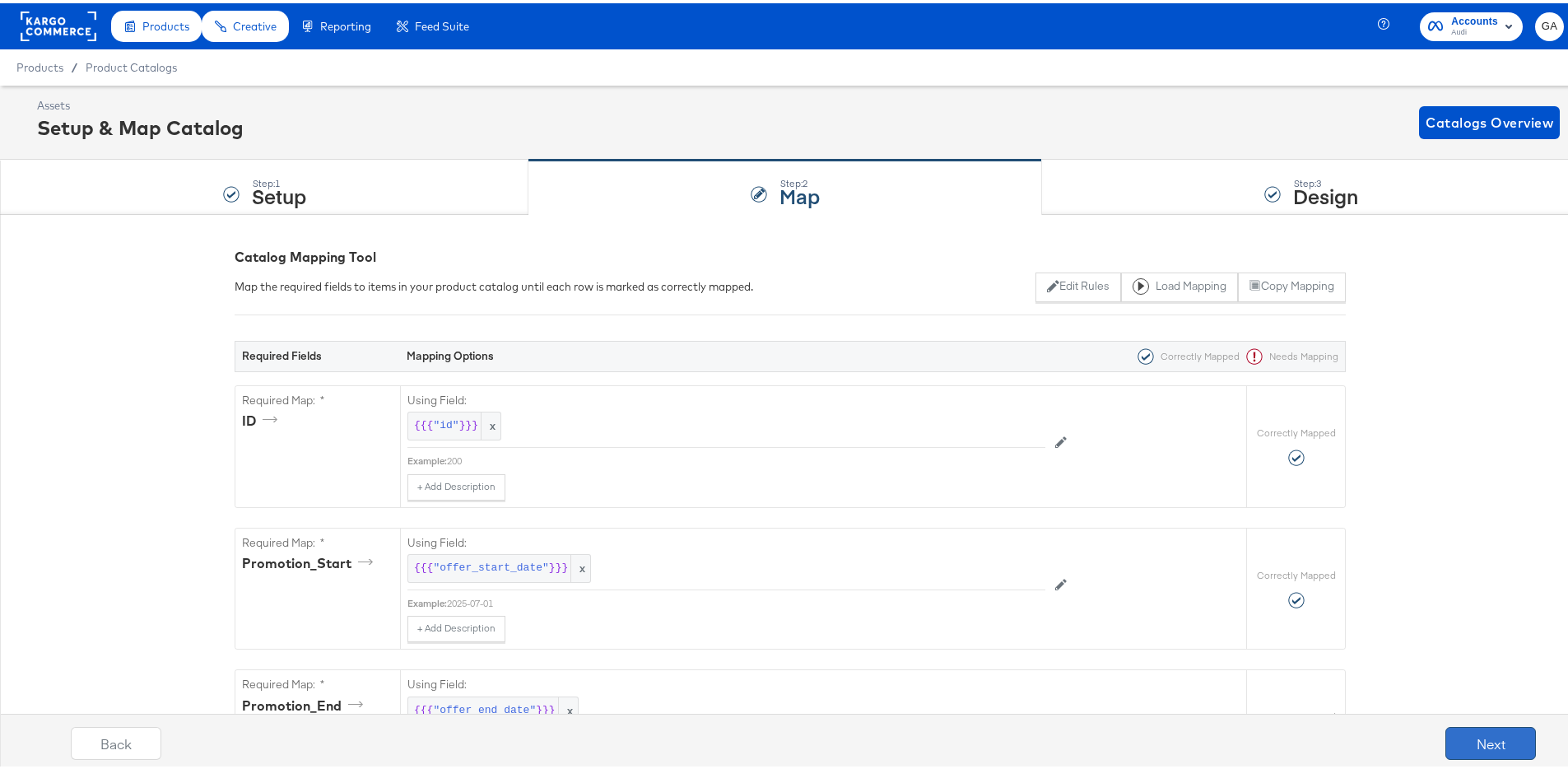 click on "Next" at bounding box center [1491, 740] 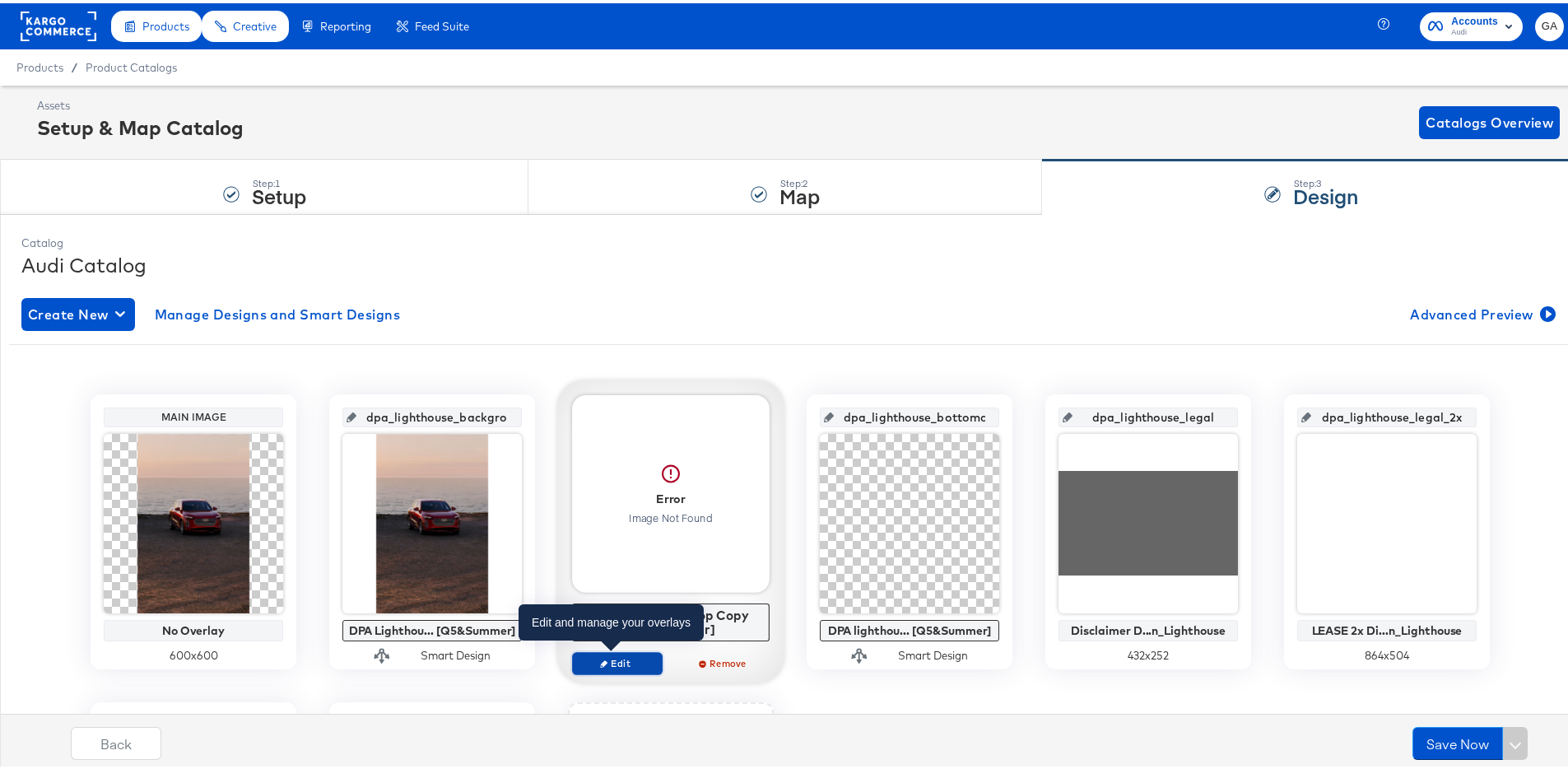 click on "Edit" at bounding box center (617, 659) 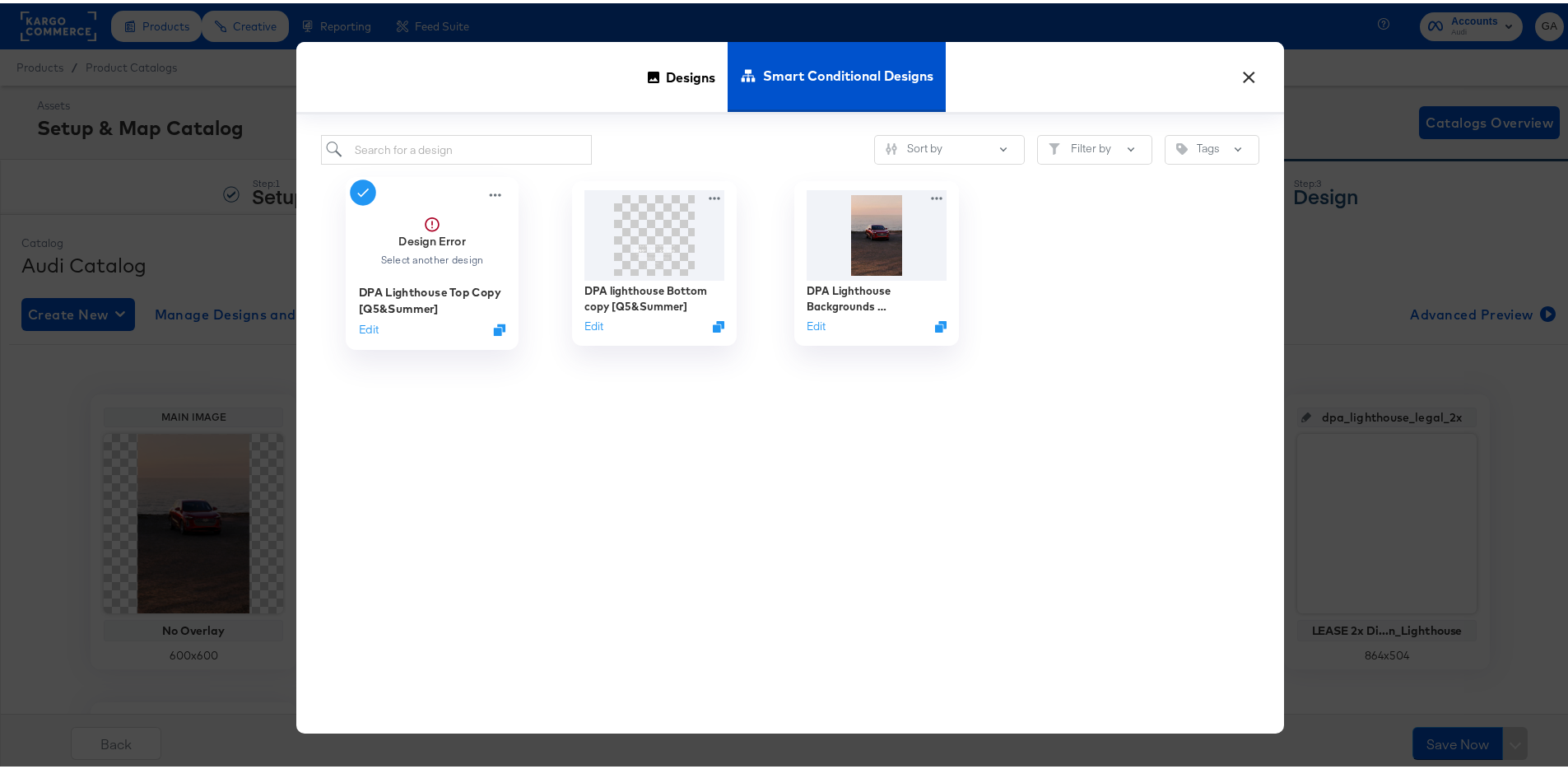 click on "Design Error Select another design" at bounding box center (432, 231) 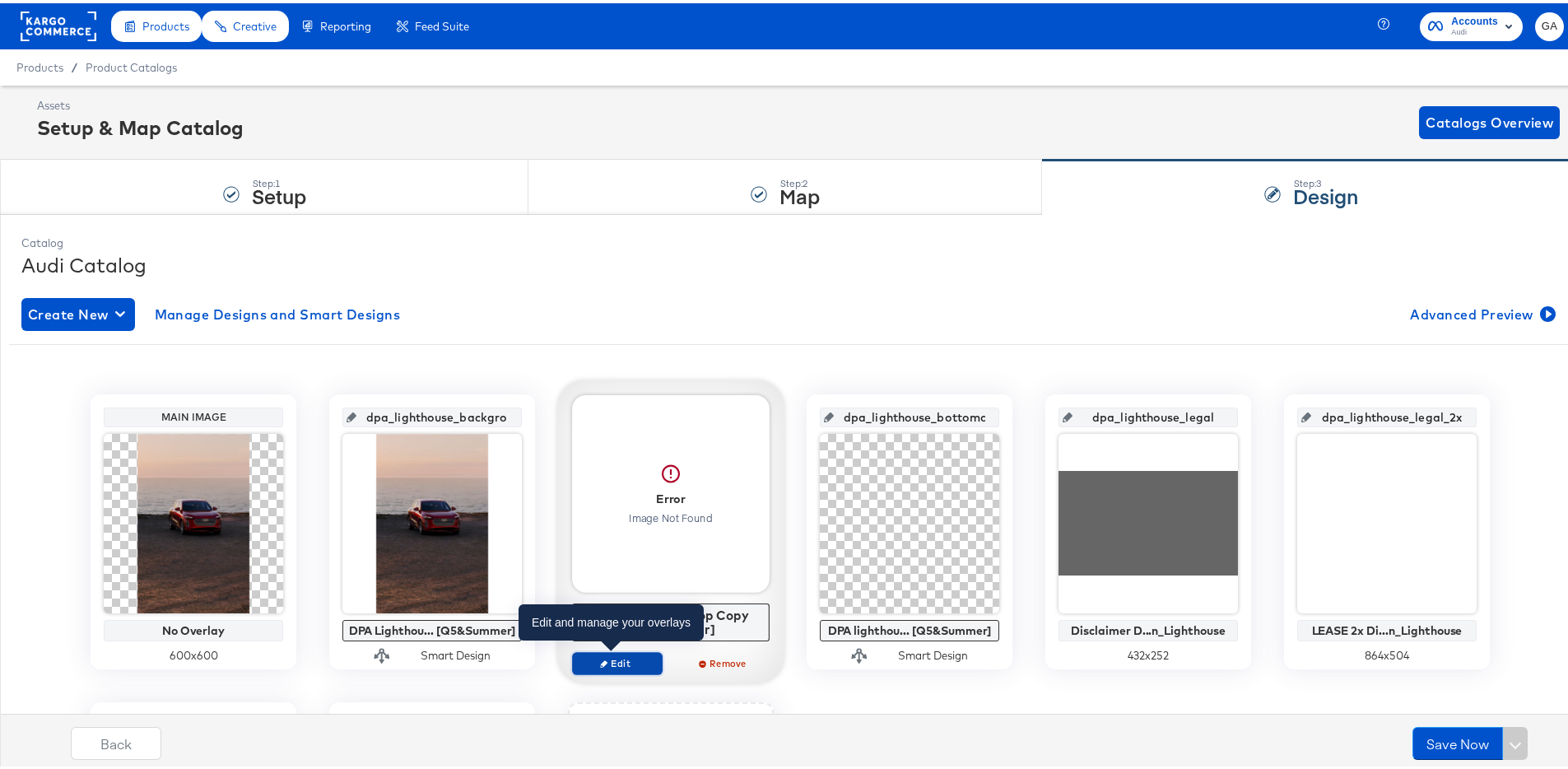 click on "Edit" at bounding box center (617, 659) 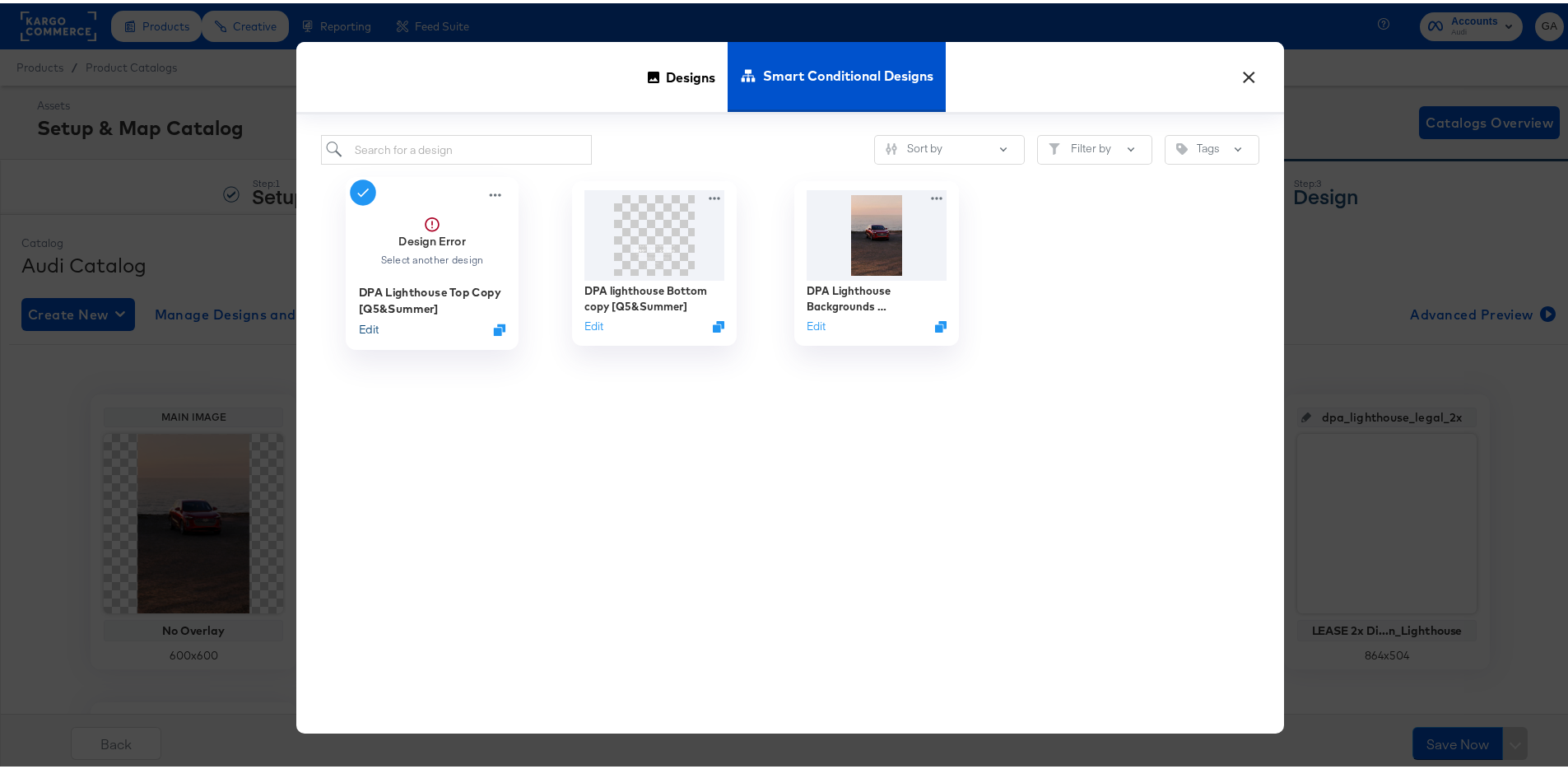 click on "Edit" at bounding box center [369, 326] 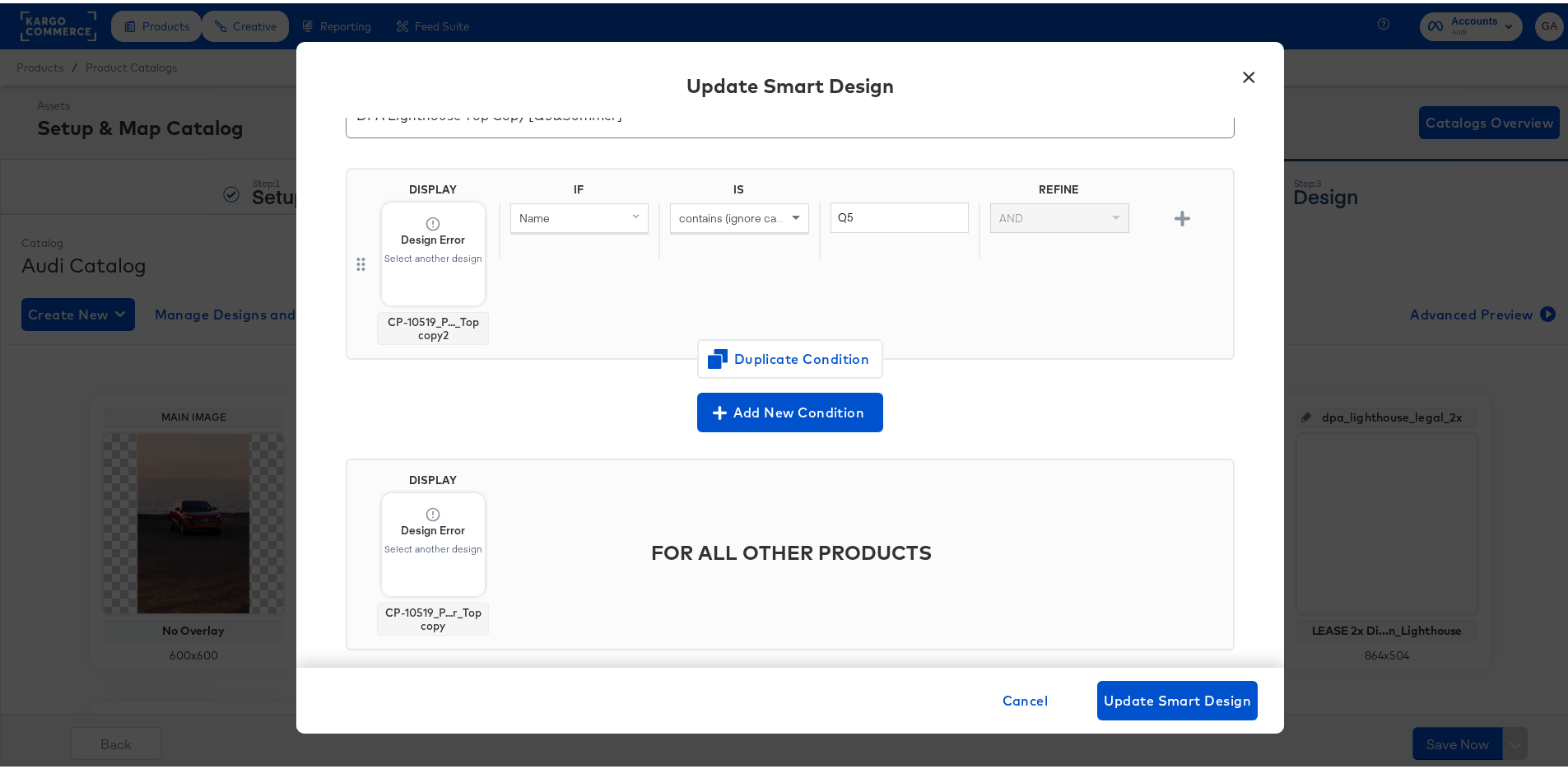 scroll, scrollTop: 76, scrollLeft: 0, axis: vertical 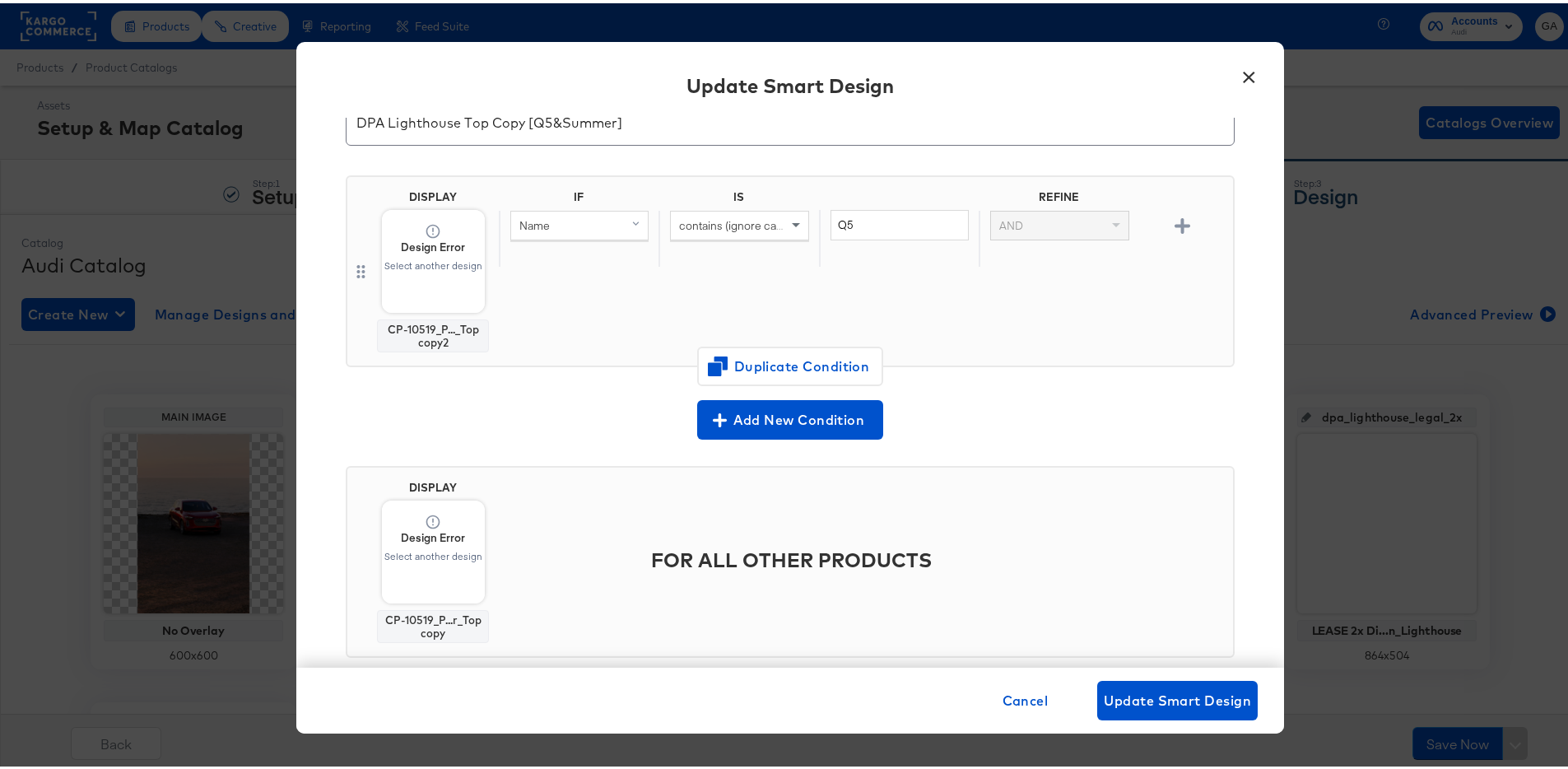 click on "Design Error" at bounding box center (433, 534) 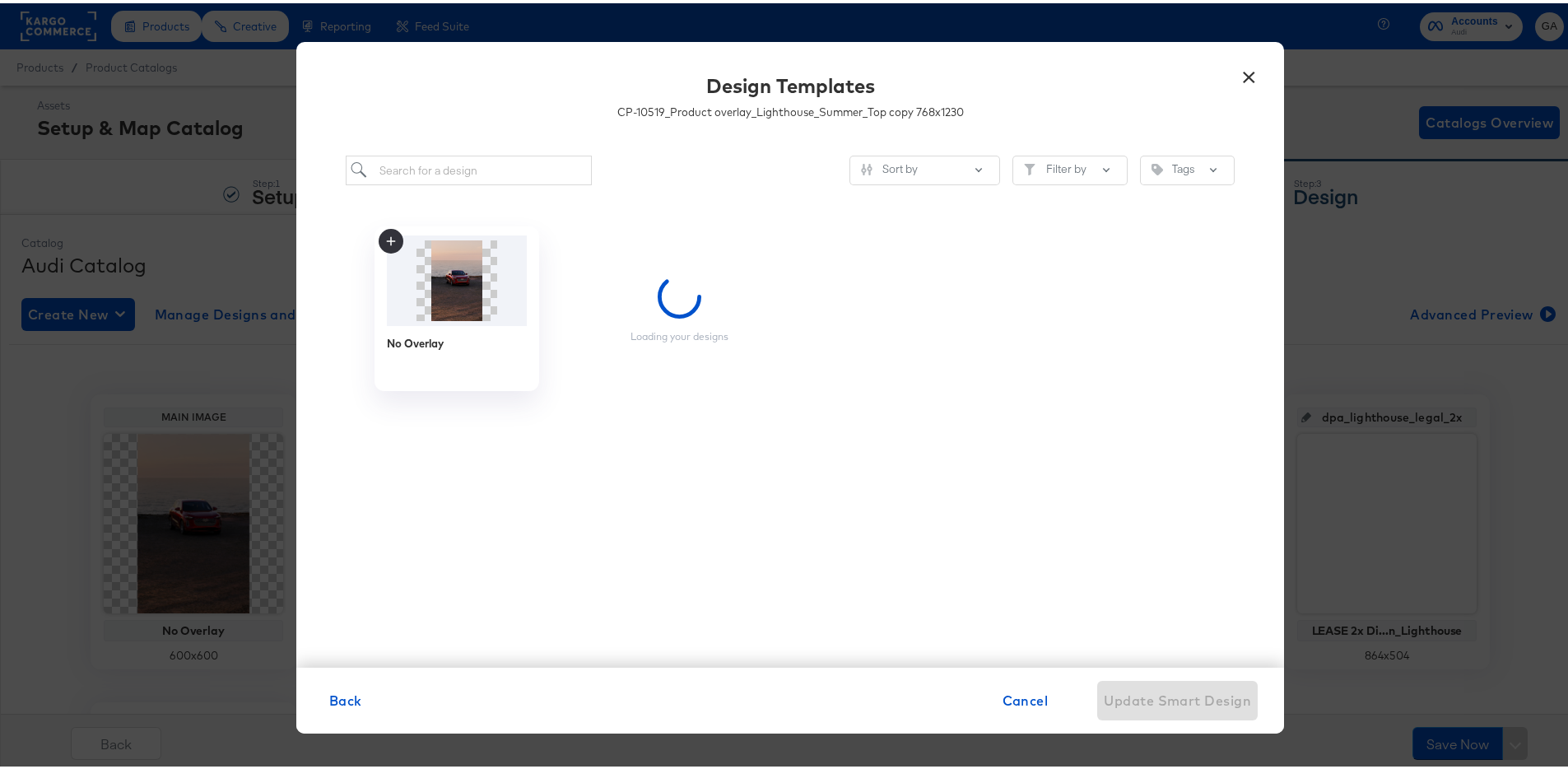 scroll, scrollTop: 0, scrollLeft: 0, axis: both 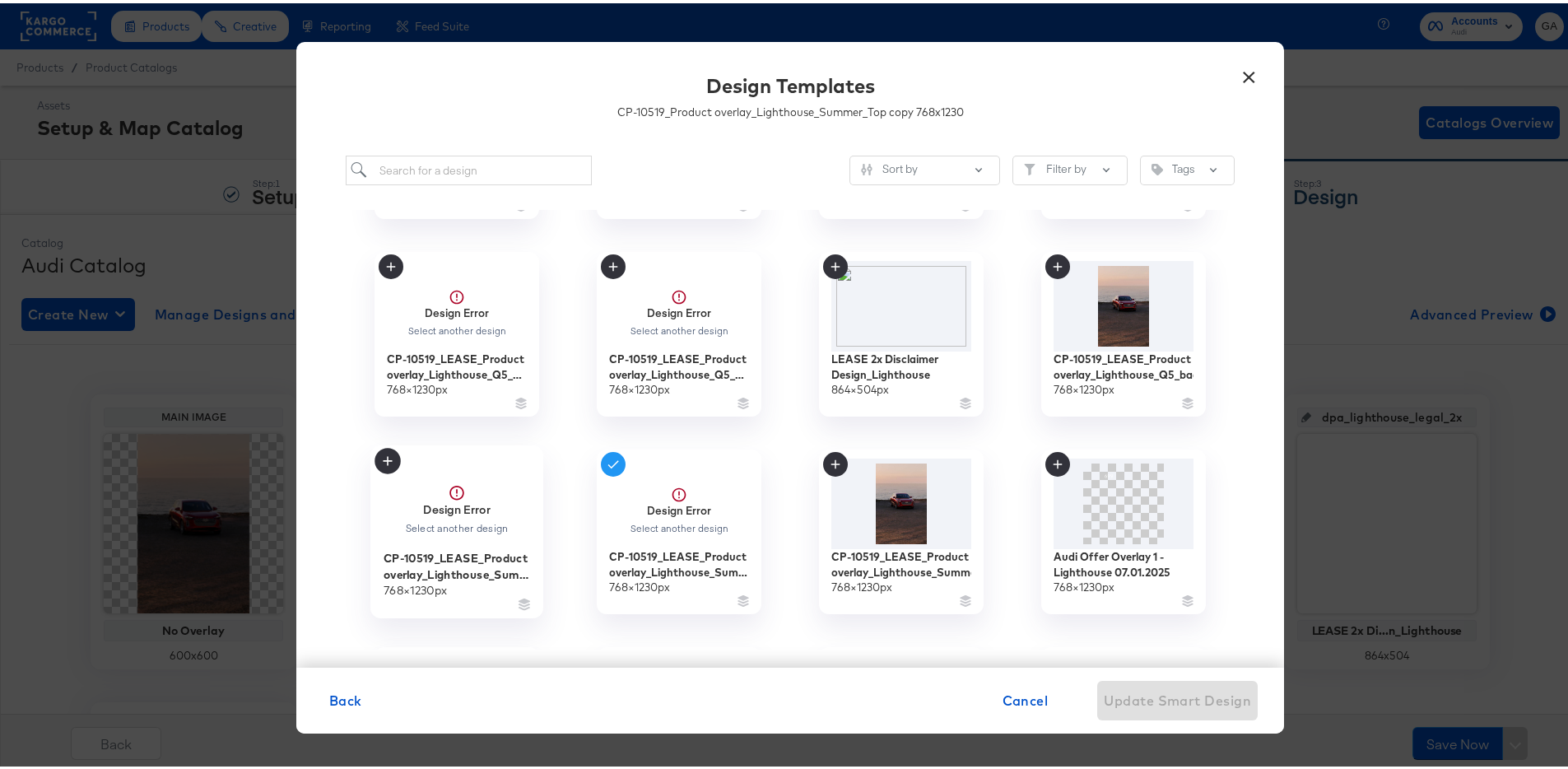 click on "Select another design" at bounding box center (456, 525) 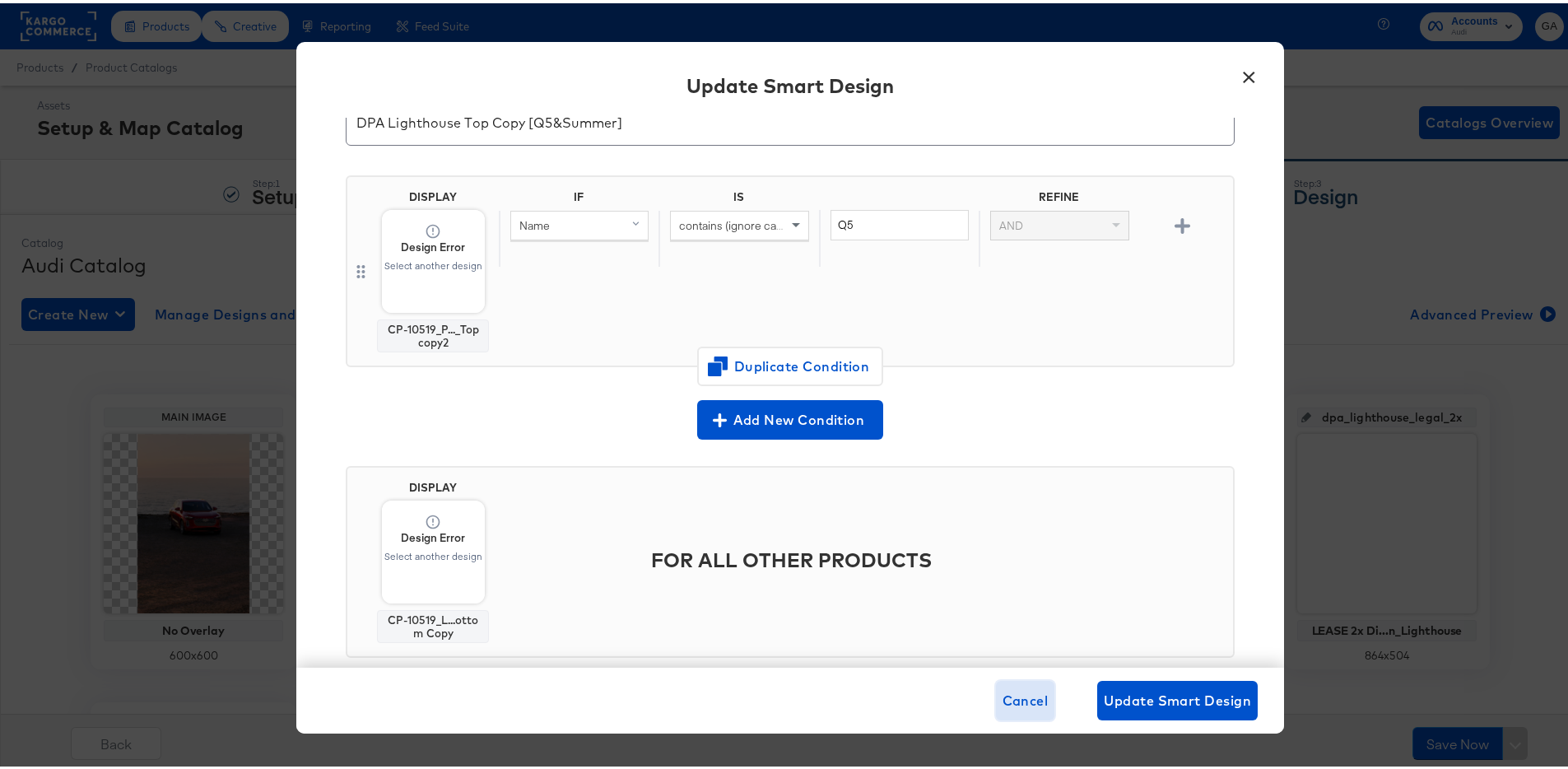 click on "Cancel" at bounding box center [1026, 697] 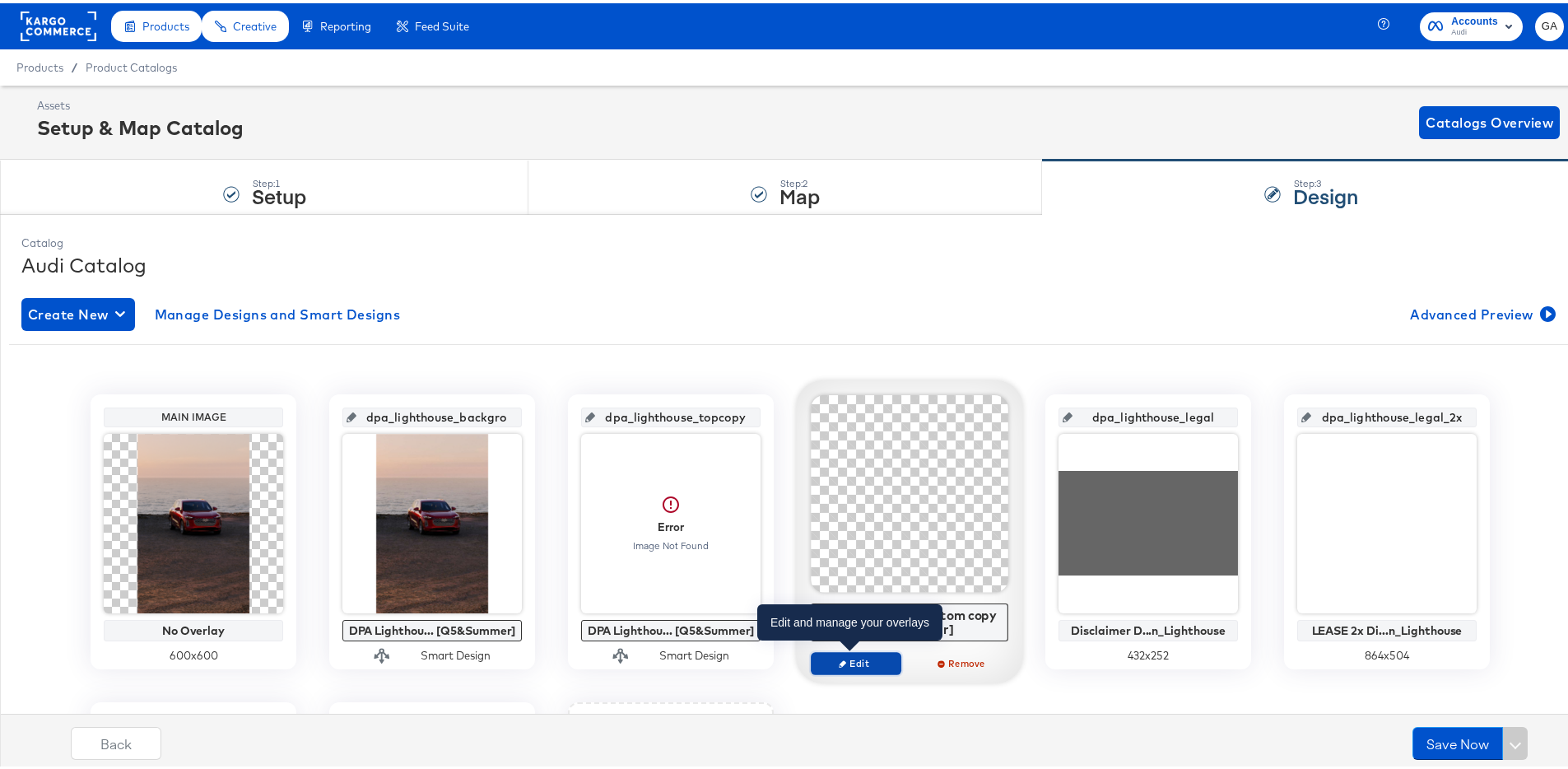 click on "Edit" at bounding box center [856, 659] 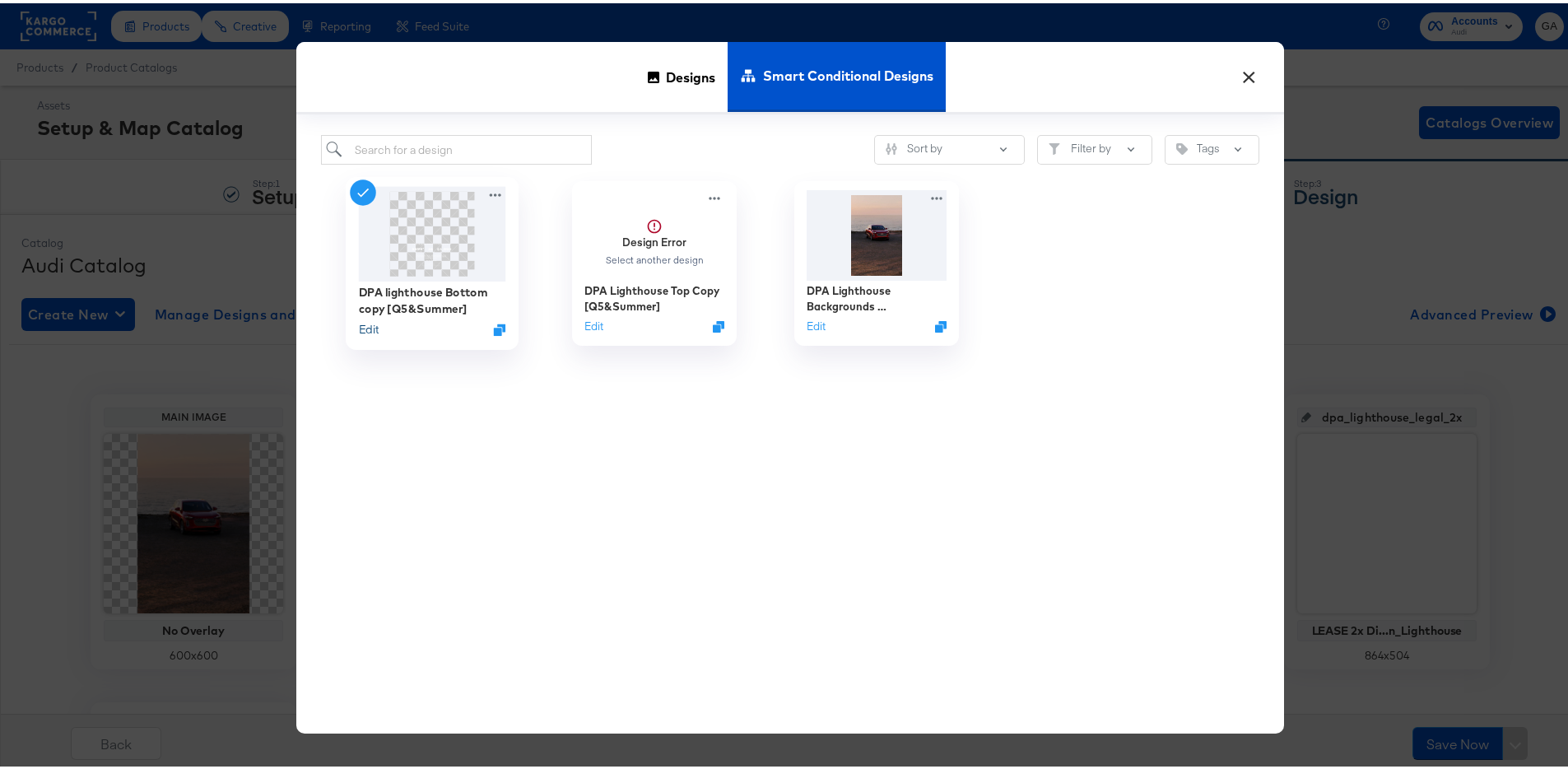 click on "Edit" at bounding box center (369, 326) 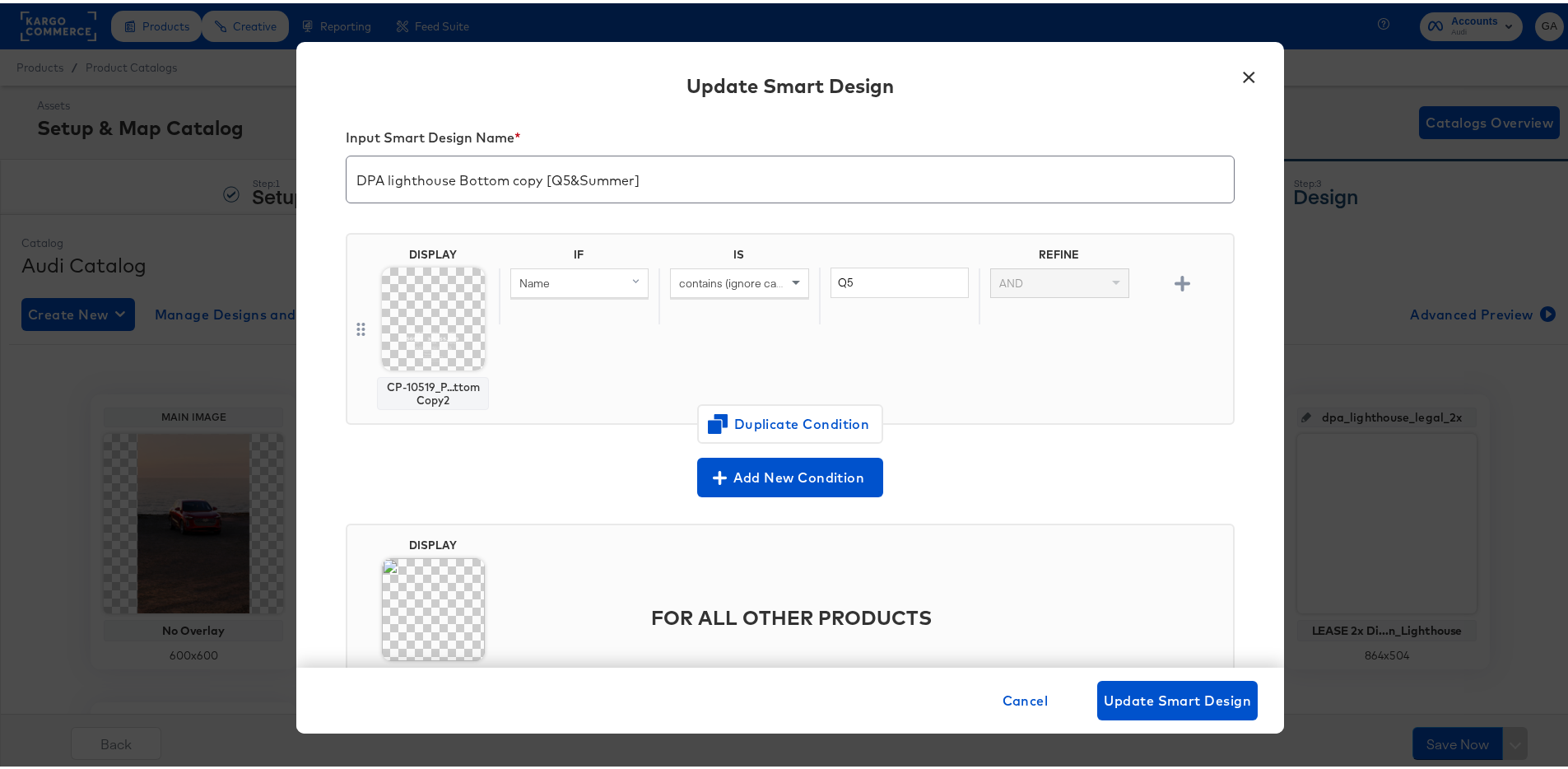 scroll, scrollTop: 0, scrollLeft: 0, axis: both 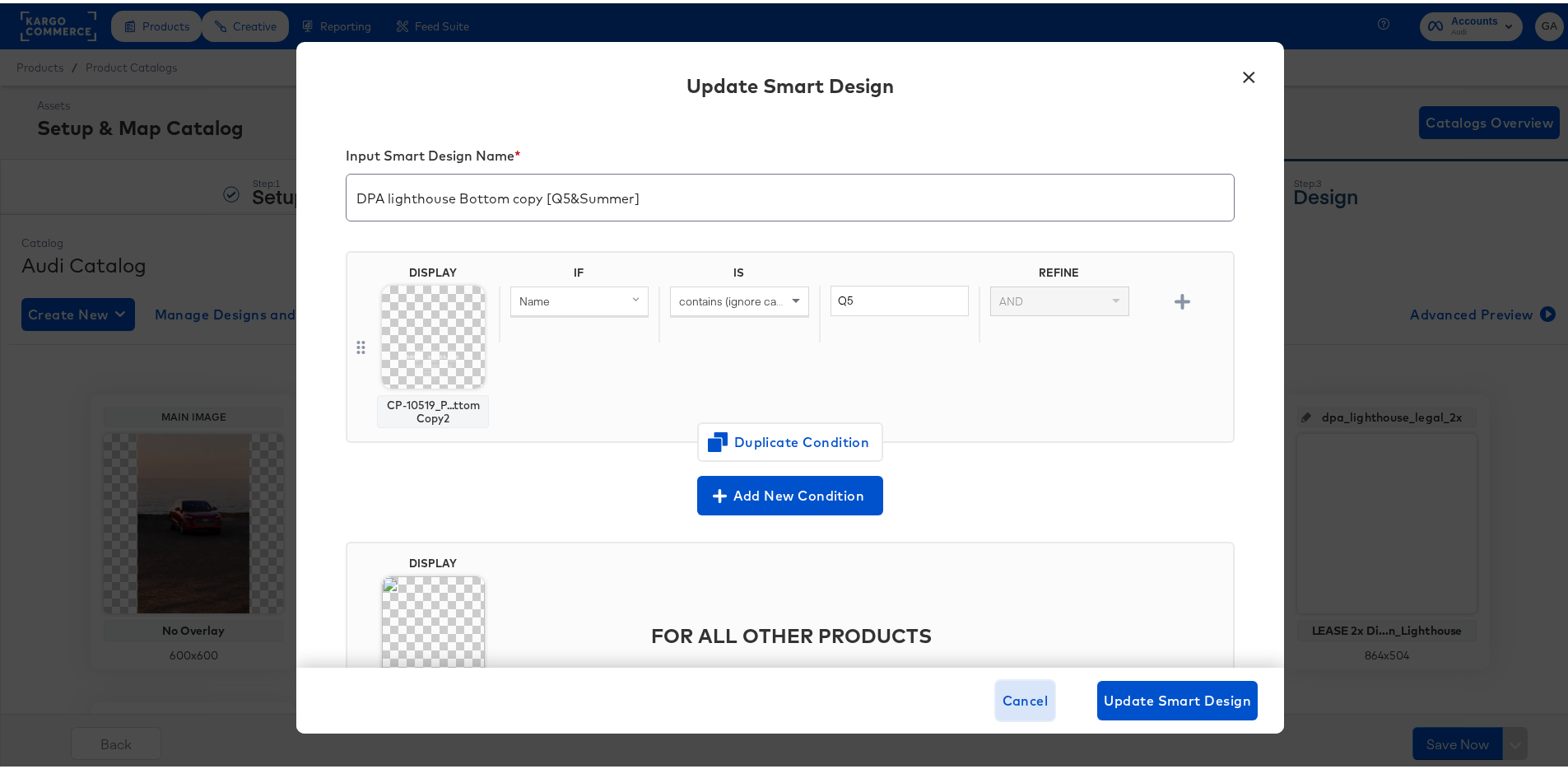 click on "Cancel" at bounding box center (1026, 697) 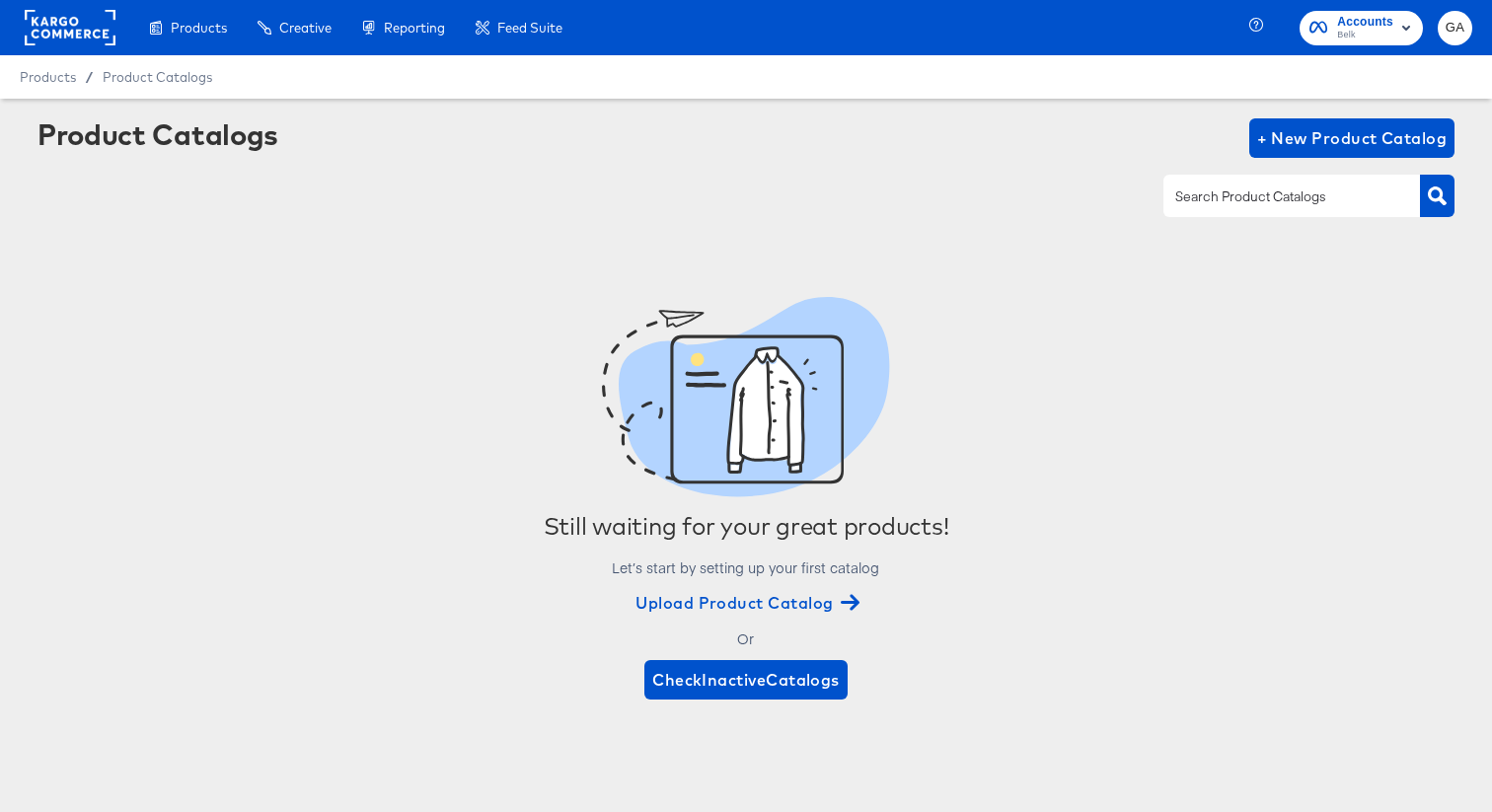 scroll, scrollTop: 0, scrollLeft: 0, axis: both 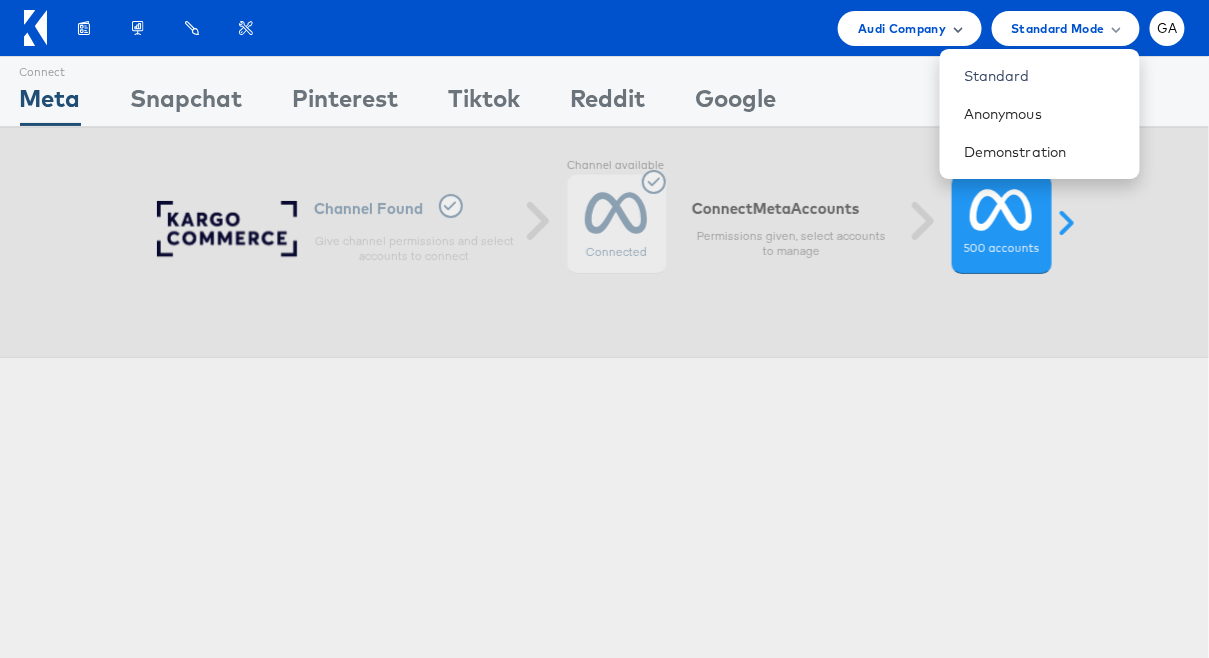 click on "Audi Company" at bounding box center [902, 28] 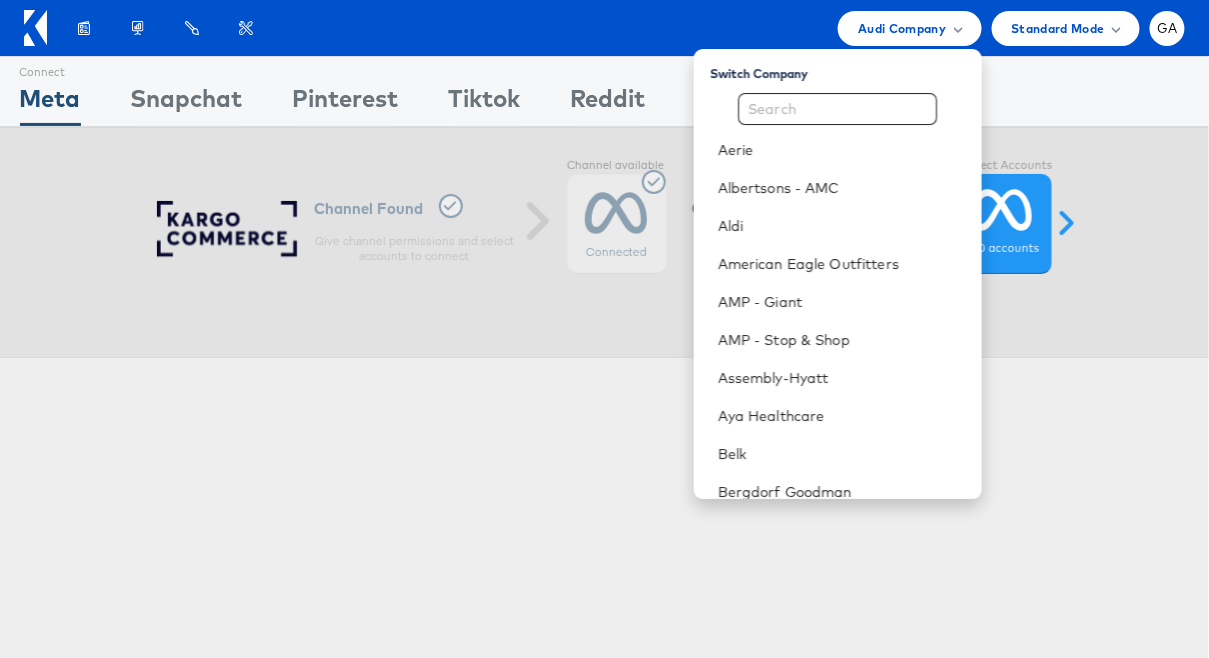 click on "Connect
Meta
Connect
Snapchat
Connect
Pinterest
Connect
Tiktok
Connect
Reddit
Connect
Google" at bounding box center [605, 91] 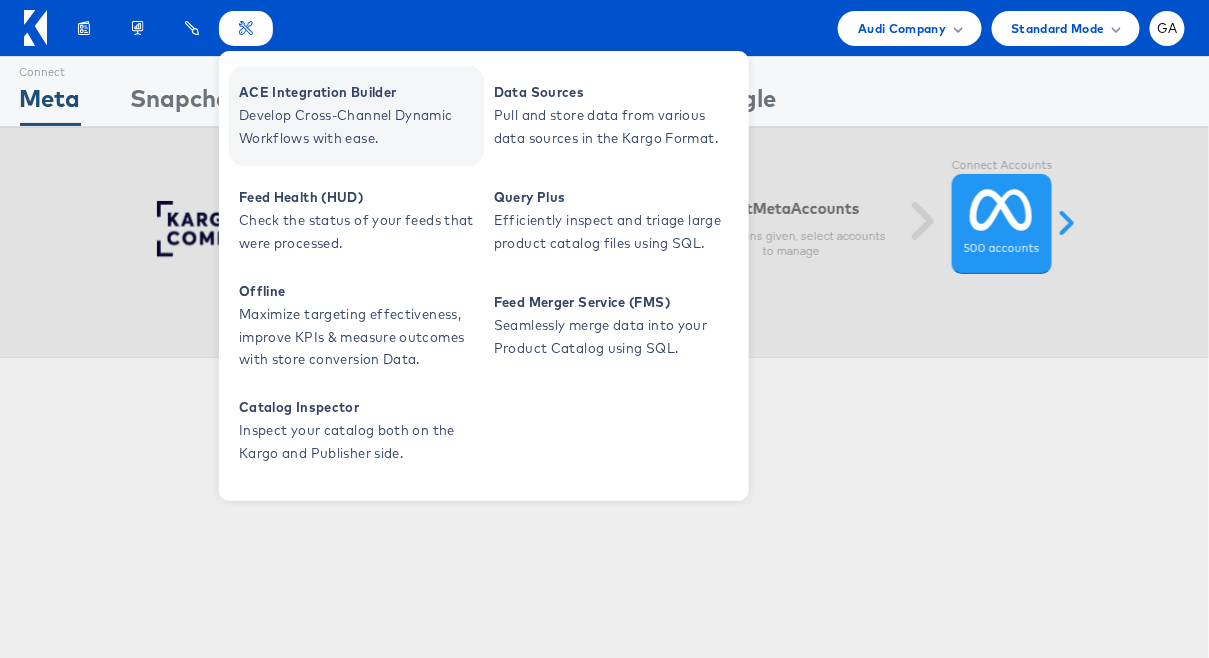 click on "ACE Integration Builder" at bounding box center [359, 92] 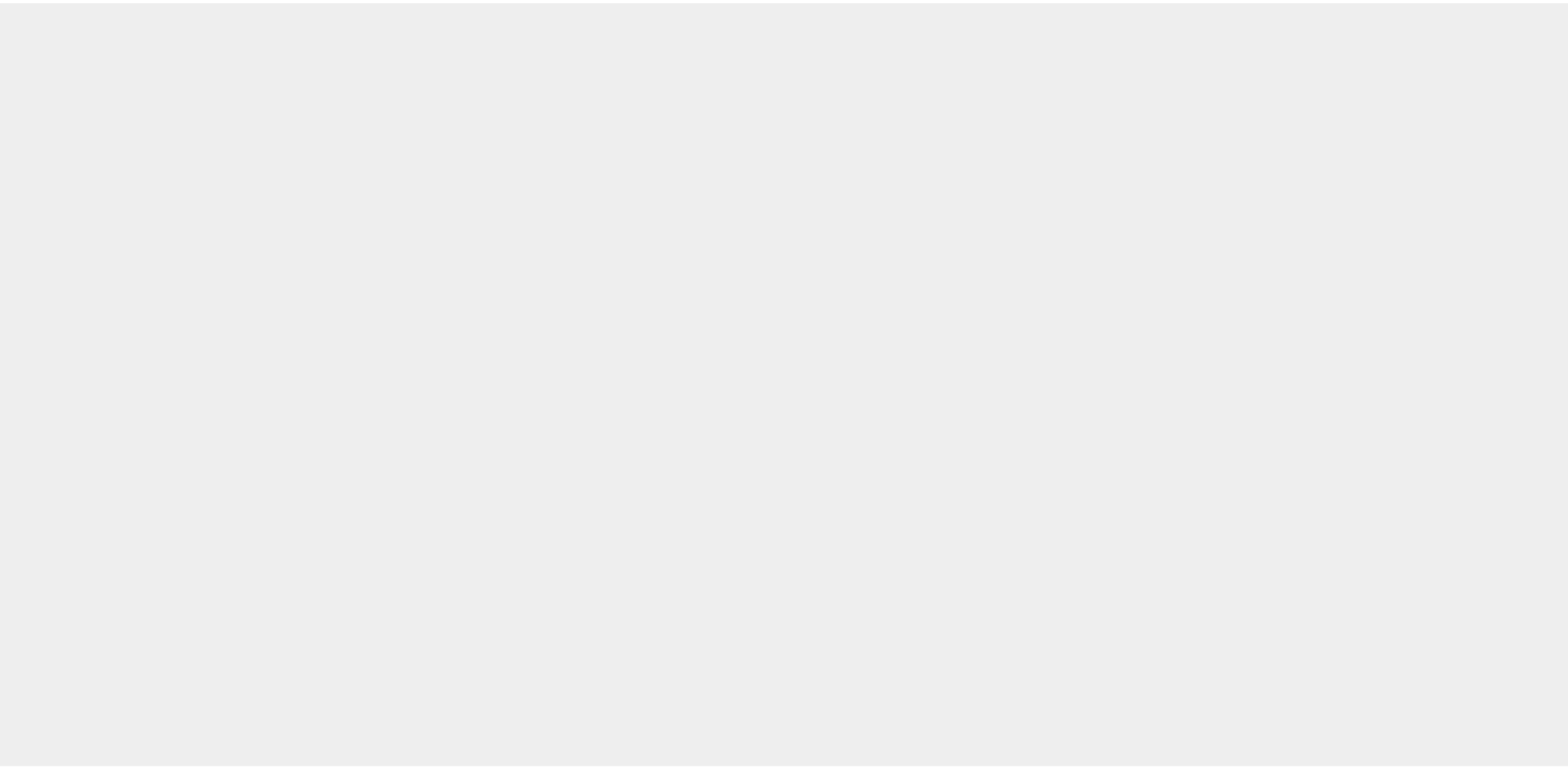 scroll, scrollTop: 0, scrollLeft: 0, axis: both 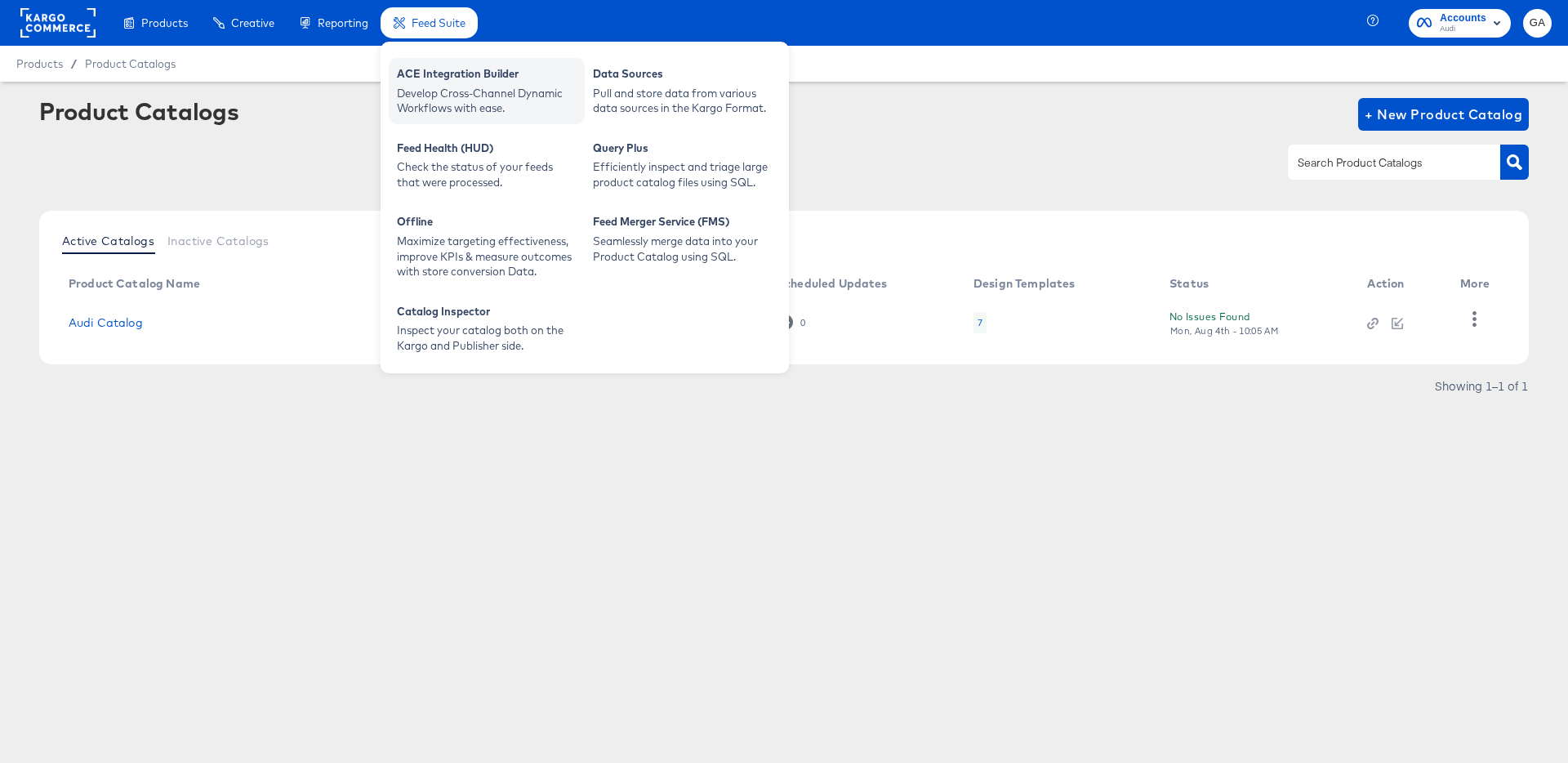 click on "ACE Integration Builder" at bounding box center (487, 76) 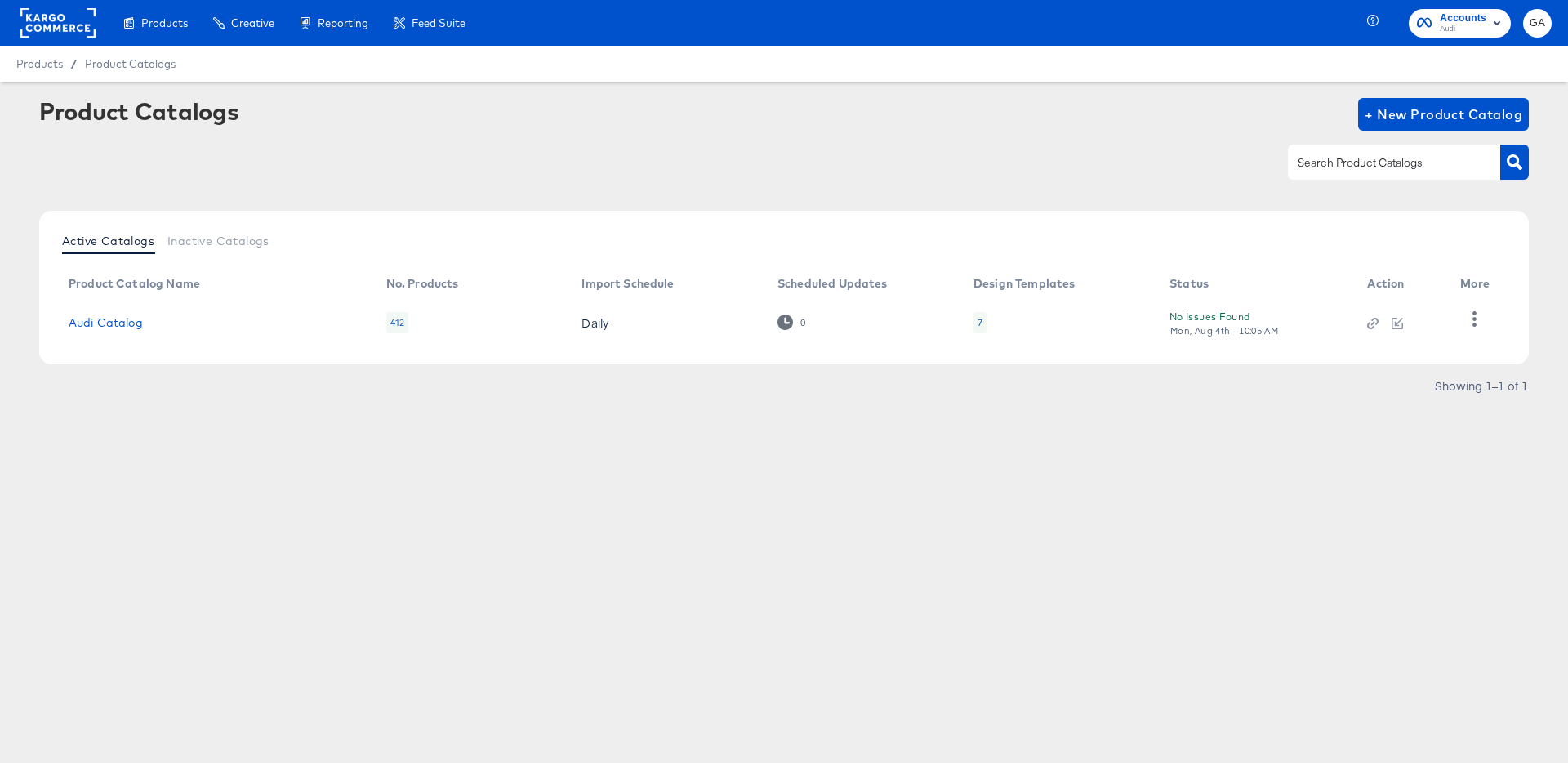 click on "Products Products Product Catalogs Enhance Your Product Catalog, Map Them to Publishers, and Incorporate Overlay Designs. Product Sets Create filtered sets to control which products appear in your ads. Creative Creative Creative Home Build overlay designs and videos, leveraging your catalog data. My Designs Manage all your created Overlay Designs. Templates Leverage best practice design principles as a starting point for overlay designs. Create Mock Catalog Create a test catalog to preview Overlay Designs. Dynamo Generate dynamic product videos in bulk using your catalog data and After Effects templates. Reporting Reporting Scheduled Reports Automate Meta reports to run at a specific time. Kargo Reporting Launch Kargo's social, openweb, and CTV reporting suite. Third Party Stats Create and Manage Third Party Stats (TPS). Feed Suite Feed Suite ACE Integration Builder Develop Cross-Channel Dynamic Workflows with ease. Data Sources Pull and store data from various data sources in the Kargo Format. Query Plus GA" at bounding box center (784, 382) 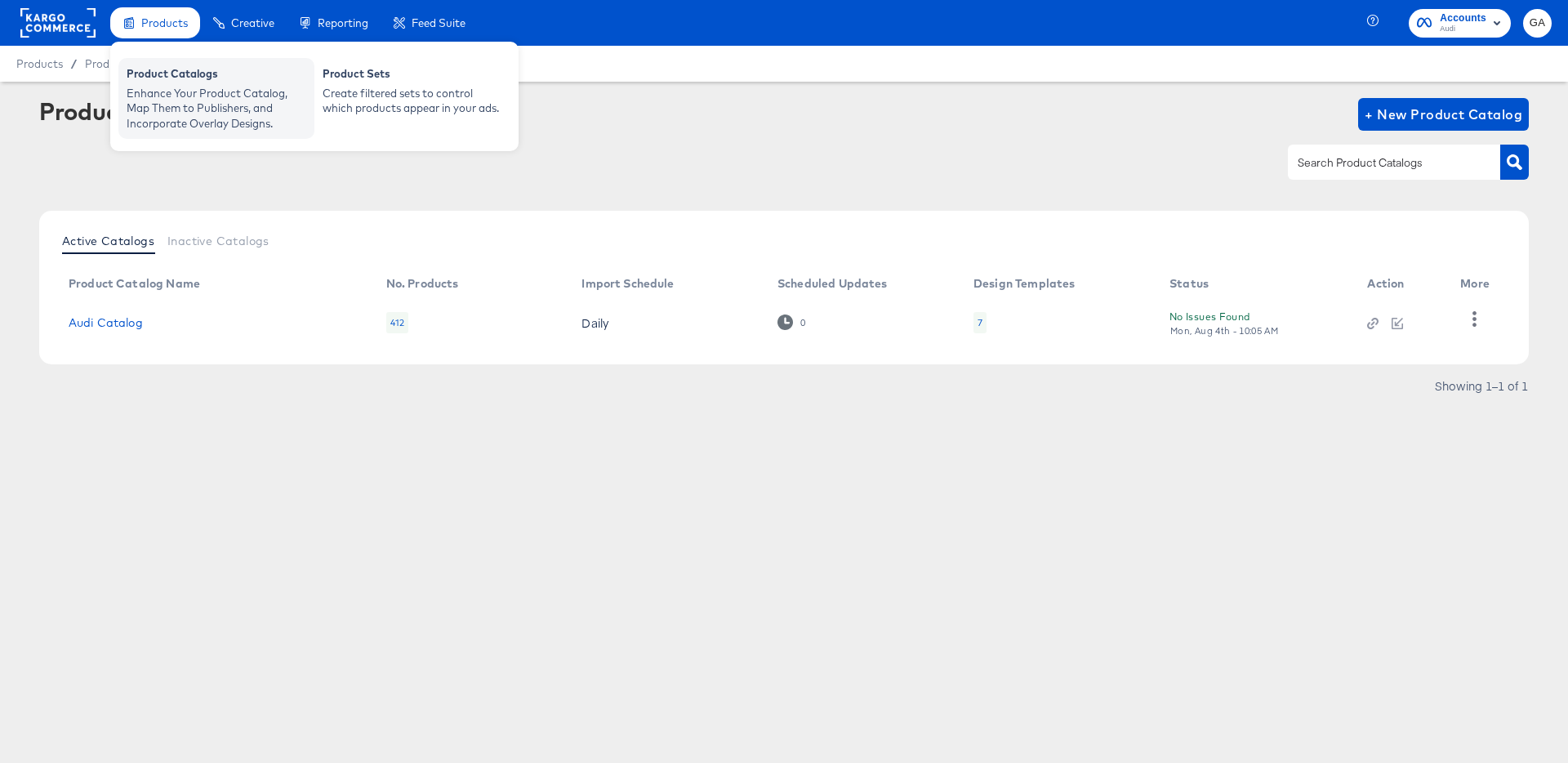 click on "Product Catalogs" at bounding box center (216, 76) 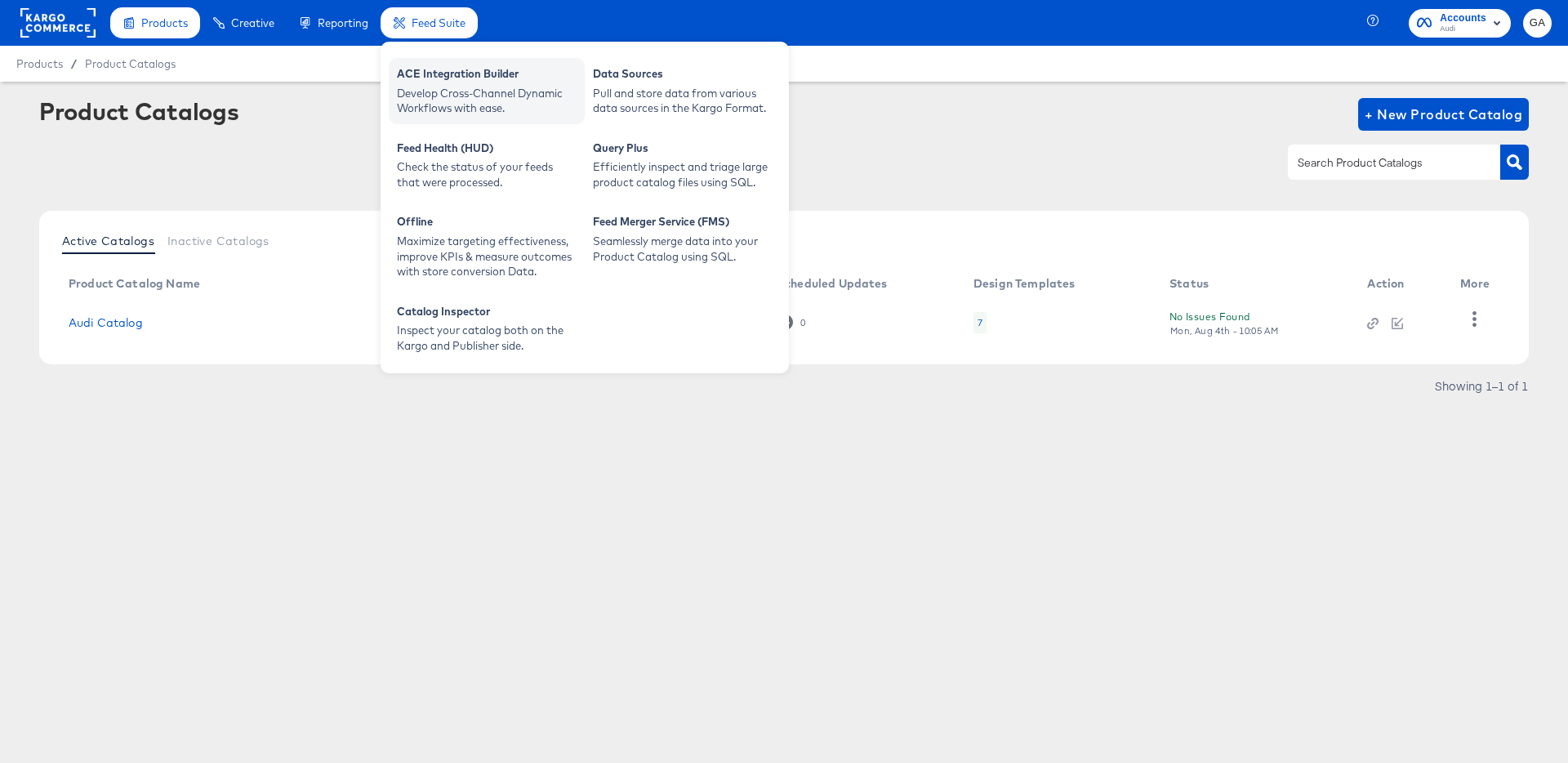 click on "ACE Integration Builder" at bounding box center [487, 76] 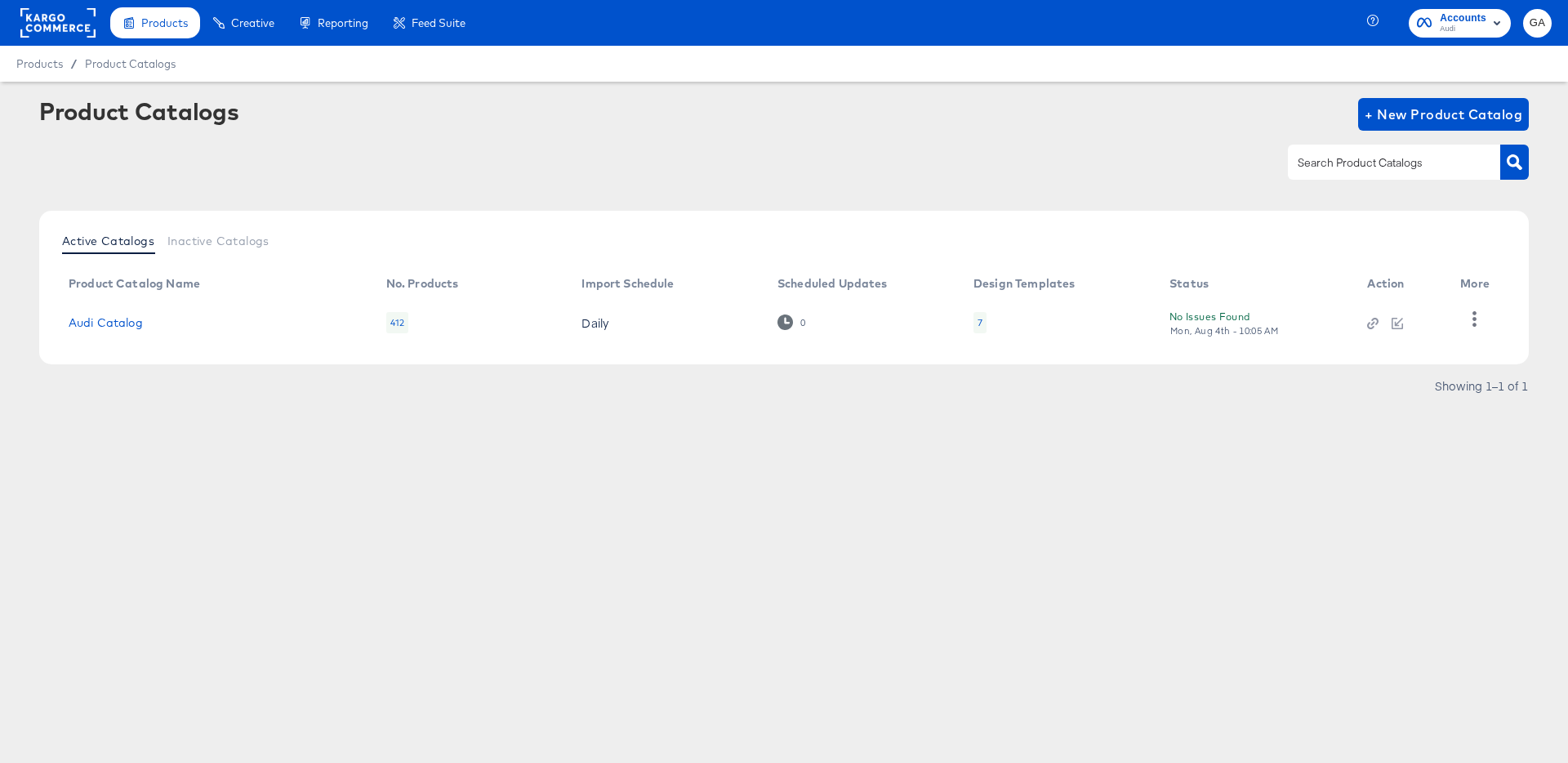 click at bounding box center (784, 162) 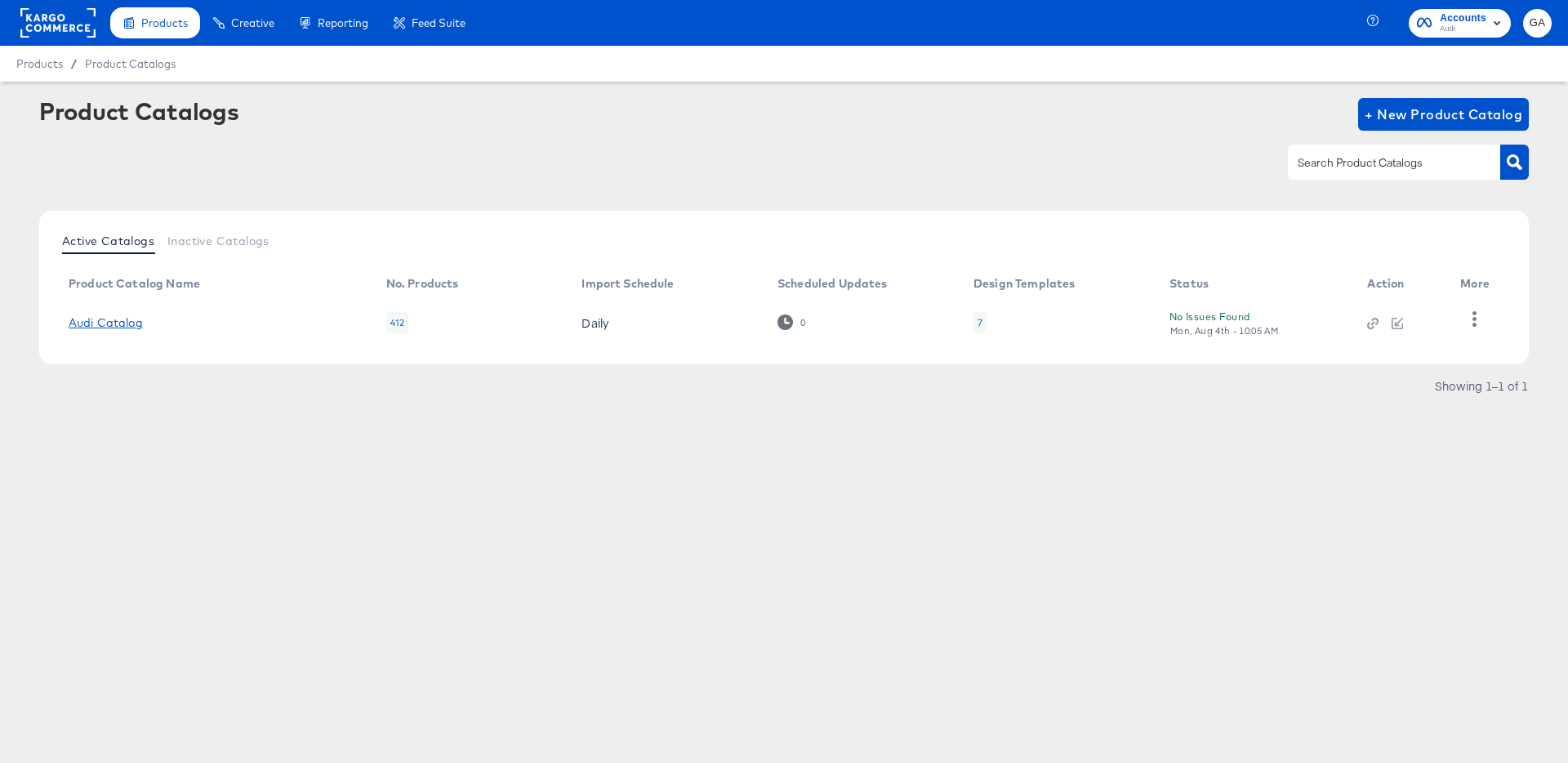 click on "Audi Catalog" at bounding box center [105, 323] 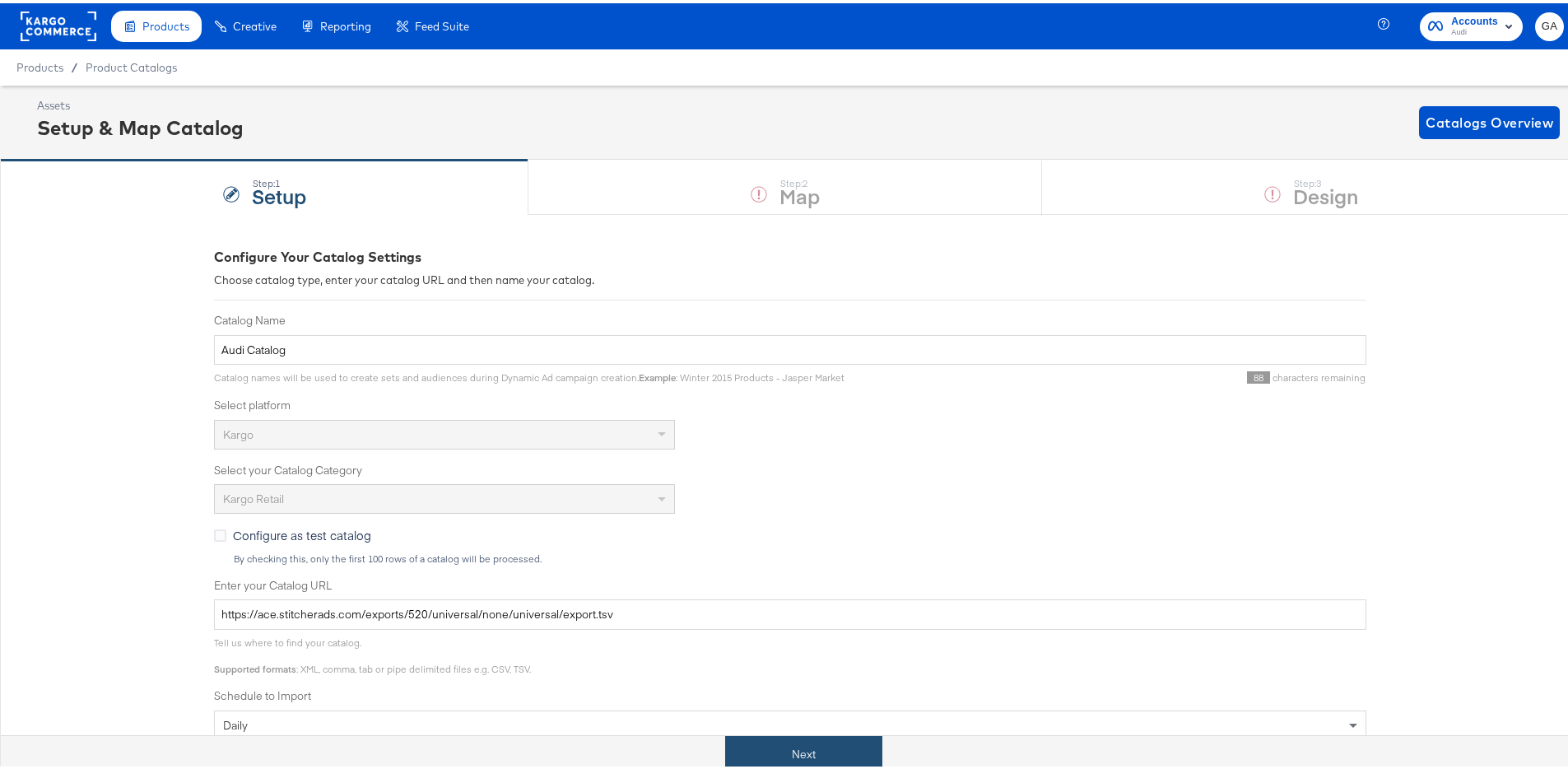 click on "Next" at bounding box center [803, 751] 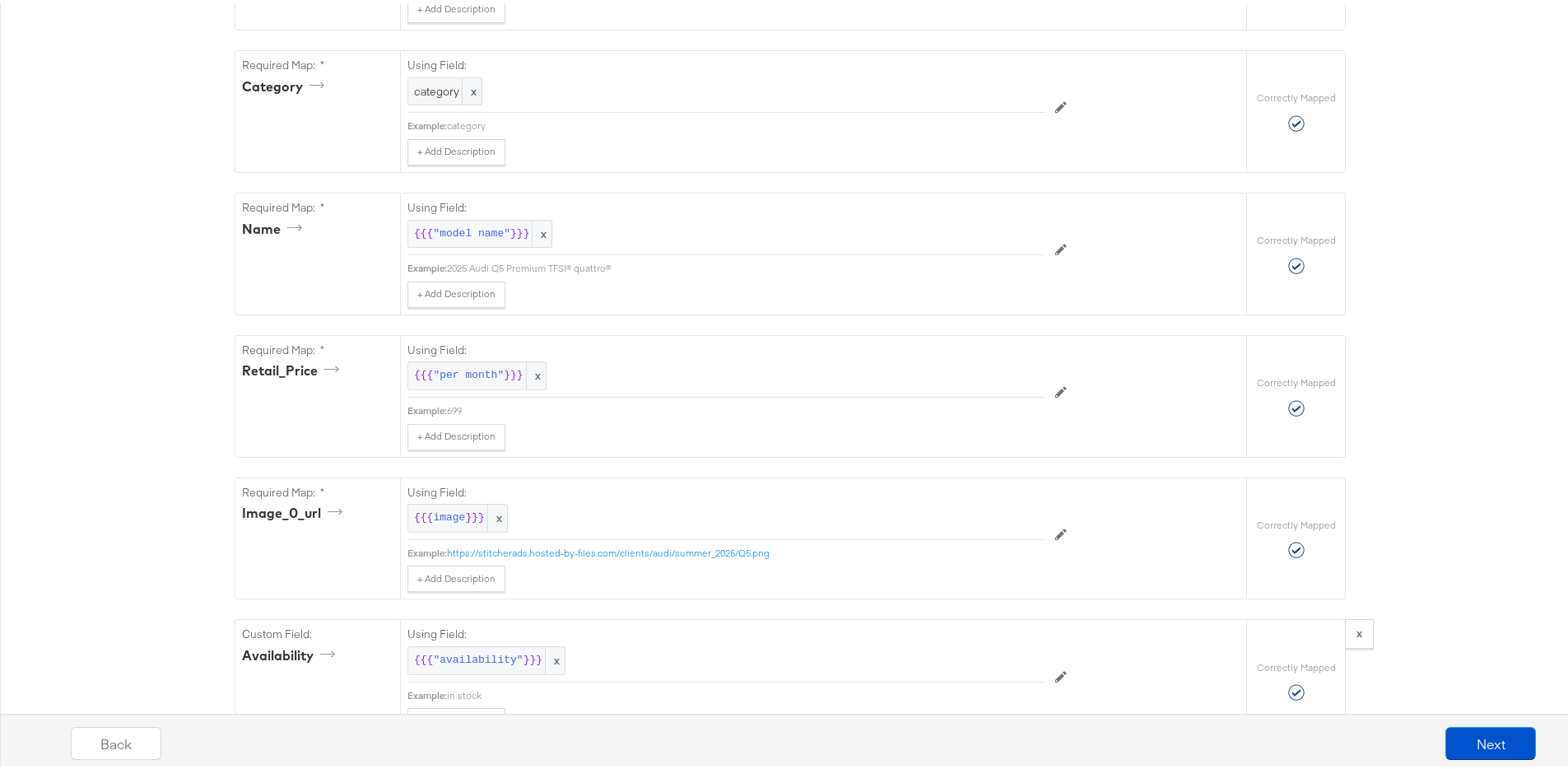 scroll, scrollTop: 1298, scrollLeft: 0, axis: vertical 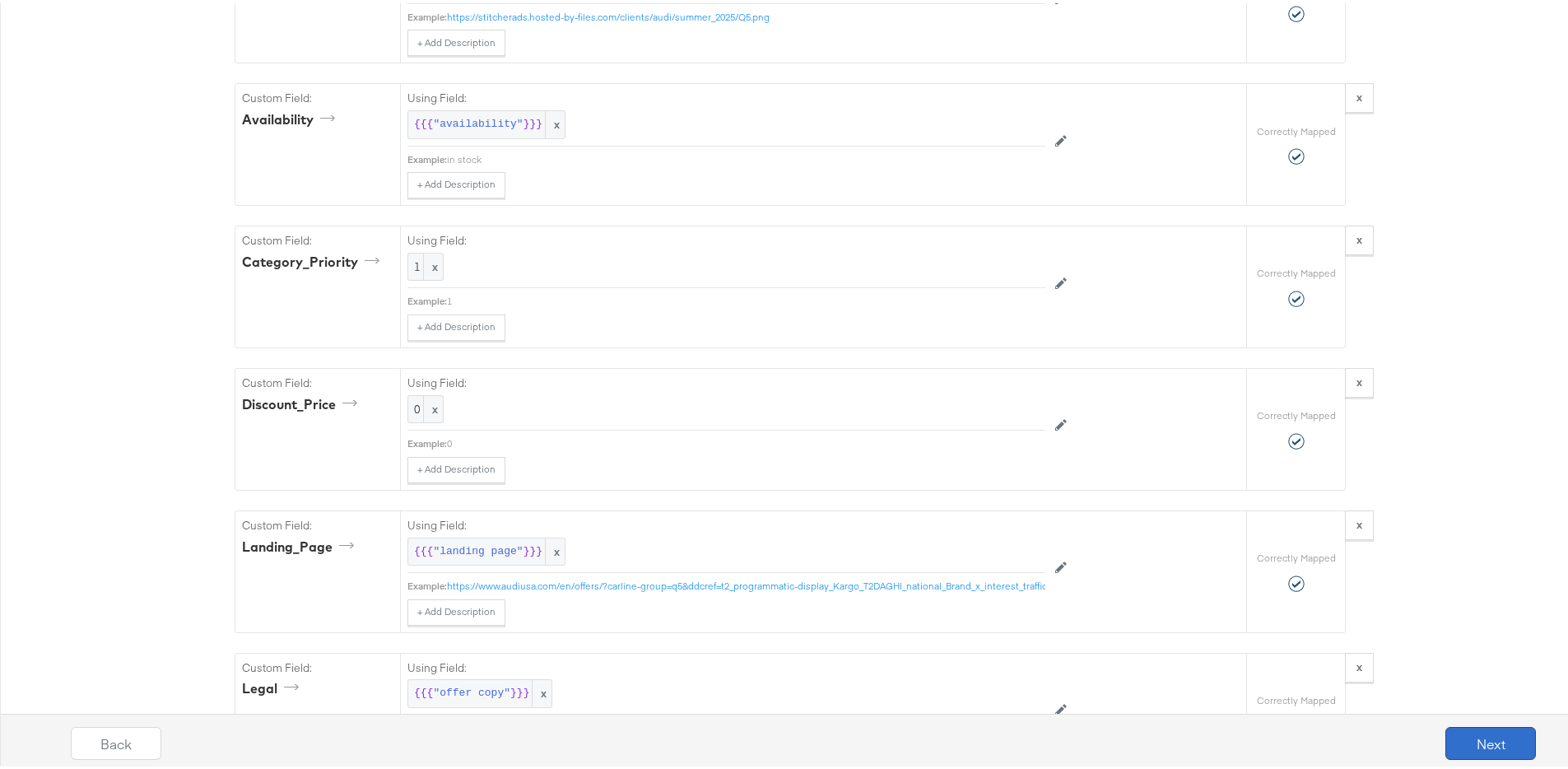 click on "Next" at bounding box center (1491, 740) 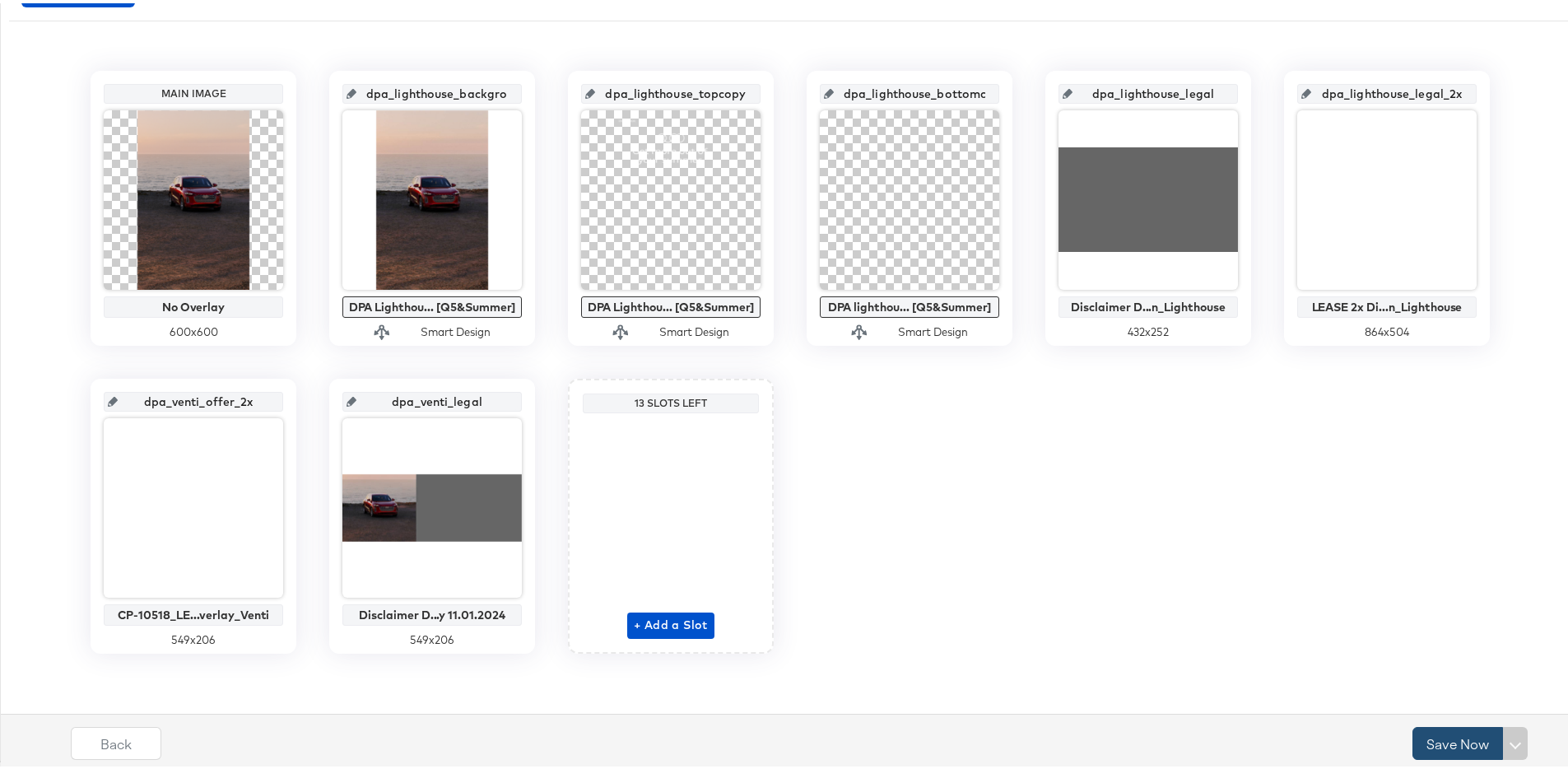 scroll, scrollTop: 324, scrollLeft: 0, axis: vertical 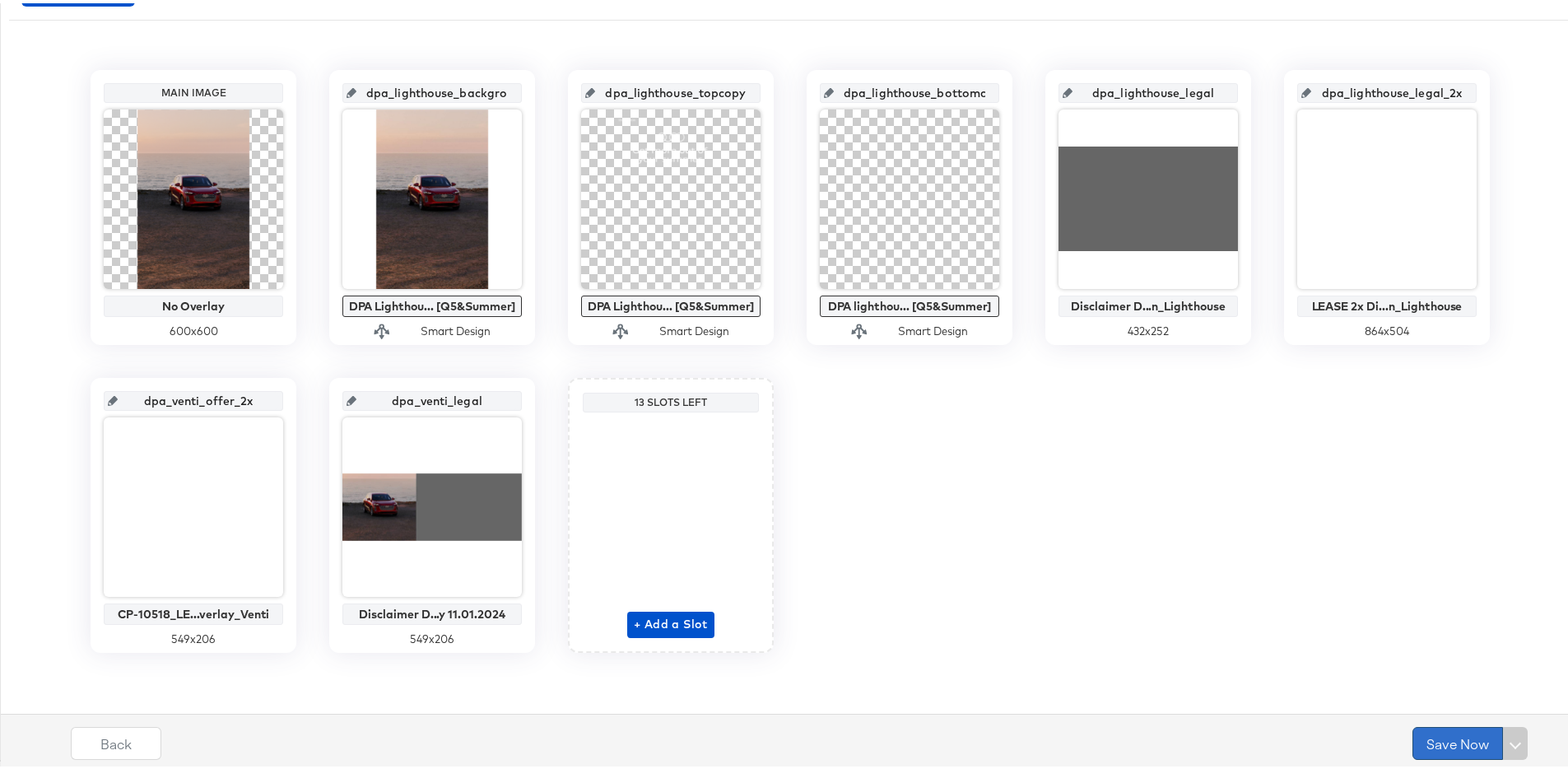 click on "Save Now" at bounding box center (1458, 740) 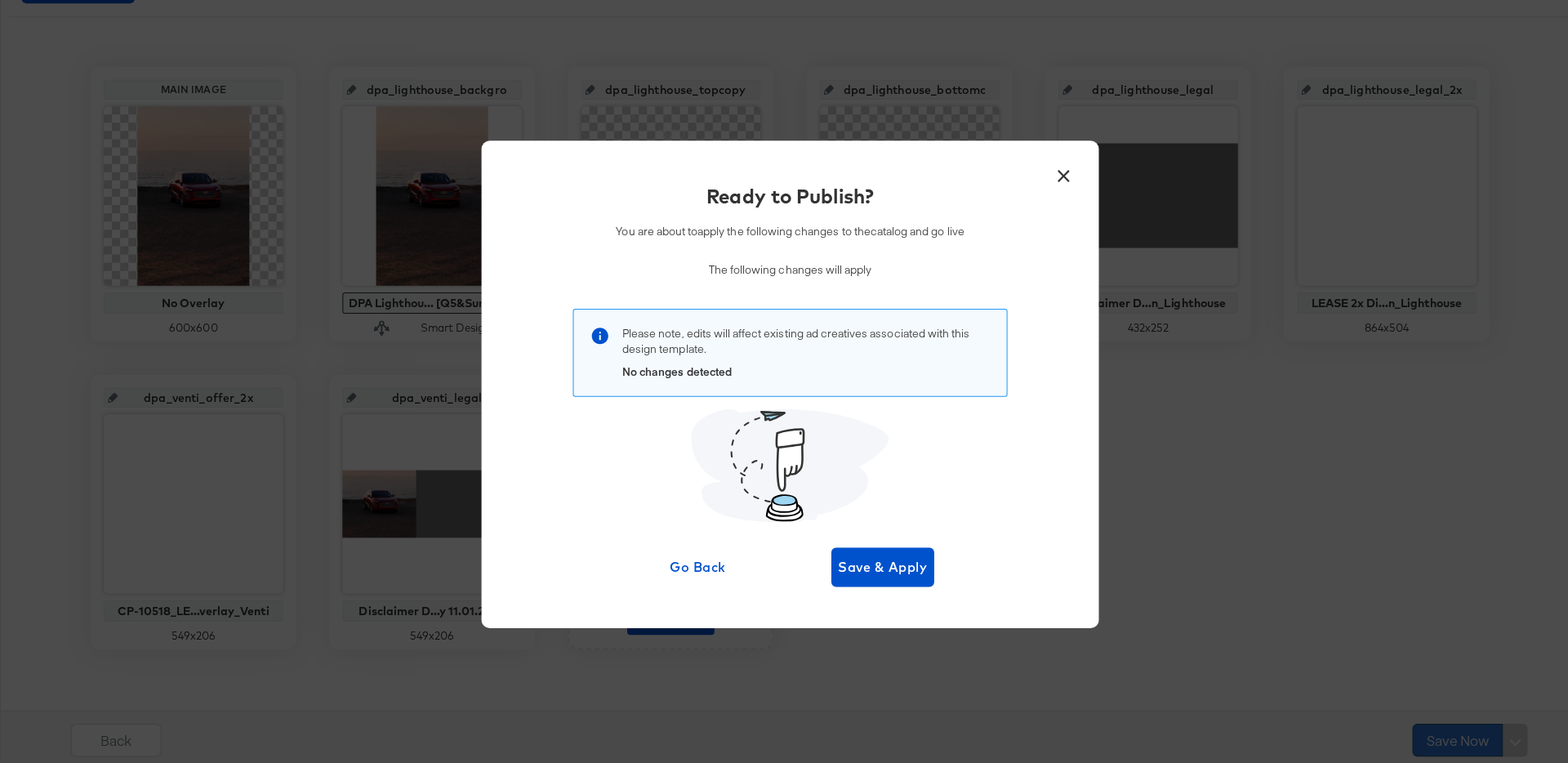 scroll, scrollTop: 0, scrollLeft: 0, axis: both 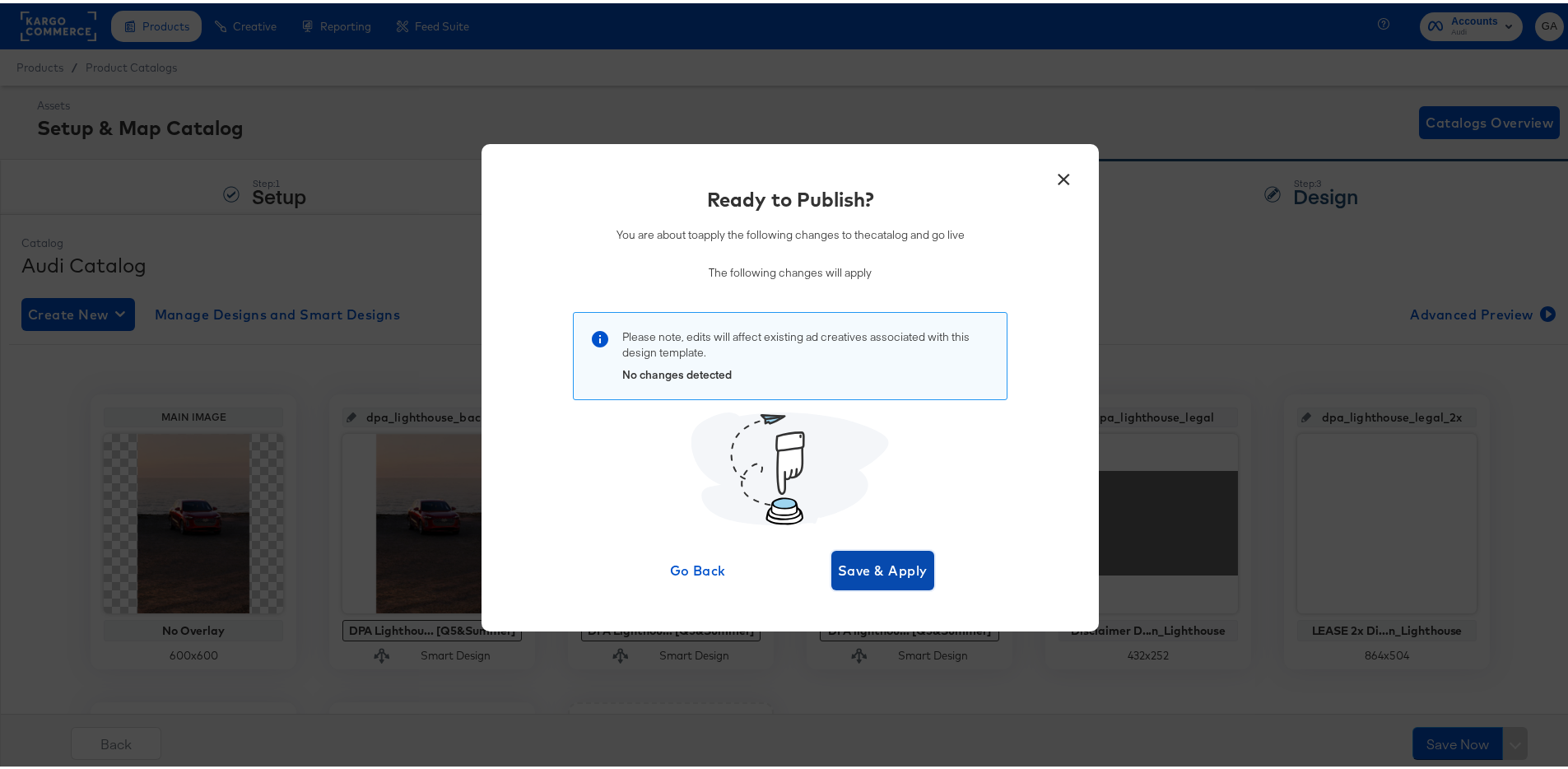 click on "Save & Apply" at bounding box center (882, 567) 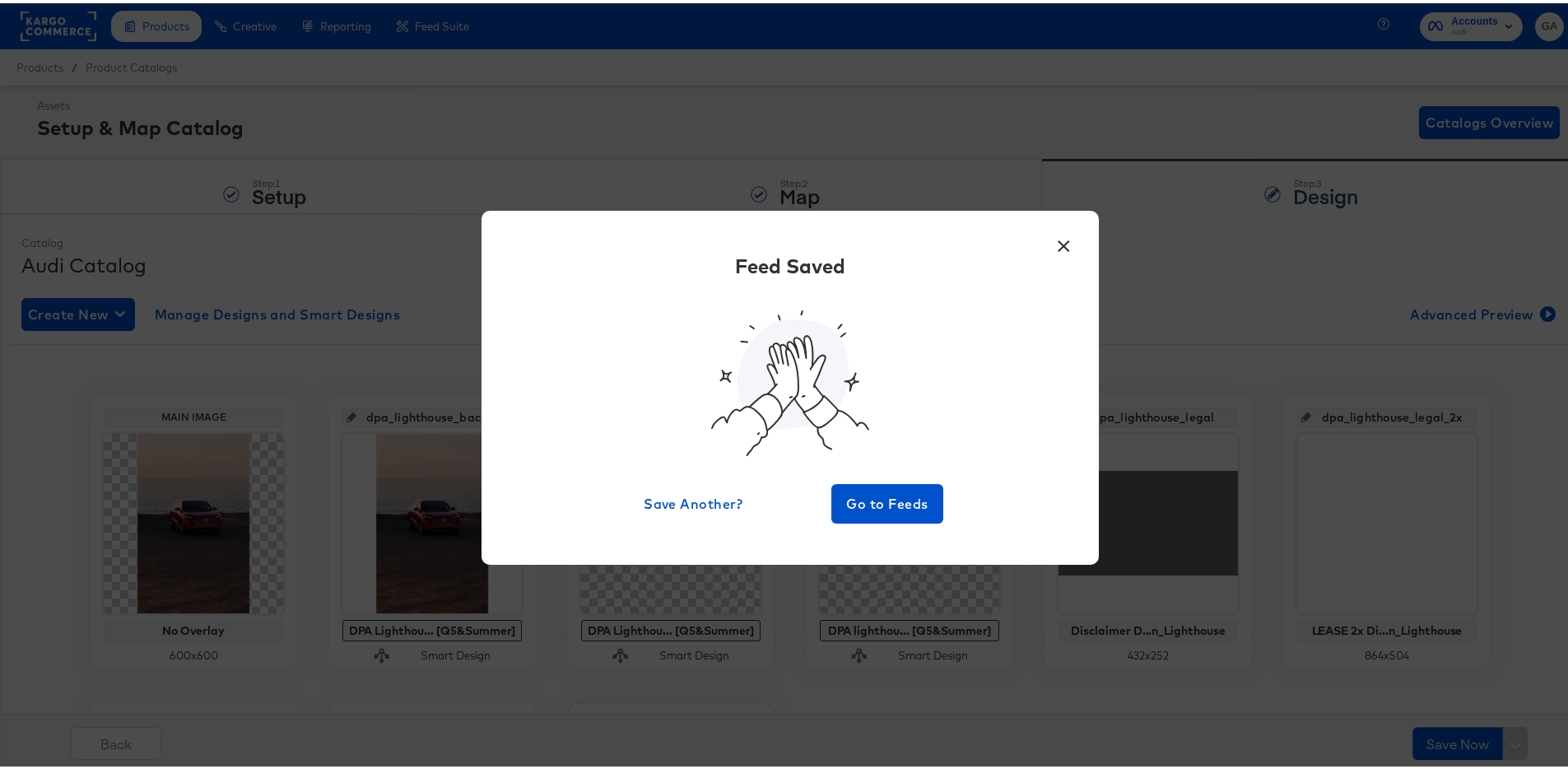 drag, startPoint x: 1057, startPoint y: 247, endPoint x: 905, endPoint y: 249, distance: 152.01316 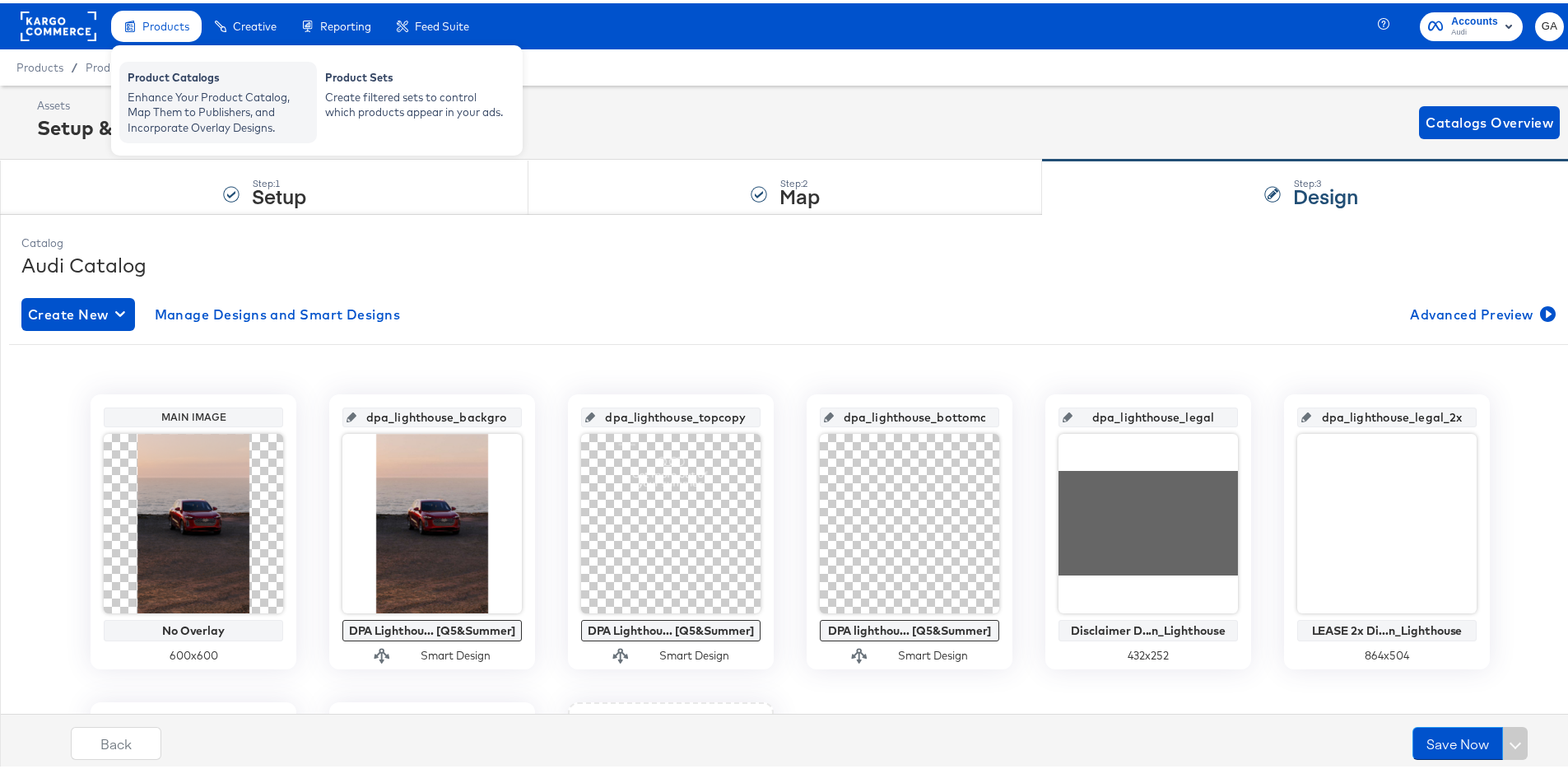 click on "Product Catalogs" at bounding box center (218, 77) 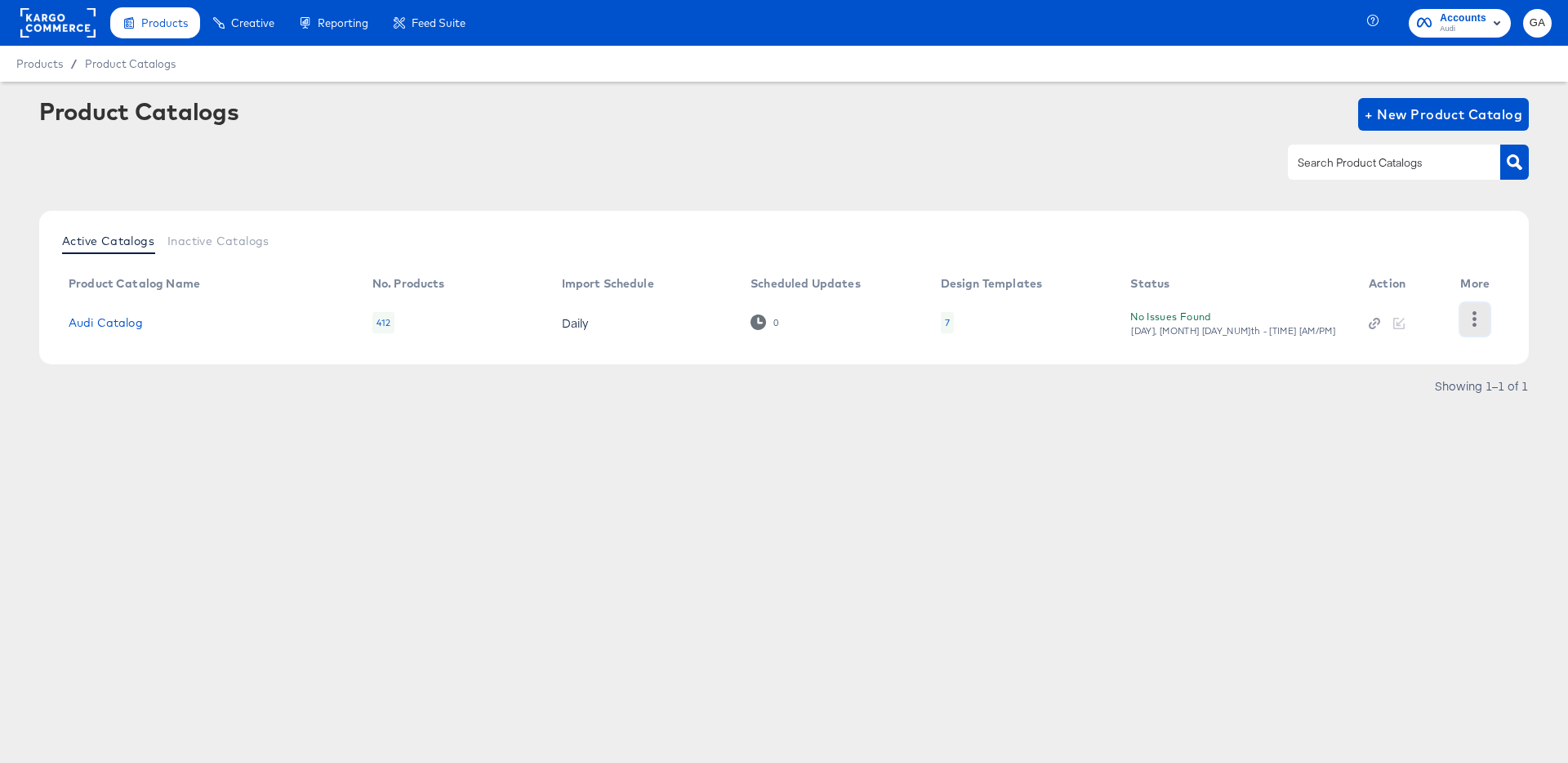 click 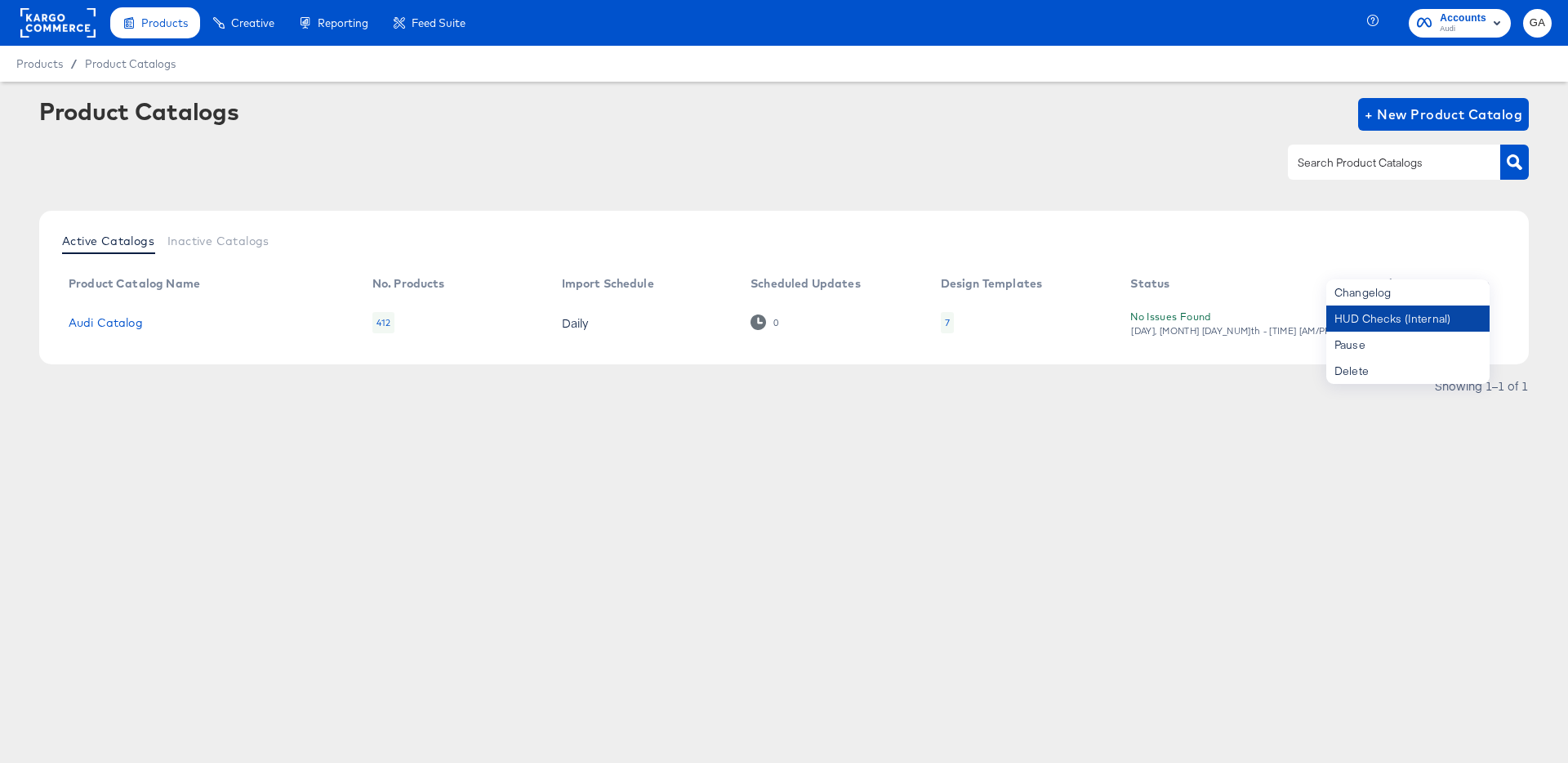 click on "HUD Checks (Internal)" at bounding box center (1408, 319) 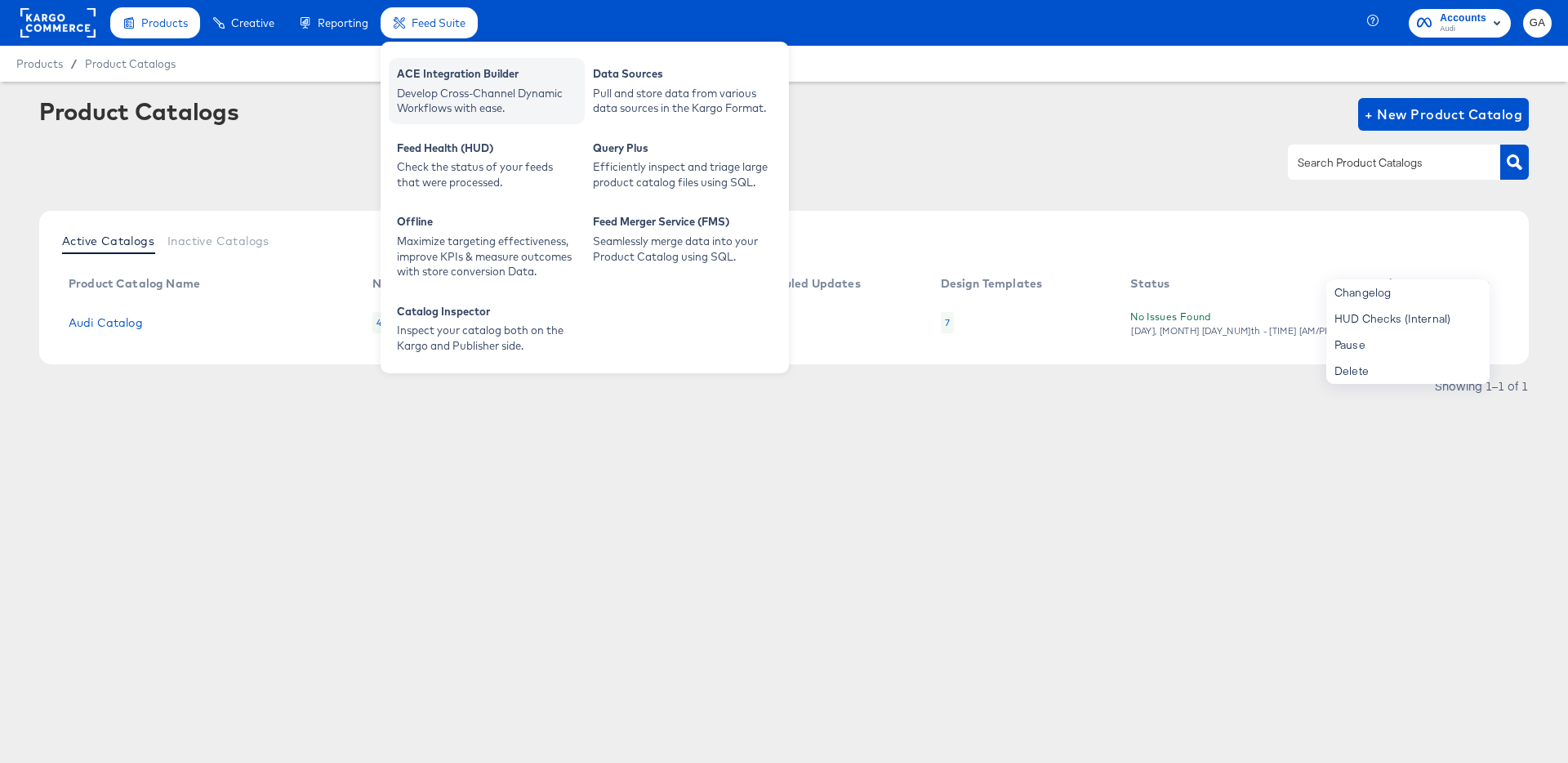click on "Develop Cross-Channel Dynamic Workflows with ease." at bounding box center (487, 100) 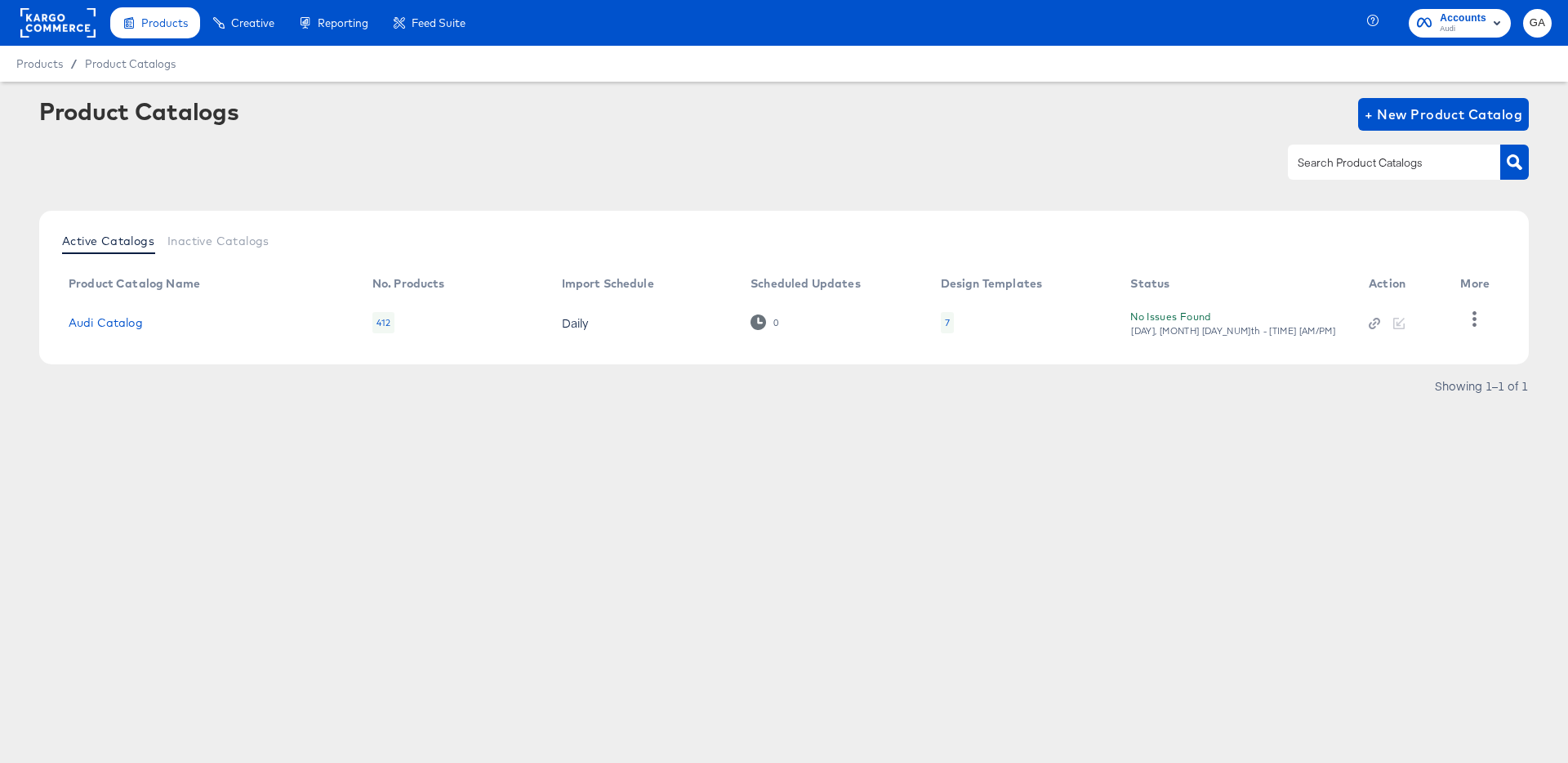 click at bounding box center (784, 131) 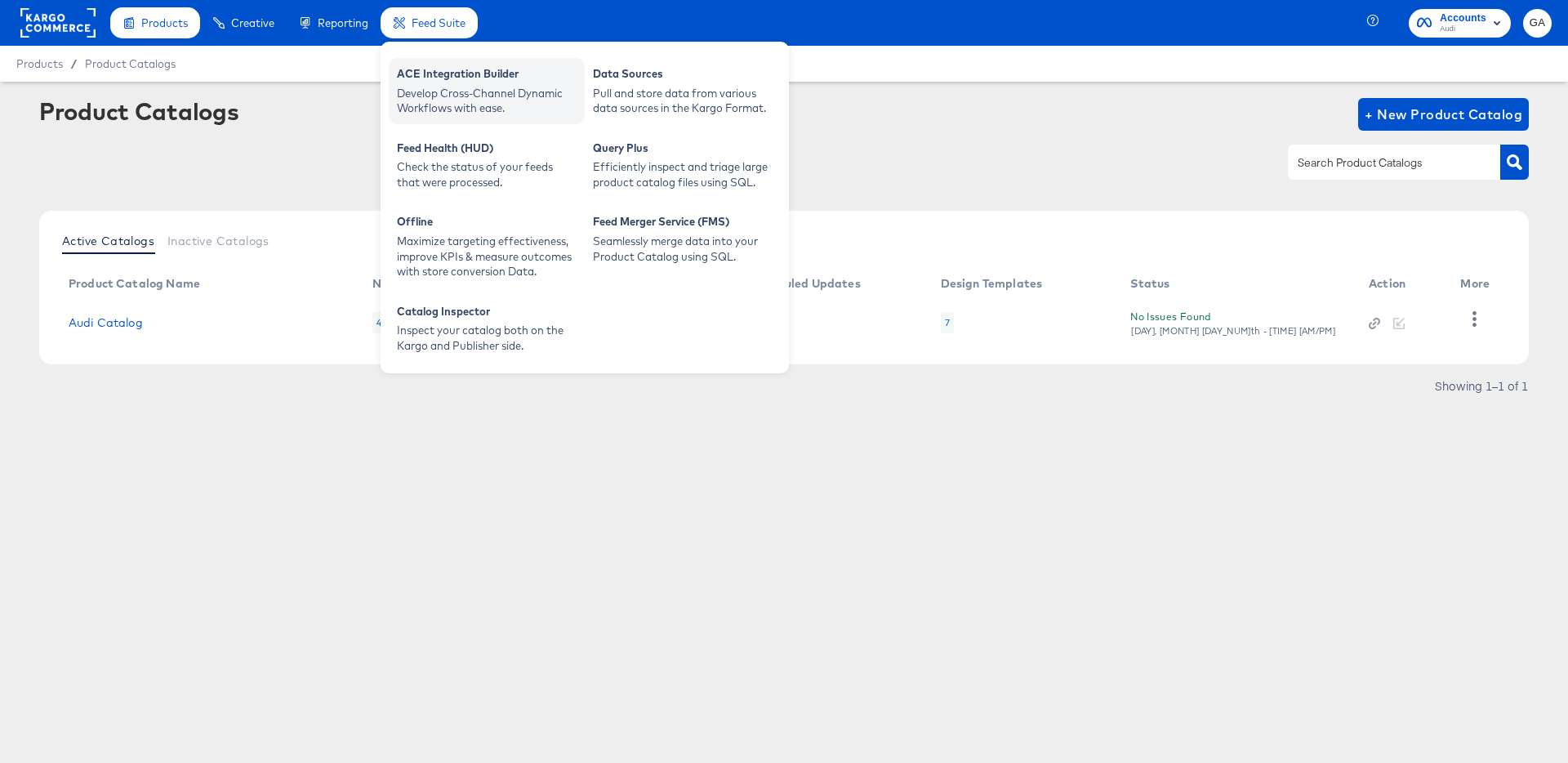 click on "ACE Integration Builder" at bounding box center [487, 76] 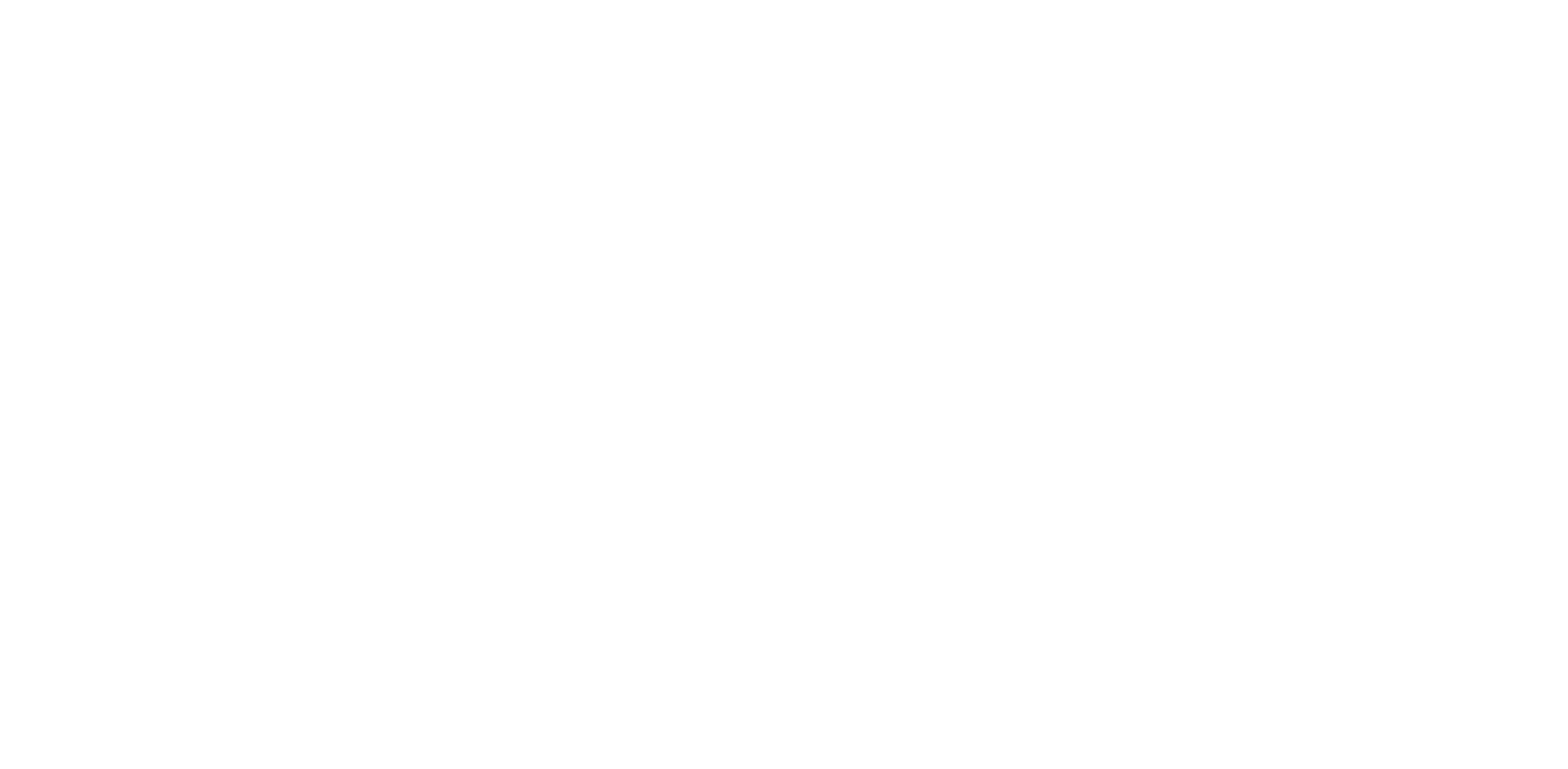 scroll, scrollTop: 0, scrollLeft: 0, axis: both 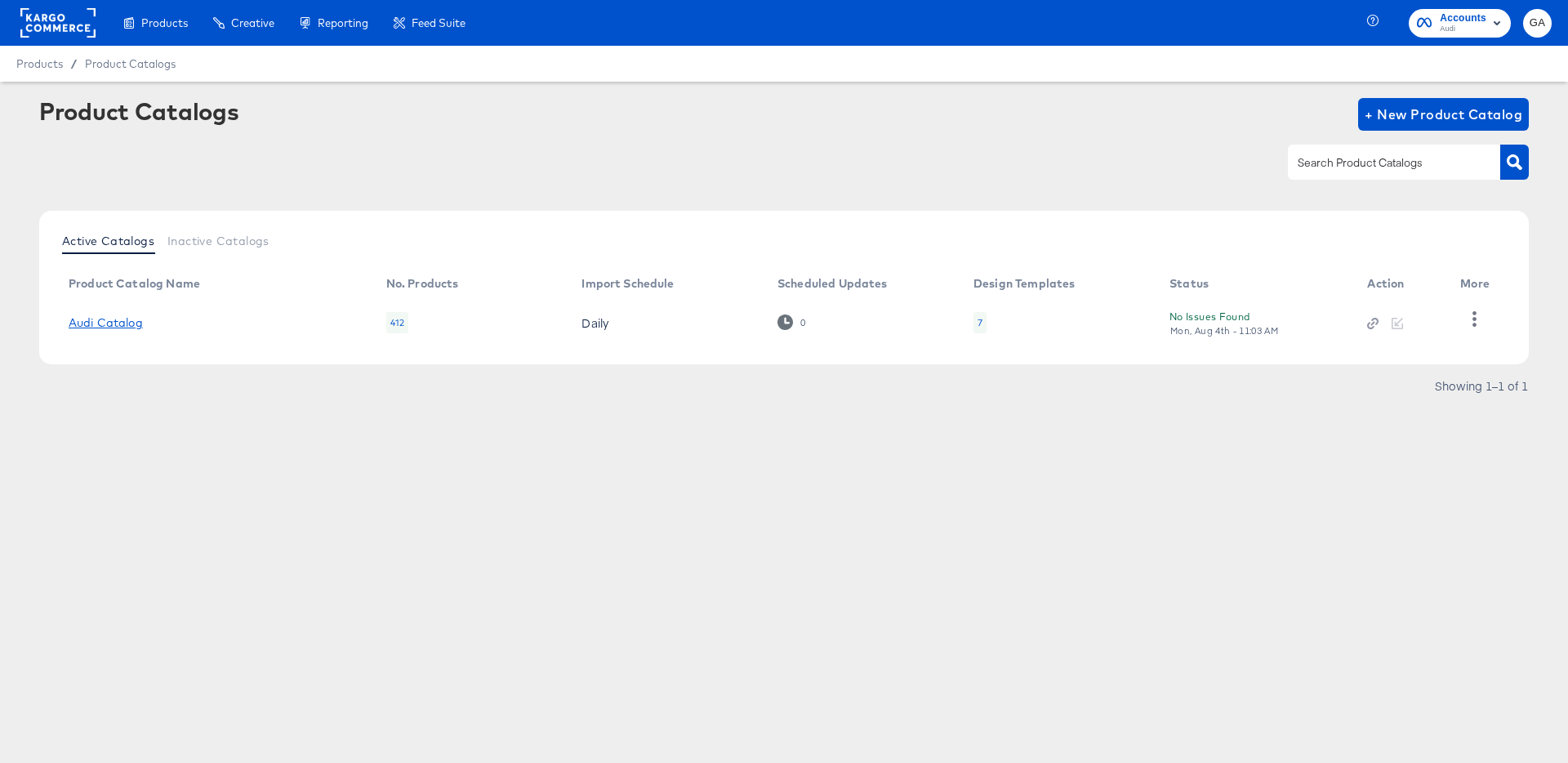 click on "Audi Catalog" at bounding box center (105, 323) 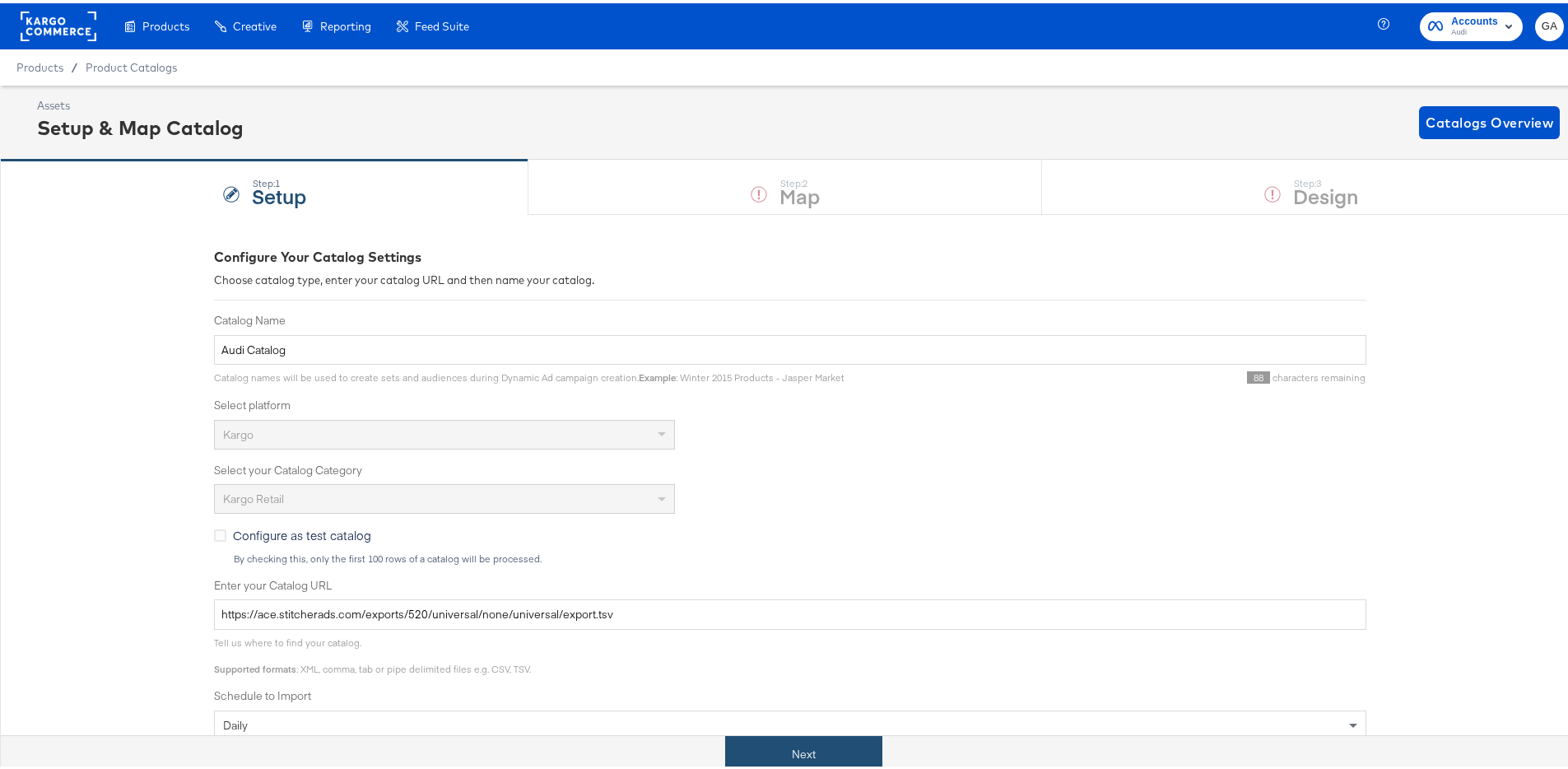 click on "Next" at bounding box center [803, 751] 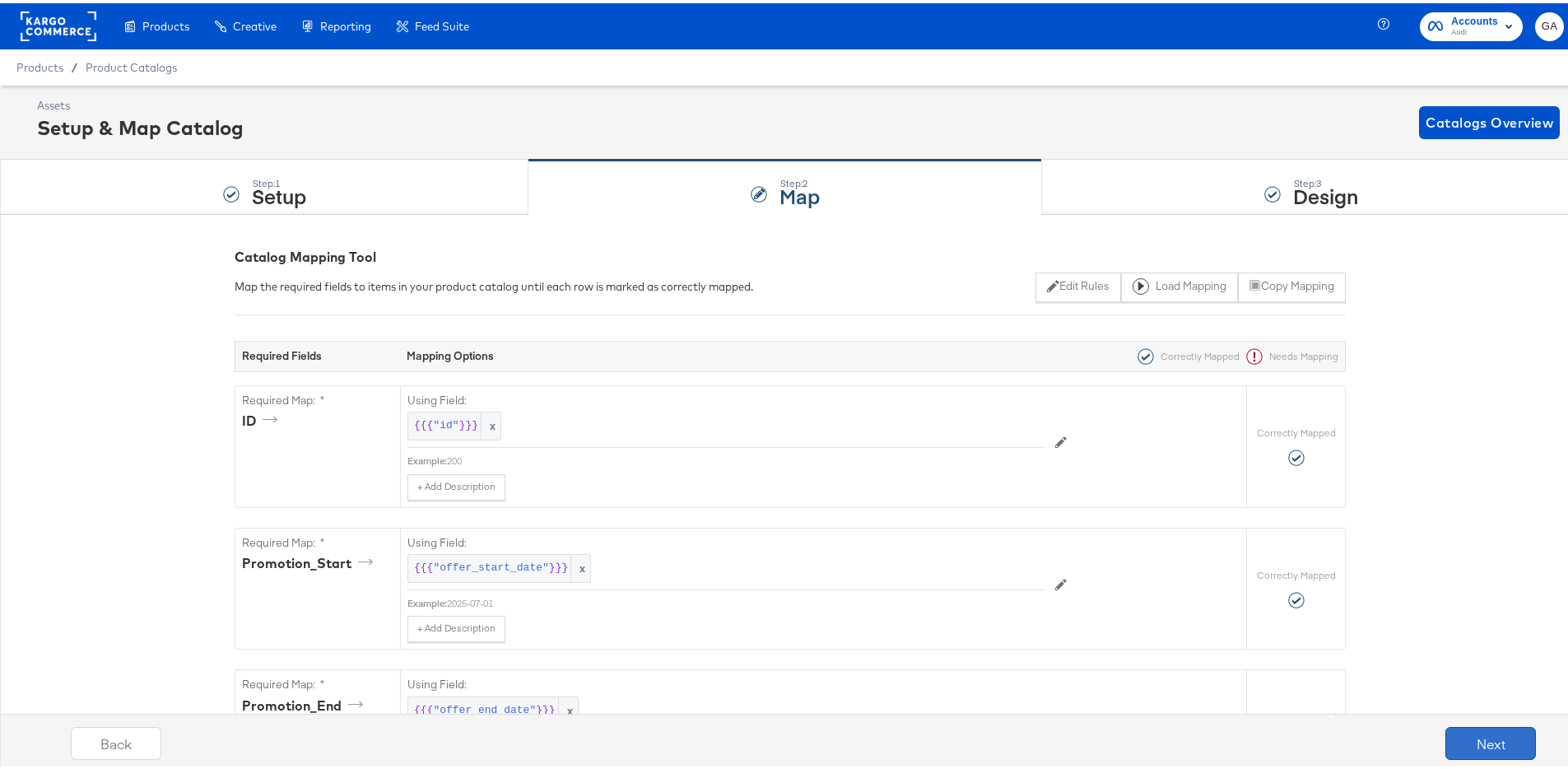 click on "Next" at bounding box center (1491, 740) 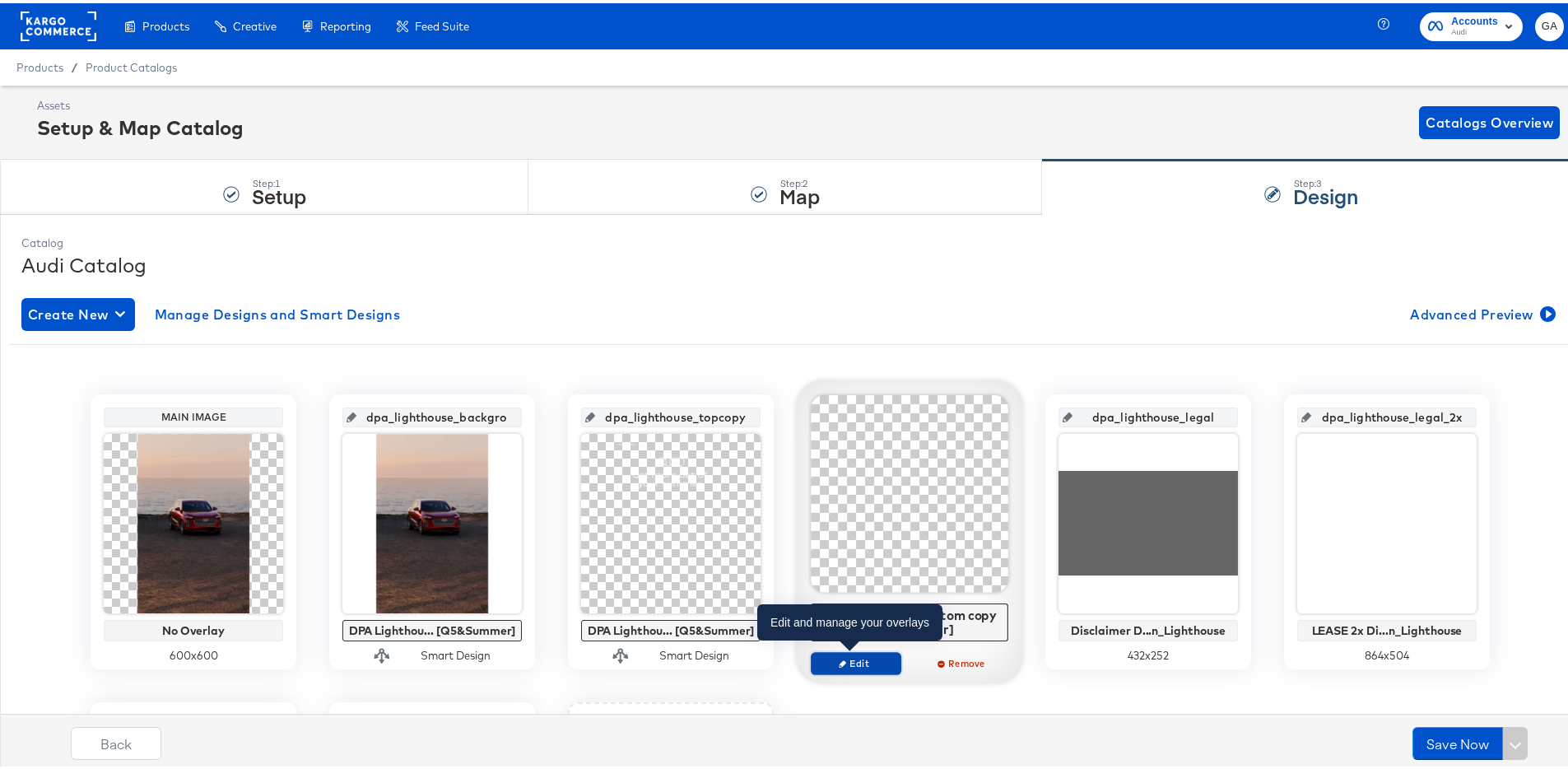 click on "Edit" at bounding box center [856, 659] 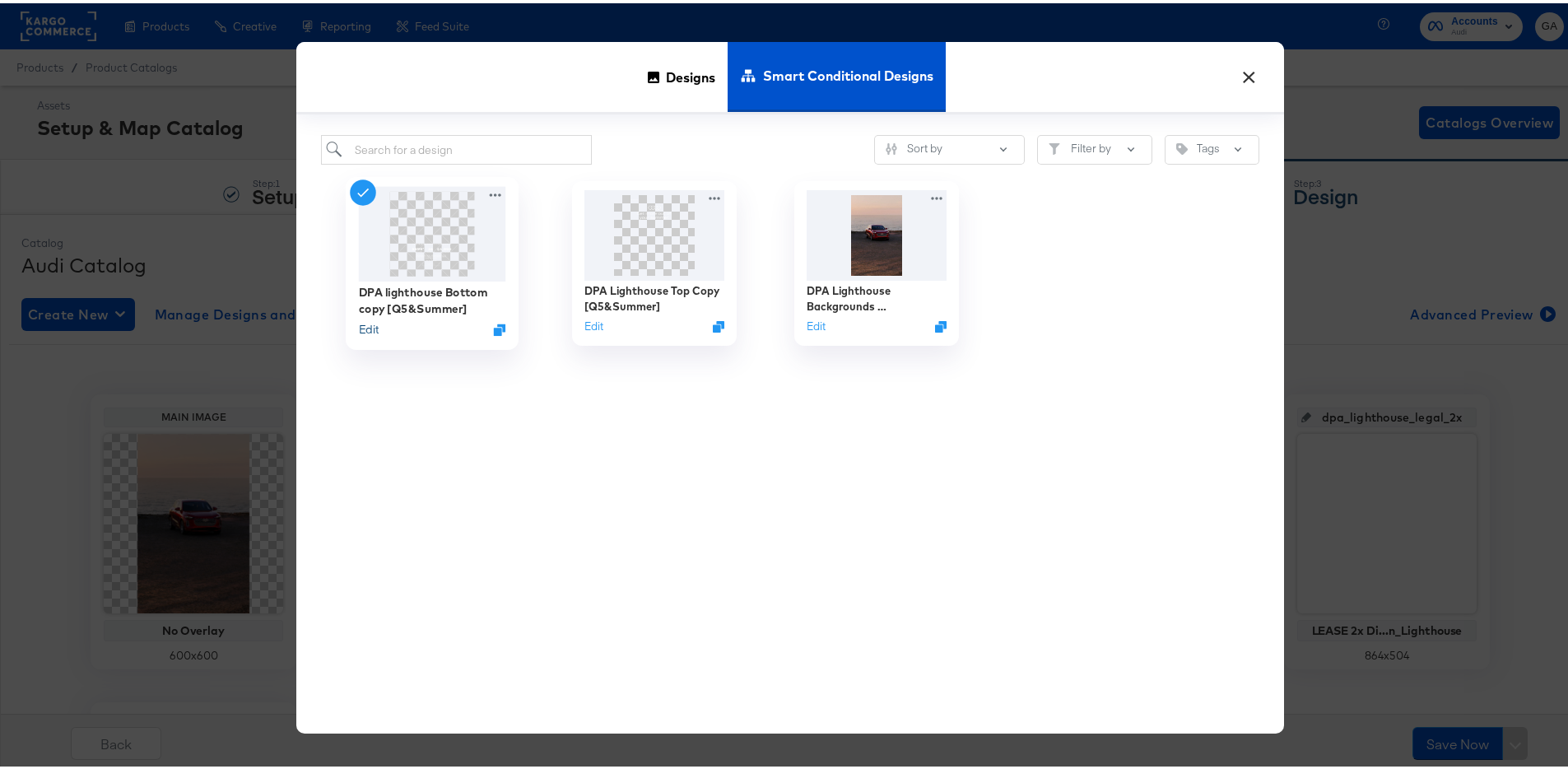 click on "Edit" at bounding box center [369, 326] 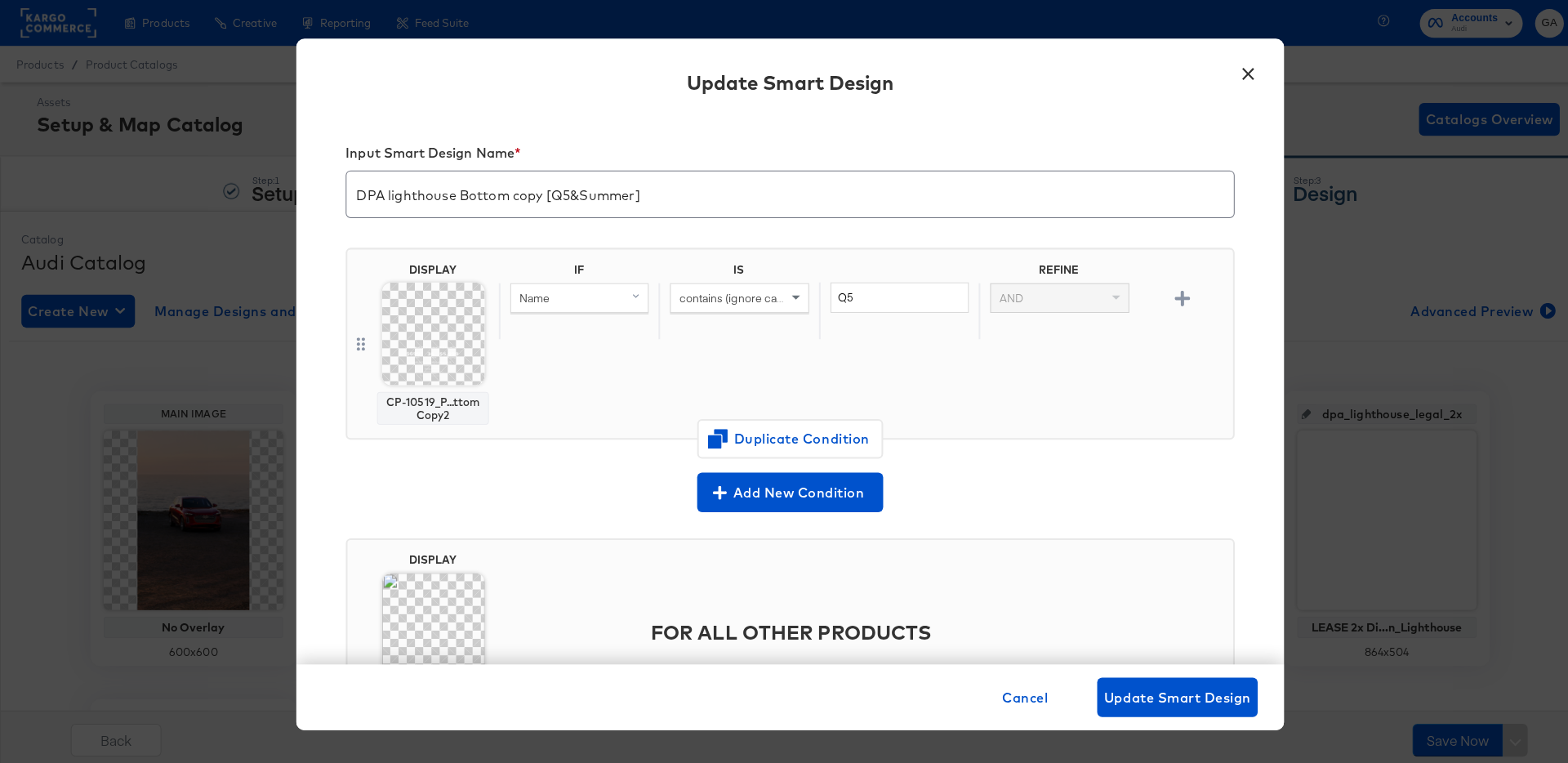 scroll, scrollTop: 108, scrollLeft: 0, axis: vertical 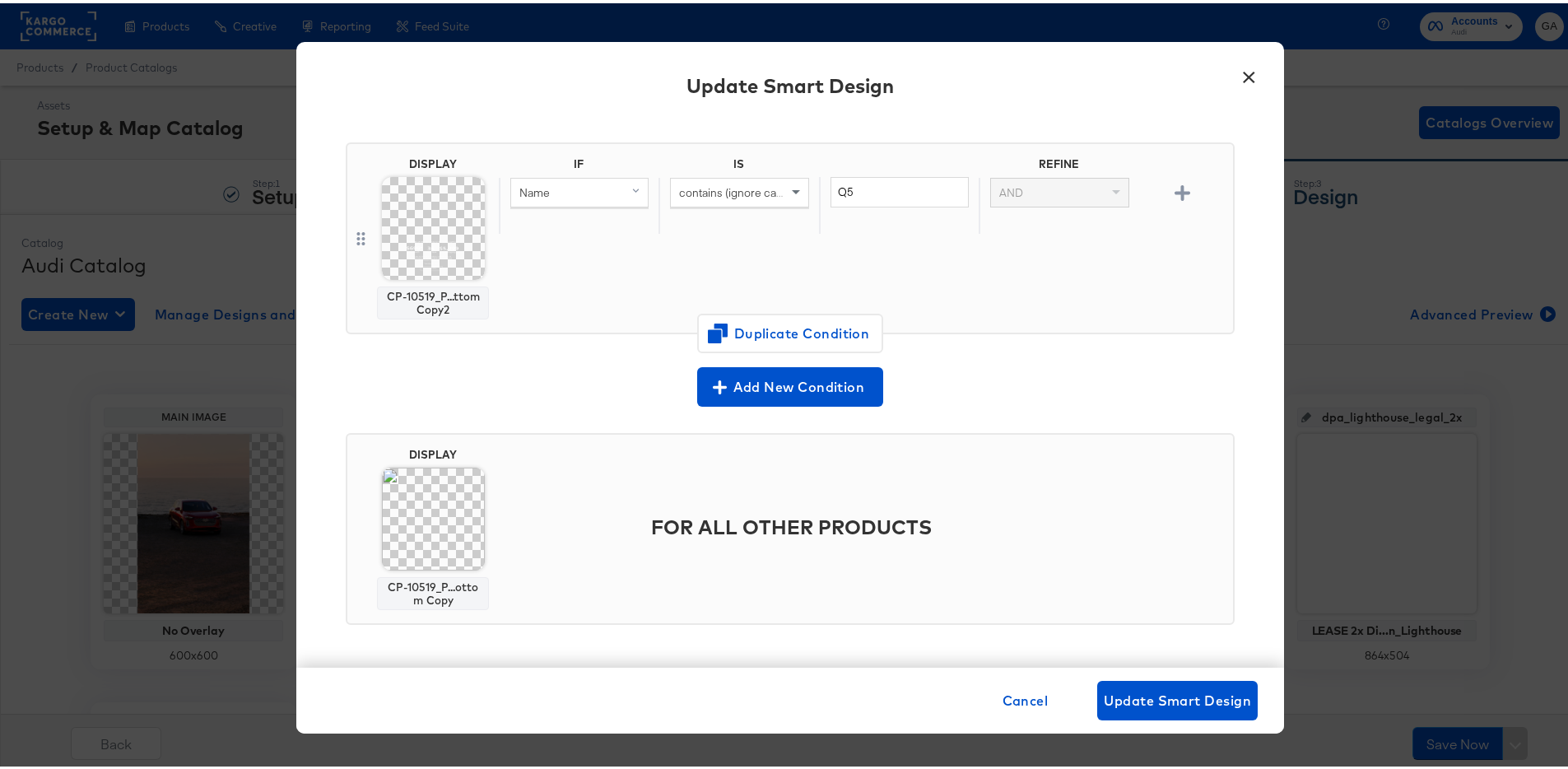 click on "×" at bounding box center (1249, 70) 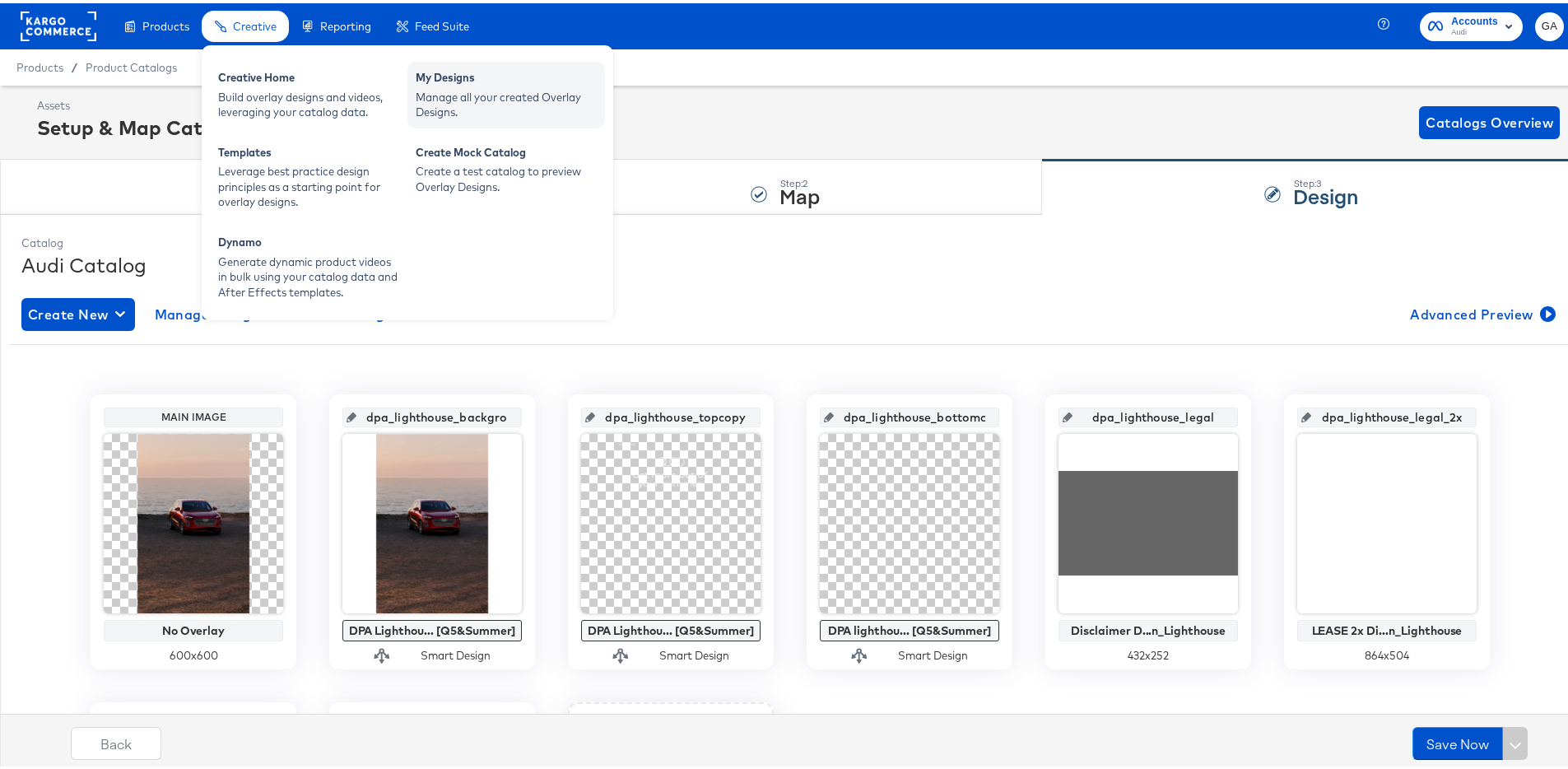 click on "My Designs" at bounding box center [506, 77] 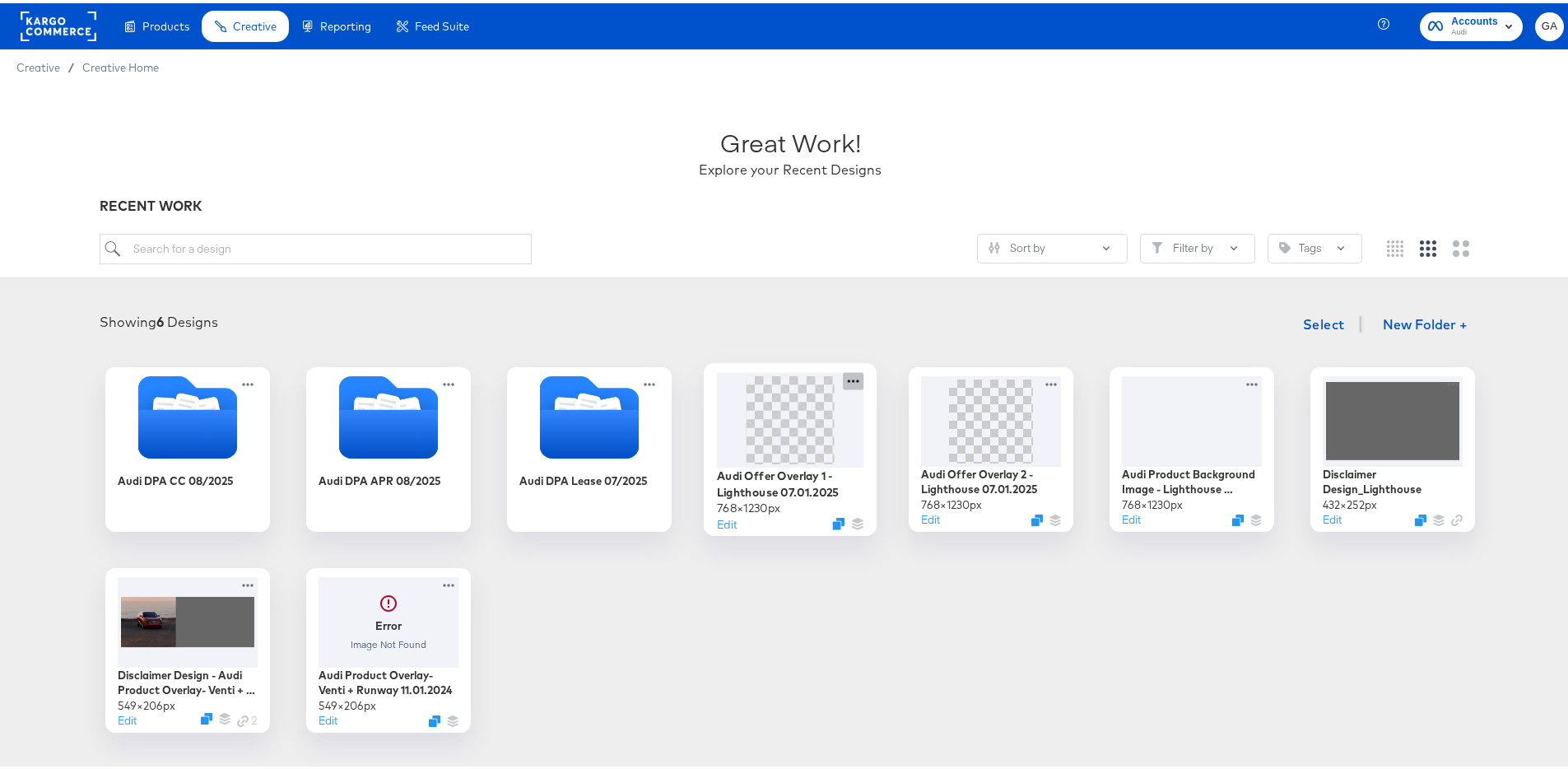 click 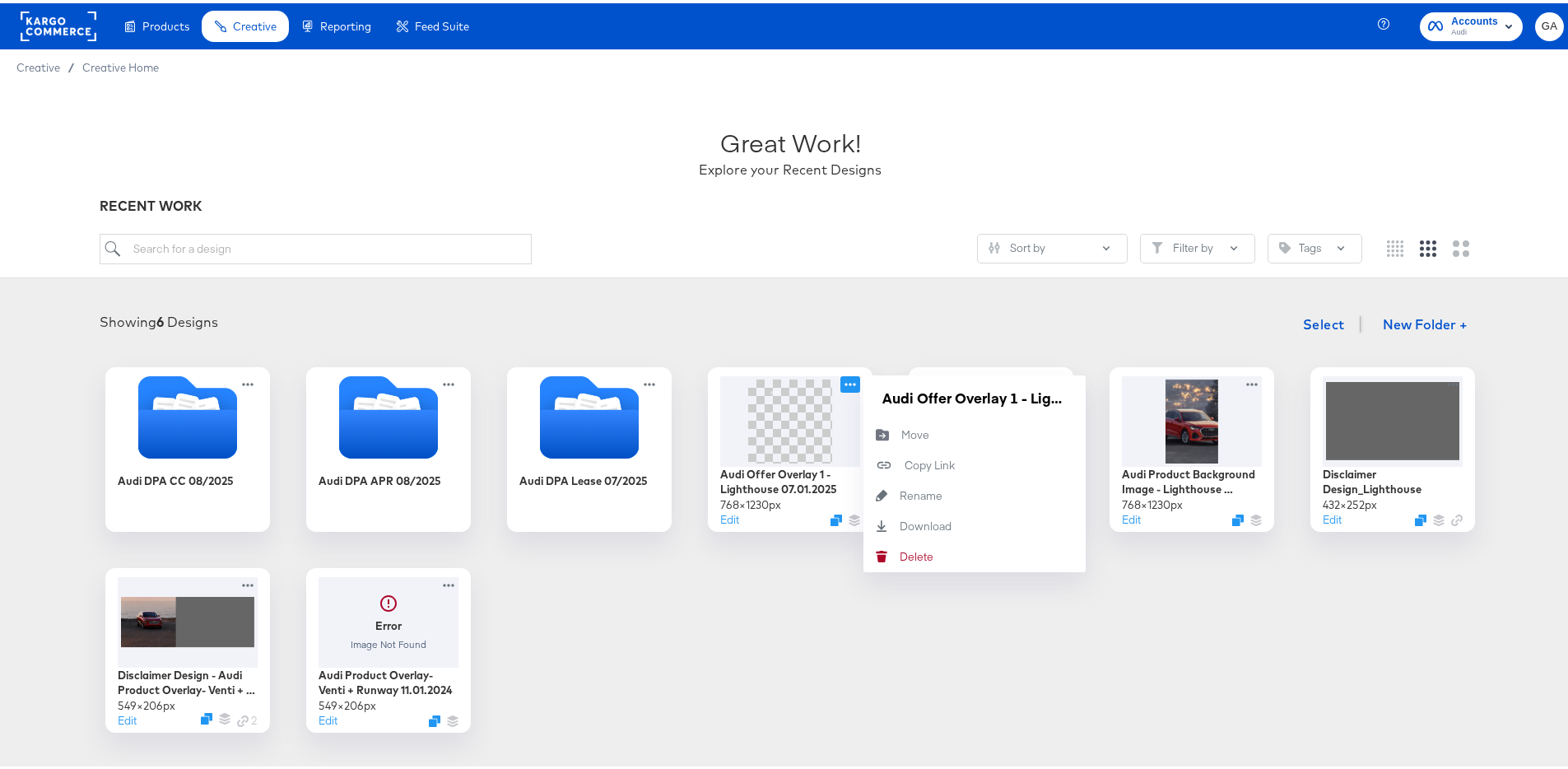 drag, startPoint x: 885, startPoint y: 310, endPoint x: 860, endPoint y: 297, distance: 28 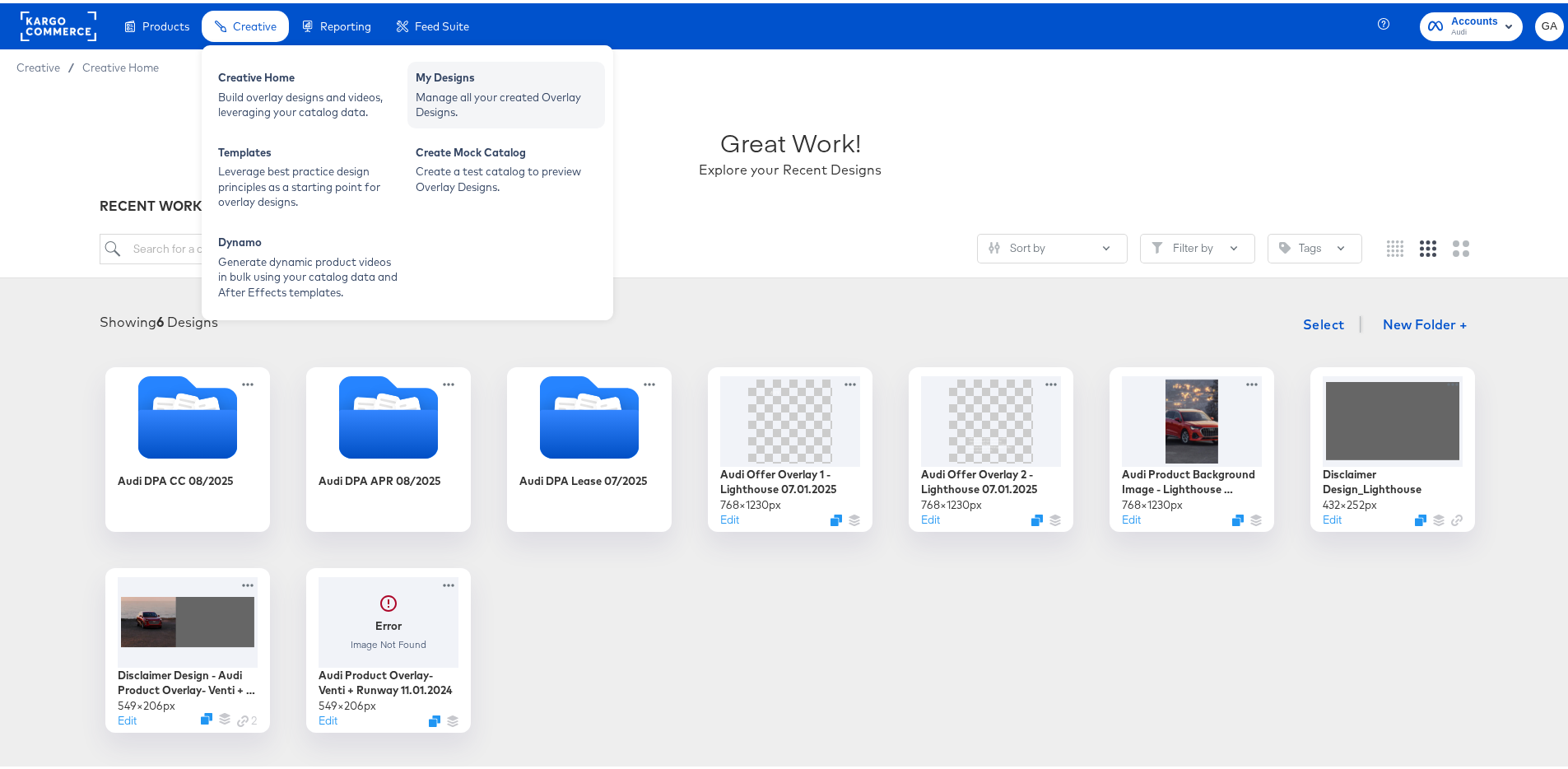 click on "Manage all your created Overlay Designs." at bounding box center [506, 101] 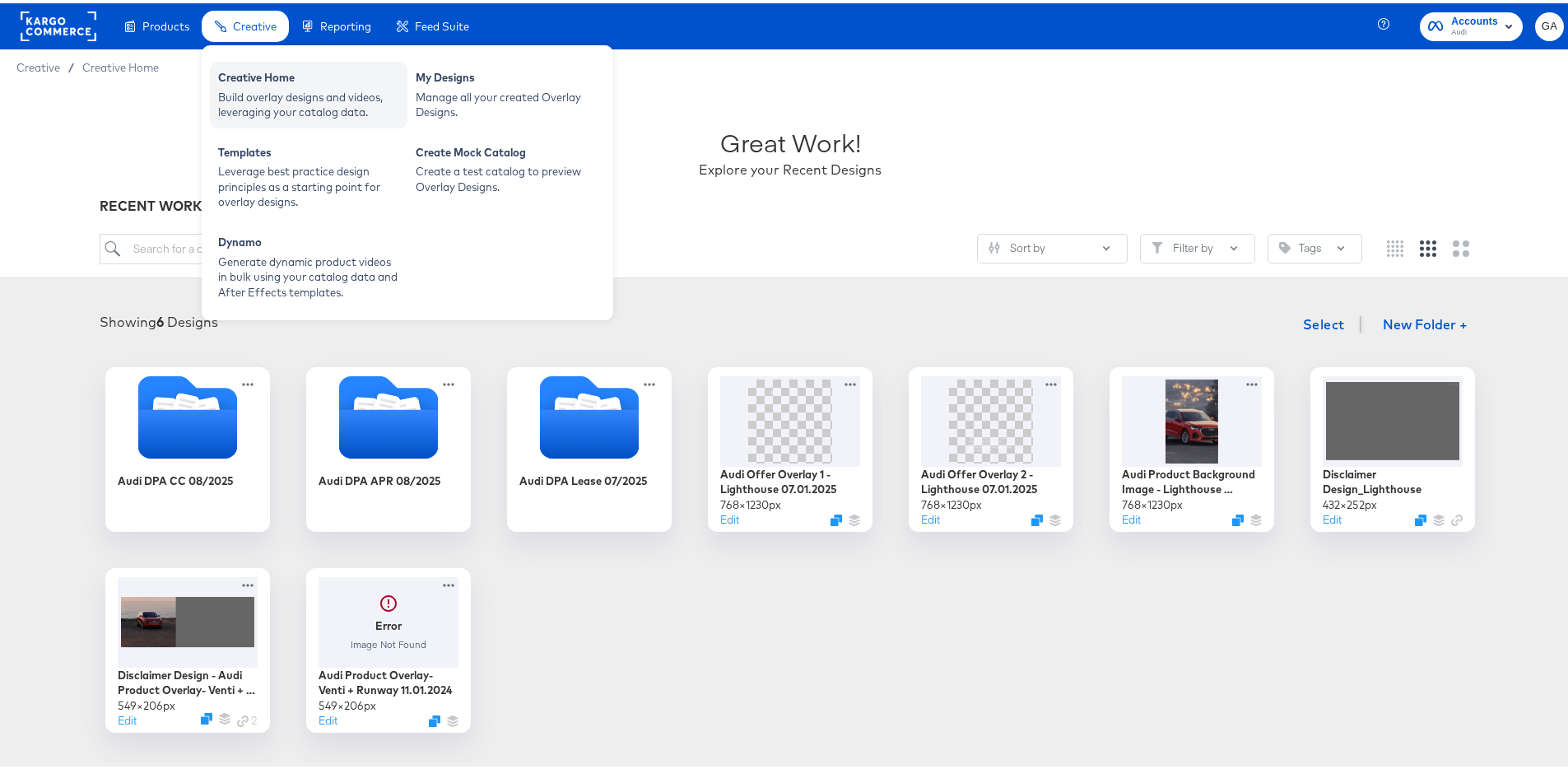 click on "Build overlay designs and videos, leveraging your catalog data." at bounding box center [309, 101] 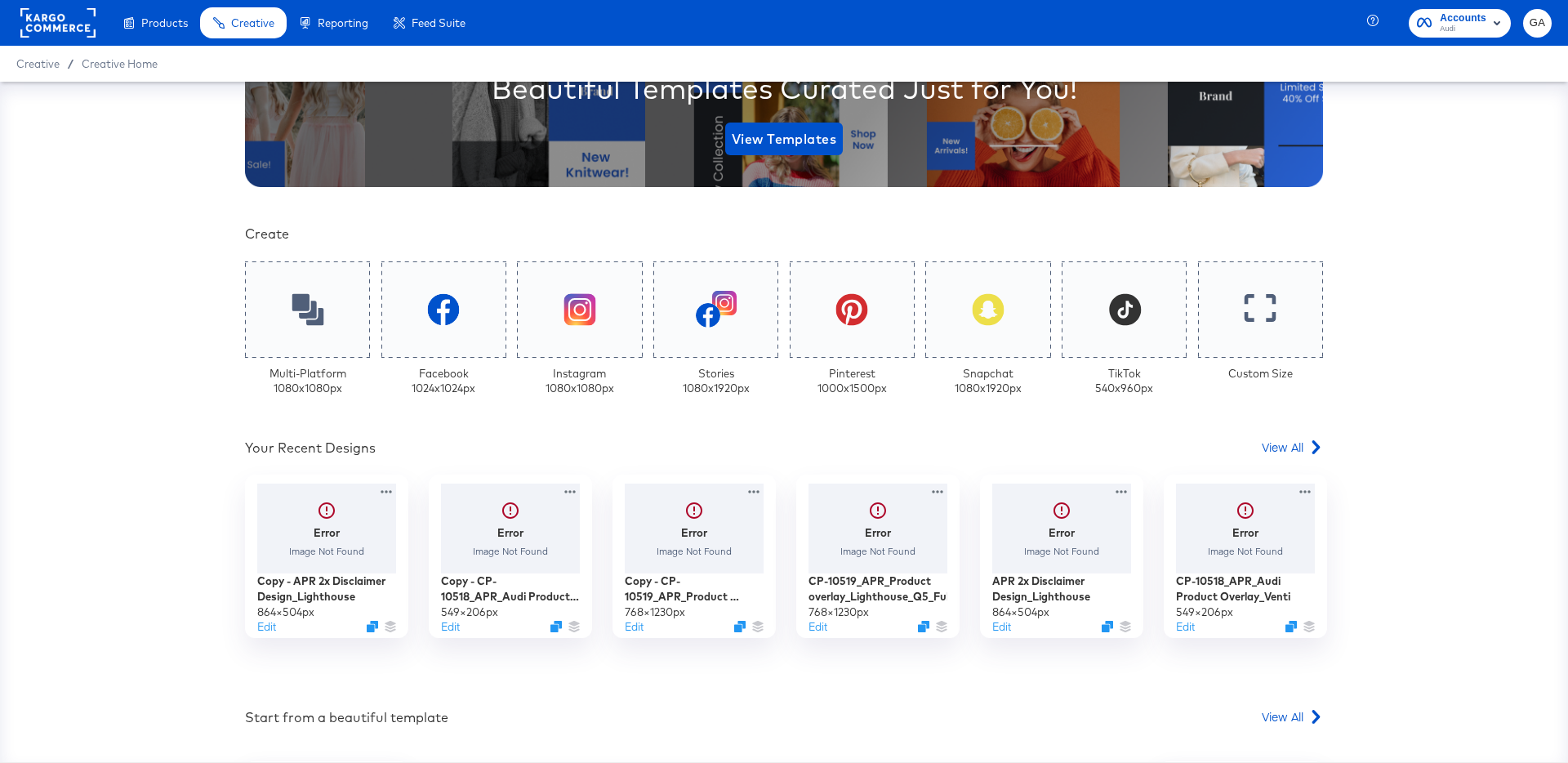 scroll, scrollTop: 217, scrollLeft: 0, axis: vertical 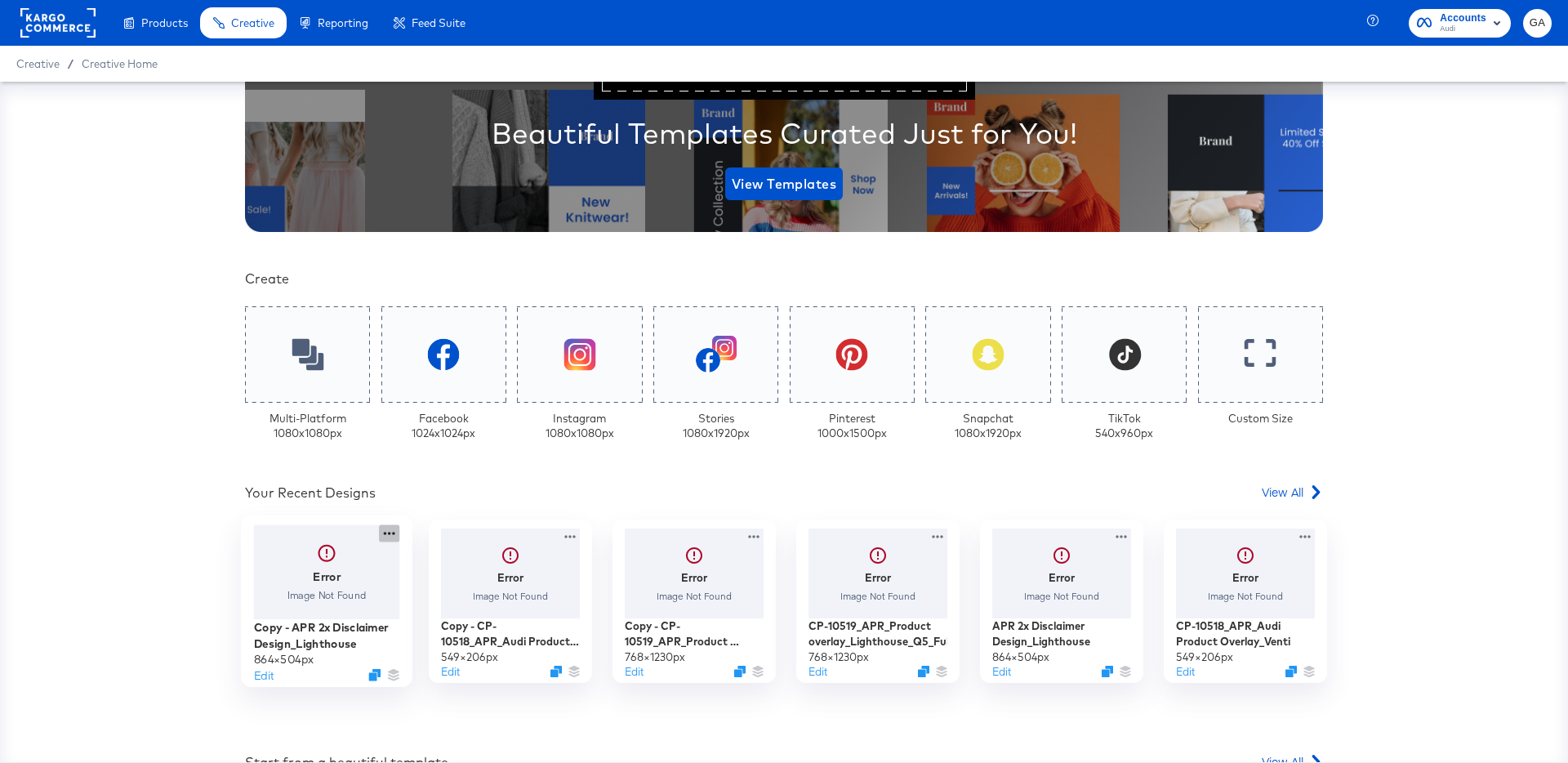 click 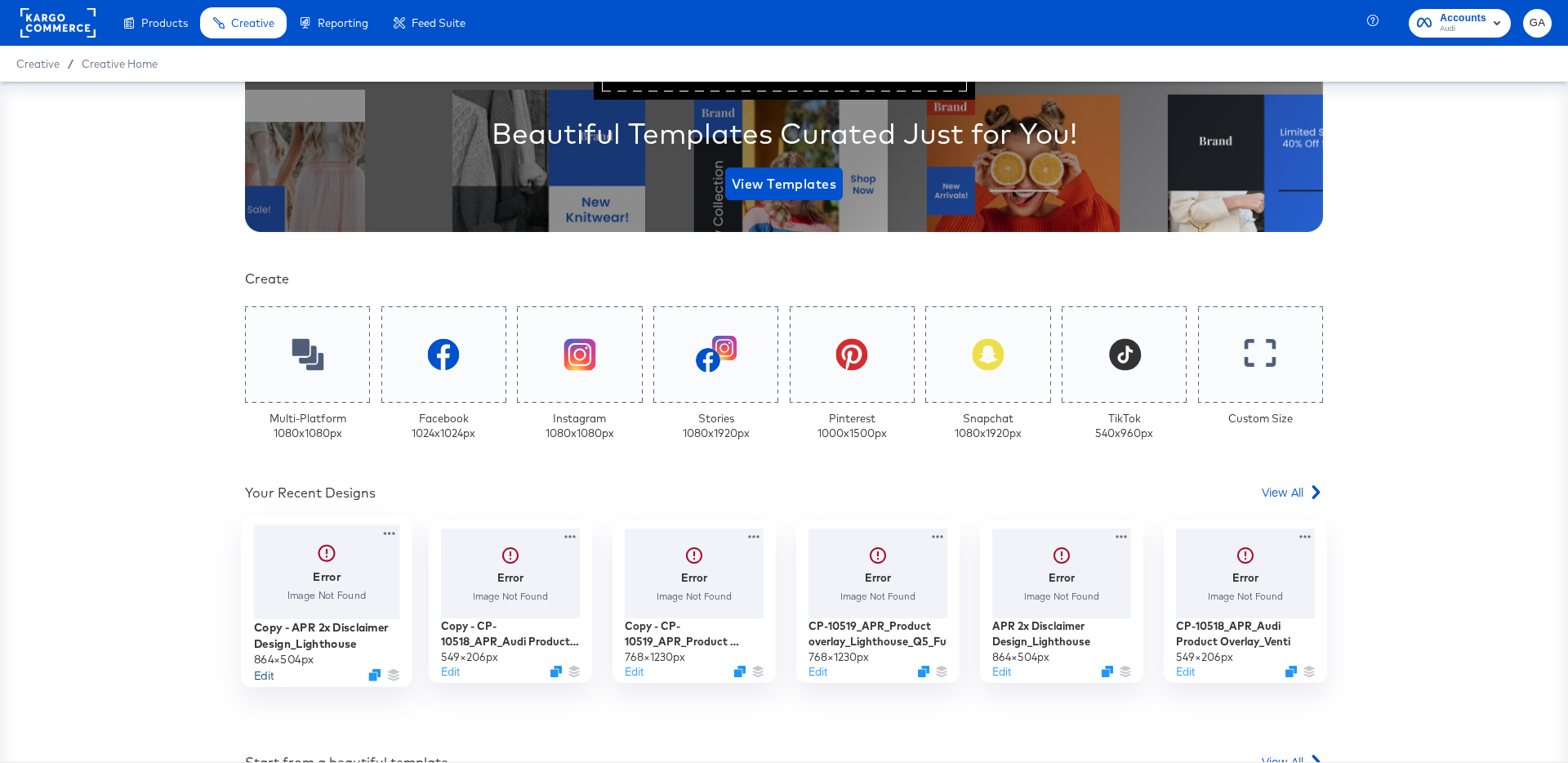click on "Edit" at bounding box center [264, 675] 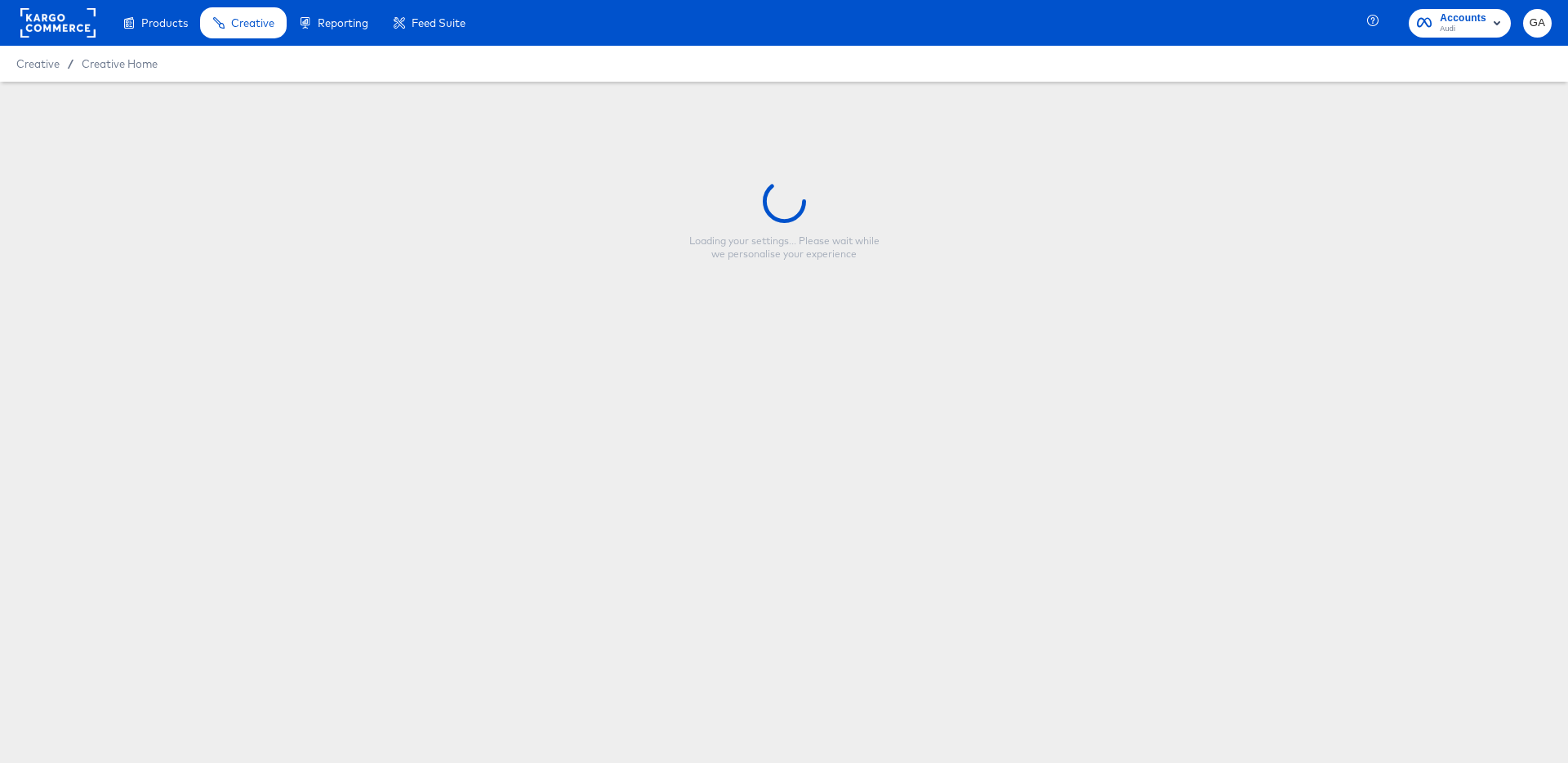 type on "Copy - APR 2x Disclaimer Design_Lighthouse" 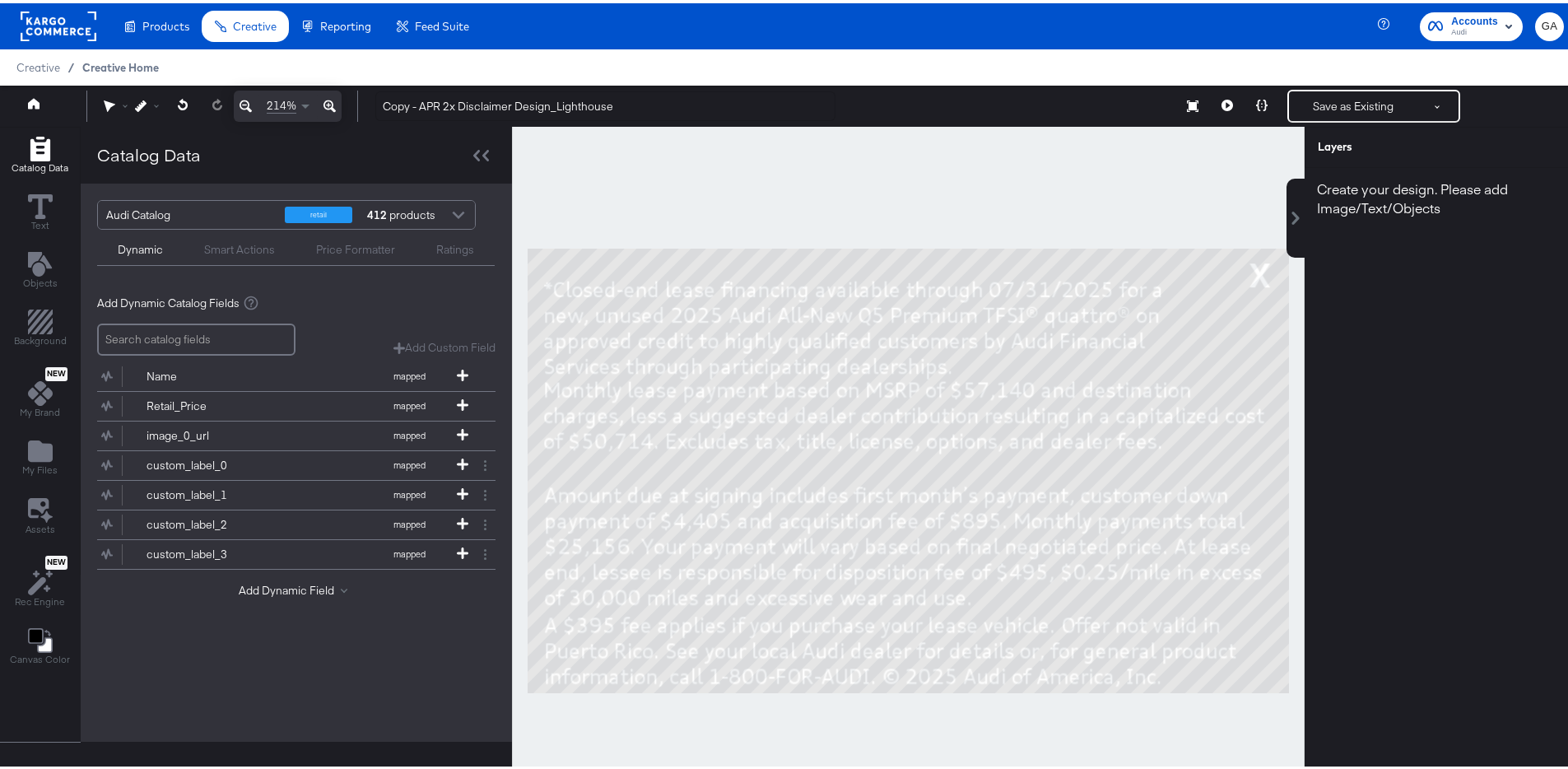 click on "Creative Home" at bounding box center [120, 64] 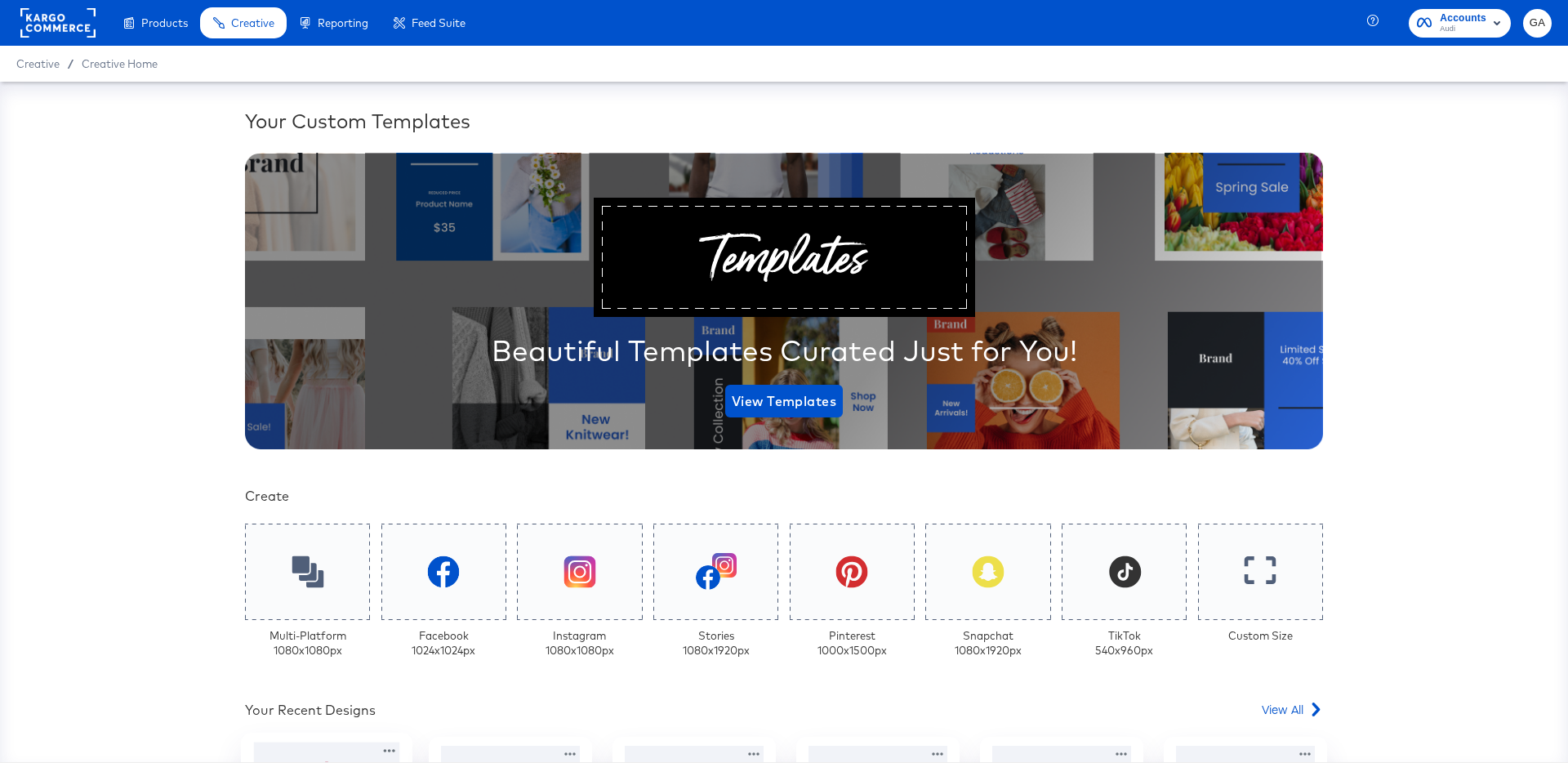scroll, scrollTop: 491, scrollLeft: 0, axis: vertical 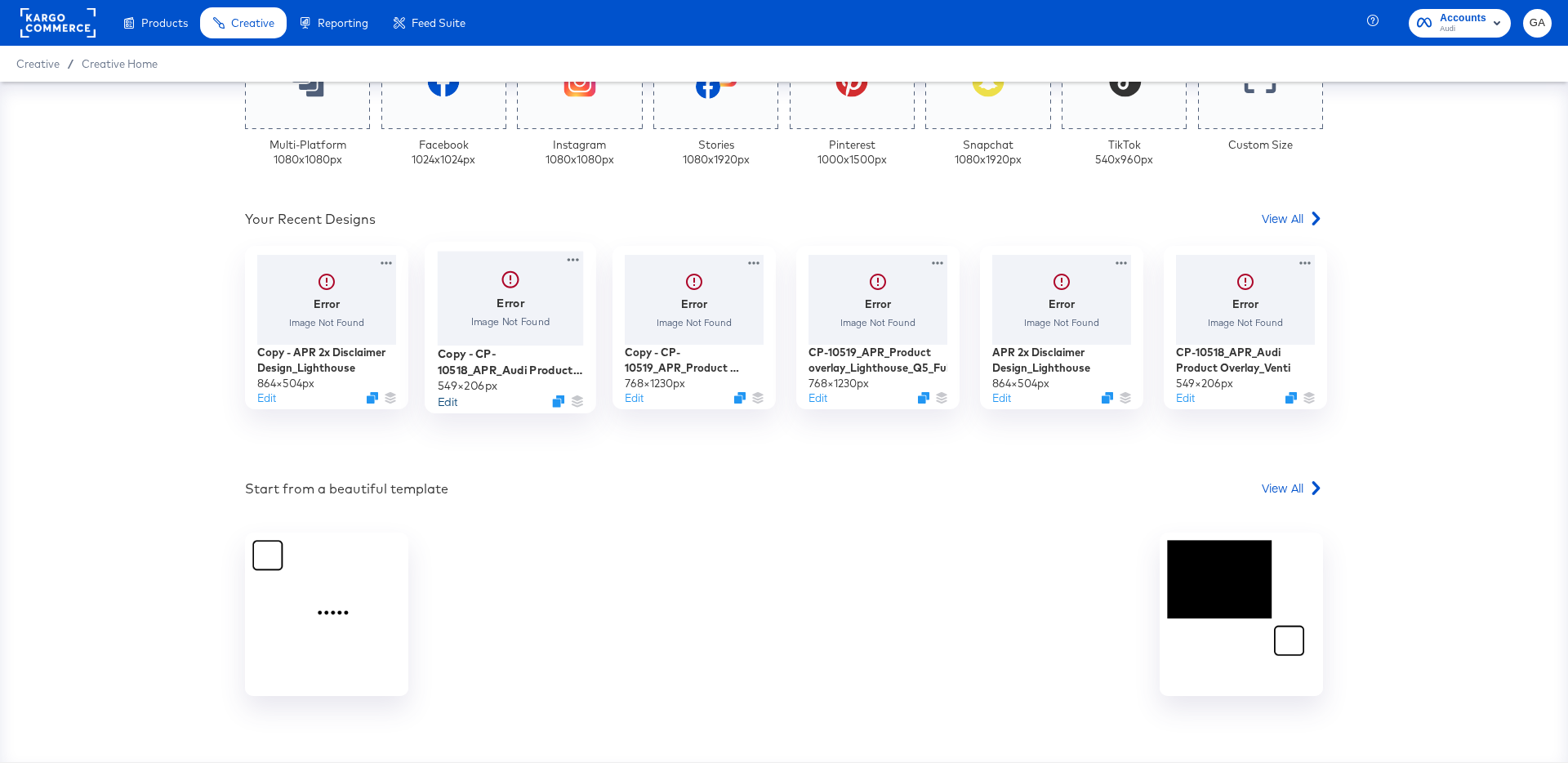 click on "Edit" at bounding box center (448, 401) 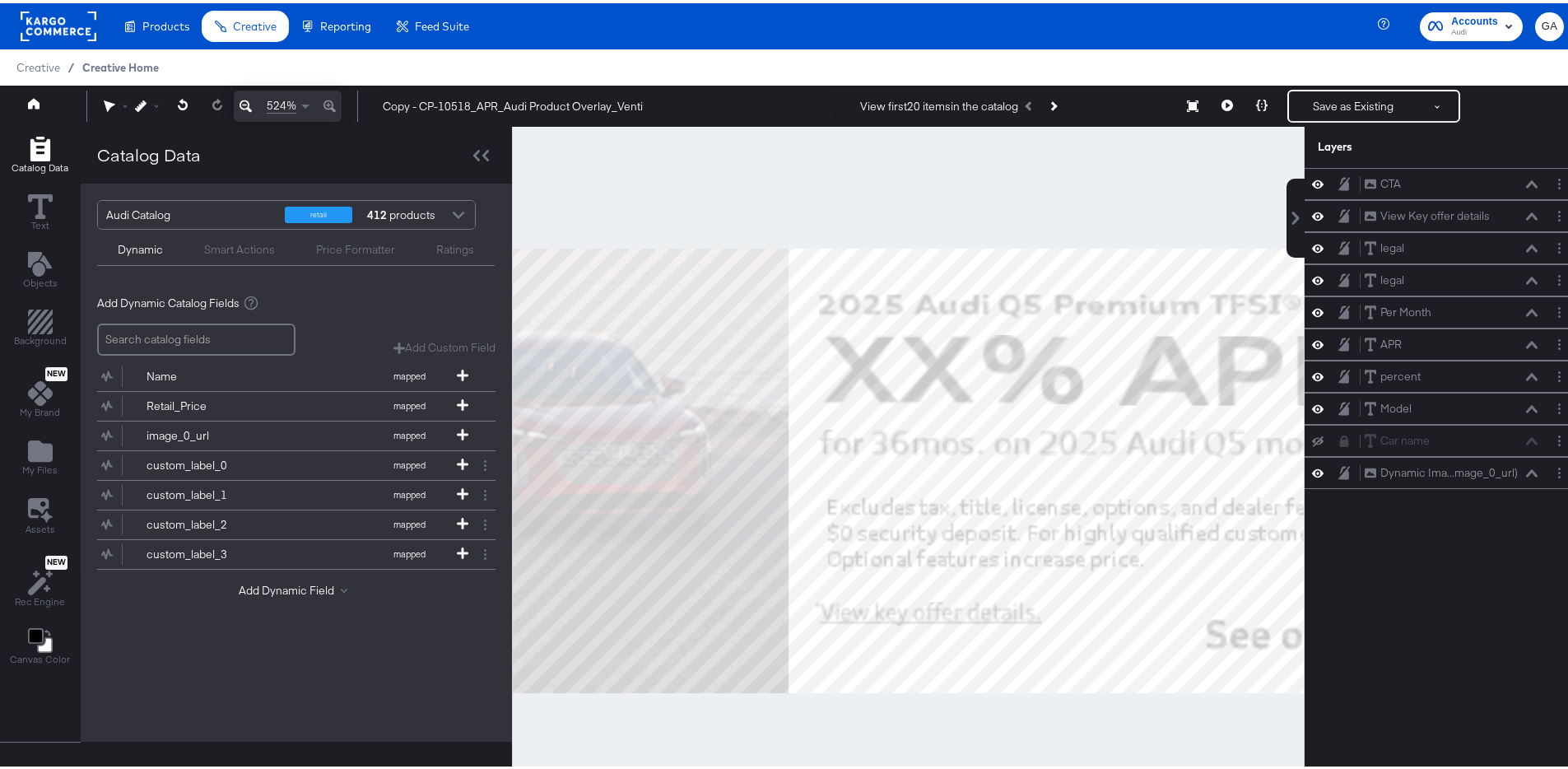 click on "Creative Home" at bounding box center (120, 64) 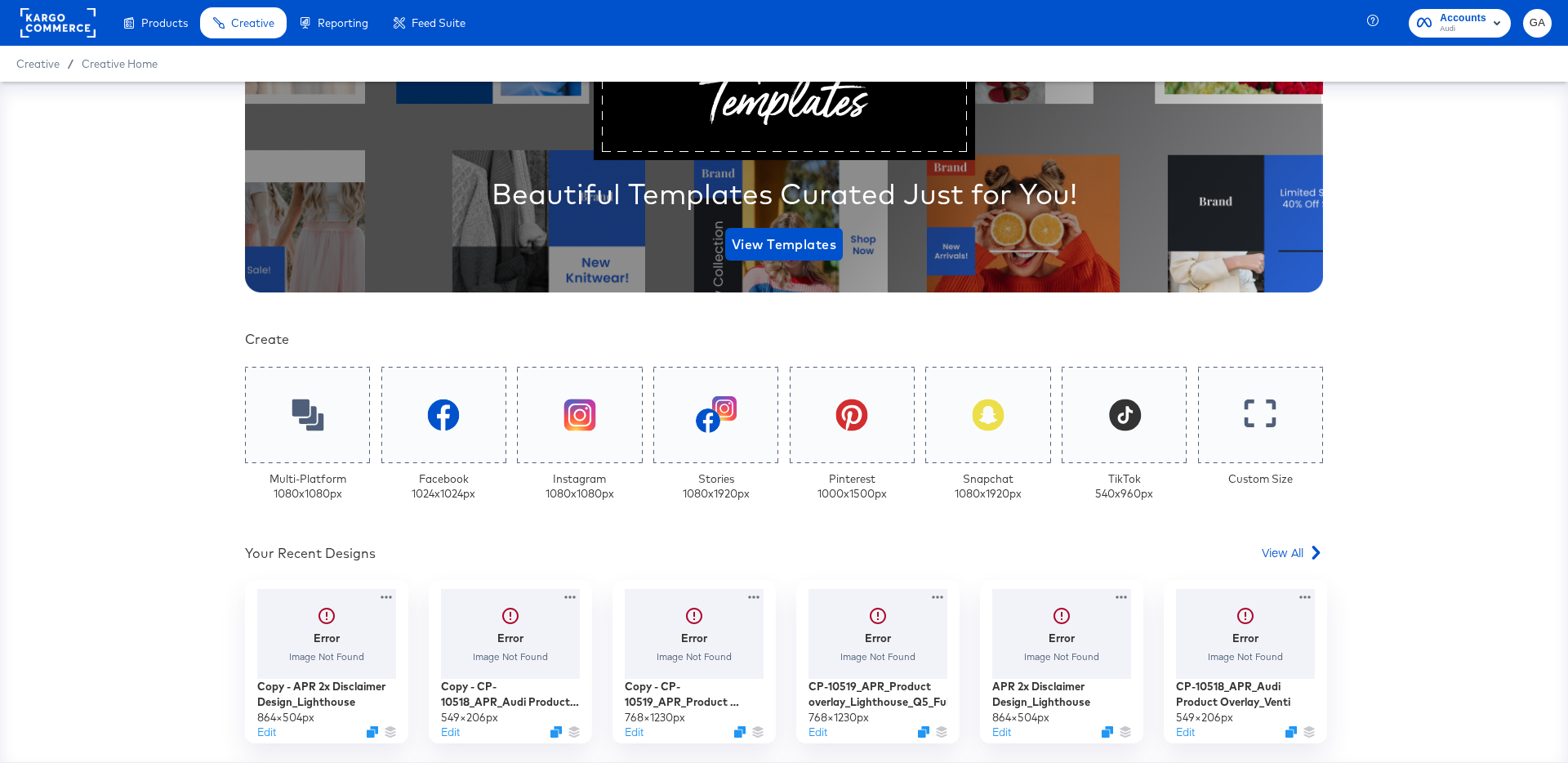 scroll, scrollTop: 385, scrollLeft: 0, axis: vertical 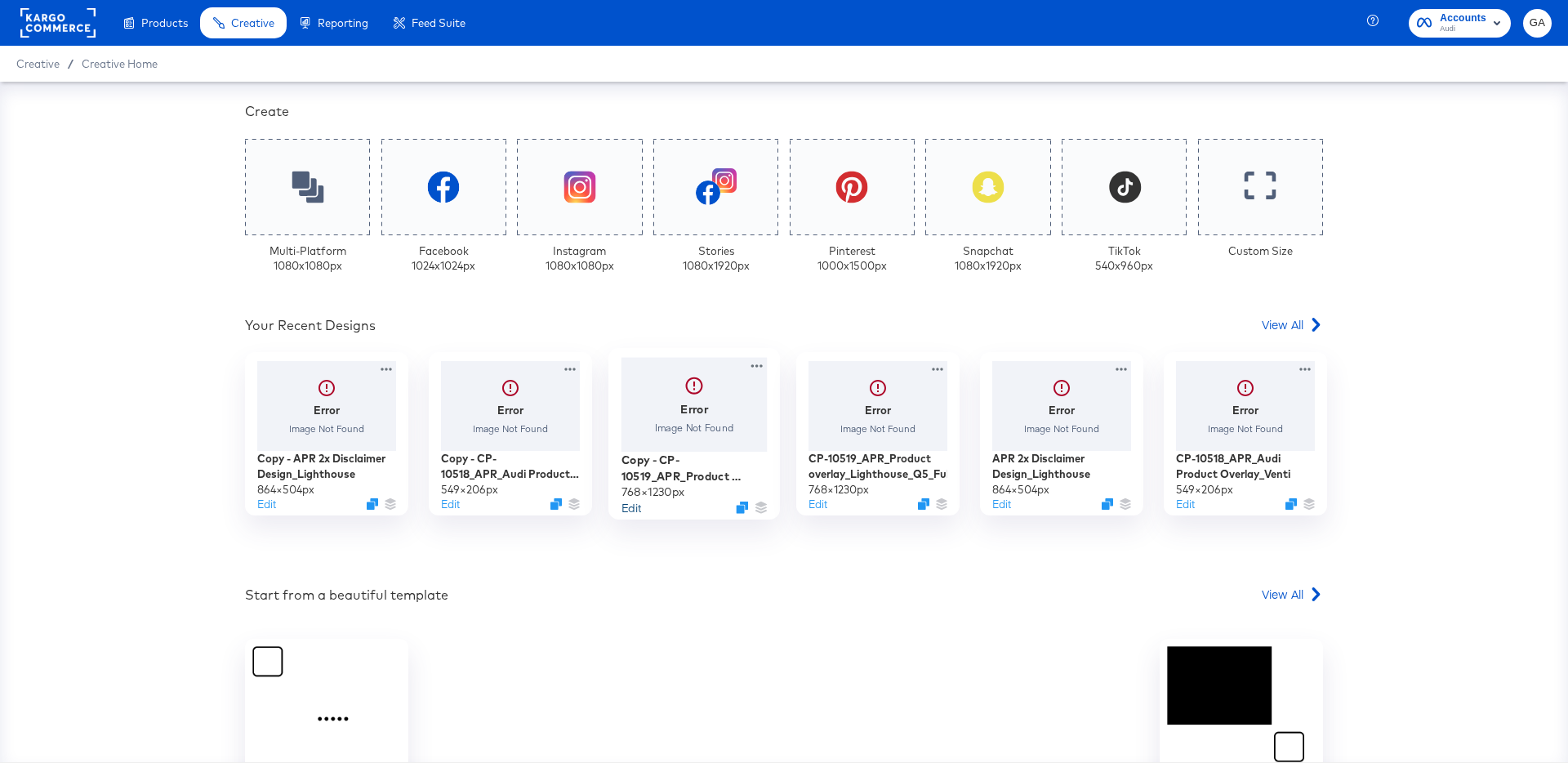 click on "Edit" at bounding box center (631, 507) 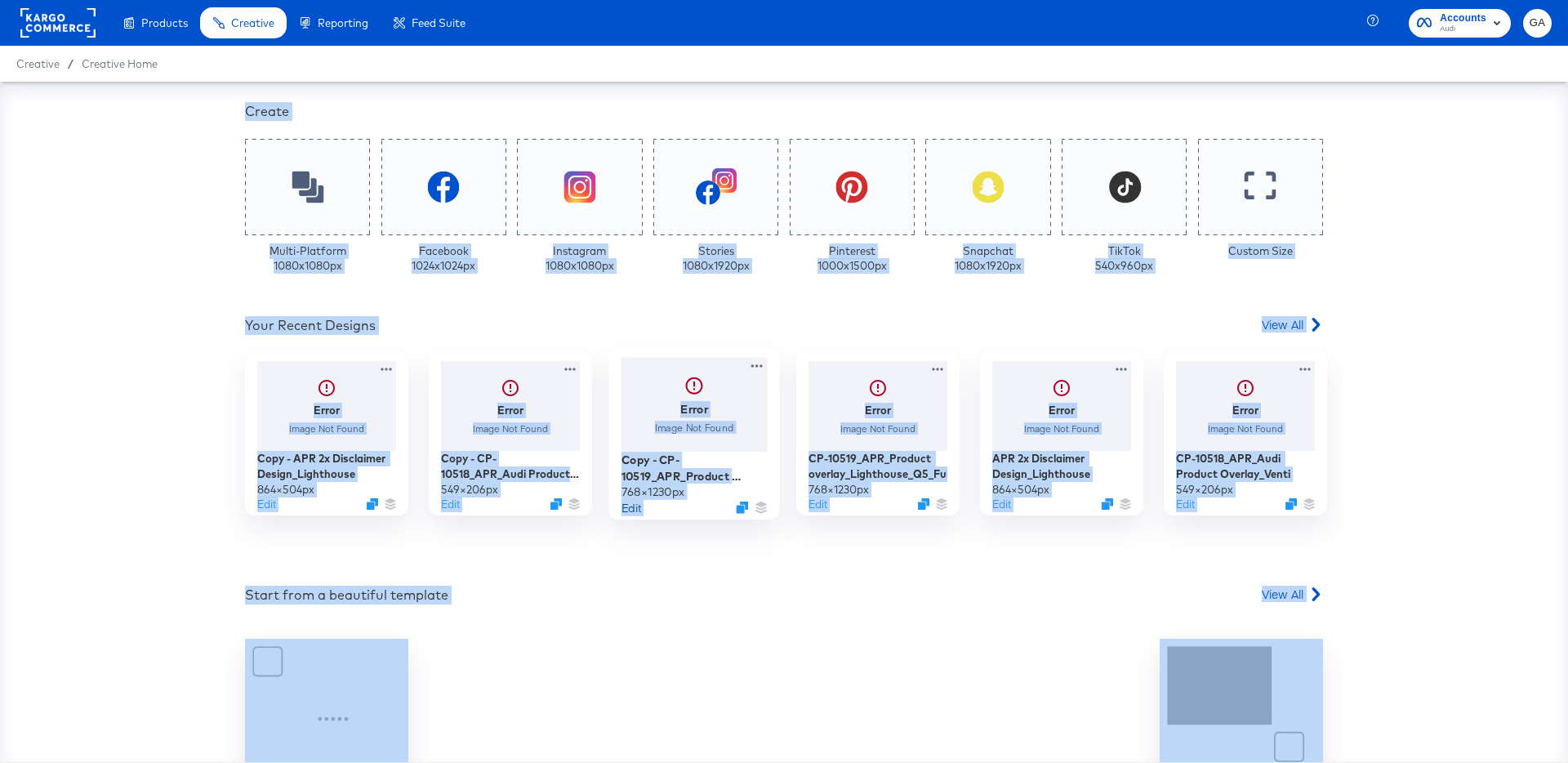 click on "Products Products Product Catalogs Enhance Your Product Catalog, Map Them to Publishers, and Incorporate Overlay Designs. Product Sets Create filtered sets to control which products appear in your ads. Creative Creative Creative Home Build overlay designs and videos, leveraging your catalog data. My Designs Manage all your created Overlay Designs. Templates Leverage best practice design principles as a starting point for overlay designs. Create Mock Catalog Create a test catalog to preview Overlay Designs. Dynamo Generate dynamic product videos in bulk using your catalog data and After Effects templates. Reporting Reporting Scheduled Reports Automate Meta reports to run at a specific time. Kargo Reporting Launch Kargo's social, openweb, and CTV reporting suite. Third Party Stats Create and Manage Third Party Stats (TPS). Feed Suite Feed Suite ACE Integration Builder Develop Cross-Channel Dynamic Workflows with ease. Data Sources Pull and store data from various data sources in the Kargo Format. Query Plus GA" at bounding box center [784, 382] 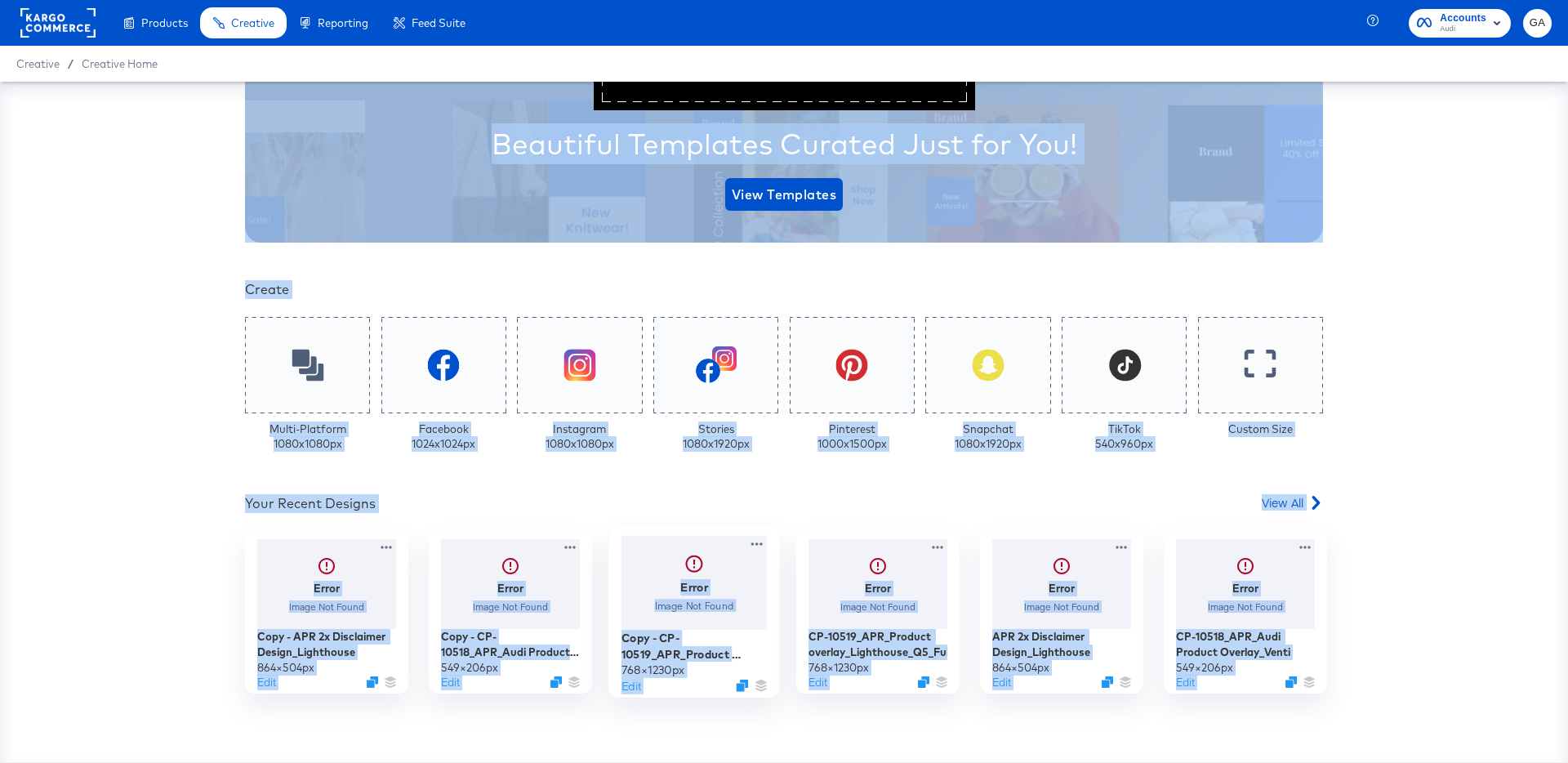 scroll, scrollTop: 7, scrollLeft: 0, axis: vertical 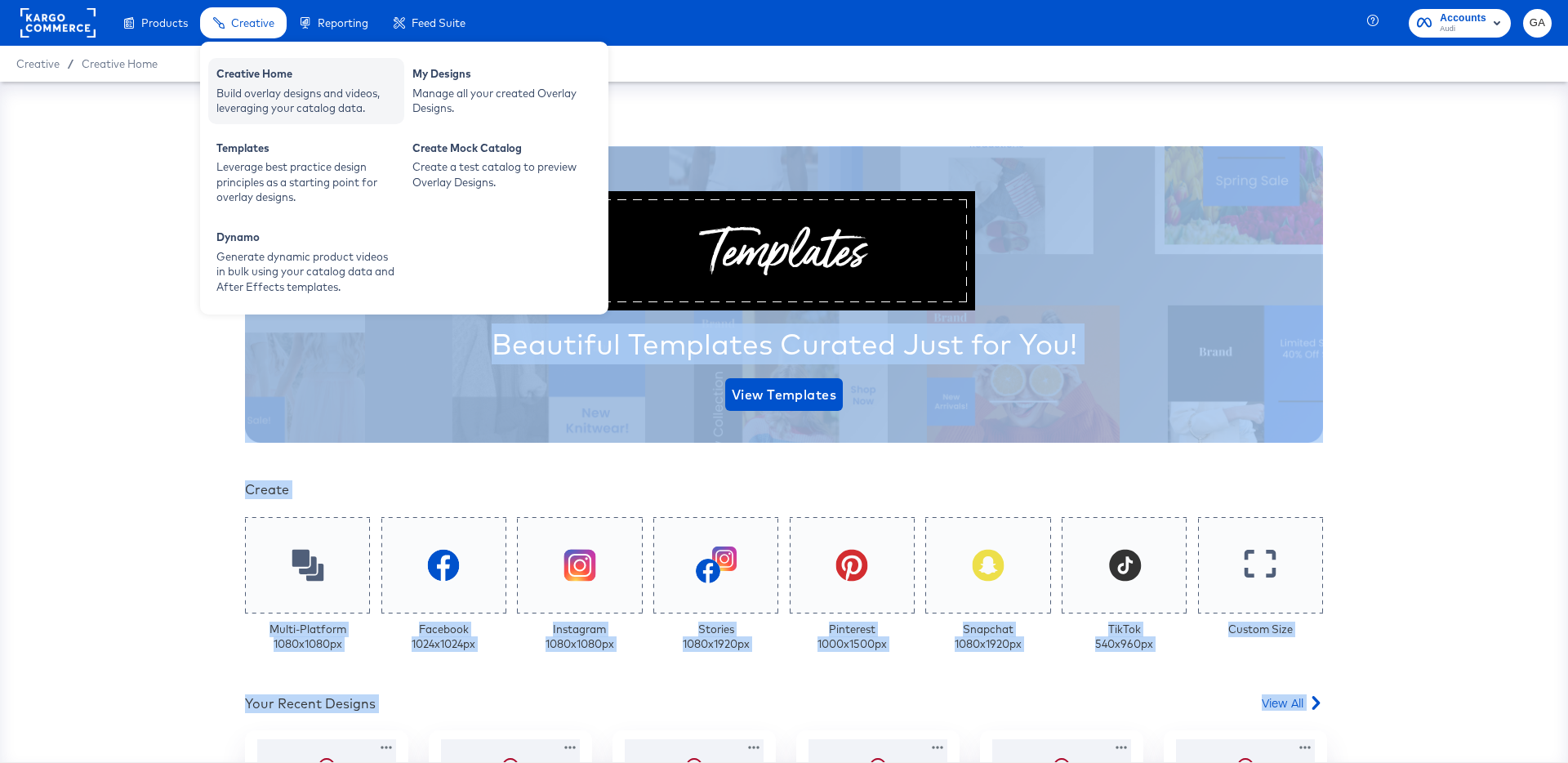 click on "Build overlay designs and videos, leveraging your catalog data." at bounding box center [306, 100] 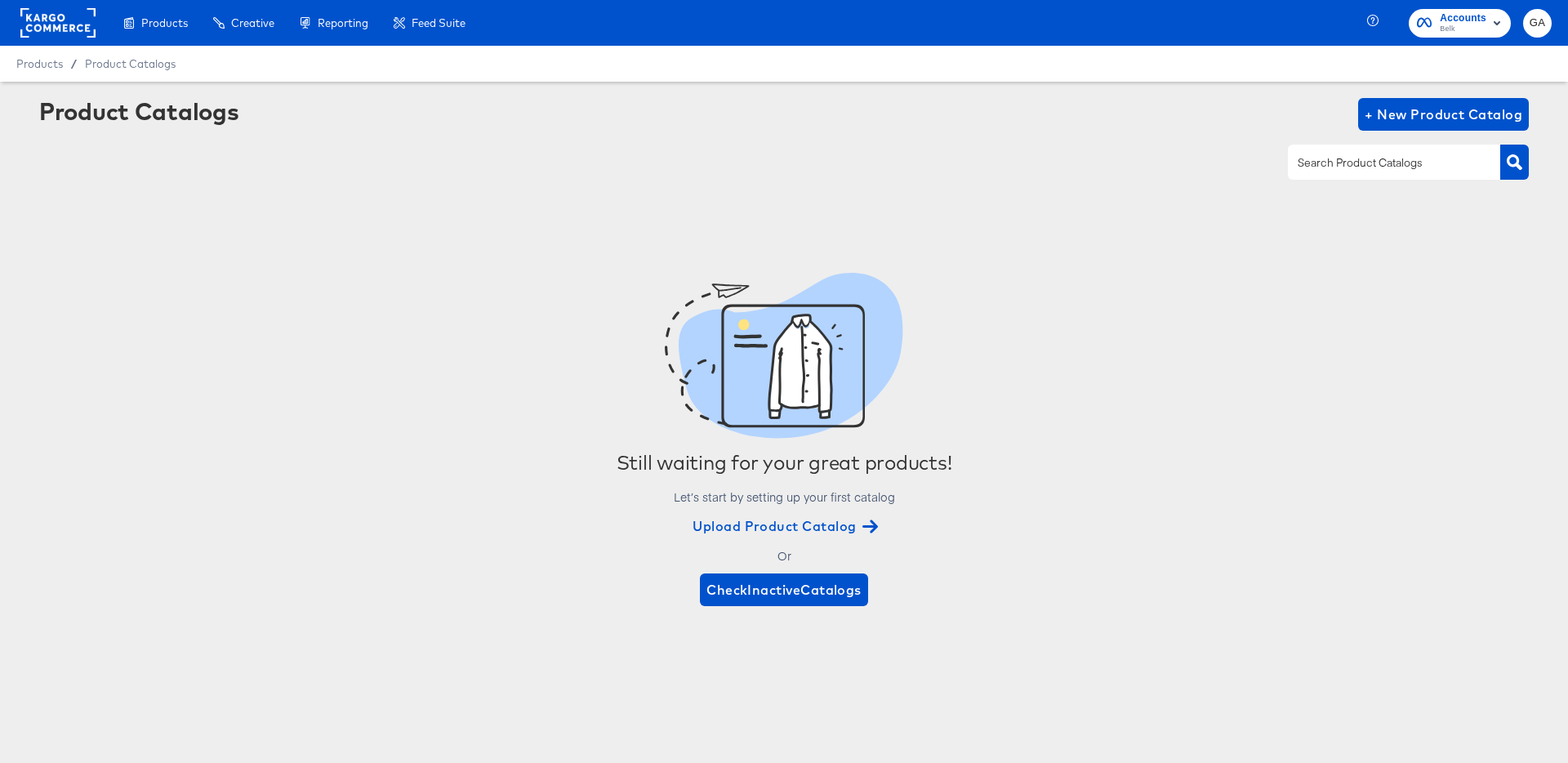 scroll, scrollTop: 0, scrollLeft: 0, axis: both 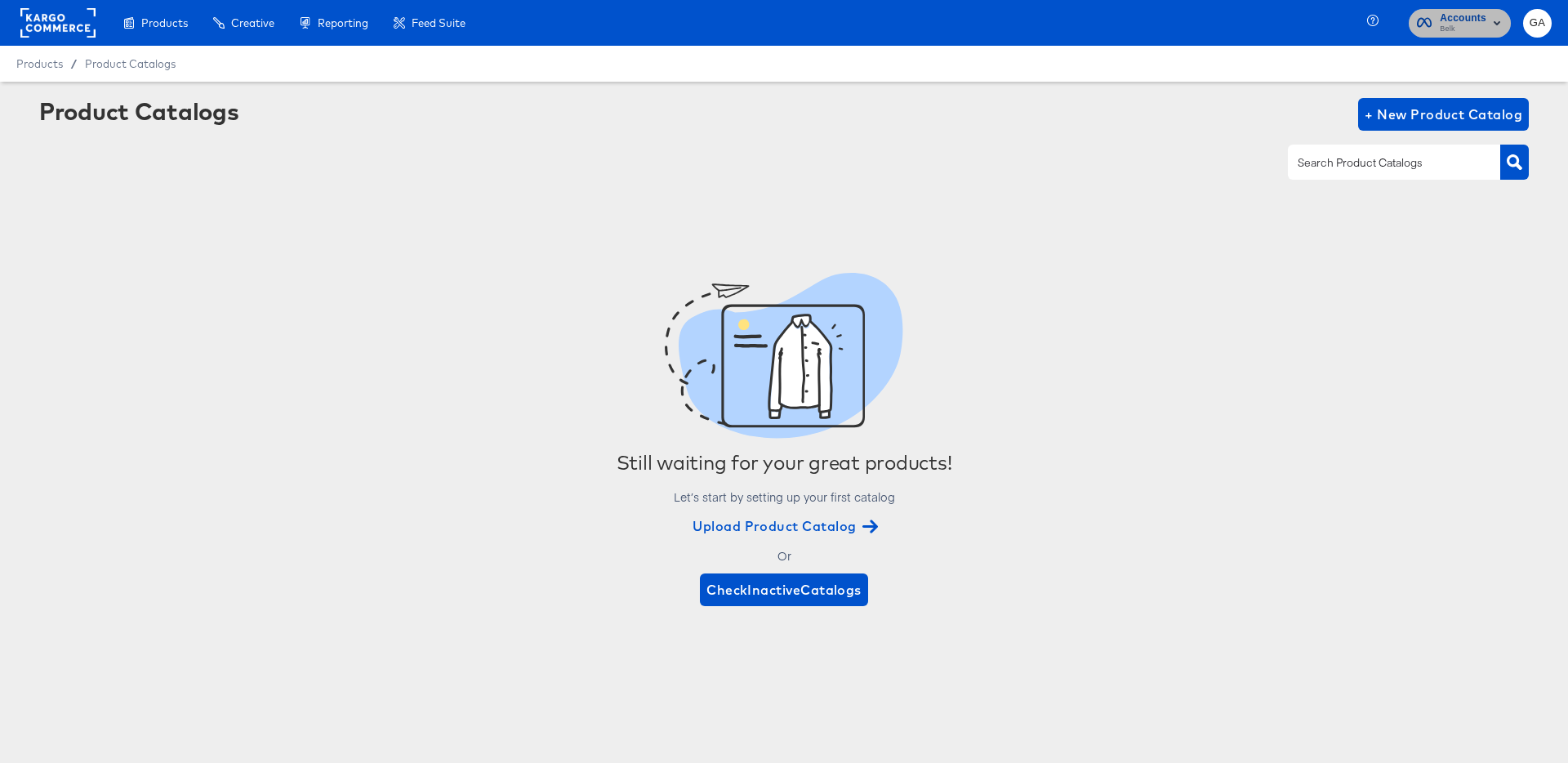 click on "Accounts" at bounding box center (1463, 18) 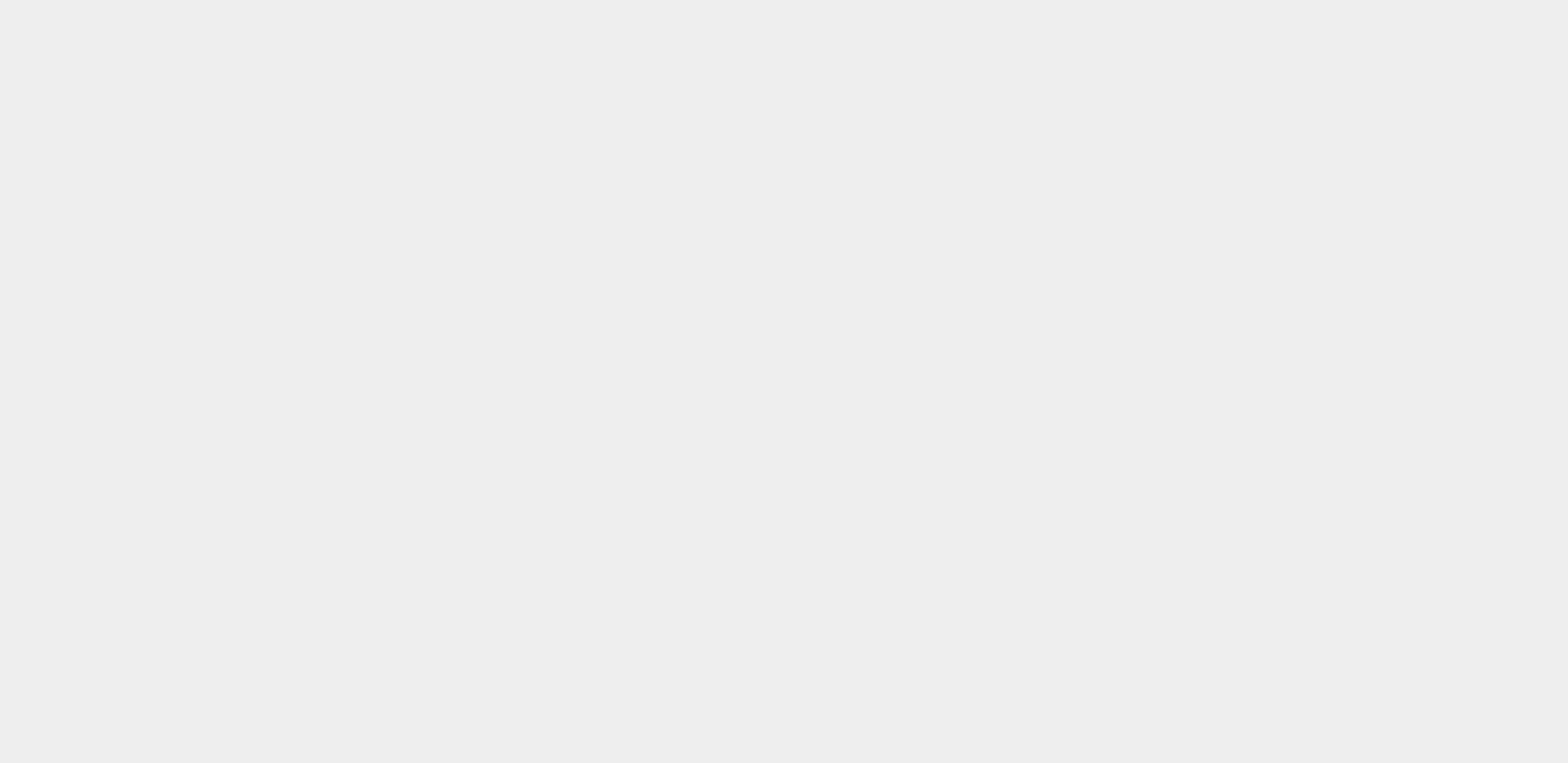 scroll, scrollTop: 0, scrollLeft: 0, axis: both 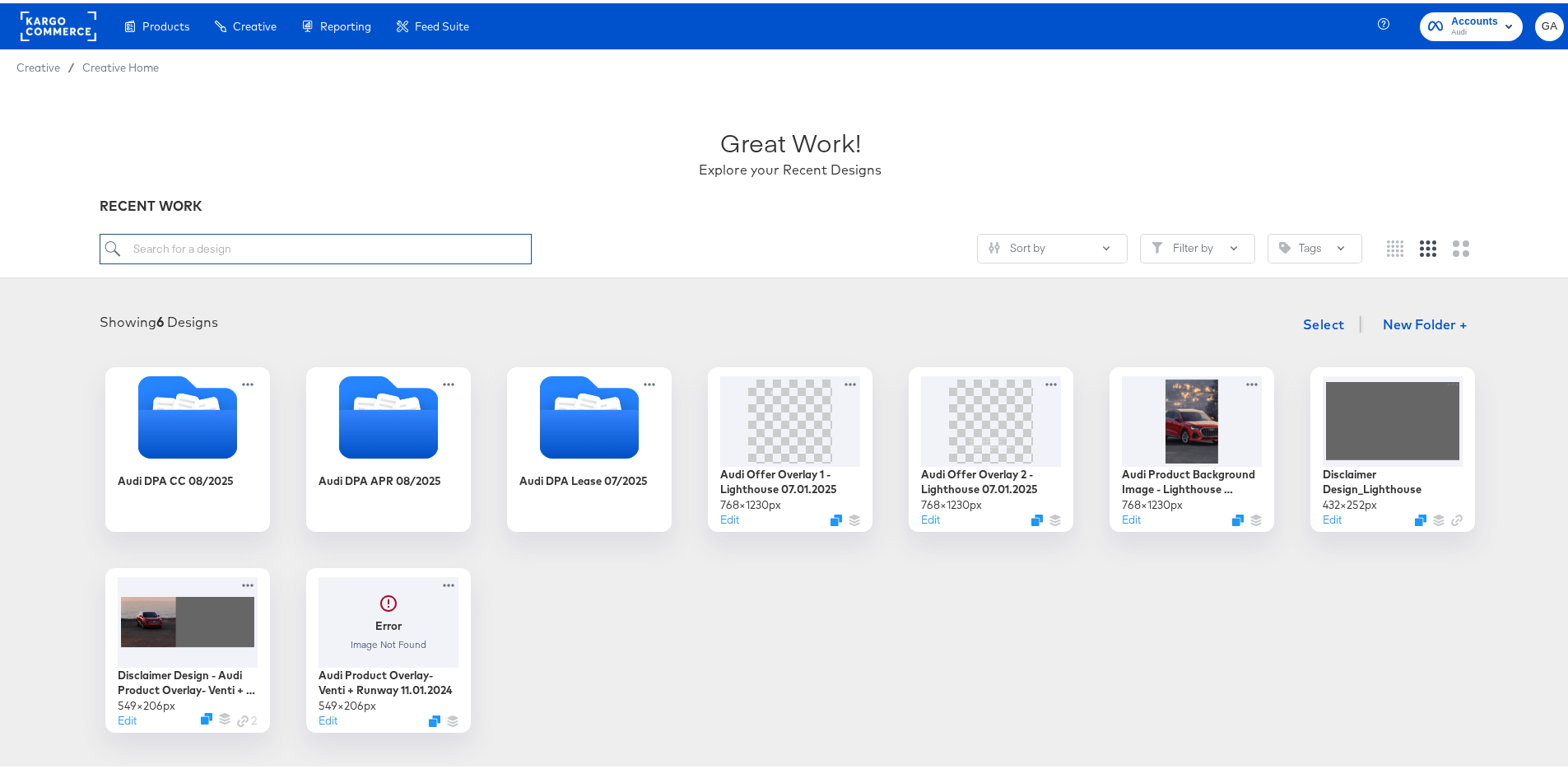 click at bounding box center [316, 245] 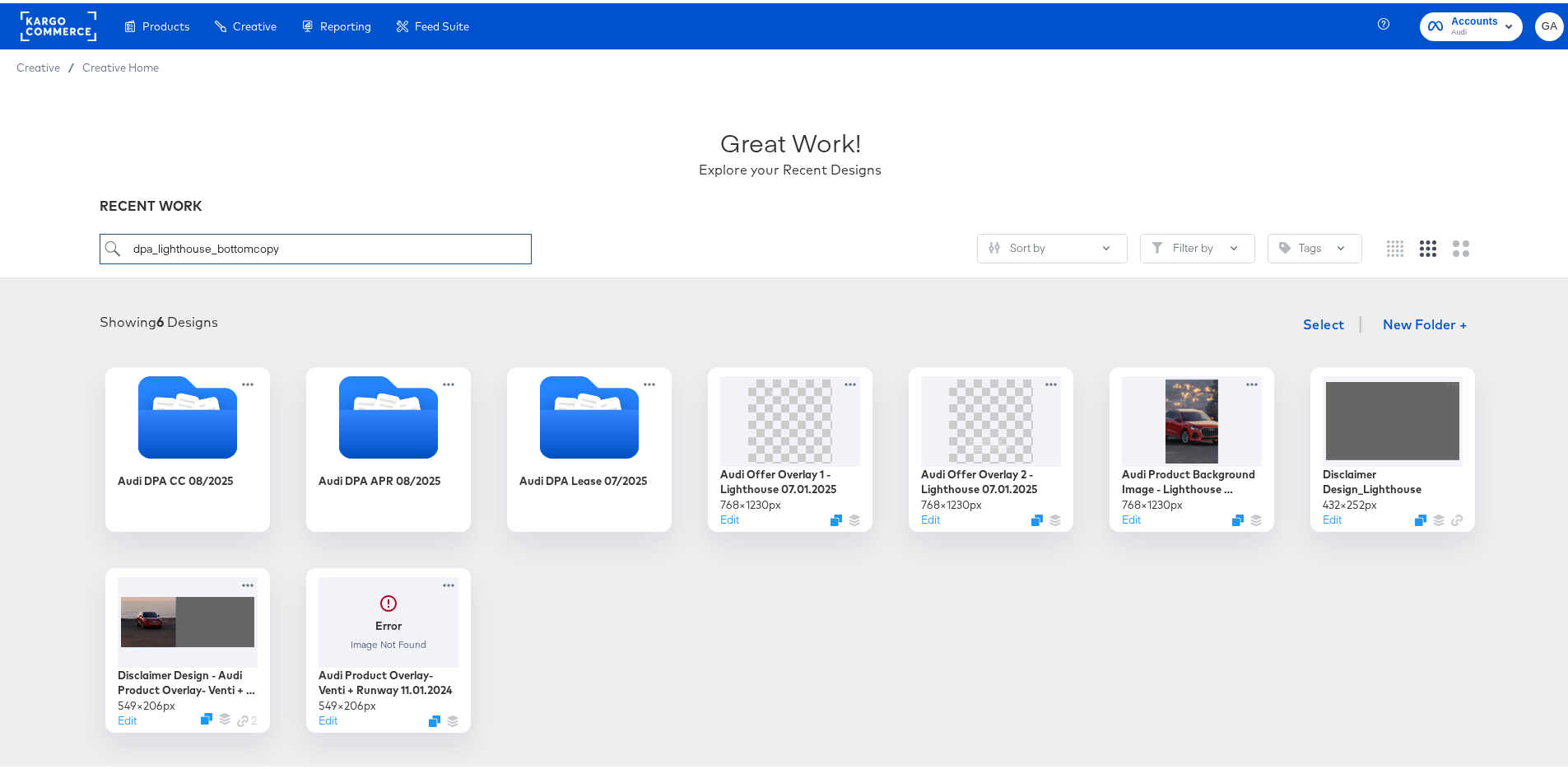 type on "dpa_lighthouse_bottomcopy" 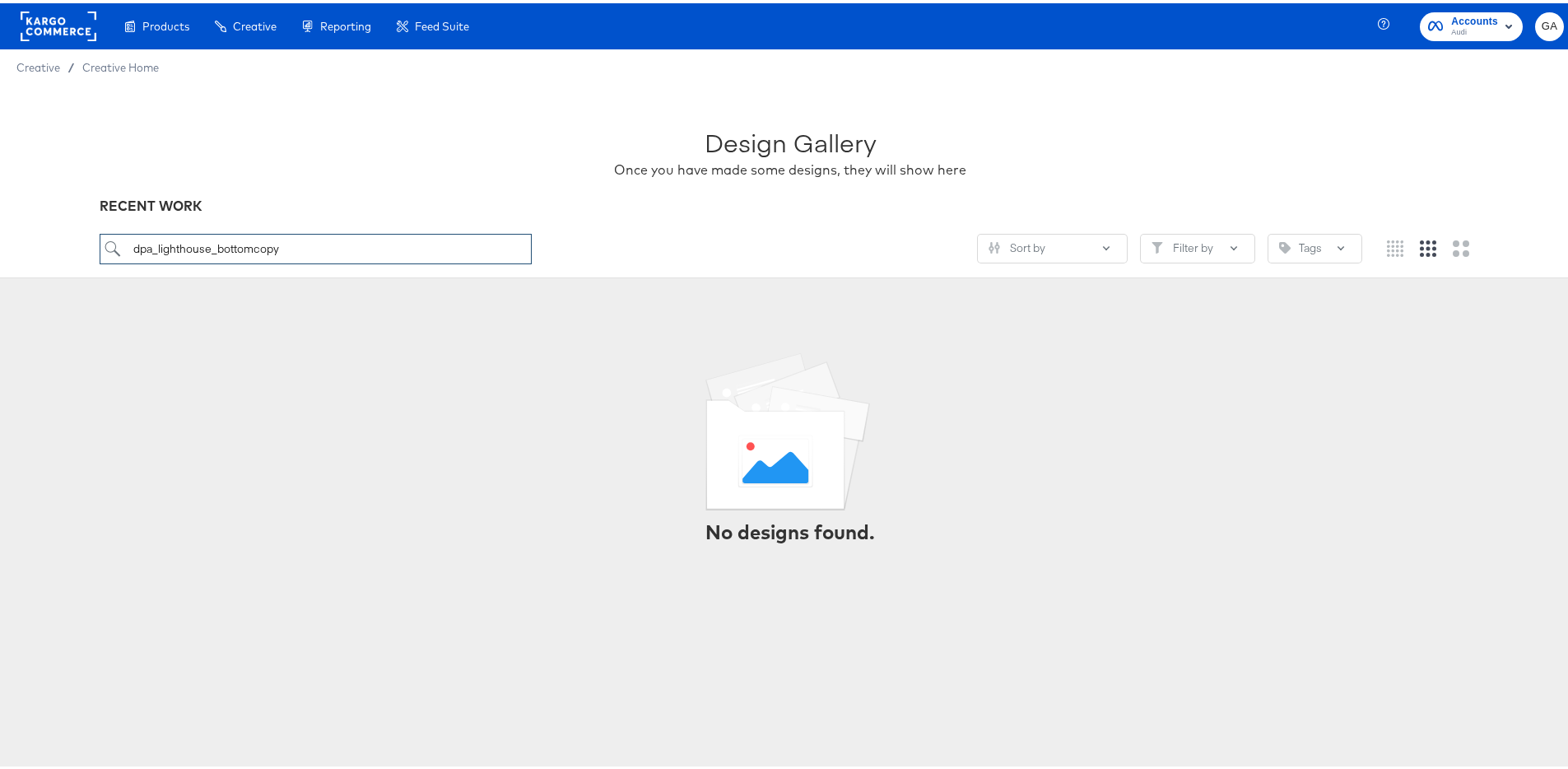 click on "dpa_lighthouse_bottomcopy" at bounding box center [316, 245] 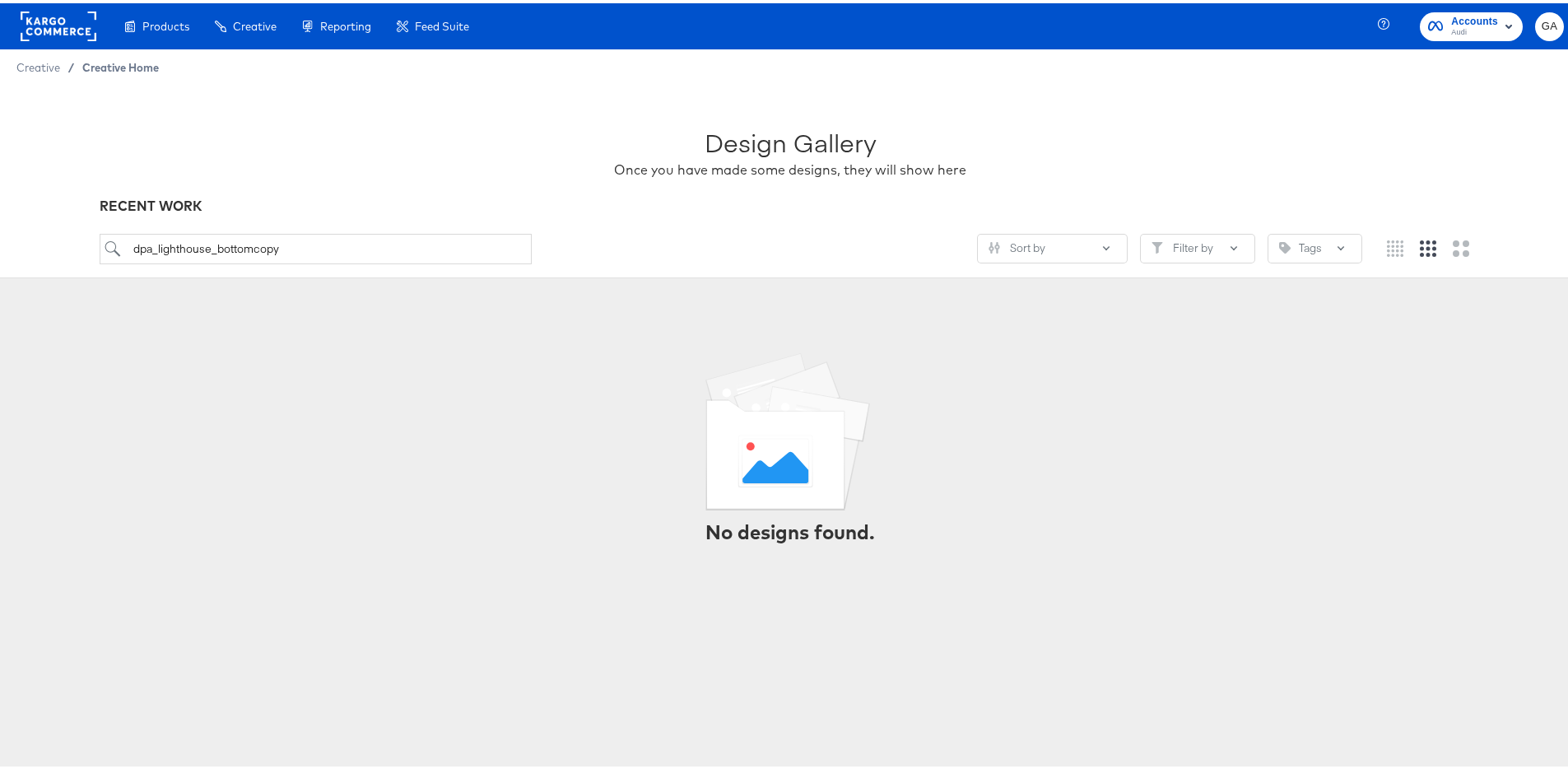 click on "Creative Home" at bounding box center (120, 64) 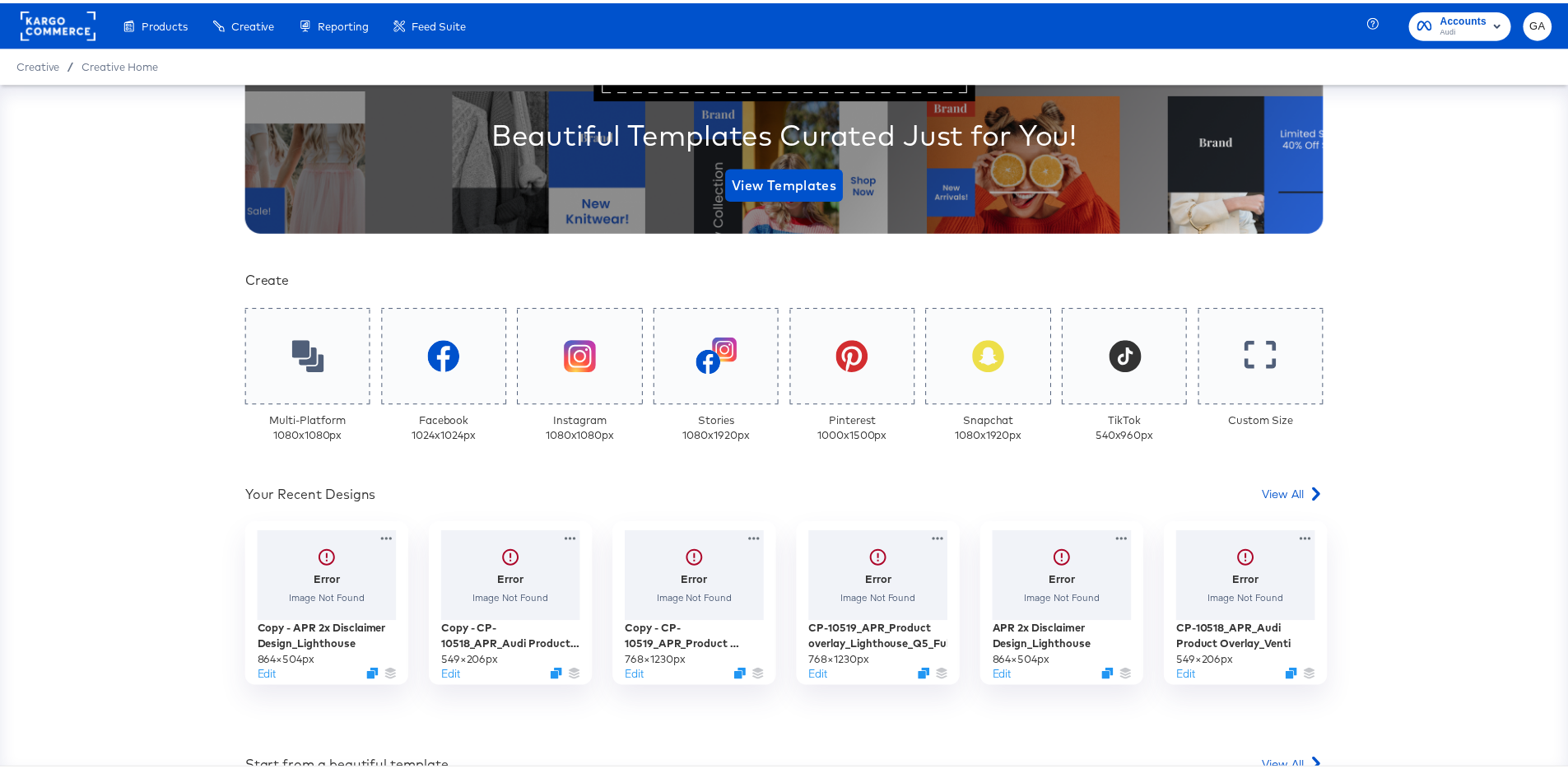 scroll, scrollTop: 34, scrollLeft: 0, axis: vertical 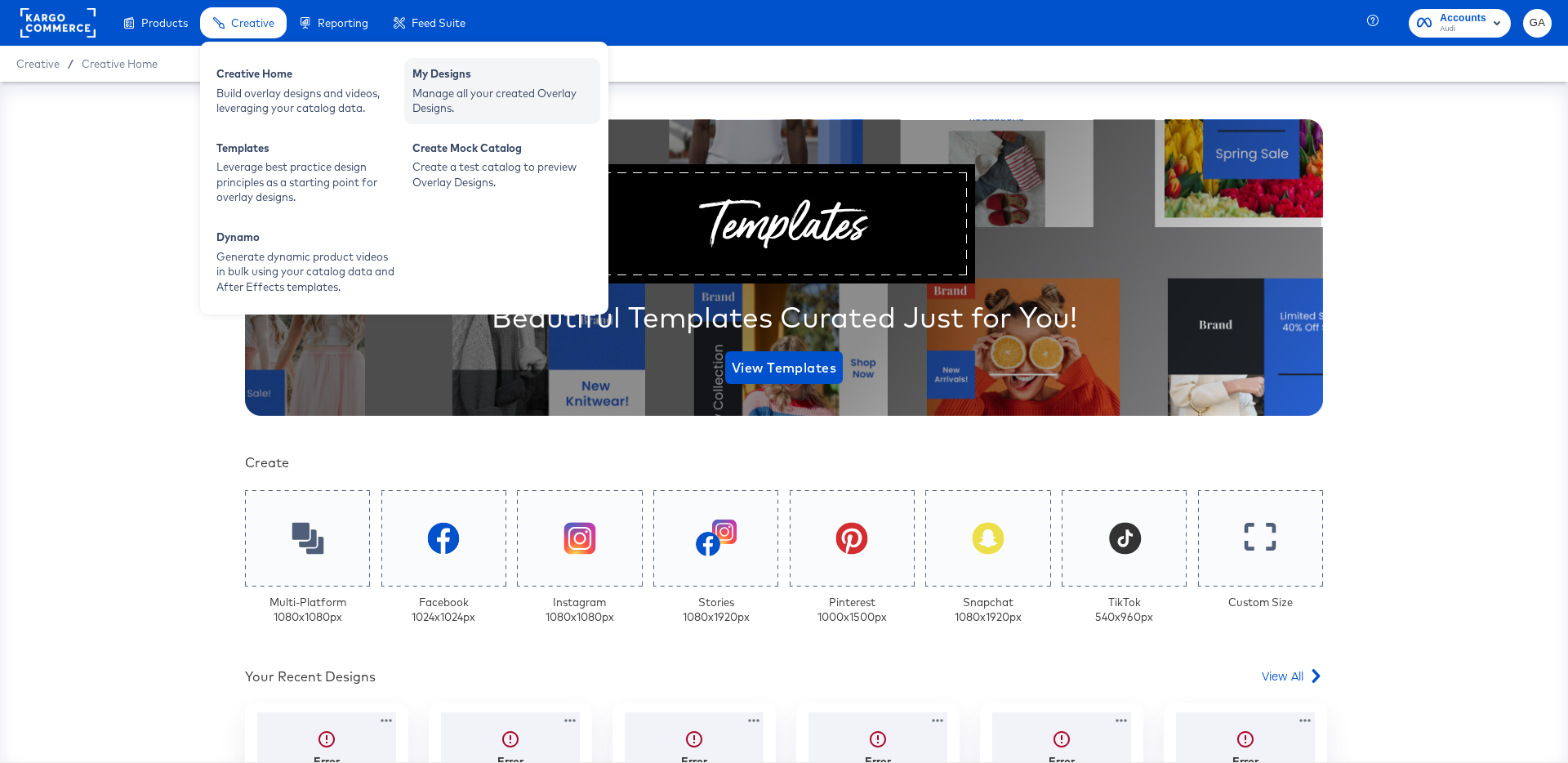 click on "My Designs" at bounding box center [502, 76] 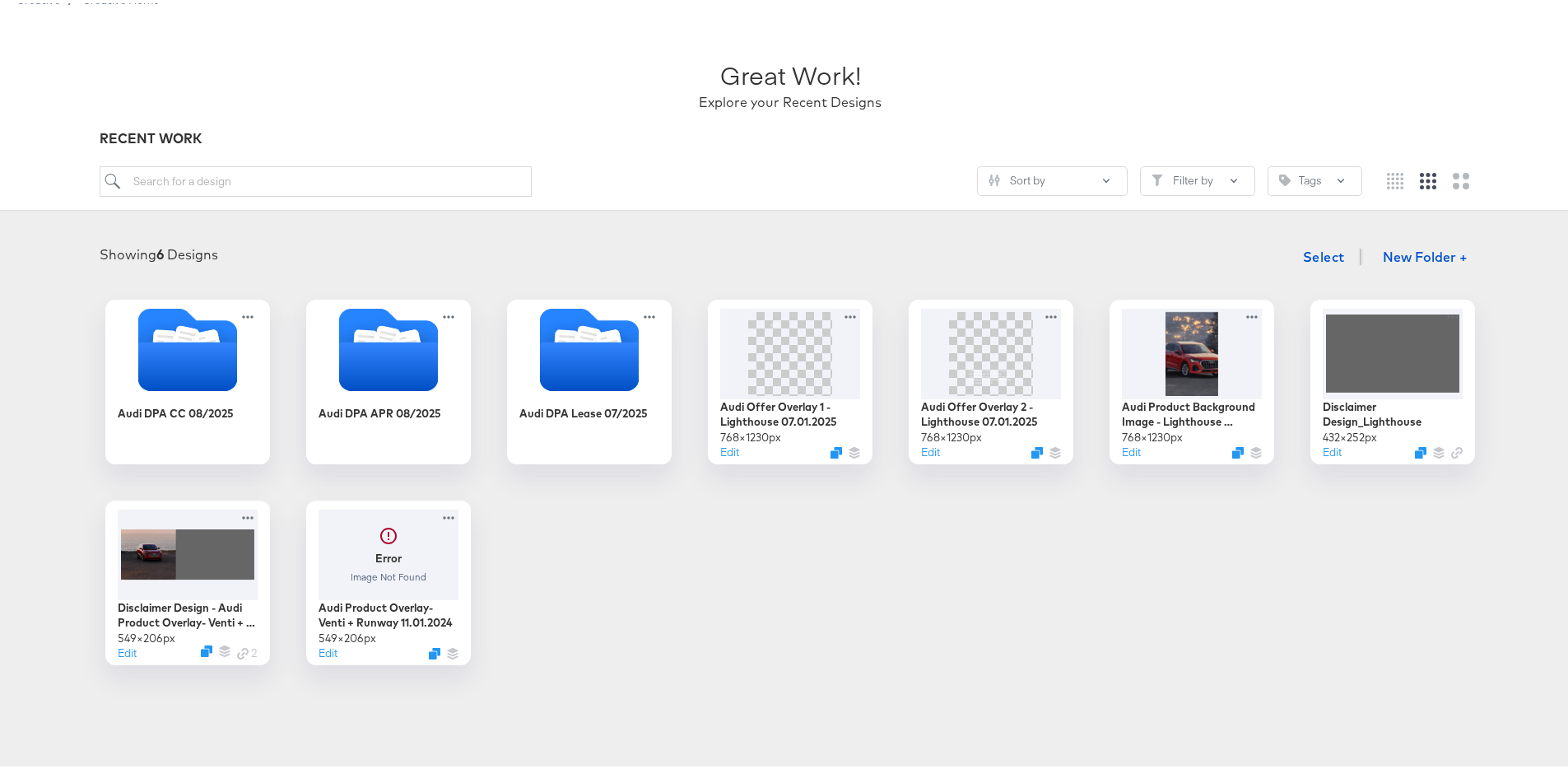 scroll, scrollTop: 70, scrollLeft: 0, axis: vertical 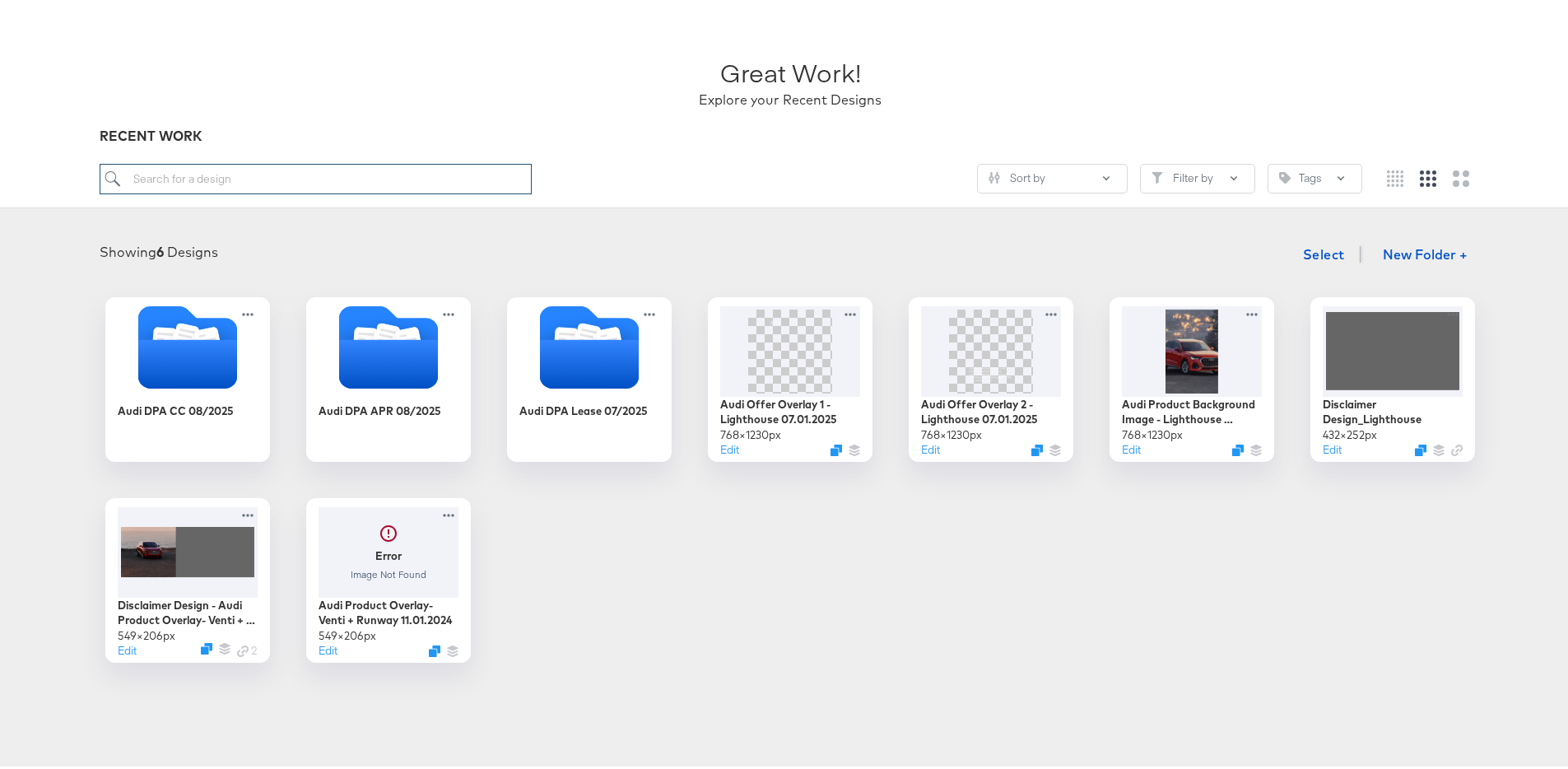 click at bounding box center (316, 175) 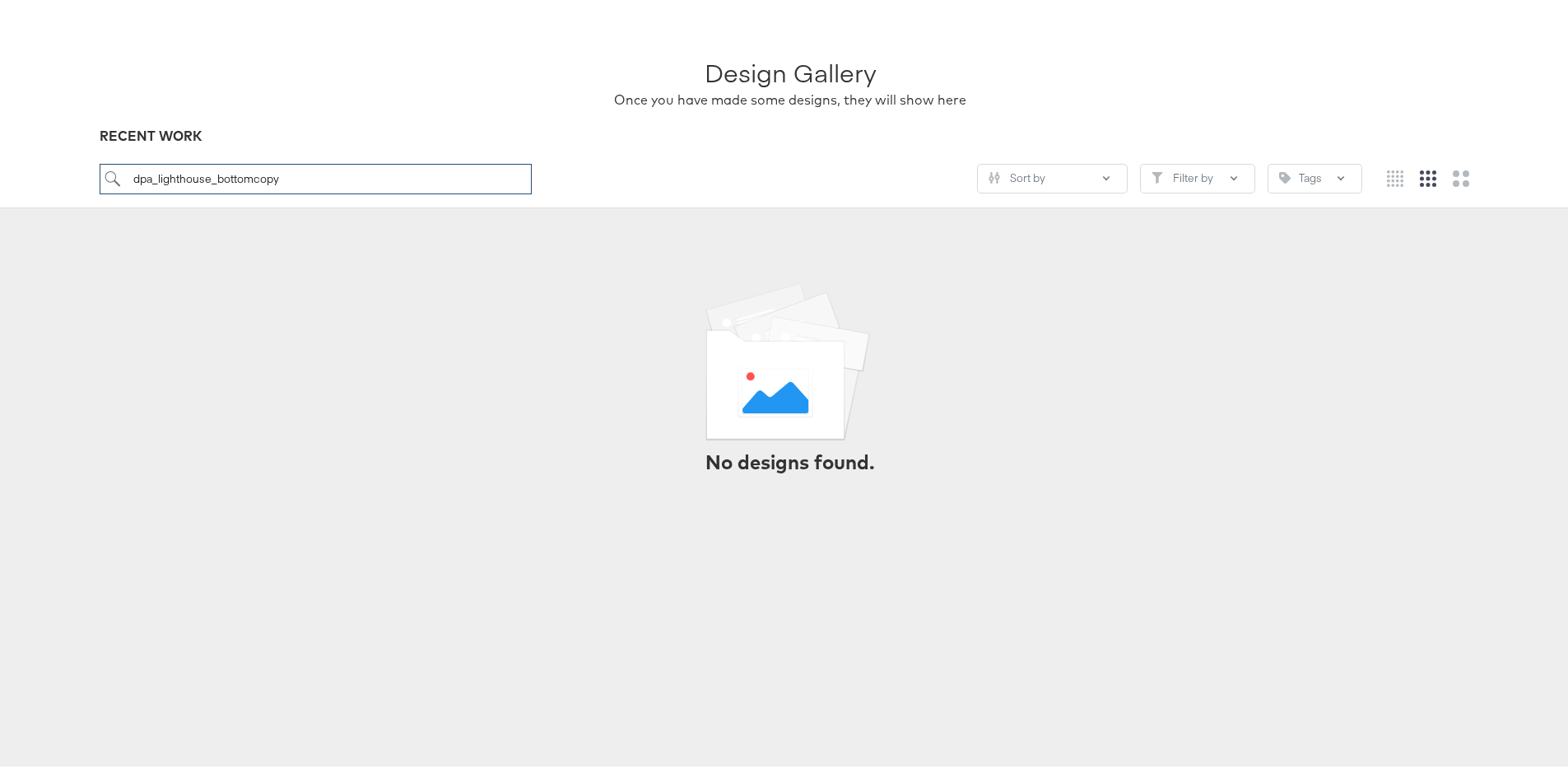 drag, startPoint x: 265, startPoint y: 170, endPoint x: 288, endPoint y: 170, distance: 23 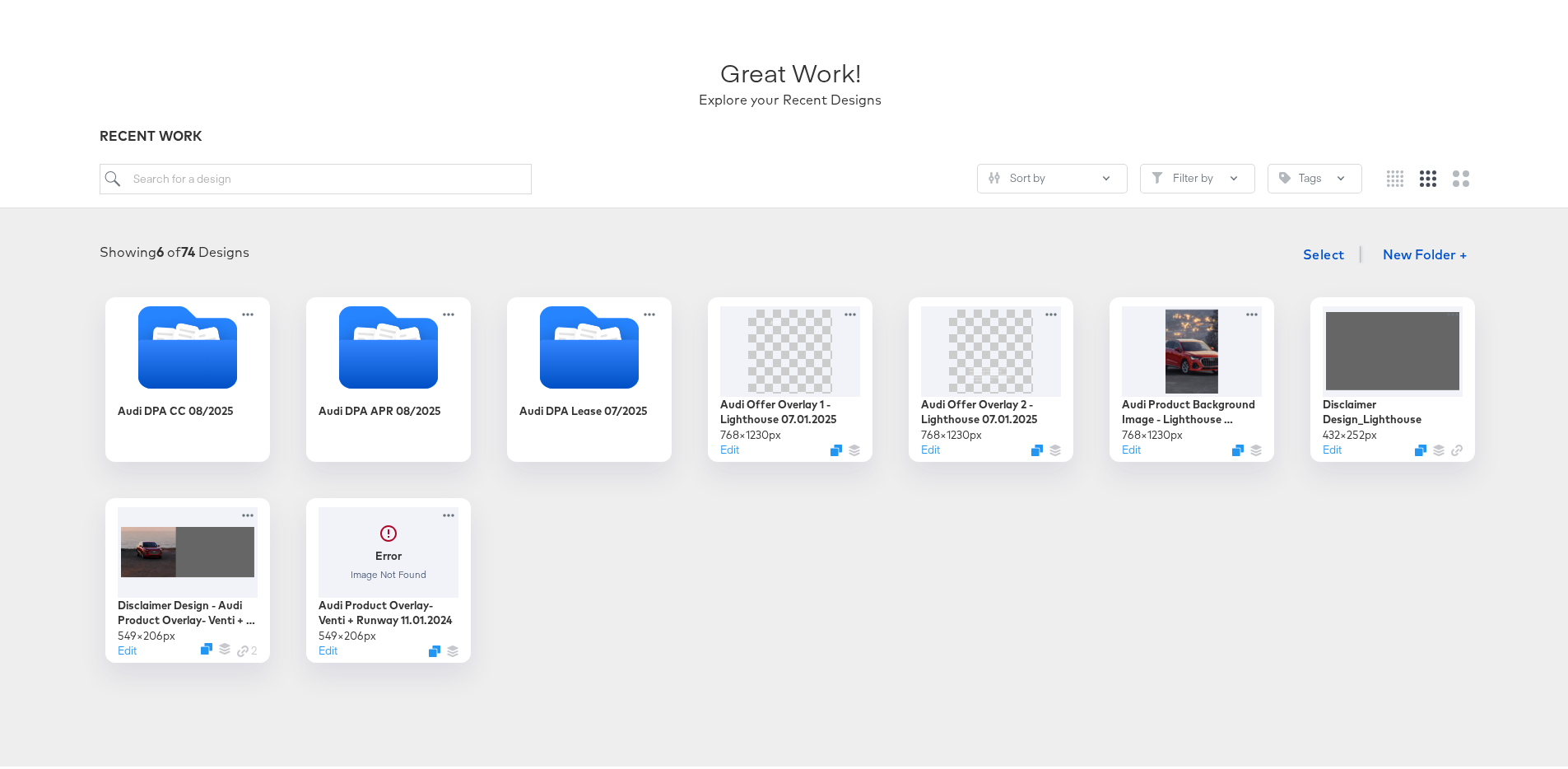click on "Audi DPA CC 08/2025 Audi DPA APR 08/2025 Audi DPA Lease 07/2025 Audi Offer Overlay 1 - Lighthouse 07.01.2025 768  ×  1230  px Edit Audi Offer Overlay 2 - Lighthouse 07.01.2025 768  ×  1230  px Edit Audi Product Background Image - Lighthouse 07.01.2025 768  ×  1230  px Edit Disclaimer Design_Lighthouse 432  ×  252  px Edit Disclaimer Design - Audi Product Overlay- Venti + Runway 11.01.2024 549  ×  206  px Edit   2 Error Image Not Found Audi Product Overlay- Venti + Runway 11.01.2024 549  ×  206  px Edit" at bounding box center [790, 477] 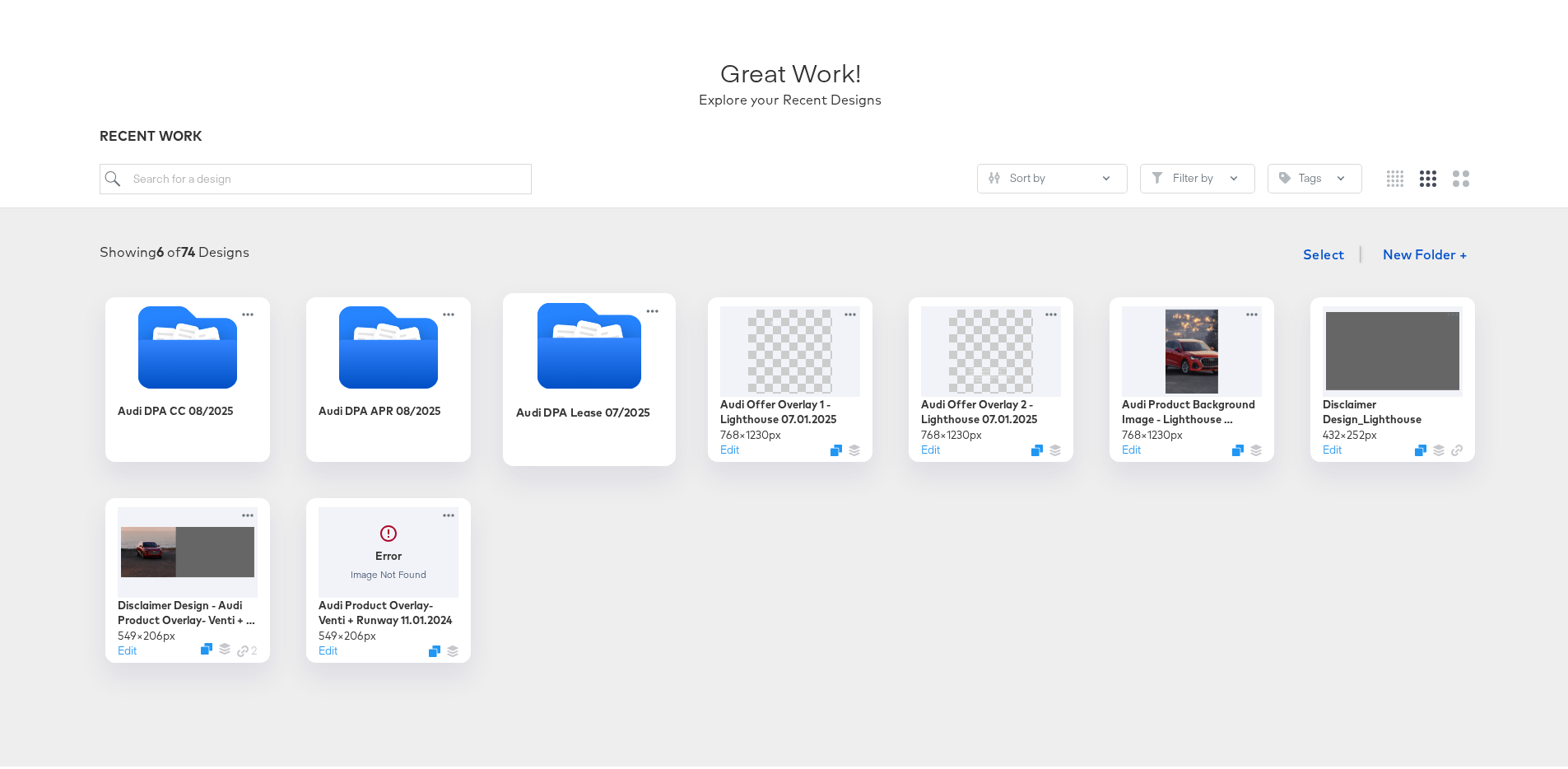 click 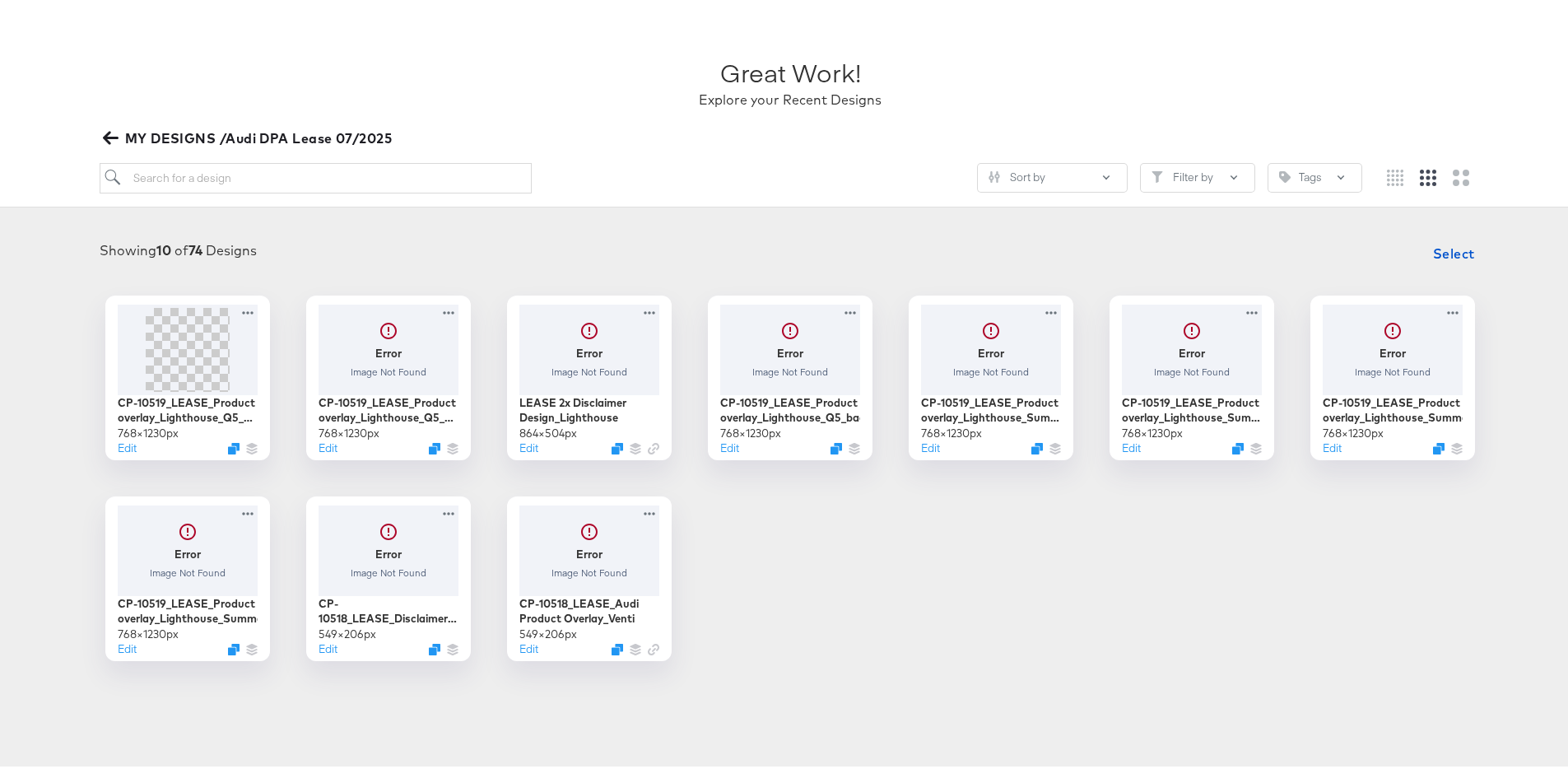 click 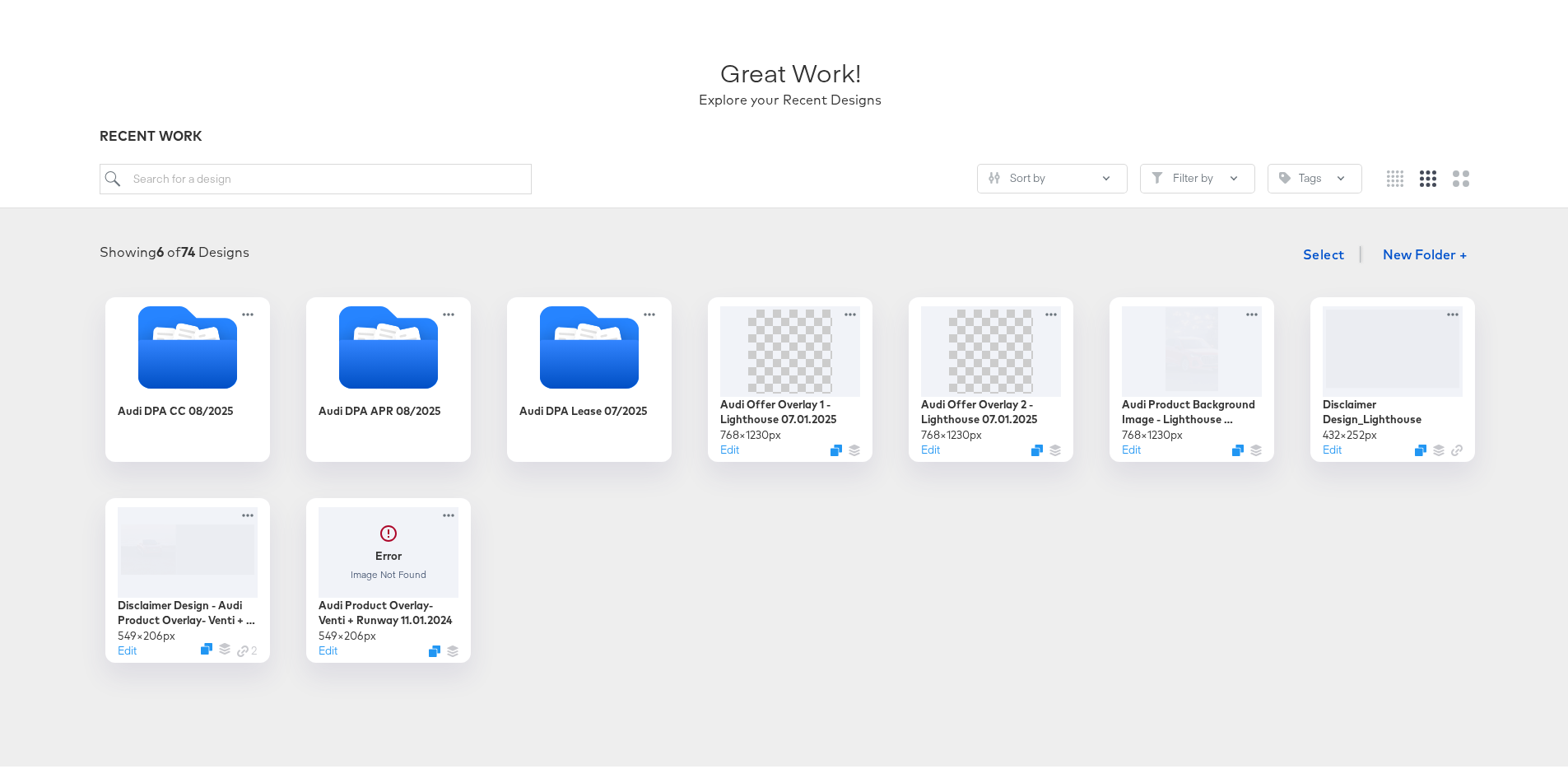 click on "Audi DPA CC 08/2025 Audi DPA APR 08/2025 Audi DPA Lease 07/2025 Audi Offer Overlay 1 - Lighthouse 07.01.2025 768  ×  1230  px Edit Audi Offer Overlay 2 - Lighthouse 07.01.2025 768  ×  1230  px Edit Audi Product Background Image - Lighthouse 07.01.2025 768  ×  1230  px Edit Disclaimer Design_Lighthouse 432  ×  252  px Edit Disclaimer Design - Audi Product Overlay- Venti + Runway 11.01.2024 549  ×  206  px Edit   2 Error Image Not Found Audi Product Overlay- Venti + Runway 11.01.2024 549  ×  206  px Edit" at bounding box center (790, 477) 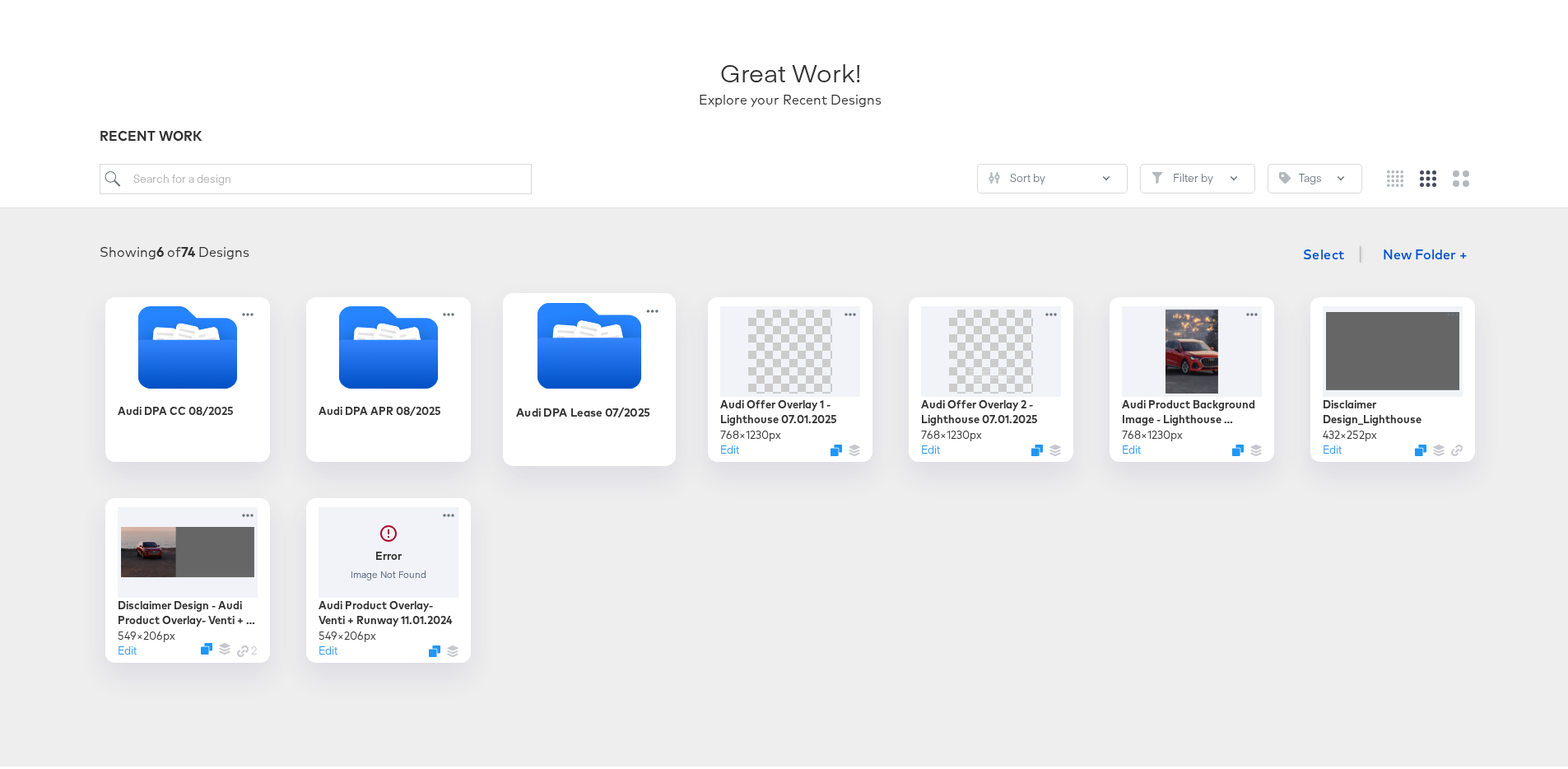click at bounding box center (589, 344) 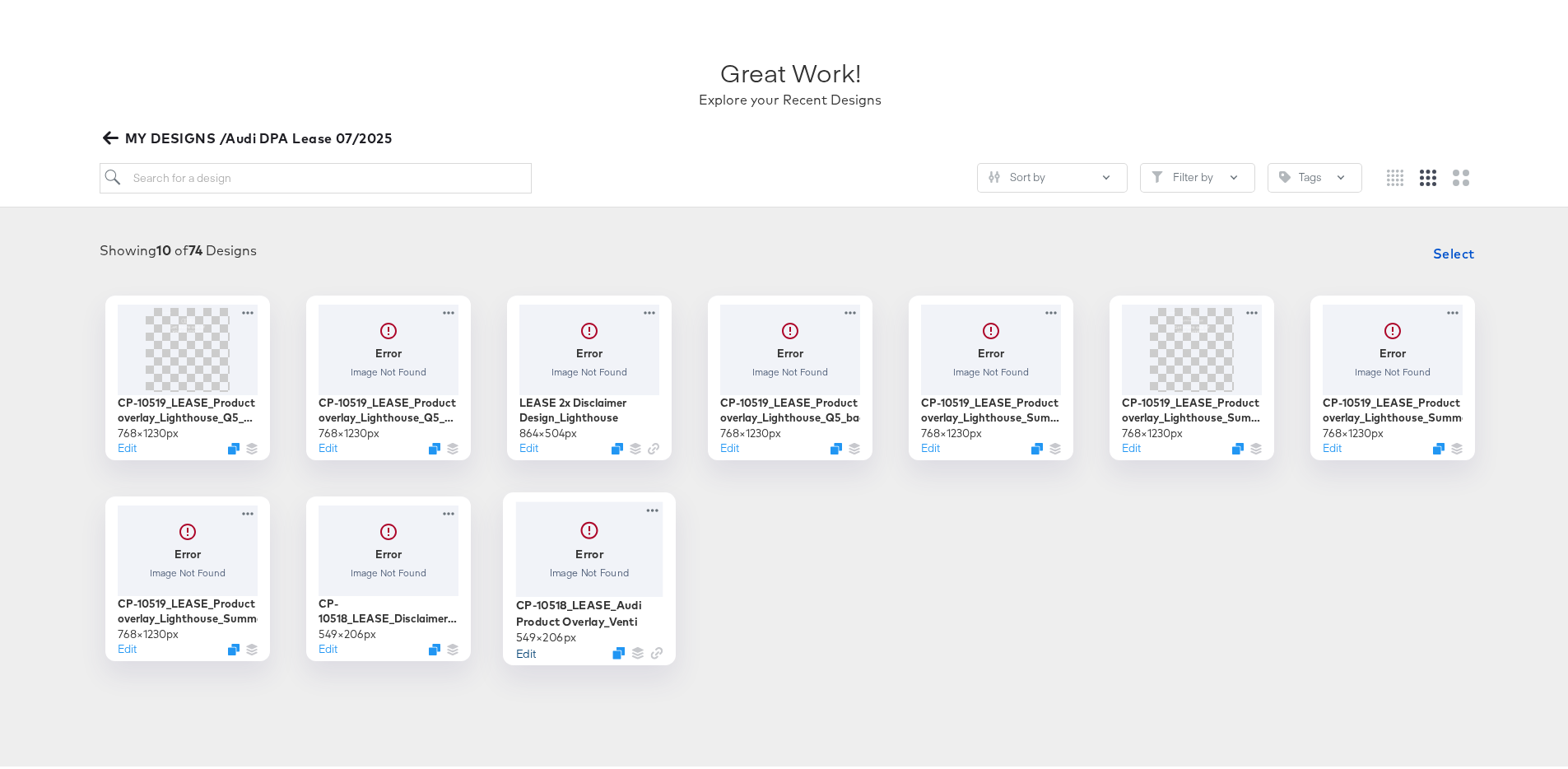 click on "Edit" at bounding box center (526, 649) 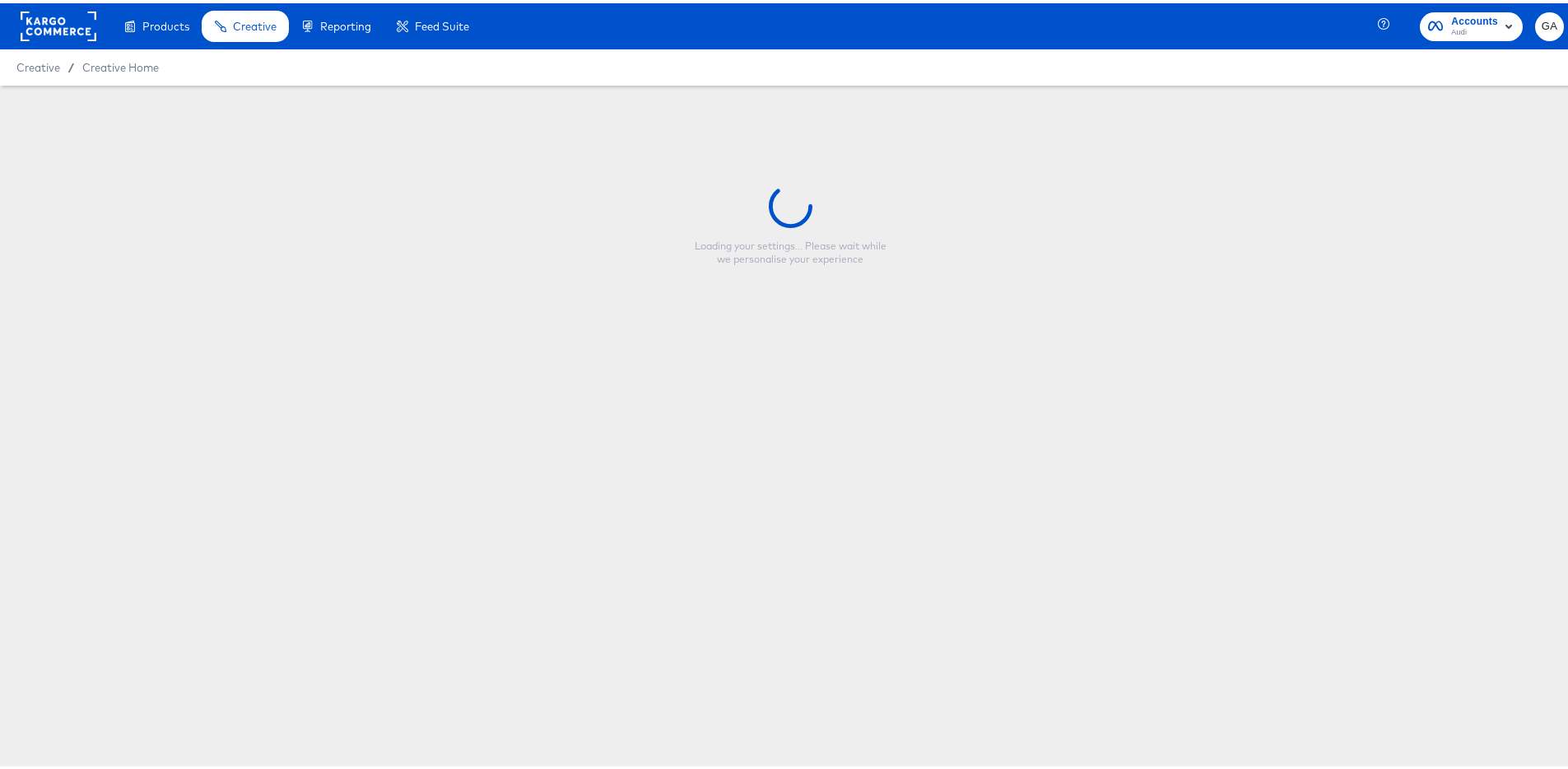 scroll, scrollTop: 0, scrollLeft: 0, axis: both 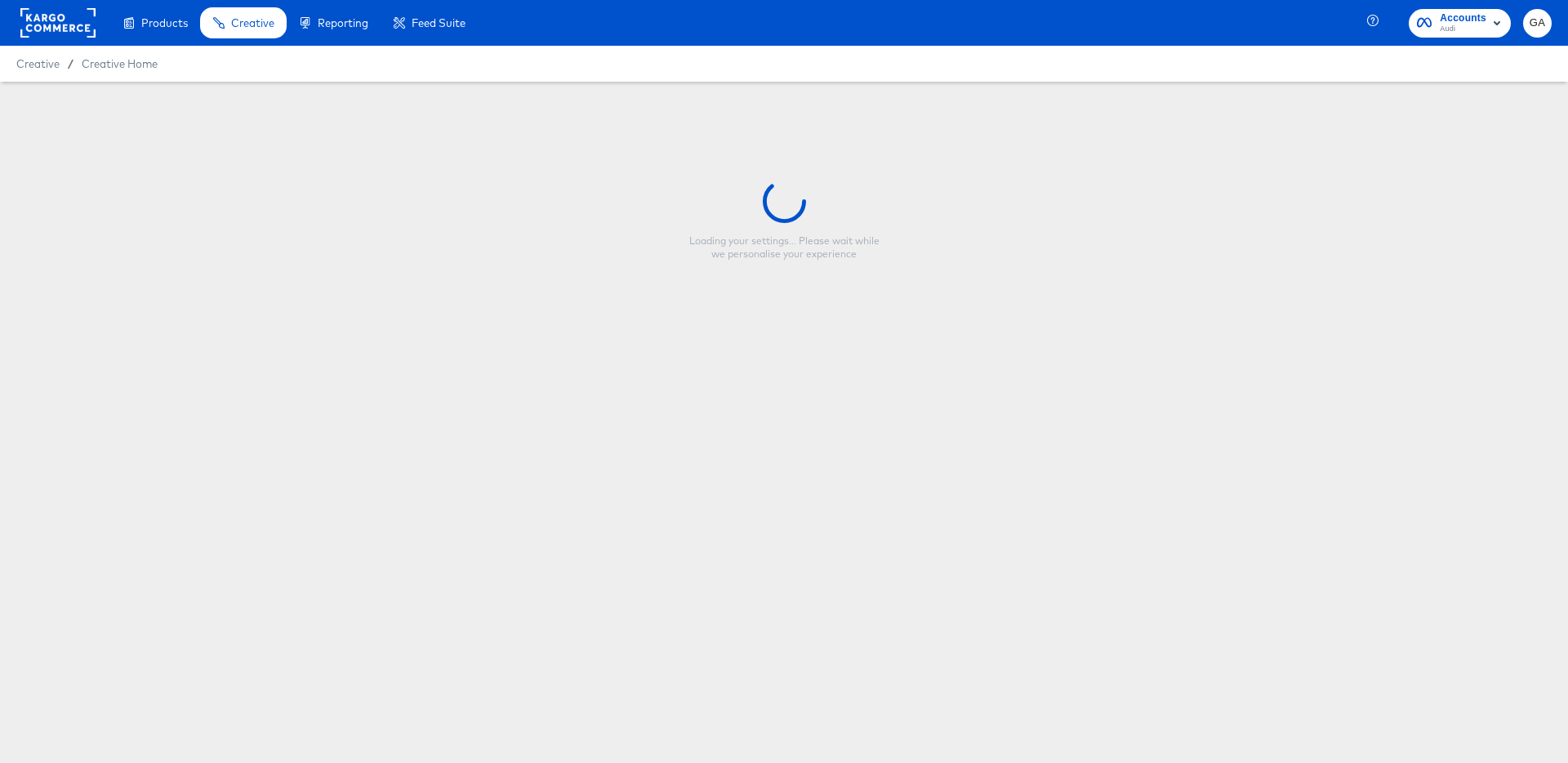 type on "CP-10518_LEASE_Audi Product Overlay_Venti" 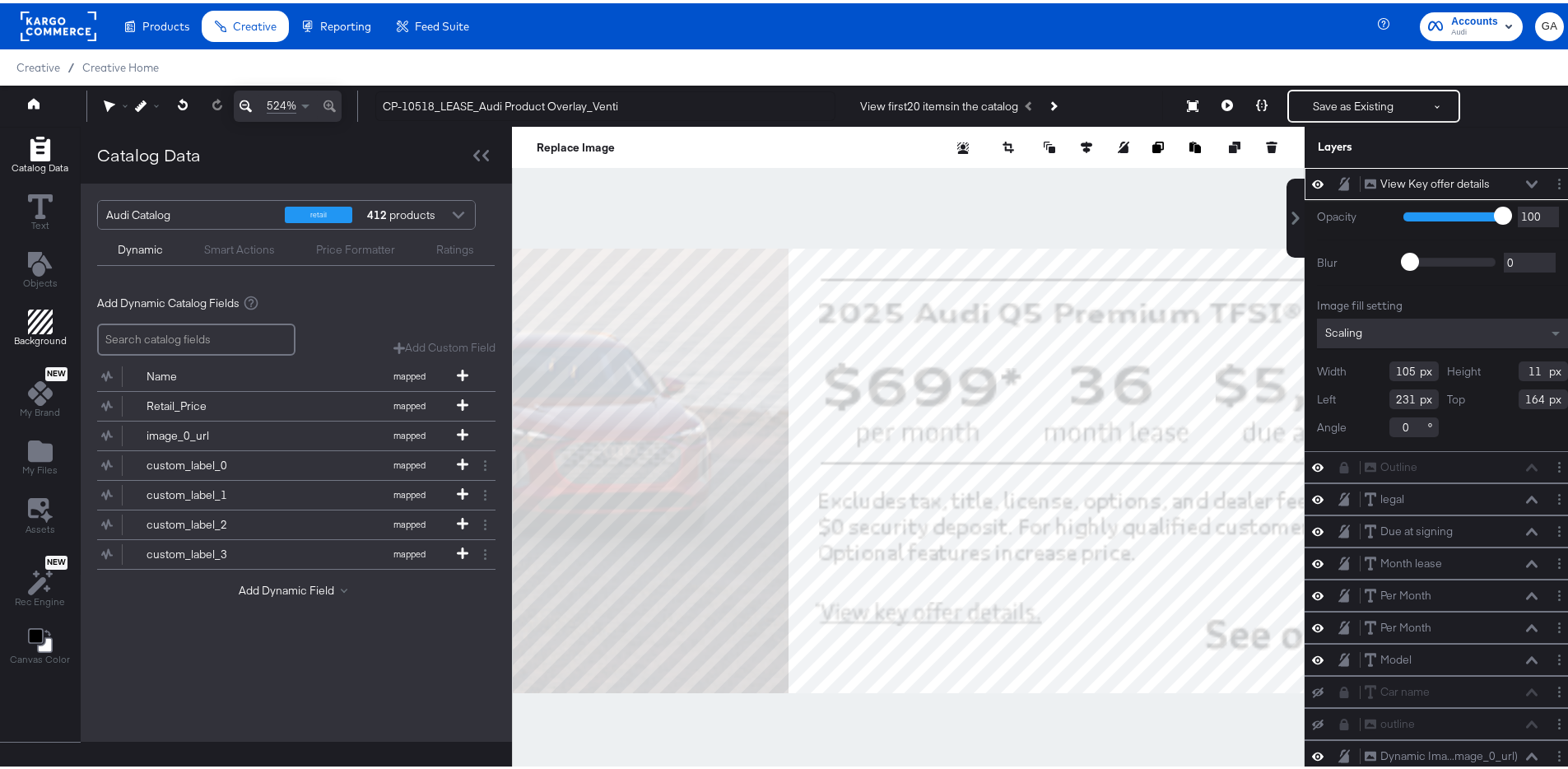 click 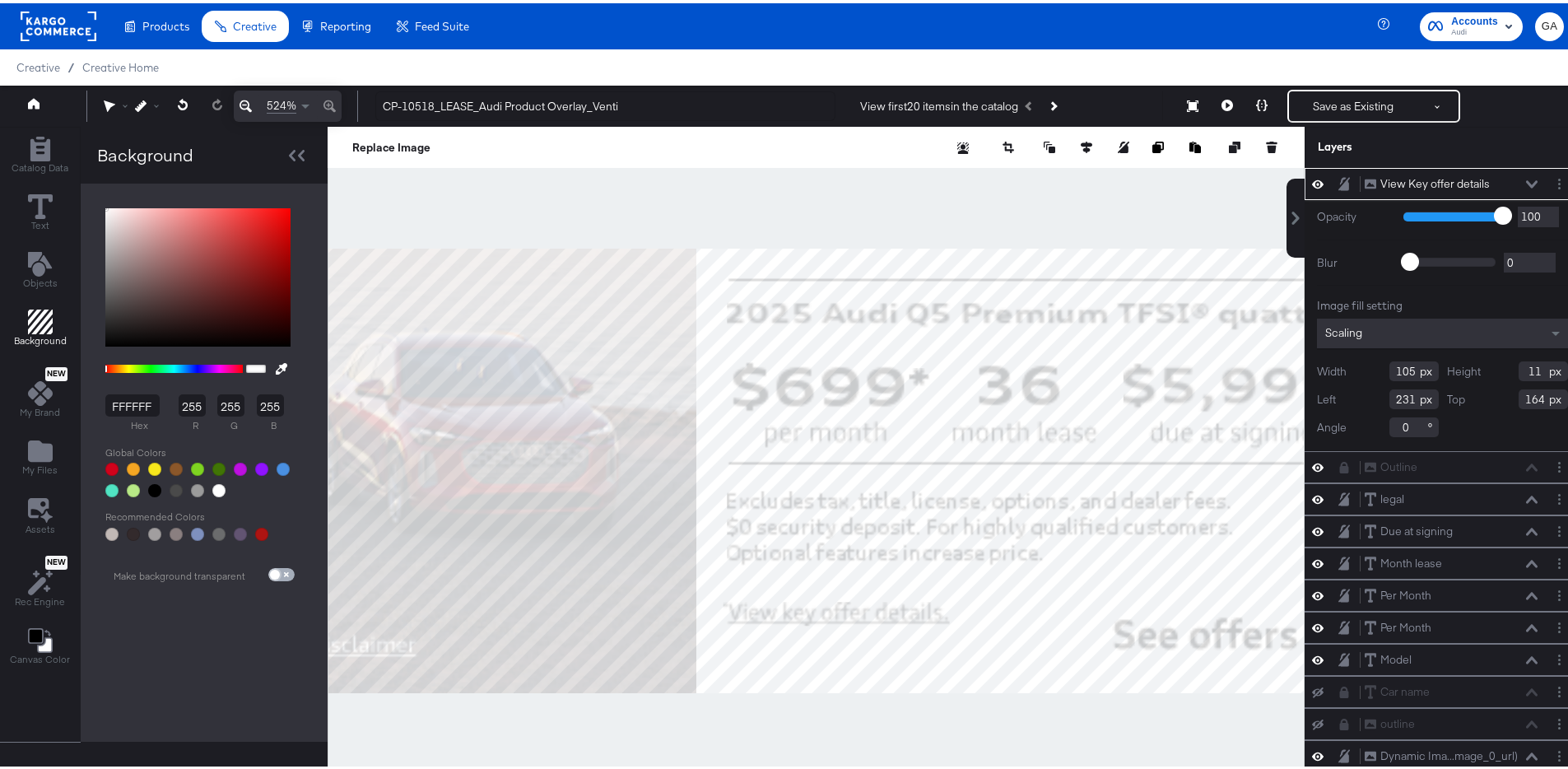 click at bounding box center (275, 575) 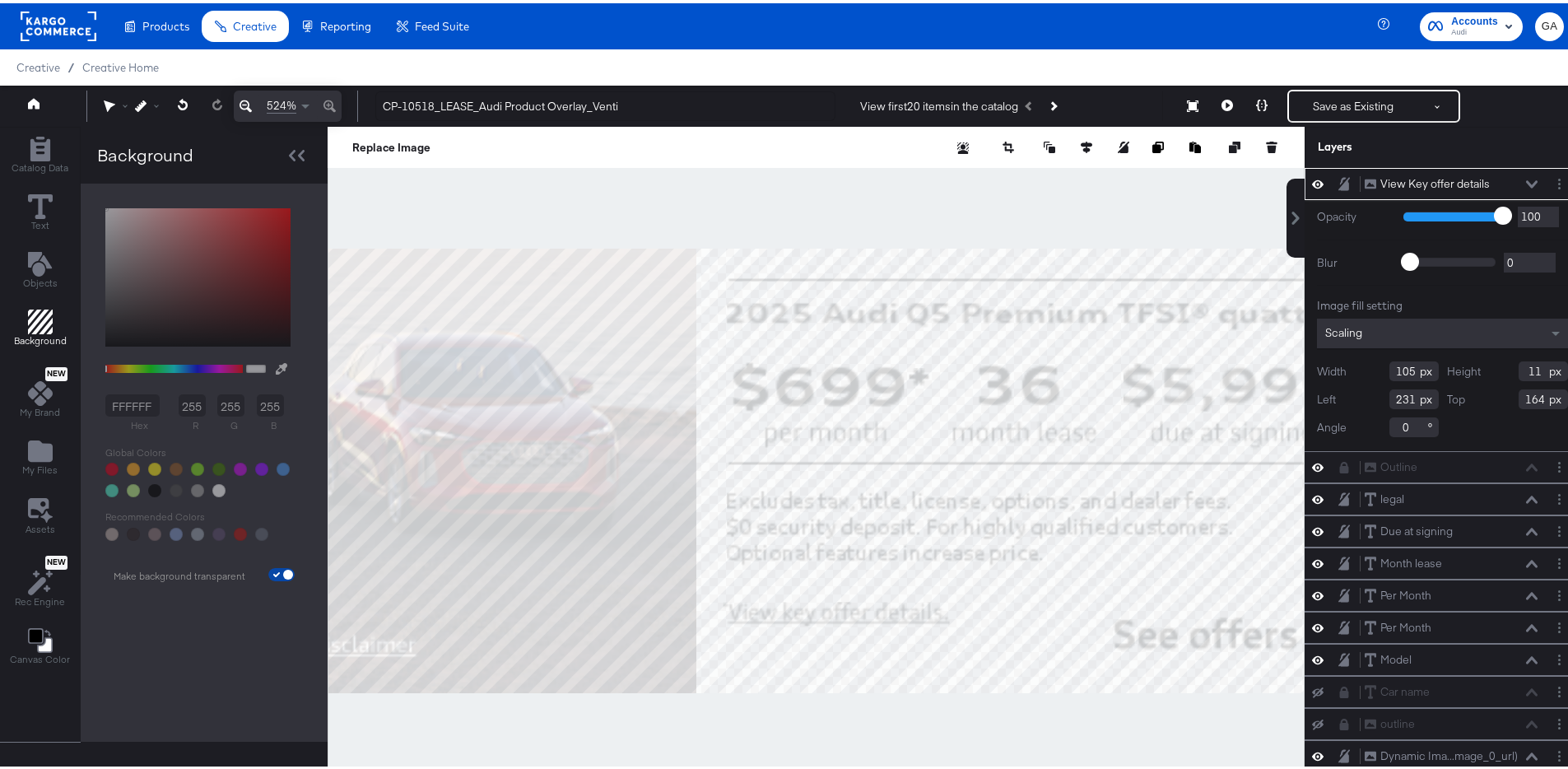 click at bounding box center [288, 575] 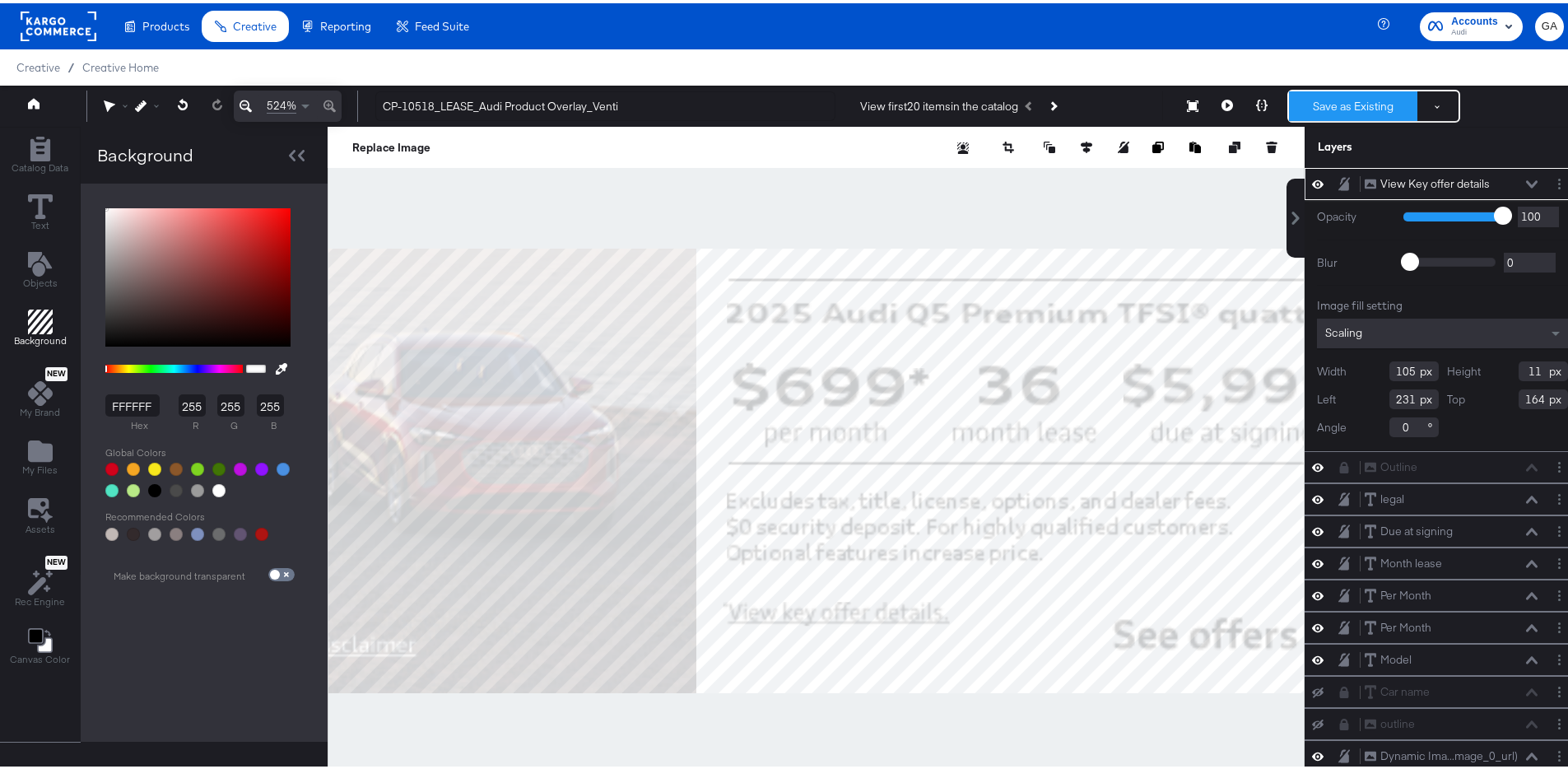 click on "Save as Existing" at bounding box center (1353, 103) 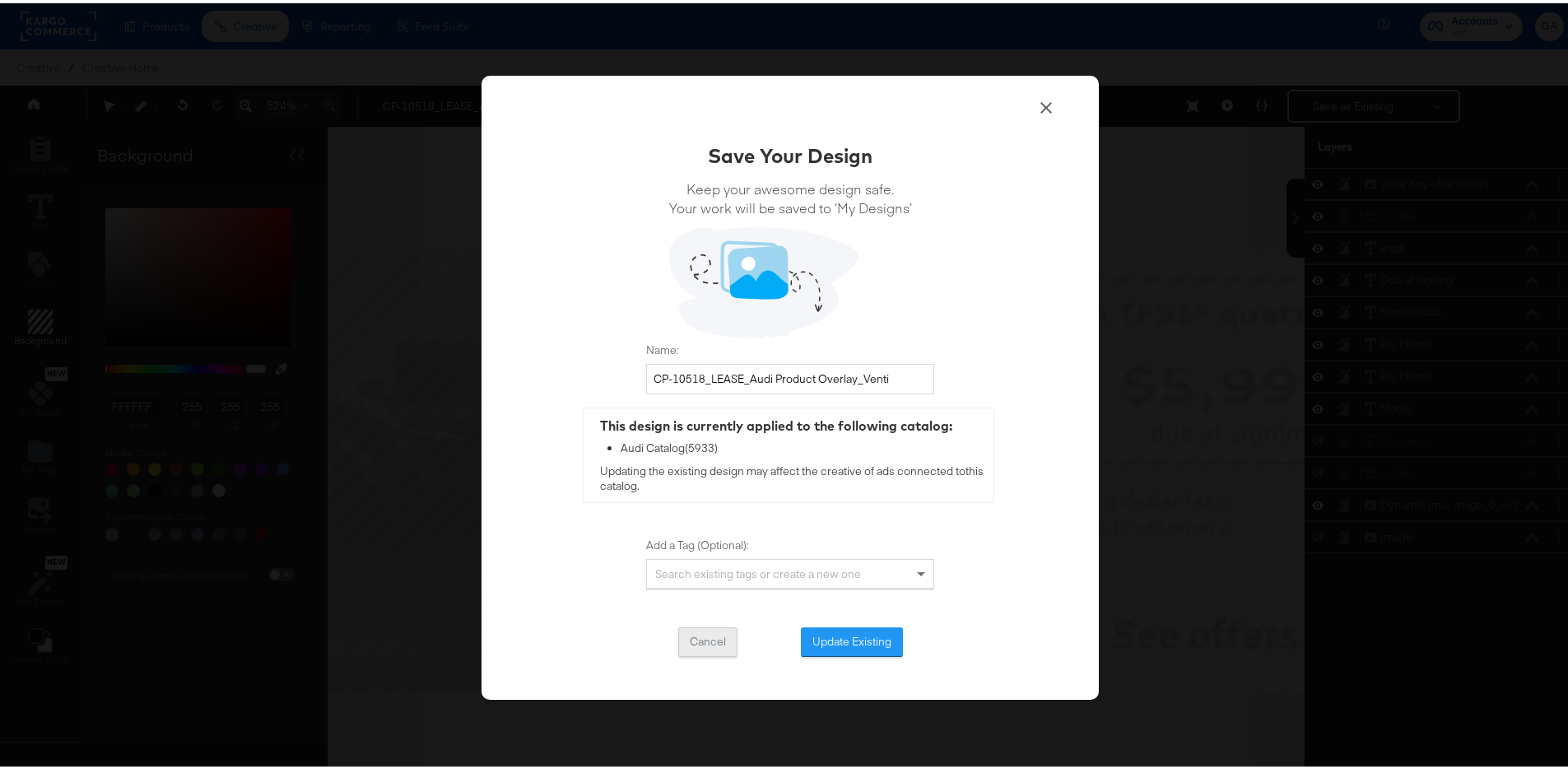 click on "Cancel" at bounding box center (708, 639) 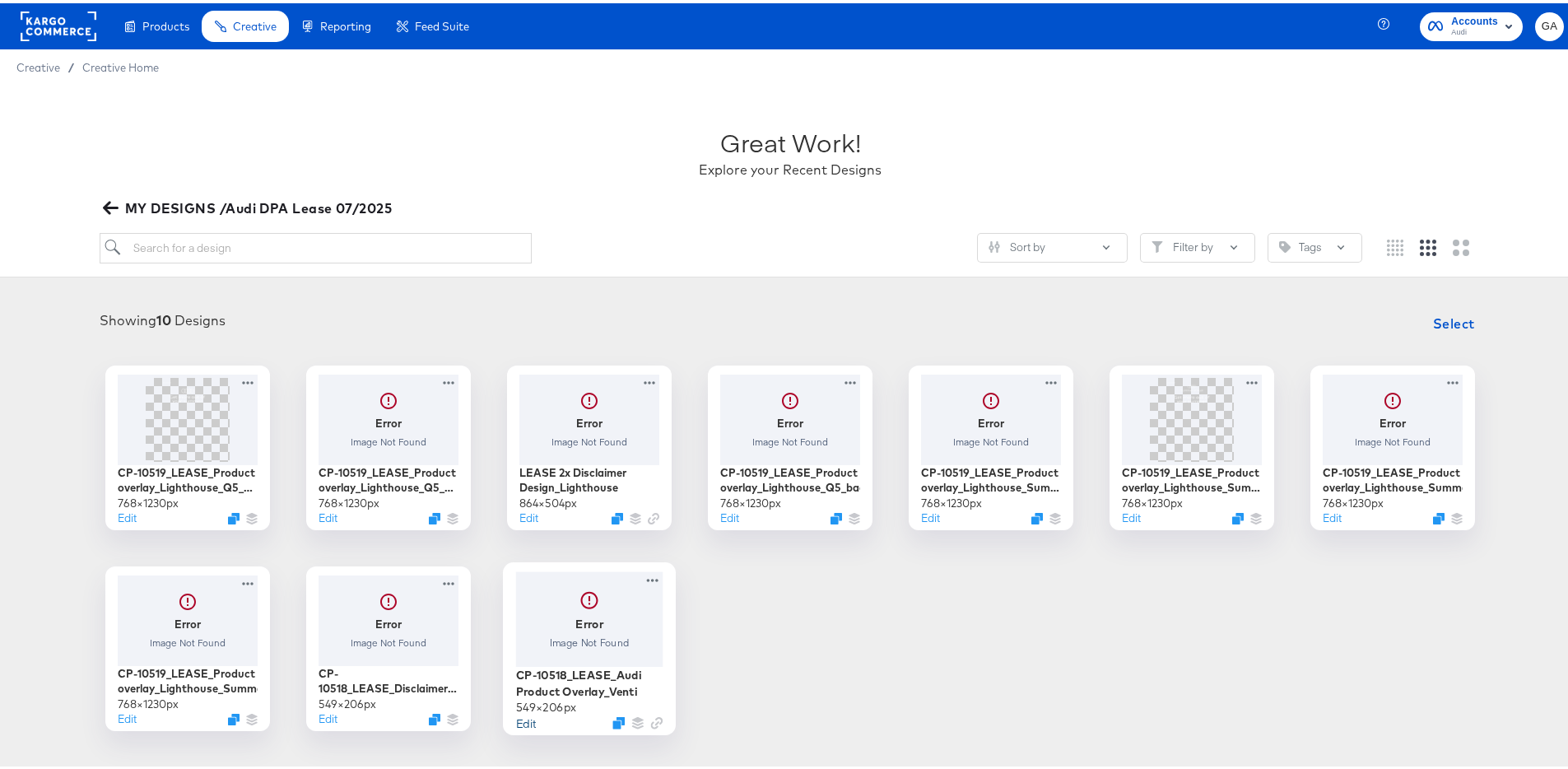 click on "Edit" at bounding box center [526, 719] 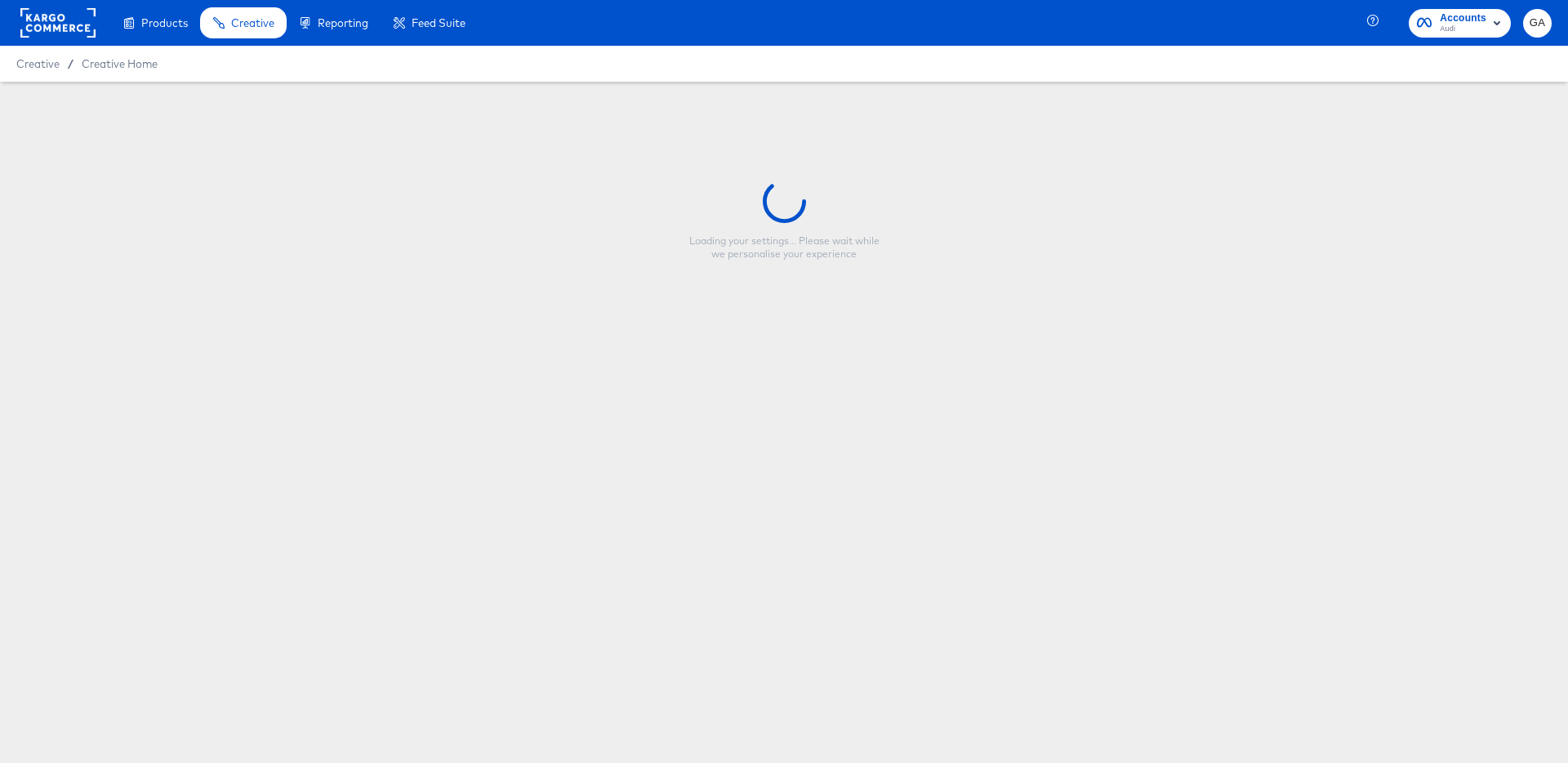 type on "CP-10518_LEASE_Audi Product Overlay_Venti" 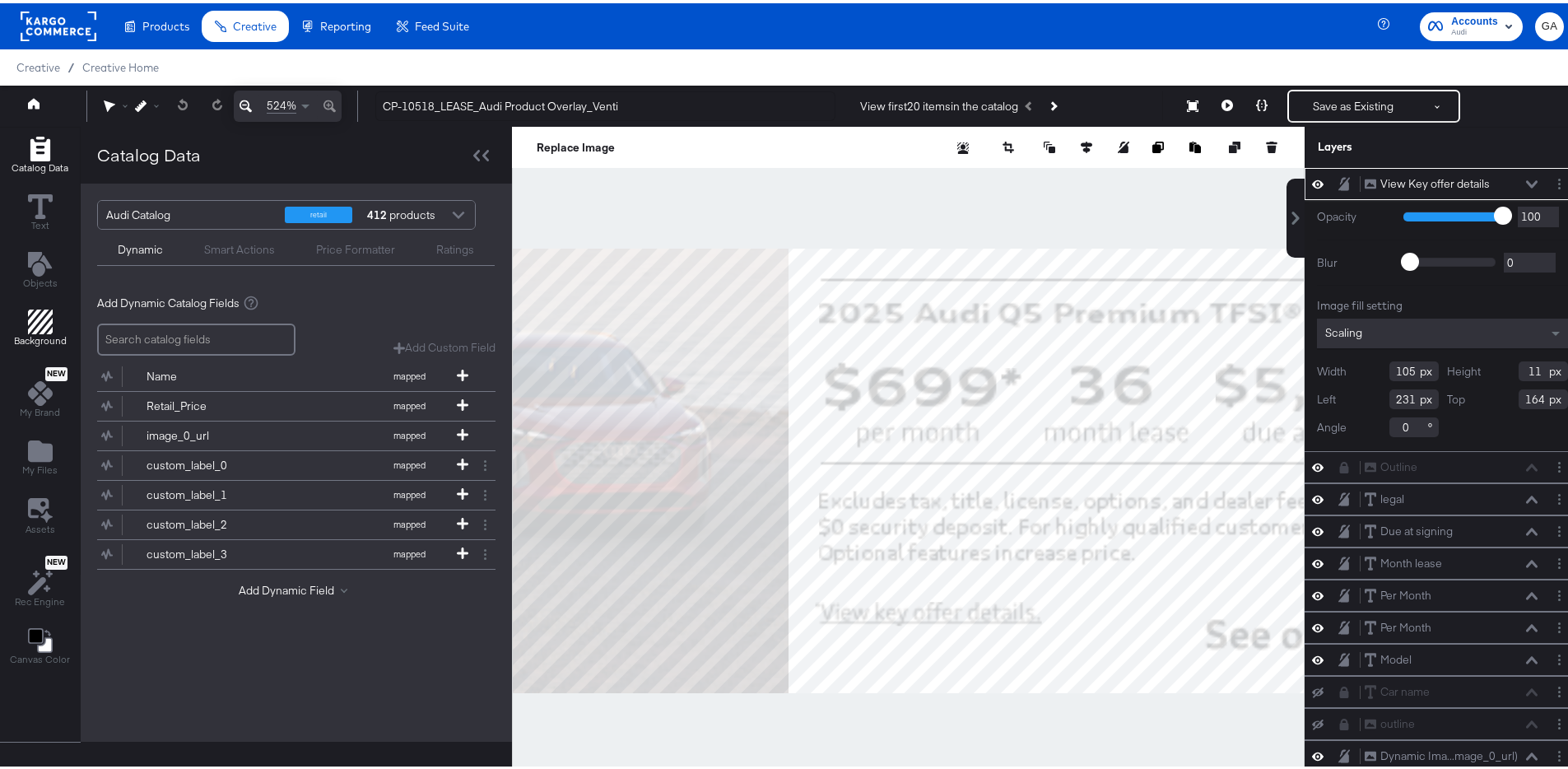 click 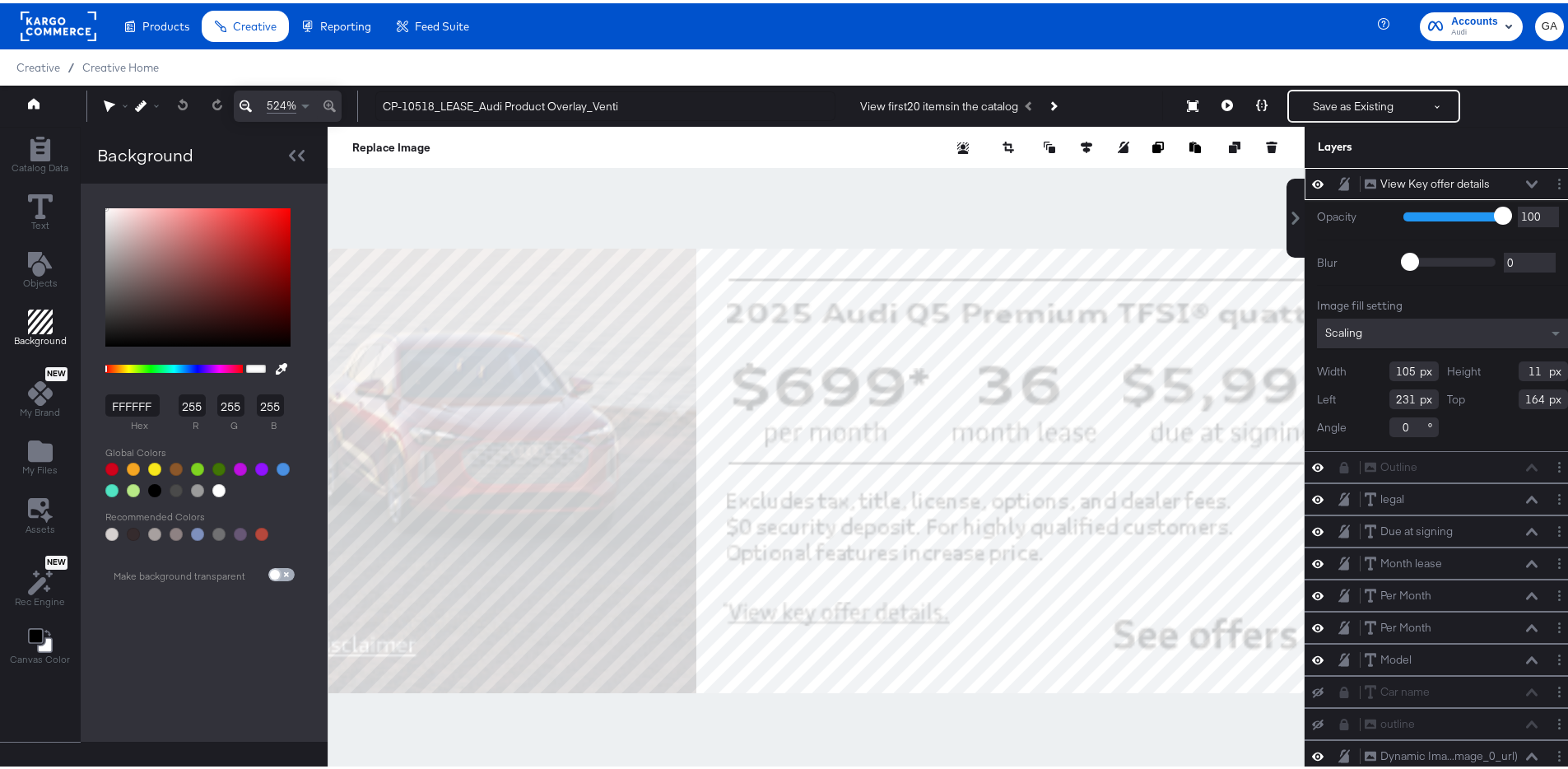 click at bounding box center [275, 575] 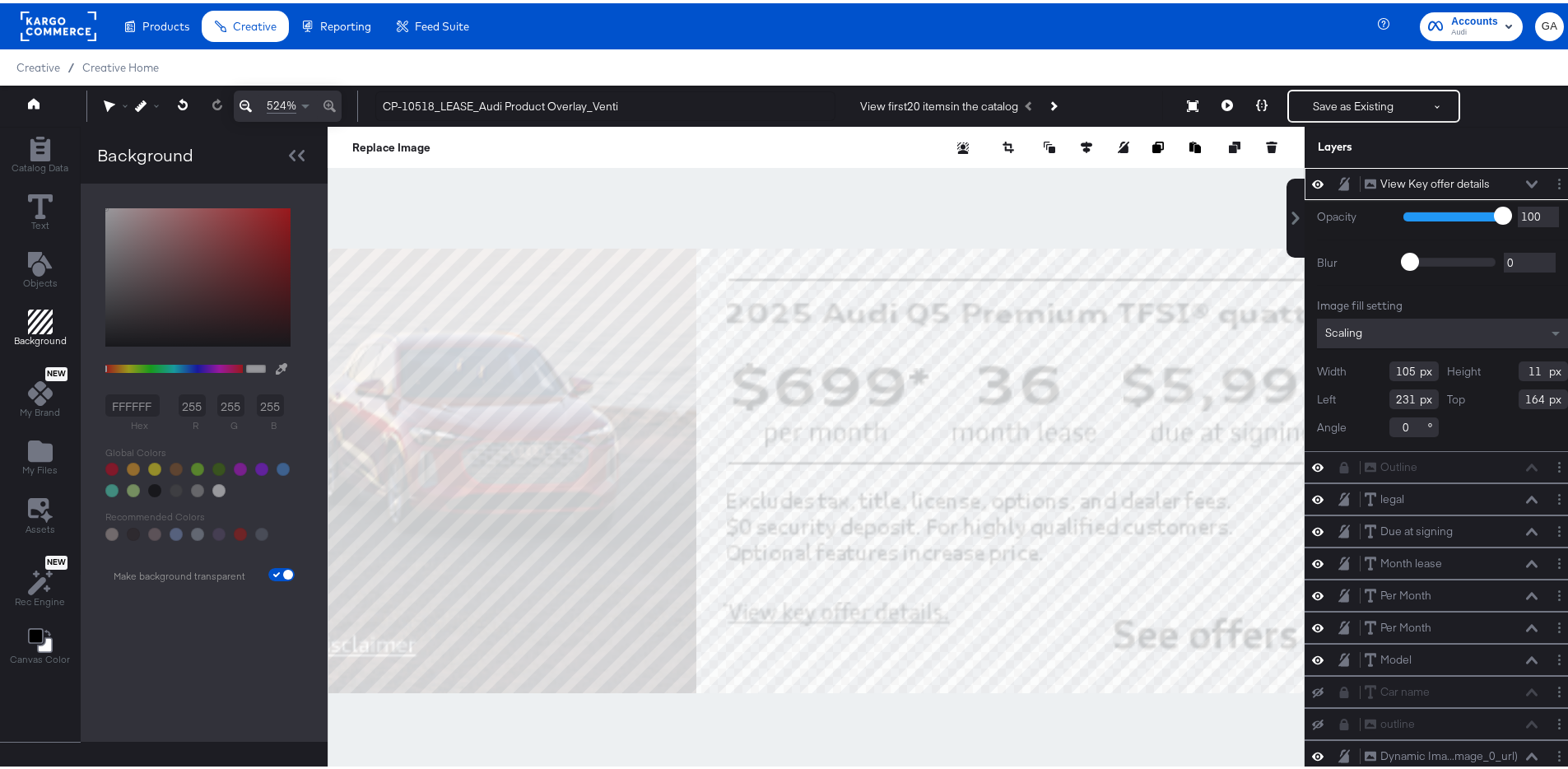 click at bounding box center [281, 571] 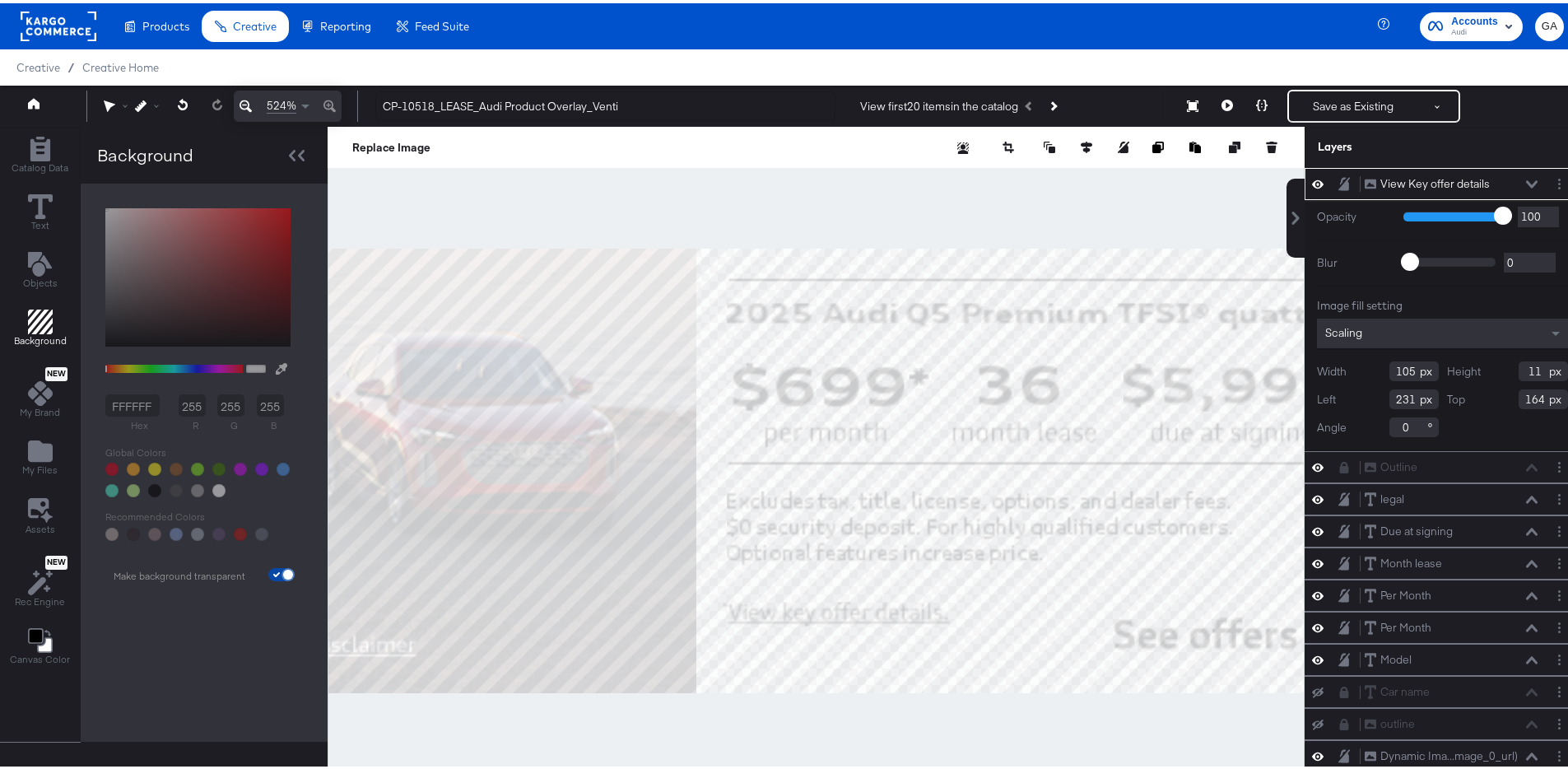 click at bounding box center [288, 575] 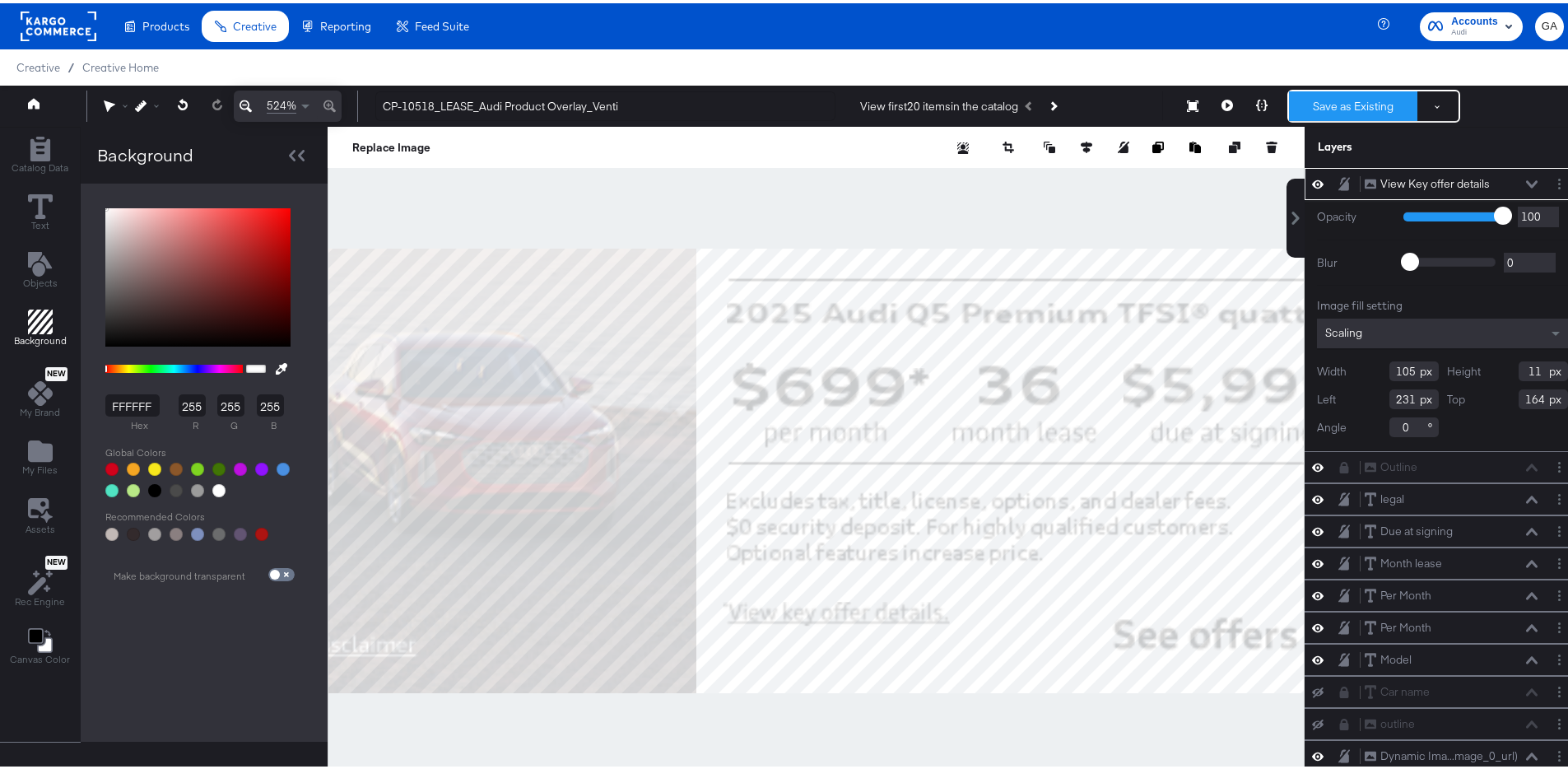 click on "Save as Existing" at bounding box center [1353, 103] 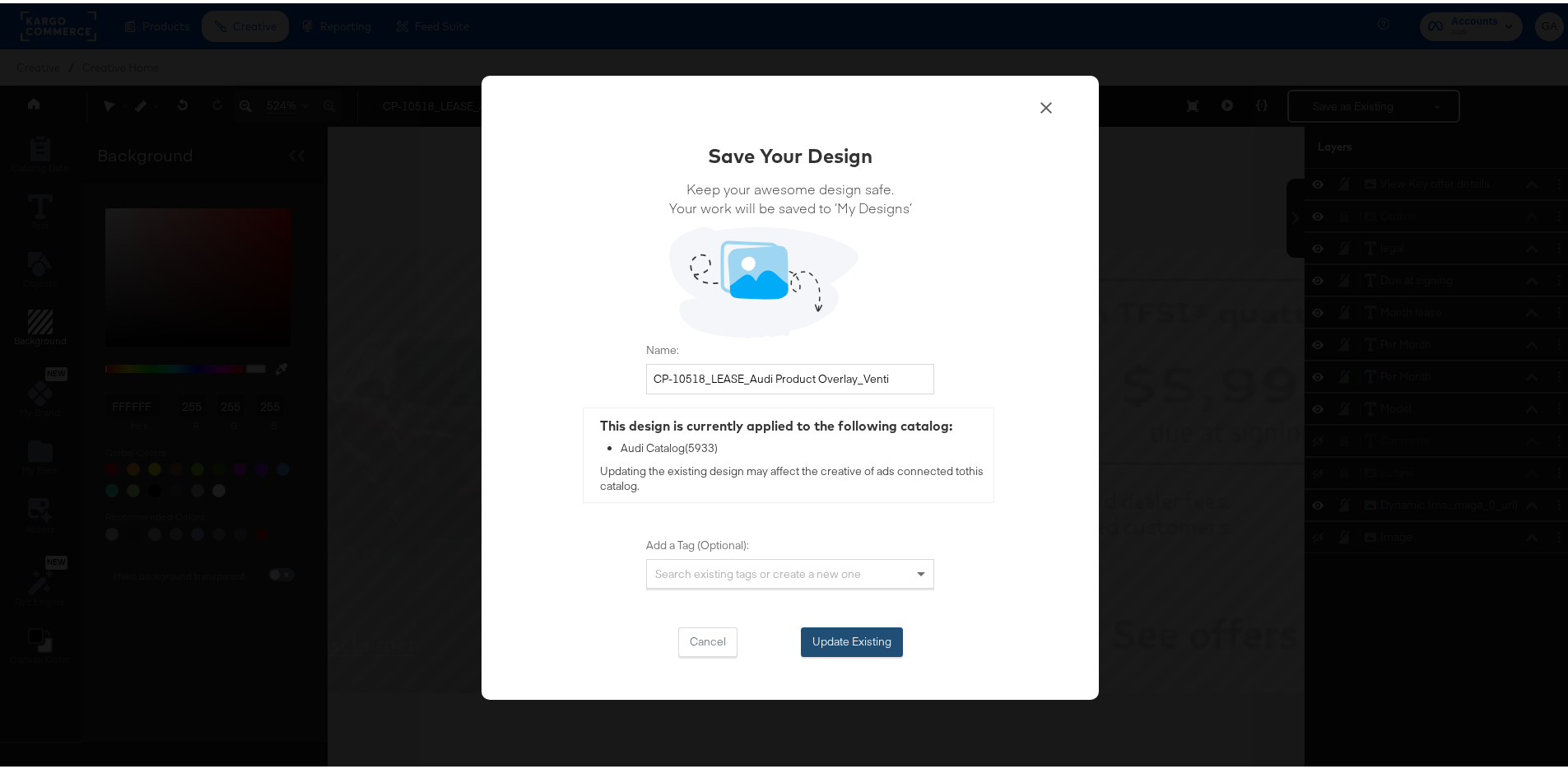 click on "Update Existing" at bounding box center (852, 639) 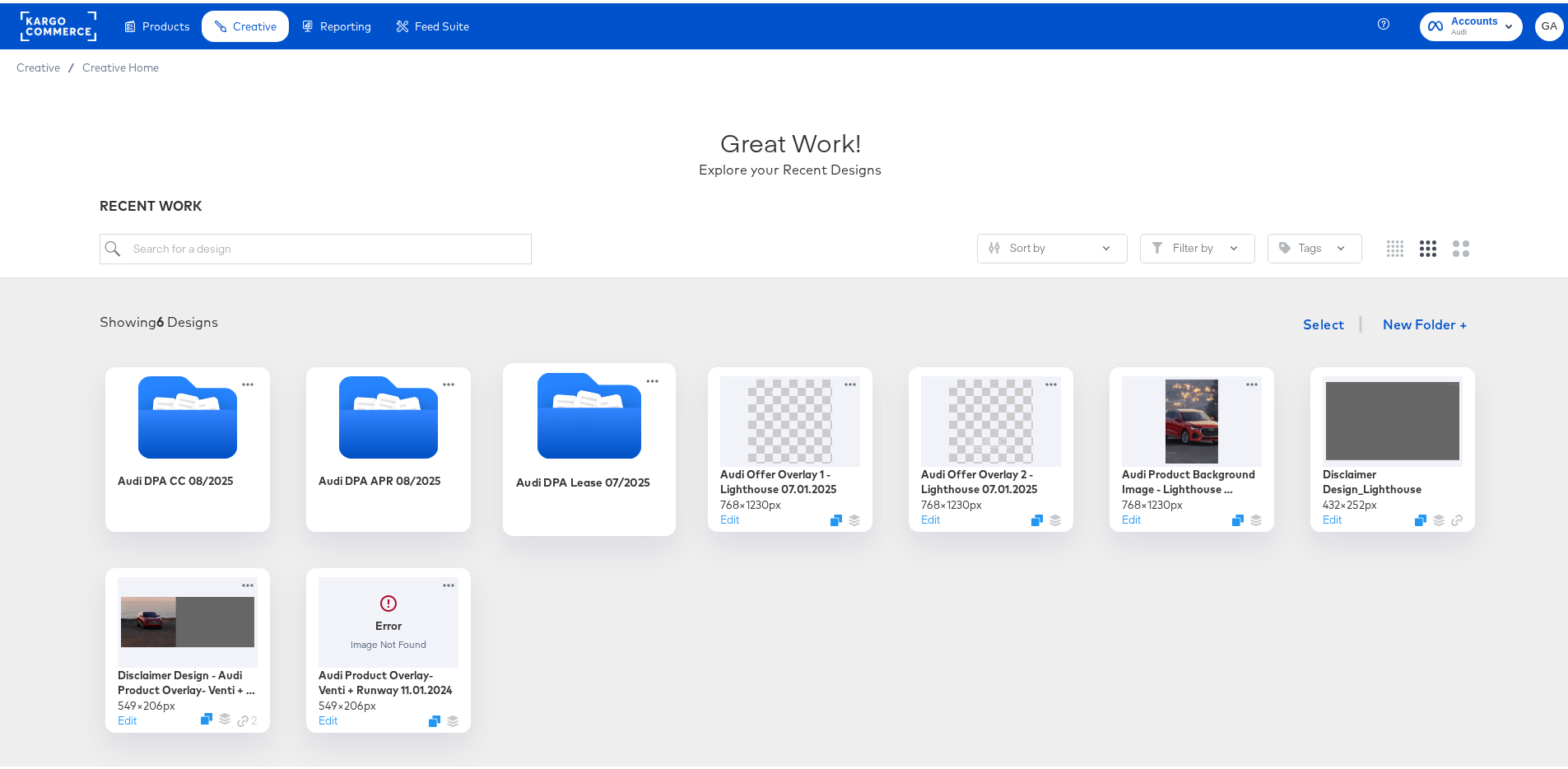click 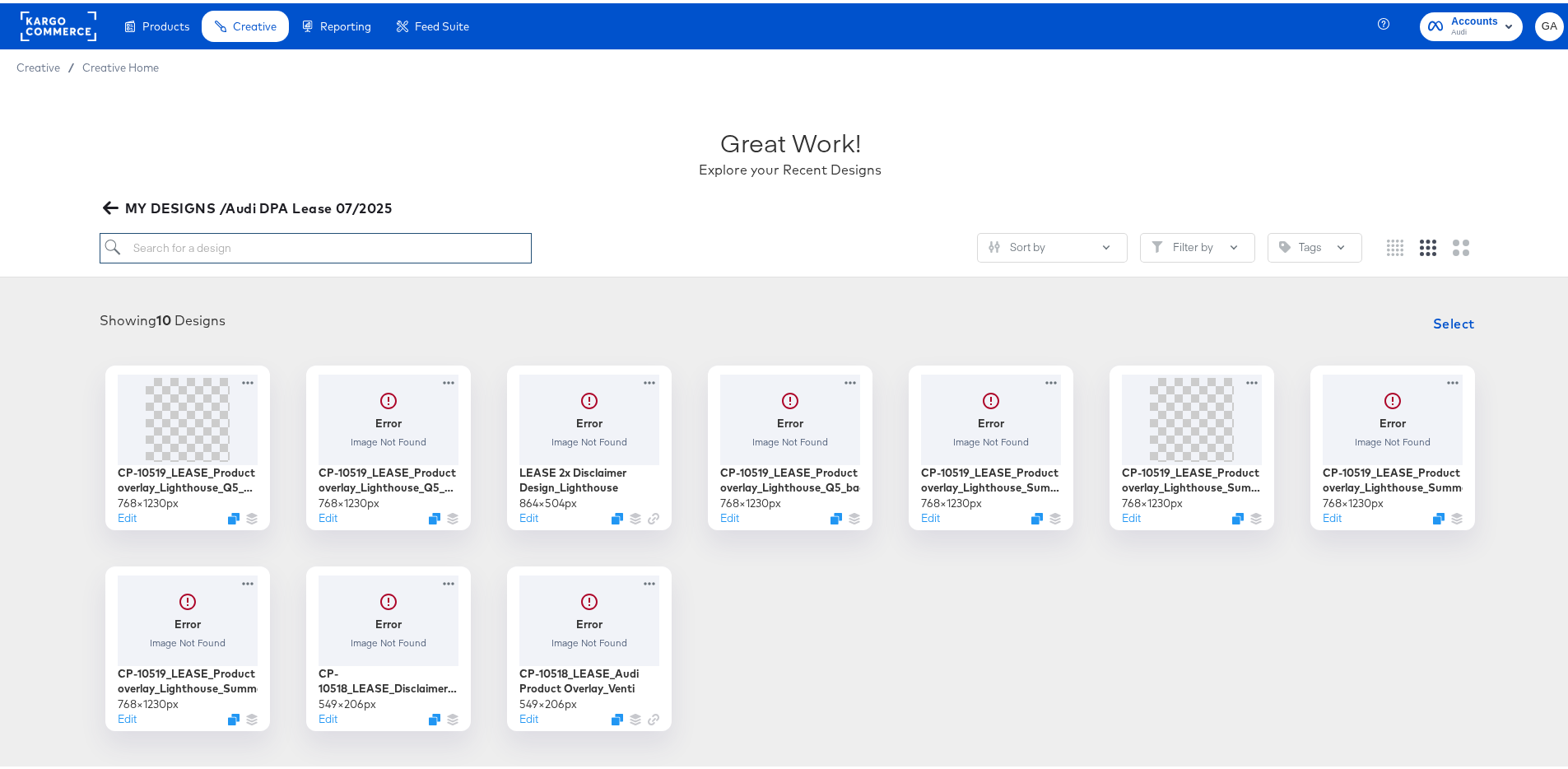 click at bounding box center [316, 245] 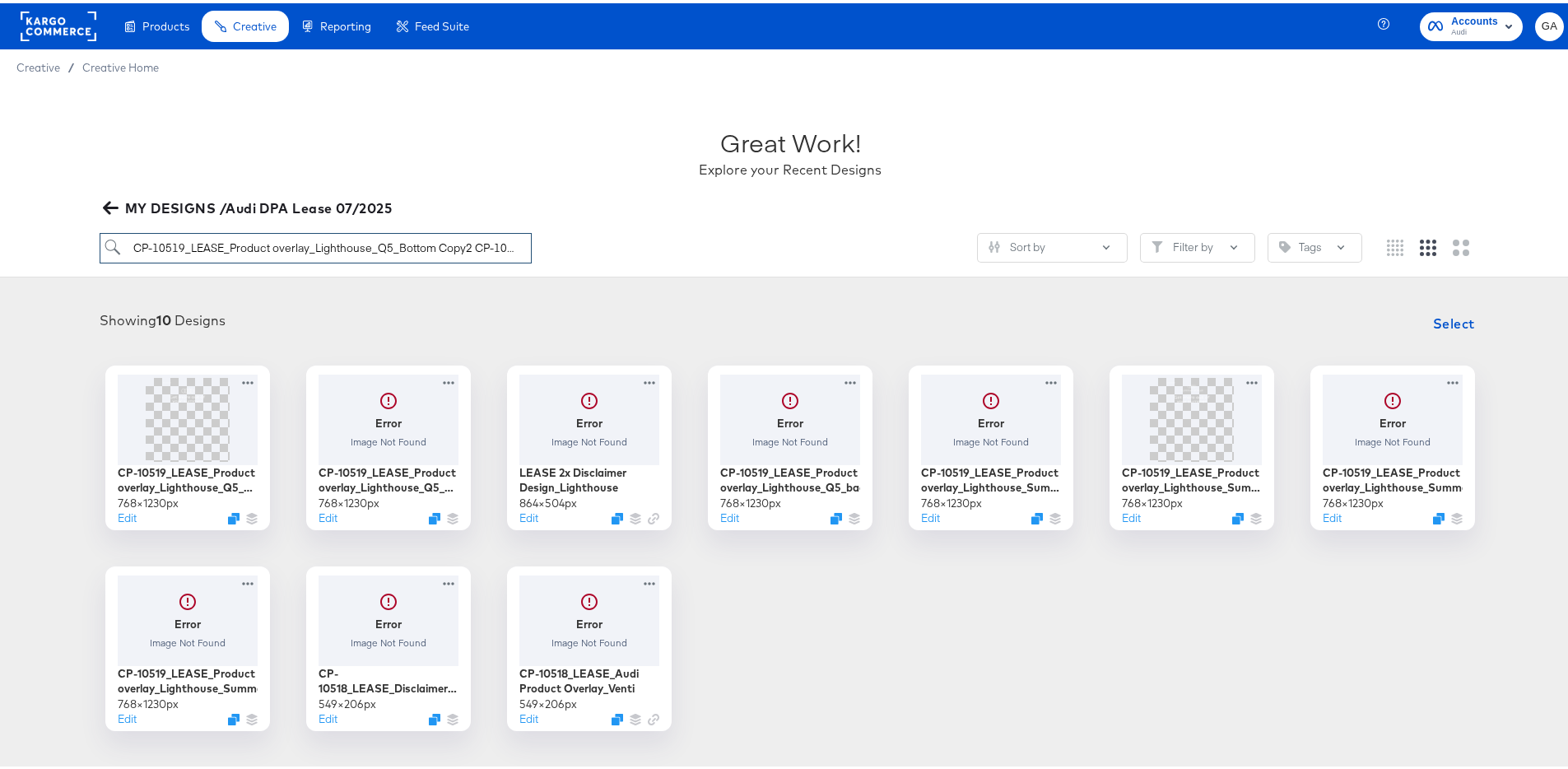 scroll, scrollTop: 0, scrollLeft: 631, axis: horizontal 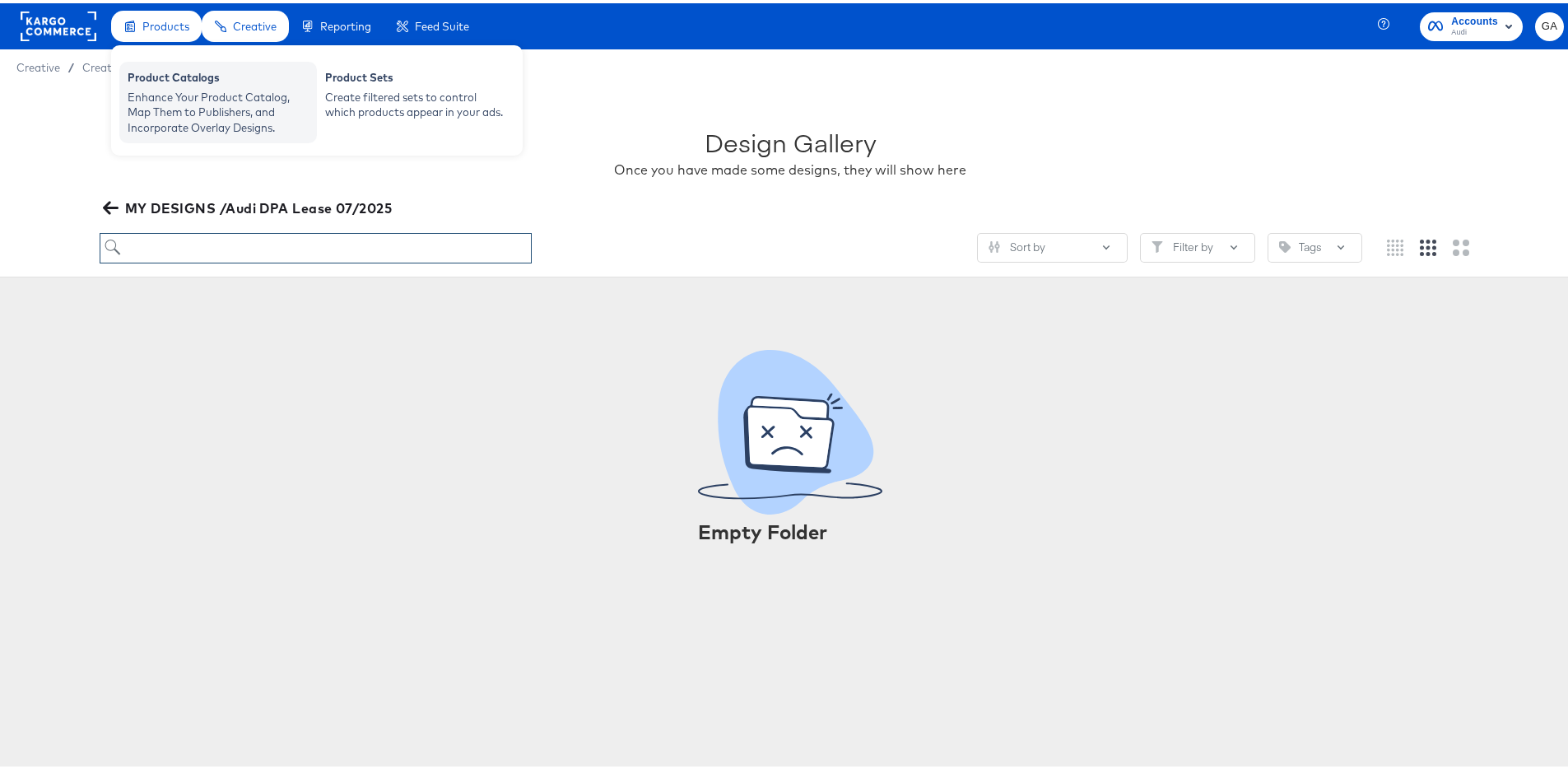 type on "CP-10519_LEASE_Product overlay_Lighthouse_Q5_Bottom Copy2 CP-10519_LEASE_Product overlay_Lighthouse_Q5_Top copy2 CP-10519_LEASE_Product overlay_Lighthouse_Summer_Bottom Copy" 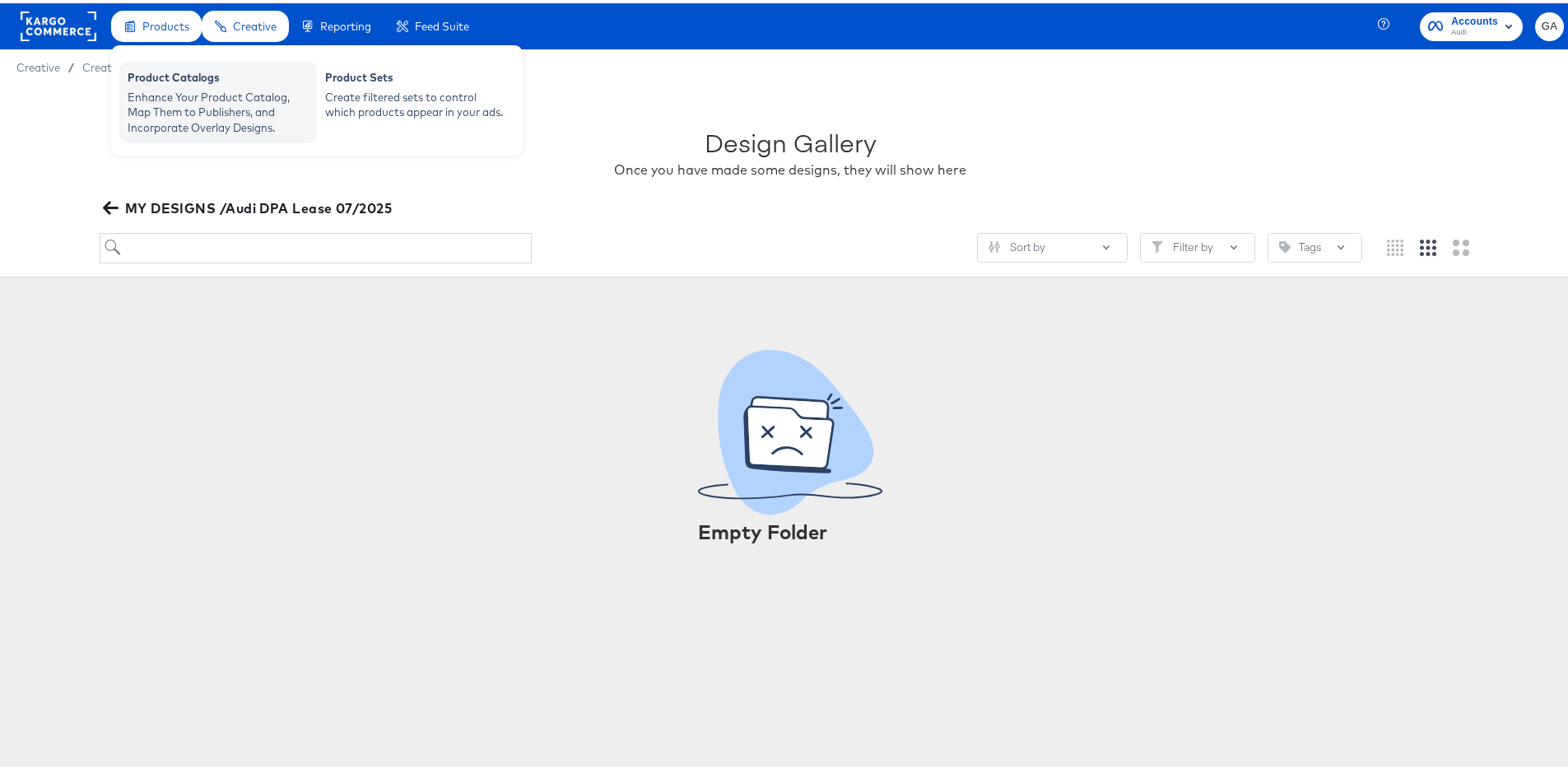scroll, scrollTop: 0, scrollLeft: 0, axis: both 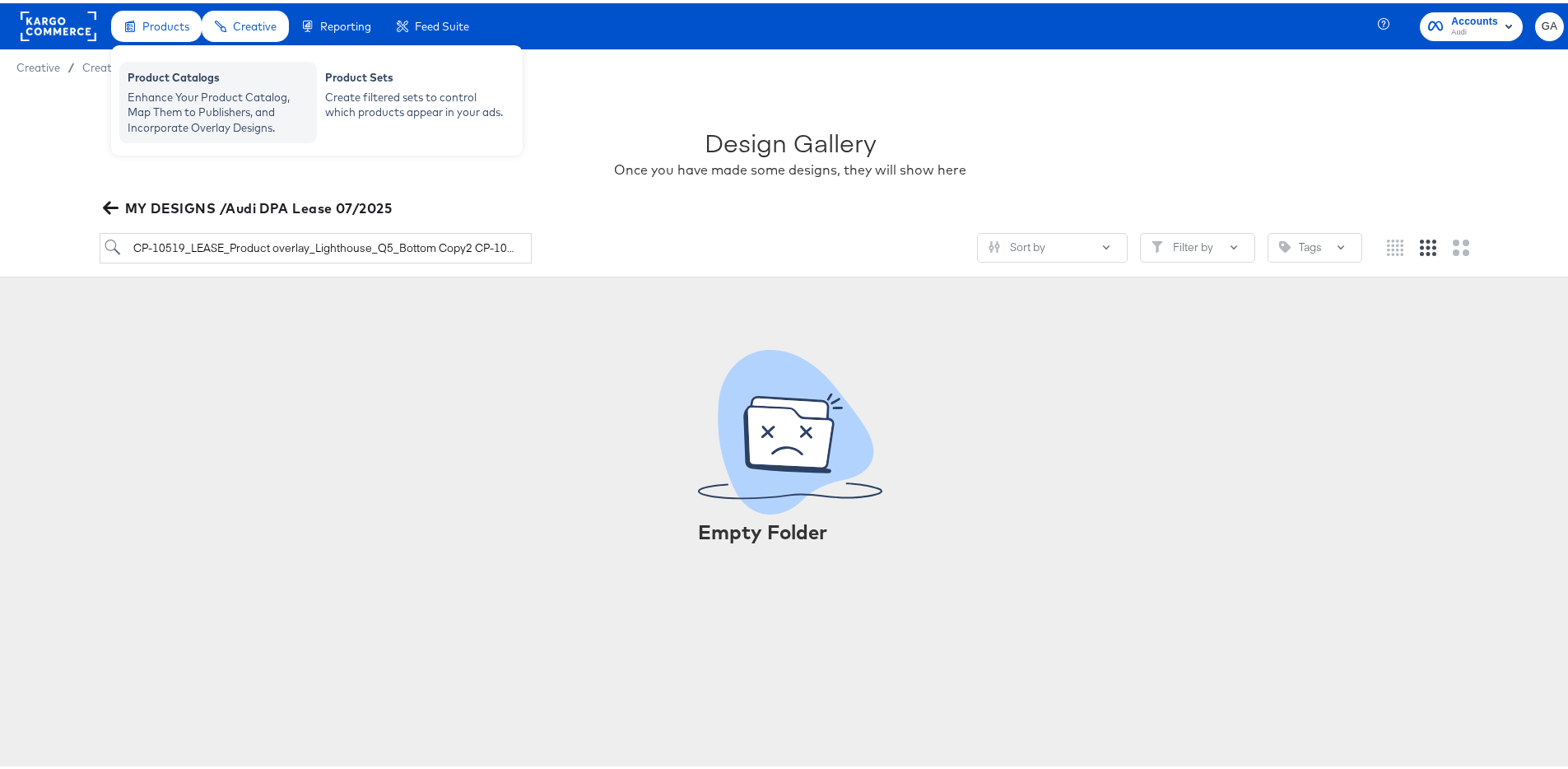 click on "Enhance Your Product Catalog, Map Them to Publishers, and Incorporate Overlay Designs." at bounding box center [218, 110] 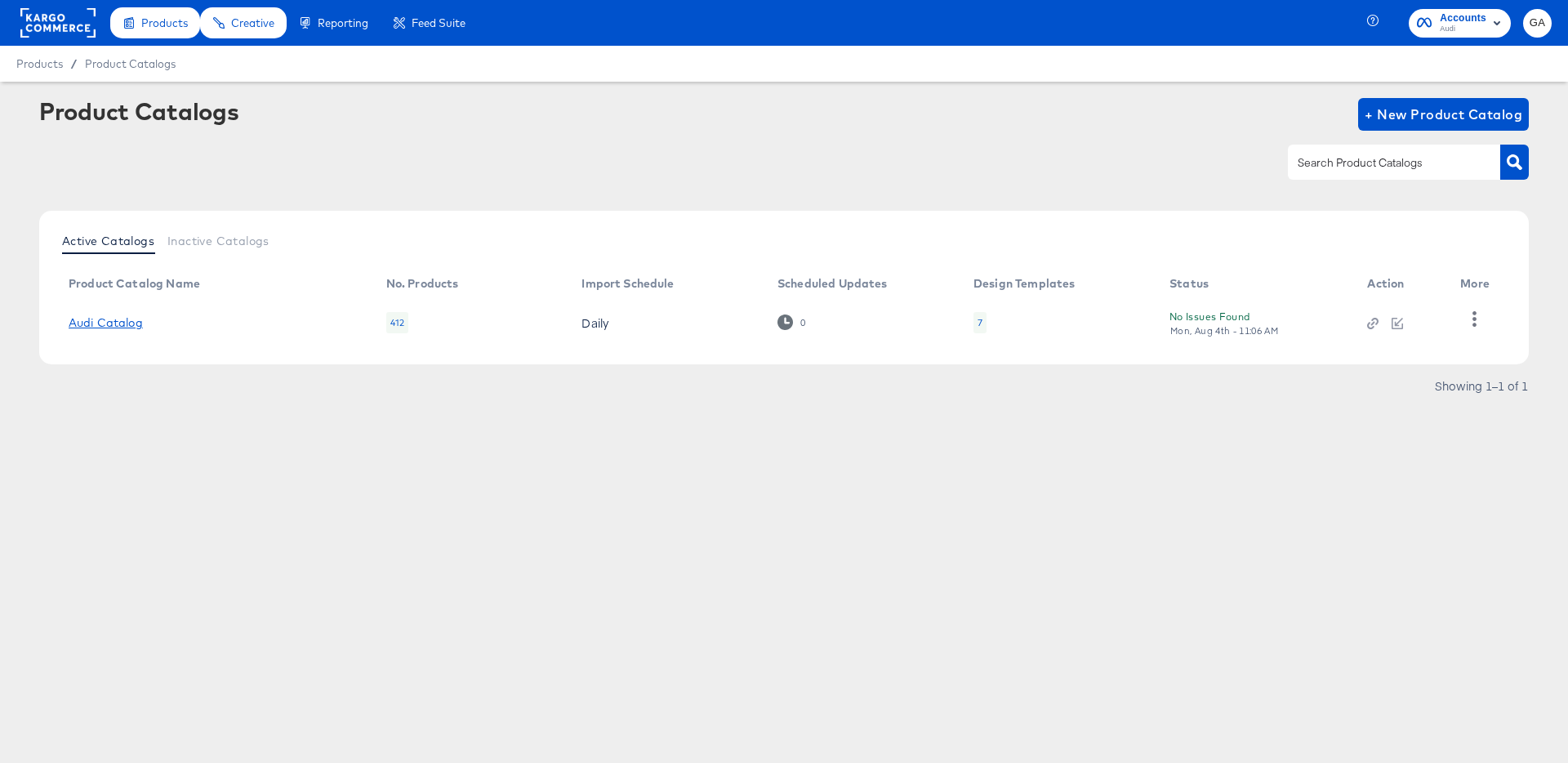 click on "Audi Catalog" at bounding box center (105, 323) 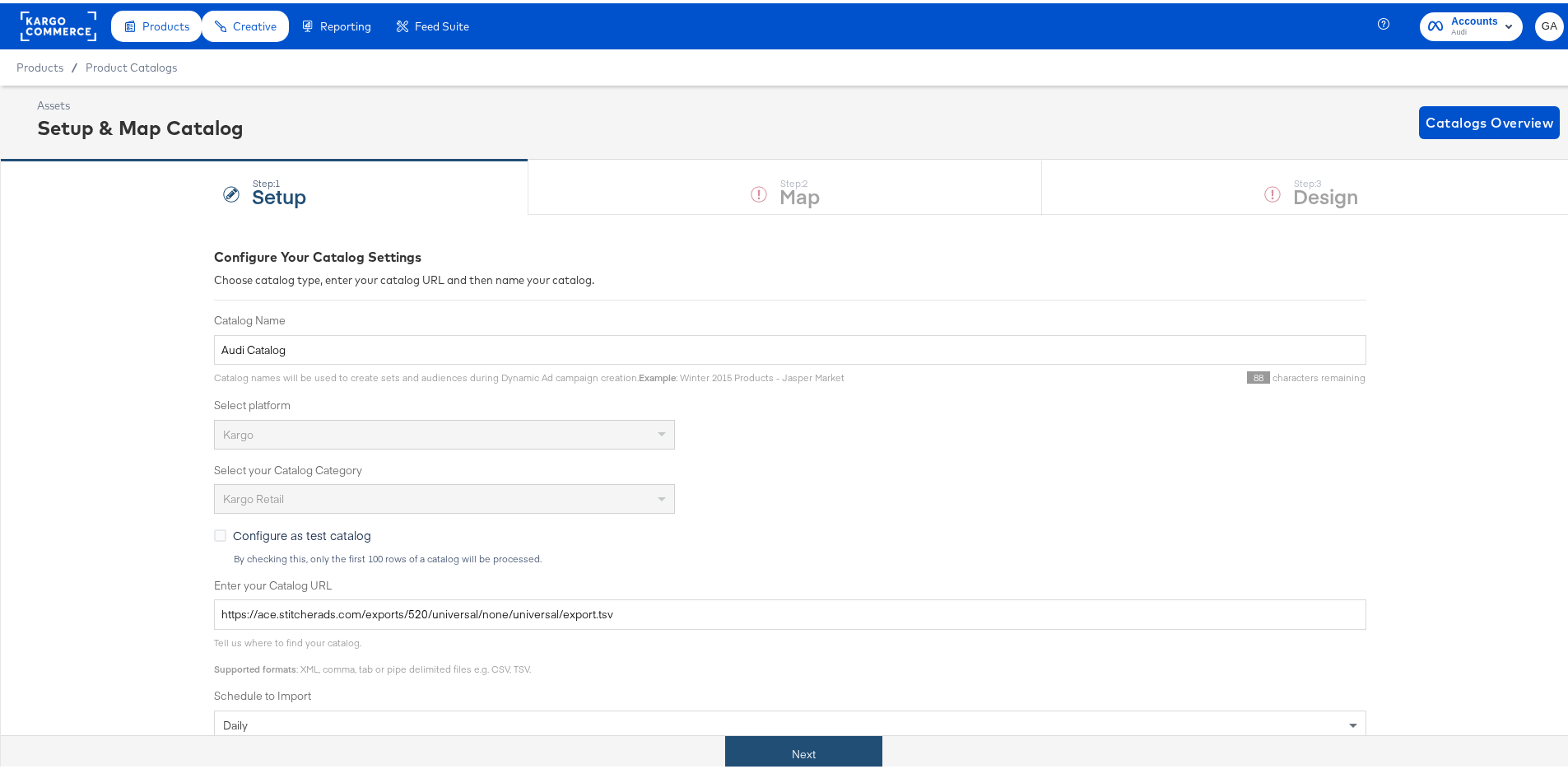 click on "Next" at bounding box center (803, 751) 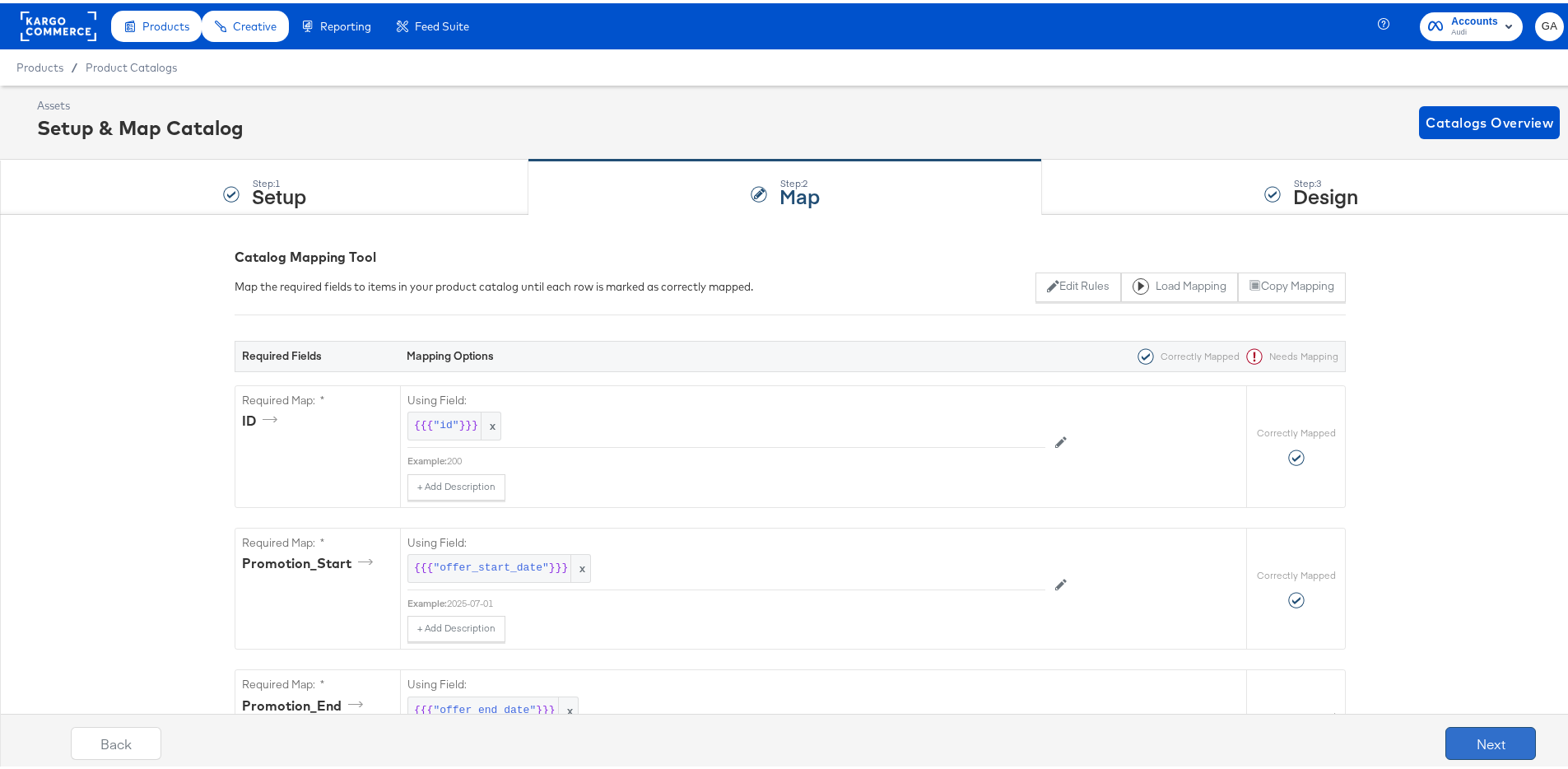 click on "Next" at bounding box center [1491, 740] 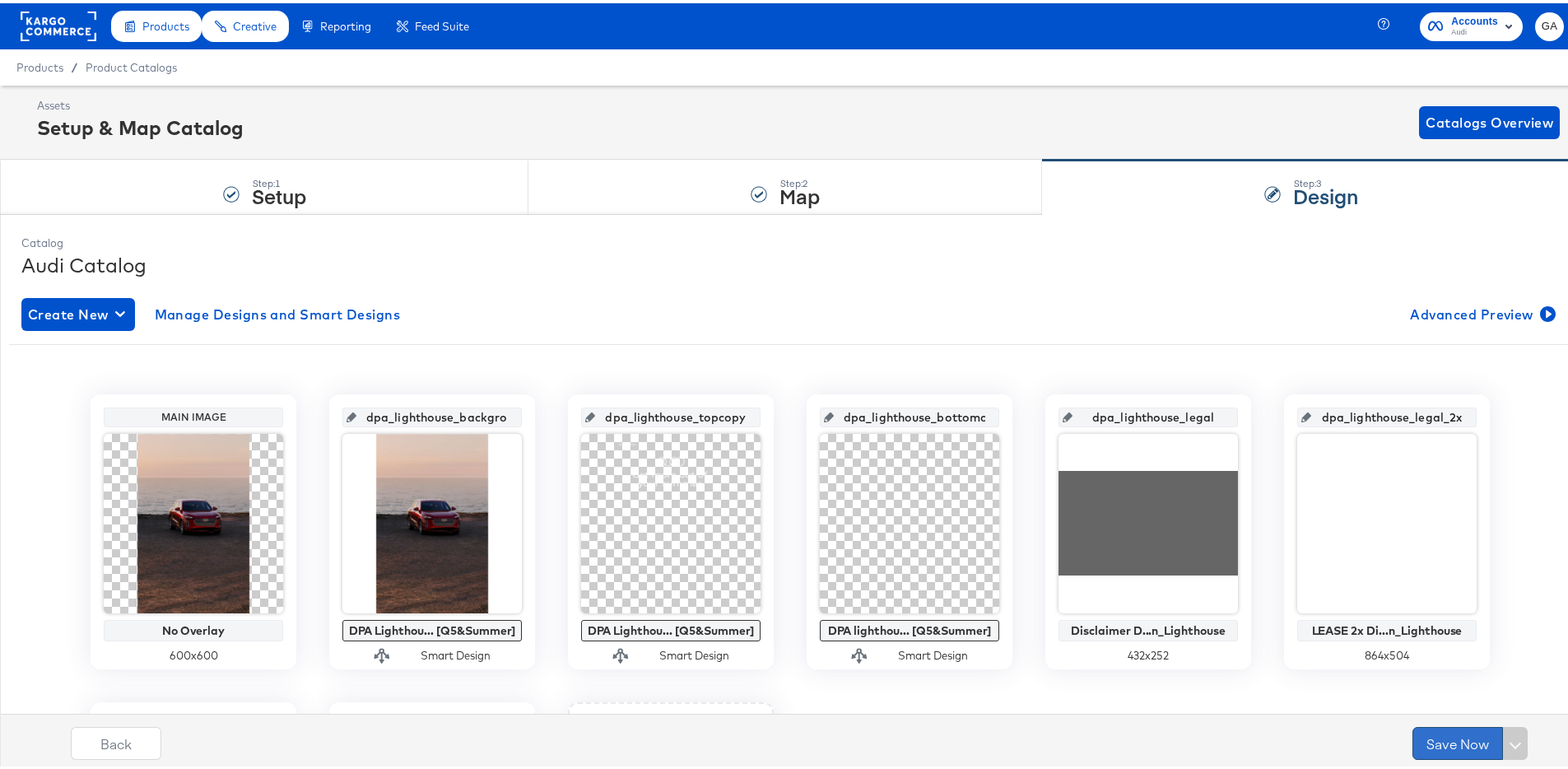 click on "Save Now" at bounding box center [1458, 740] 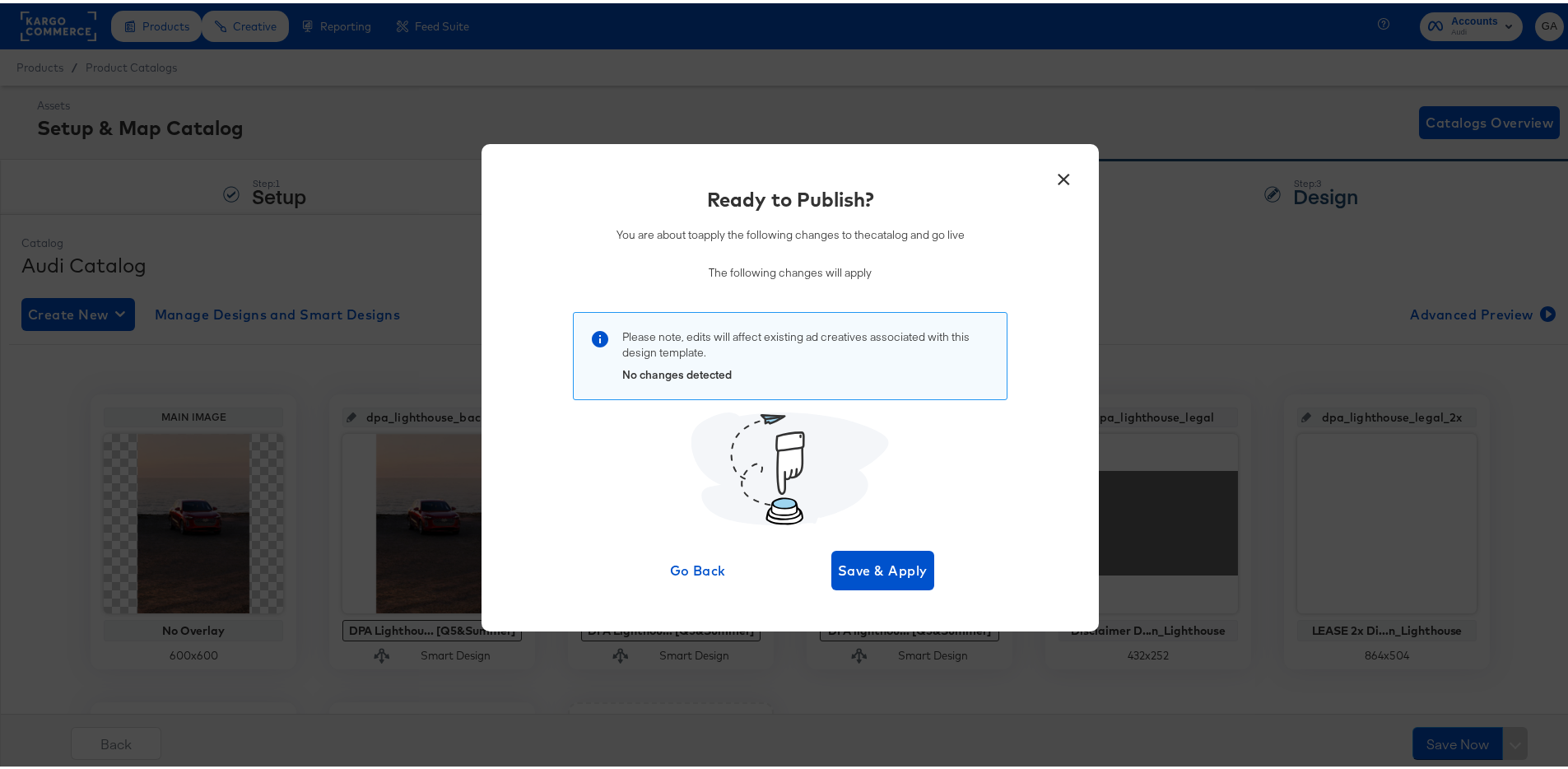 click on "×" at bounding box center [1063, 172] 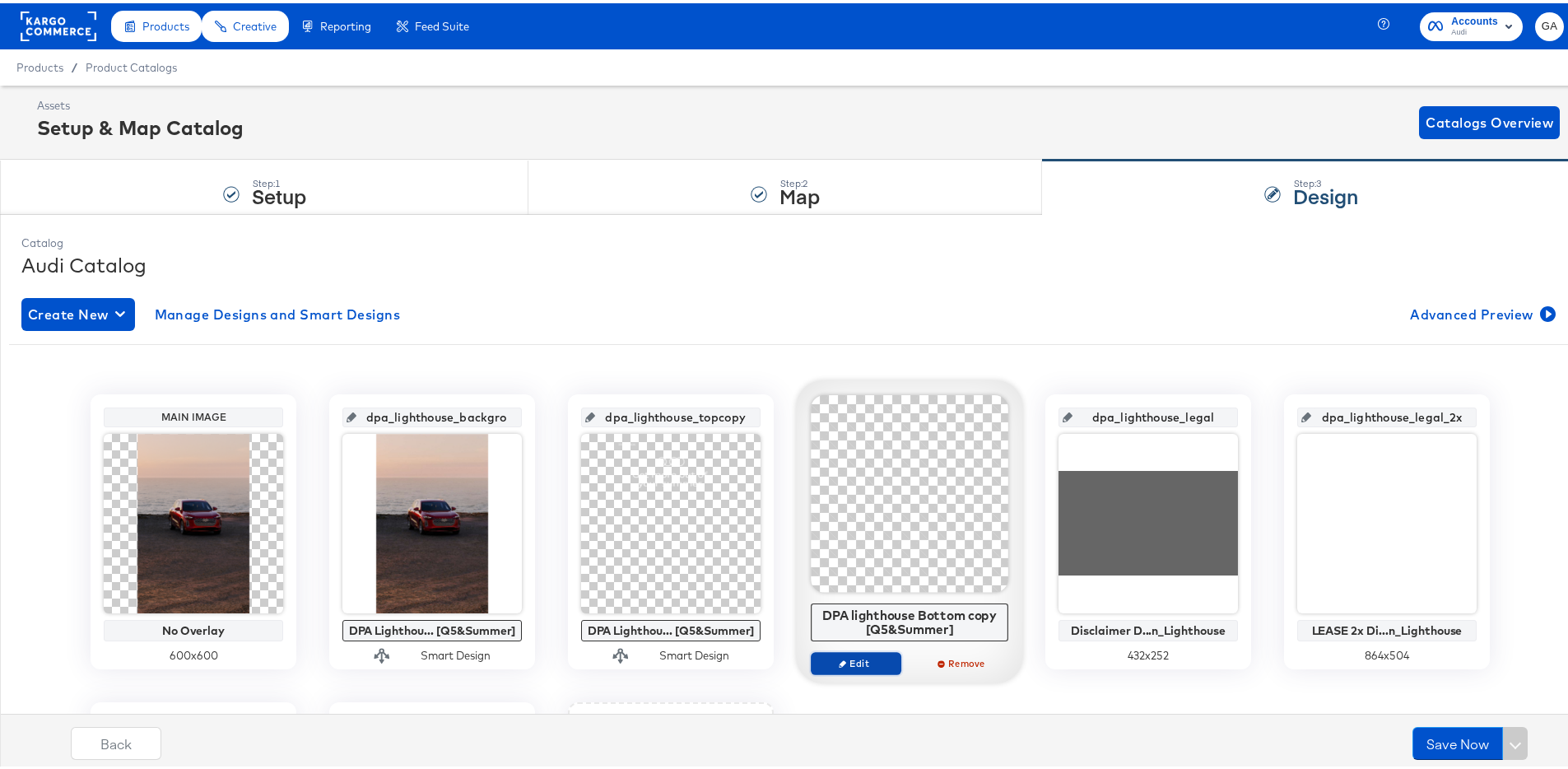 click 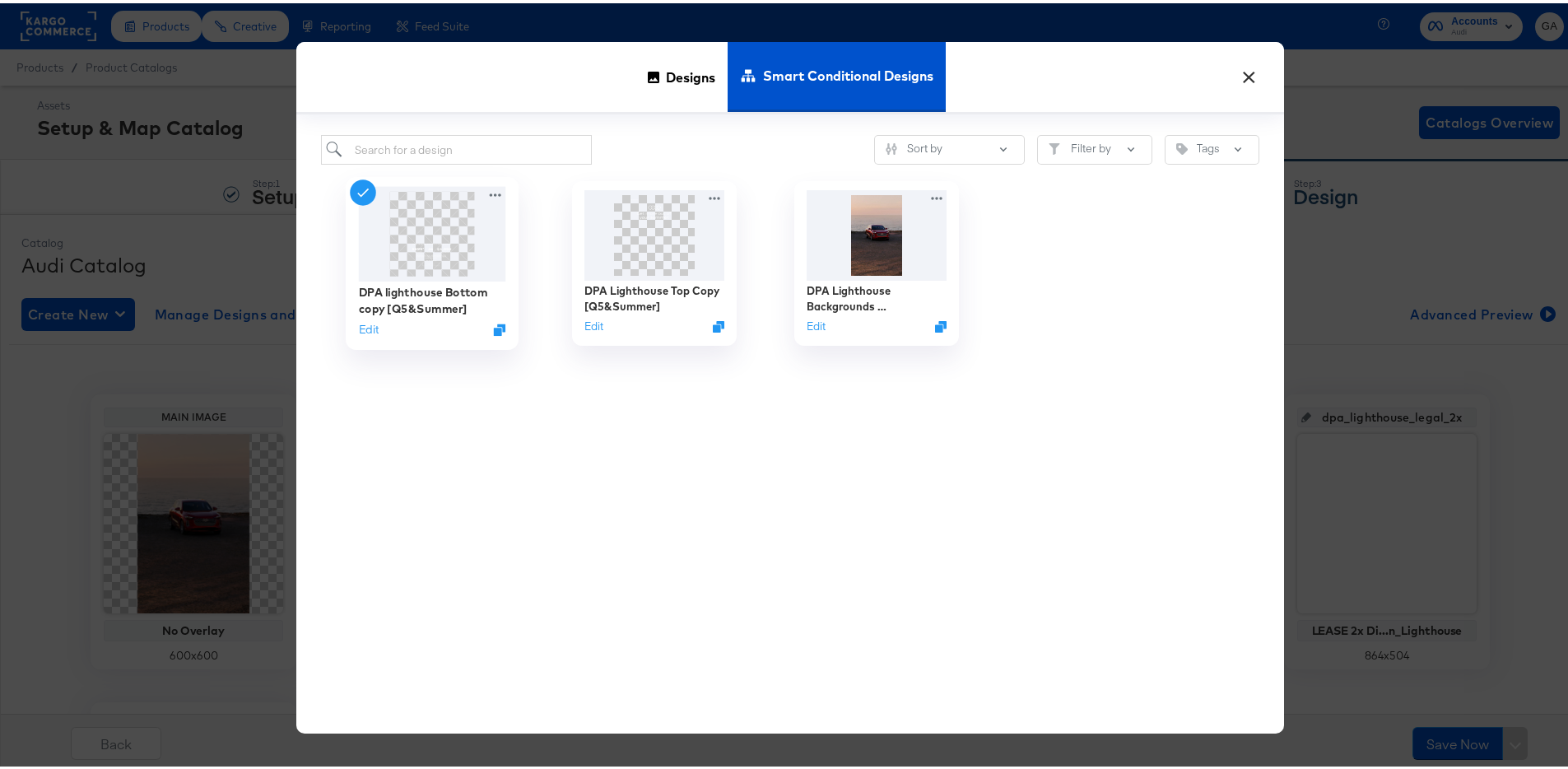 click at bounding box center (432, 231) 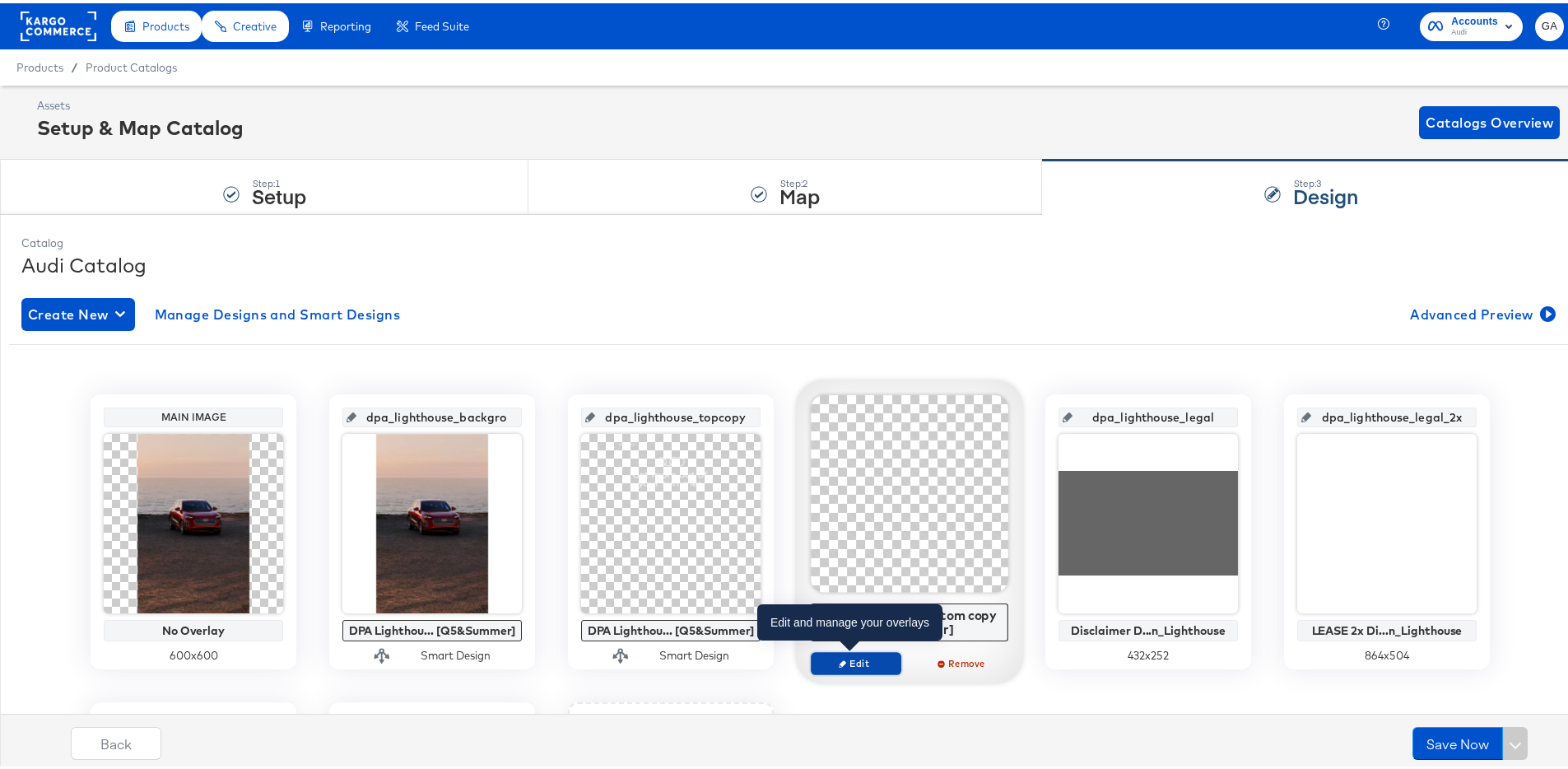 click 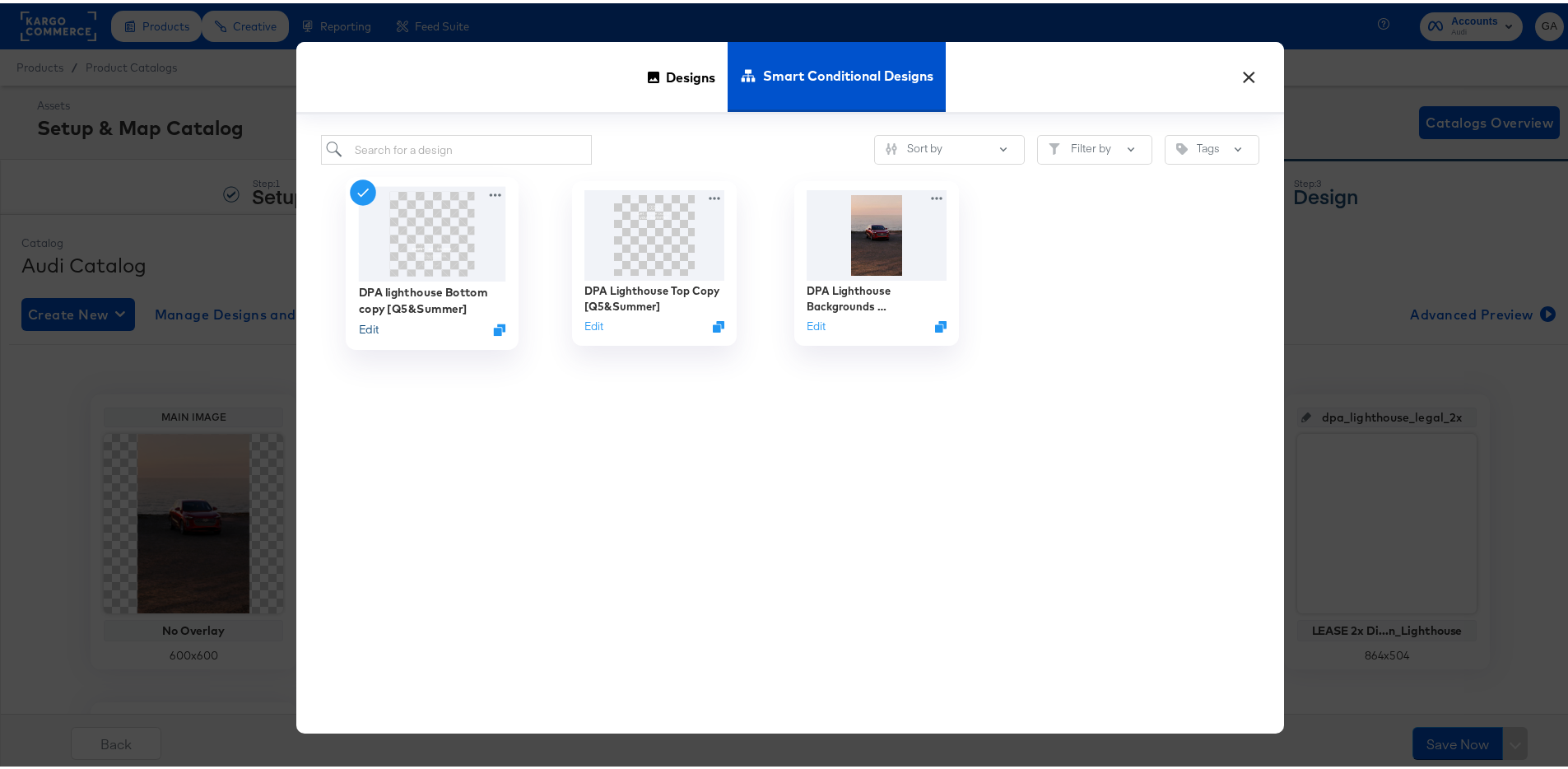 click on "Edit" at bounding box center (369, 326) 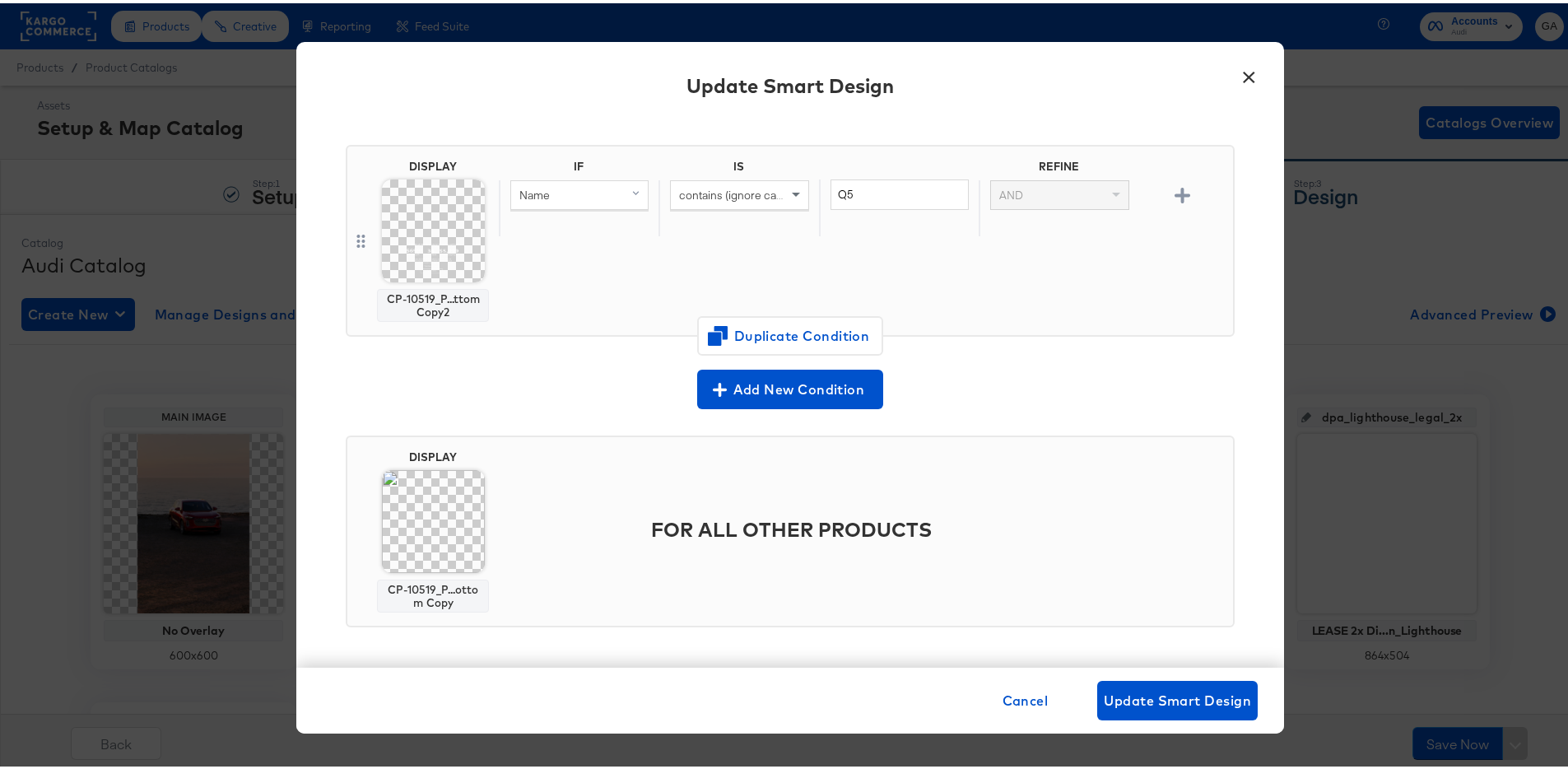scroll, scrollTop: 109, scrollLeft: 0, axis: vertical 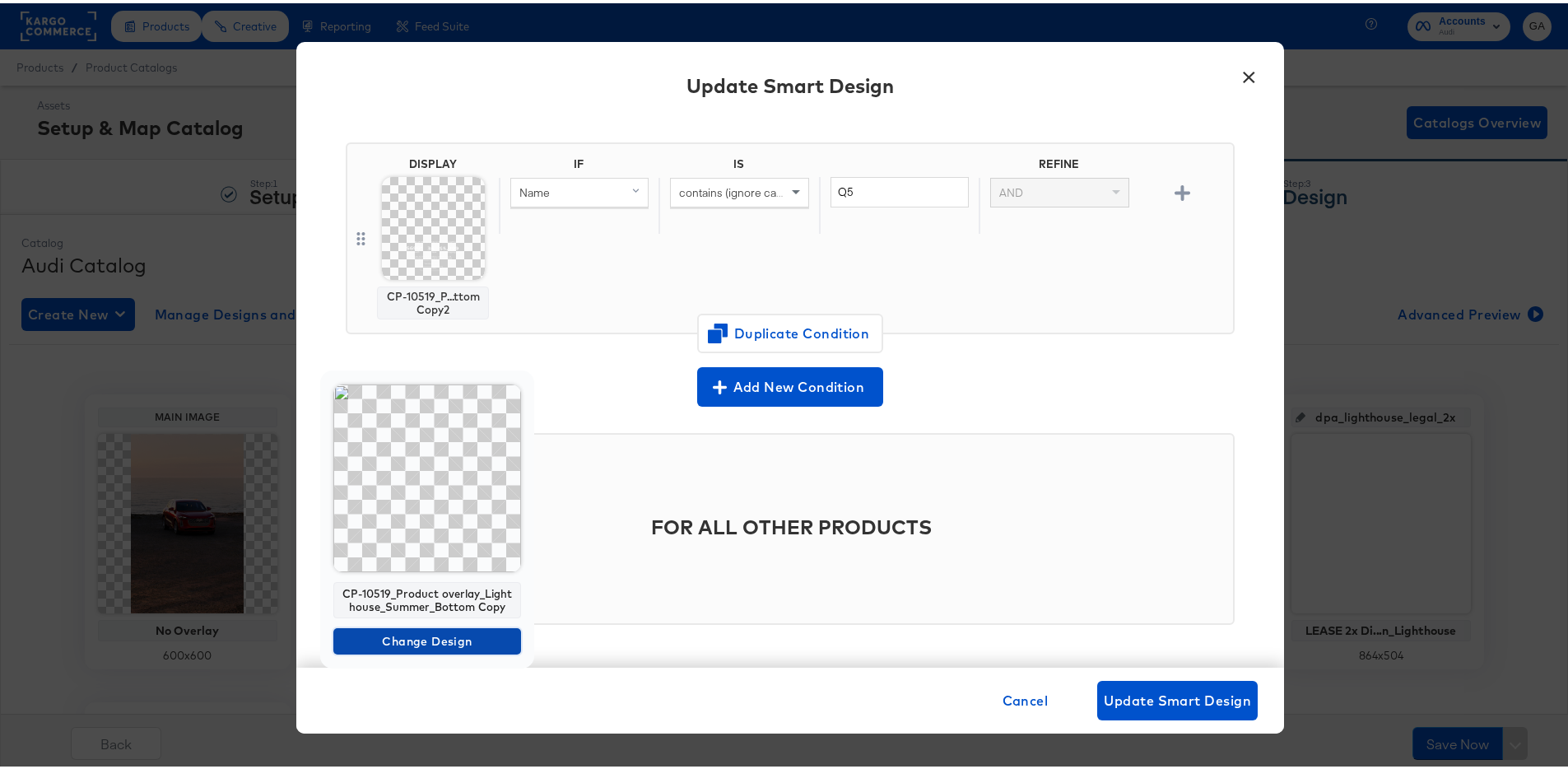 click on "Change Design" at bounding box center (427, 638) 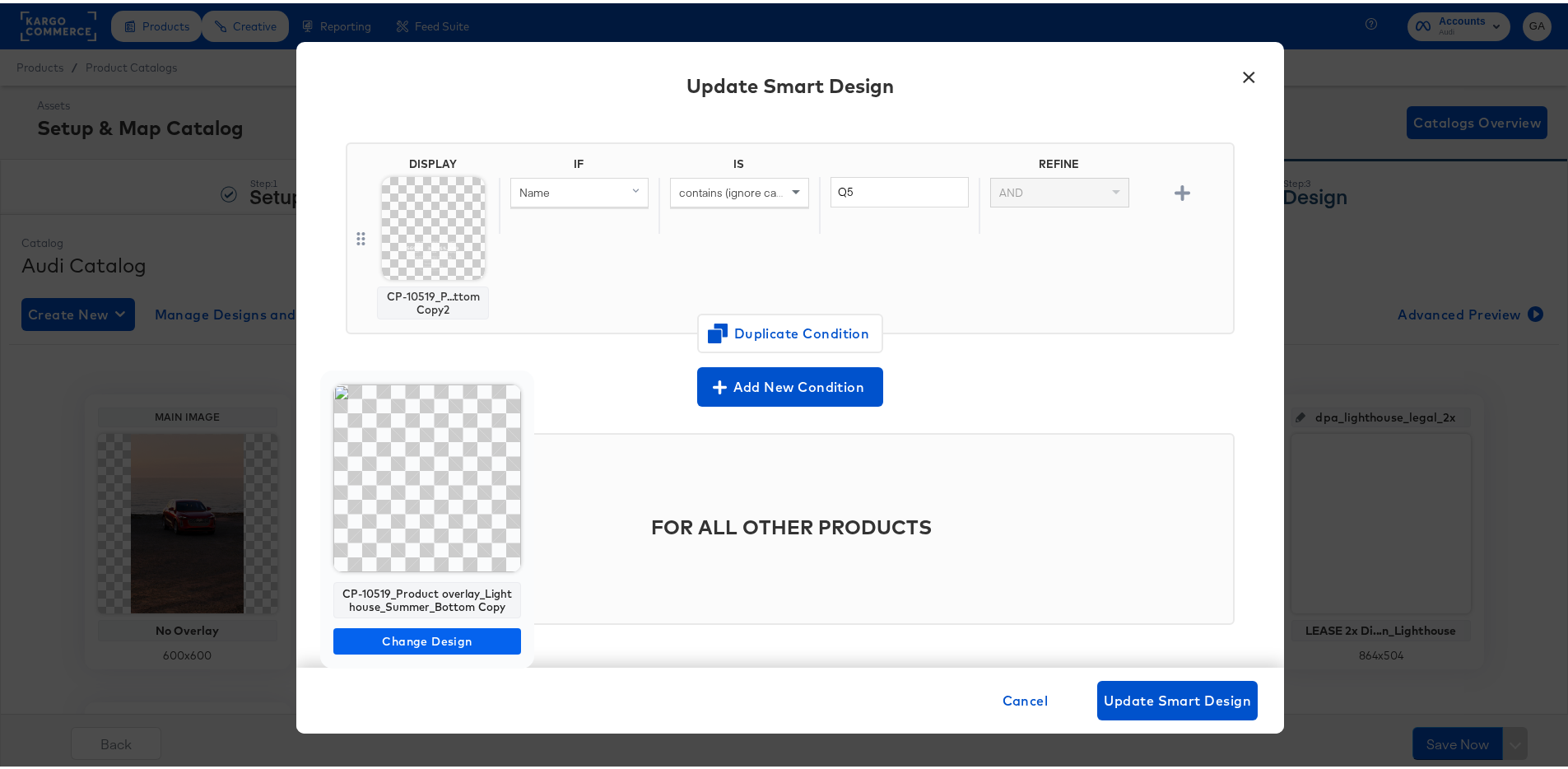 scroll, scrollTop: 0, scrollLeft: 0, axis: both 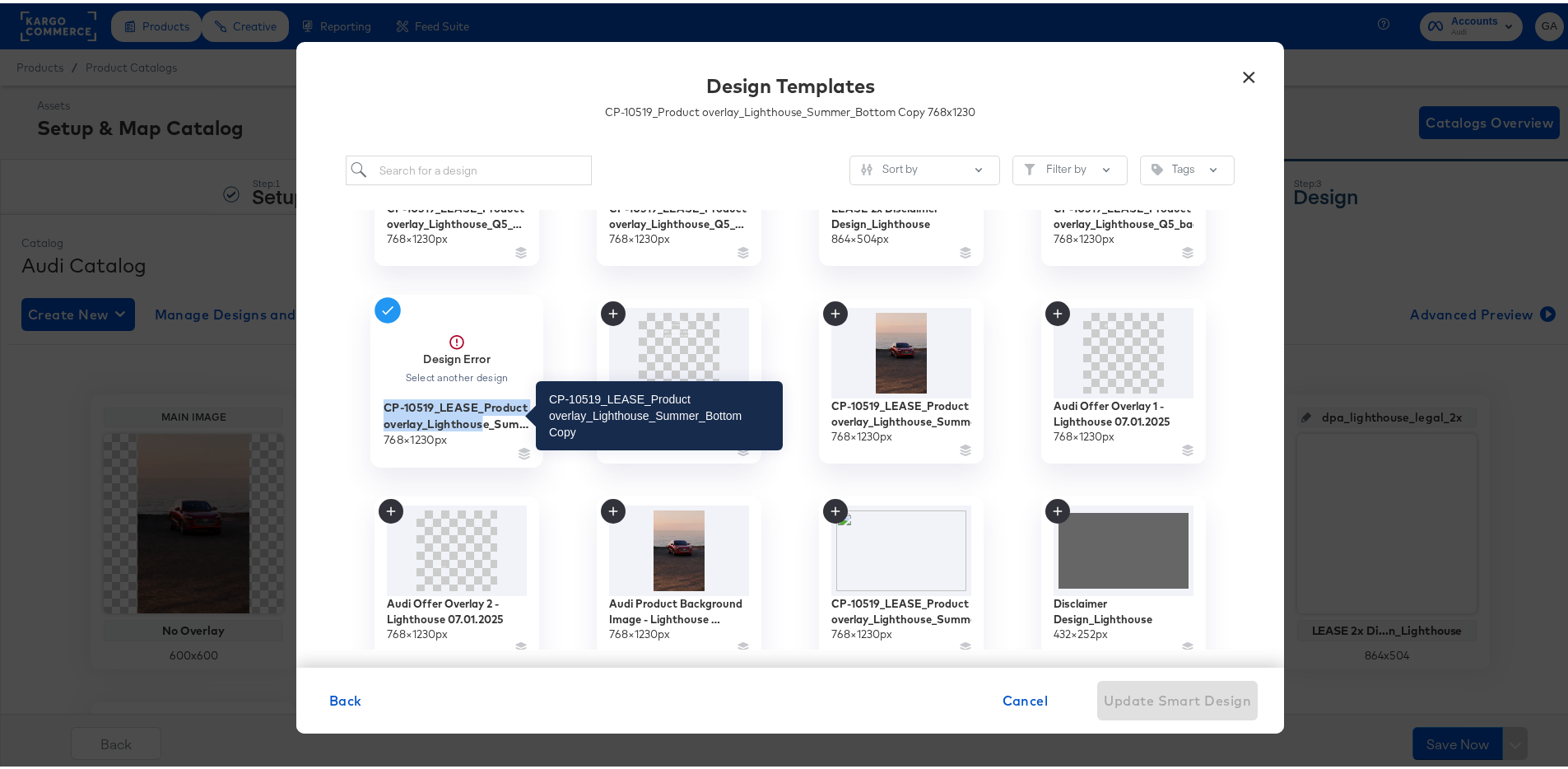 drag, startPoint x: 377, startPoint y: 402, endPoint x: 477, endPoint y: 421, distance: 101.789 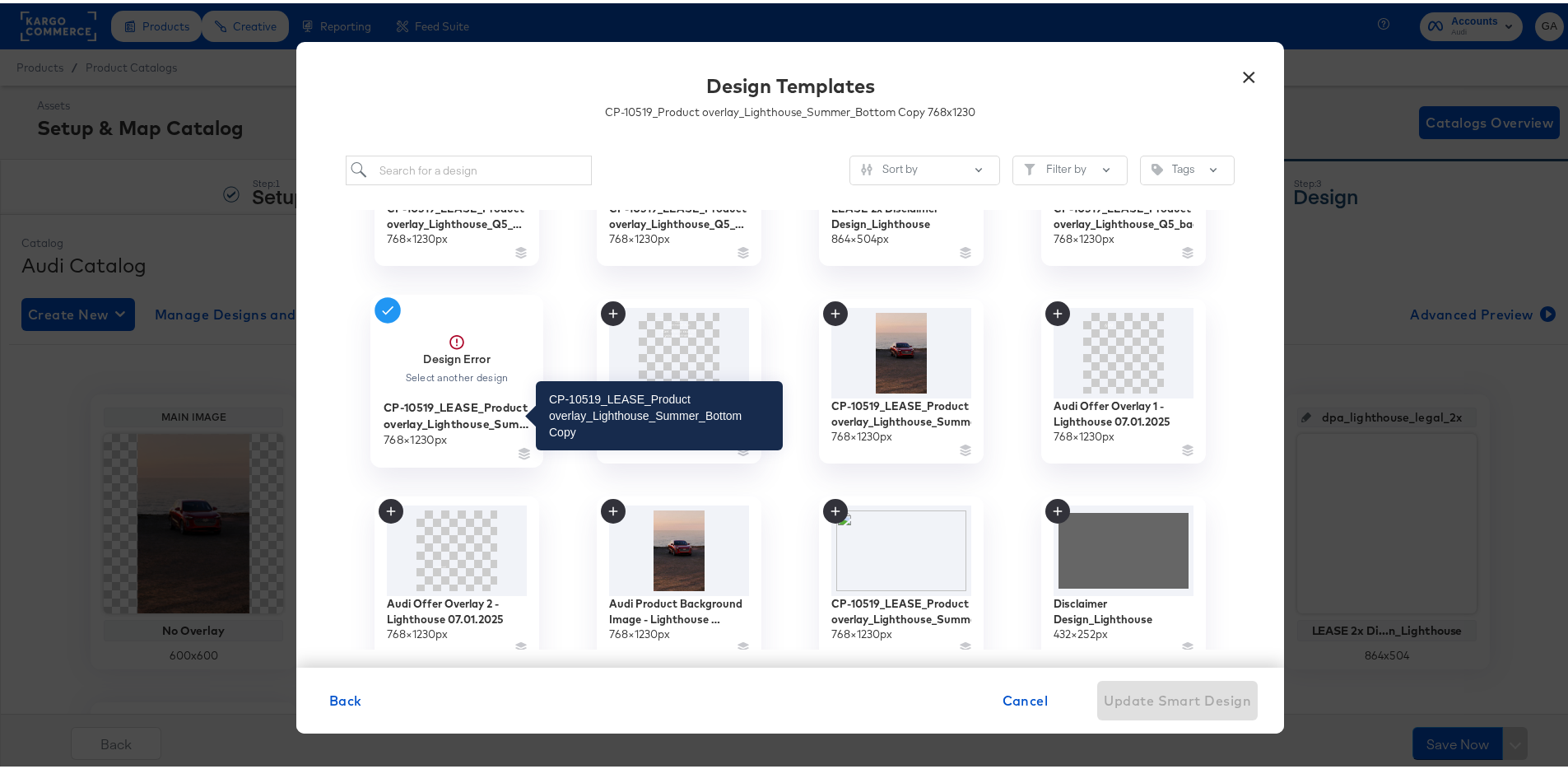 scroll, scrollTop: 109, scrollLeft: 0, axis: vertical 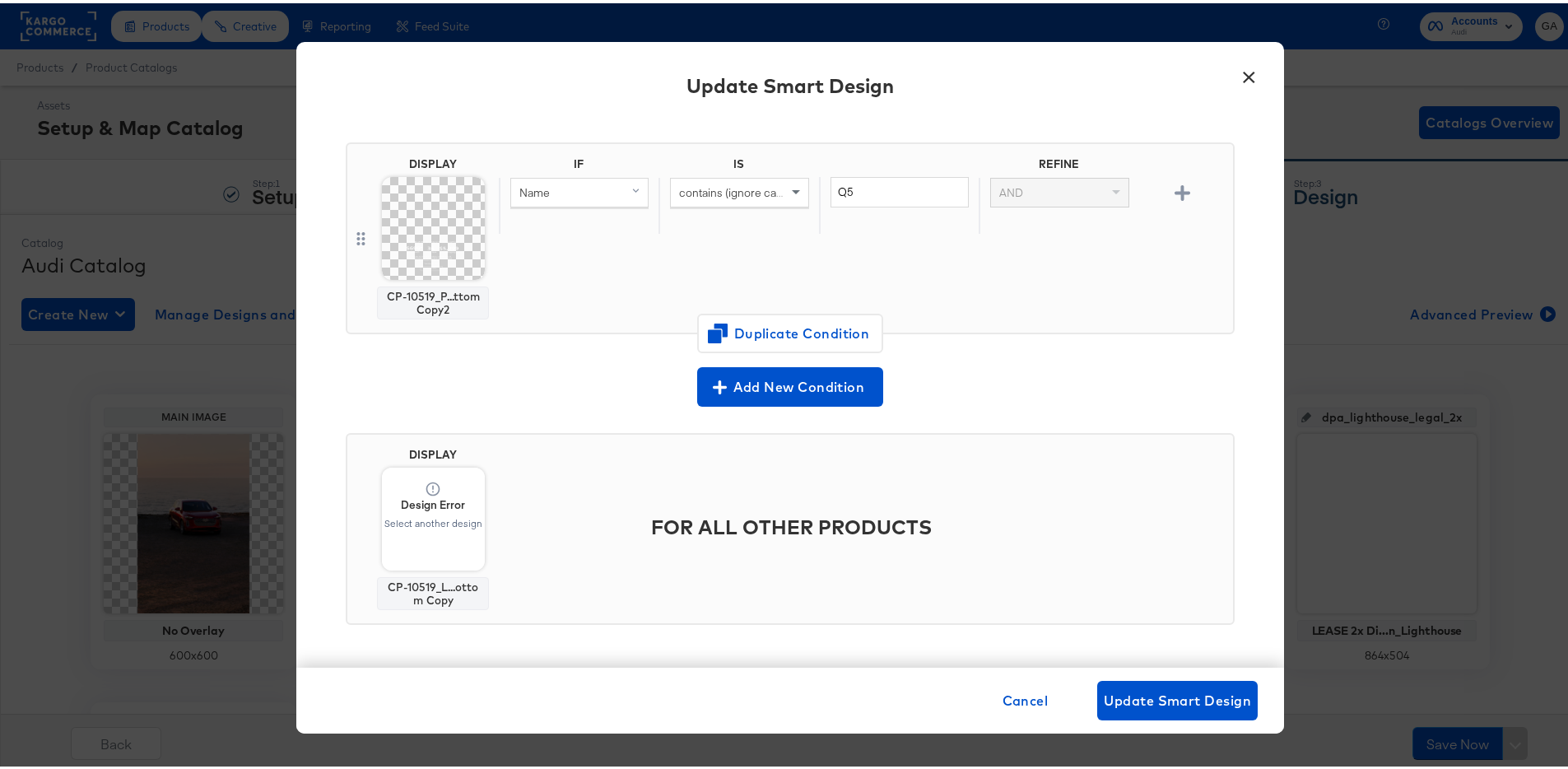 click on "CP-10519_L...ottom Copy" at bounding box center [433, 590] 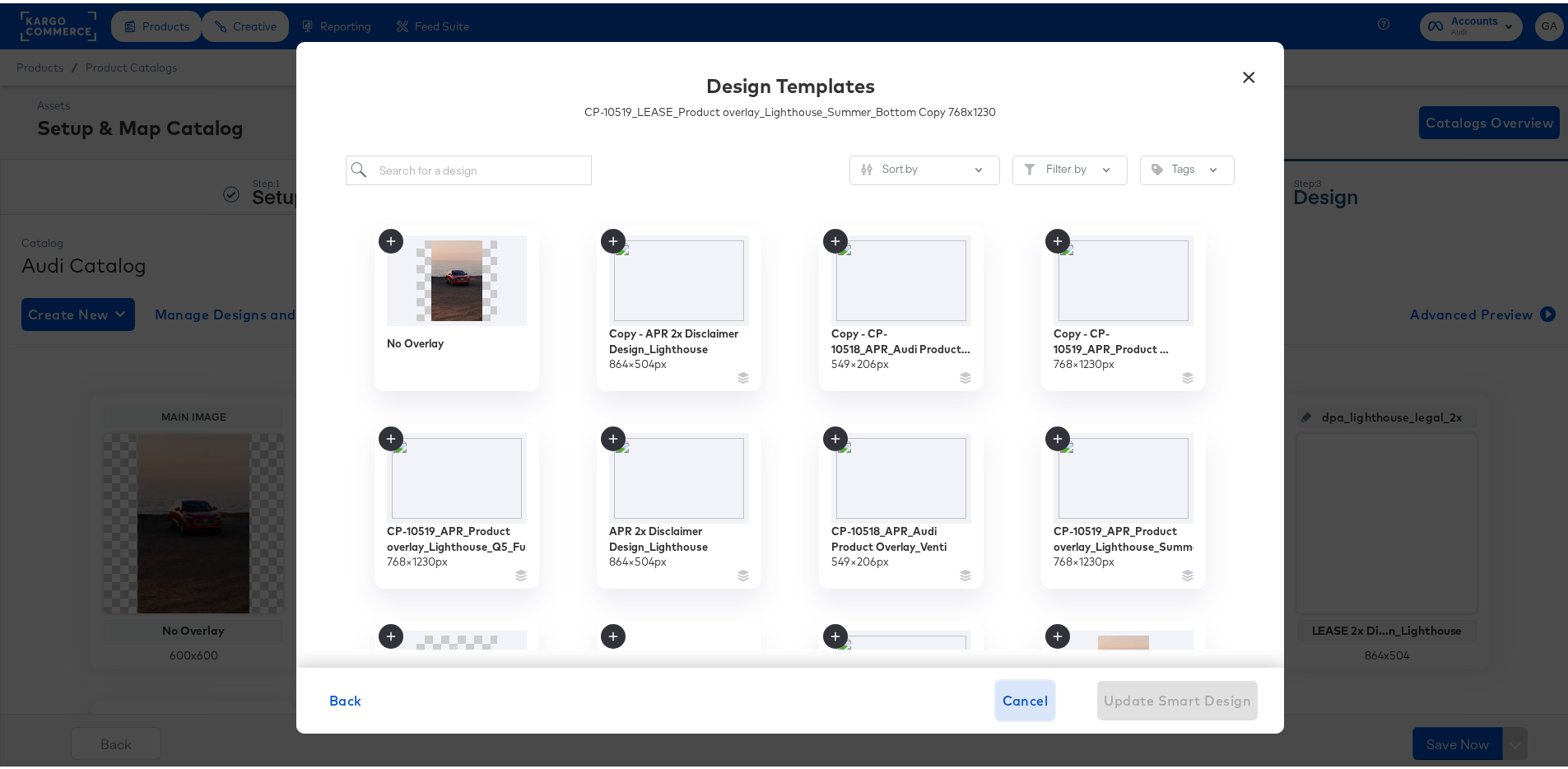 click on "Cancel" at bounding box center [1026, 697] 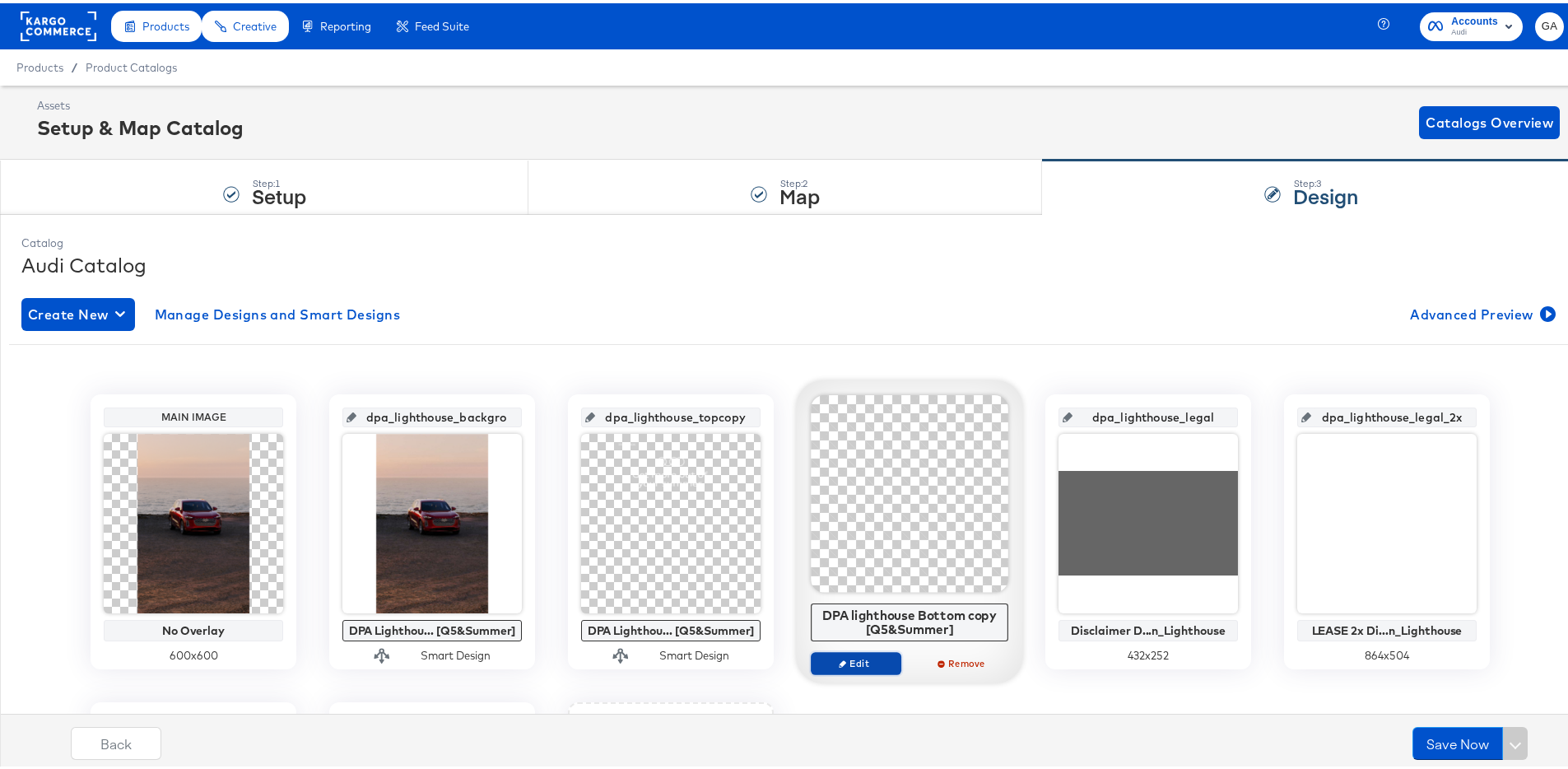 click on "Edit" at bounding box center [856, 659] 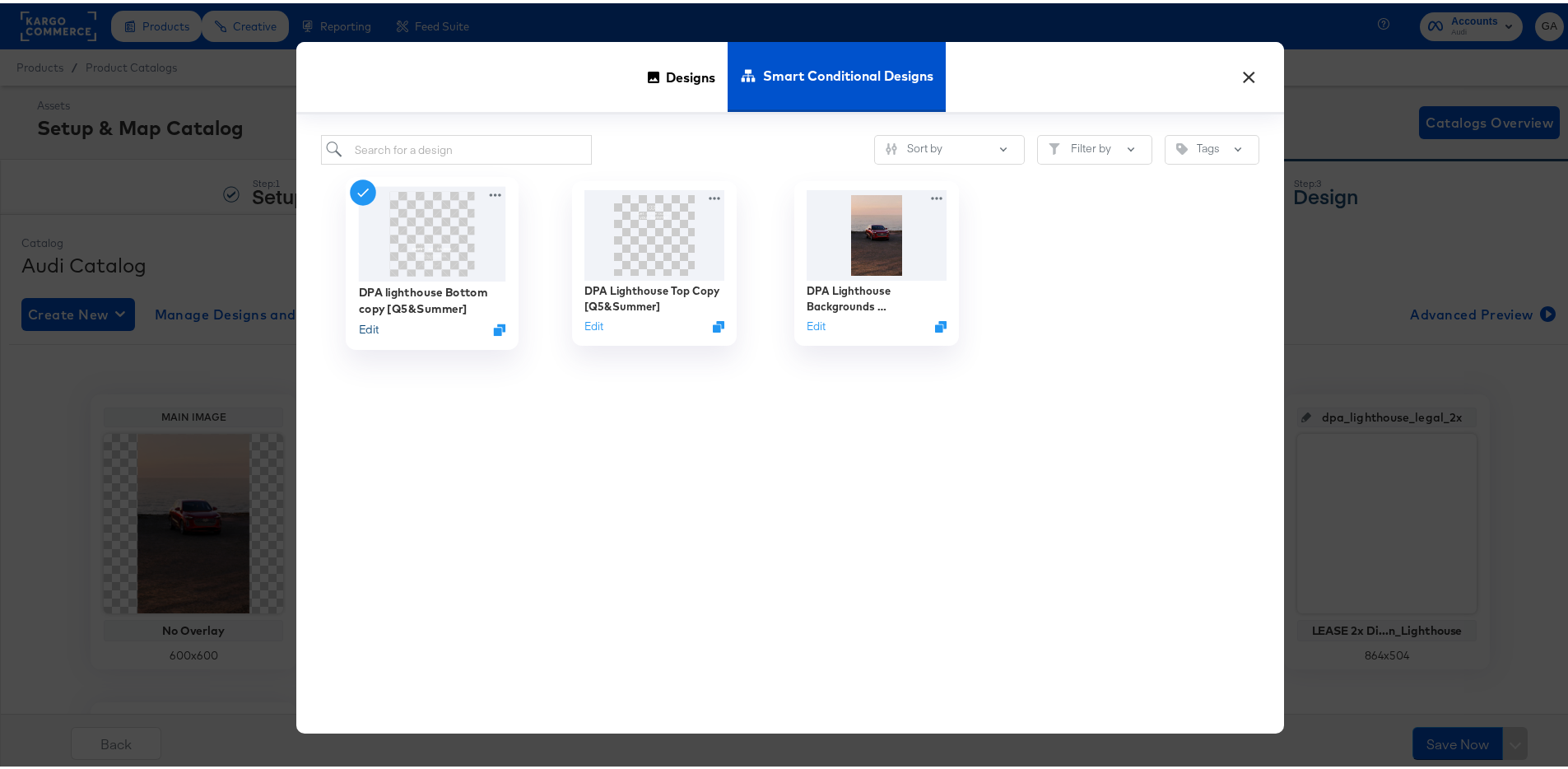 click on "Edit" at bounding box center (369, 326) 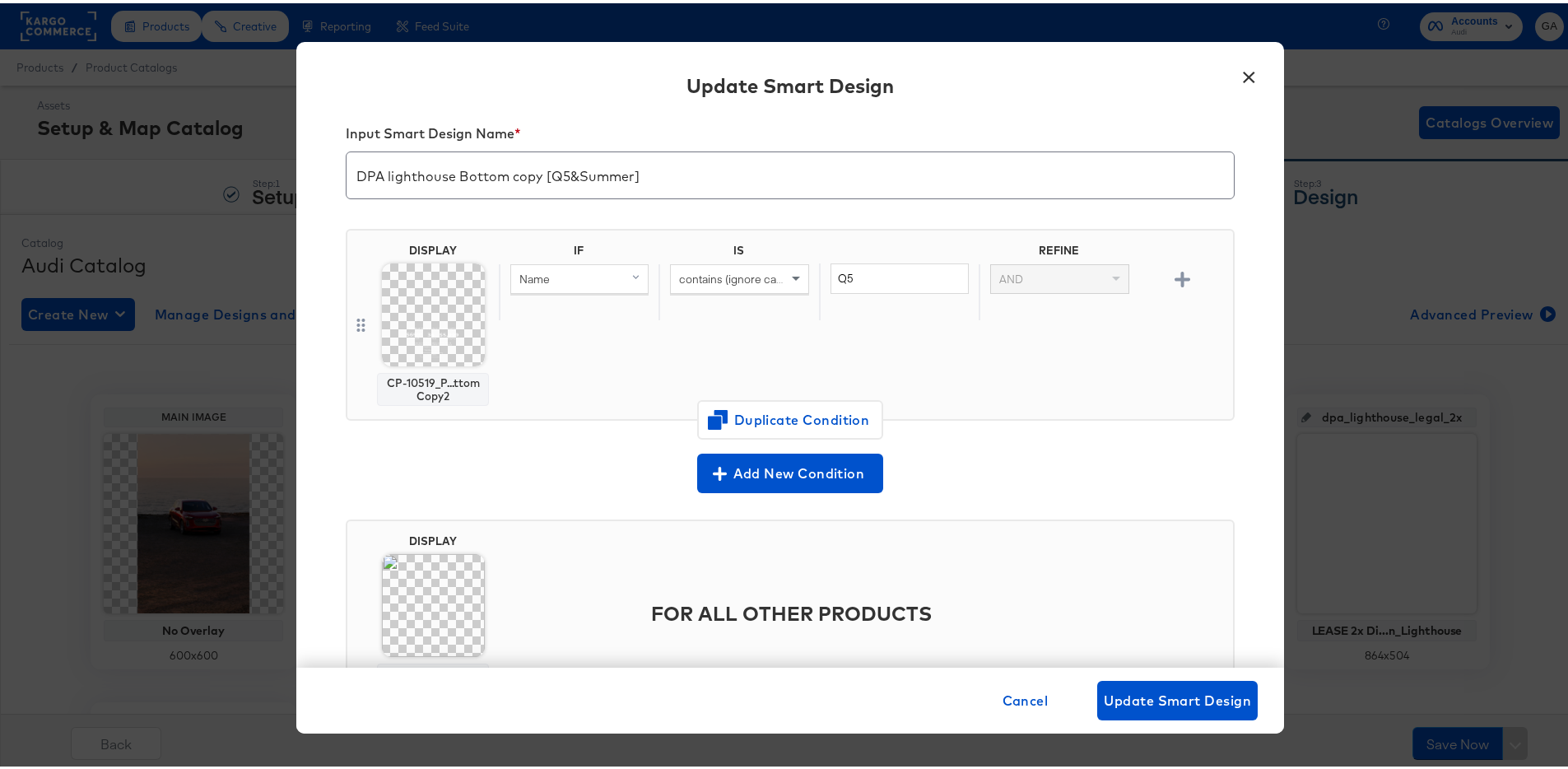 scroll, scrollTop: 109, scrollLeft: 0, axis: vertical 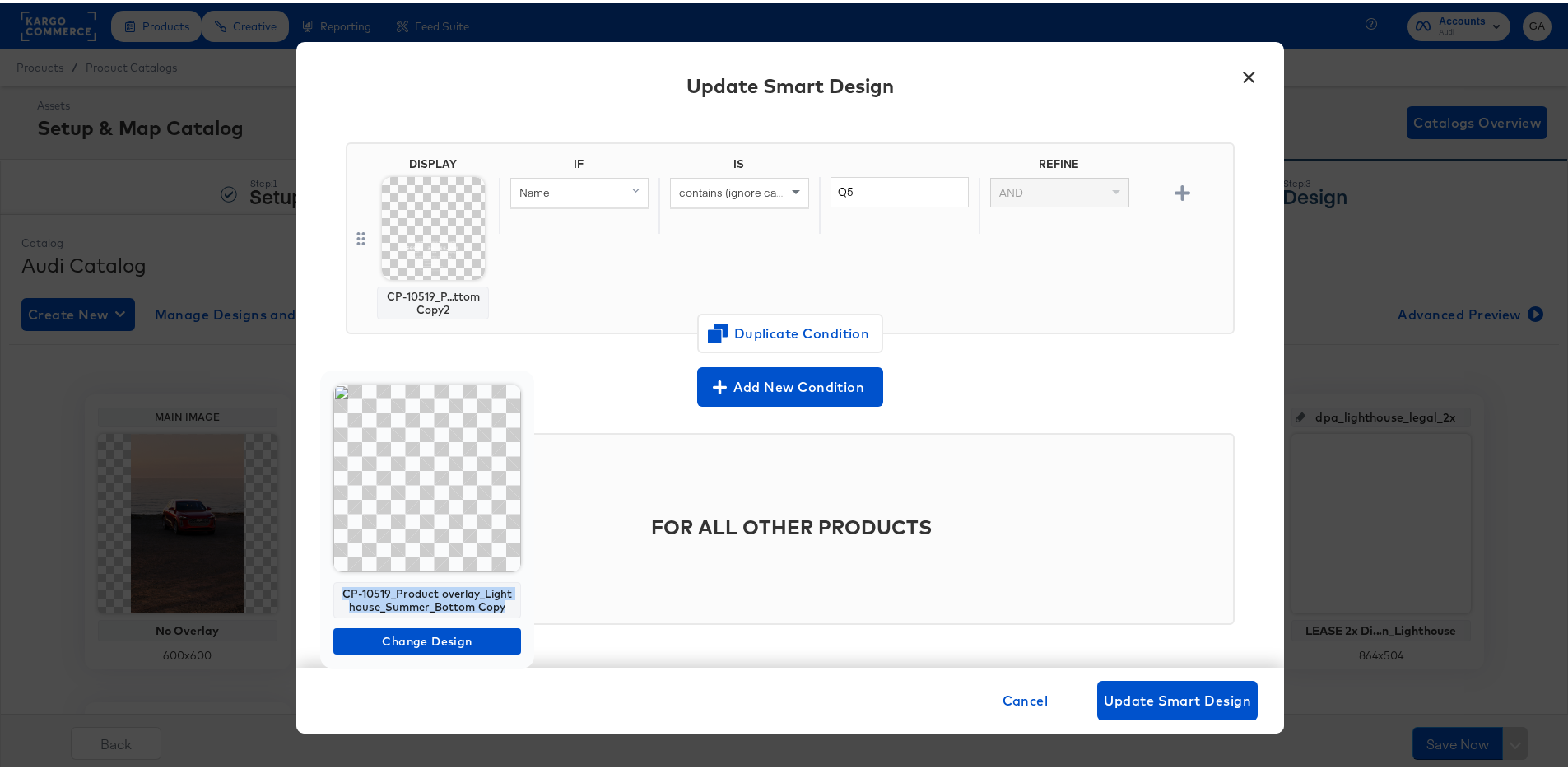 drag, startPoint x: 345, startPoint y: 591, endPoint x: 509, endPoint y: 605, distance: 164.59648 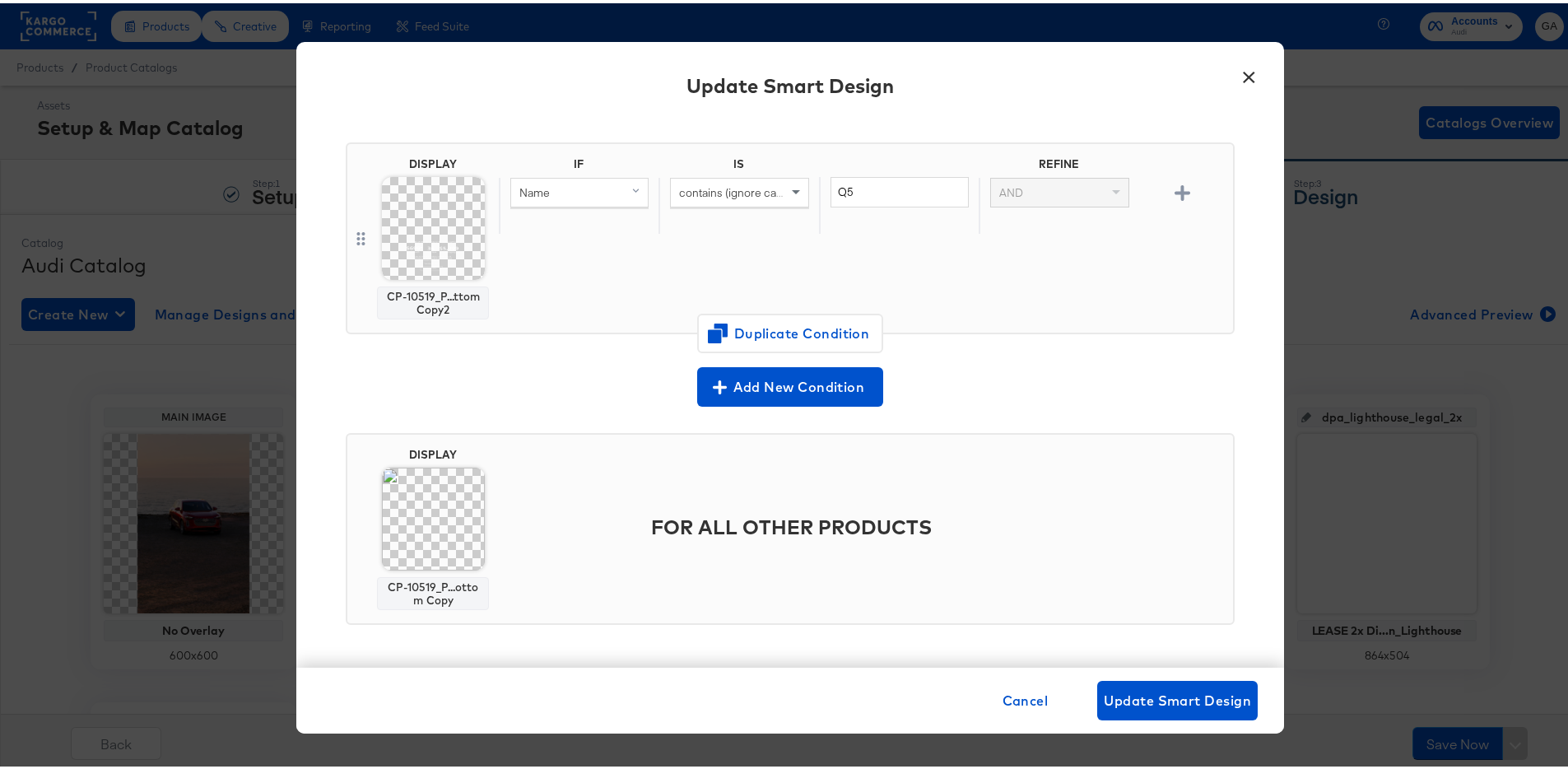 click on "CP-10519_P...ottom Copy" at bounding box center [433, 590] 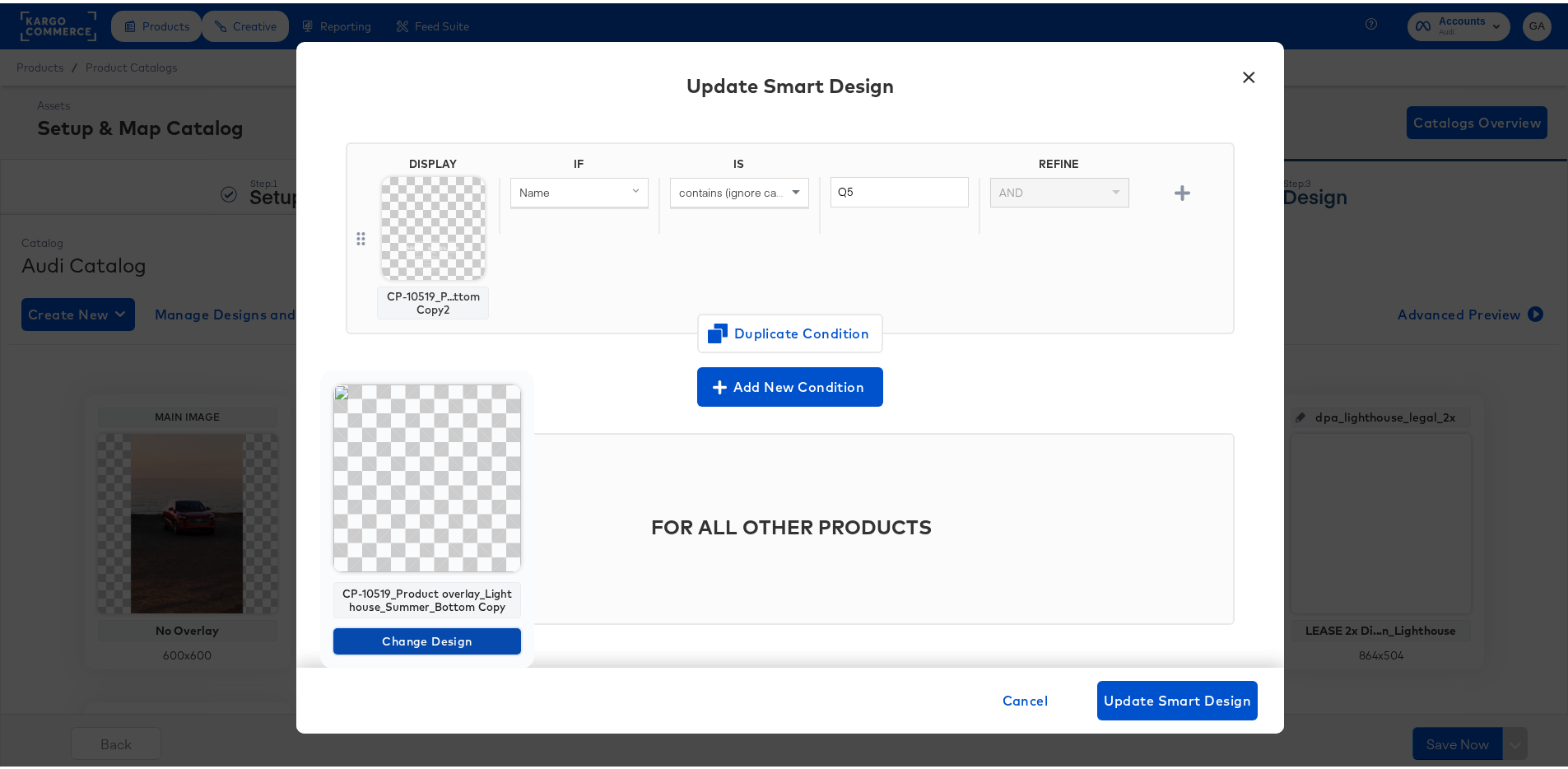 click on "Change Design" at bounding box center [427, 638] 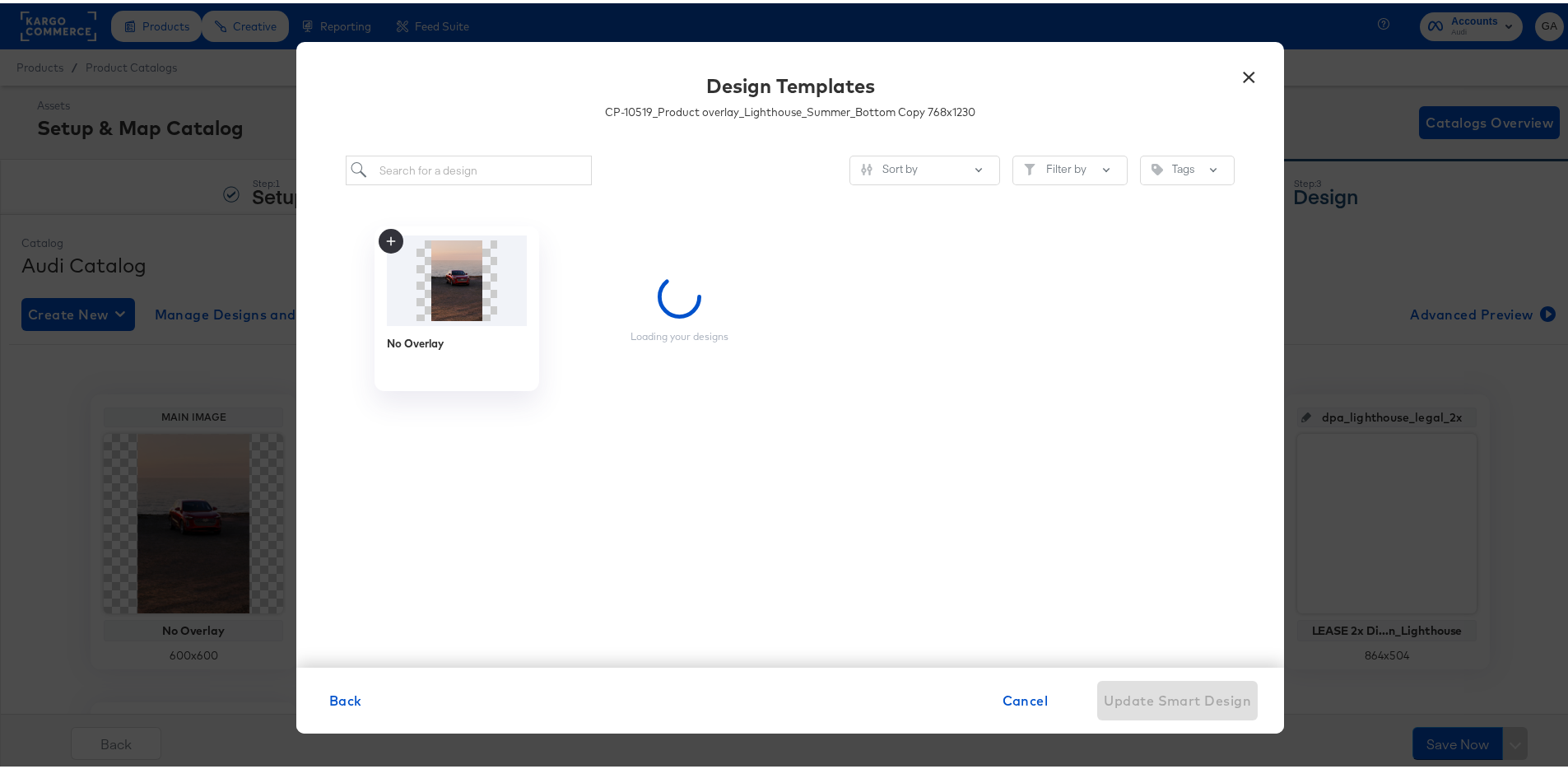scroll, scrollTop: 0, scrollLeft: 0, axis: both 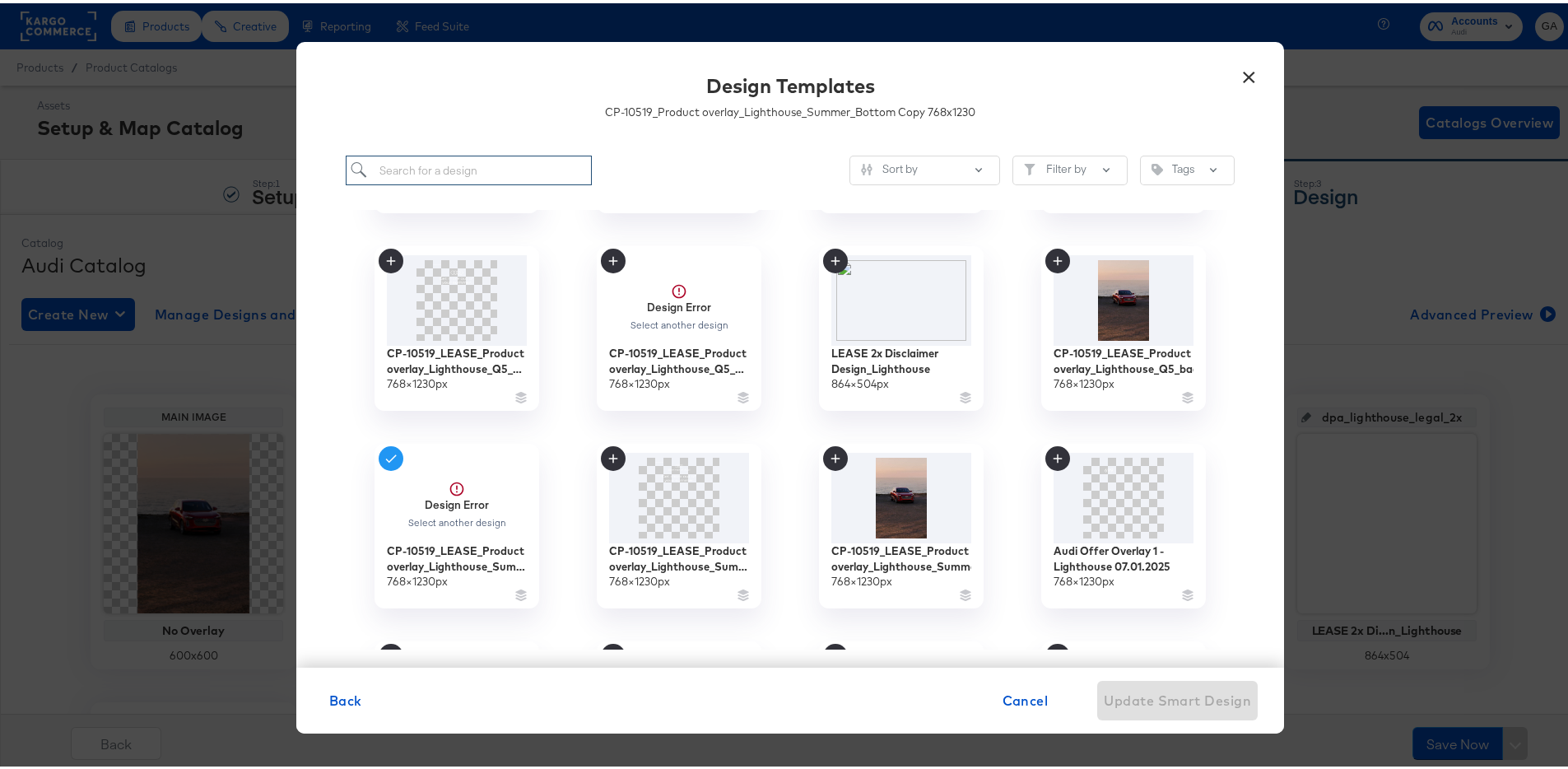 click at bounding box center [468, 167] 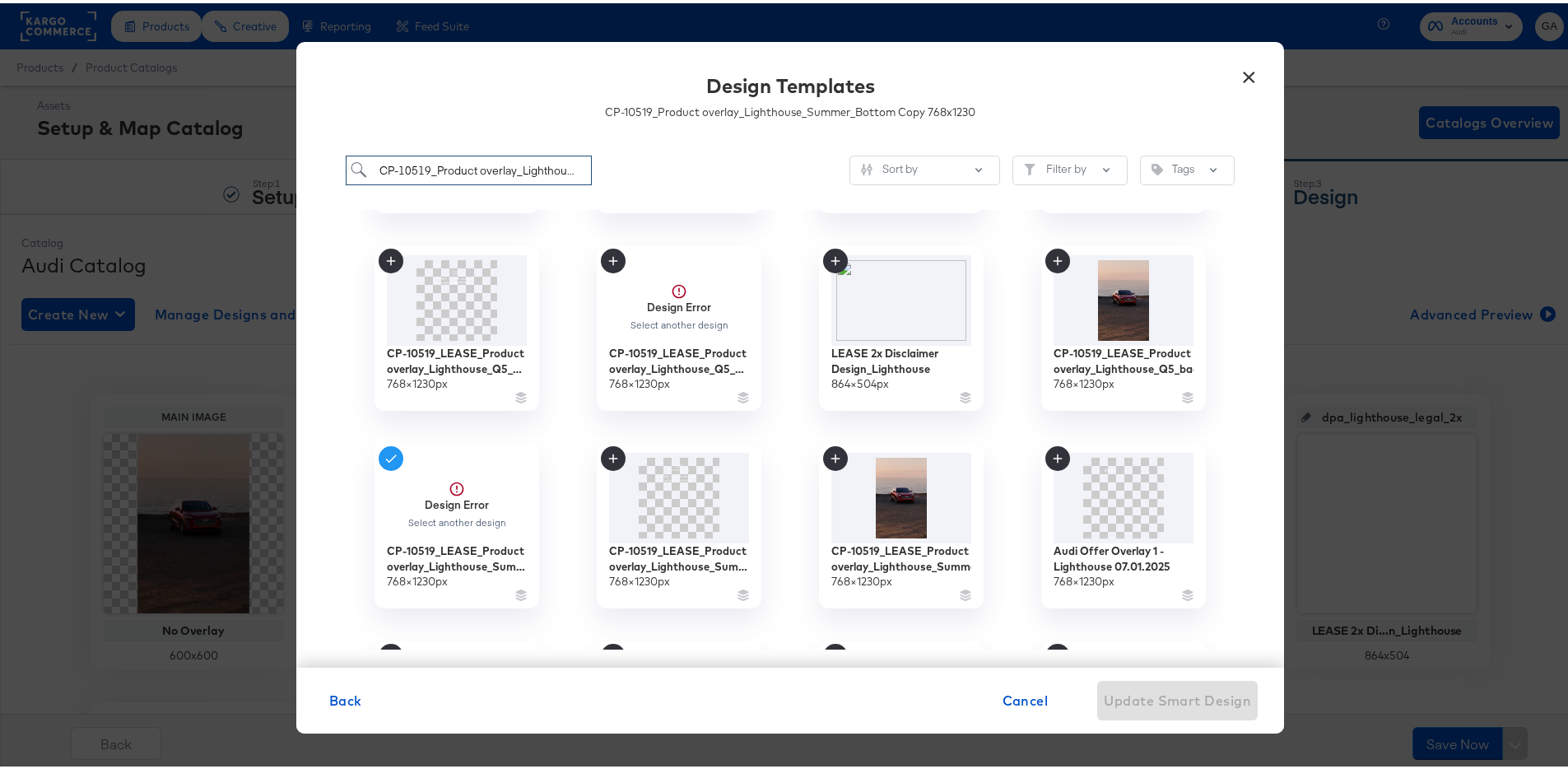 scroll, scrollTop: 0, scrollLeft: 121, axis: horizontal 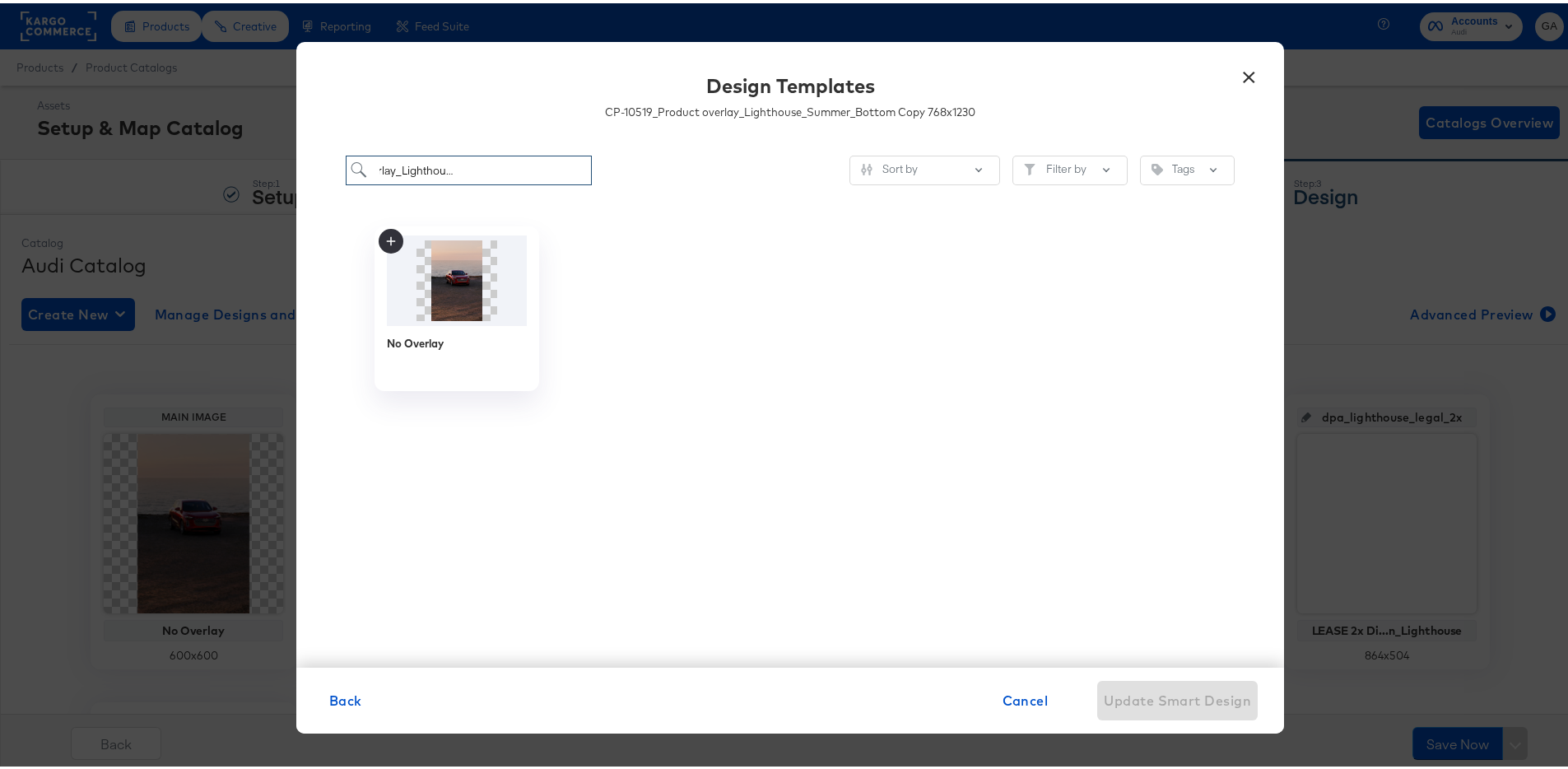 click on "CP-10519_Product overlay_Lighthouse_Summer_Bottom Copy" at bounding box center (468, 167) 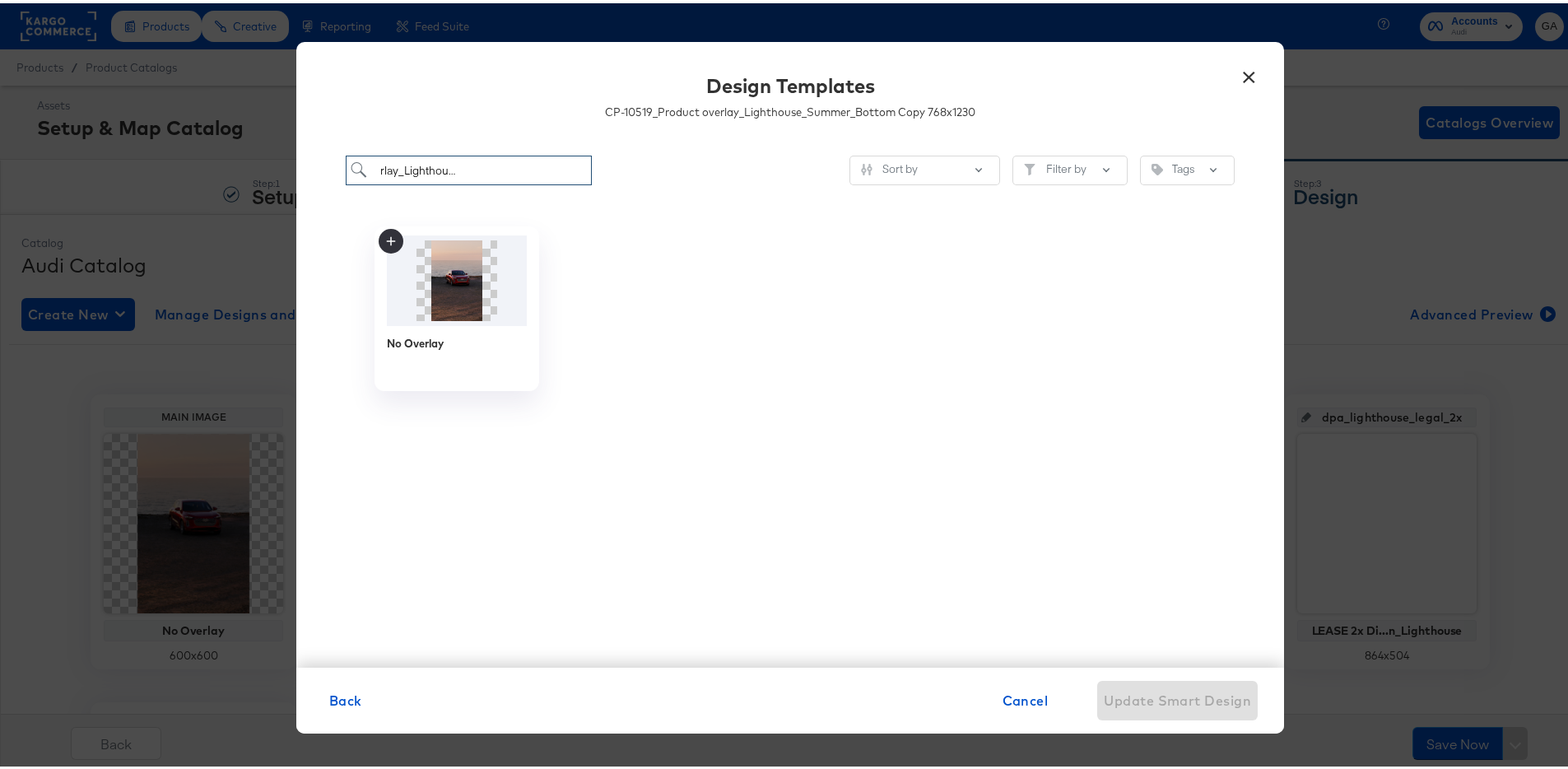 scroll, scrollTop: 0, scrollLeft: 114, axis: horizontal 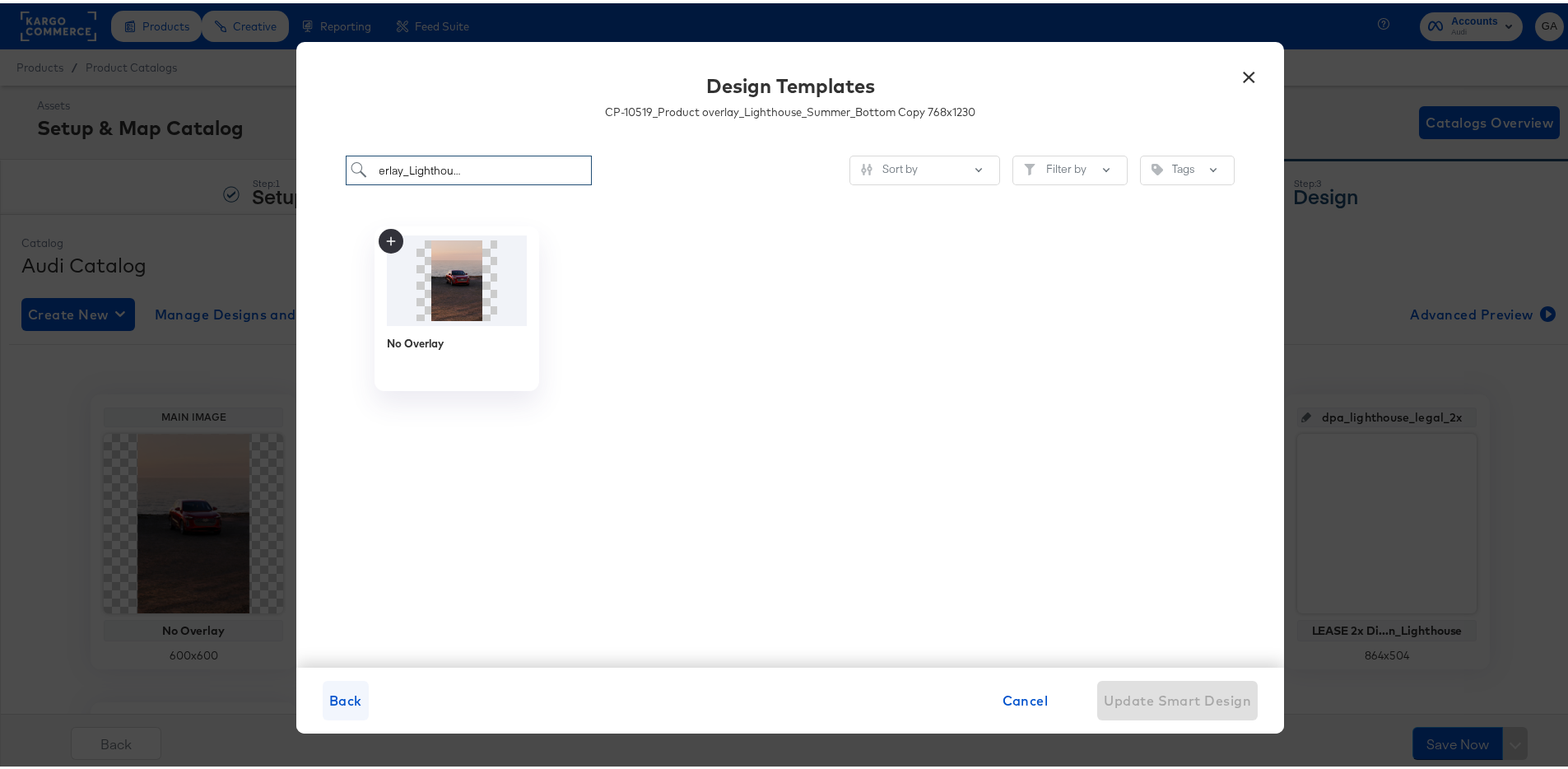 type on "CP-10519_Product overlay_Lighthouse_Summer_ottom Copy" 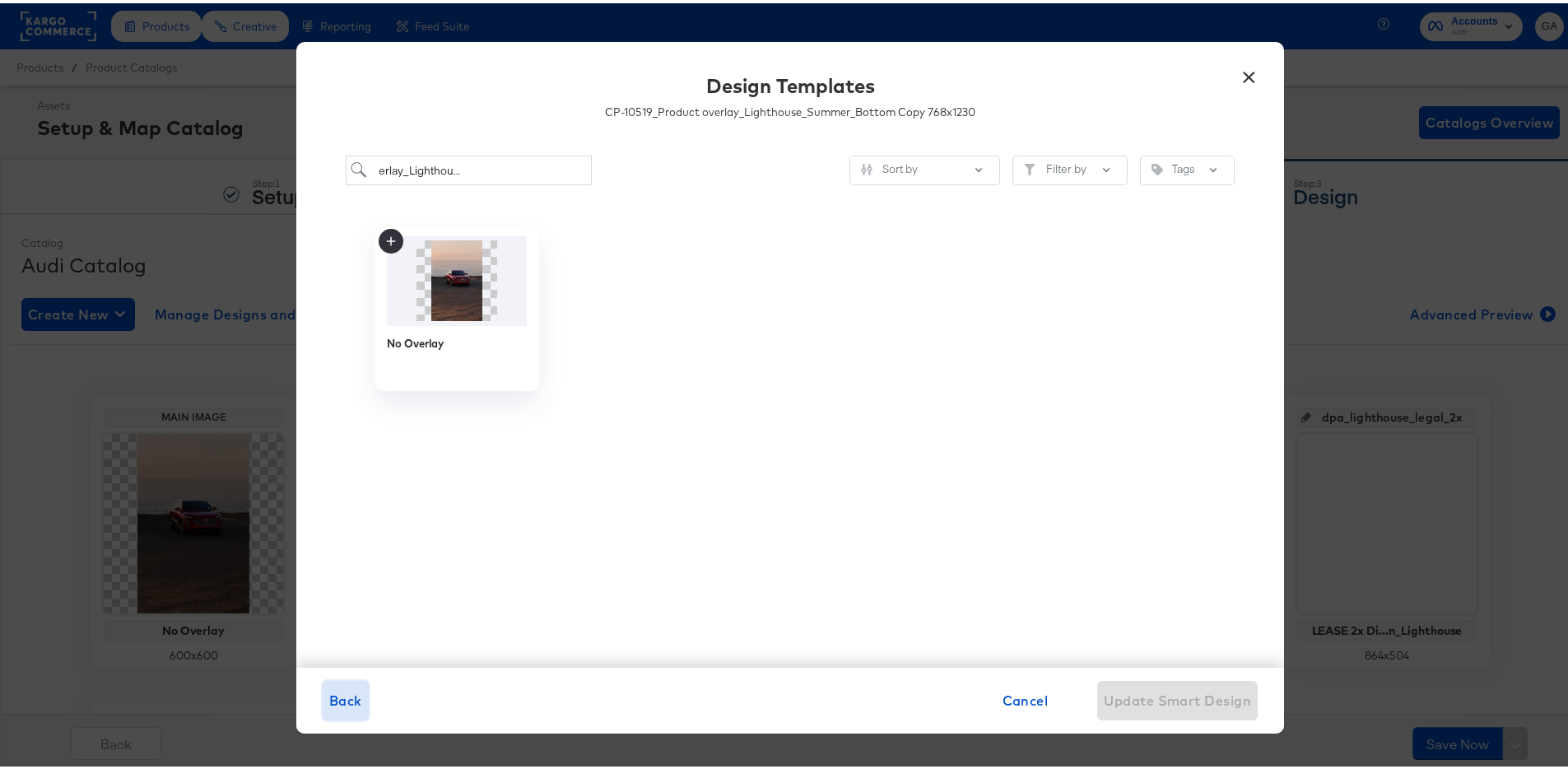 scroll, scrollTop: 0, scrollLeft: 0, axis: both 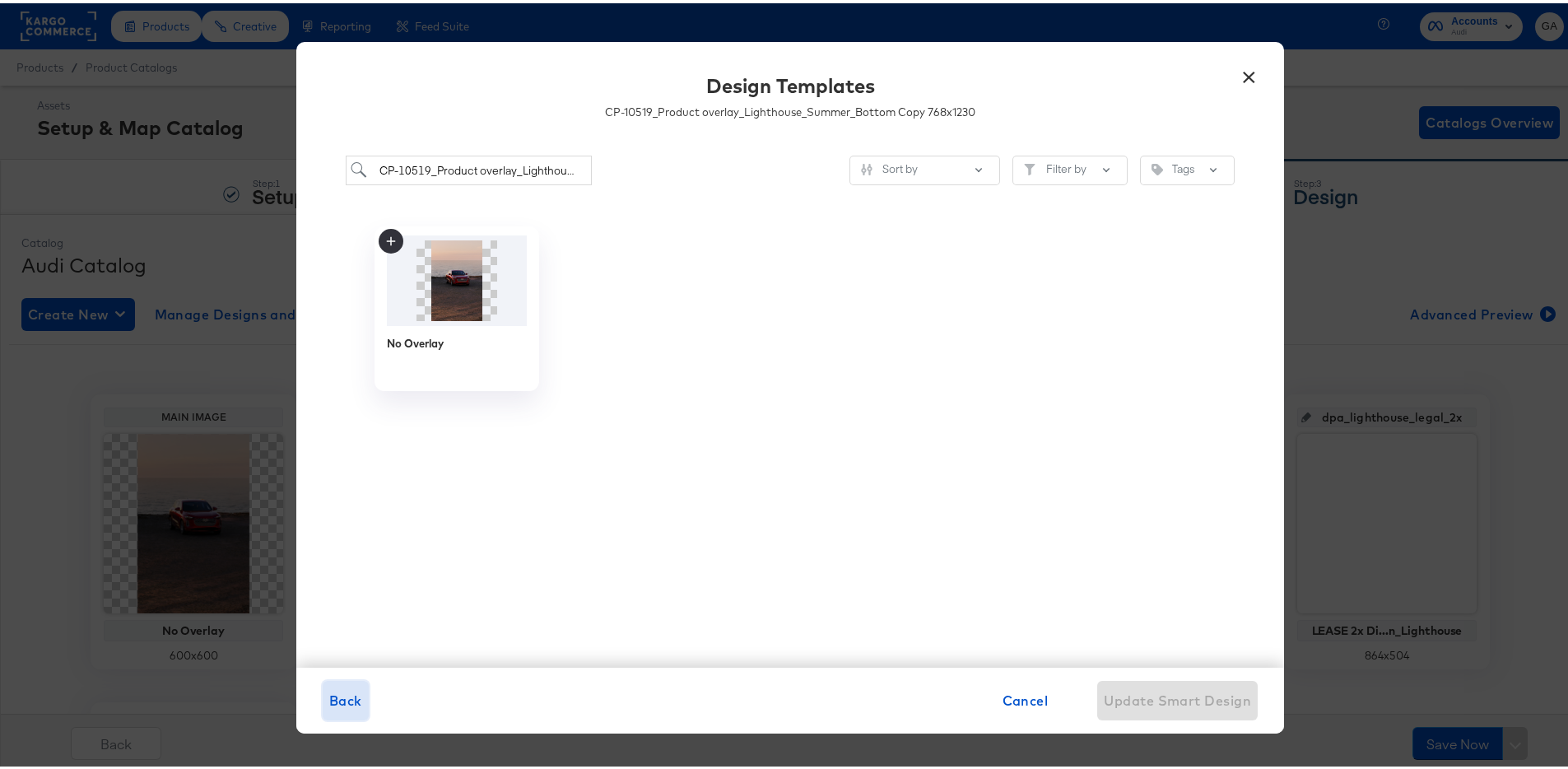 click on "Back" at bounding box center (346, 697) 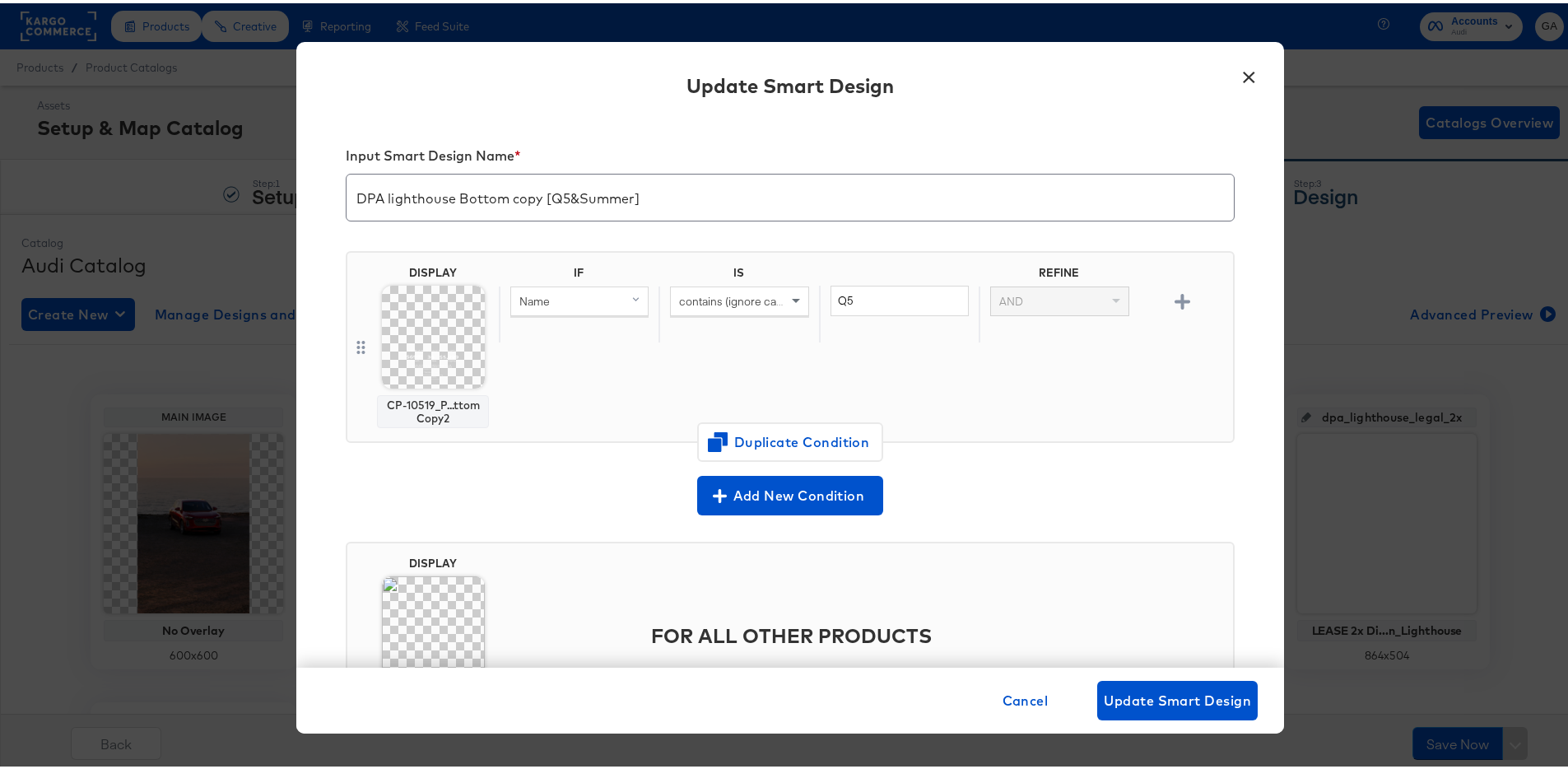 scroll, scrollTop: 109, scrollLeft: 0, axis: vertical 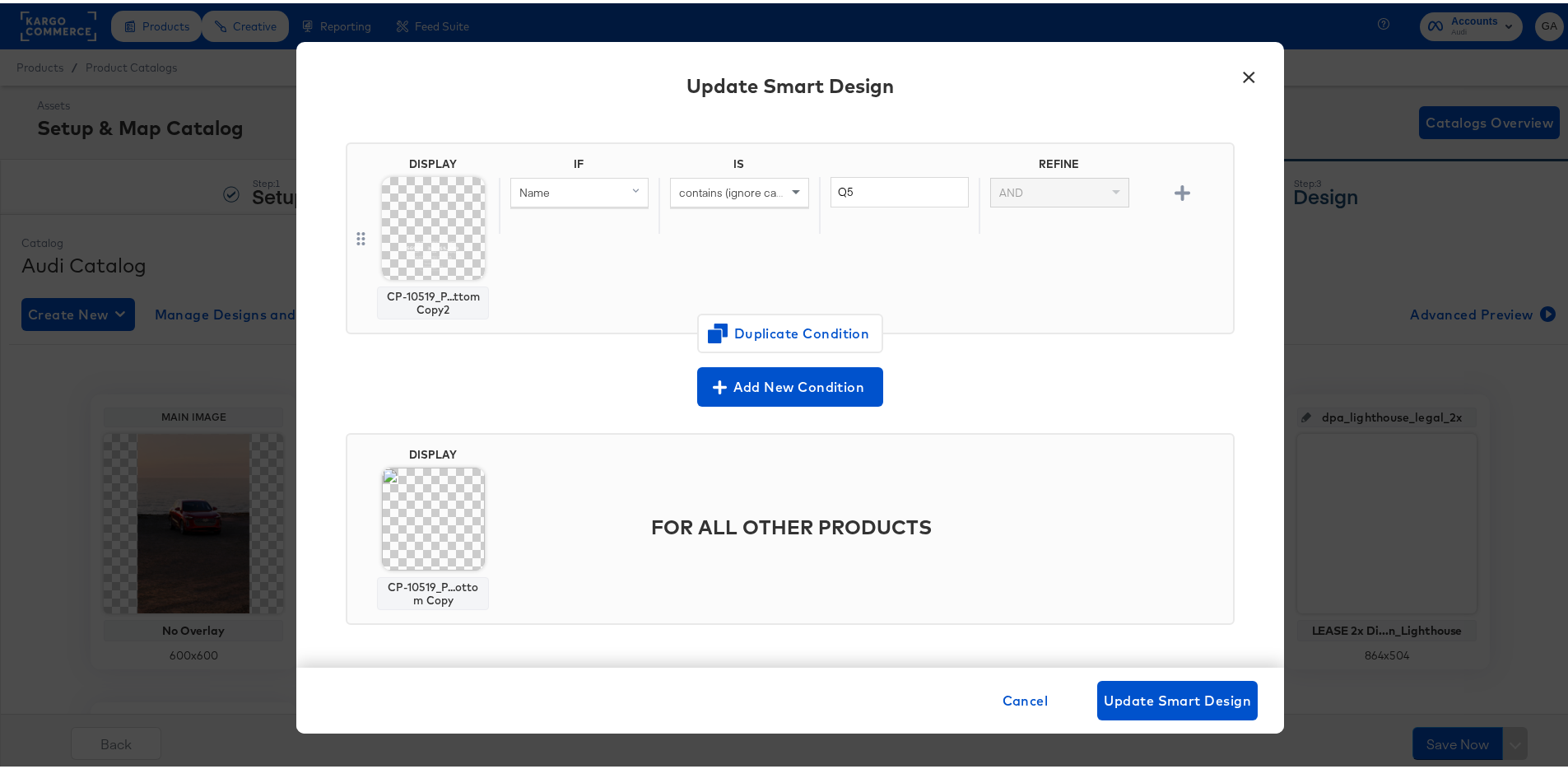 click on "FOR ALL OTHER PRODUCTS" at bounding box center [863, 524] 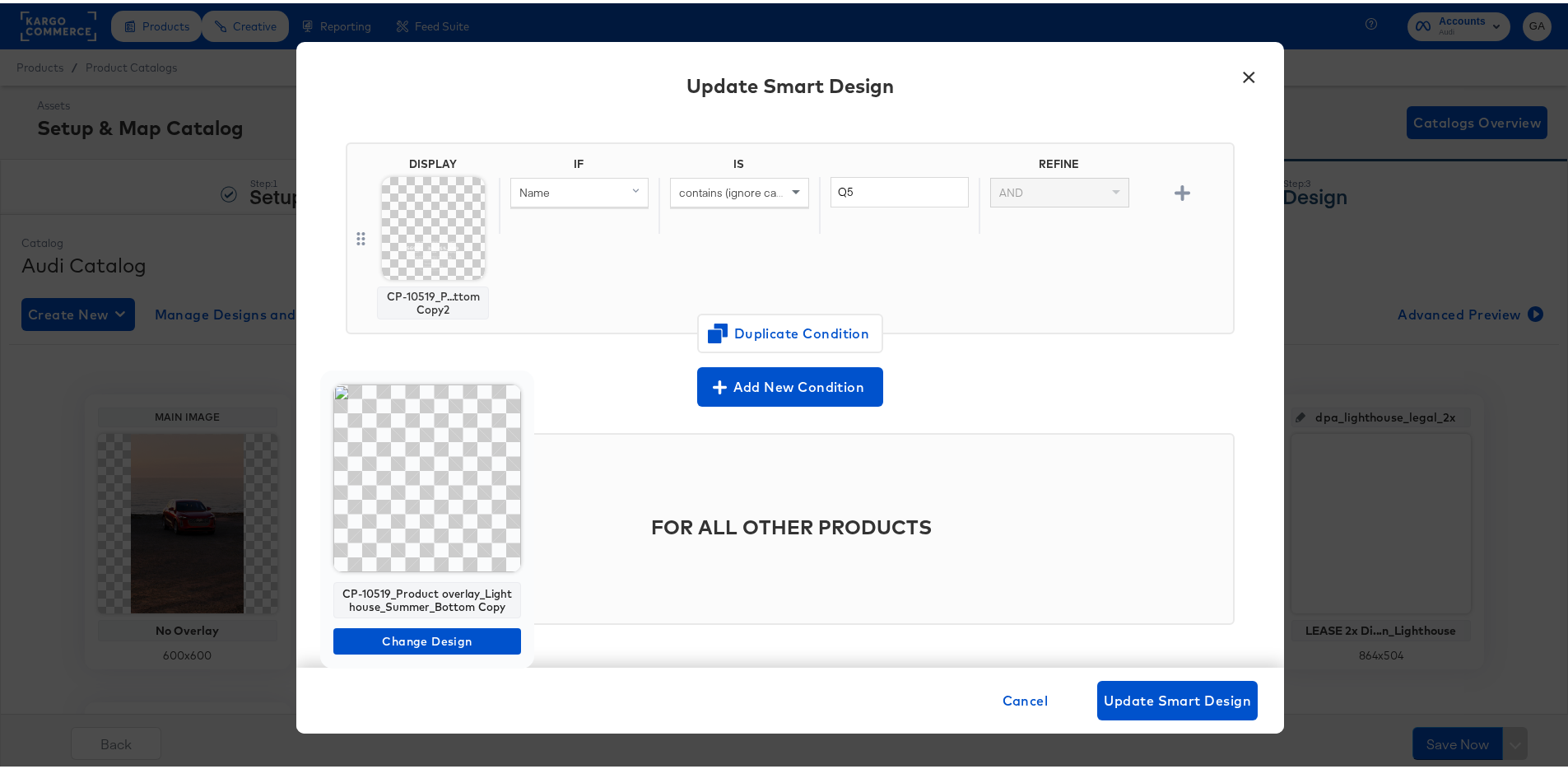 click at bounding box center [427, 475] 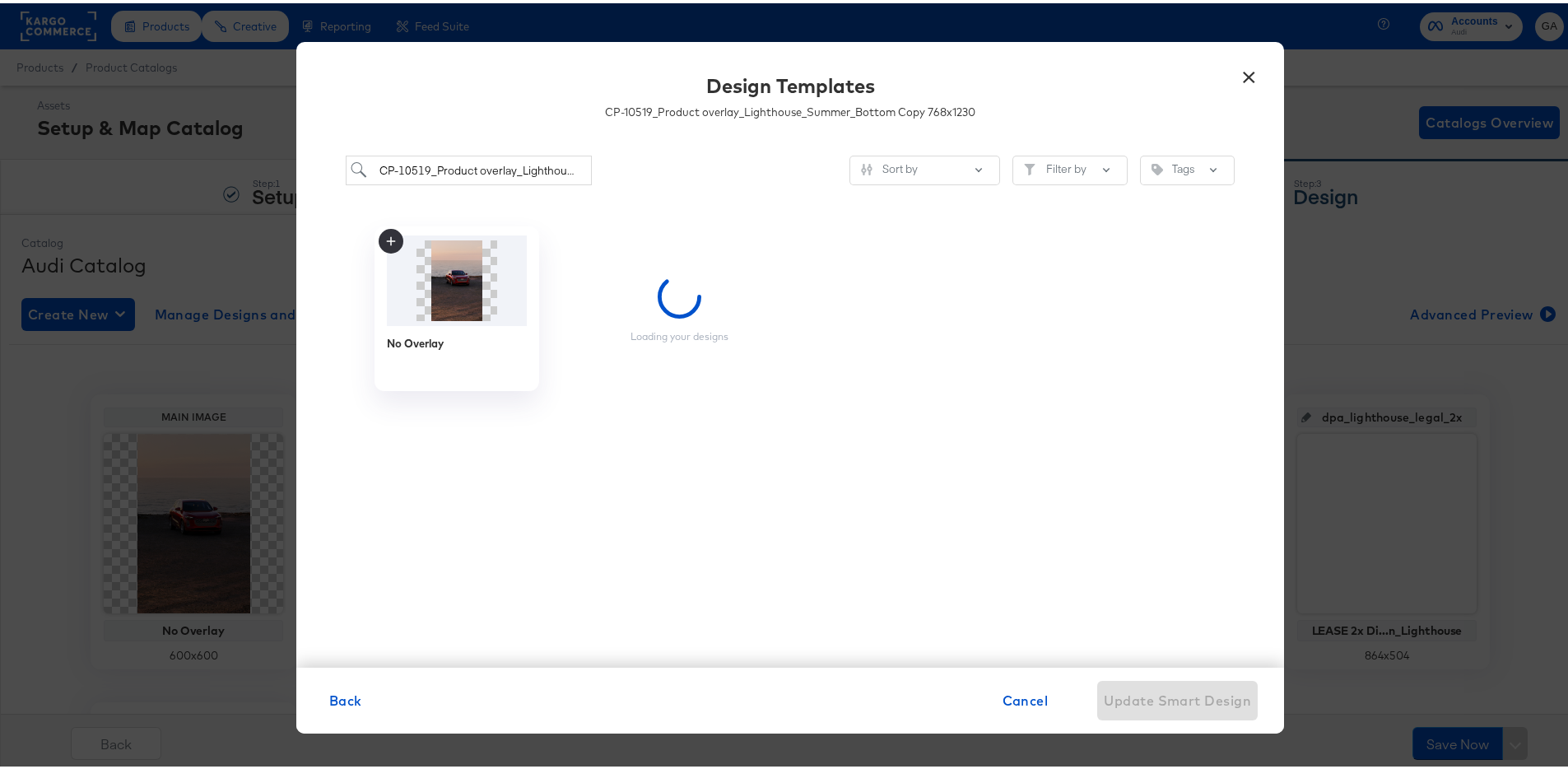 scroll, scrollTop: 0, scrollLeft: 0, axis: both 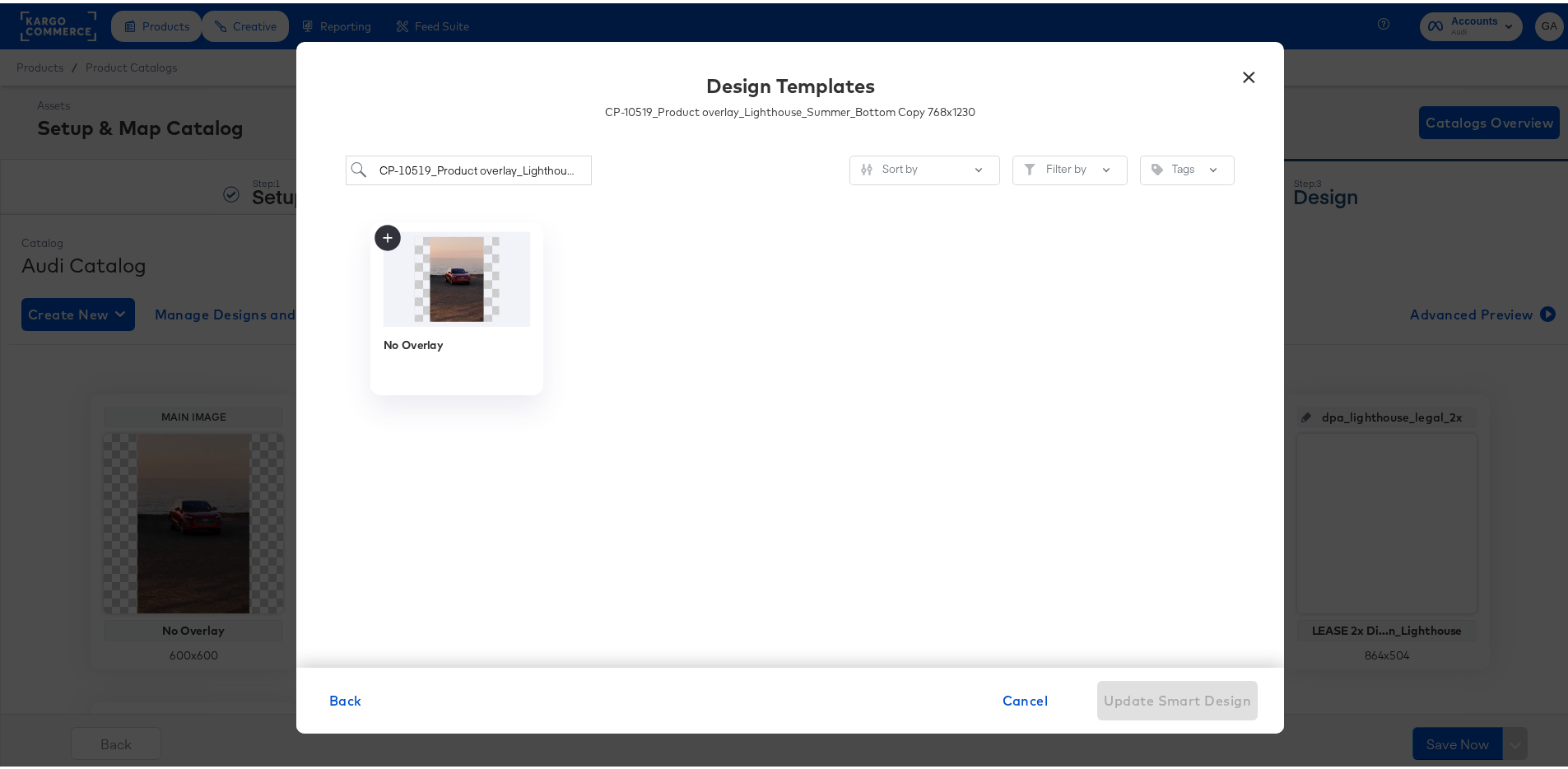 click at bounding box center (457, 276) 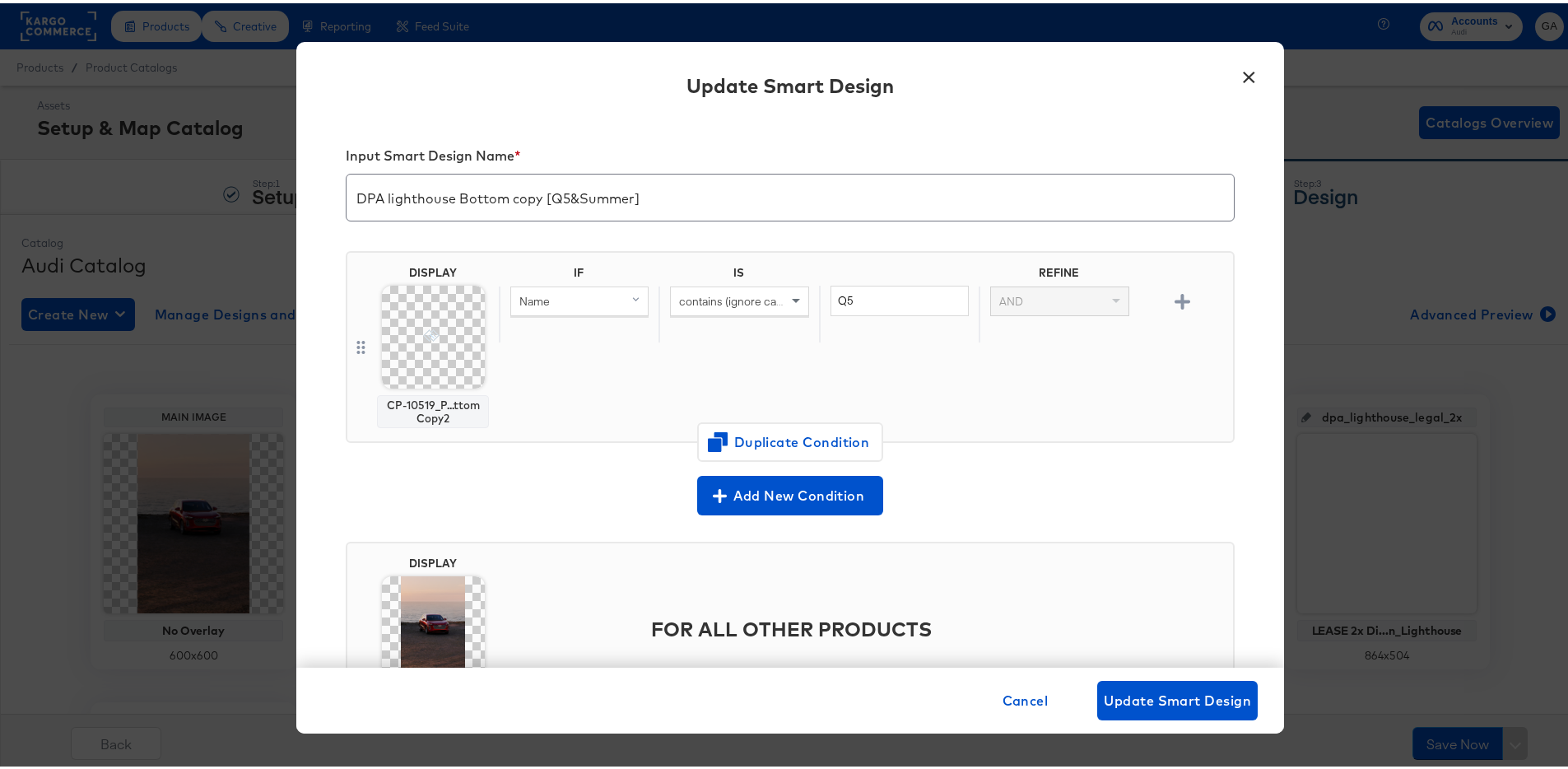 scroll, scrollTop: 96, scrollLeft: 0, axis: vertical 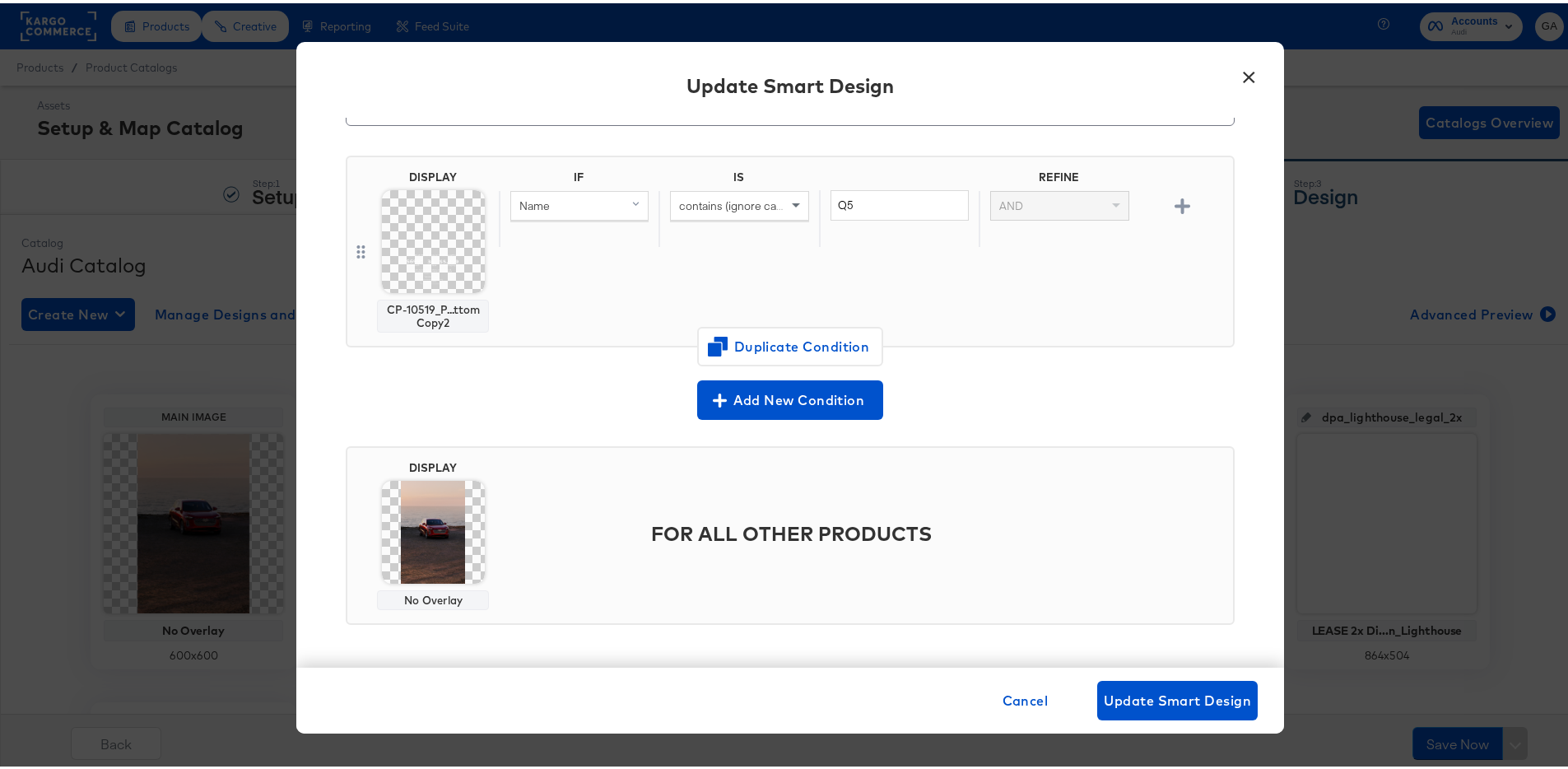 click at bounding box center [433, 529] 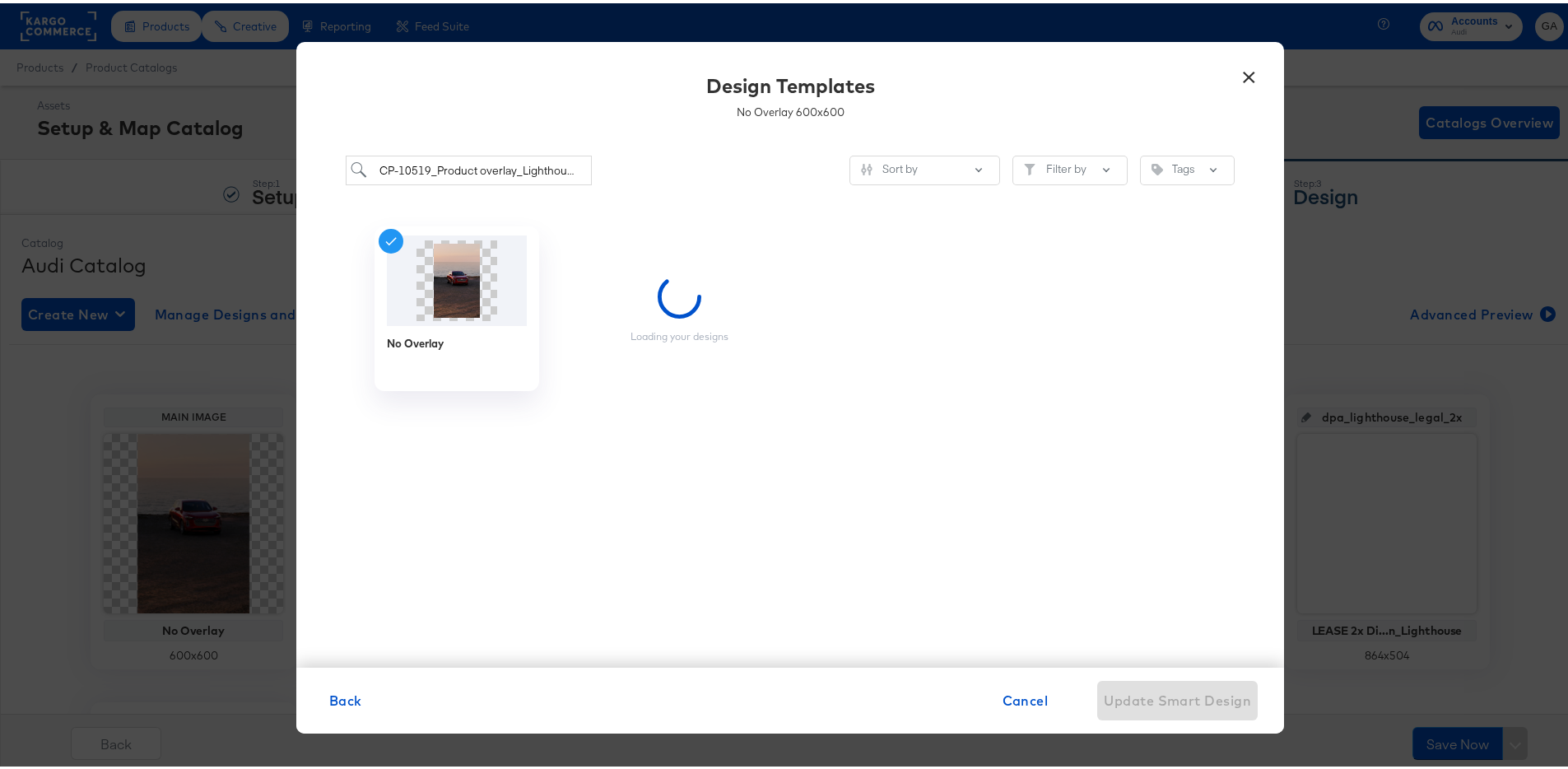 scroll, scrollTop: 0, scrollLeft: 0, axis: both 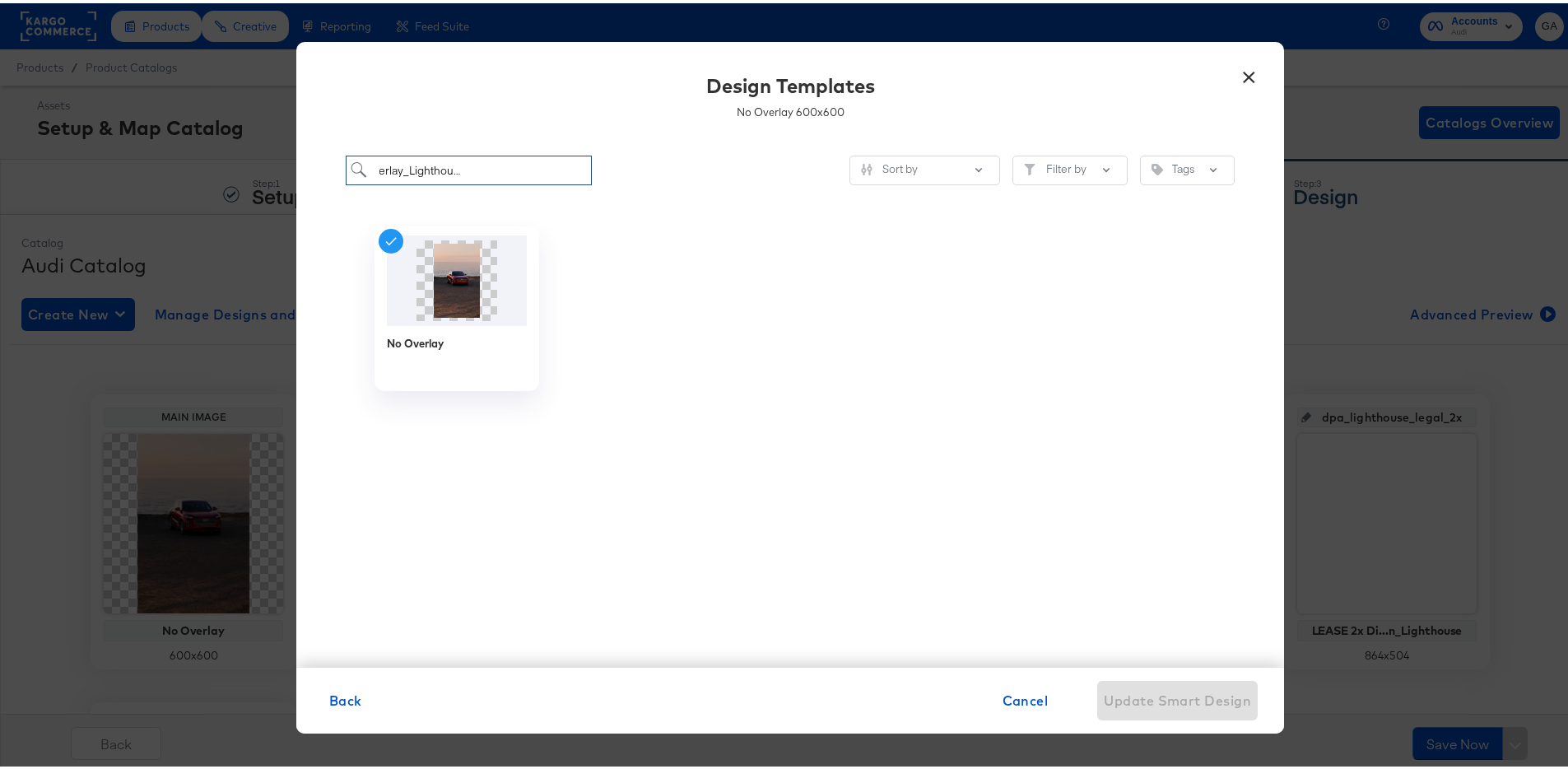 drag, startPoint x: 371, startPoint y: 168, endPoint x: 803, endPoint y: 184, distance: 432.2962 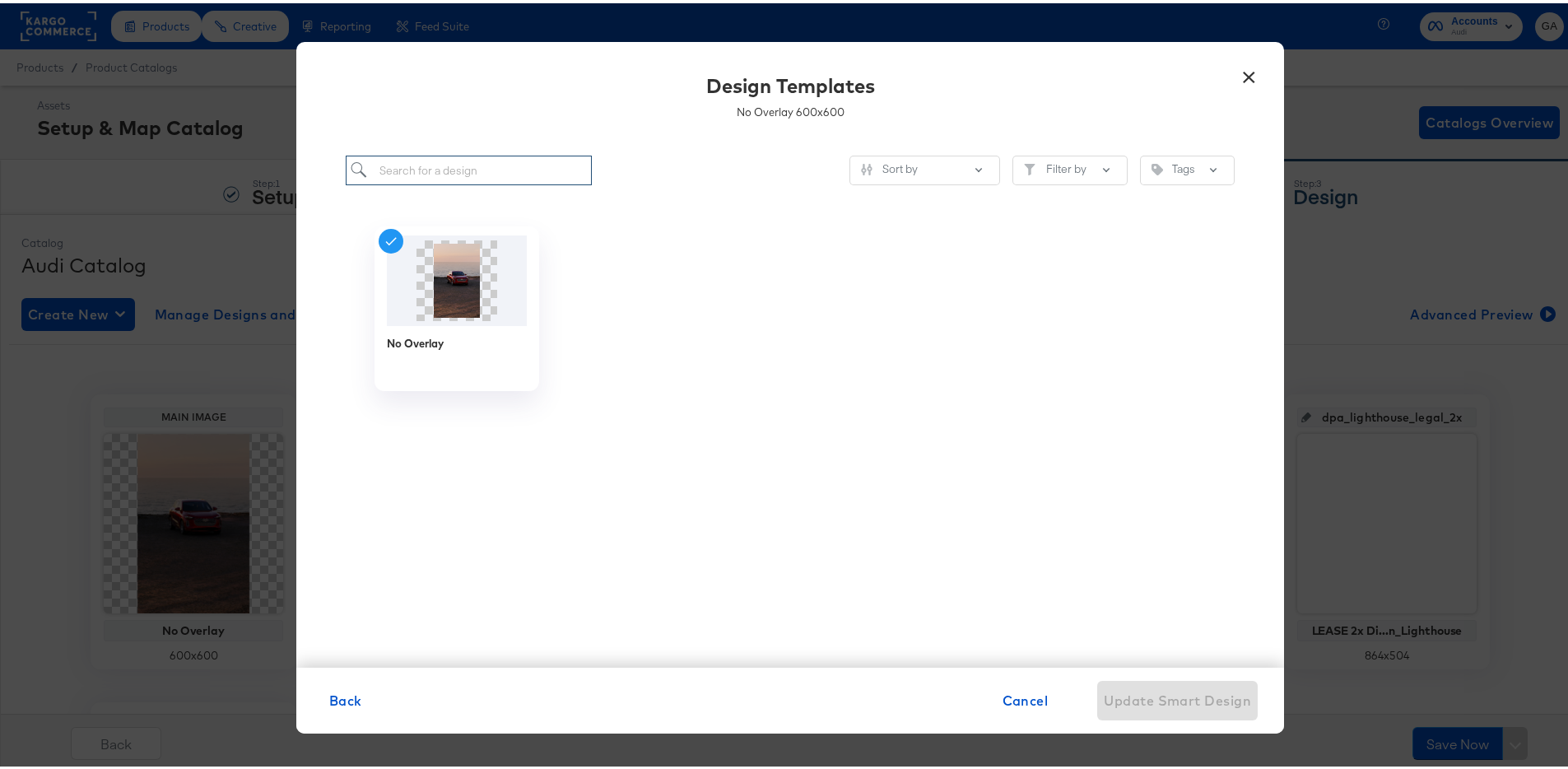 scroll, scrollTop: 0, scrollLeft: 0, axis: both 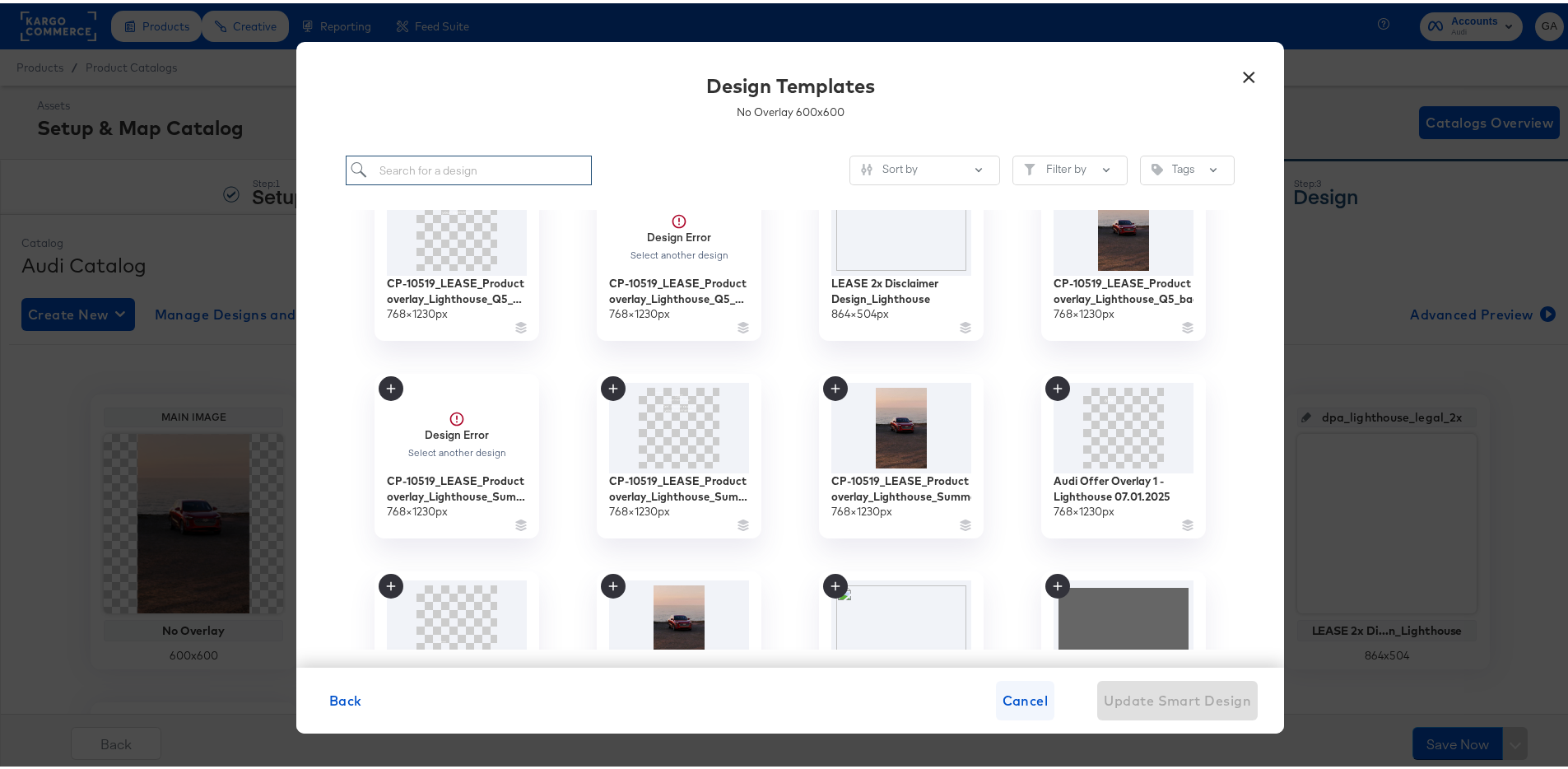 type 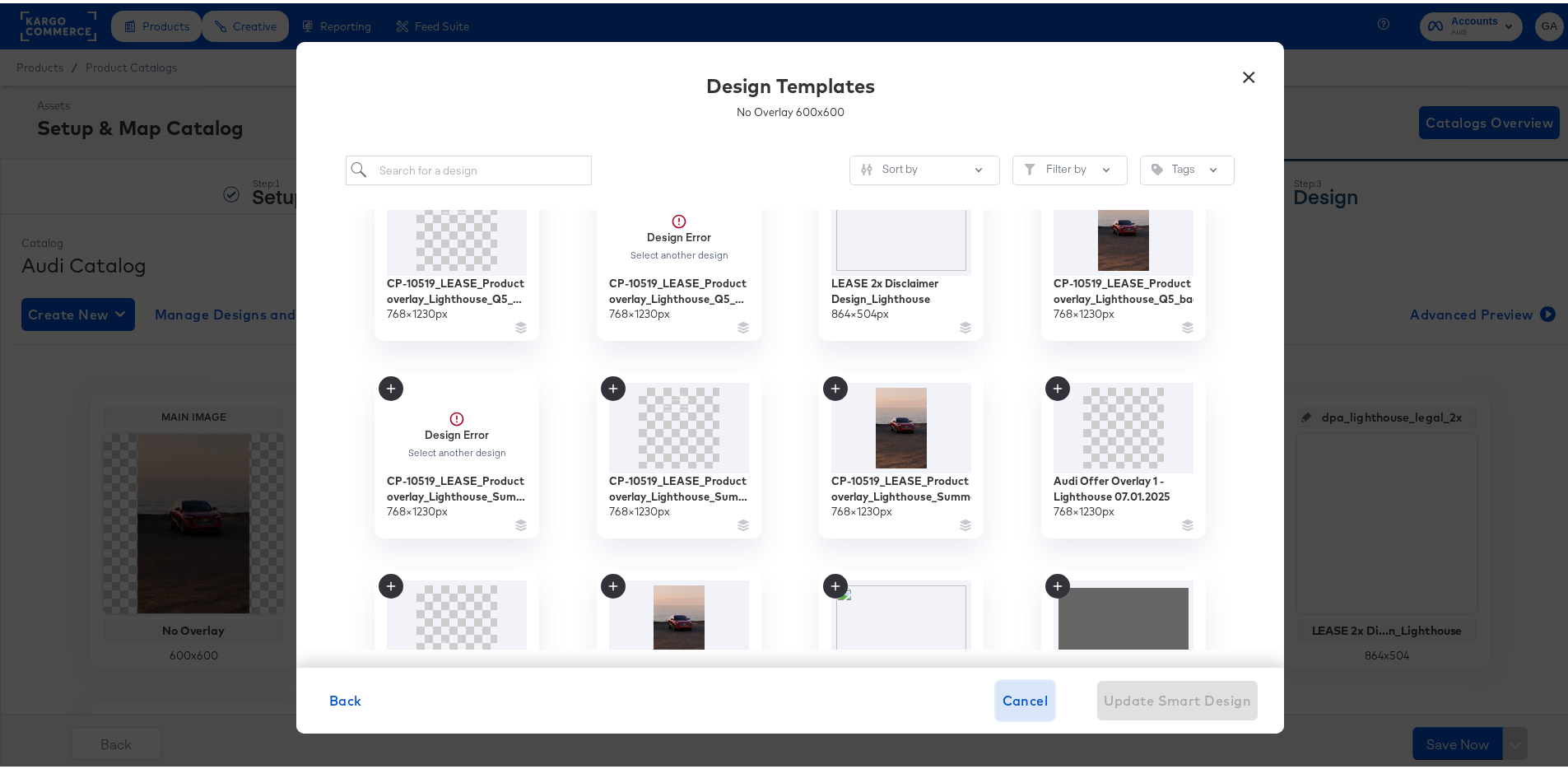 click on "Cancel" at bounding box center (1026, 697) 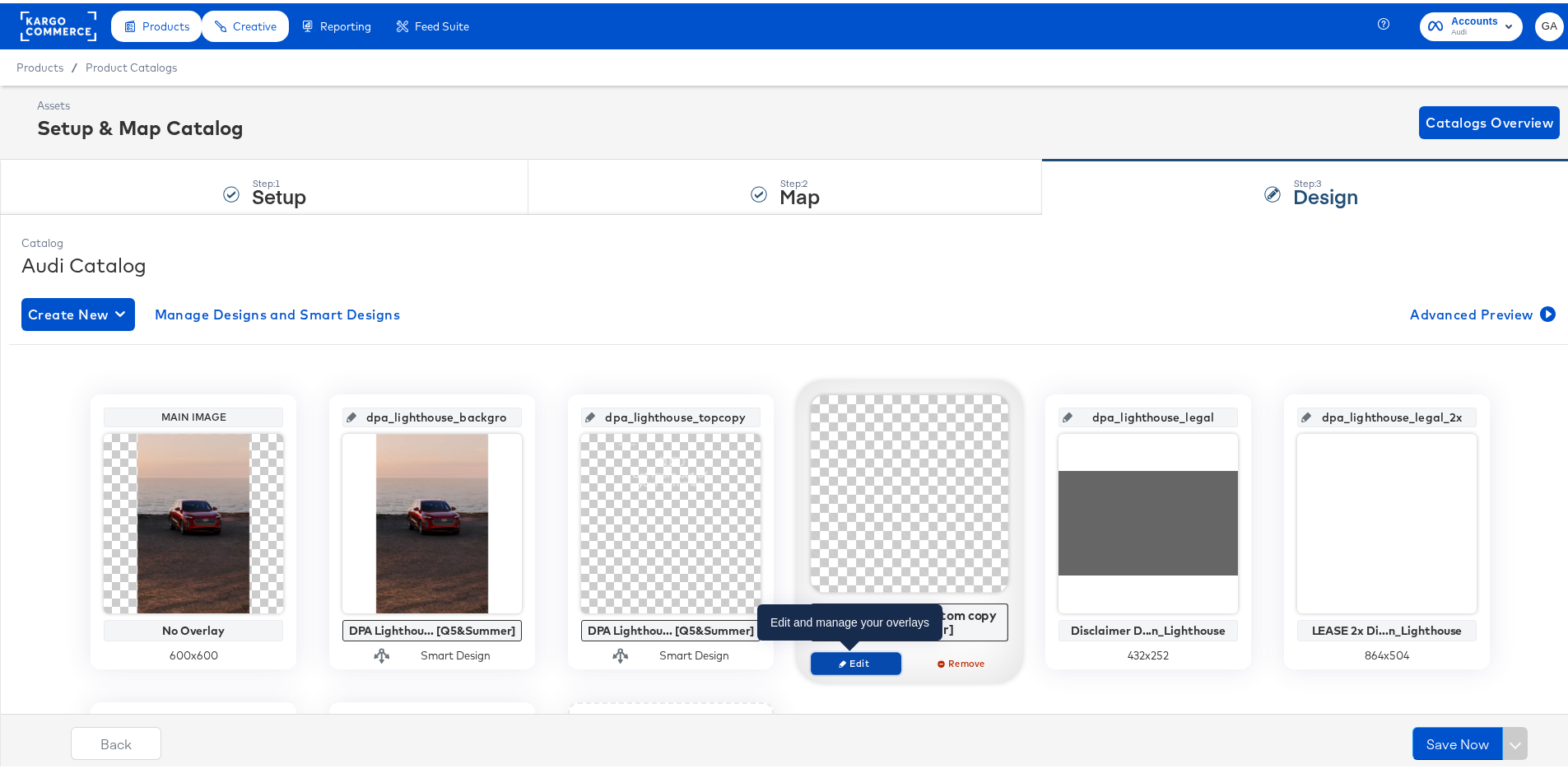 click on "Edit" at bounding box center (856, 659) 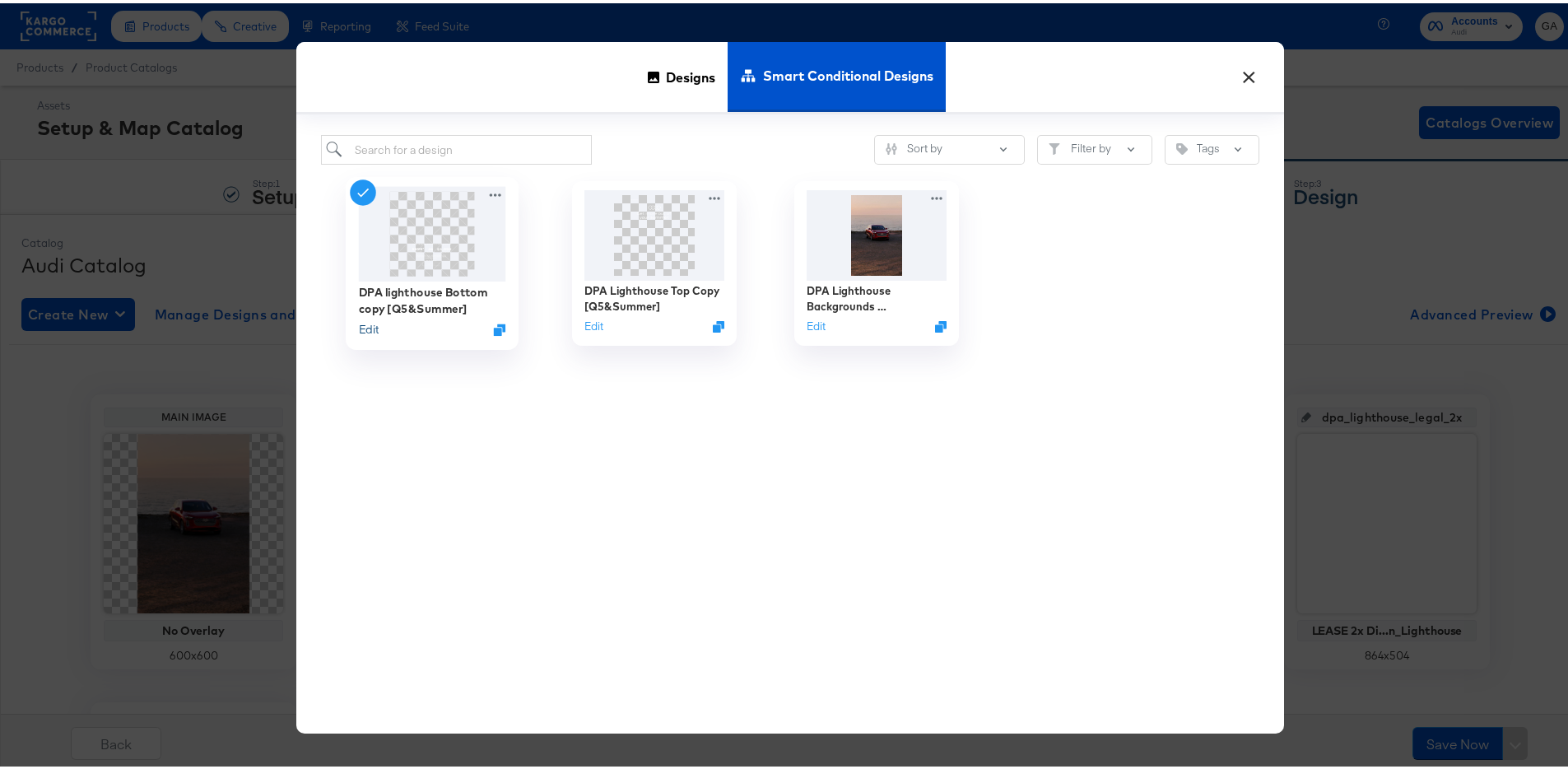 click on "Edit" at bounding box center [369, 326] 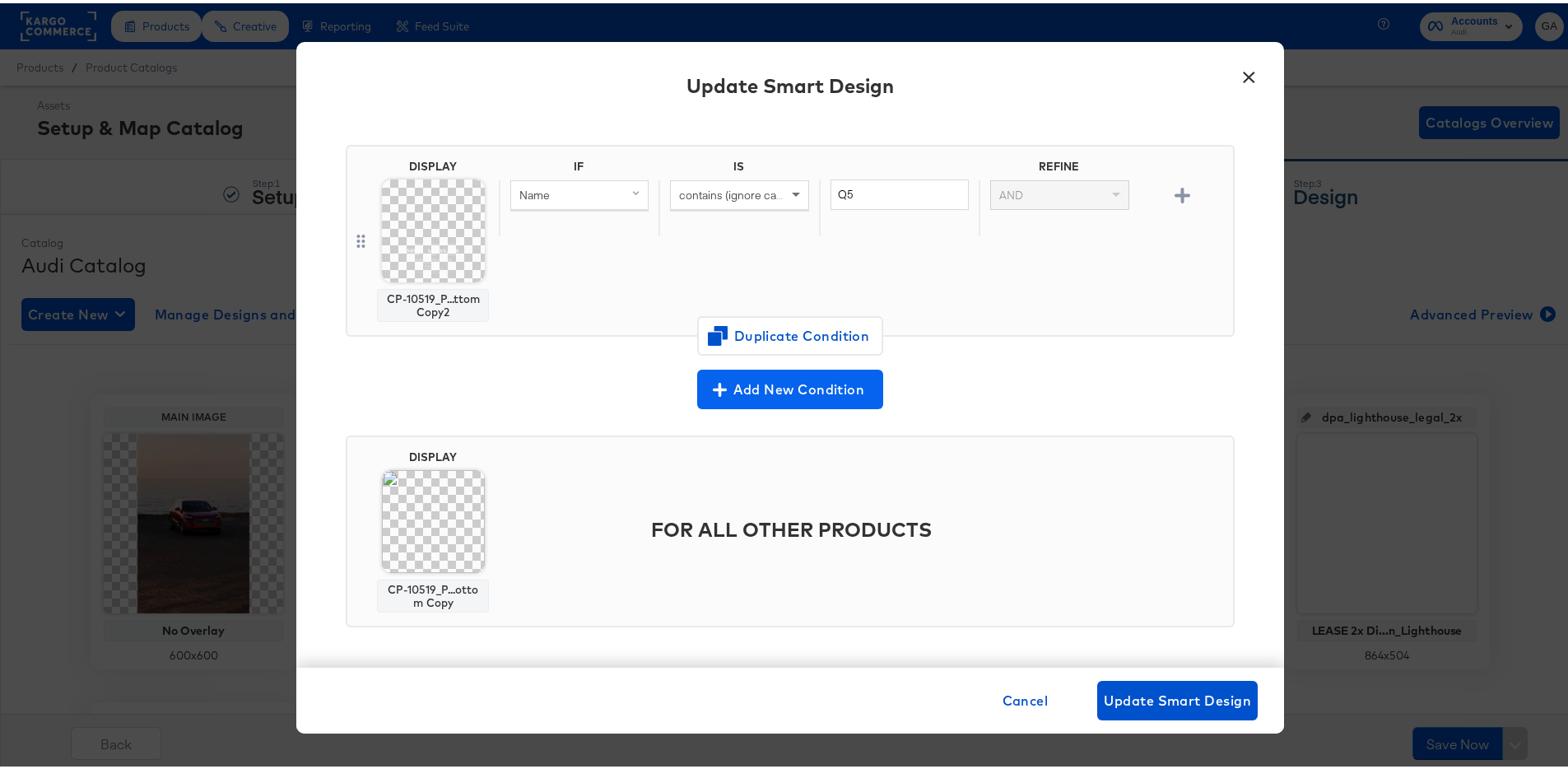 scroll, scrollTop: 109, scrollLeft: 0, axis: vertical 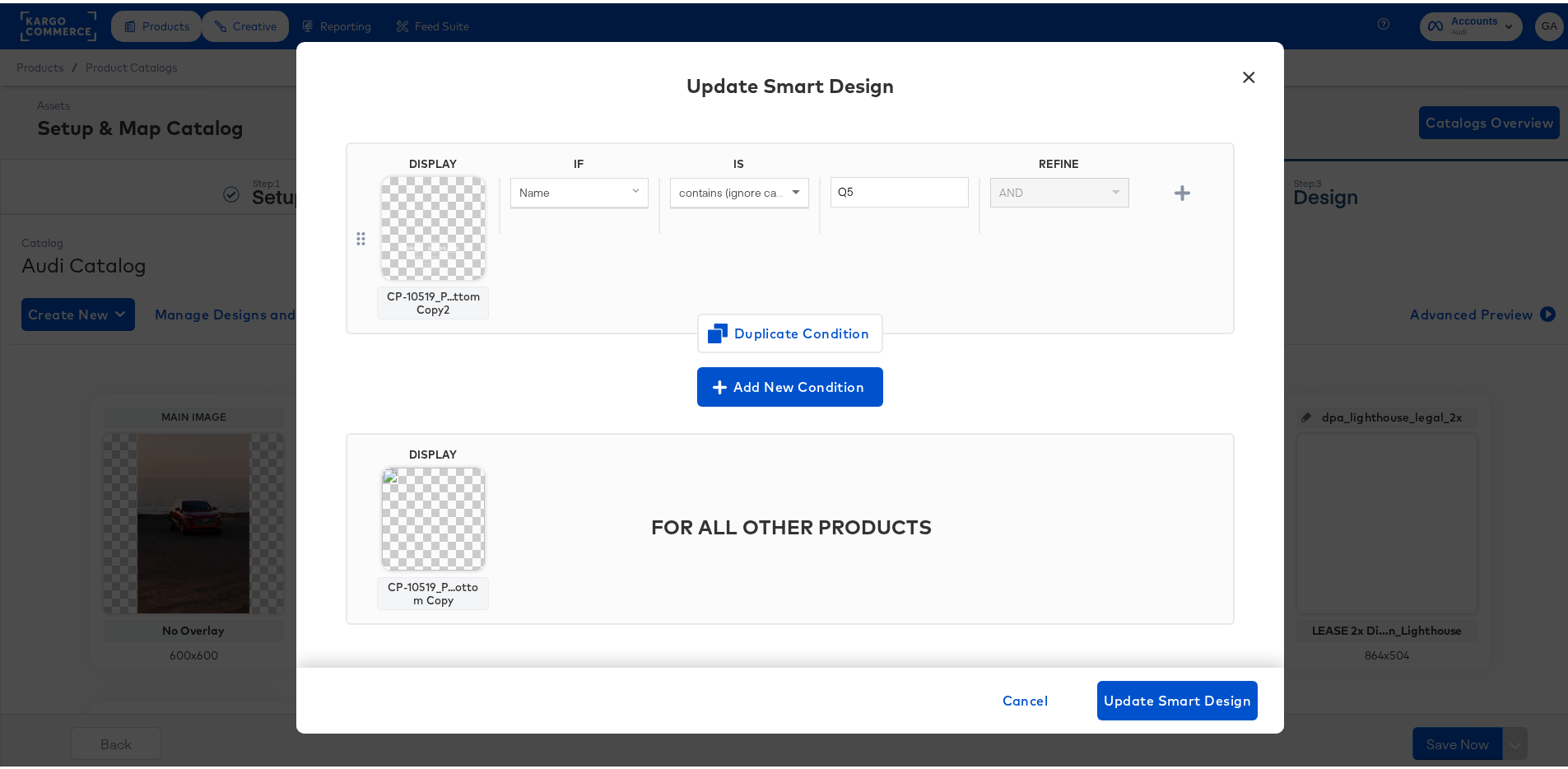 click at bounding box center [433, 515] 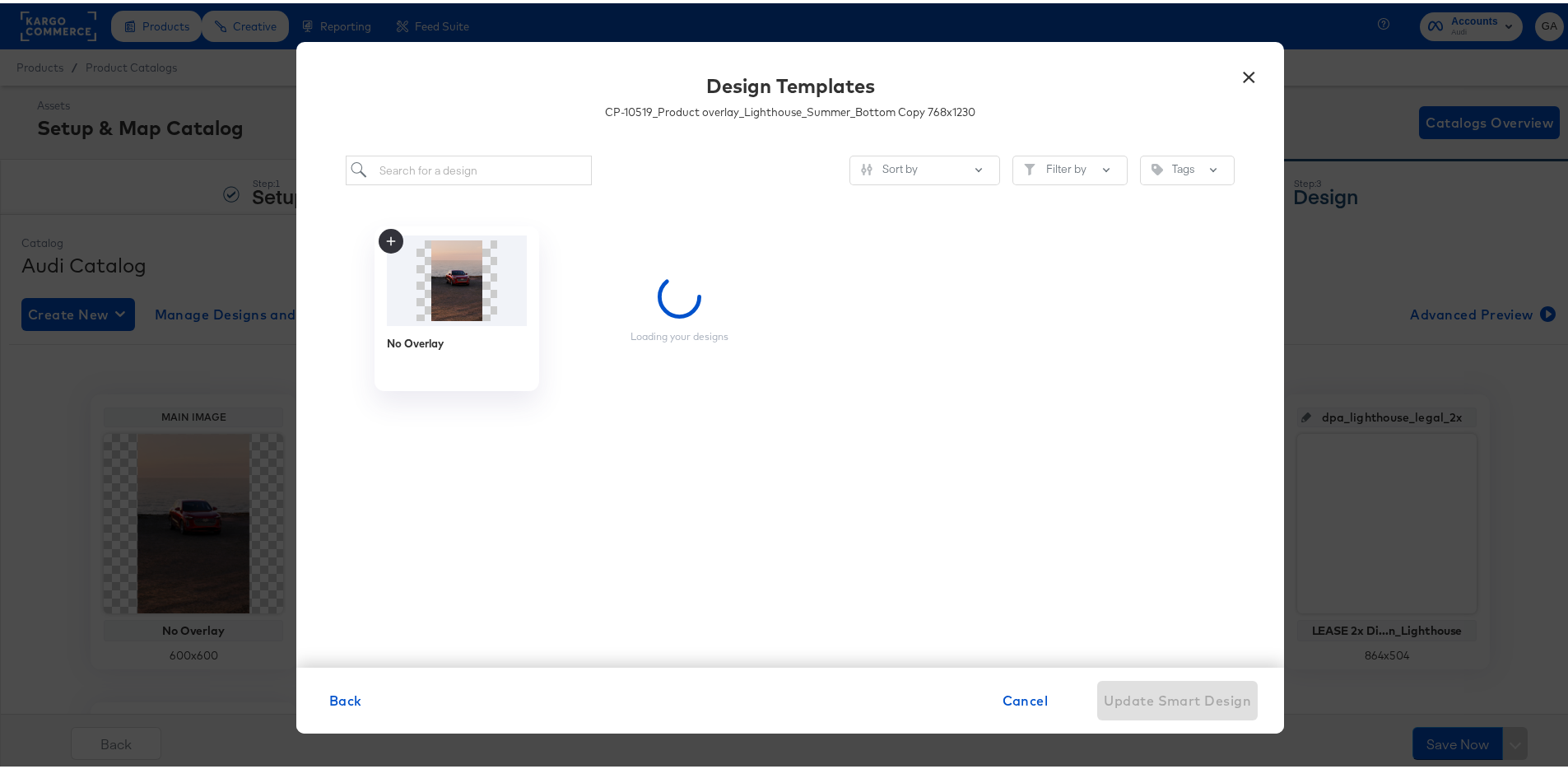 scroll, scrollTop: 0, scrollLeft: 0, axis: both 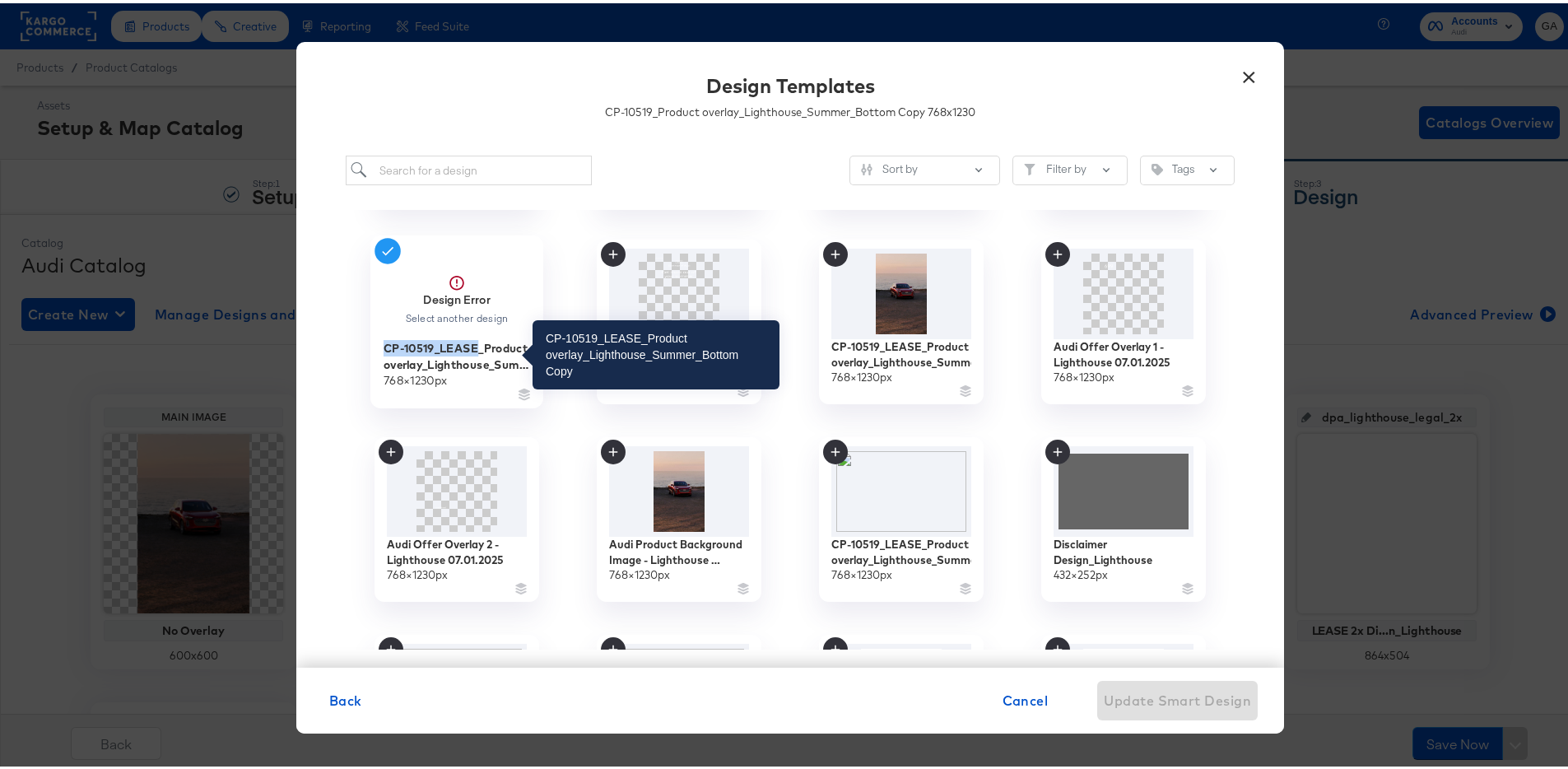 drag, startPoint x: 379, startPoint y: 341, endPoint x: 468, endPoint y: 344, distance: 89.05055 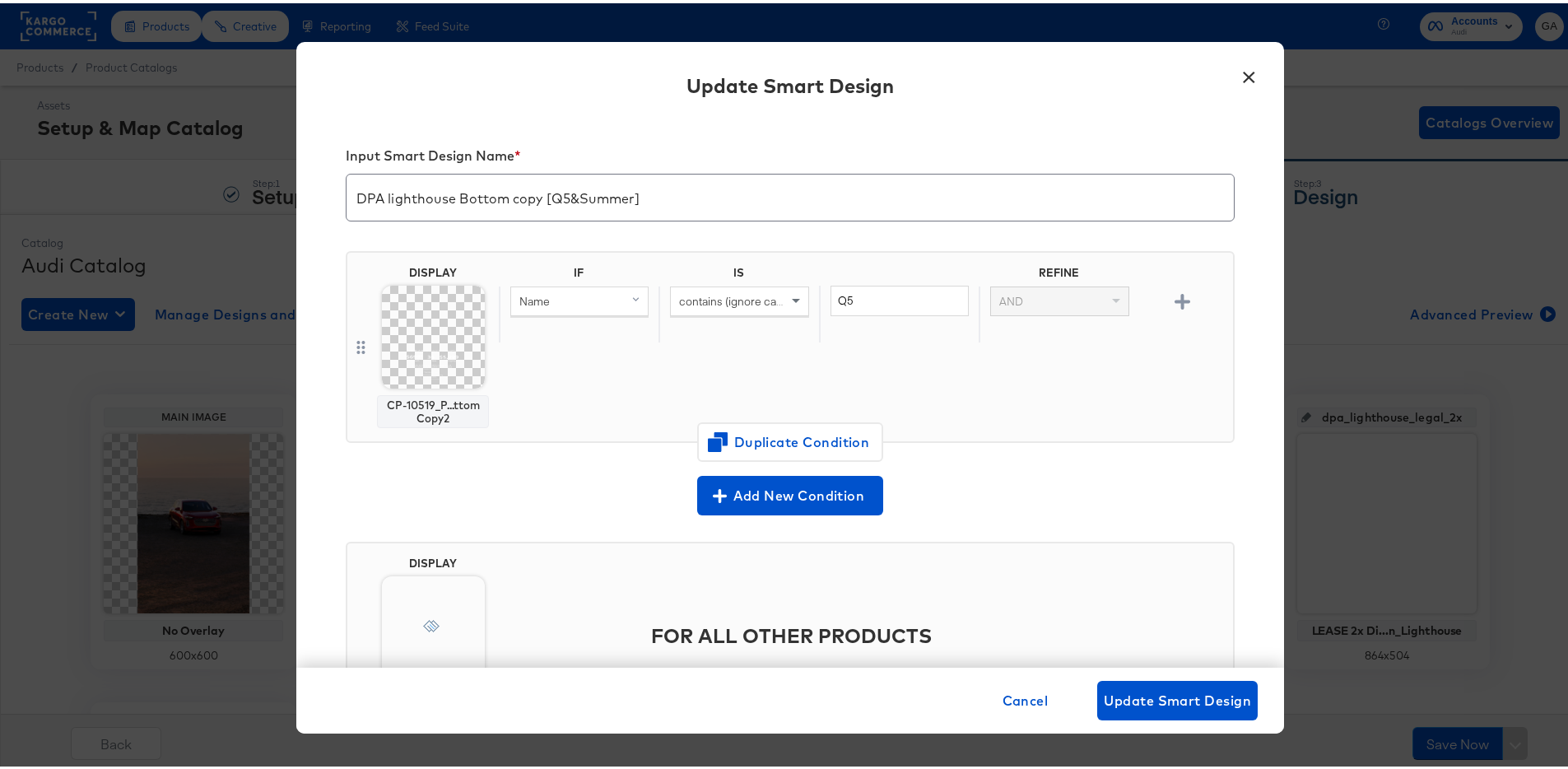 scroll, scrollTop: 109, scrollLeft: 0, axis: vertical 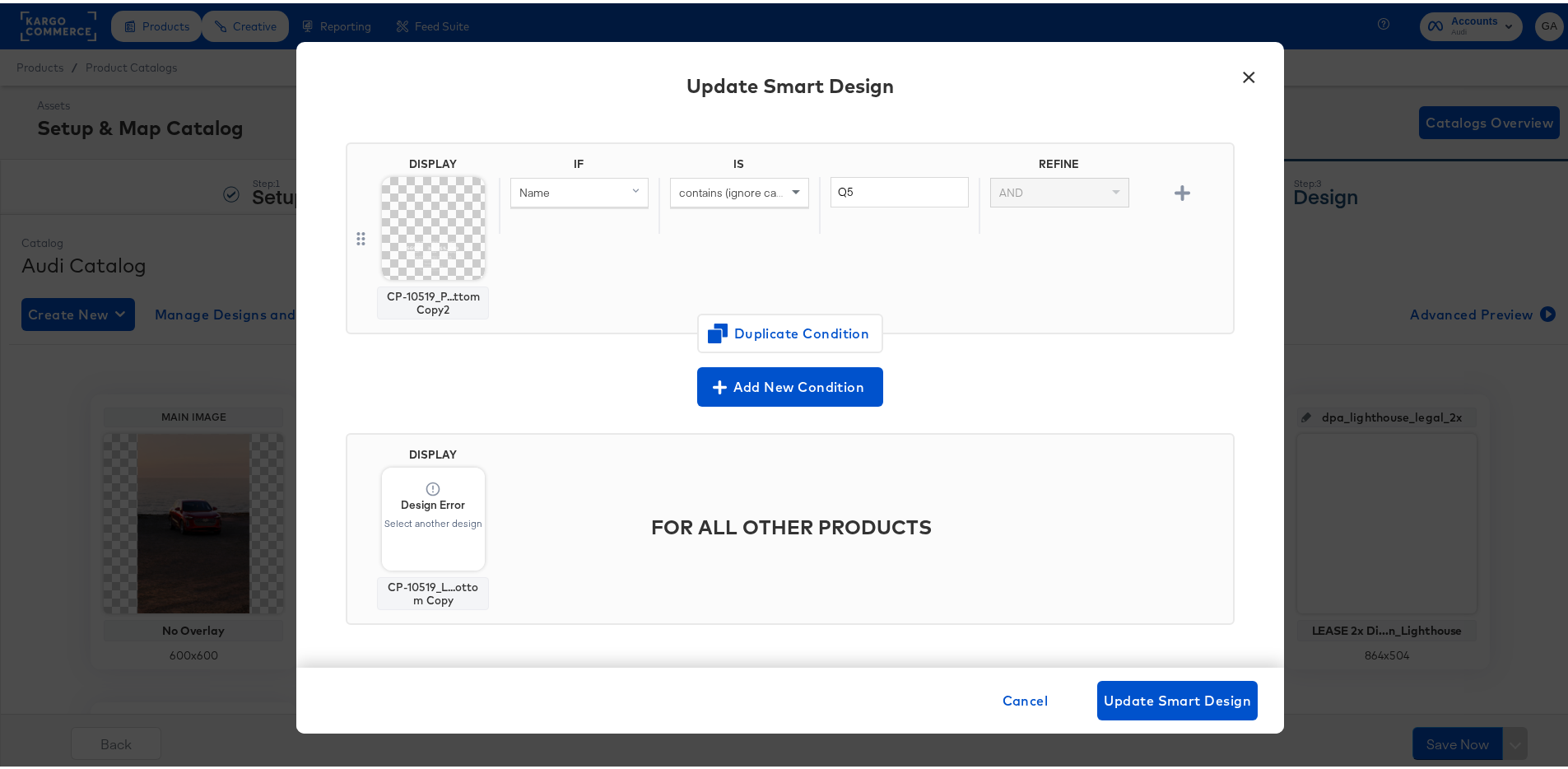 click on "CP-10519_L...ottom Copy" at bounding box center (433, 590) 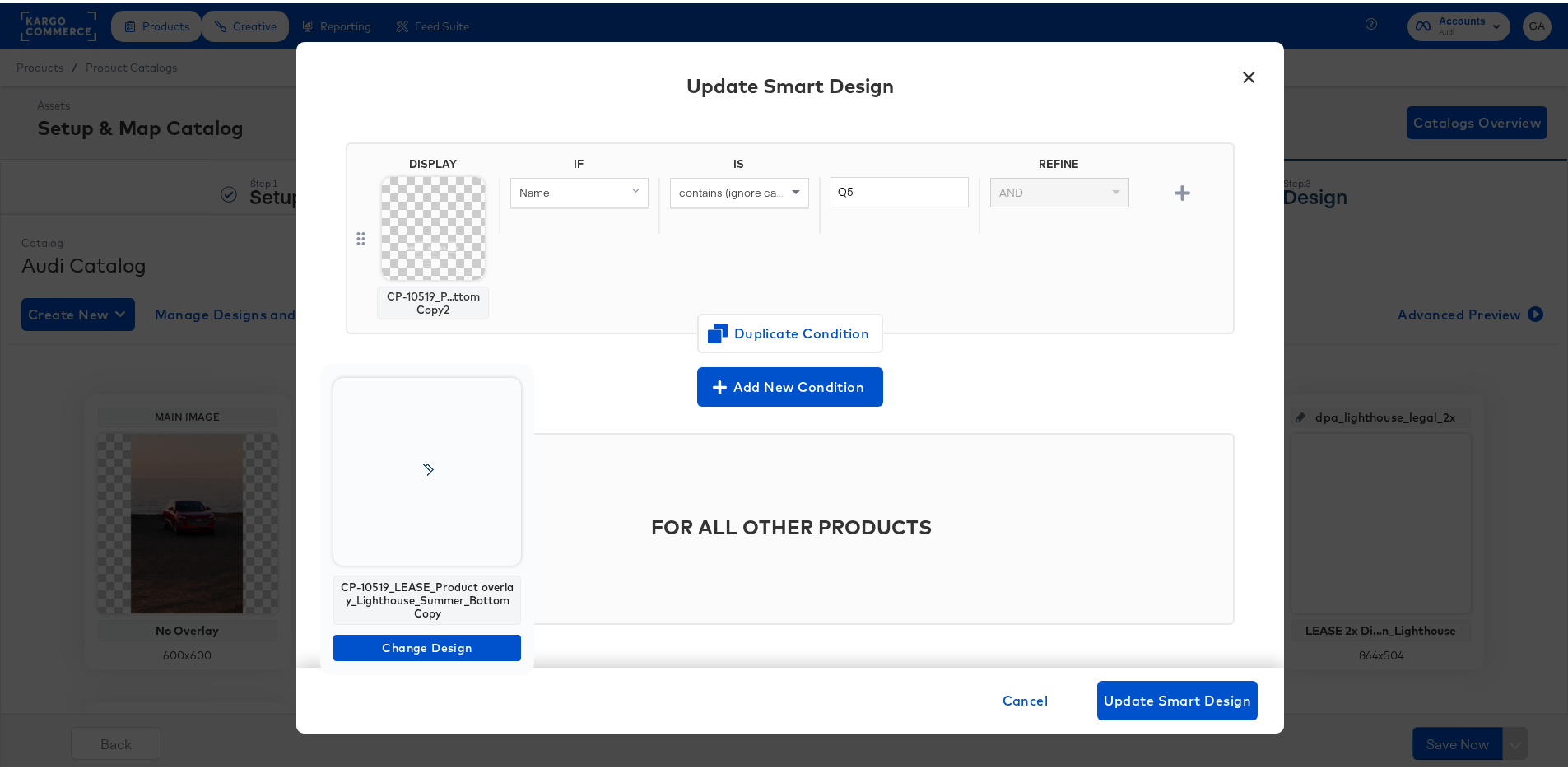 click at bounding box center (427, 468) 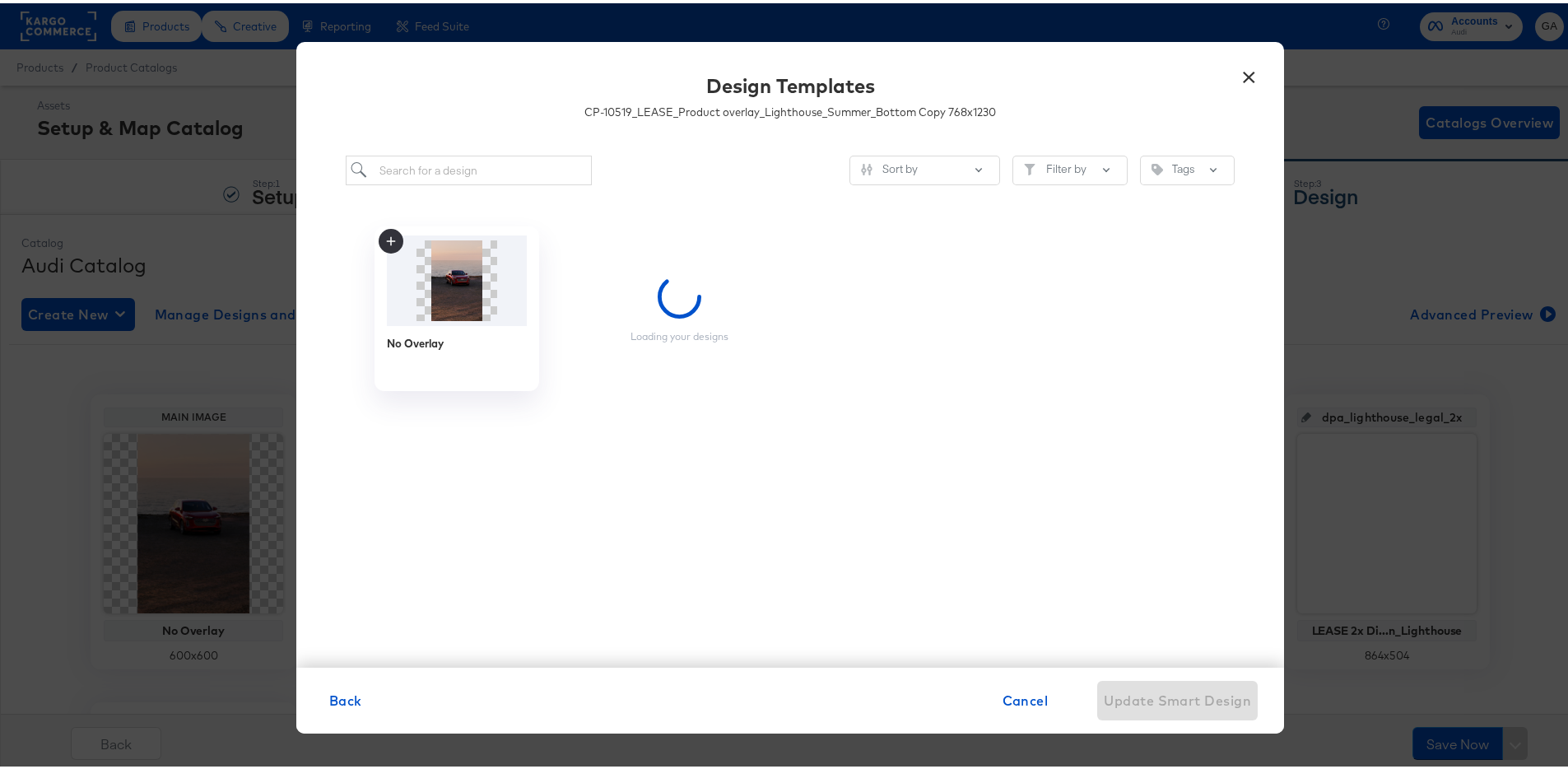 scroll, scrollTop: 0, scrollLeft: 0, axis: both 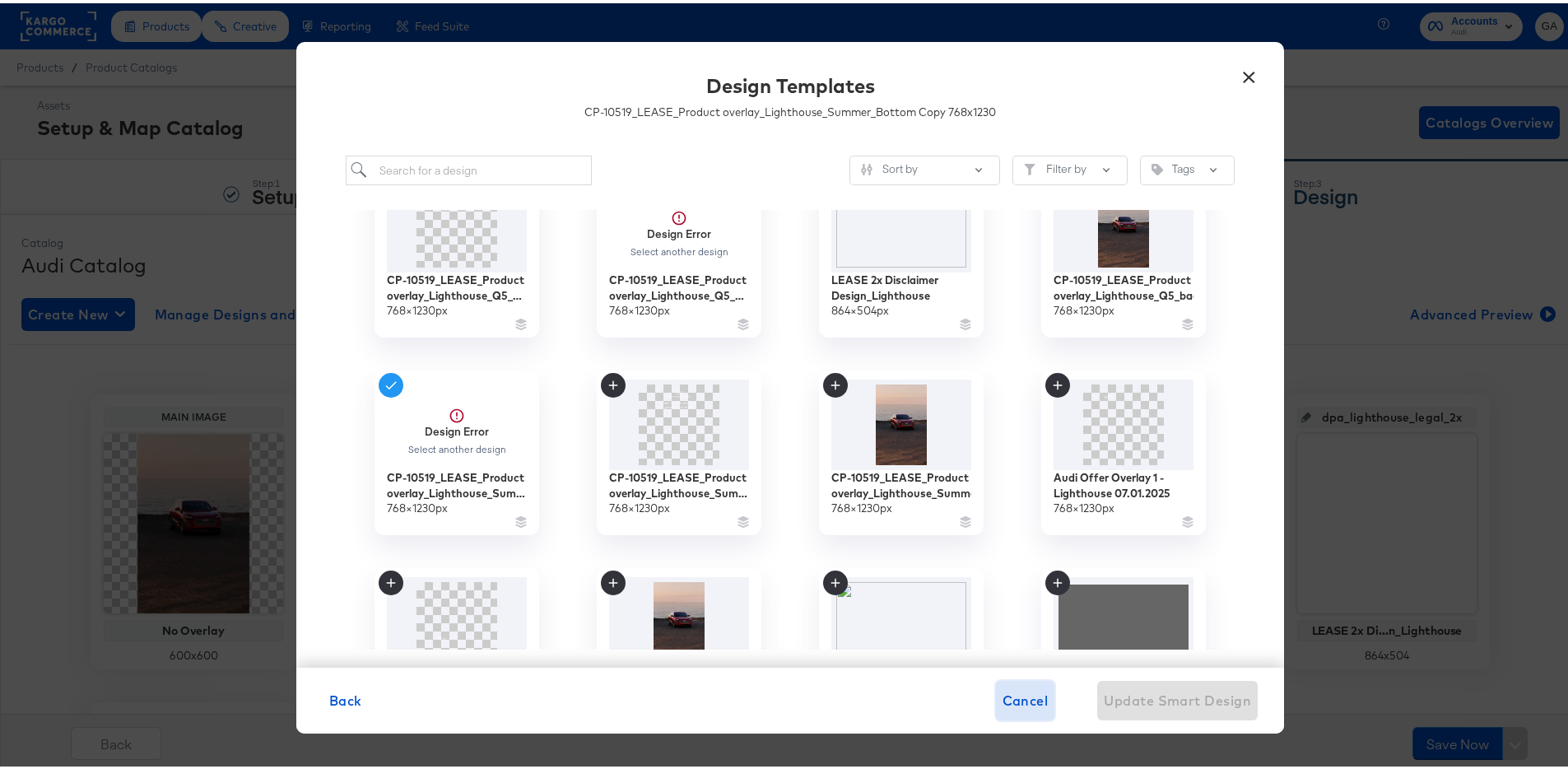 click on "Cancel" at bounding box center [1026, 697] 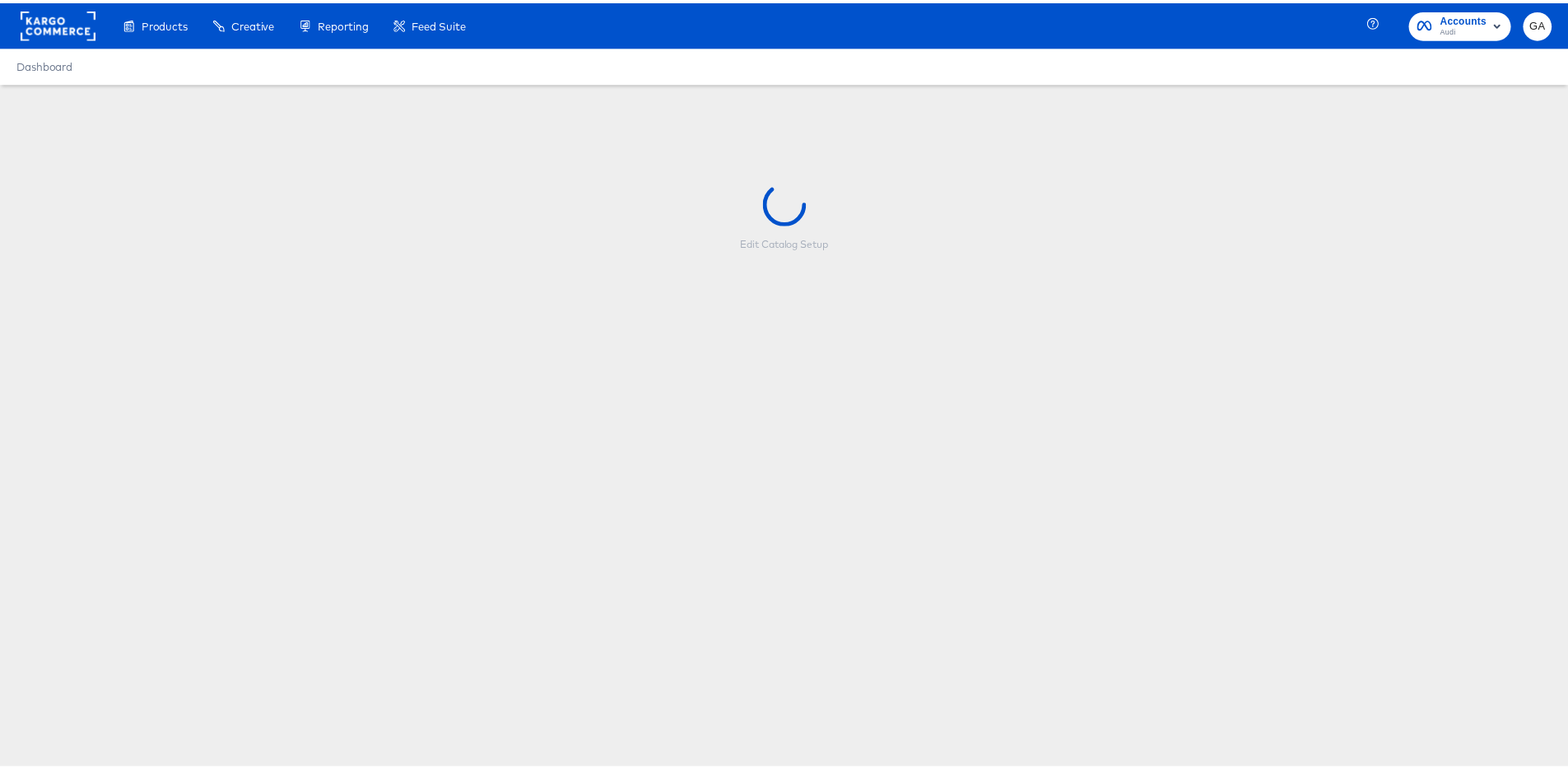 scroll, scrollTop: 0, scrollLeft: 0, axis: both 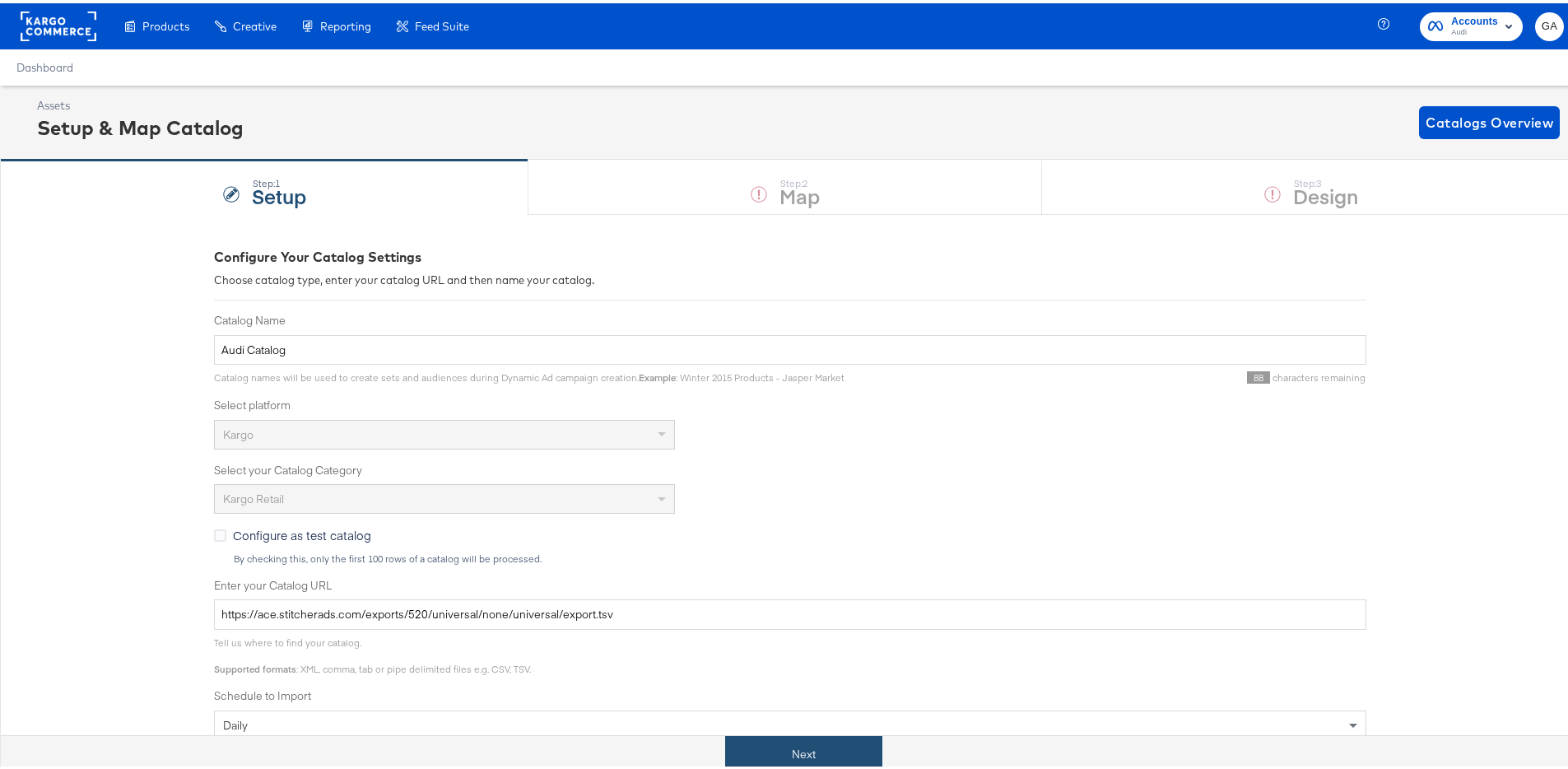 click on "Next" at bounding box center (803, 751) 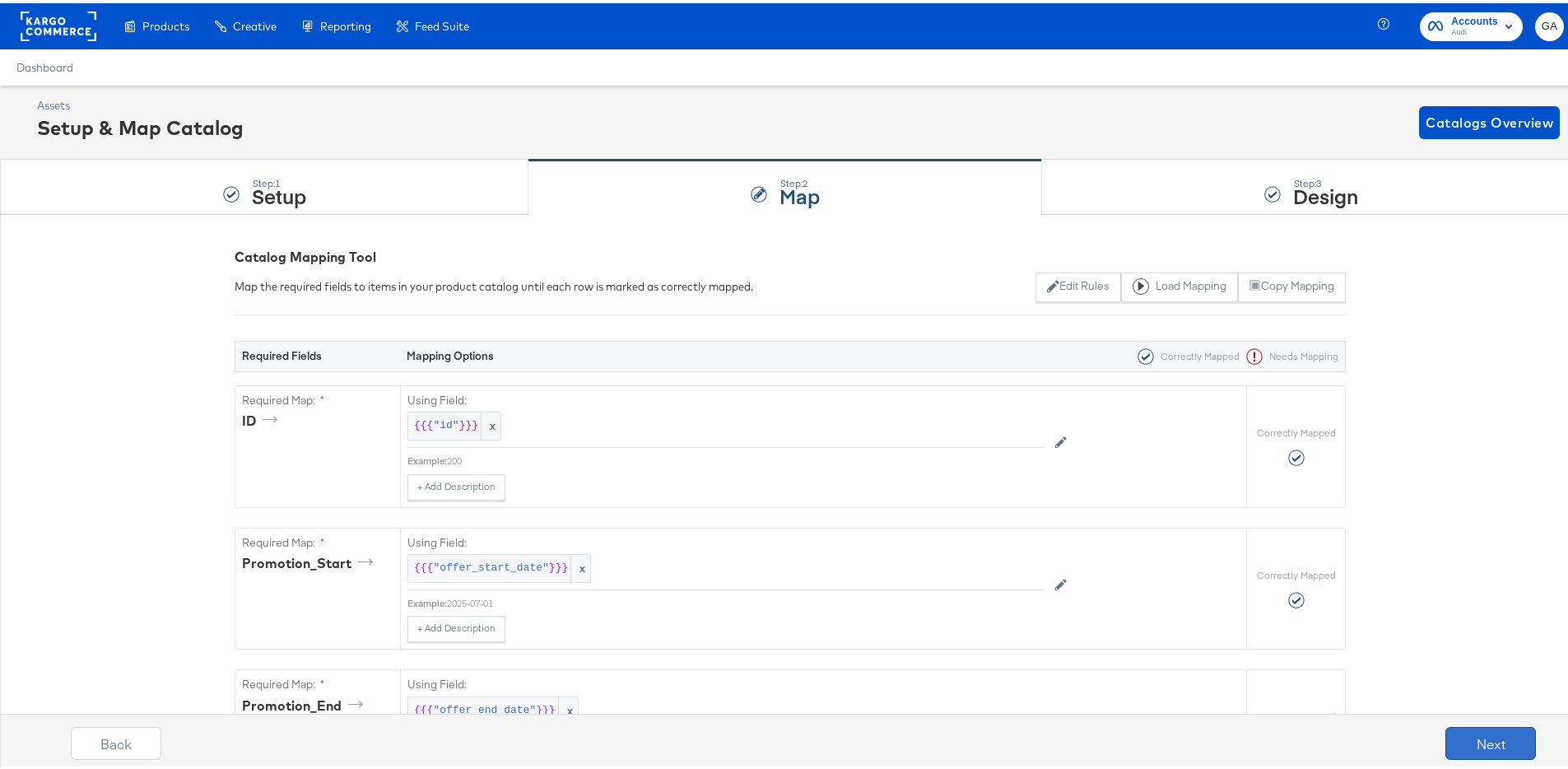 click on "Next" at bounding box center (1491, 740) 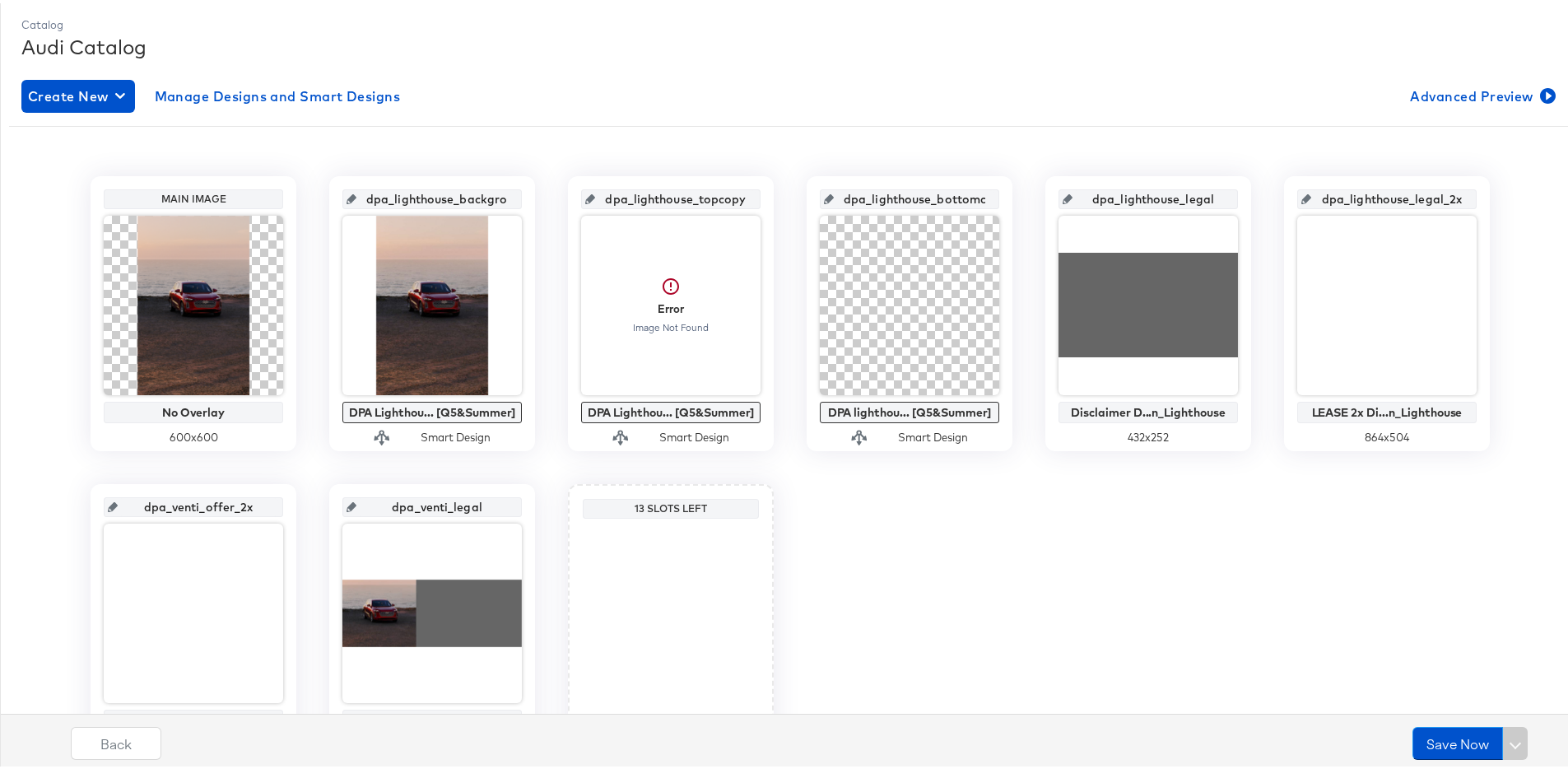 scroll, scrollTop: 209, scrollLeft: 0, axis: vertical 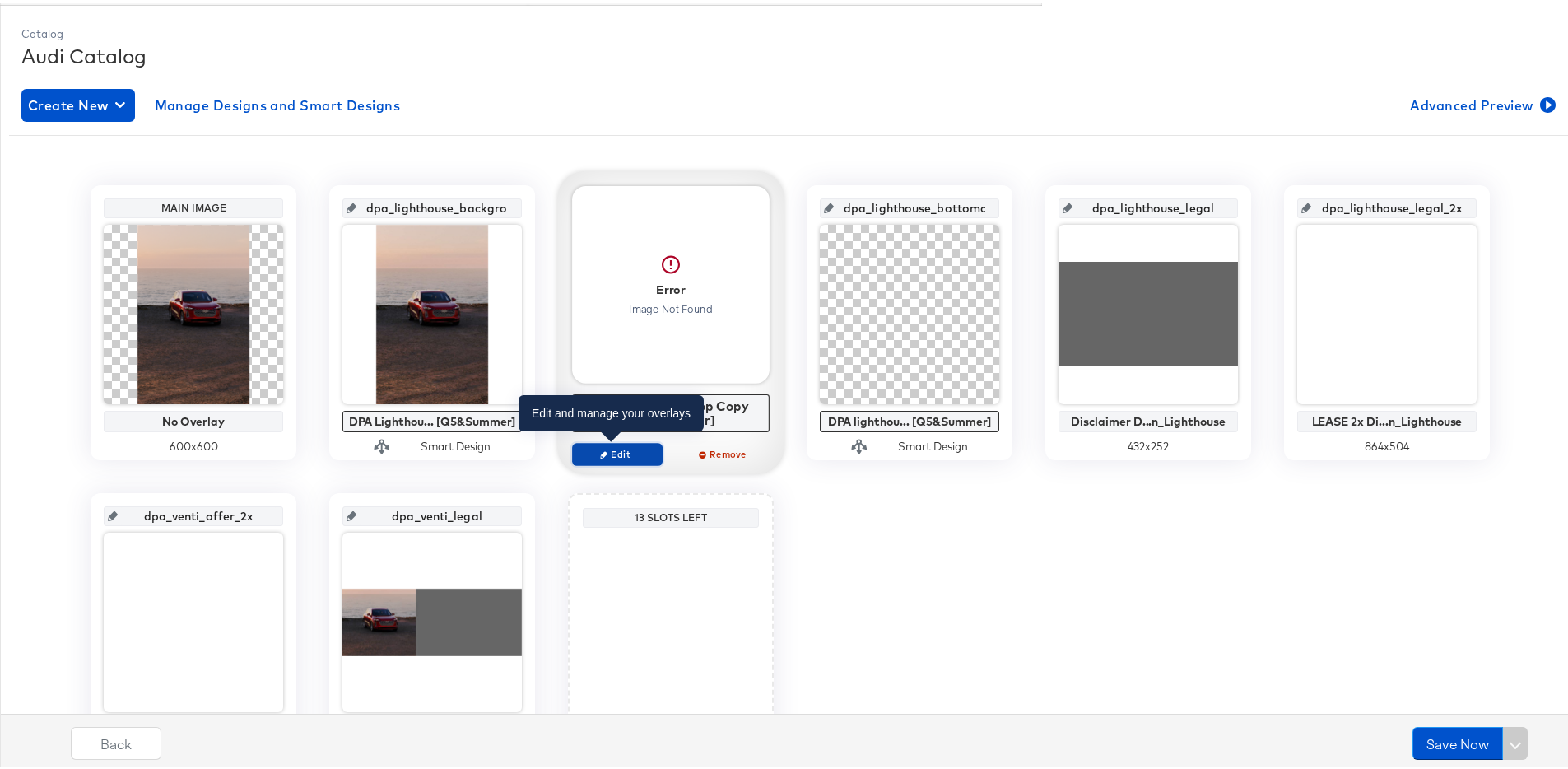 click on "Edit" at bounding box center [617, 450] 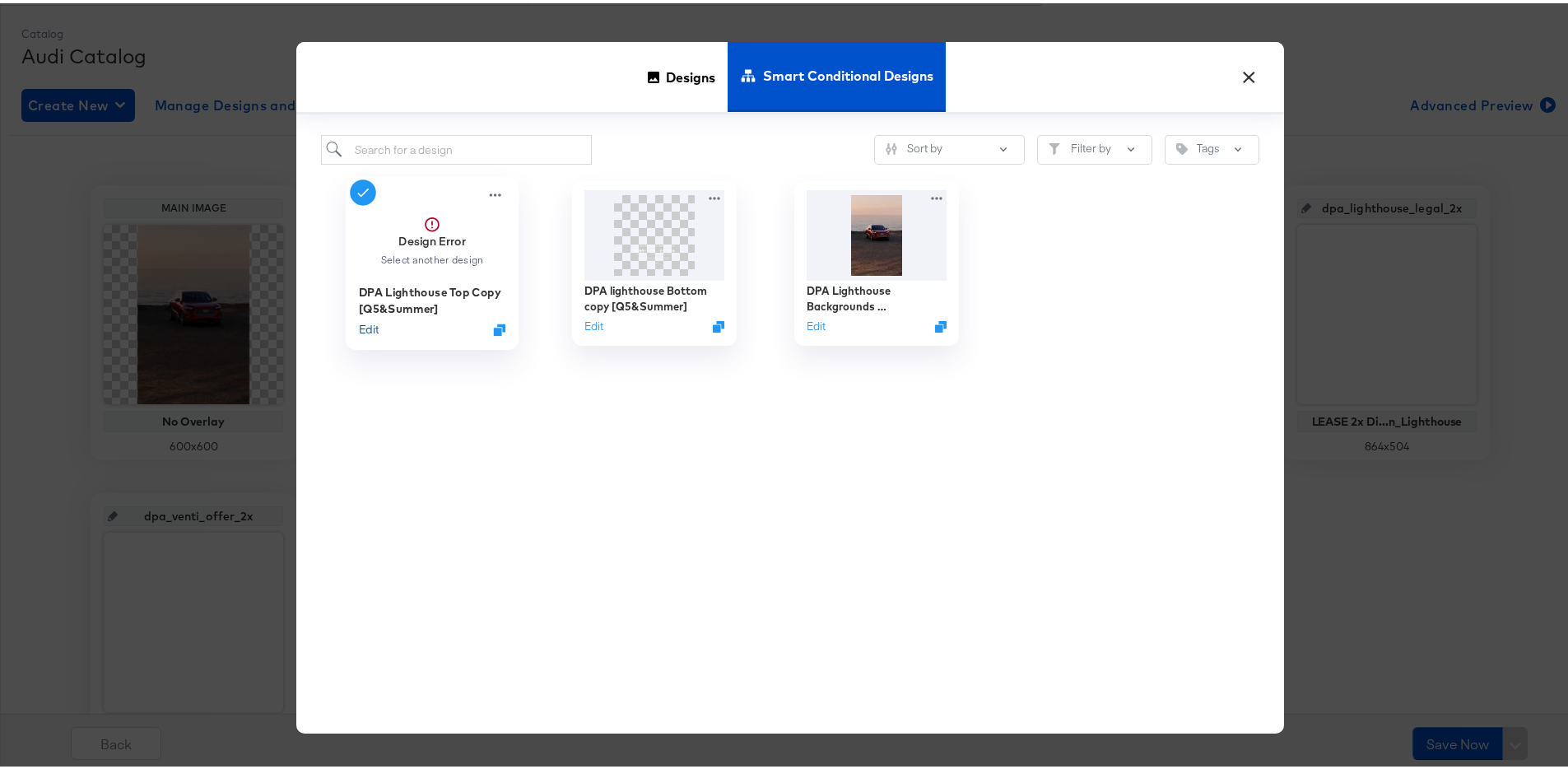 click on "Edit" at bounding box center (369, 326) 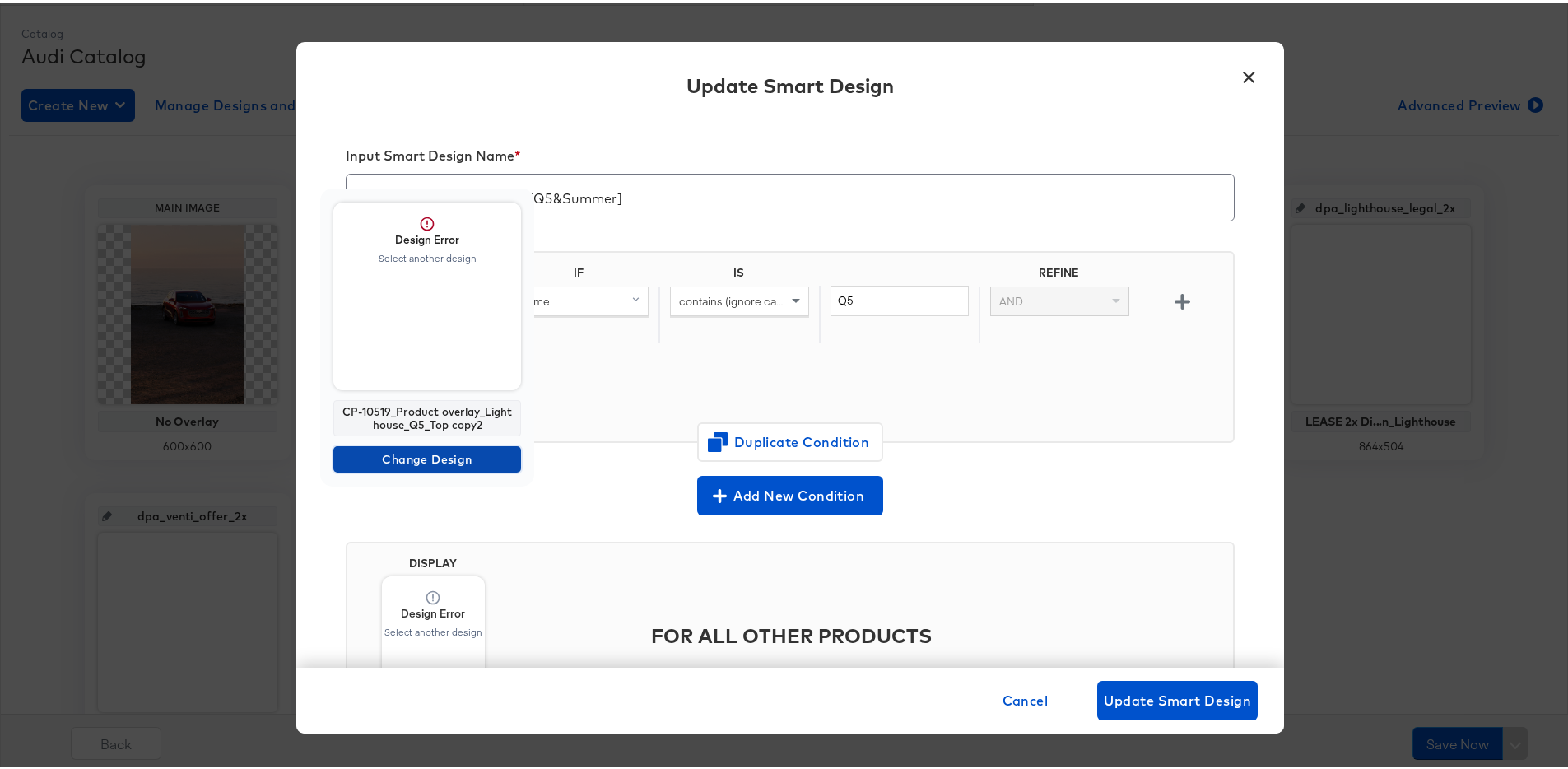 click on "Change Design" at bounding box center [427, 456] 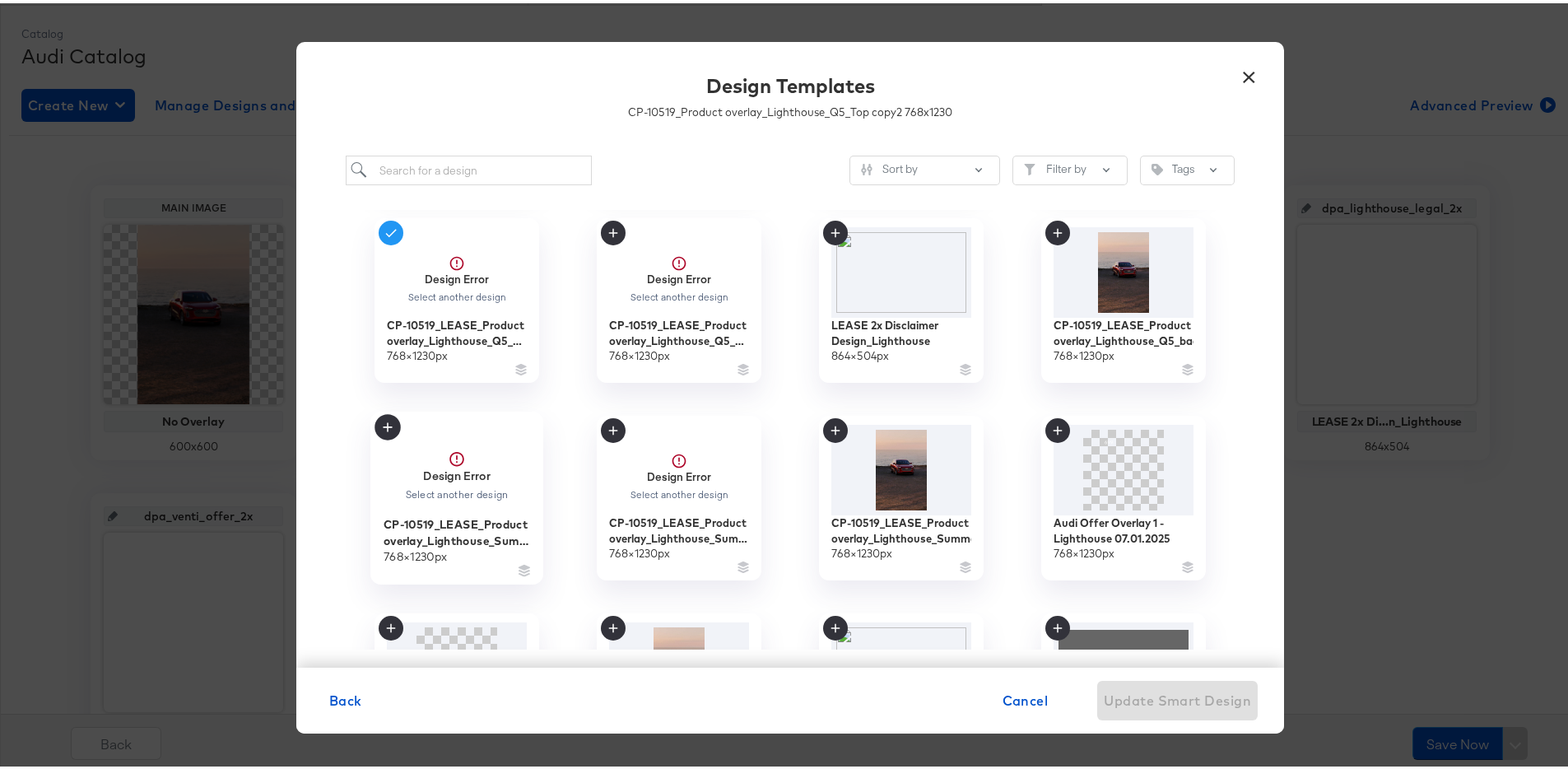 scroll, scrollTop: 400, scrollLeft: 0, axis: vertical 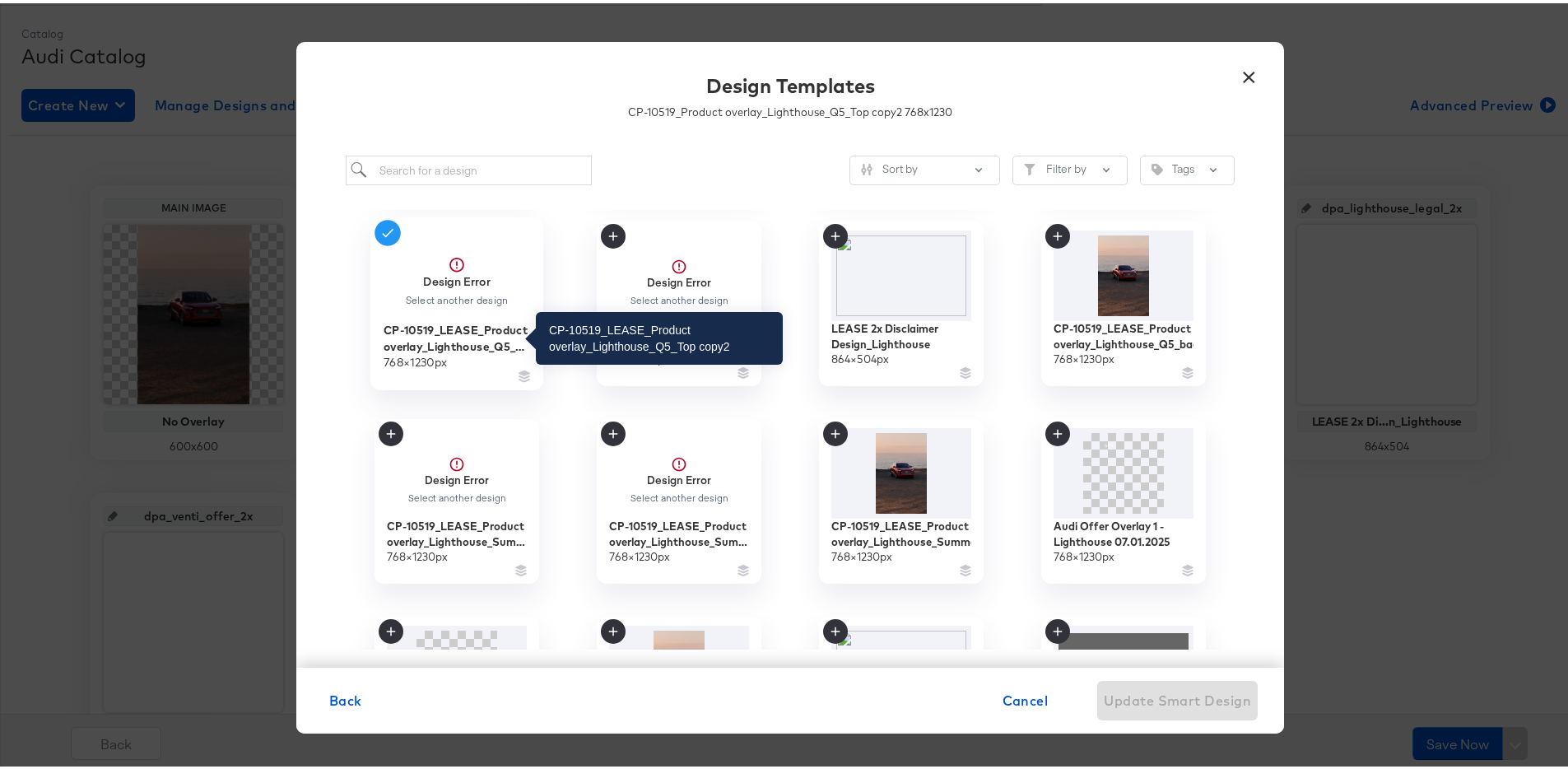 click on "CP-10519_LEASE_Product overlay_Lighthouse_Q5_Top copy2" at bounding box center [457, 334] 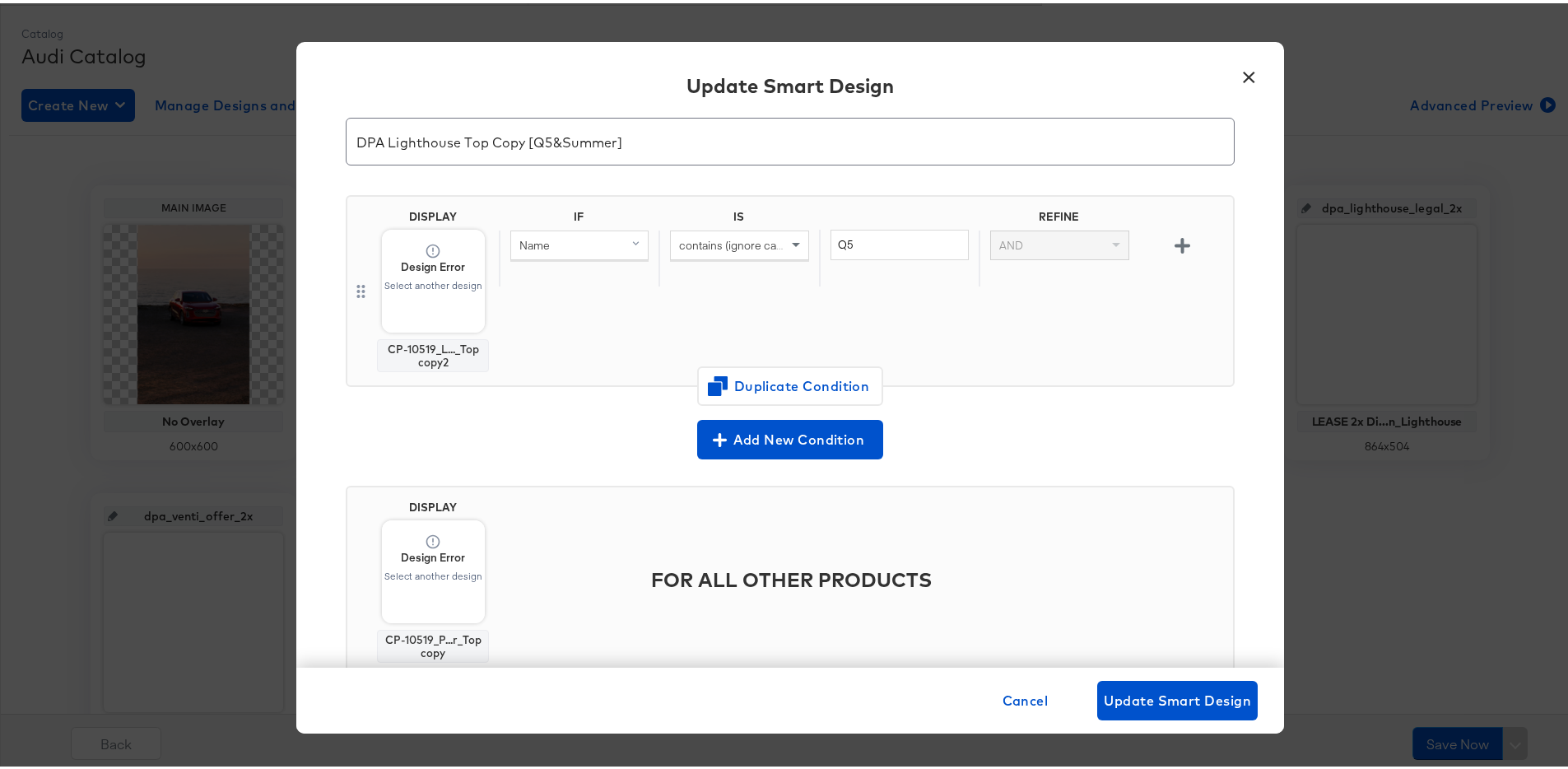 scroll, scrollTop: 37, scrollLeft: 0, axis: vertical 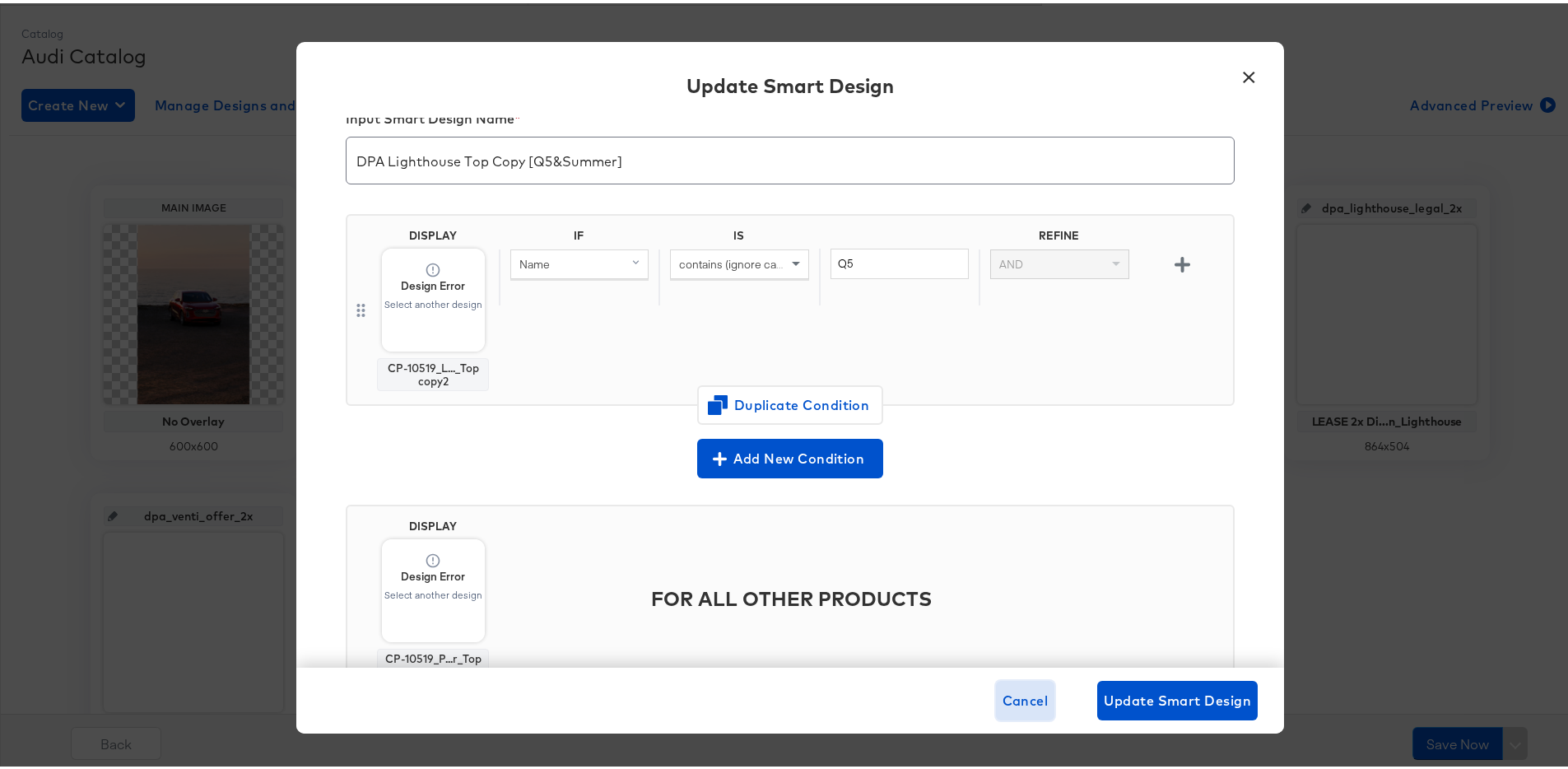 click on "Cancel" at bounding box center [1026, 697] 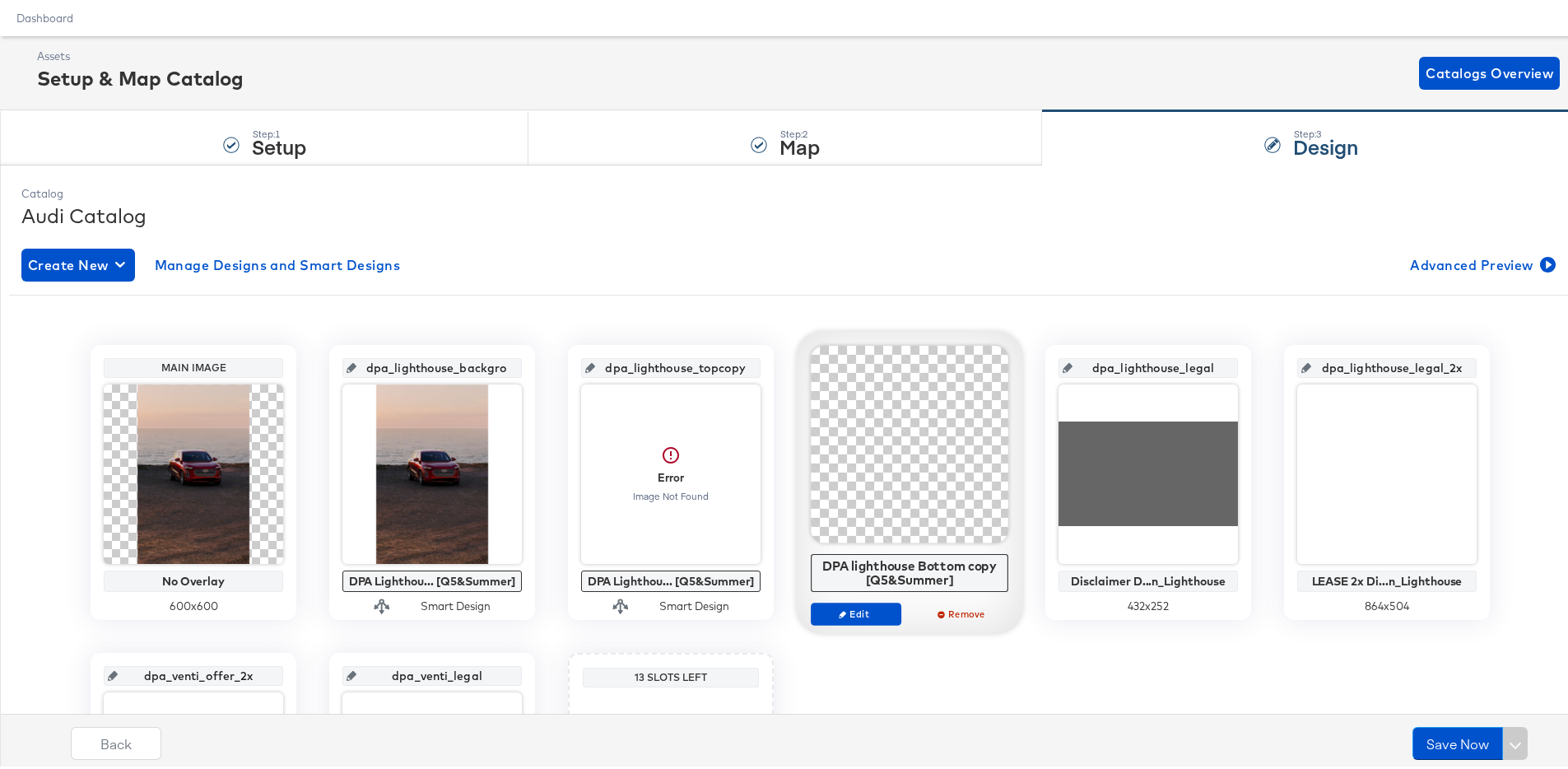 scroll, scrollTop: 0, scrollLeft: 0, axis: both 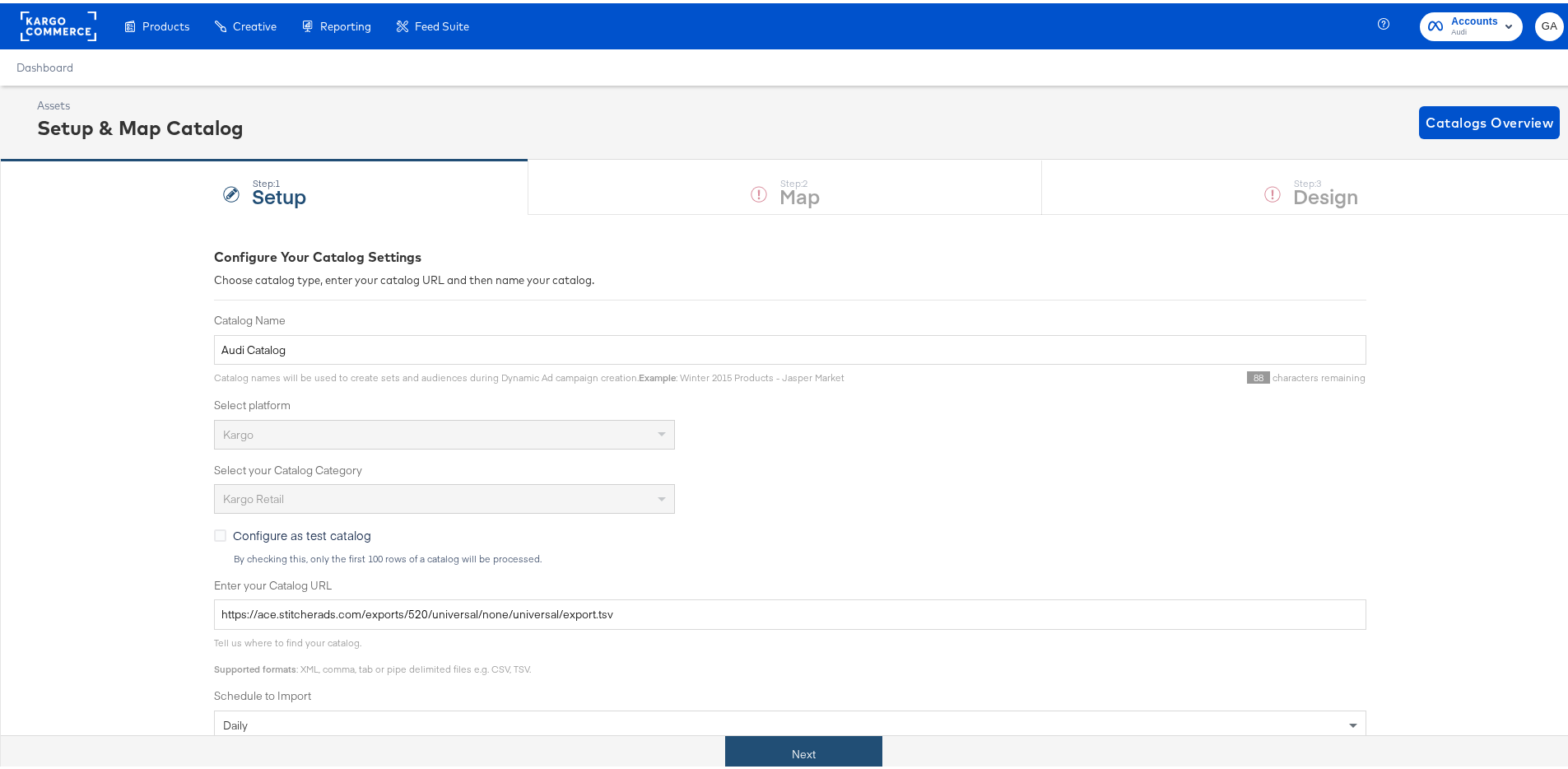 click on "Next" at bounding box center (803, 751) 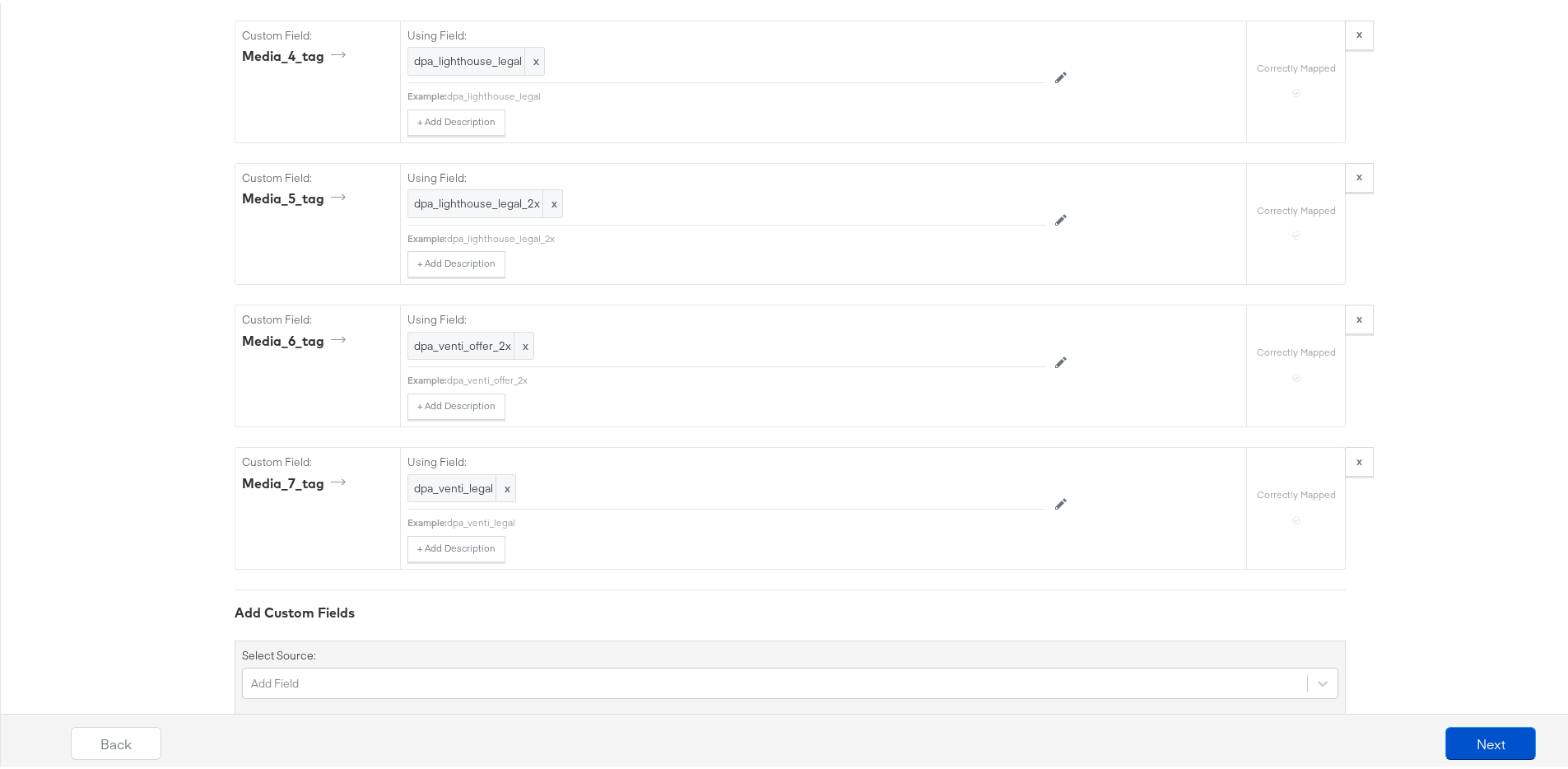 scroll, scrollTop: 3857, scrollLeft: 0, axis: vertical 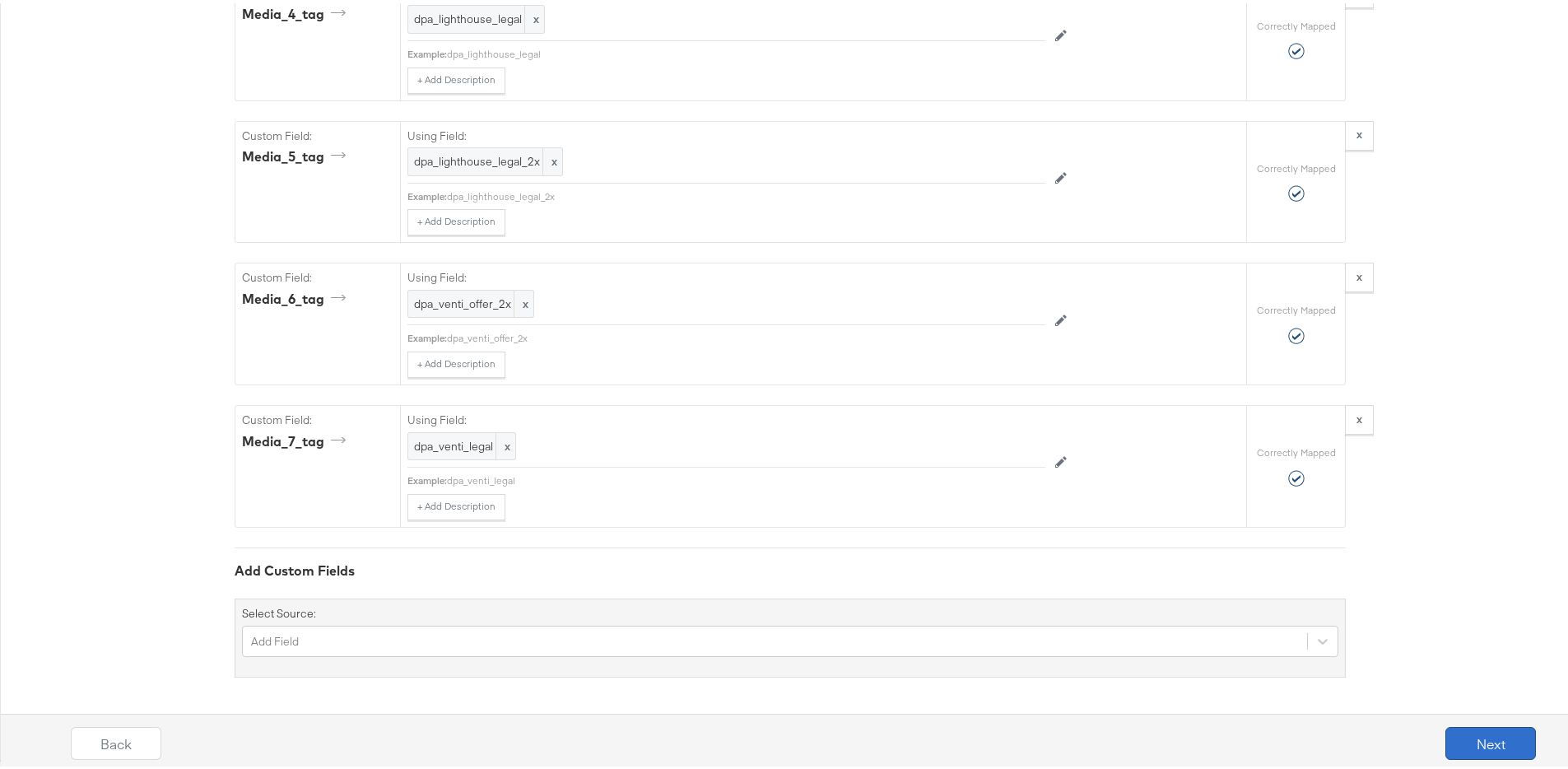 click on "Next" at bounding box center (1491, 740) 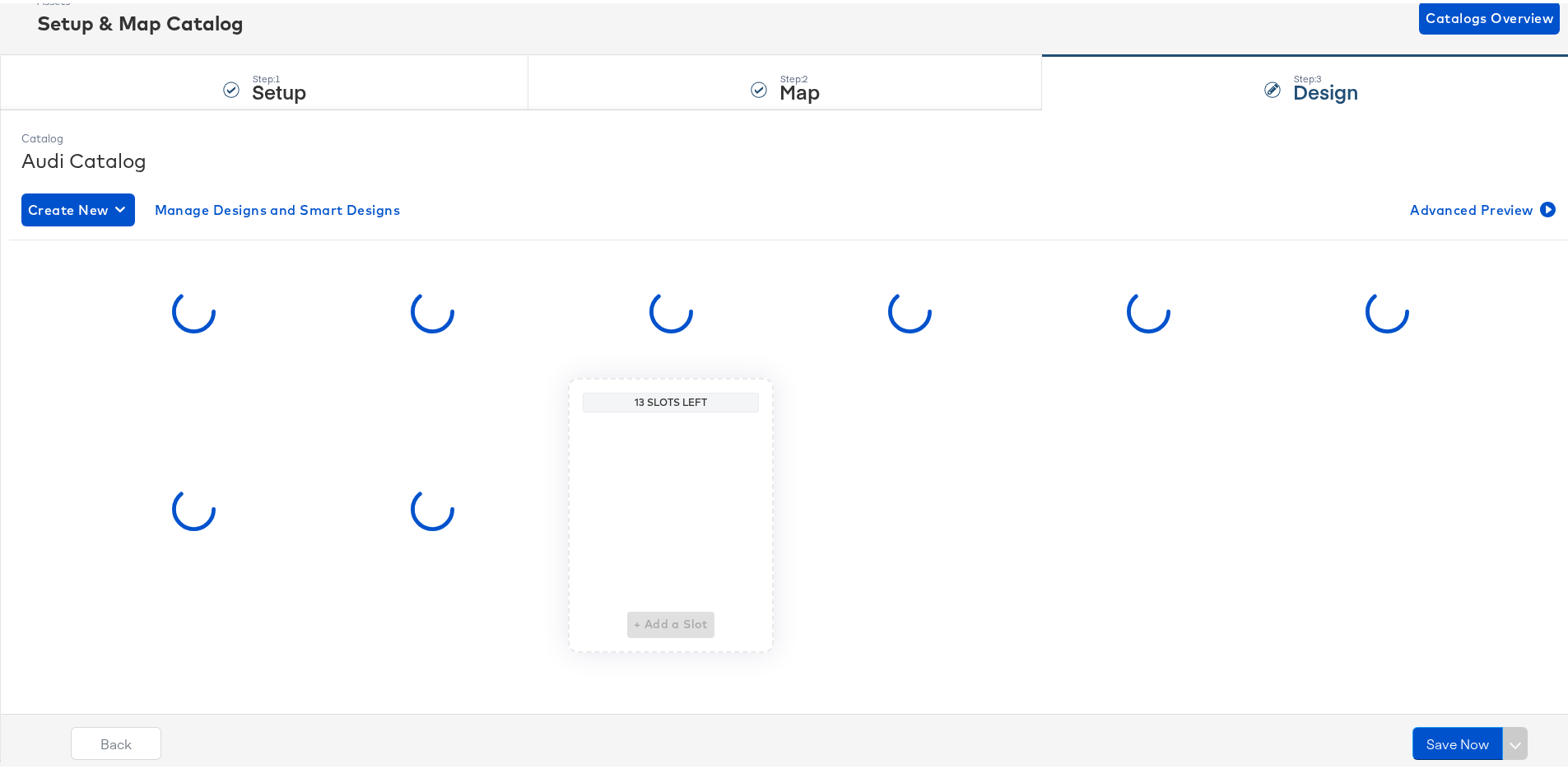 scroll, scrollTop: 0, scrollLeft: 0, axis: both 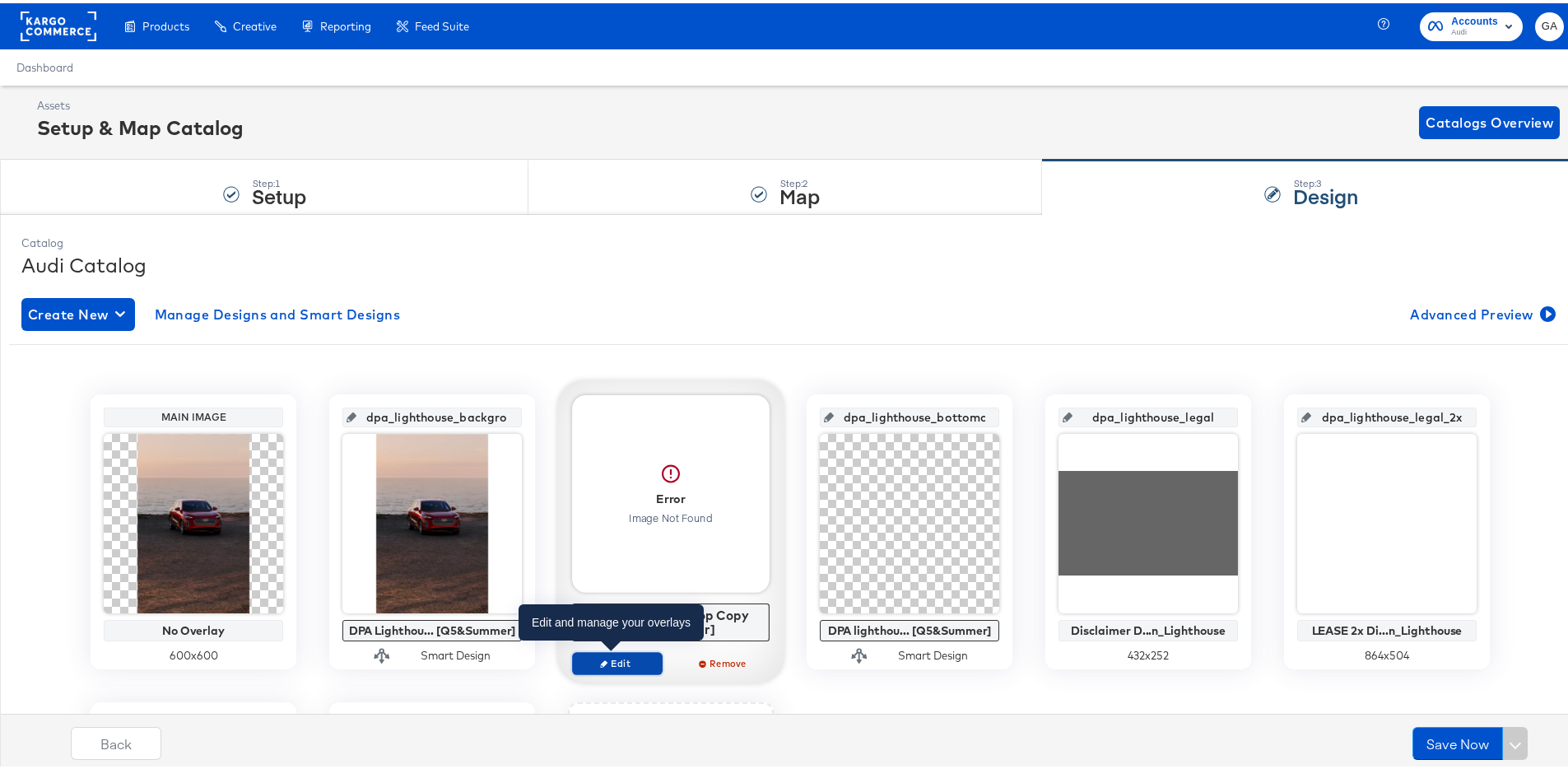 click on "Edit" at bounding box center [617, 659] 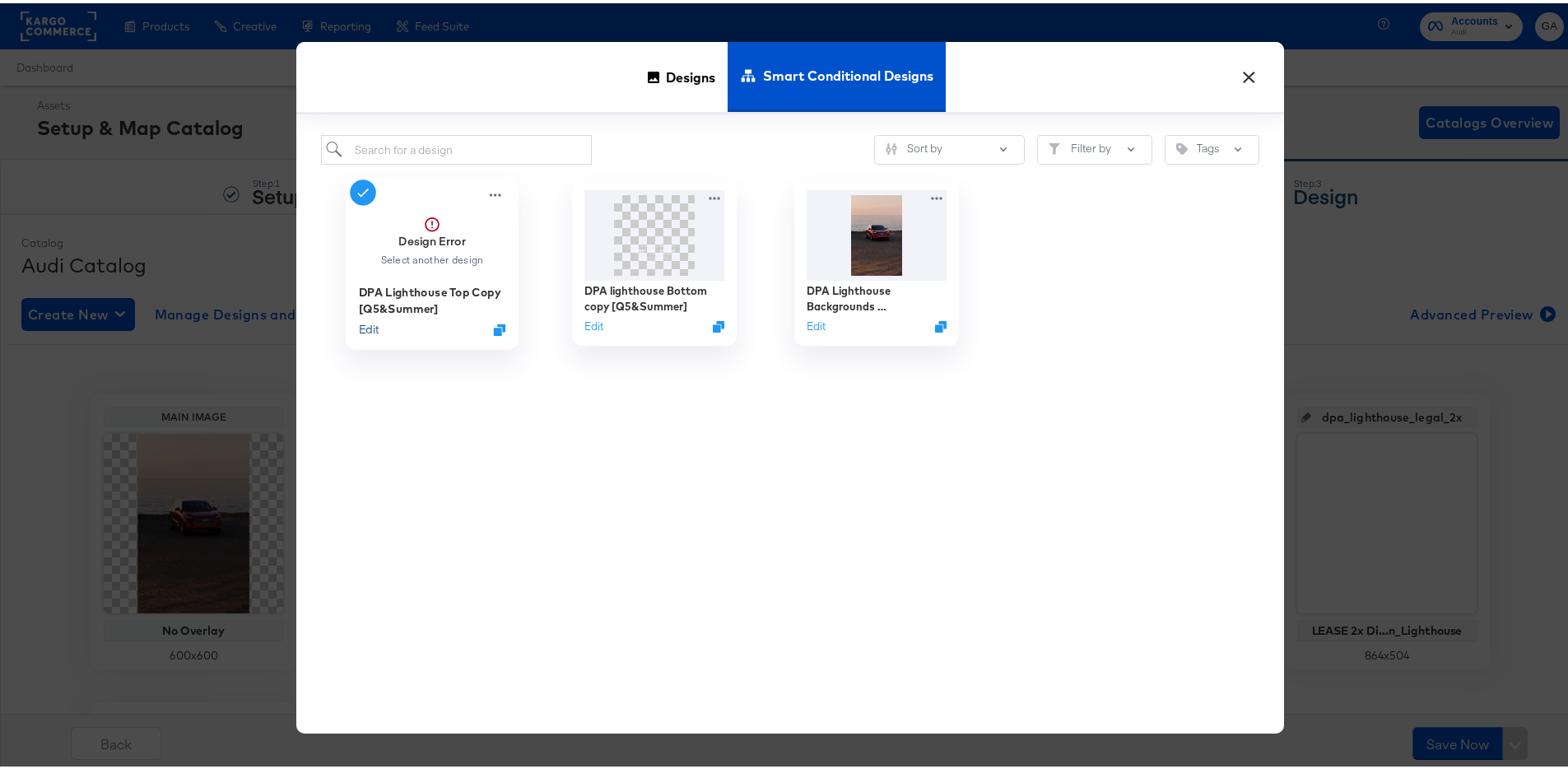click on "Edit" at bounding box center [369, 326] 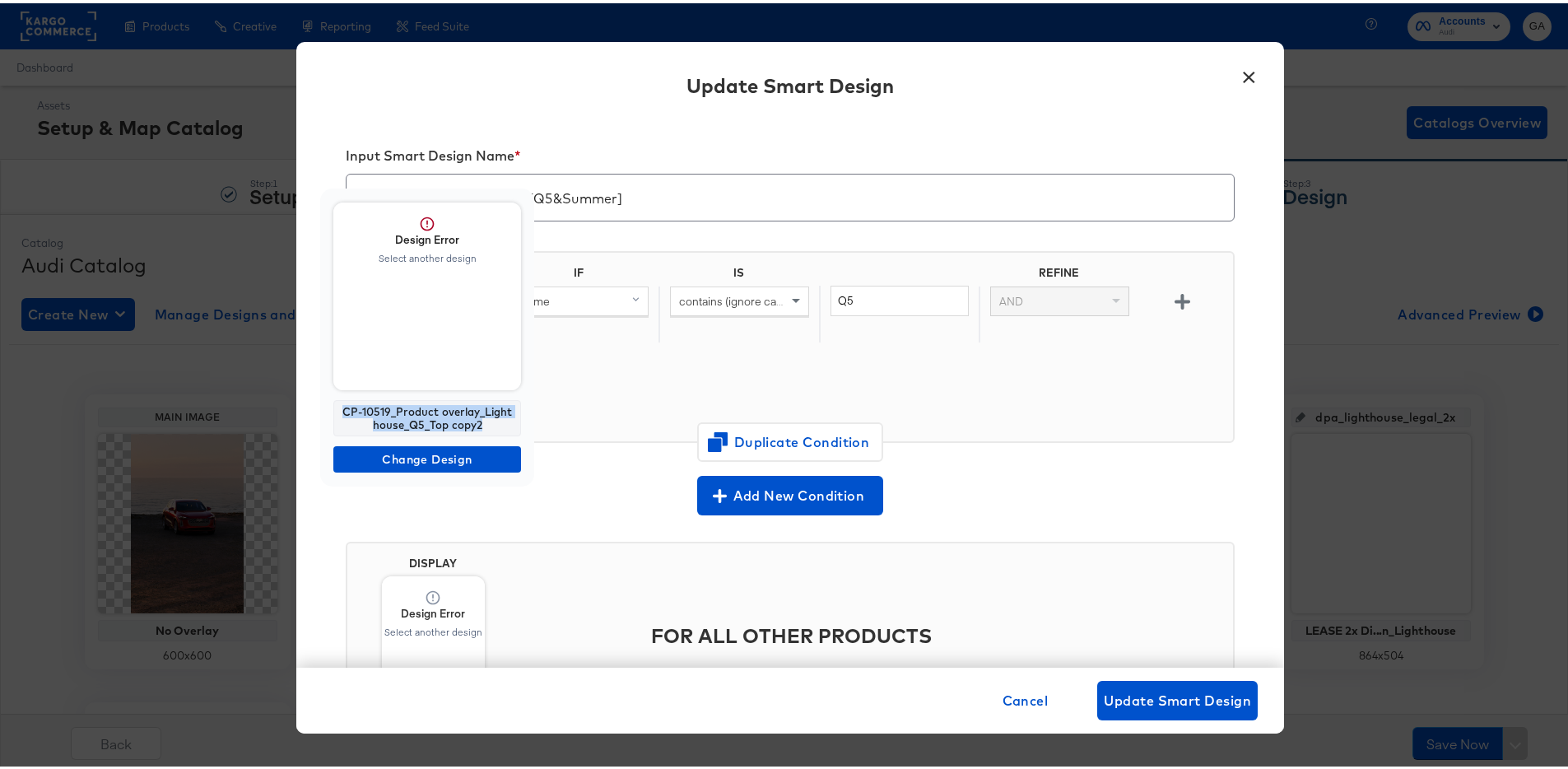 drag, startPoint x: 486, startPoint y: 421, endPoint x: 343, endPoint y: 408, distance: 143.58969 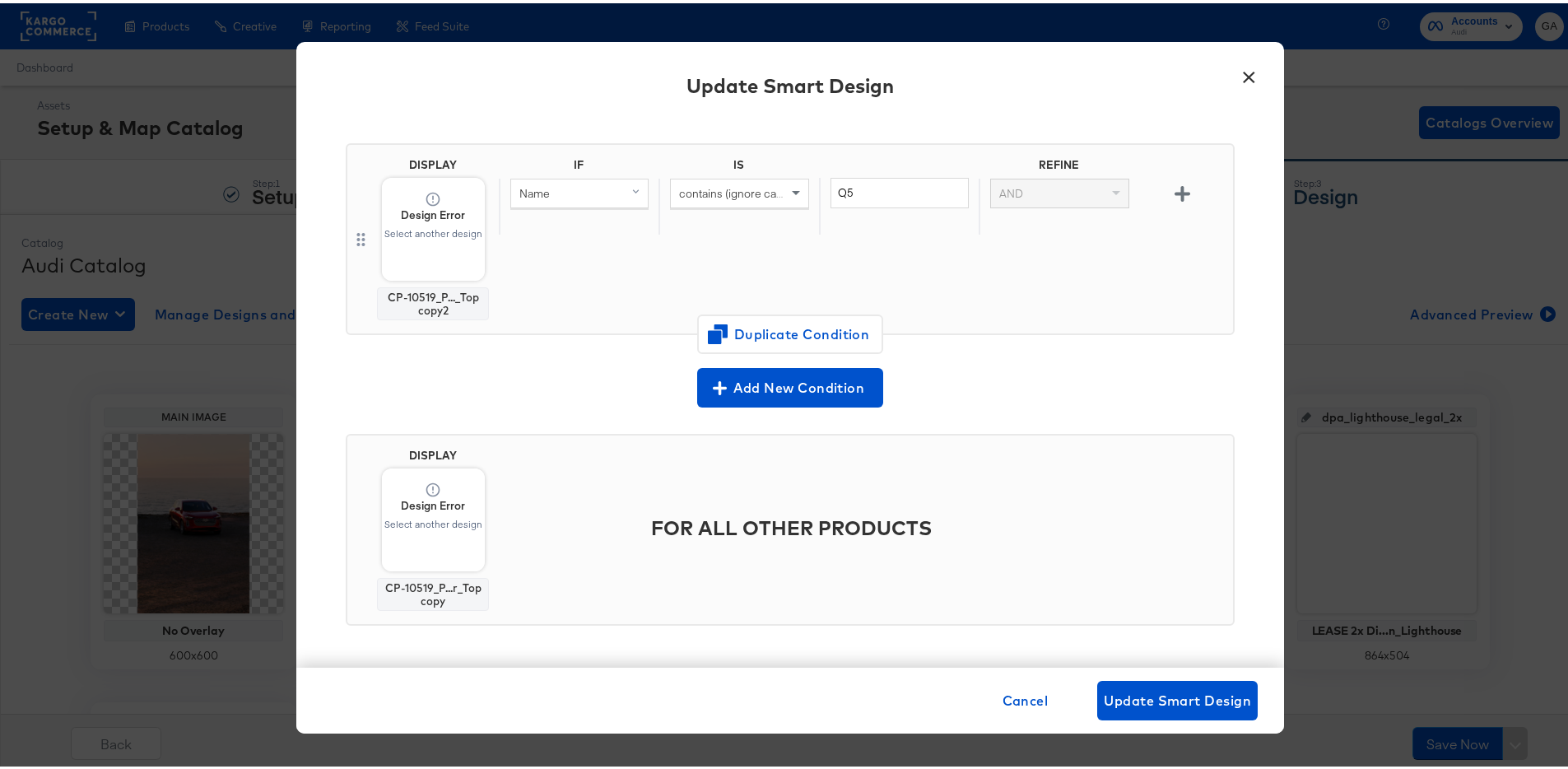 scroll, scrollTop: 109, scrollLeft: 0, axis: vertical 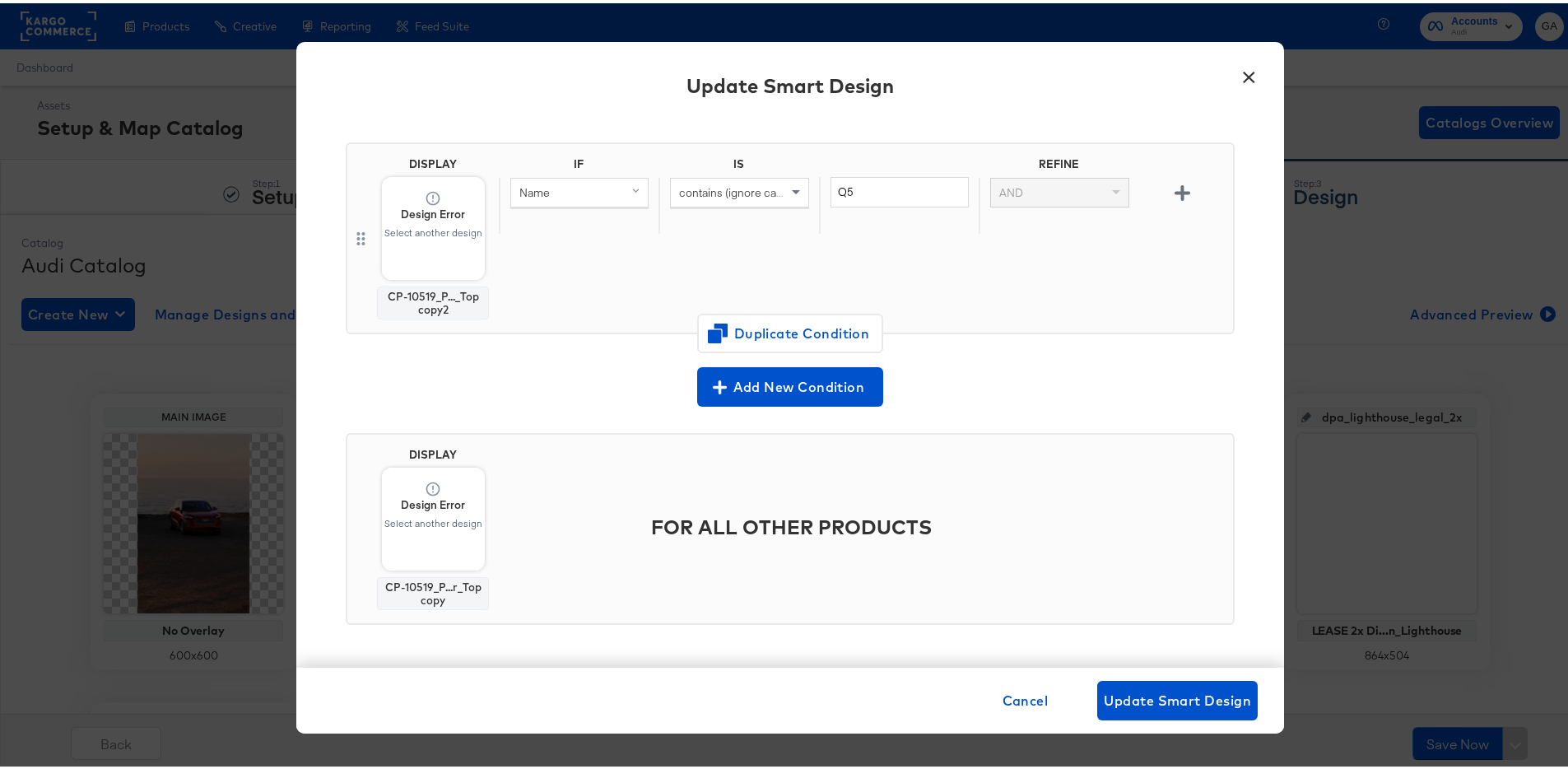 click on "CP-10519_P...r_Top copy" at bounding box center (433, 590) 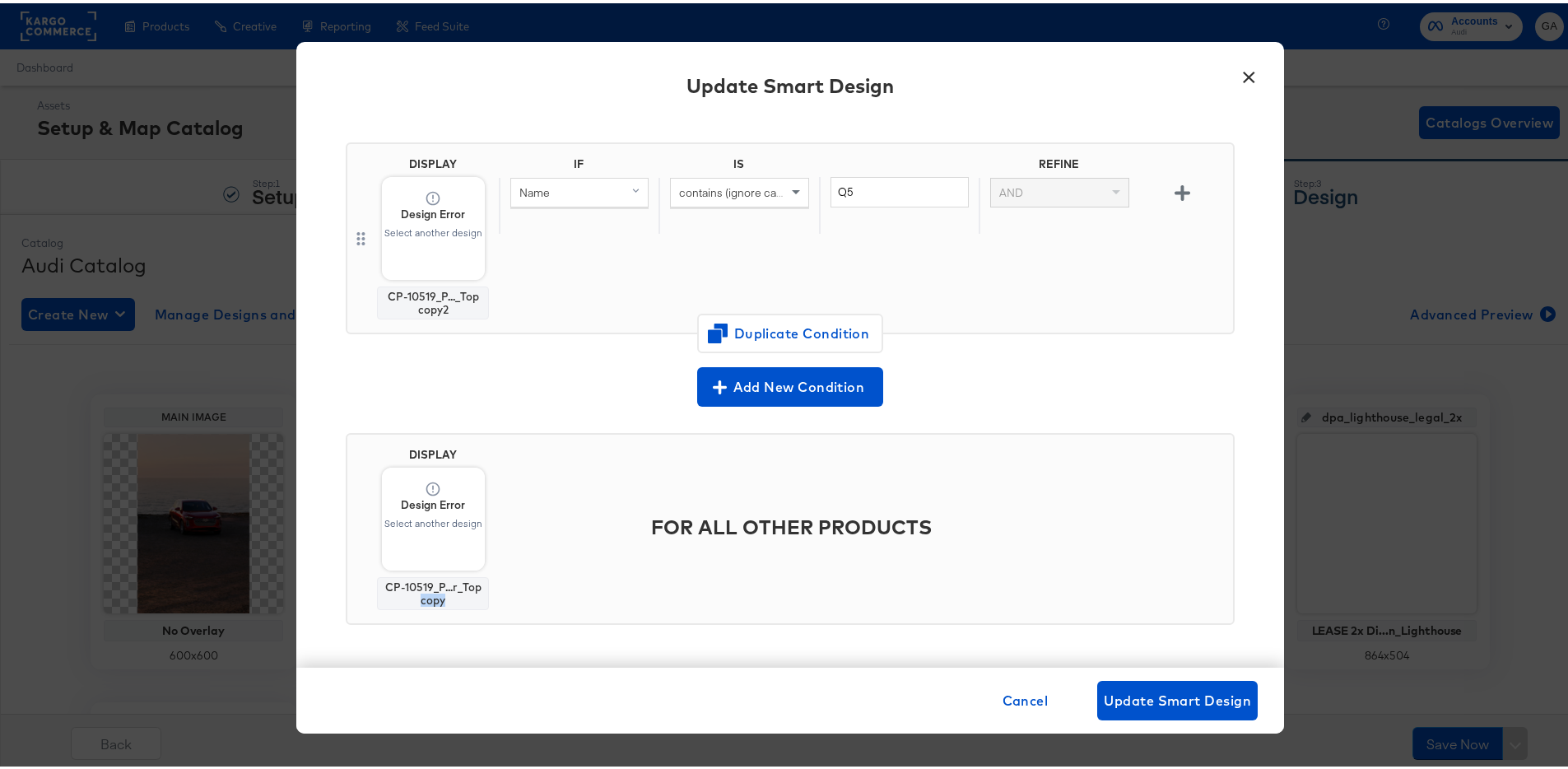 click on "CP-10519_P...r_Top copy" at bounding box center (433, 590) 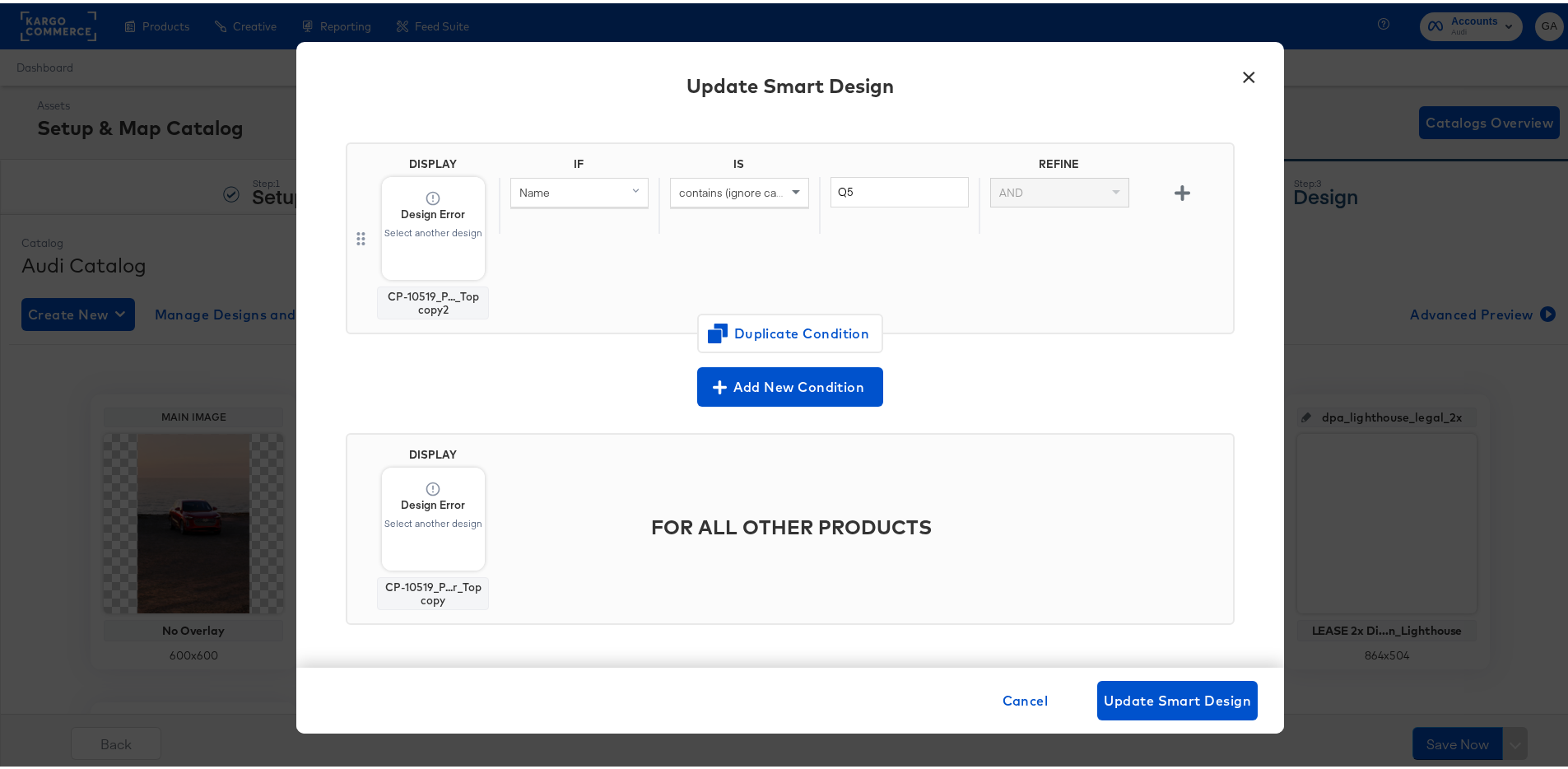 click on "Products Creative Reporting Feed Suite Accounts Audi GA Dashboard Assets Setup & Map Catalog Catalogs Overview Step: 1 Setup Step: 2 Map Step: 3 Design Catalog Audi Catalog Create New Manage Designs and Smart Designs Advanced Preview Main Image No Overlay 600 x 600 dpa_lighthouse_background DPA Lighthou... [Q5&Summer] Smart Design dpa_lighthouse_topcopy Error Image Not Found DPA Lighthou... [Q5&Summer] Smart Design dpa_lighthouse_bottomcopy DPA lighthou... [Q5&Summer] Smart Design dpa_lighthouse_legal Disclaimer D...n_Lighthouse 432 x 252 dpa_lighthouse_legal_2x LEASE 2x Di...n_Lighthouse 864 x 504 dpa_venti_offer_2x CP-10518_LE...verlay_Venti 549 x 206 dpa_venti_legal Disclaimer D...y [DATE] 549 x 206 13 Slots Left + Add a Slot Back Save Now × Update Smart Design Input Smart Design Name * DPA Lighthouse Top Copy [Q5&Summer] DISPLAY Design Error Select another design IF IS" at bounding box center (790, 547) 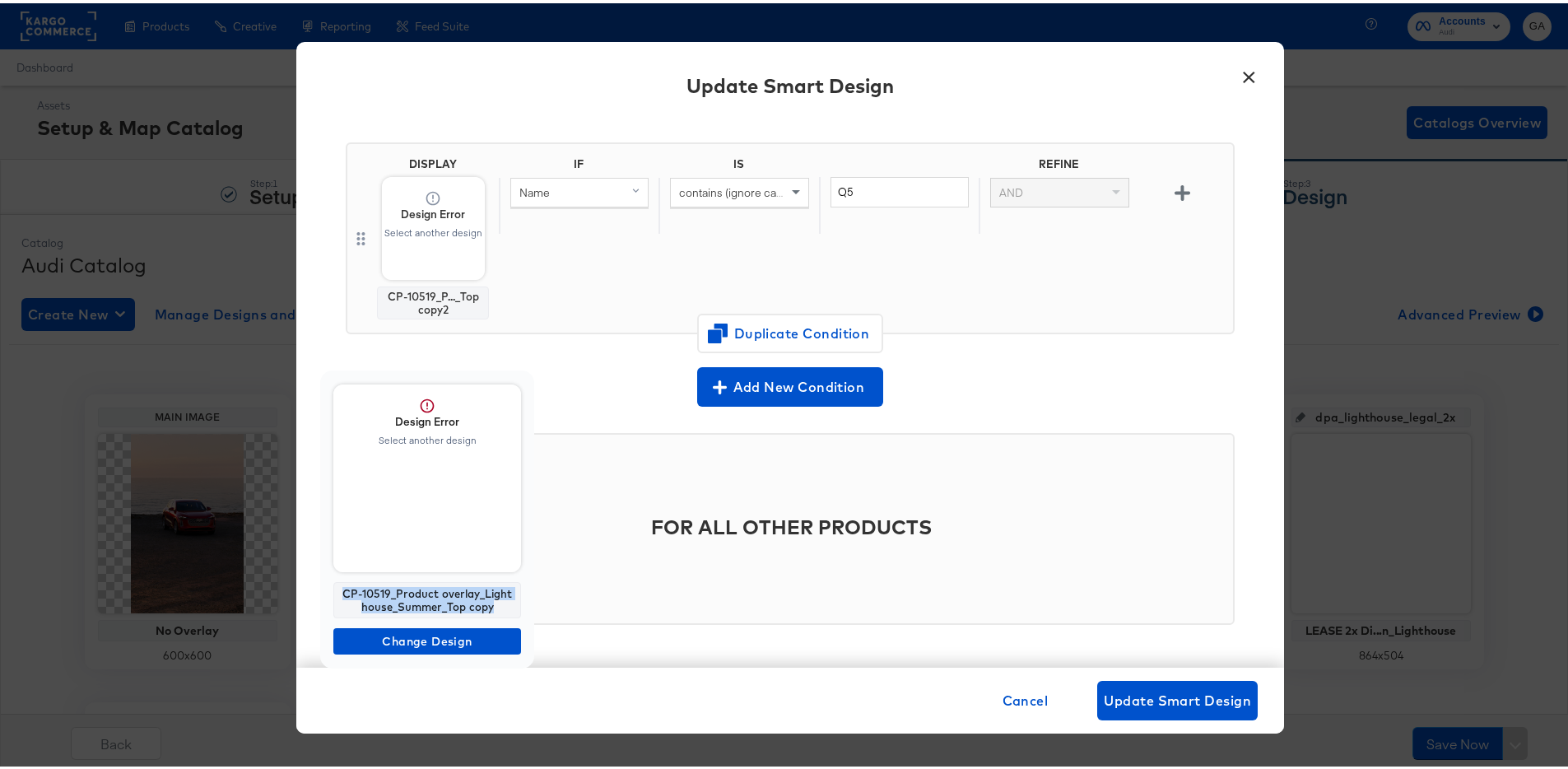 drag, startPoint x: 501, startPoint y: 605, endPoint x: 328, endPoint y: 588, distance: 173.83325 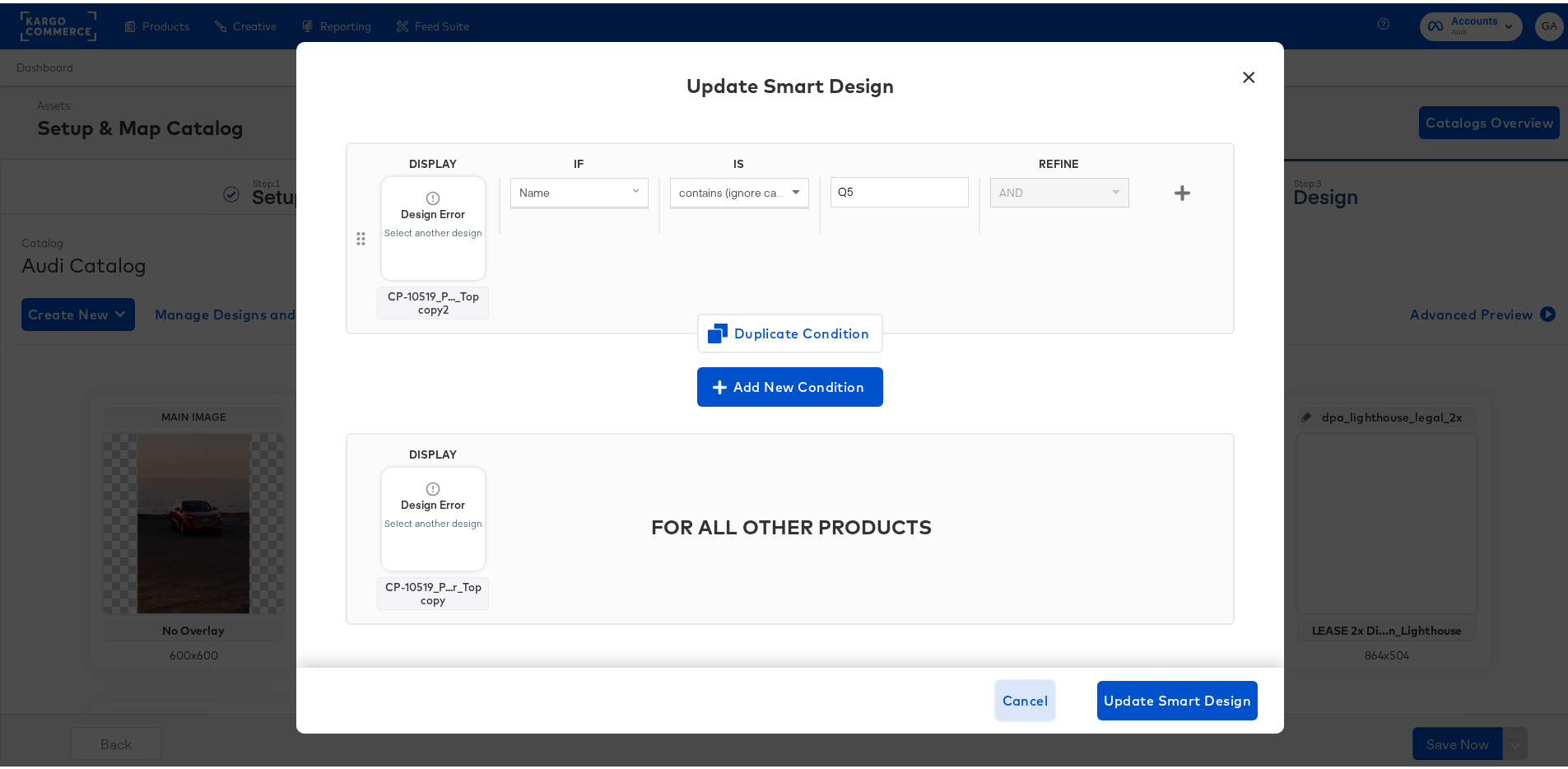 click on "Cancel" at bounding box center [1026, 697] 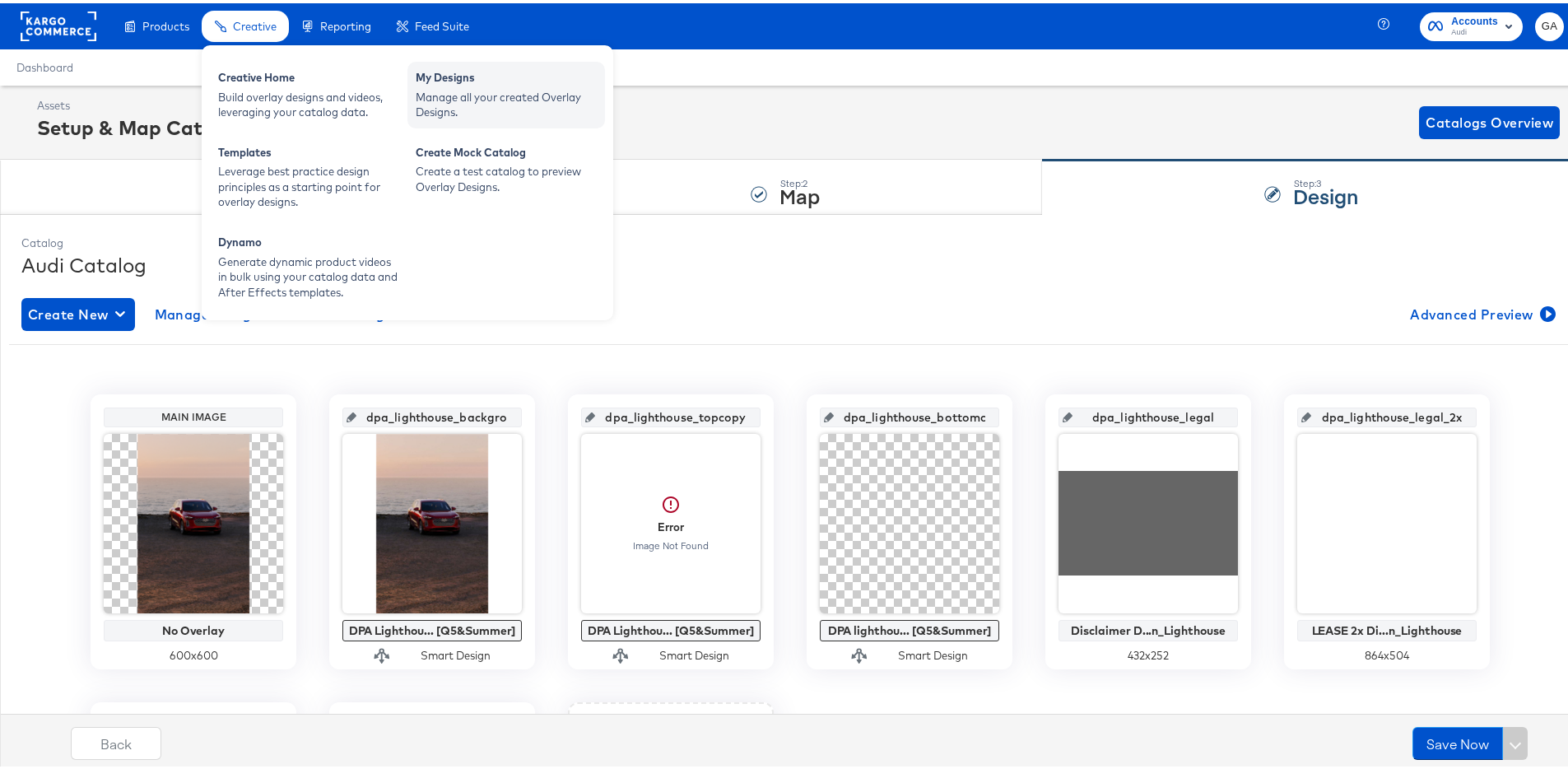 click on "My Designs" at bounding box center (506, 77) 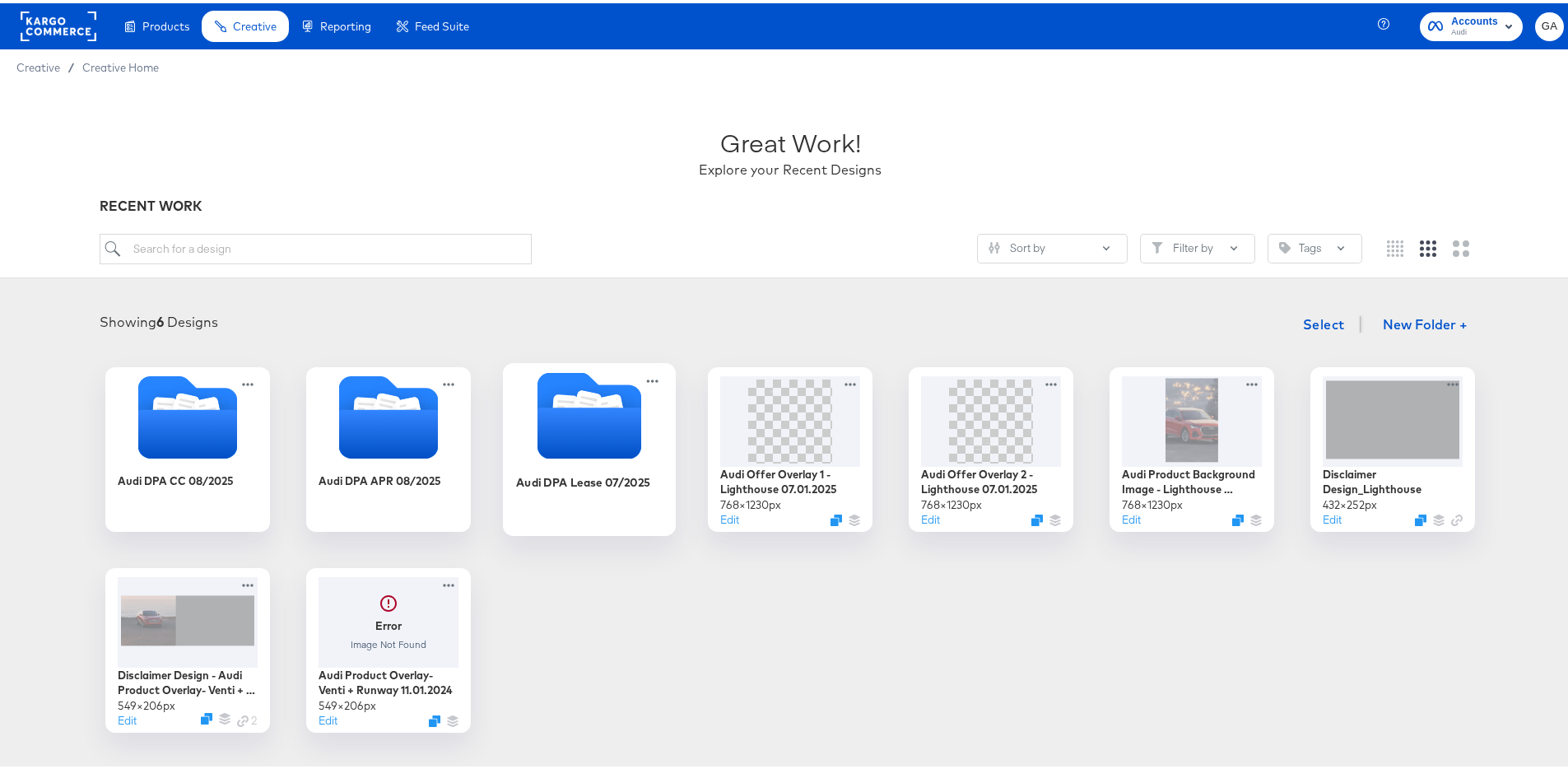 click 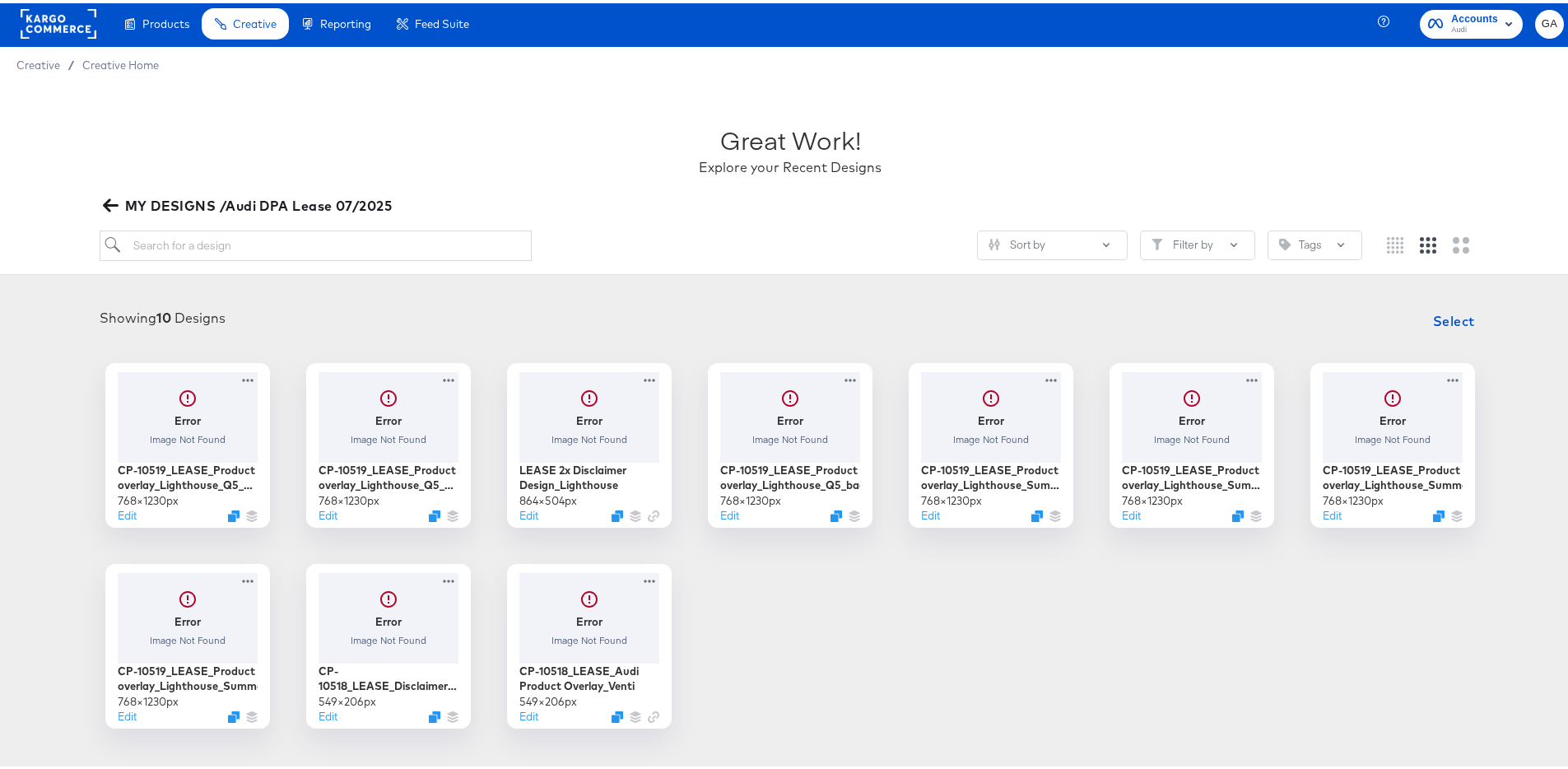 scroll, scrollTop: 0, scrollLeft: 0, axis: both 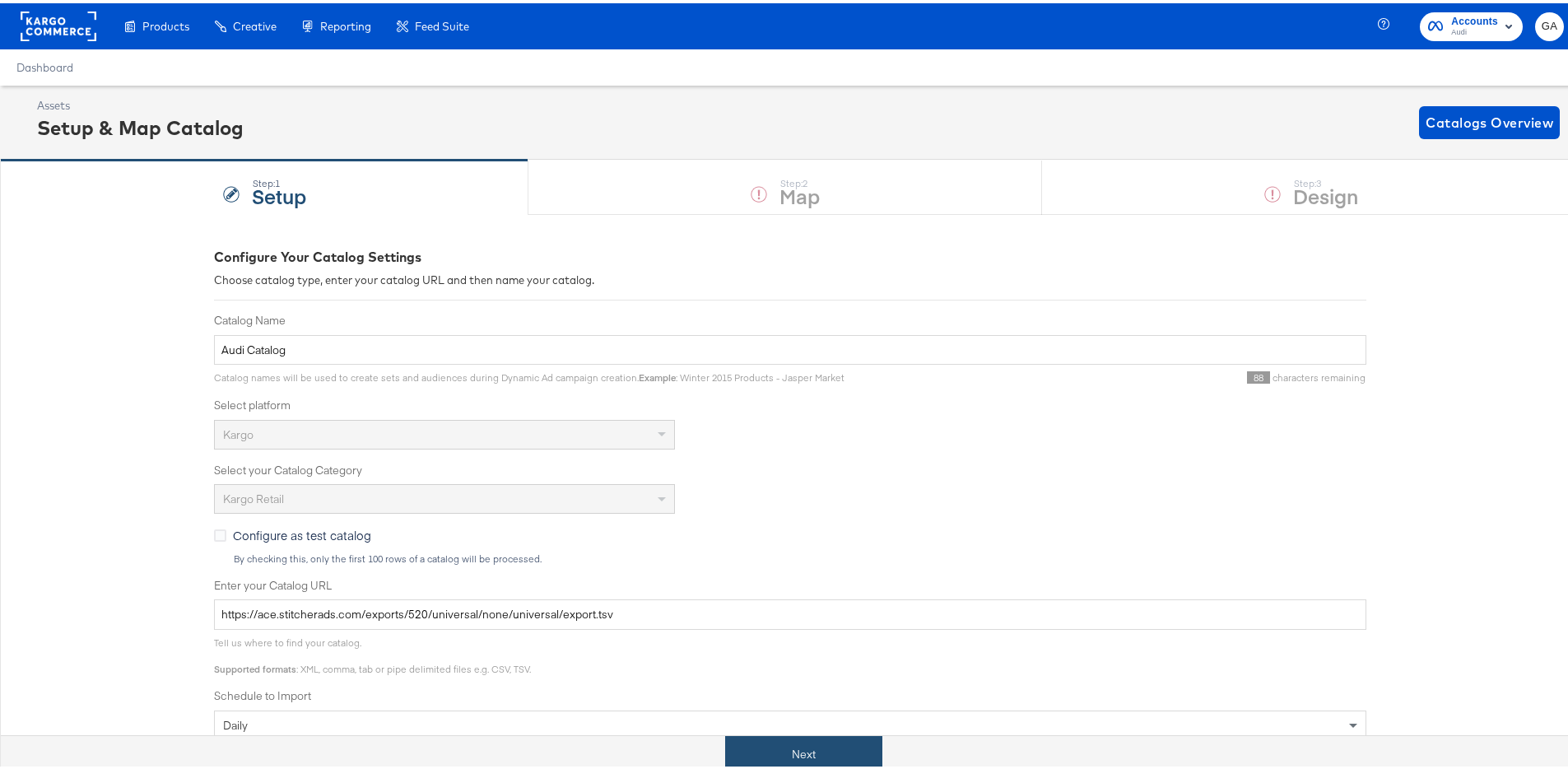 click on "Next" at bounding box center (803, 751) 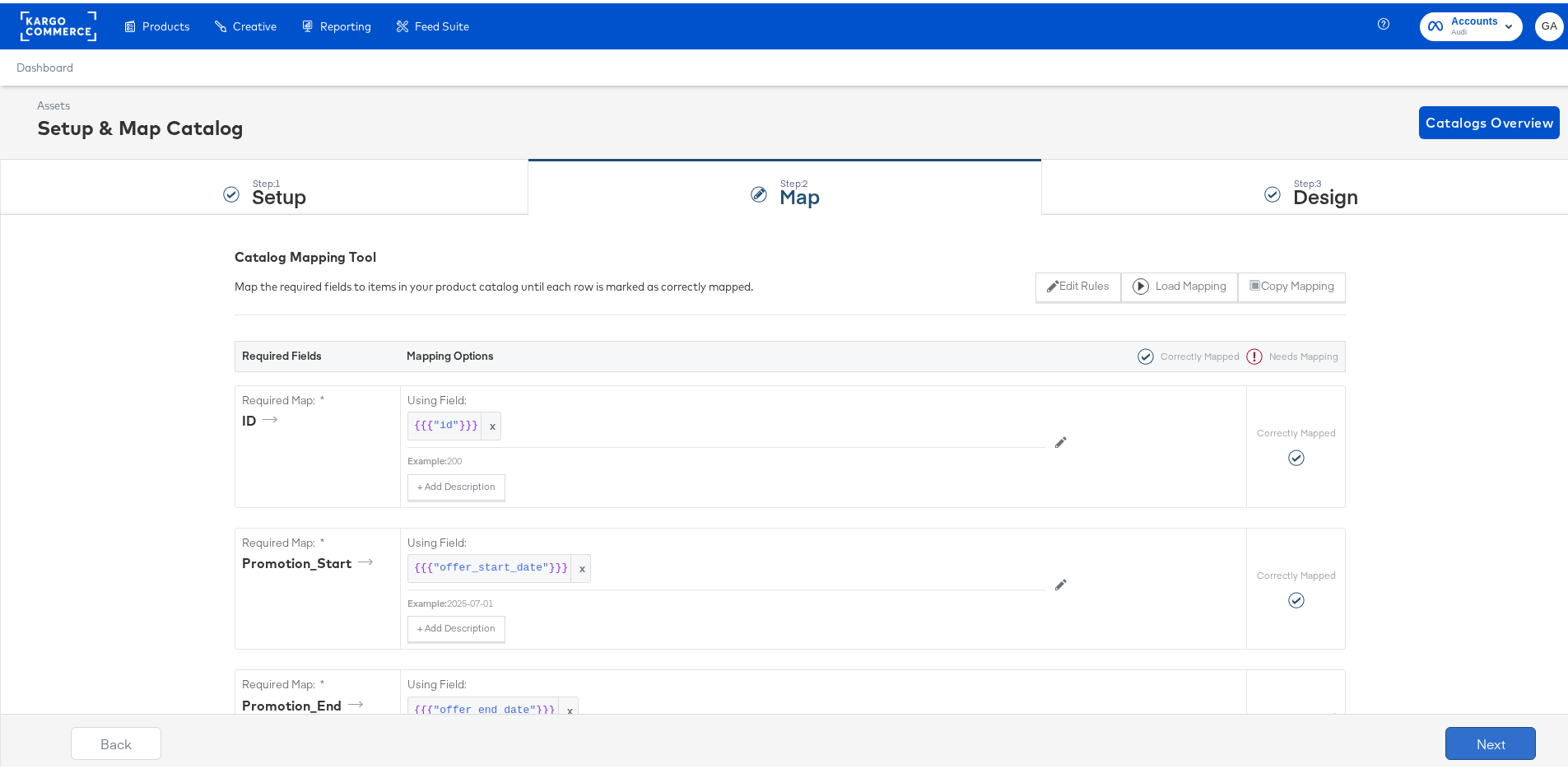 click on "Next" at bounding box center [1491, 740] 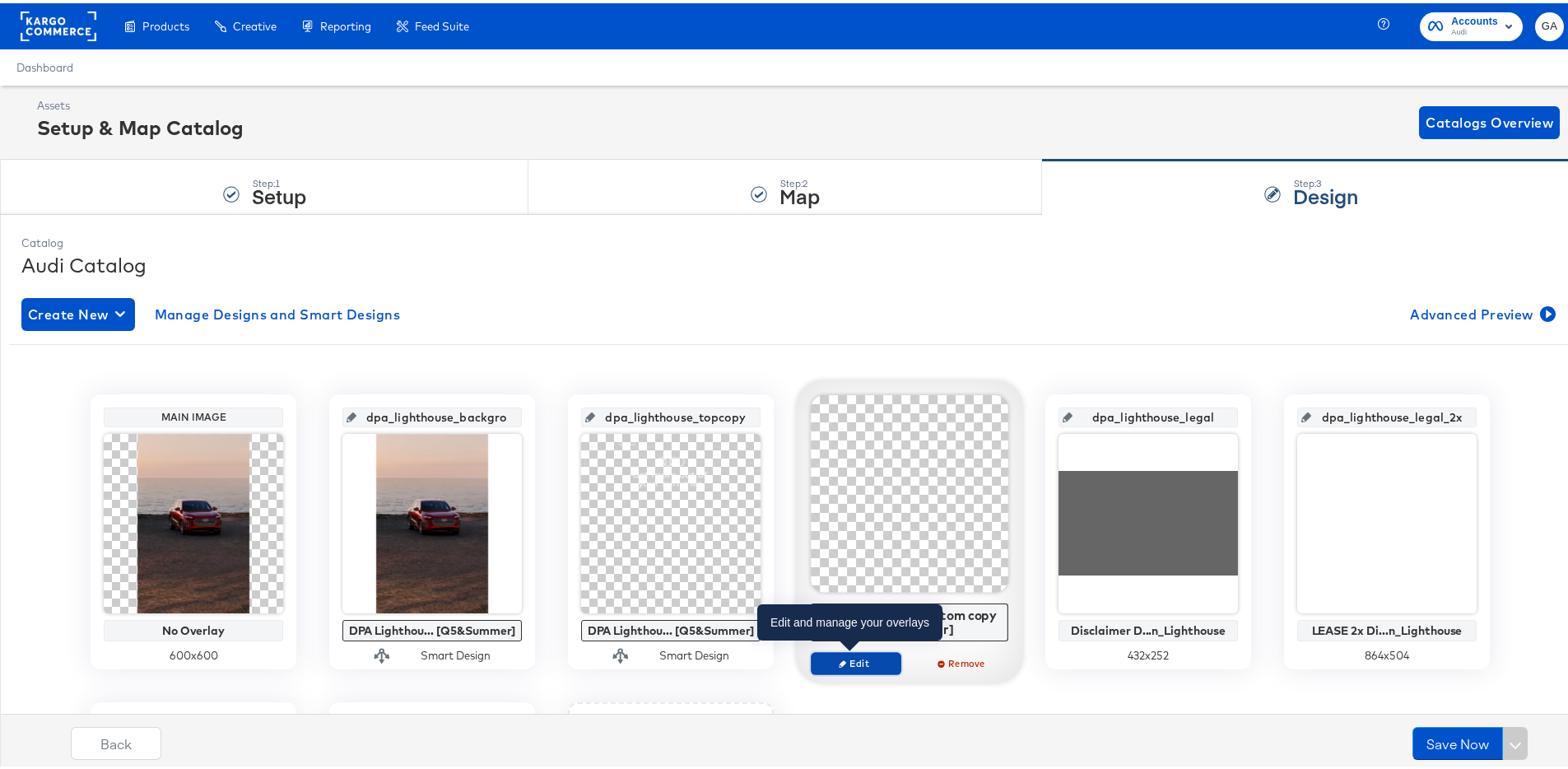 click on "Edit" at bounding box center [856, 659] 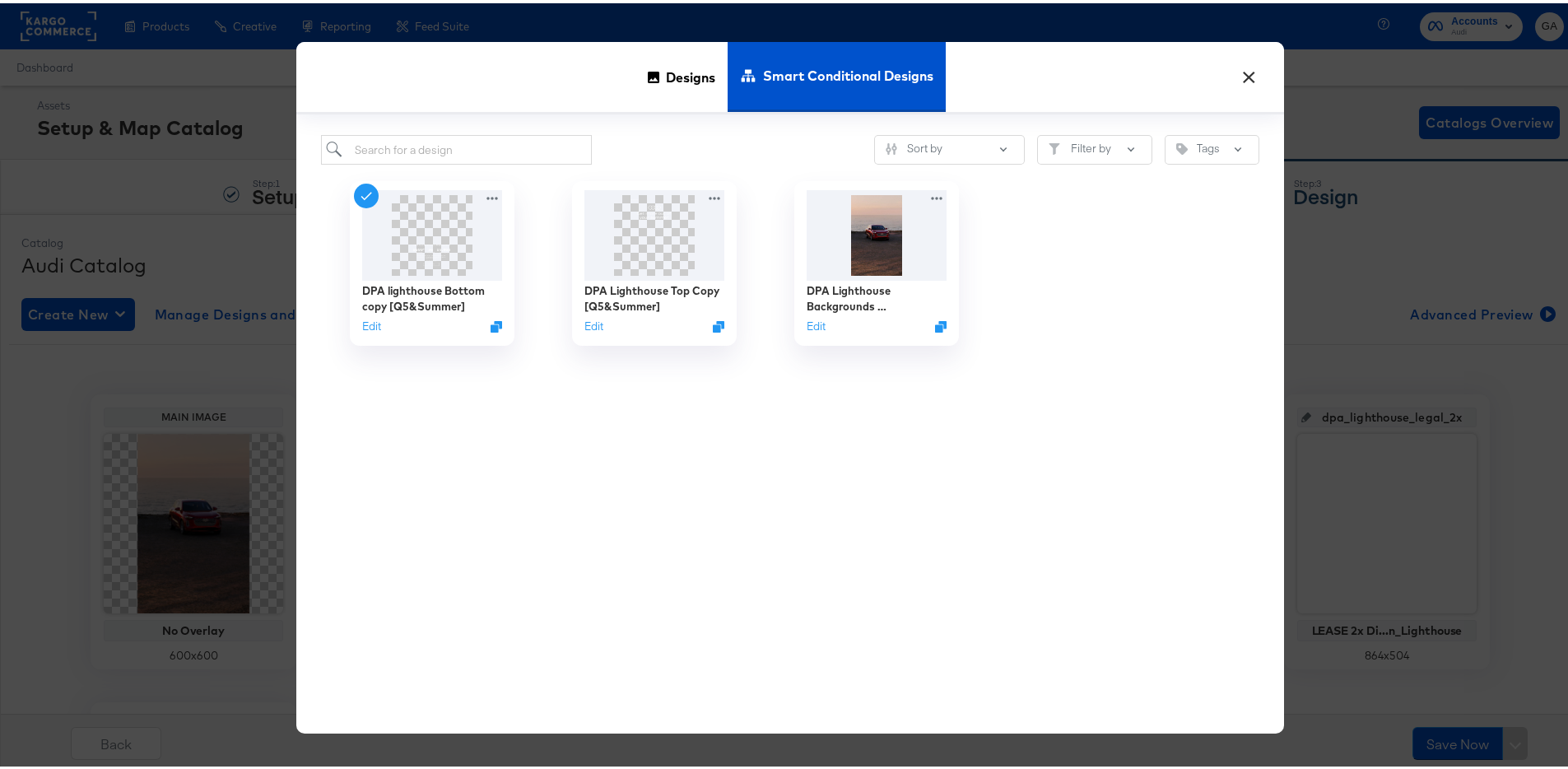 click on "×" at bounding box center (1249, 70) 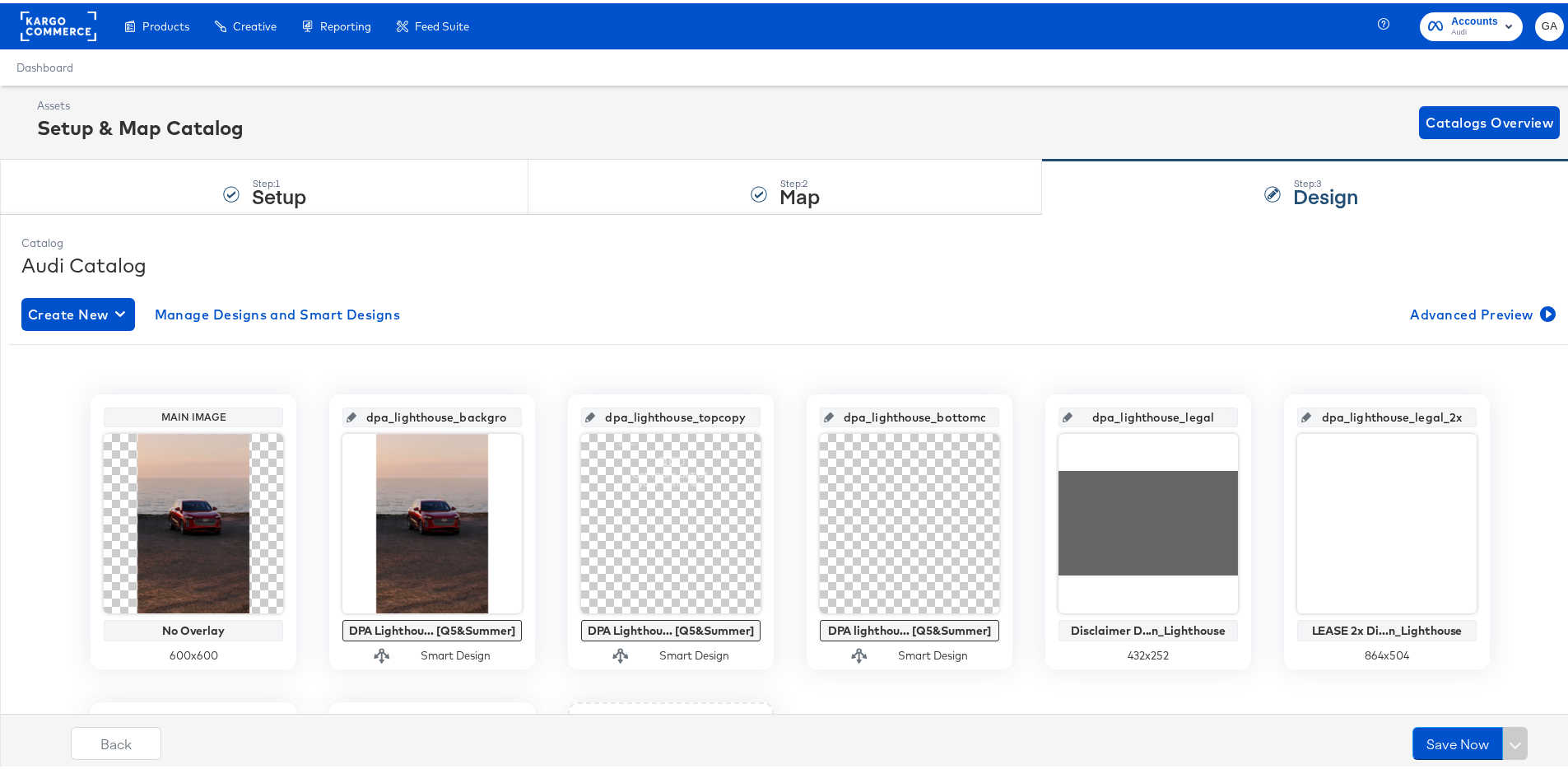 click on "Create New Manage Designs and Smart Designs Advanced Preview Main Image No Overlay 600  x  600 dpa_lighthouse_background DPA Lighthou... [Q5&Summer] Smart Design dpa_lighthouse_topcopy DPA Lighthou... [Q5&Summer] Smart Design dpa_lighthouse_bottomcopy DPA lighthou... [Q5&Summer] Smart Design dpa_lighthouse_legal Disclaimer D...n_Lighthouse 432  x  252 dpa_lighthouse_legal_2x  LEASE 2x Di...n_Lighthouse 864  x  504 dpa_venti_offer_2x  CP-10518_LE...verlay_Venti 549  x  206 dpa_venti_legal Disclaimer D...y 11.01.2024 549  x  206 13 Slots Left + Add a Slot" at bounding box center [790, 646] 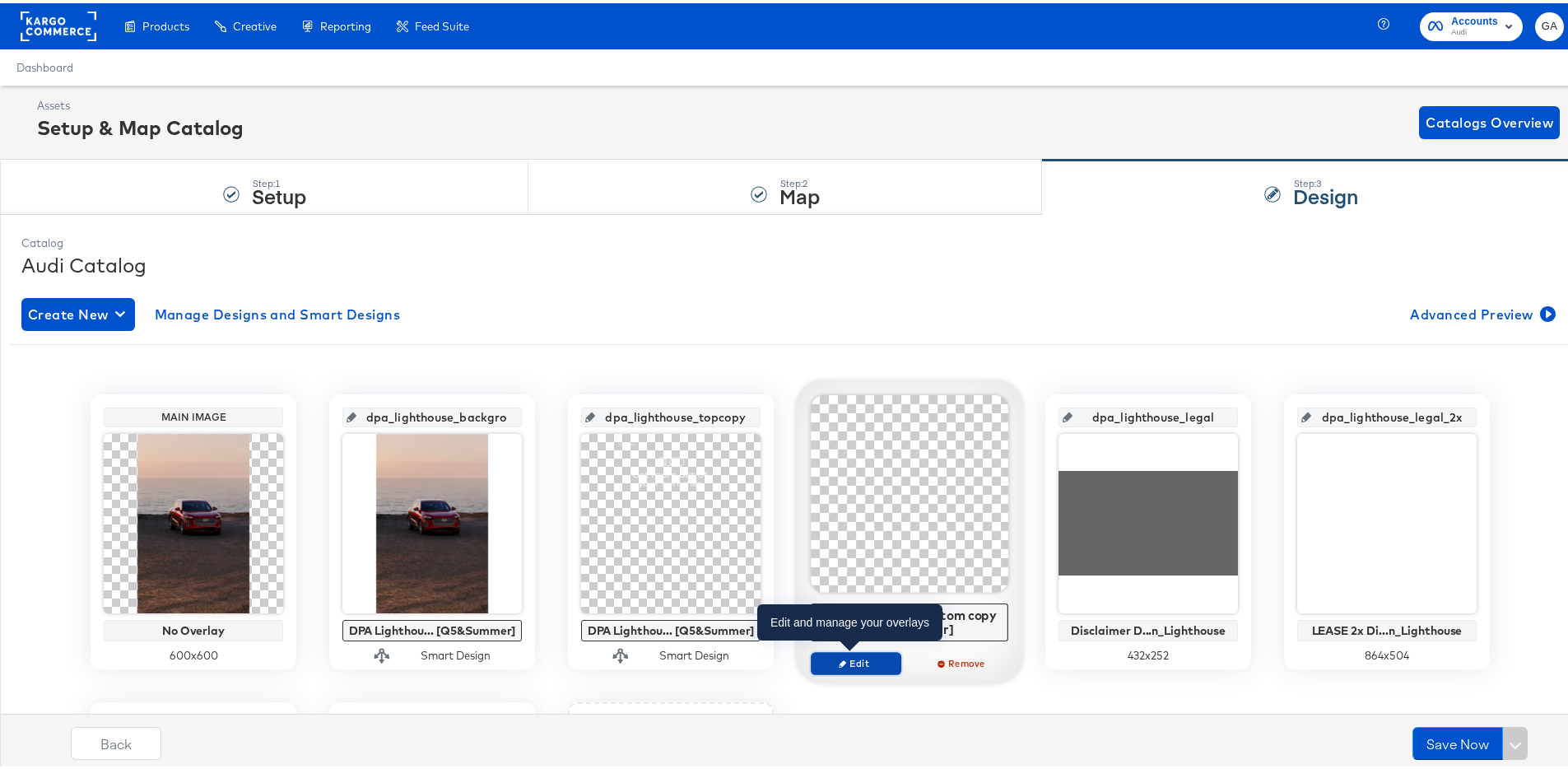 click on "Edit" at bounding box center [856, 659] 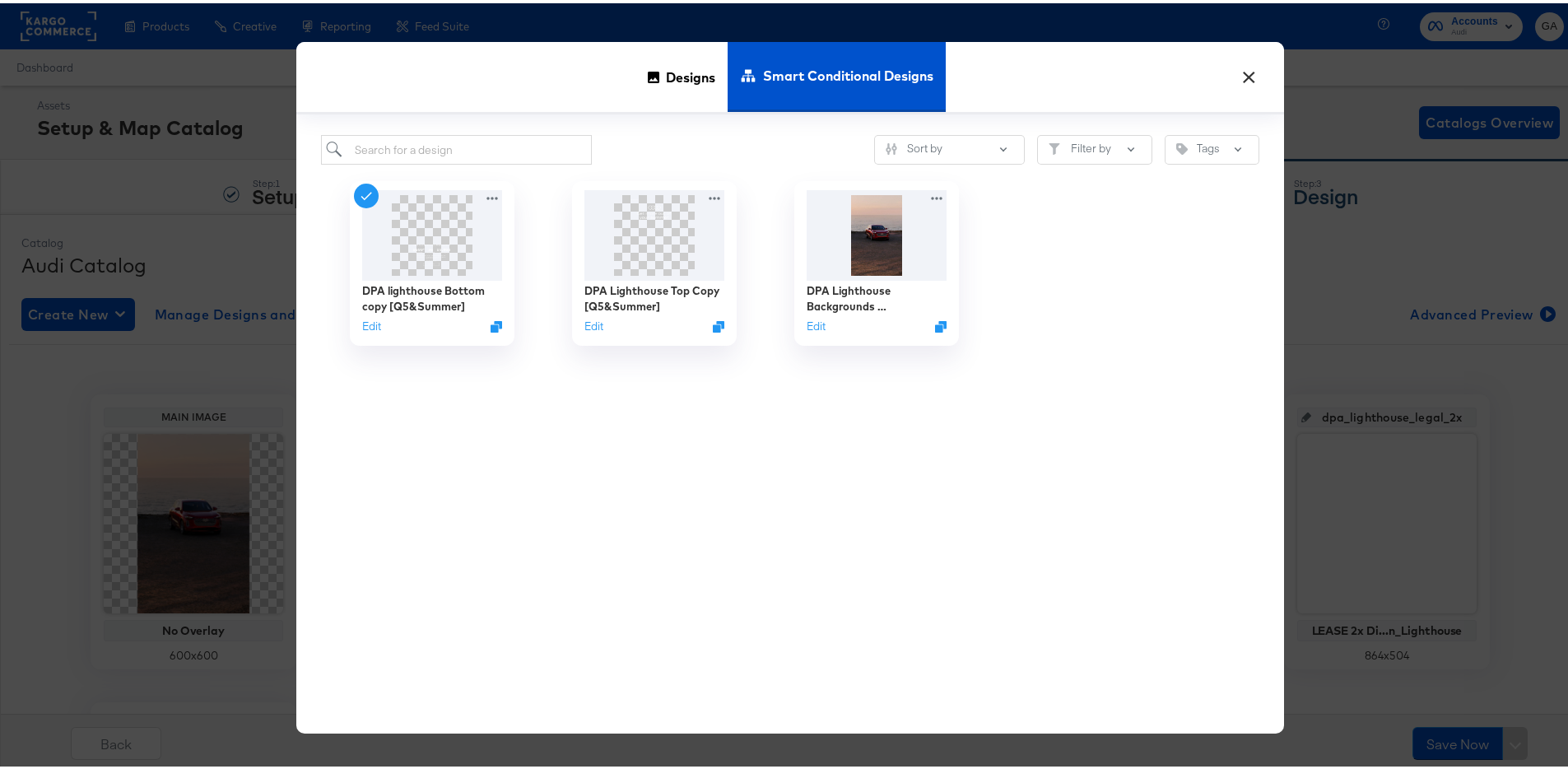 click on "×" at bounding box center [1249, 70] 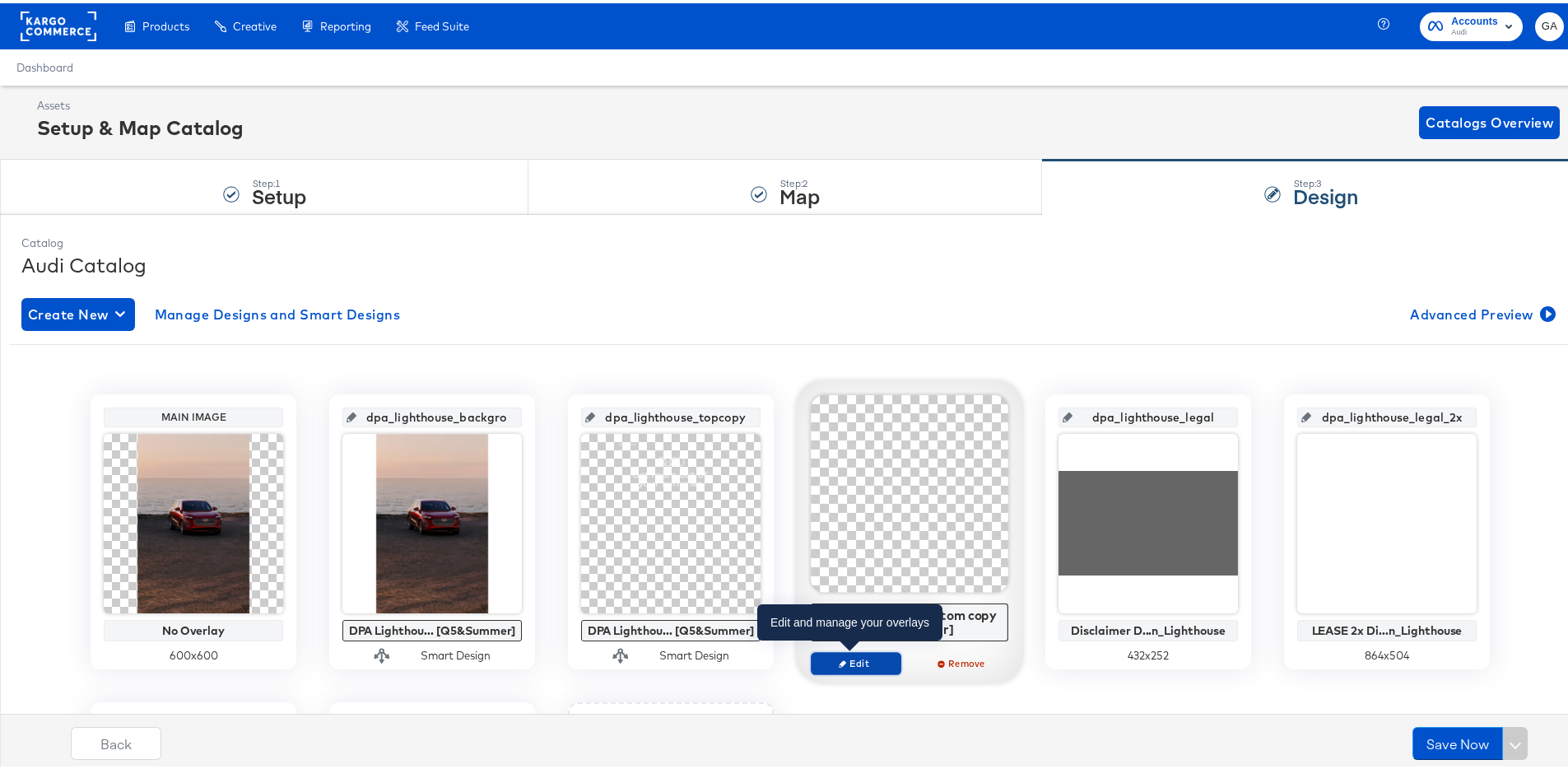 click on "Edit" at bounding box center (856, 659) 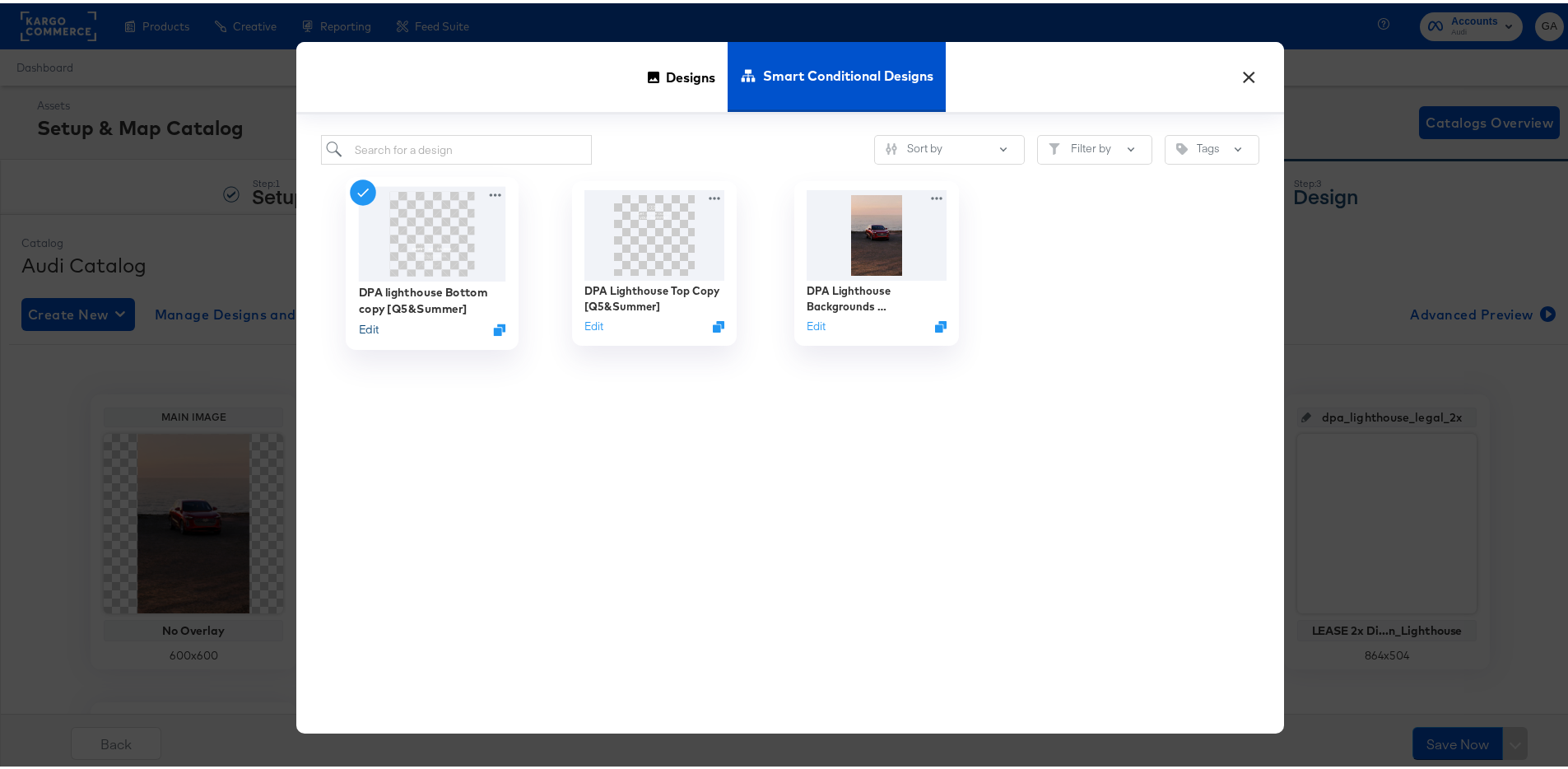 click on "Edit" at bounding box center (369, 326) 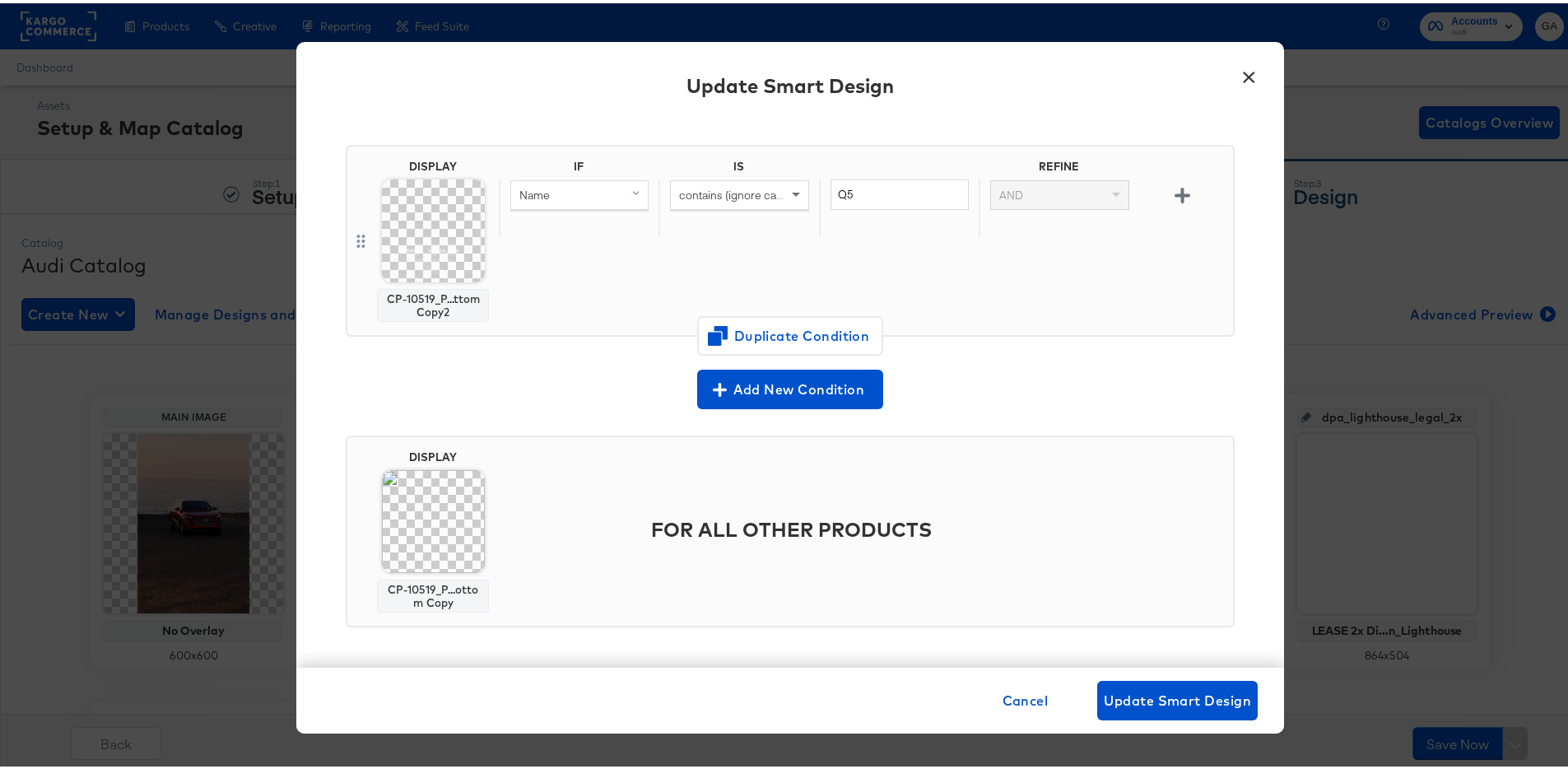 scroll, scrollTop: 109, scrollLeft: 0, axis: vertical 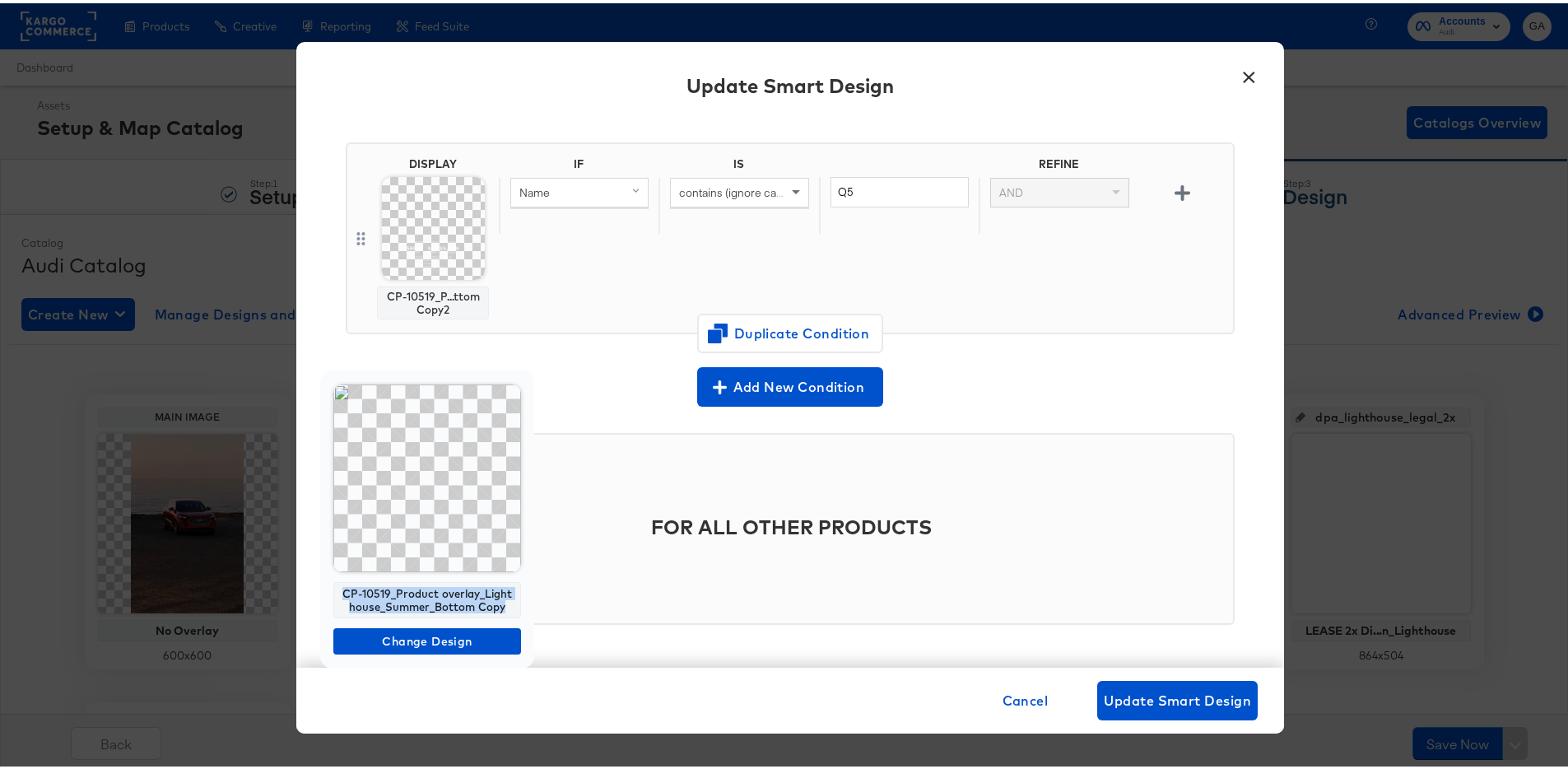 drag, startPoint x: 344, startPoint y: 589, endPoint x: 503, endPoint y: 604, distance: 159.70598 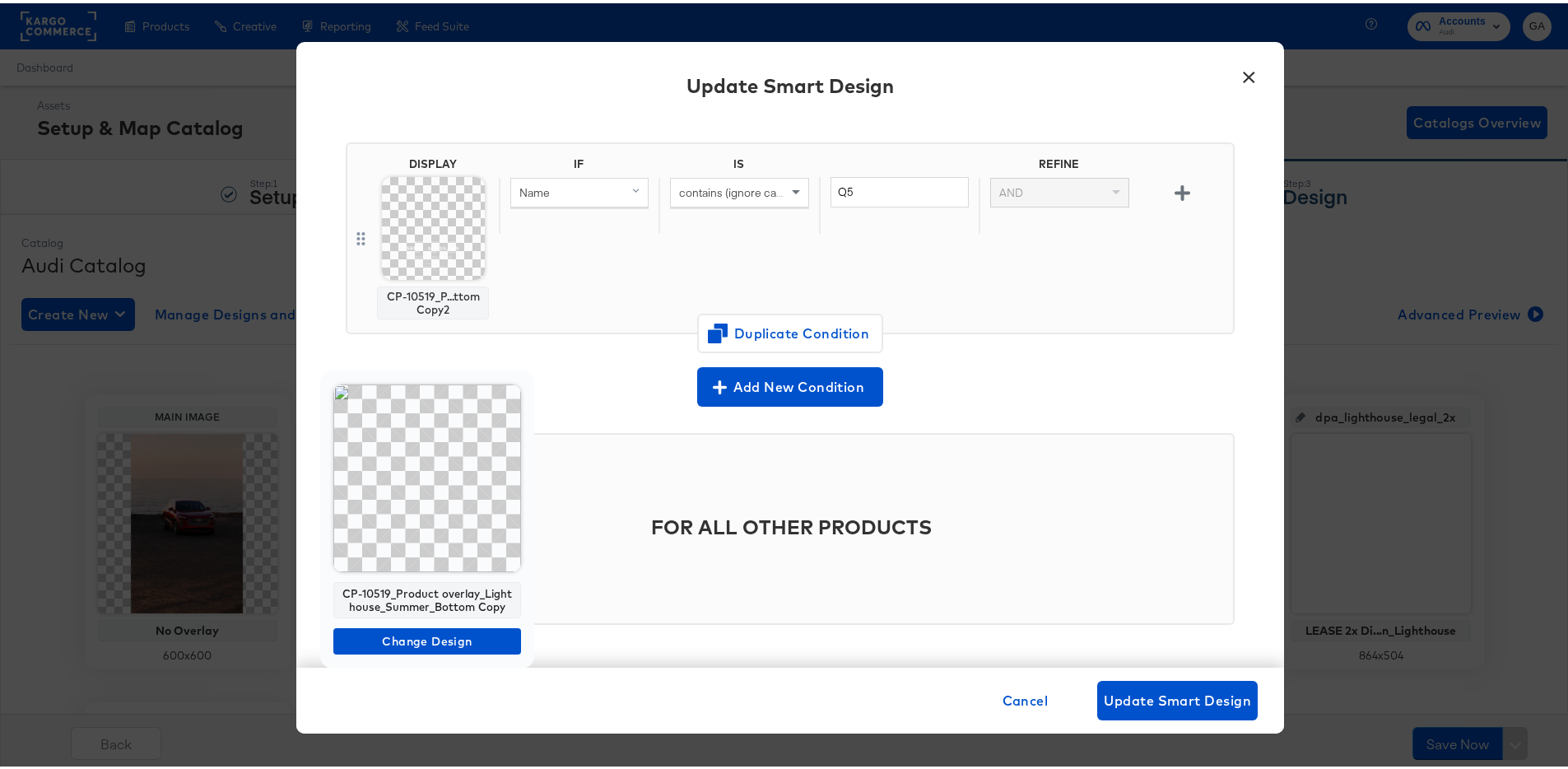 click on "Products Products Product Catalogs Enhance Your Product Catalog, Map Them to Publishers, and Incorporate Overlay Designs. Product Sets Create filtered sets to control which products appear in your ads. Creative Creative Creative Home Build overlay designs and videos, leveraging your catalog data. My Designs Manage all your created Overlay Designs. Templates Leverage best practice design principles as a starting point for overlay designs. Create Mock Catalog Create a test catalog to preview Overlay Designs. Dynamo Generate dynamic product videos in bulk using your catalog data and After Effects templates. Reporting Reporting Scheduled Reports Automate Meta reports to run at a specific time. Kargo Reporting Launch Kargo's social, openweb, and CTV reporting suite. Third Party Stats Create and Manage Third Party Stats (TPS). Feed Suite Feed Suite ACE Integration Builder Develop Cross-Channel Dynamic Workflows with ease. Data Sources Feed Health (HUD) Query Plus Offline Accounts GA" at bounding box center [790, 547] 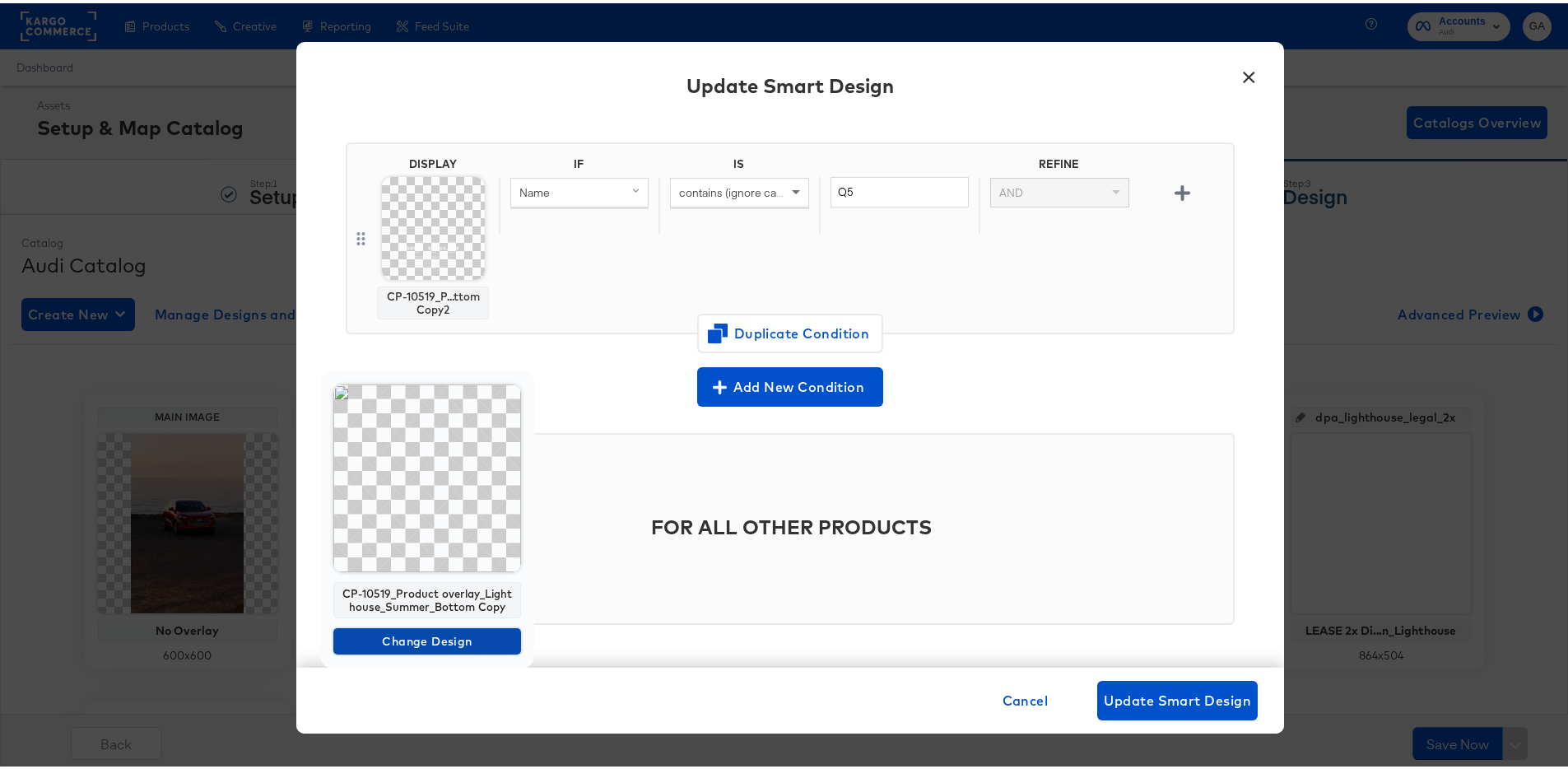 click on "Change Design" at bounding box center (427, 638) 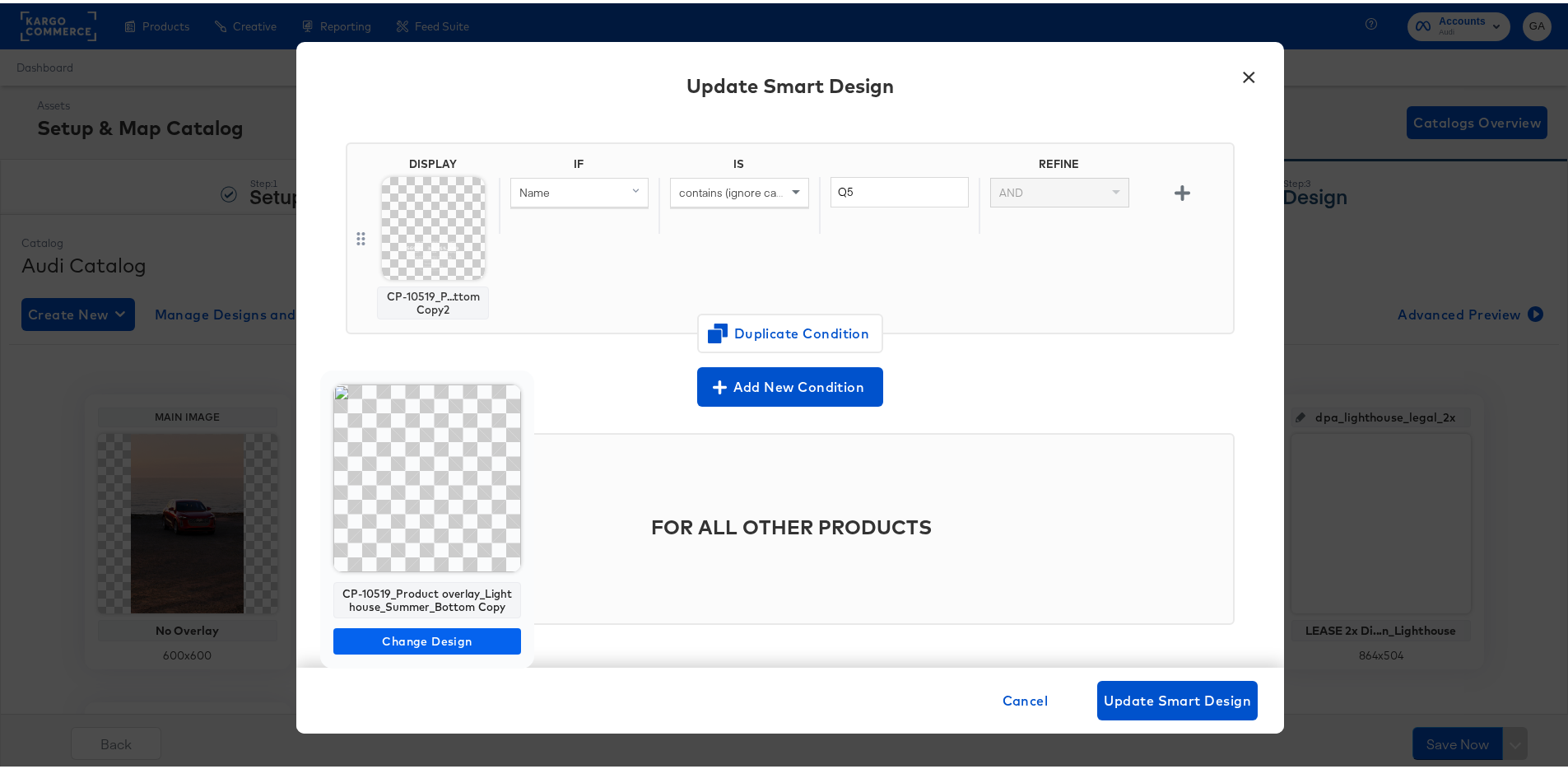 scroll, scrollTop: 0, scrollLeft: 0, axis: both 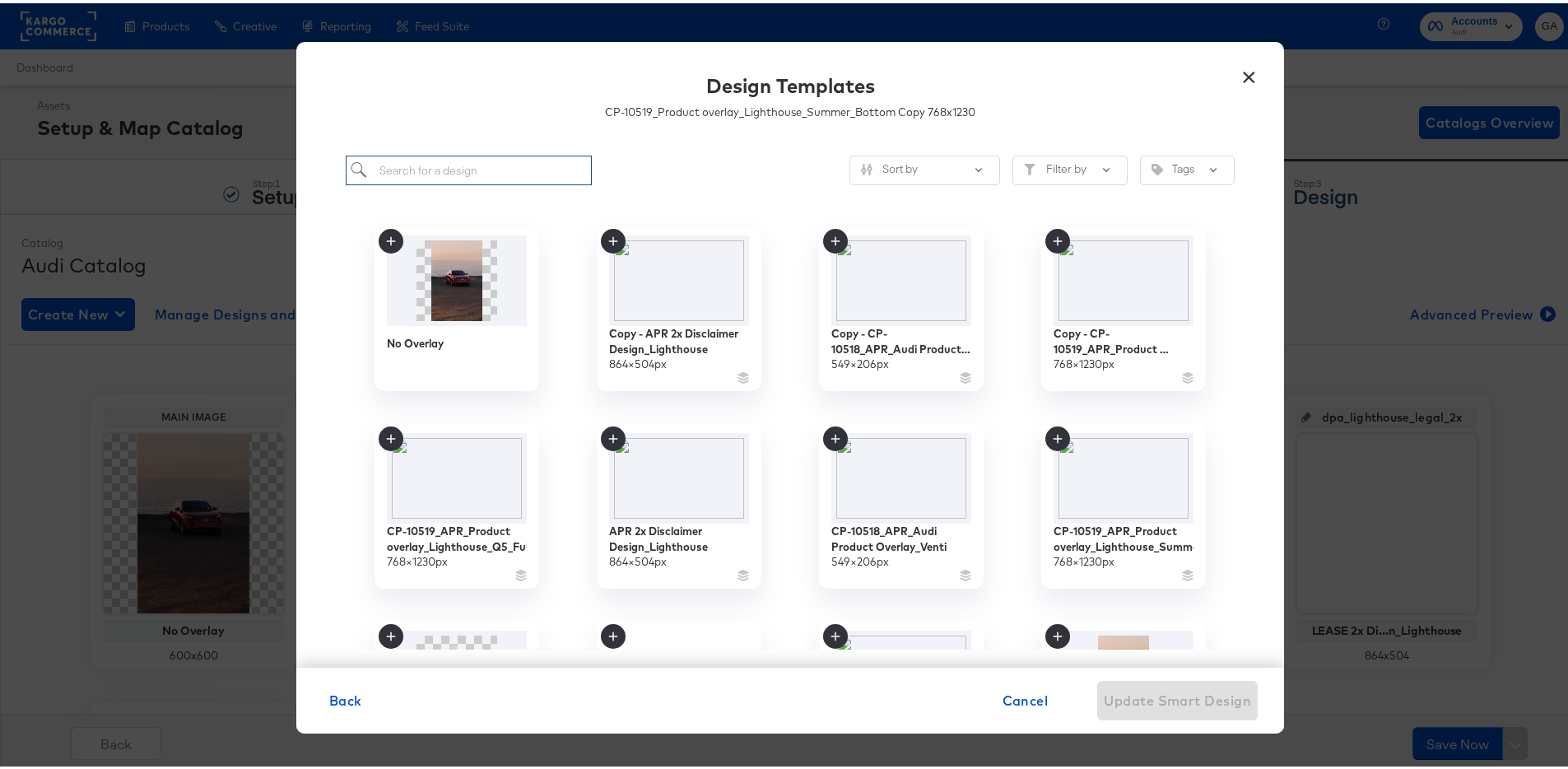 click at bounding box center [468, 167] 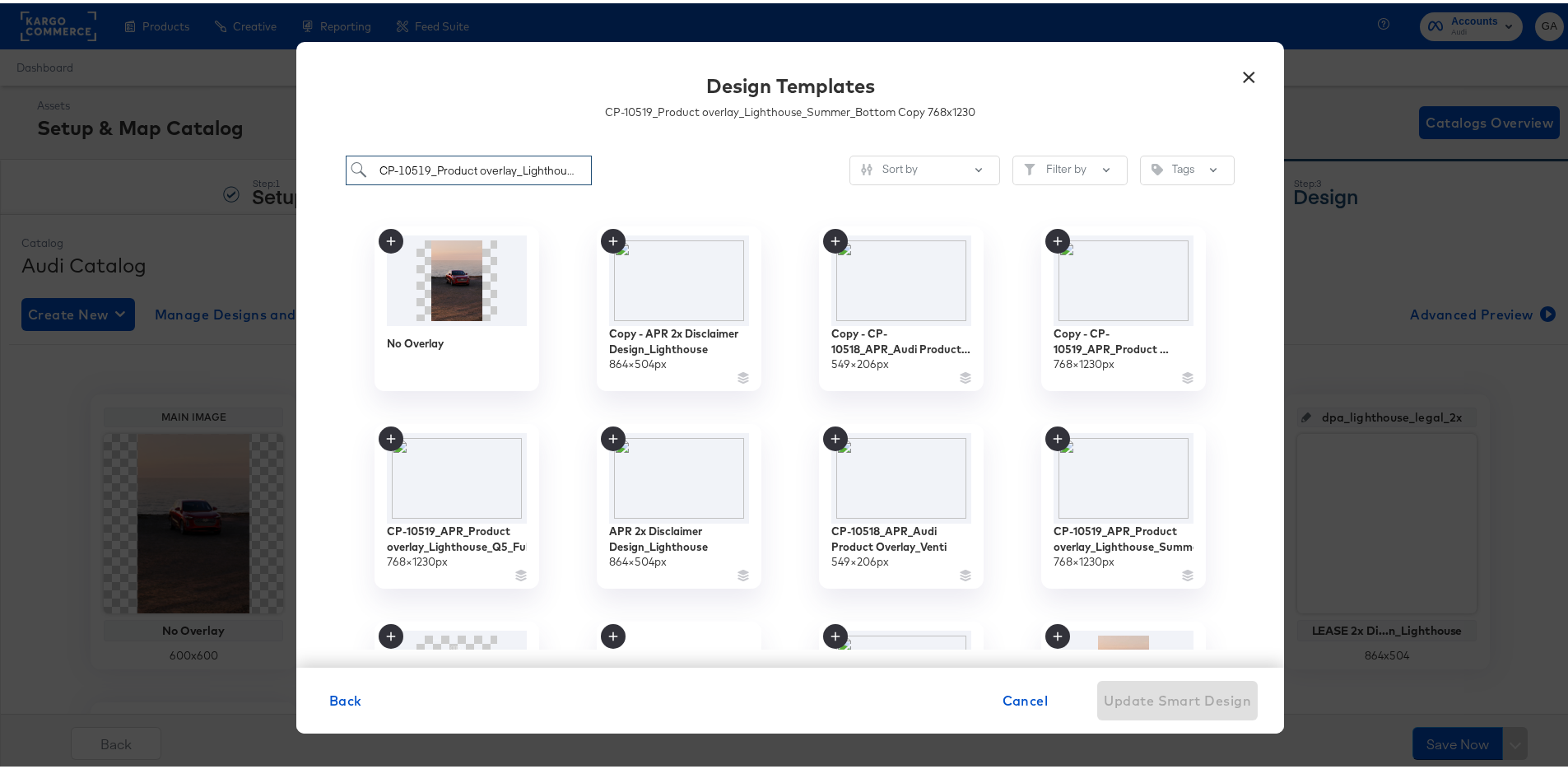 scroll, scrollTop: 0, scrollLeft: 121, axis: horizontal 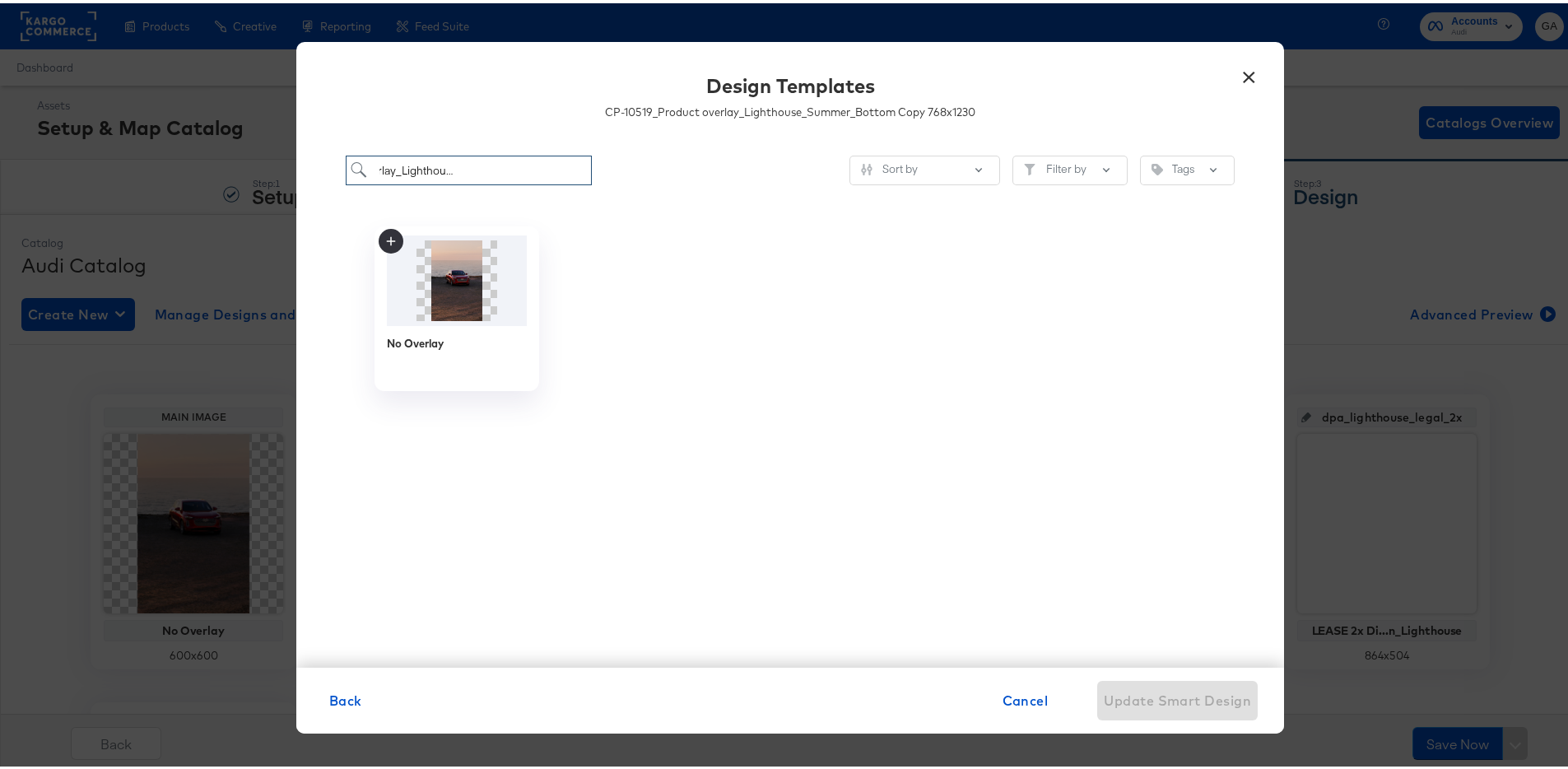 click on "CP-10519_Product overlay_Lighthouse_Summer_Bottom Copy" at bounding box center (468, 167) 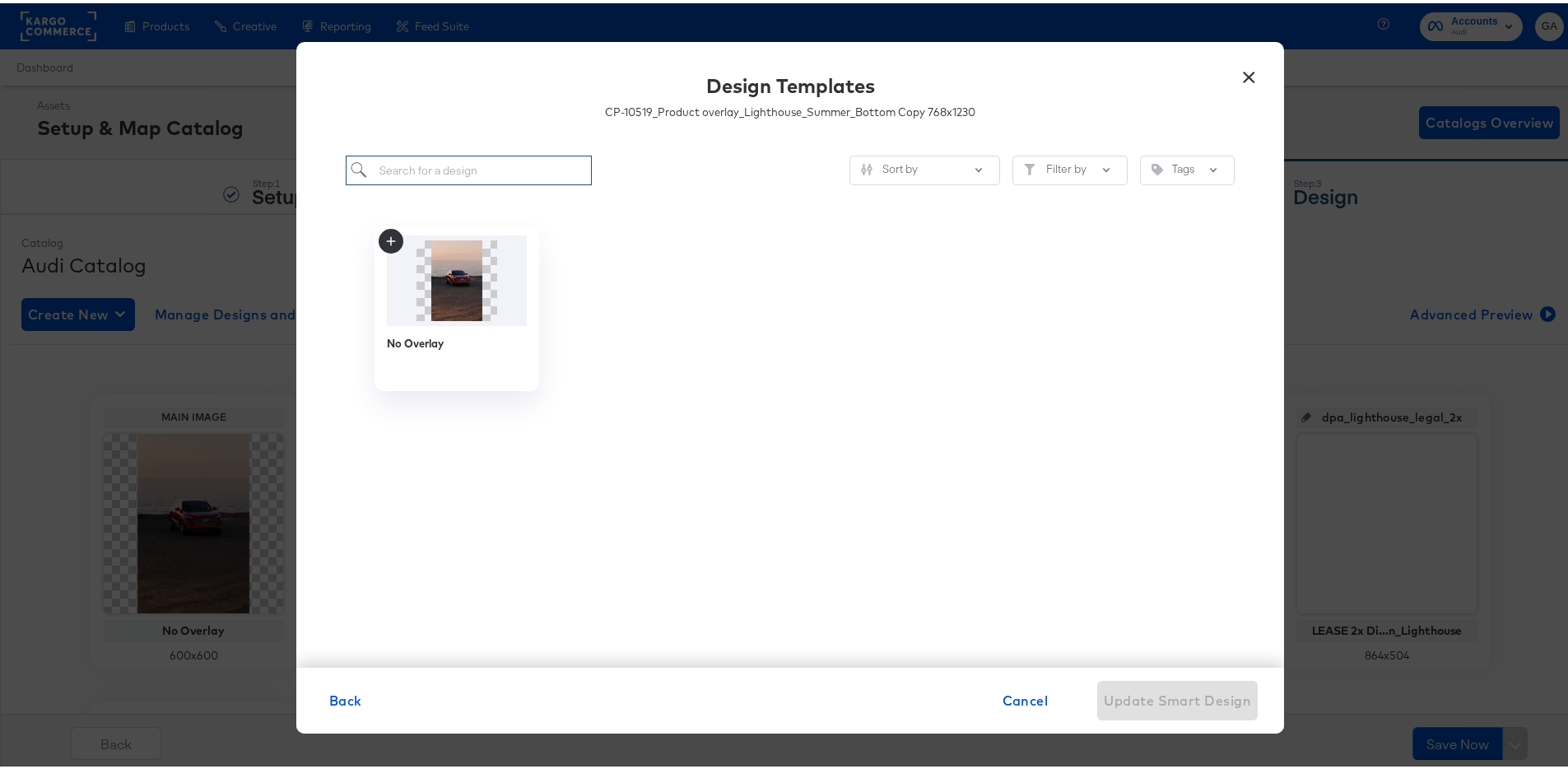 scroll, scrollTop: 0, scrollLeft: 0, axis: both 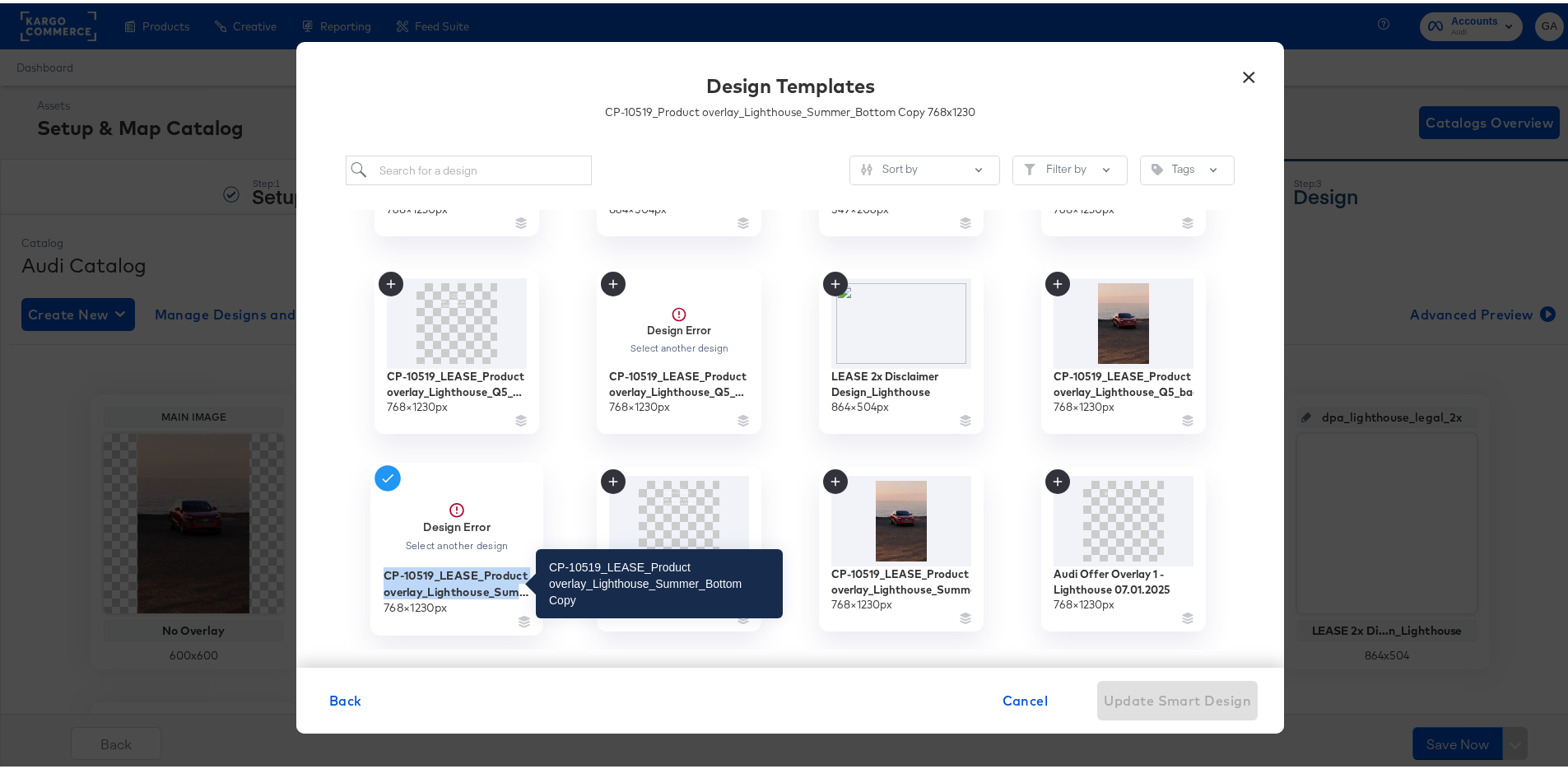 drag, startPoint x: 379, startPoint y: 569, endPoint x: 514, endPoint y: 588, distance: 136.33048 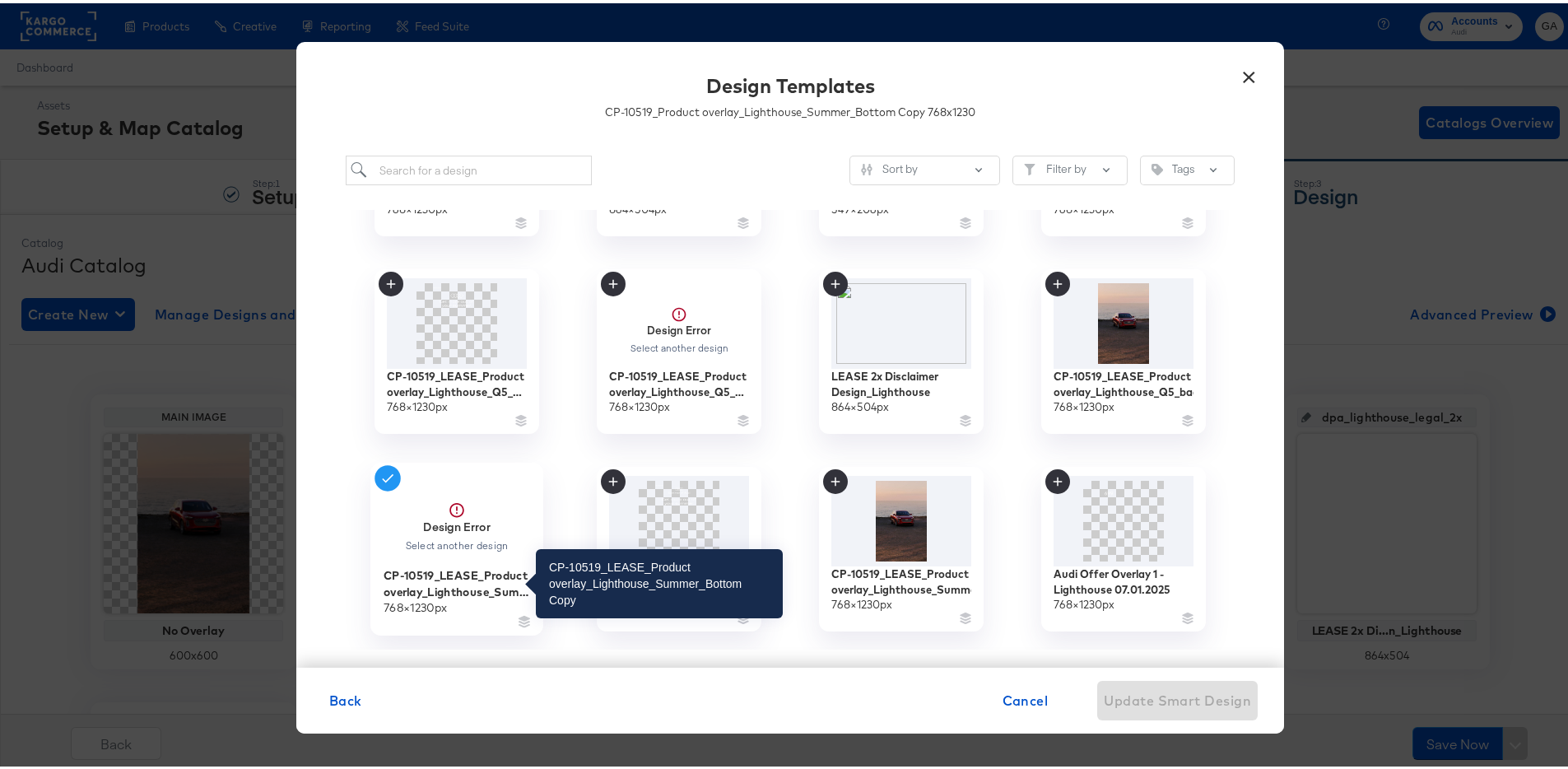 scroll, scrollTop: 109, scrollLeft: 0, axis: vertical 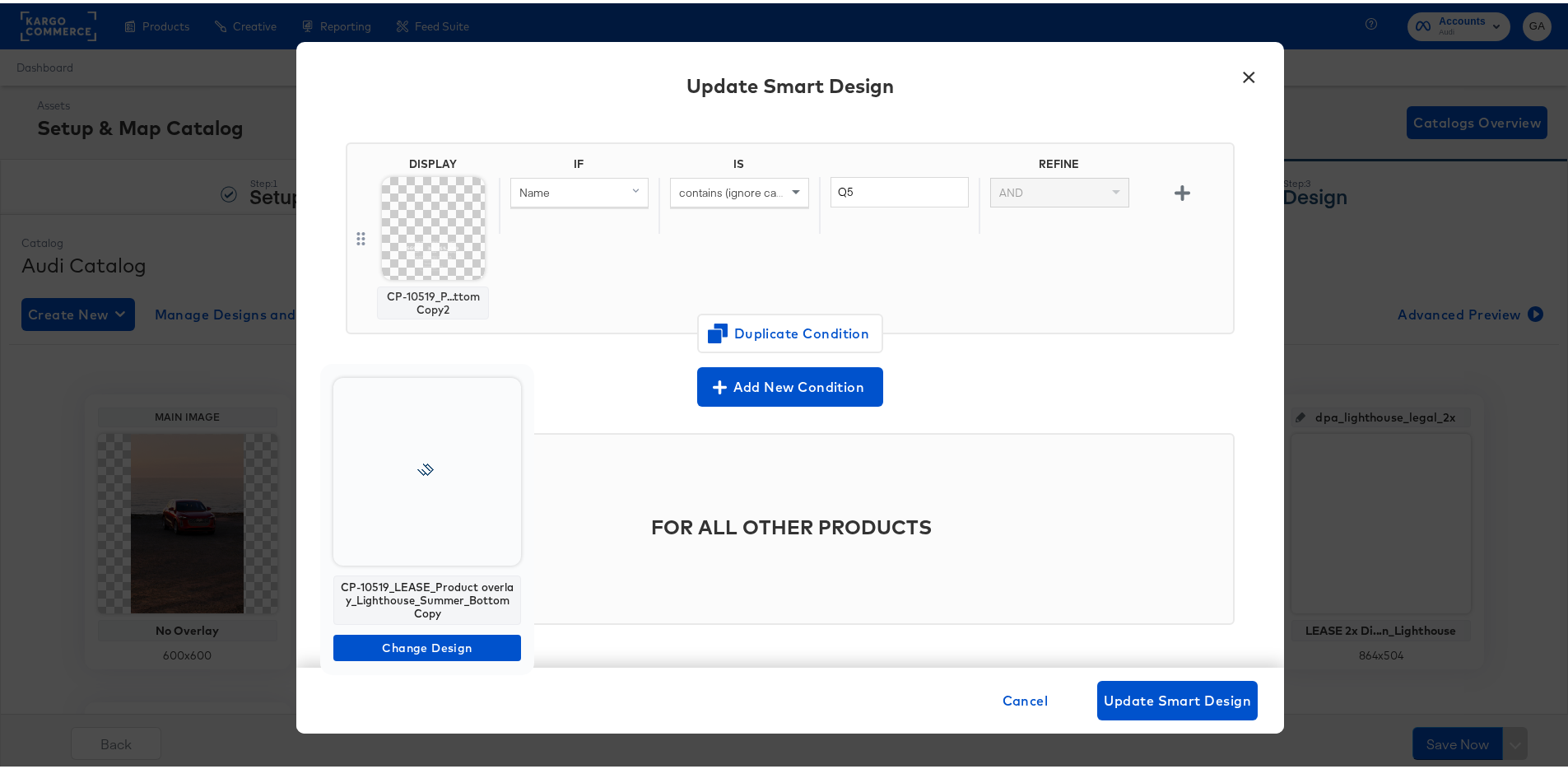 click at bounding box center [427, 468] 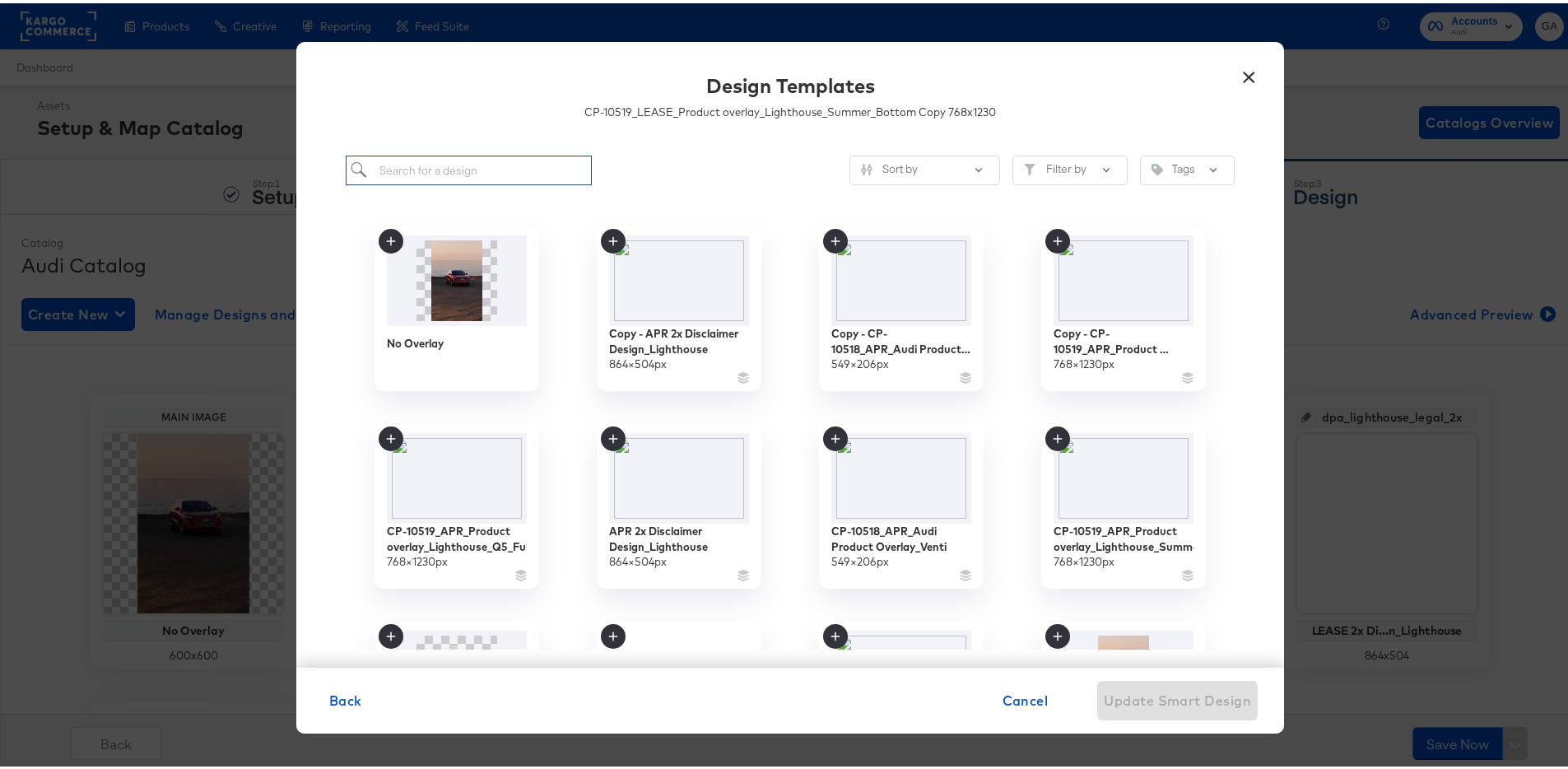 click at bounding box center (468, 167) 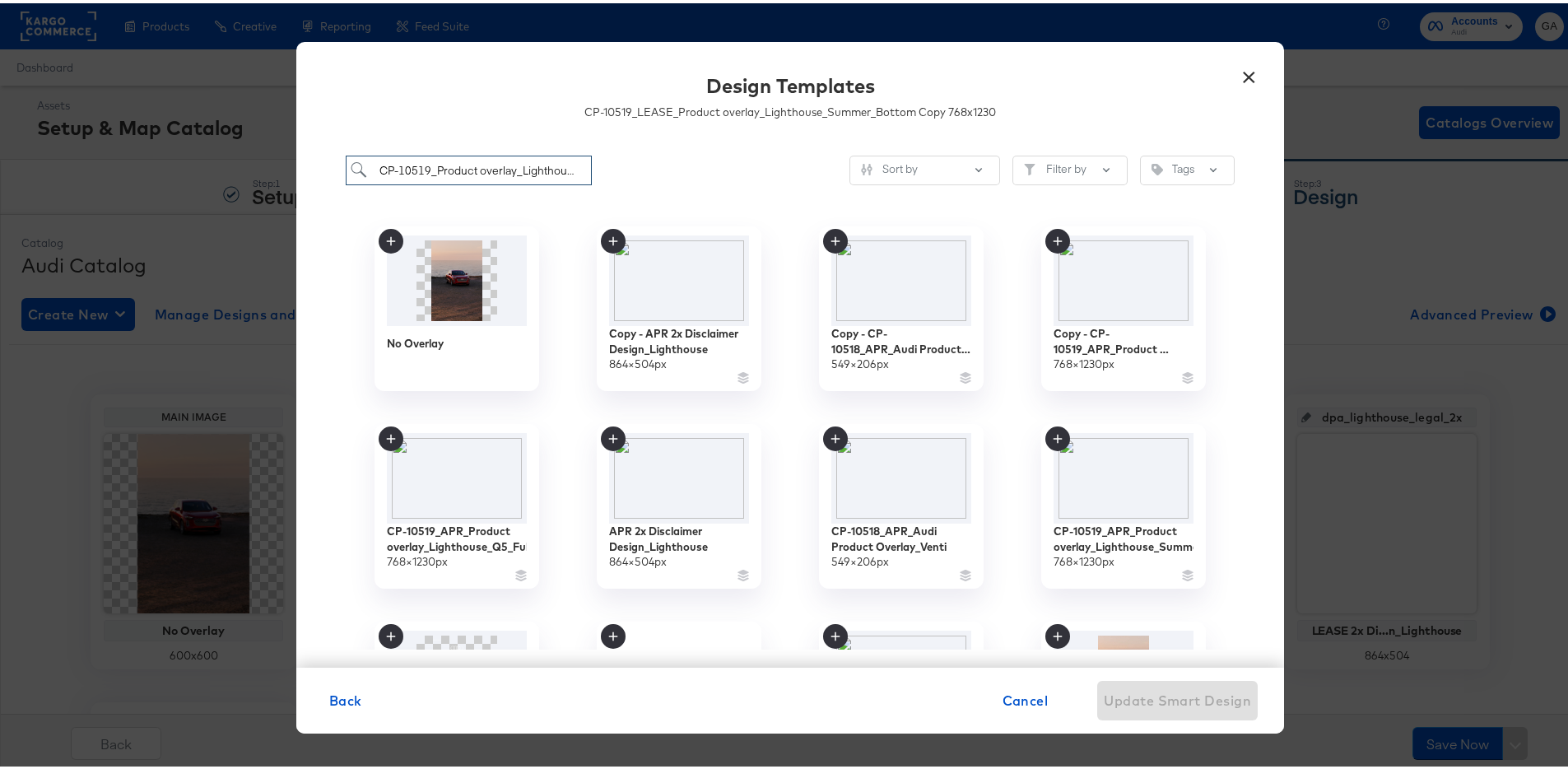 scroll, scrollTop: 0, scrollLeft: 121, axis: horizontal 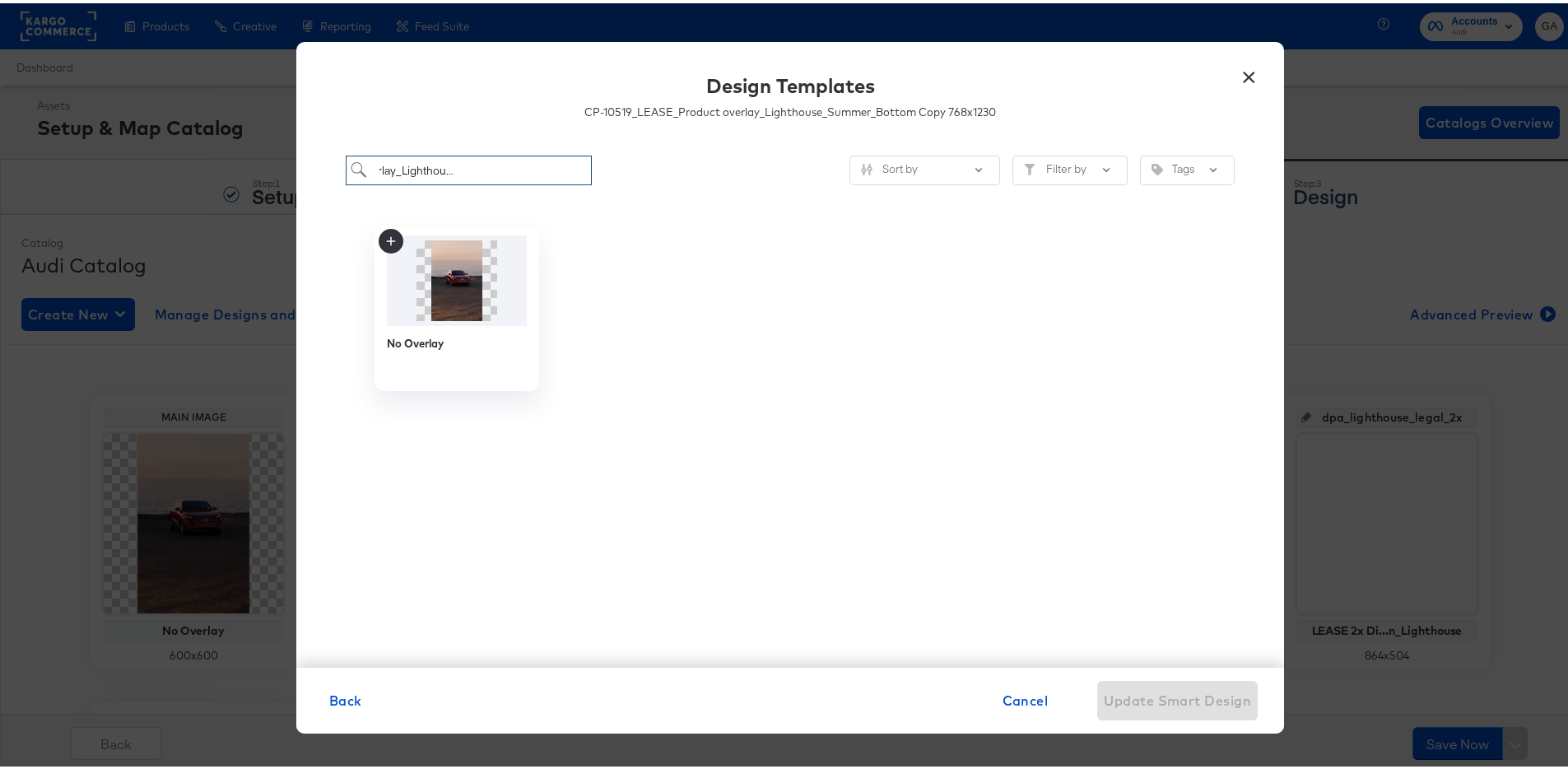 drag, startPoint x: 453, startPoint y: 167, endPoint x: 663, endPoint y: 175, distance: 210.152 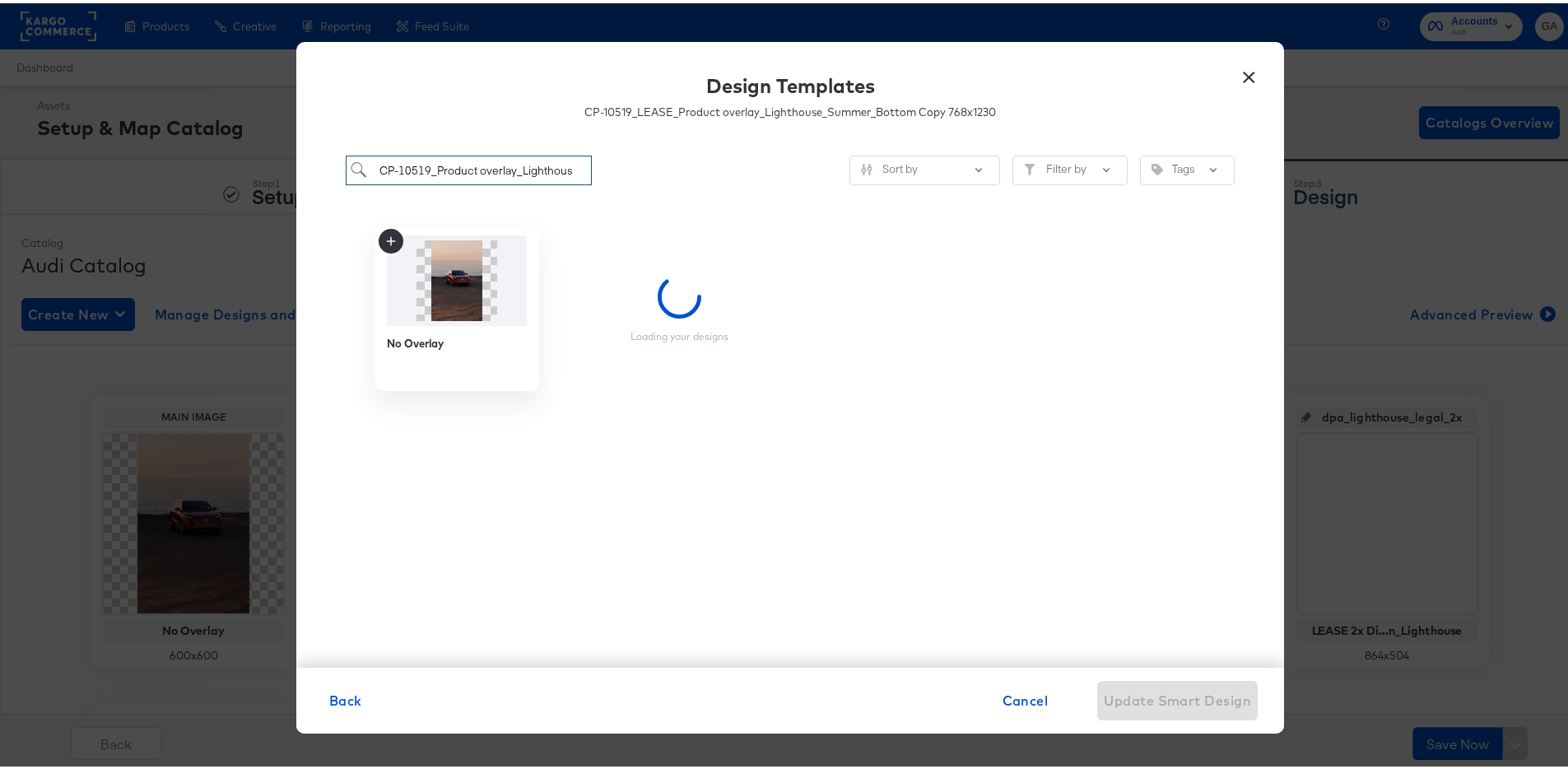 scroll, scrollTop: 0, scrollLeft: 0, axis: both 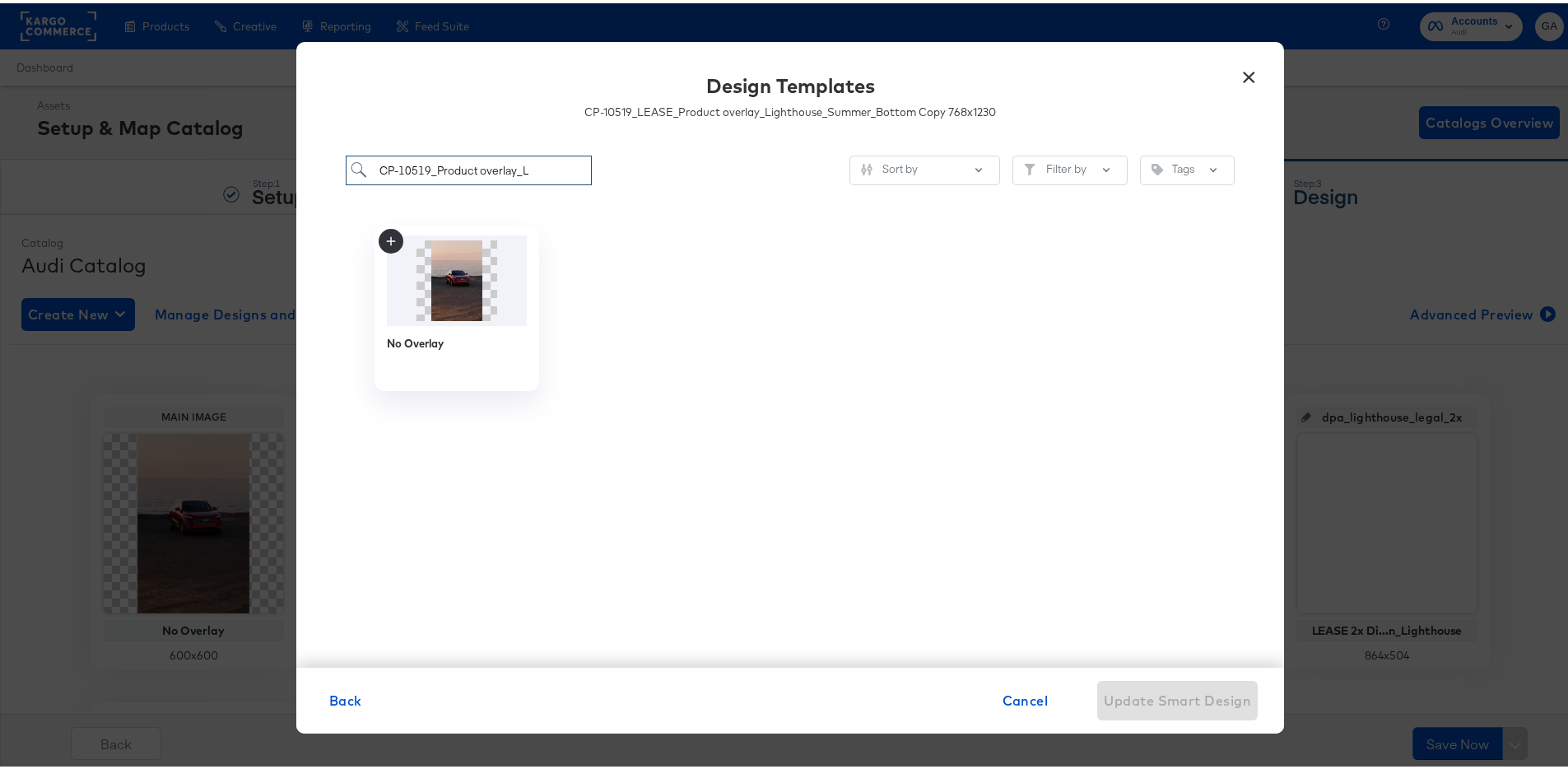drag, startPoint x: 425, startPoint y: 166, endPoint x: 587, endPoint y: 187, distance: 163.35544 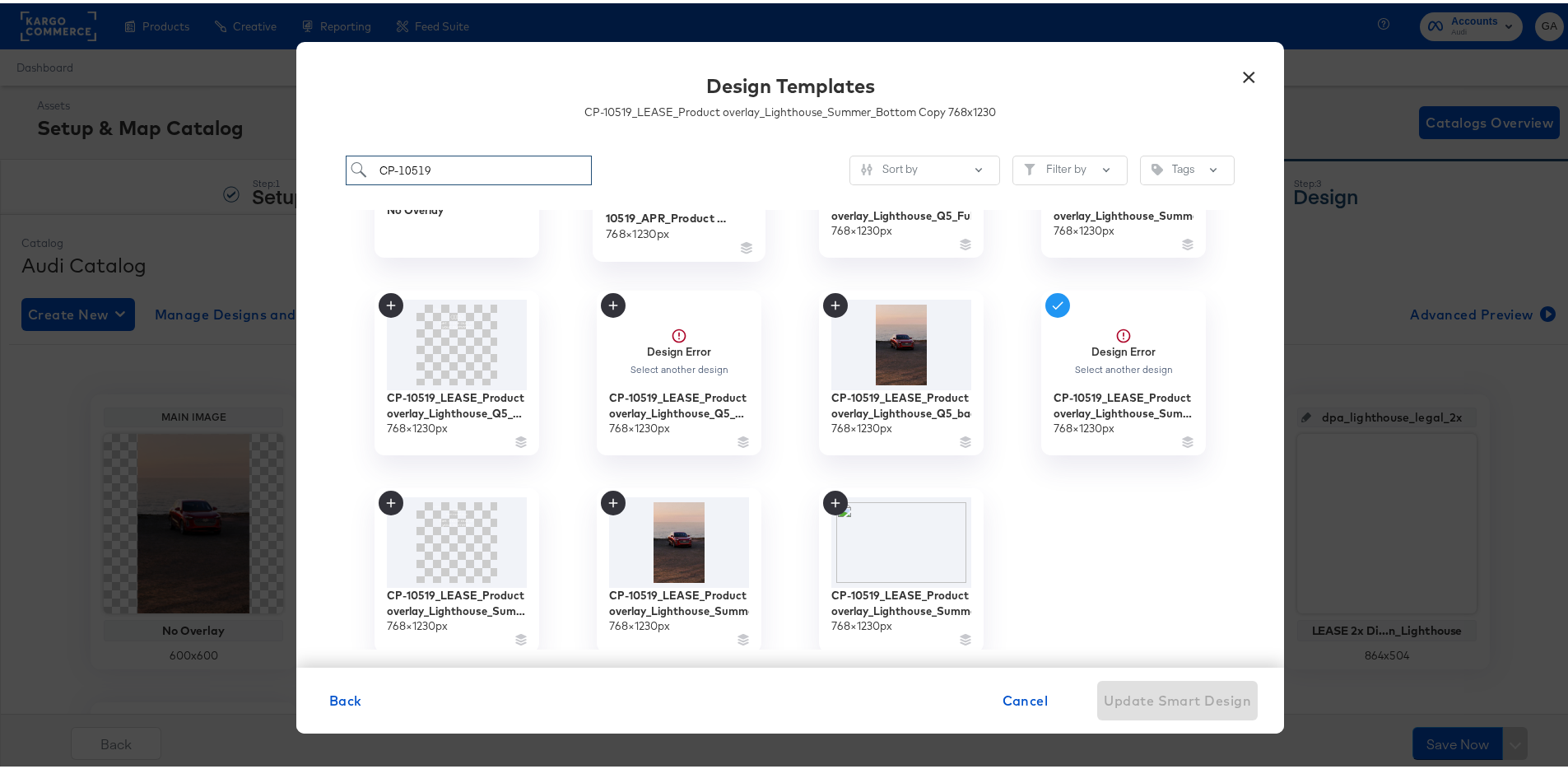 scroll, scrollTop: 153, scrollLeft: 0, axis: vertical 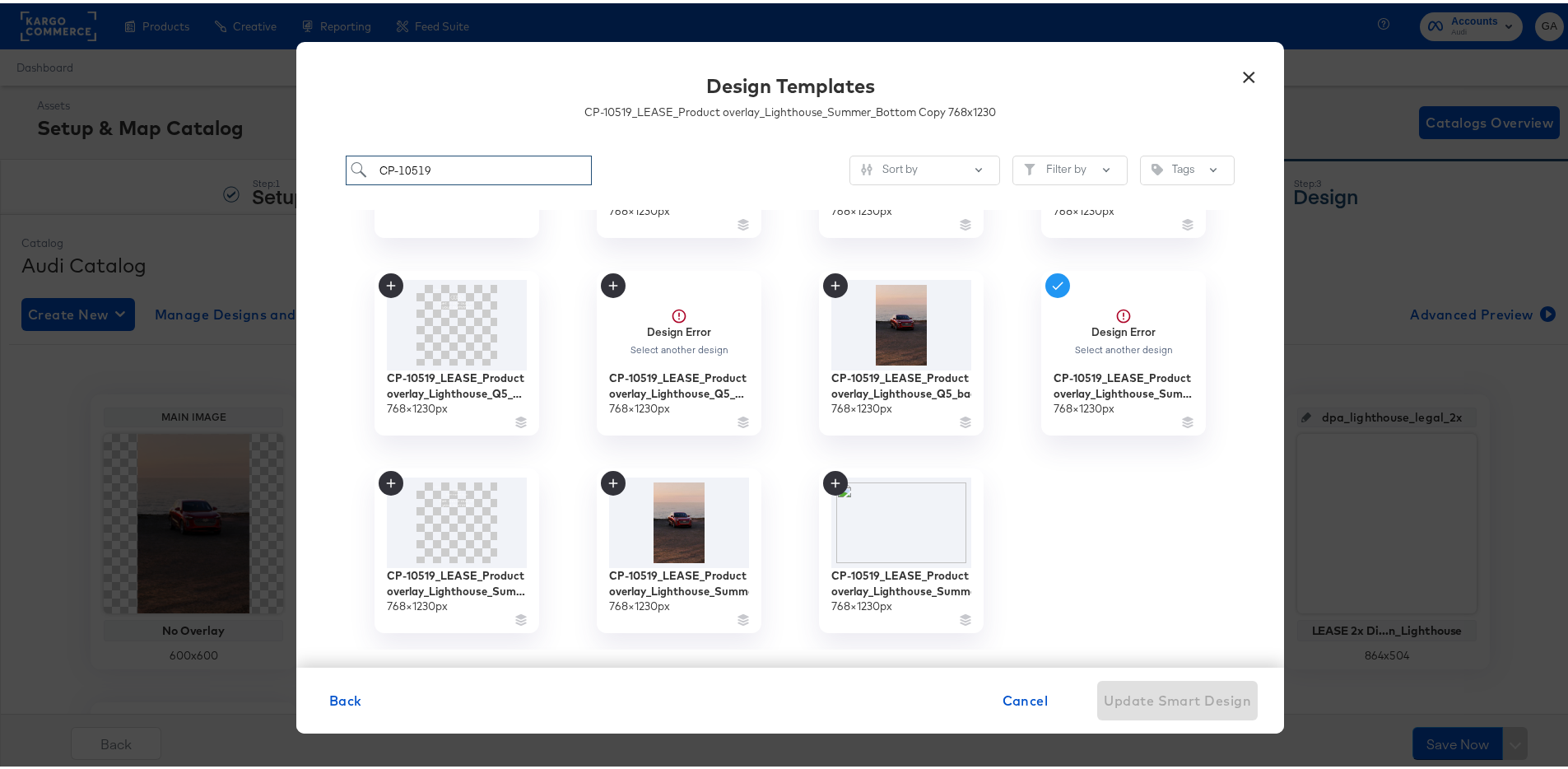 click on "CP-10519" at bounding box center (468, 167) 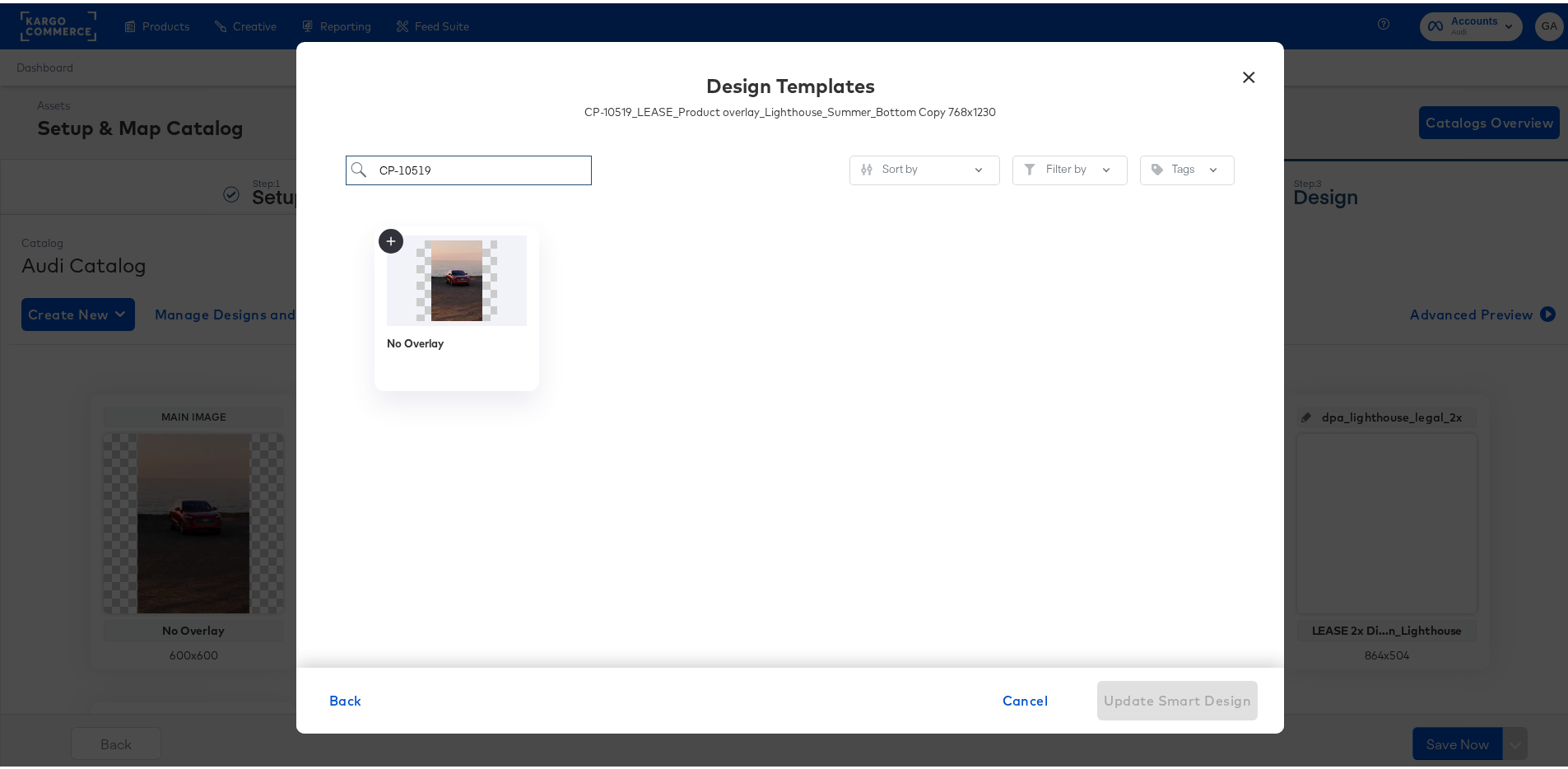 paste on "CP-10519_Product overlay_Lighthouse_Summer_Bottom Copy" 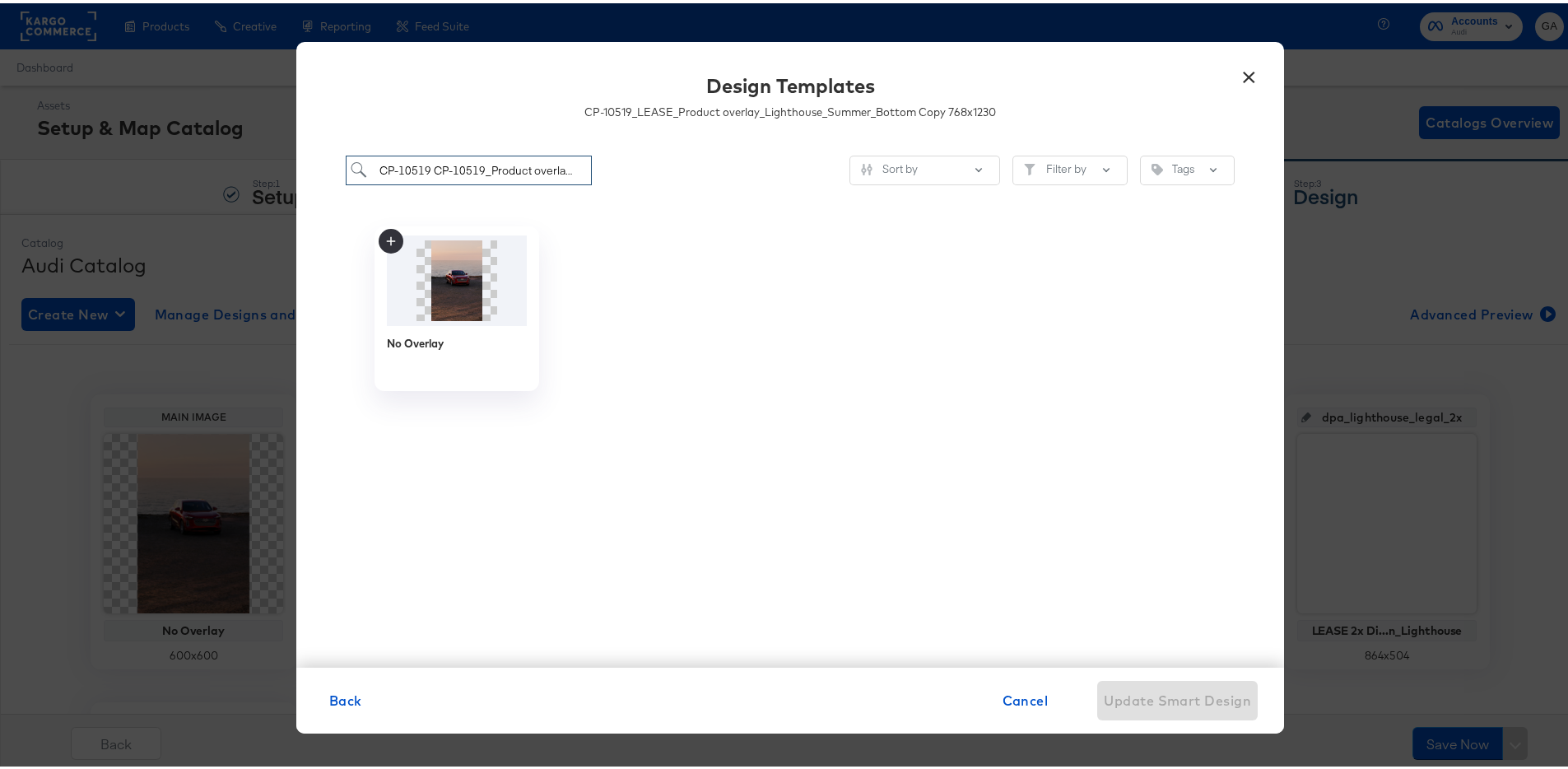 scroll, scrollTop: 0, scrollLeft: 174, axis: horizontal 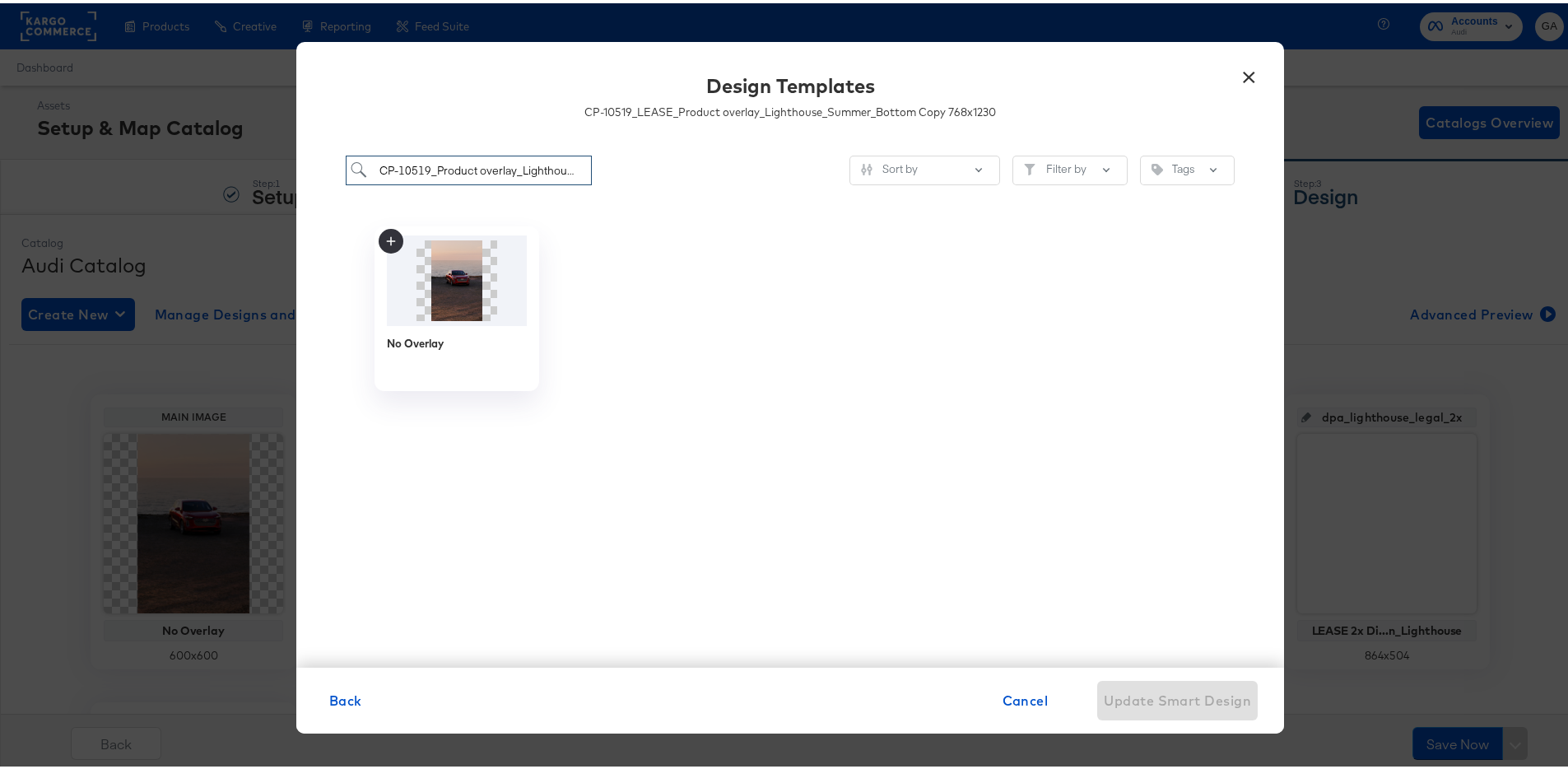 drag, startPoint x: 486, startPoint y: 166, endPoint x: 411, endPoint y: 191, distance: 79.056942 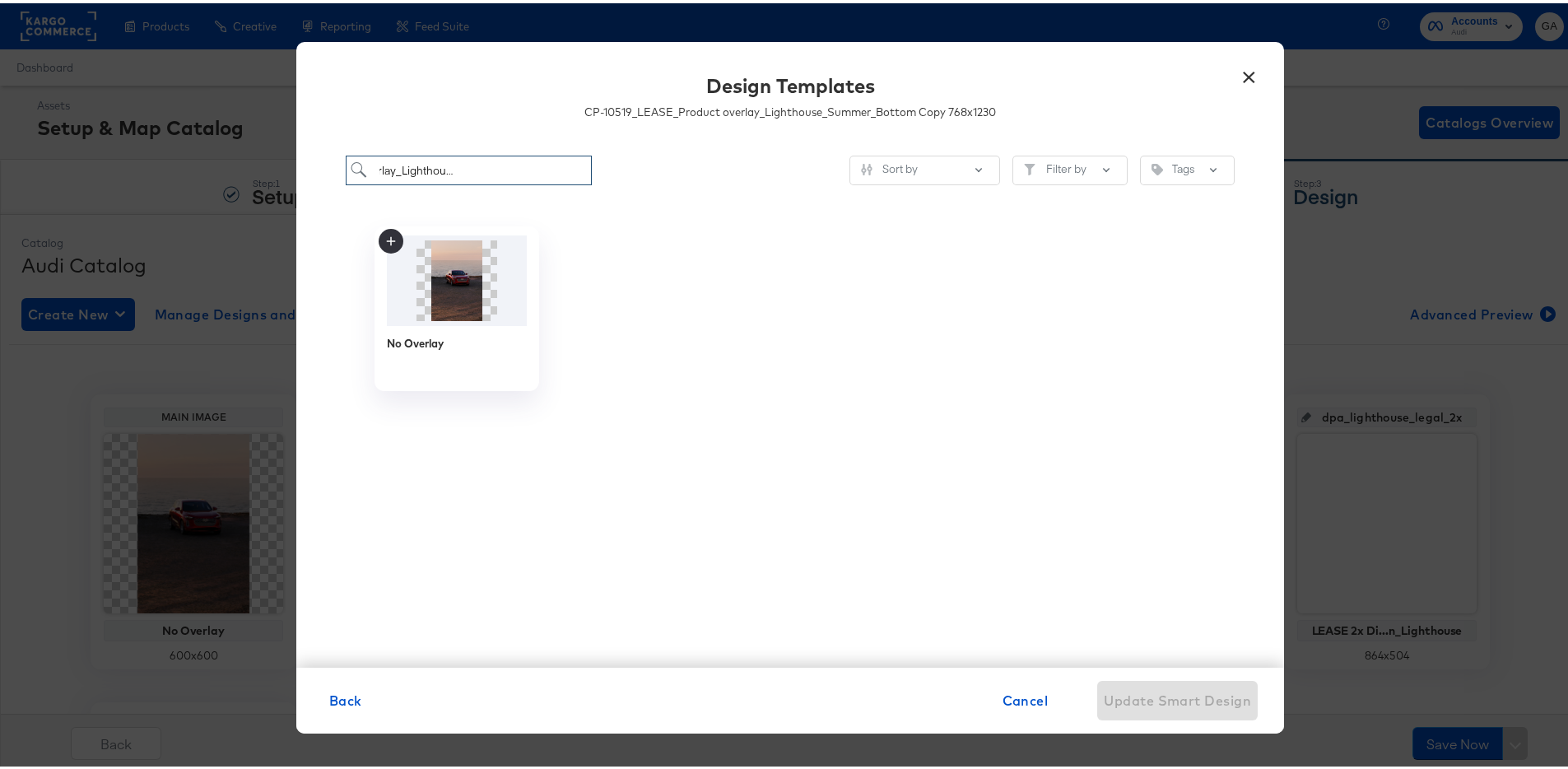 drag, startPoint x: 428, startPoint y: 168, endPoint x: 598, endPoint y: 165, distance: 170.02647 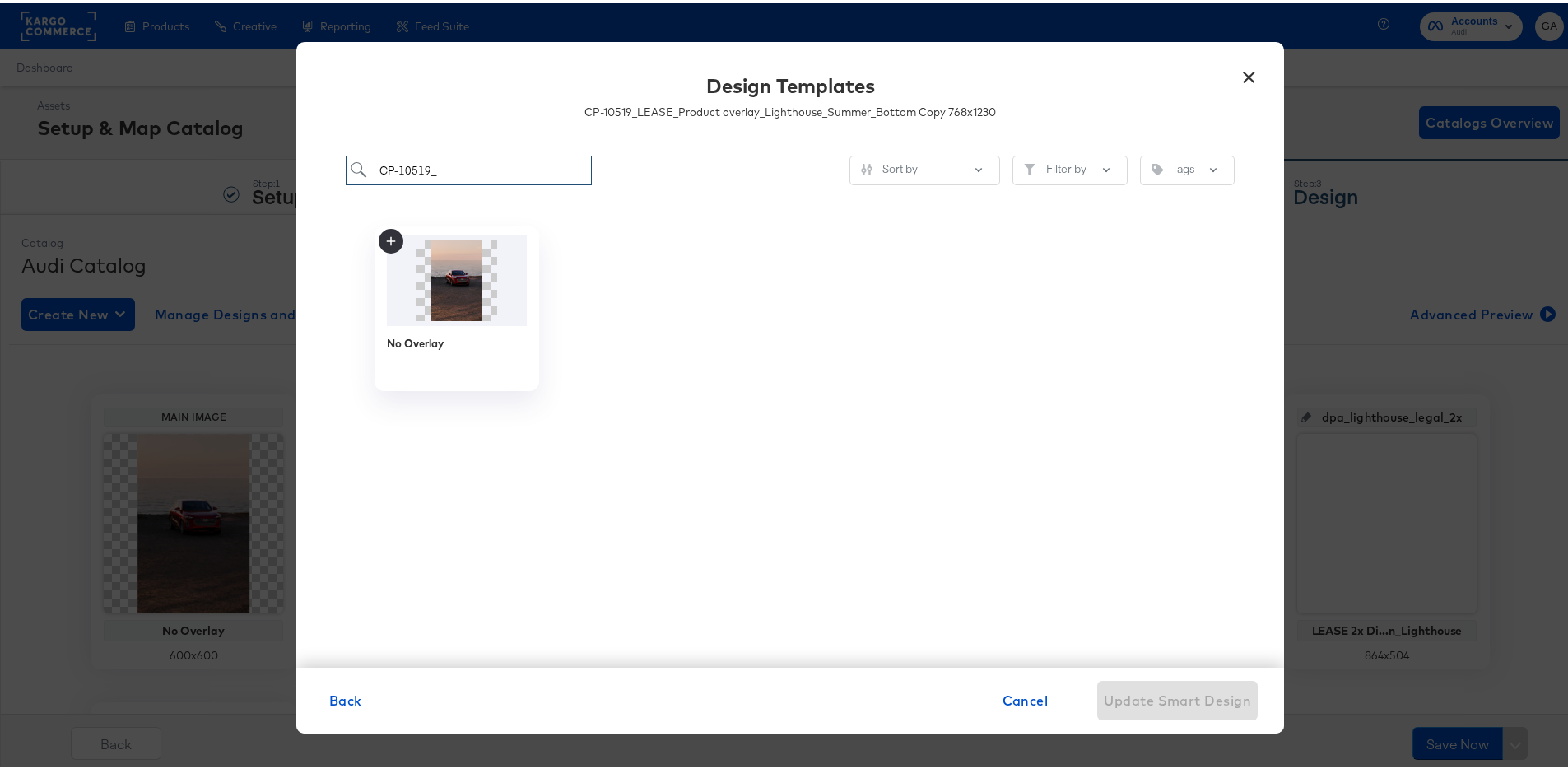 scroll, scrollTop: 0, scrollLeft: 0, axis: both 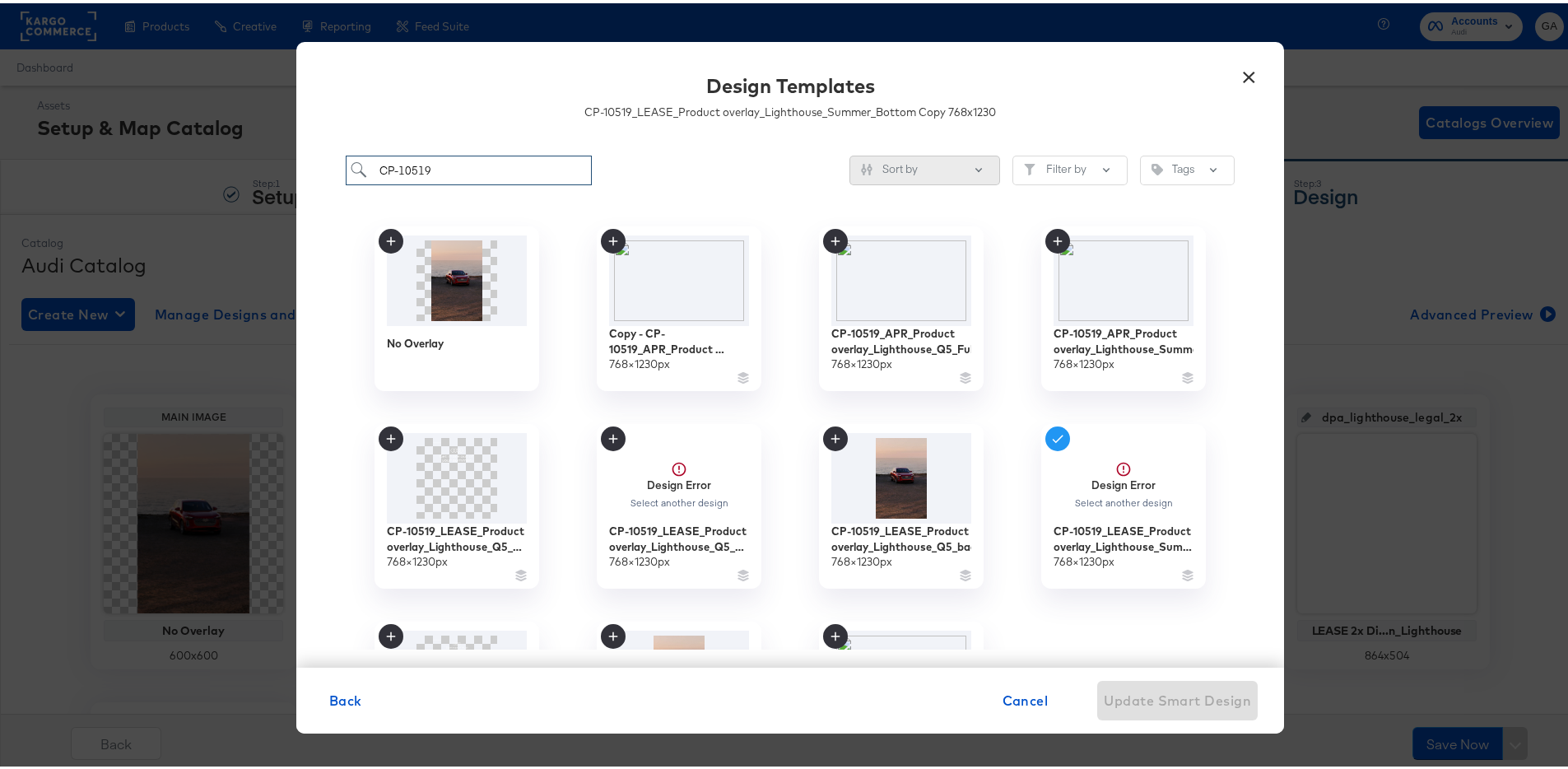 type on "CP-10519" 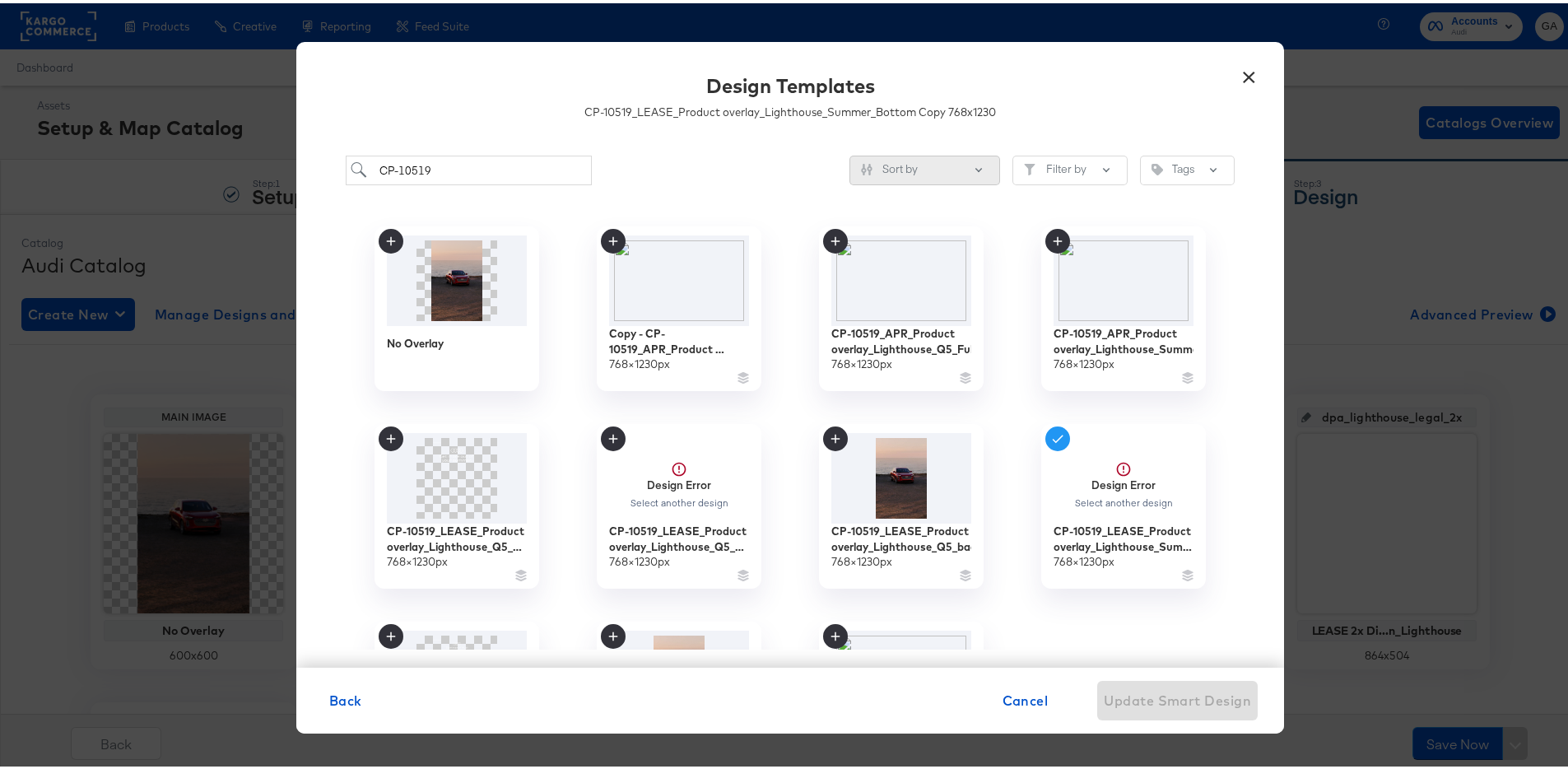 click at bounding box center [979, 165] 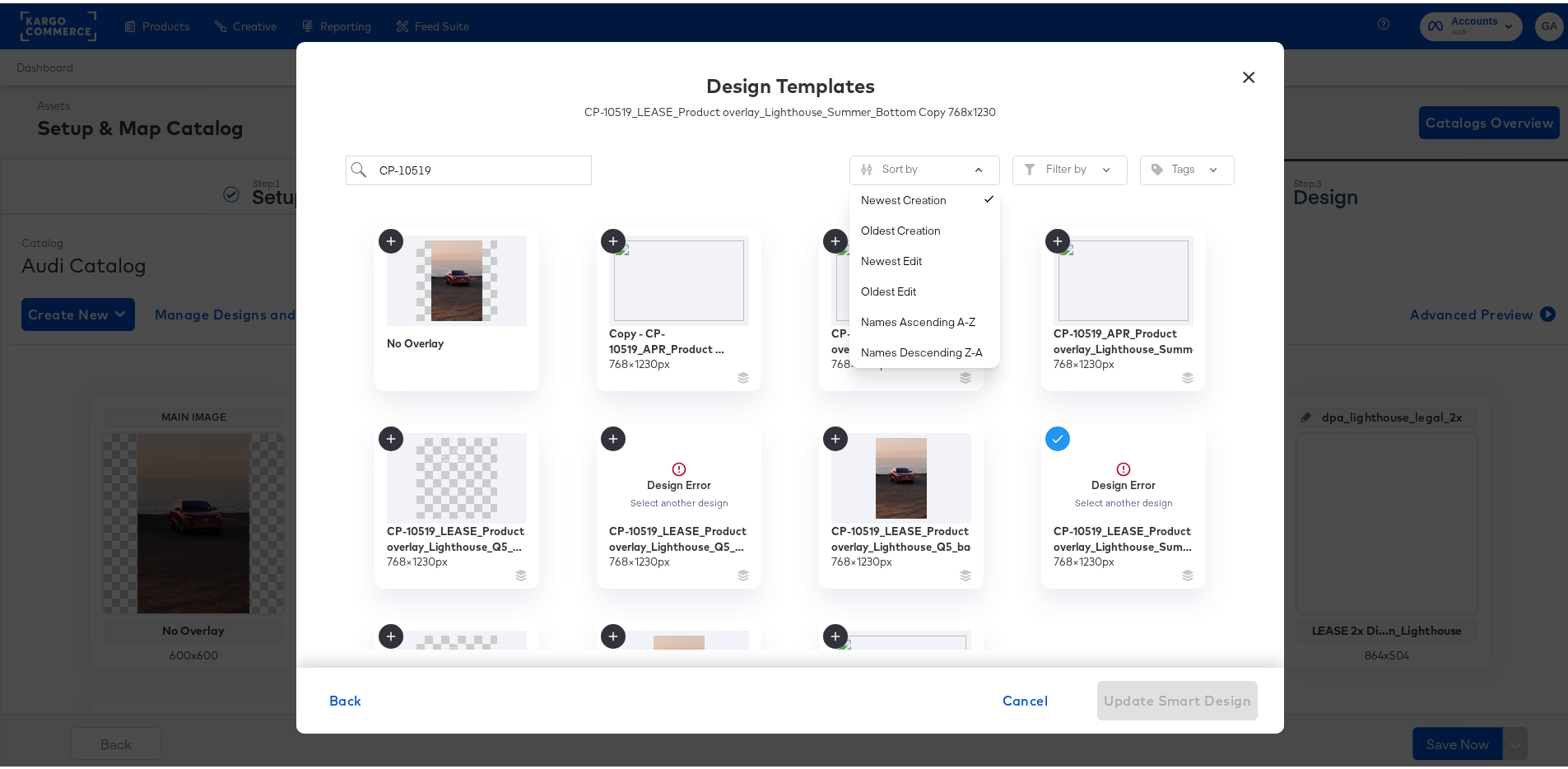 click on "Design Templates CP-10519_LEASE_Product overlay_Lighthouse_Summer_Bottom Copy   768  x  1230" at bounding box center (790, 96) 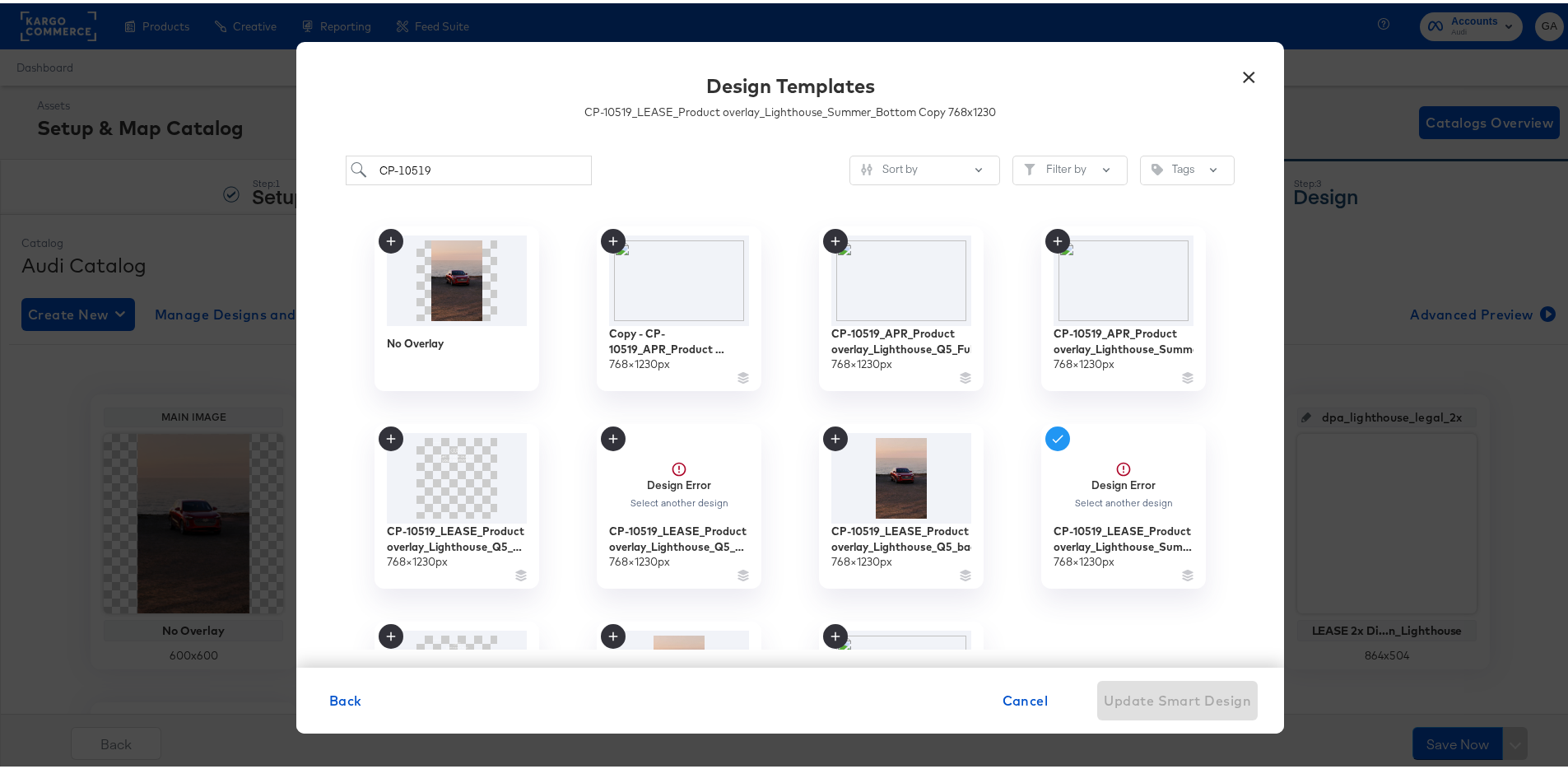 click on "CP-10519 Sort by Filter by Tags No Overlay Copy - CP-10519_APR_Product overlay_Lighthouse_Summer_Full 768  ×  1230  px CP-10519_APR_Product overlay_Lighthouse_Q5_Full 768  ×  1230  px CP-10519_APR_Product overlay_Lighthouse_Summer_Full 768  ×  1230  px CP-10519_LEASE_Product overlay_Lighthouse_Q5_Top copy2 768  ×  1230  px Design Error Select another design CP-10519_LEASE_Product overlay_Lighthouse_Q5_Bottom Copy2 768  ×  1230  px CP-10519_LEASE_Product overlay_Lighthouse_Q5_background 768  ×  1230  px Design Error Select another design CP-10519_LEASE_Product overlay_Lighthouse_Summer_Bottom Copy 768  ×  1230  px CP-10519_LEASE_Product overlay_Lighthouse_Summer_Top copy 768  ×  1230  px CP-10519_LEASE_Product overlay_Lighthouse_Summer_Background 768  ×  1230  px CP-10519_LEASE_Product overlay_Lighthouse_Summer_Full 768  ×  1230  px" at bounding box center (790, 400) 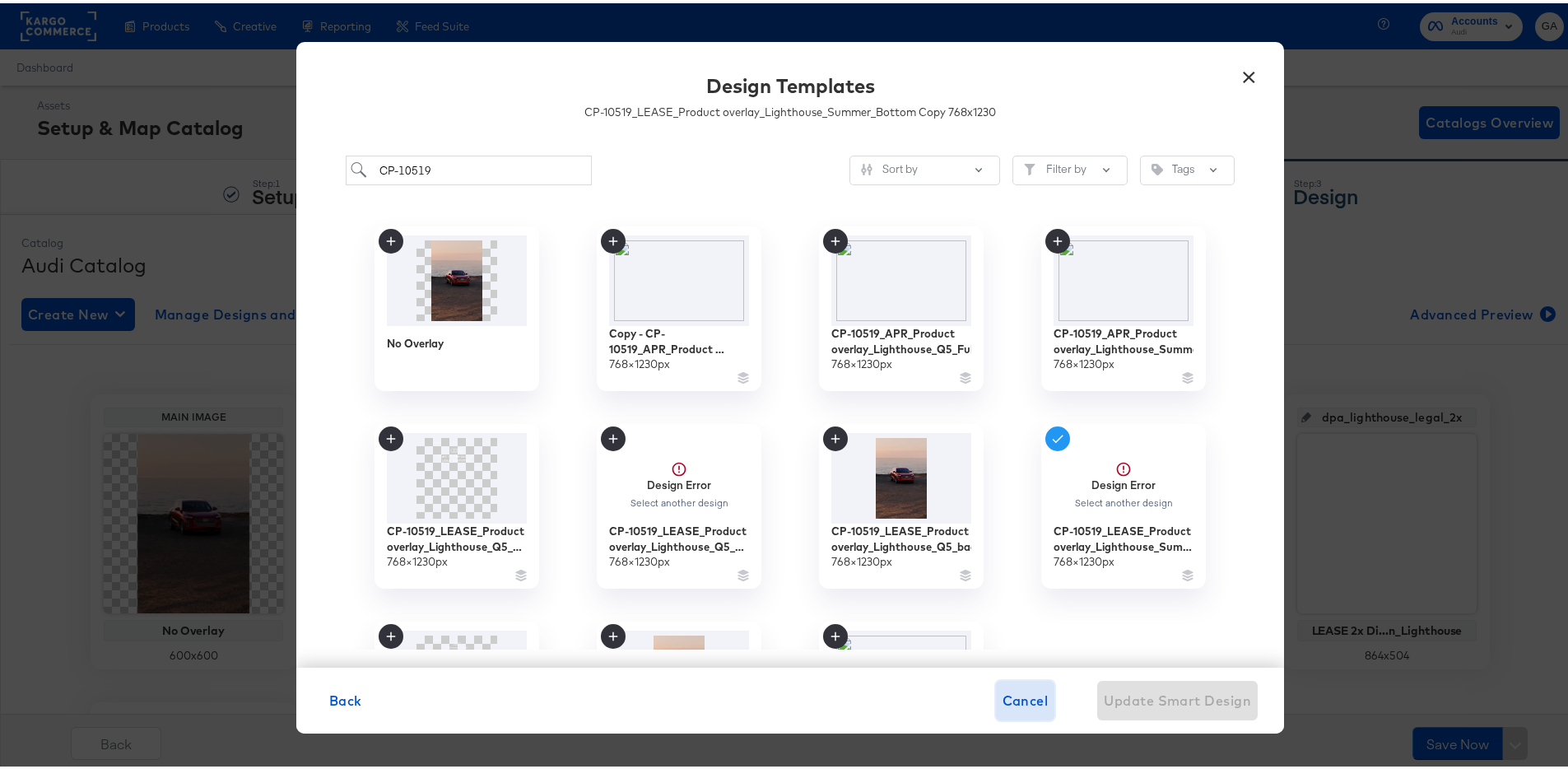 click on "Cancel" at bounding box center [1026, 697] 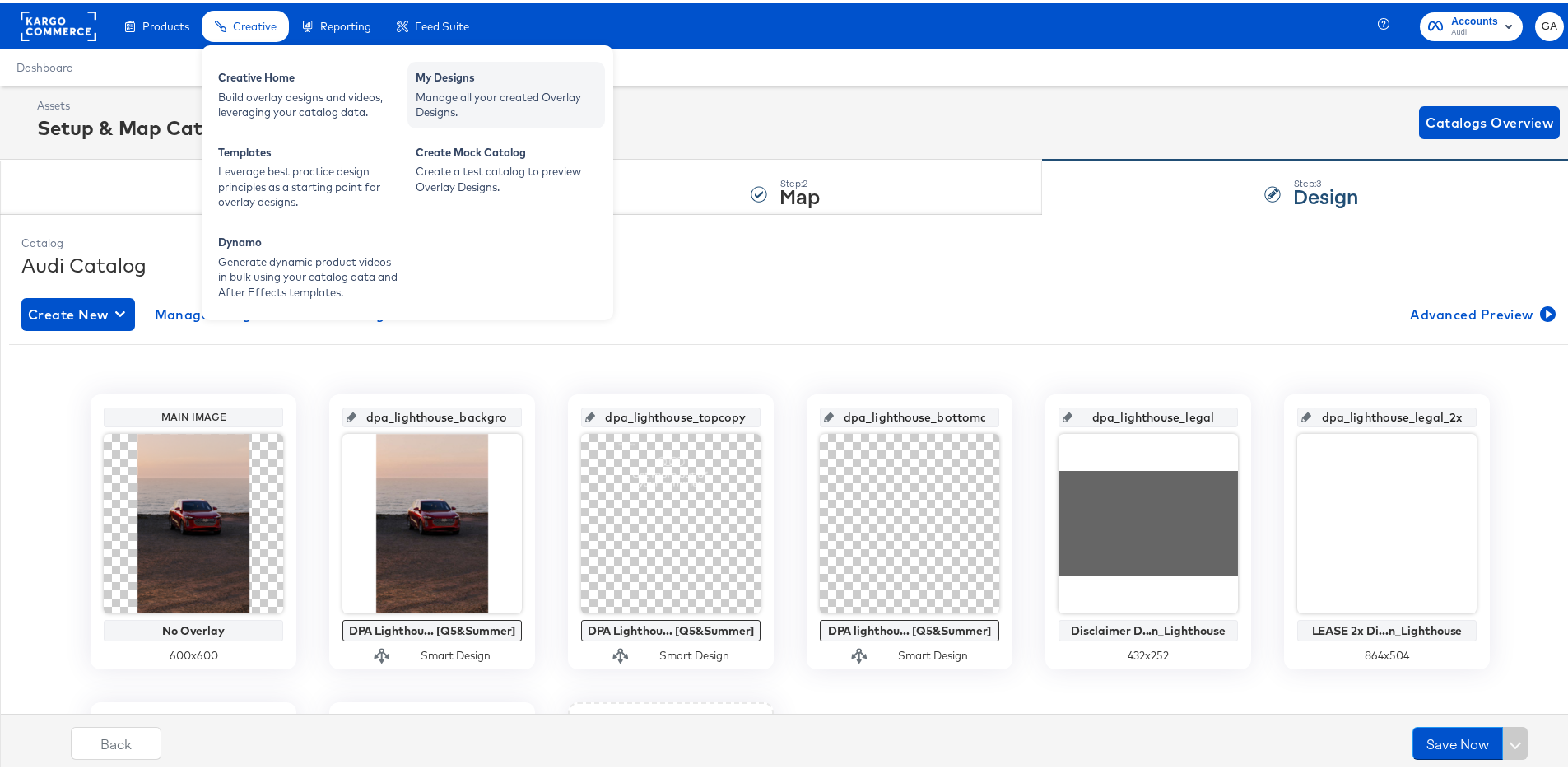 click on "Manage all your created Overlay Designs." at bounding box center [506, 101] 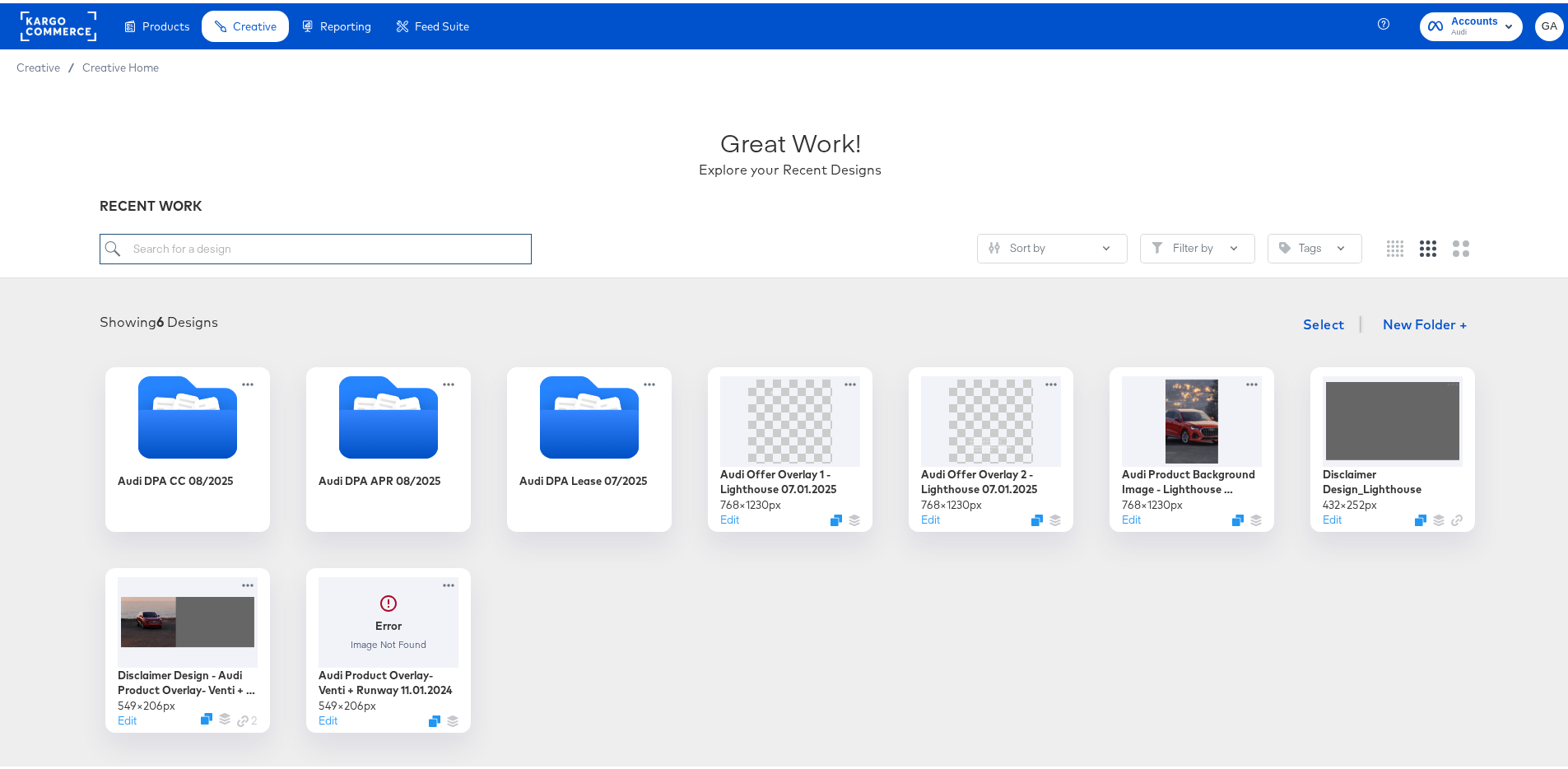 click at bounding box center (316, 245) 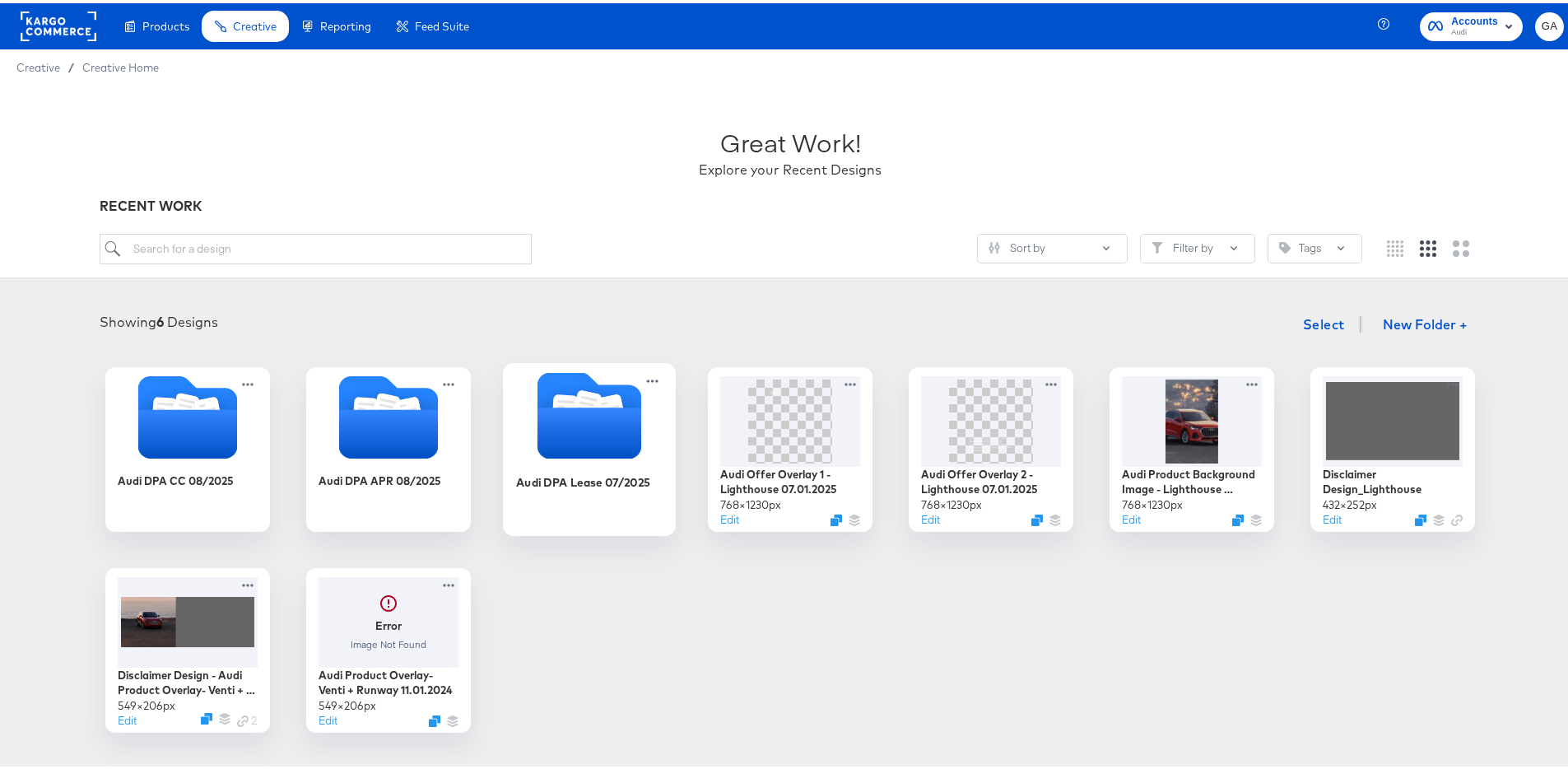 click 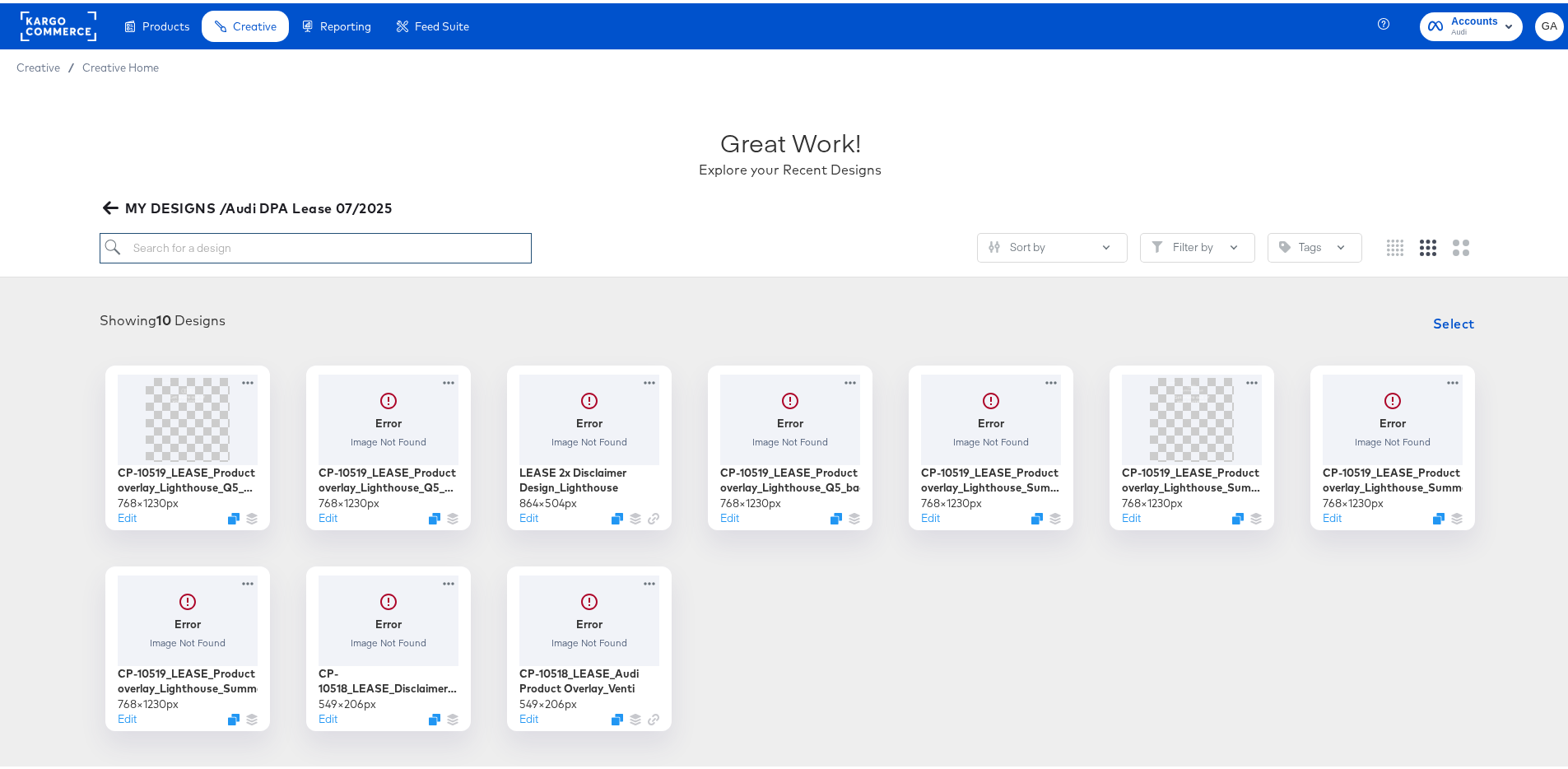 click at bounding box center (316, 245) 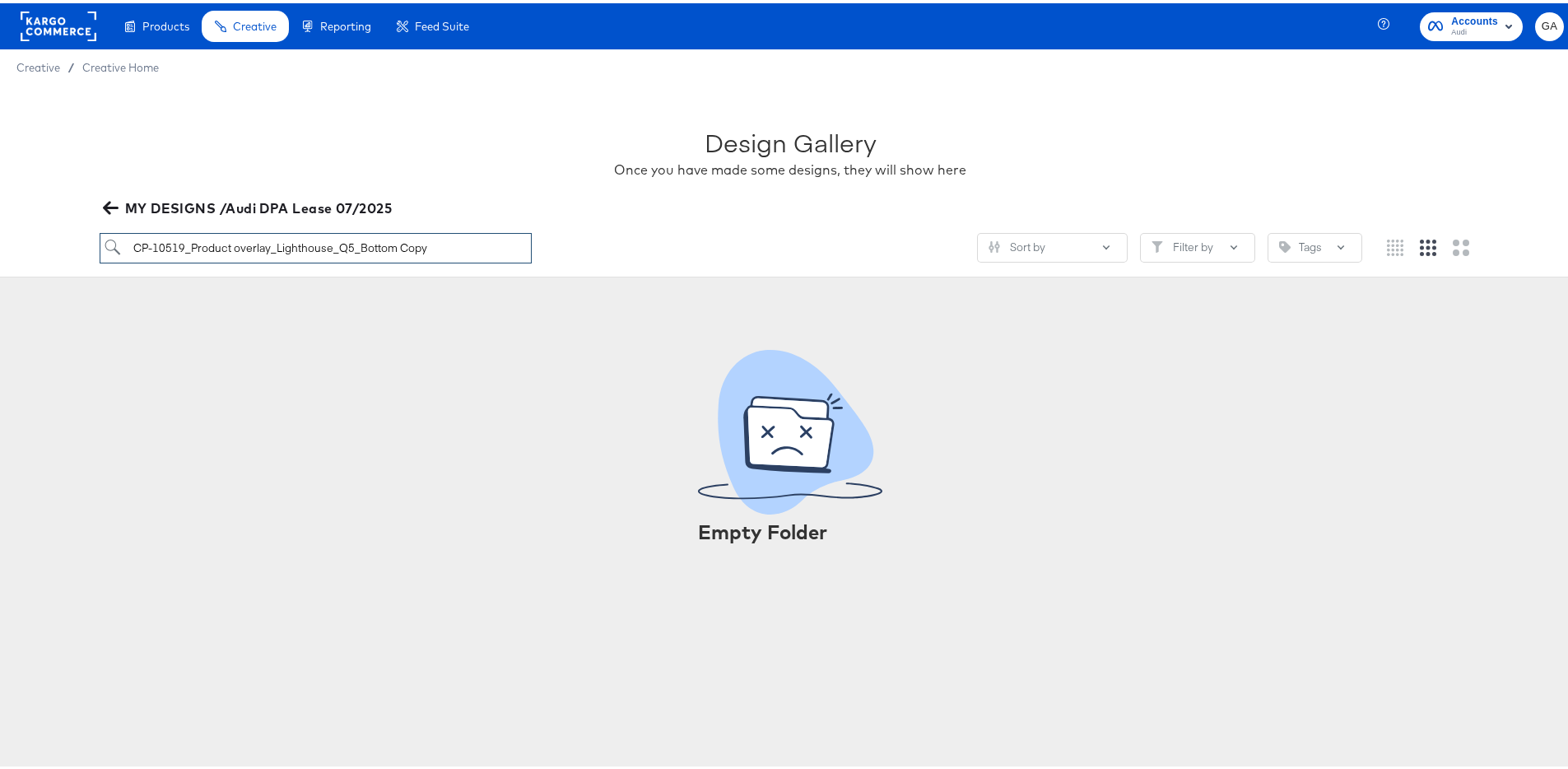 drag, startPoint x: 189, startPoint y: 241, endPoint x: 441, endPoint y: 255, distance: 252.38859 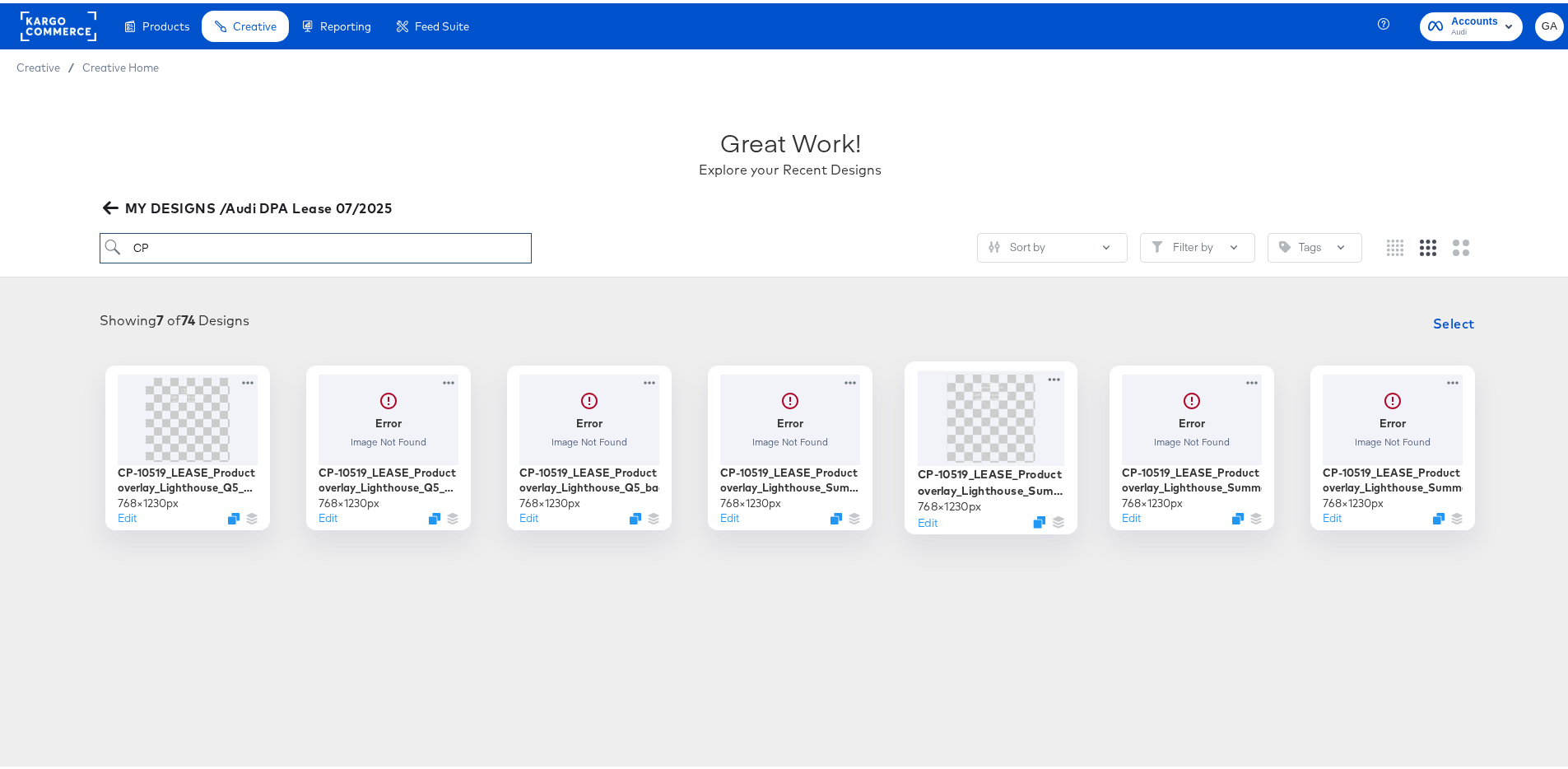 type on "C" 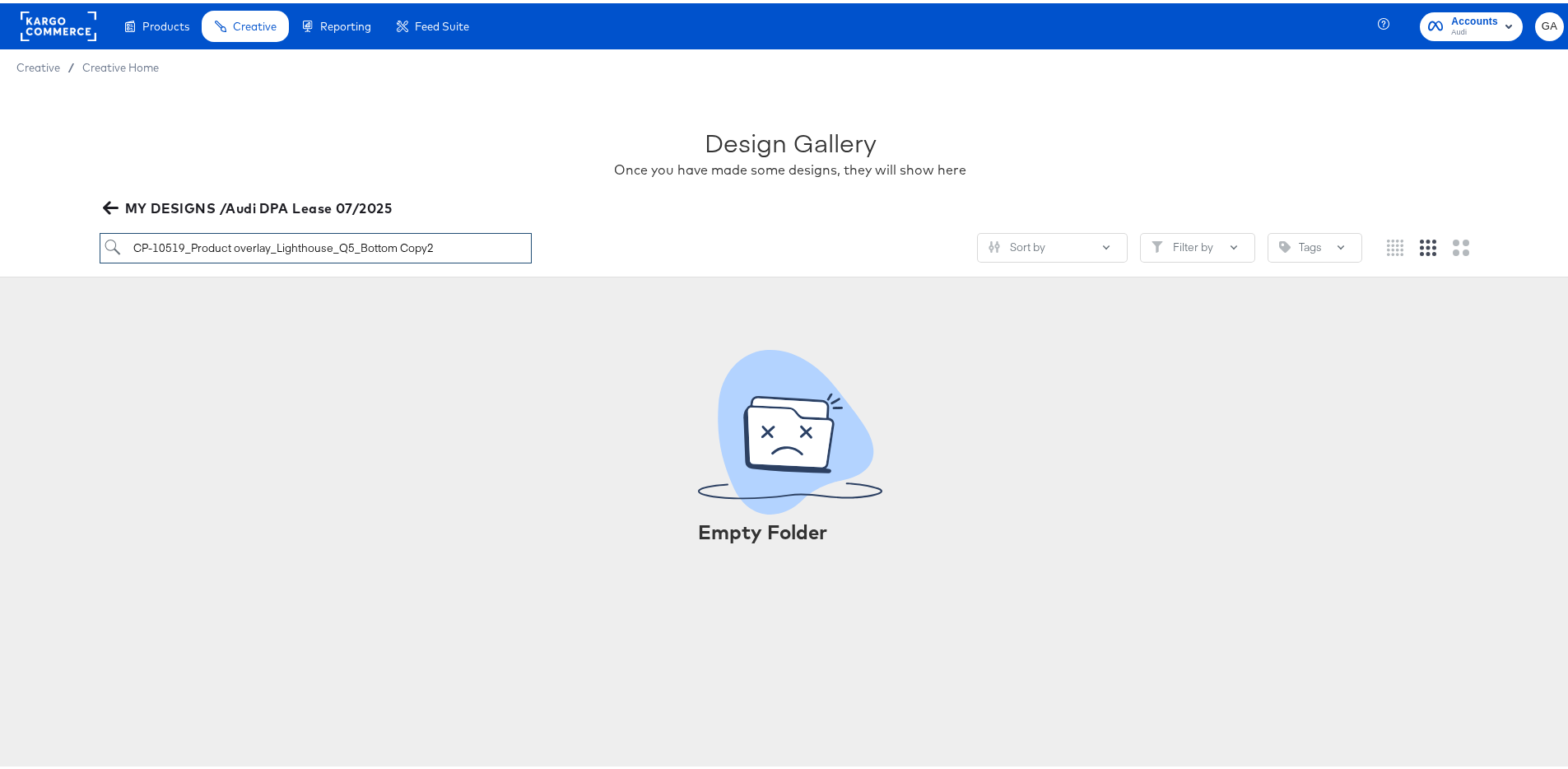 drag, startPoint x: 272, startPoint y: 243, endPoint x: 506, endPoint y: 245, distance: 234.00855 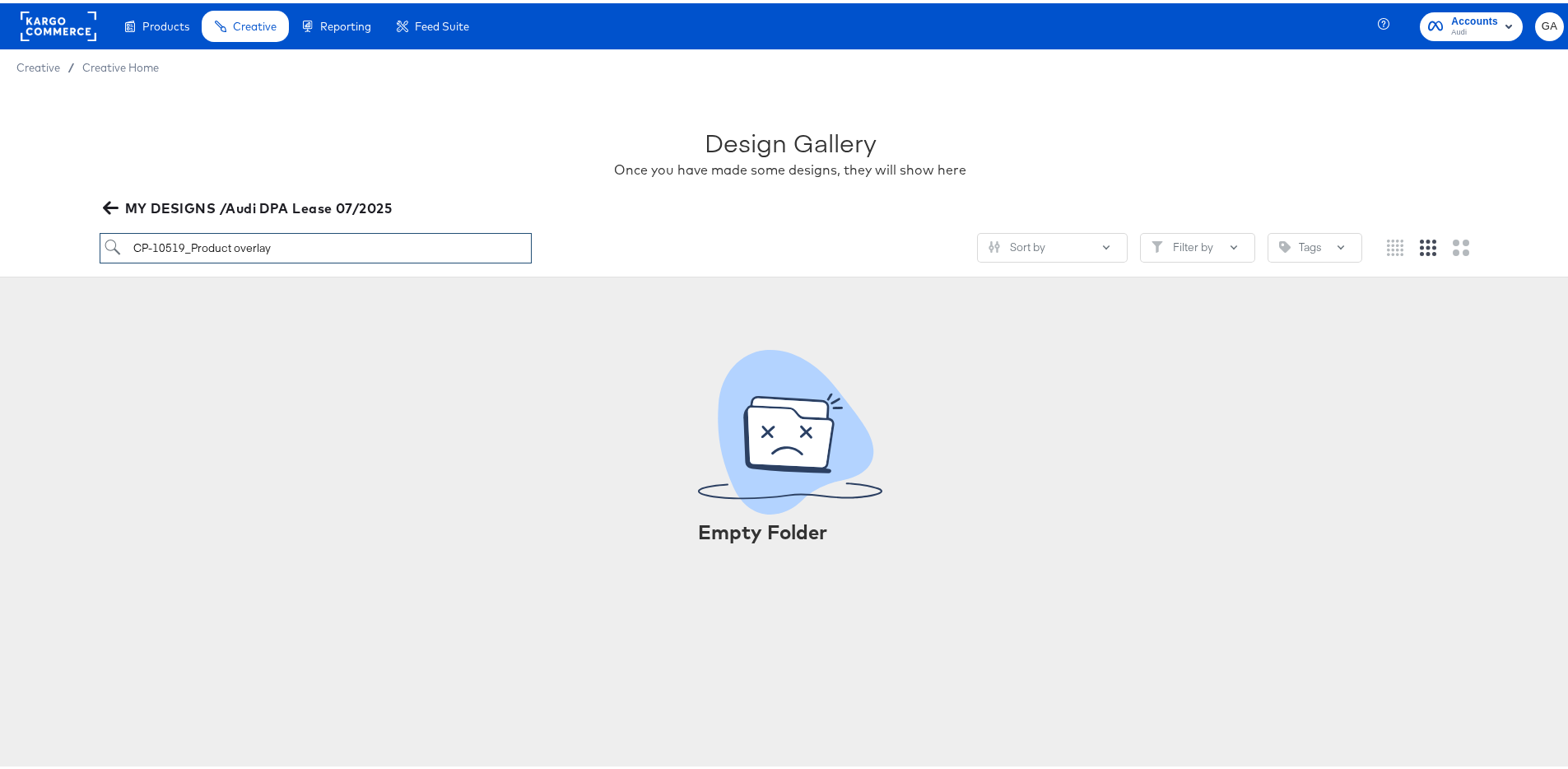 type on "CP-10519_Product overlay" 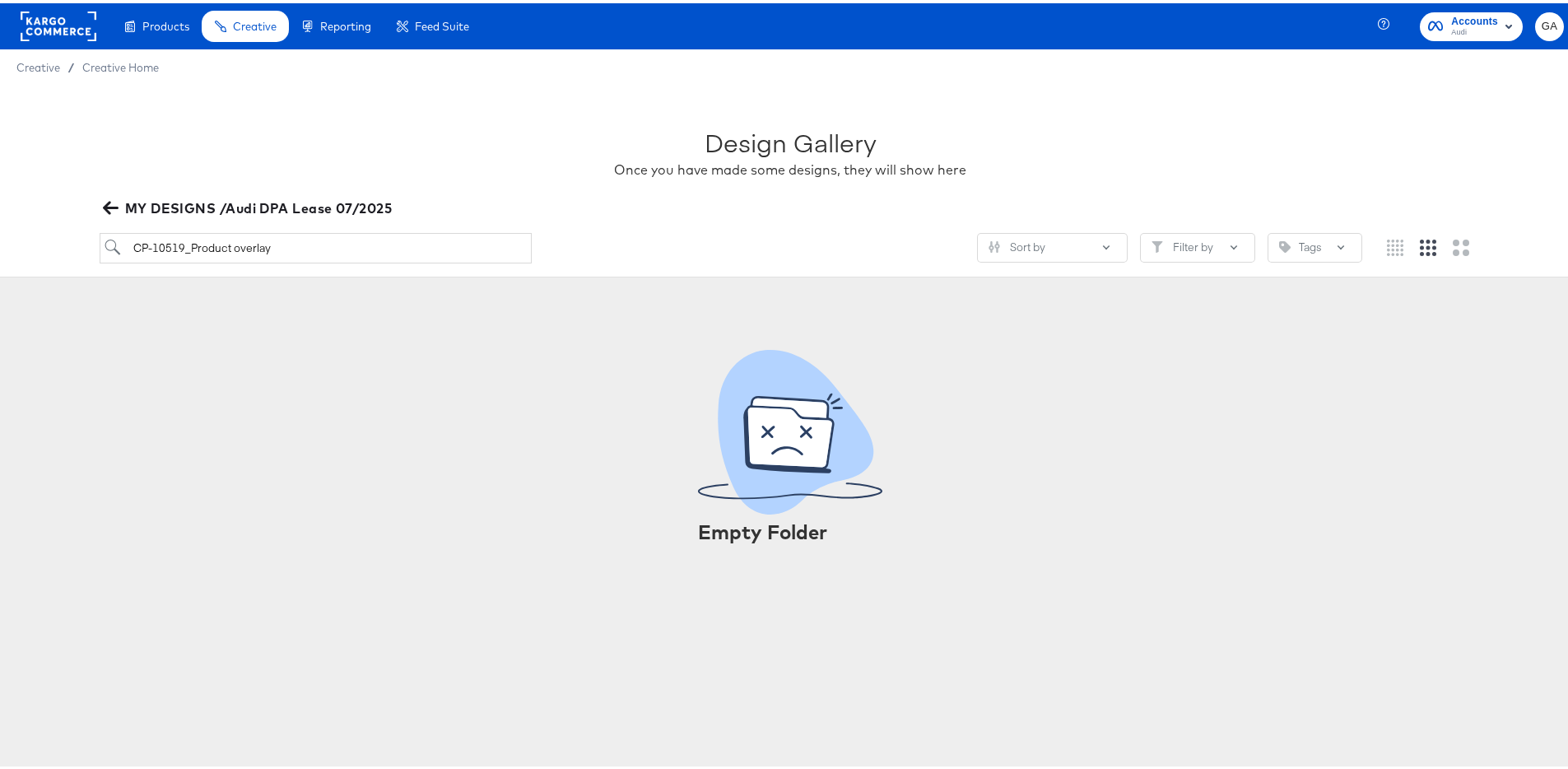 click 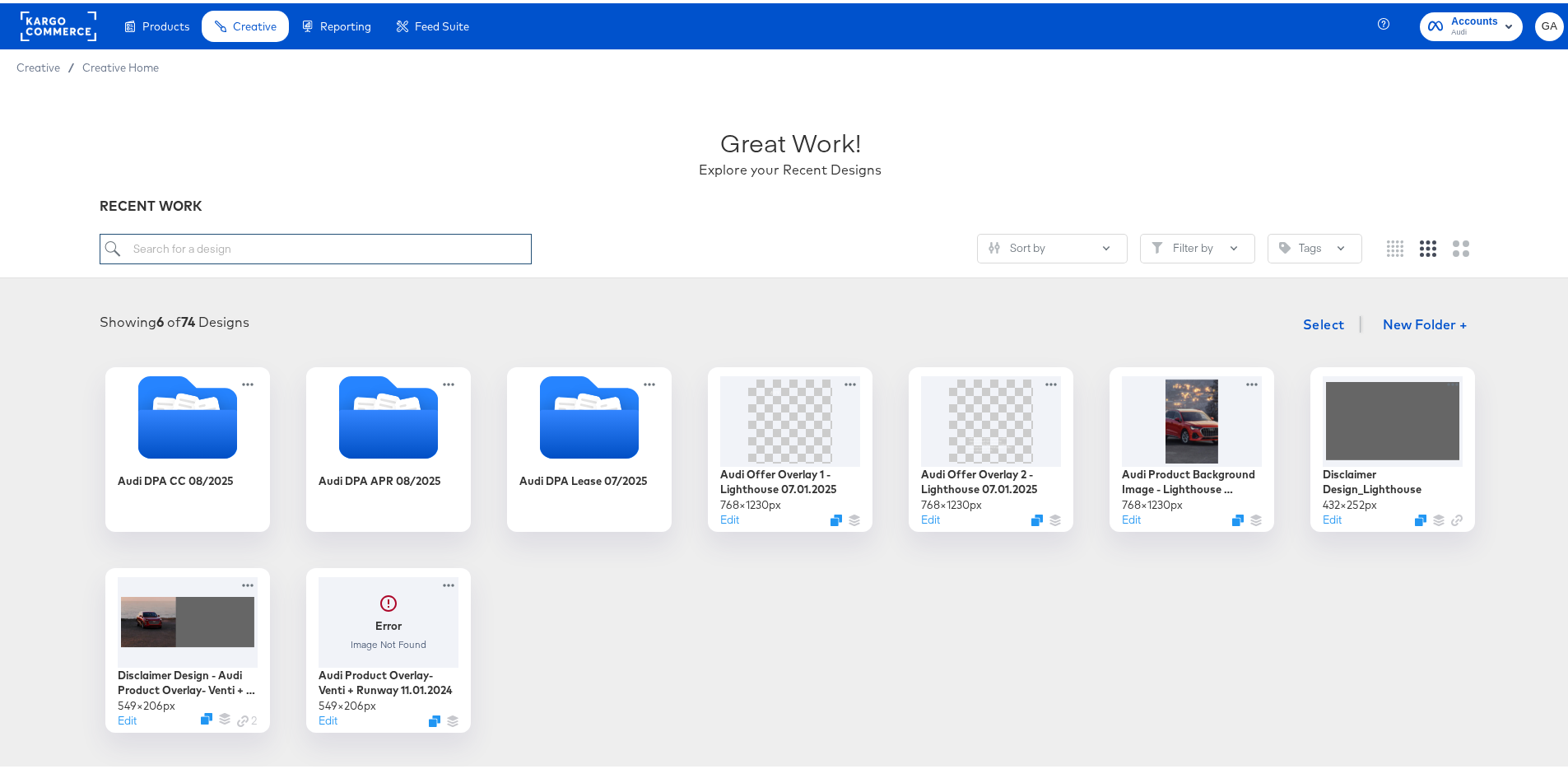 click at bounding box center (316, 245) 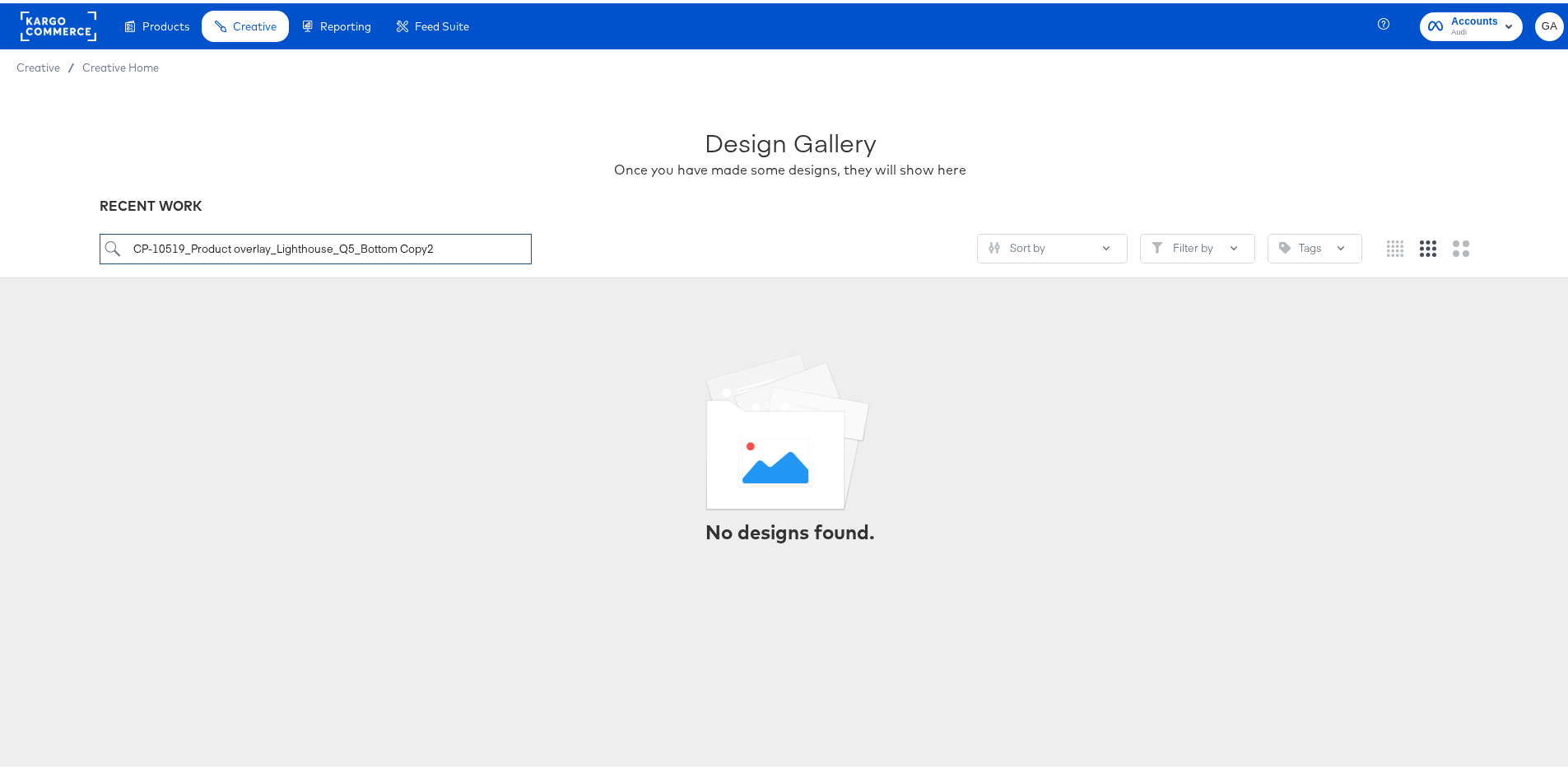 type on "CP-10519_Product overlay_Lighthouse_Q5_Bottom Copy2" 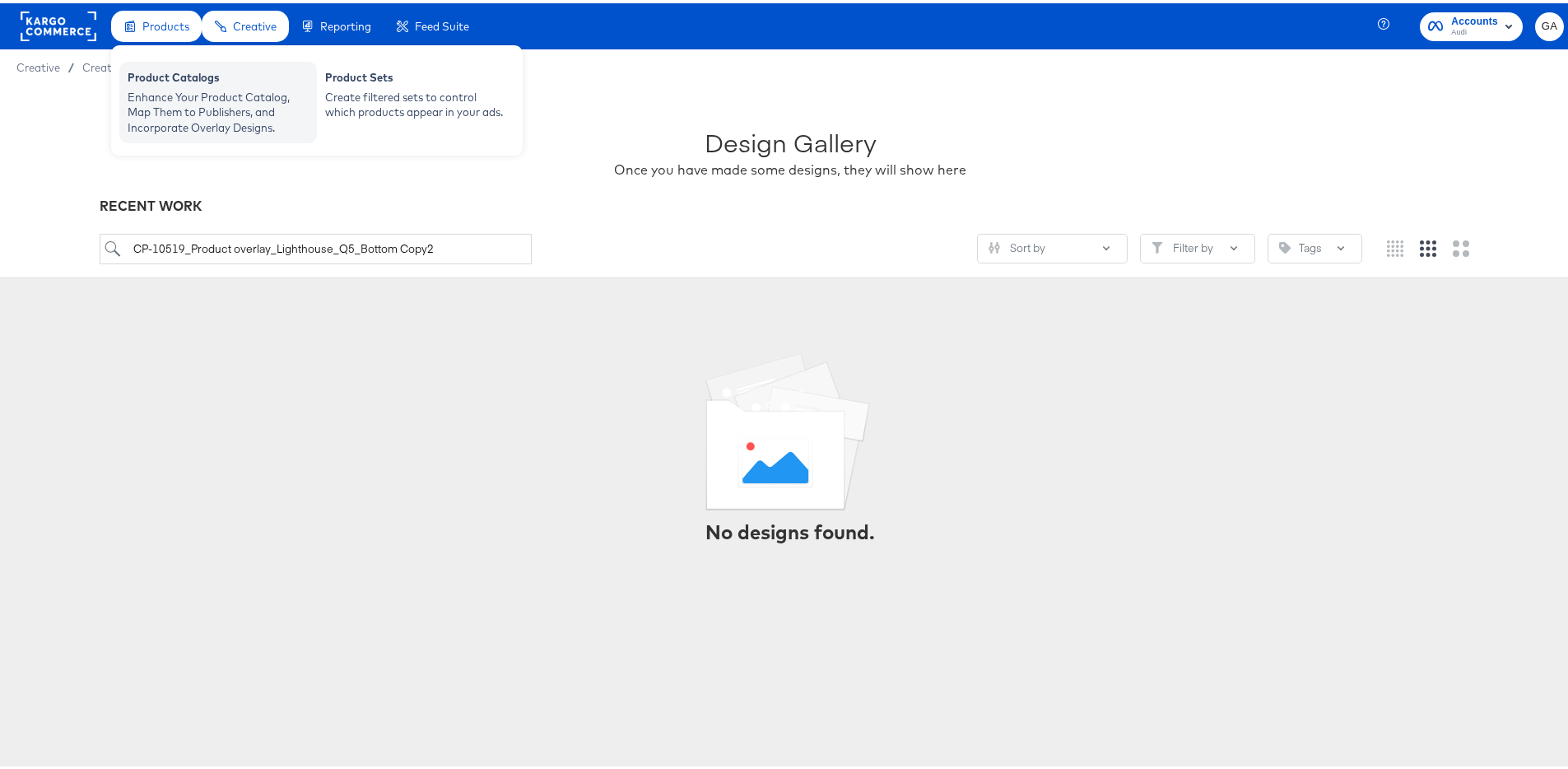 click on "Enhance Your Product Catalog, Map Them to Publishers, and Incorporate Overlay Designs." at bounding box center (218, 110) 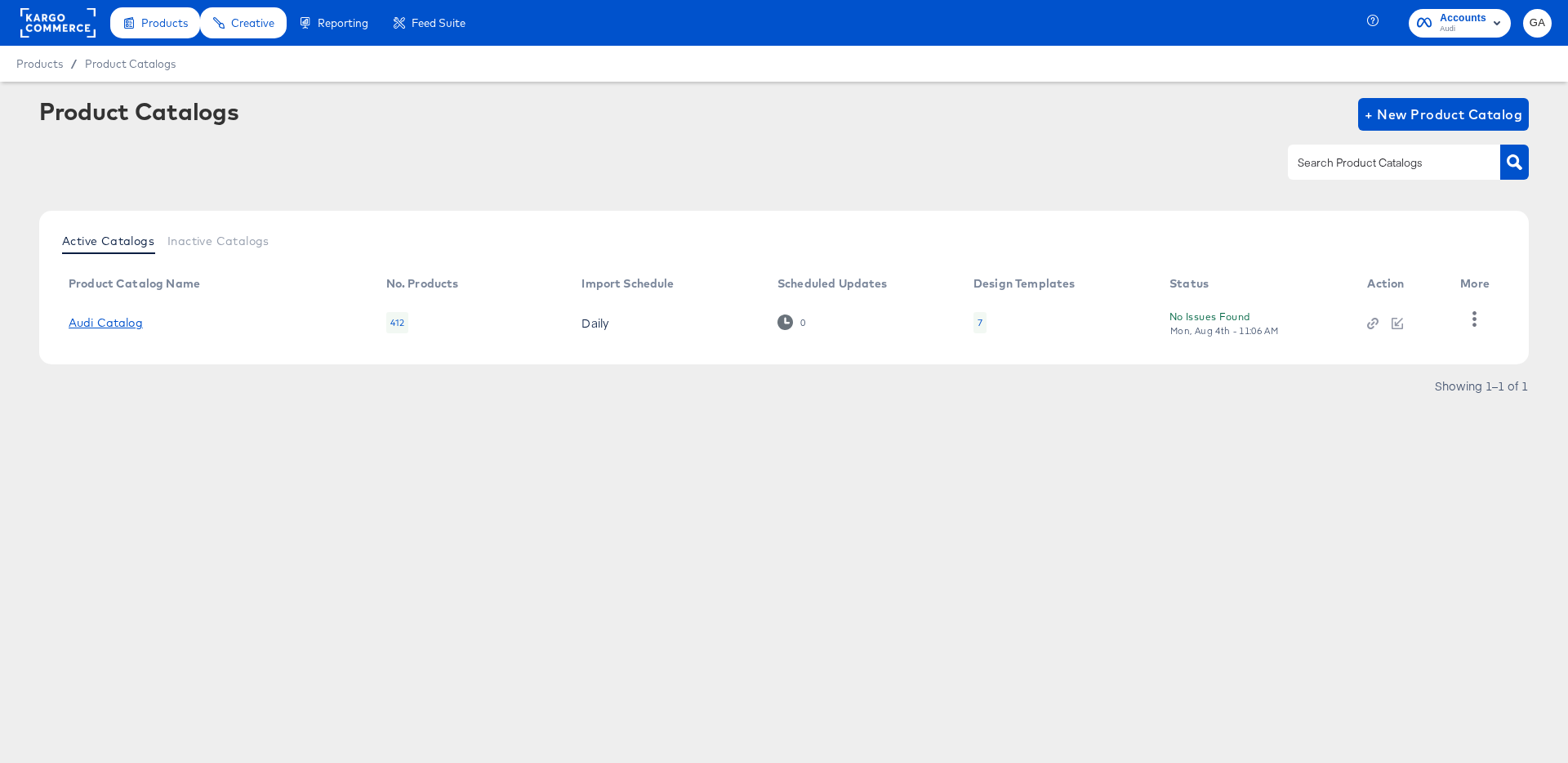 click on "Audi Catalog" at bounding box center (105, 323) 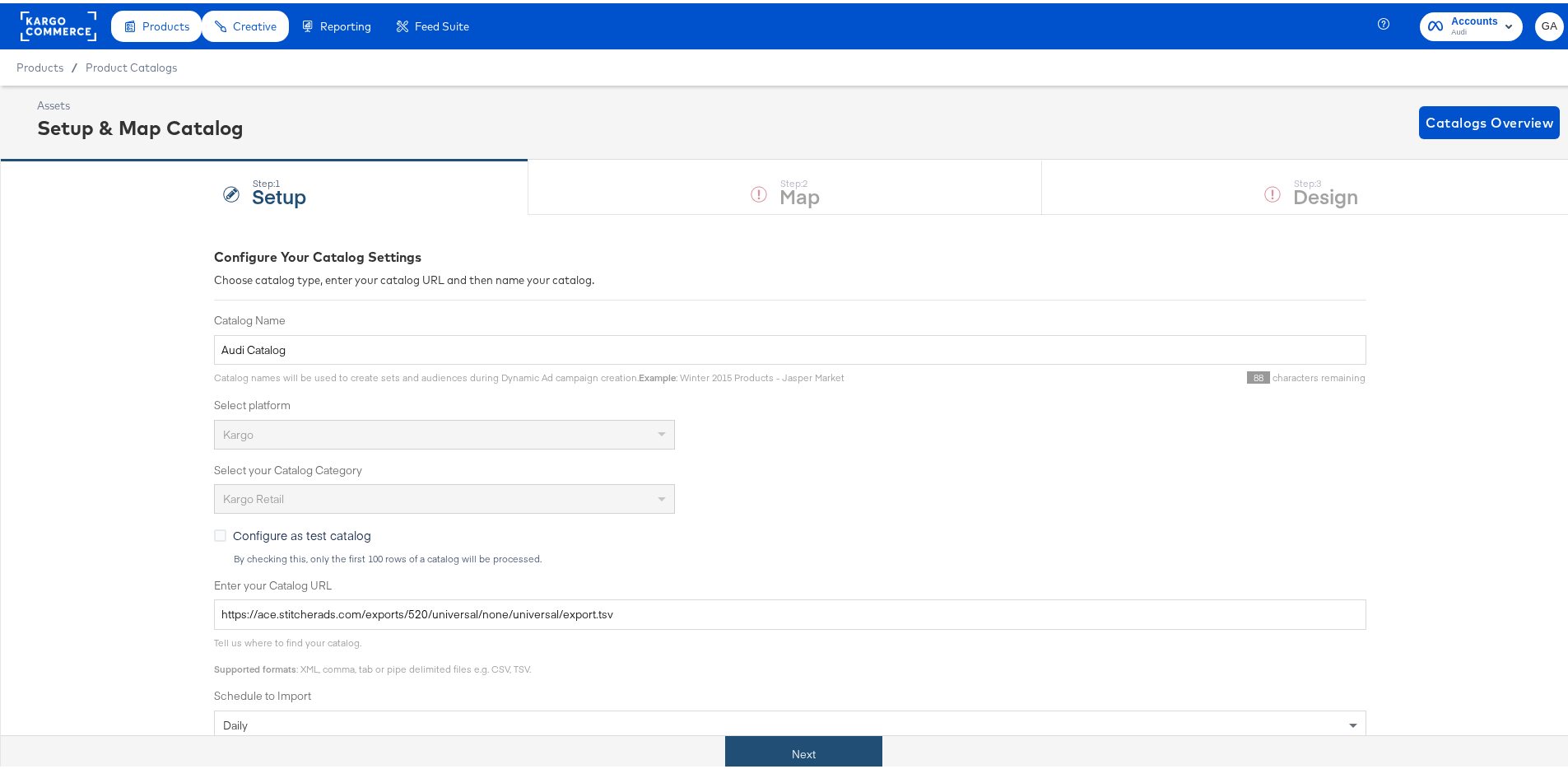 click on "Next" at bounding box center [803, 751] 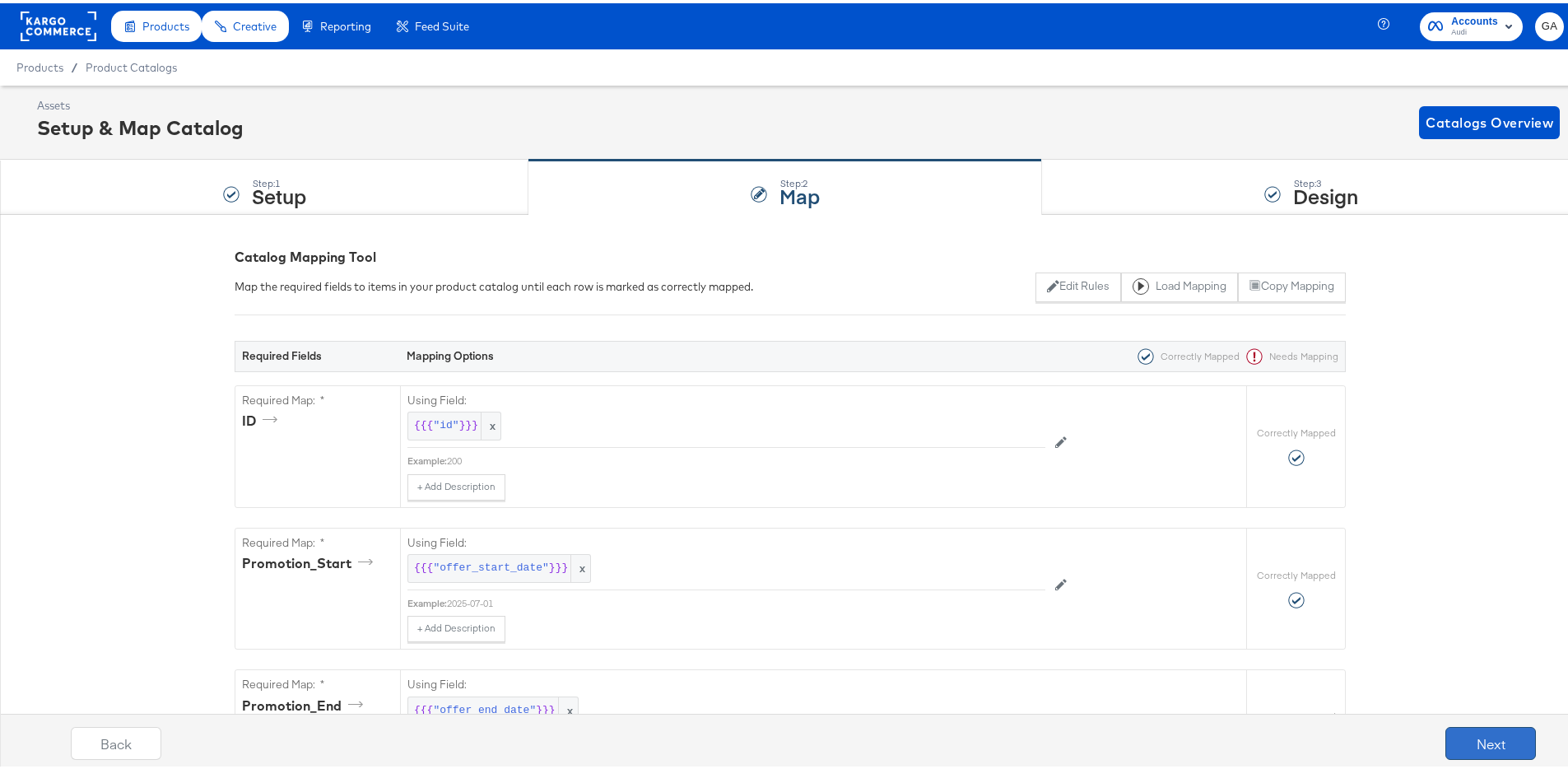 click on "Next" at bounding box center [1491, 740] 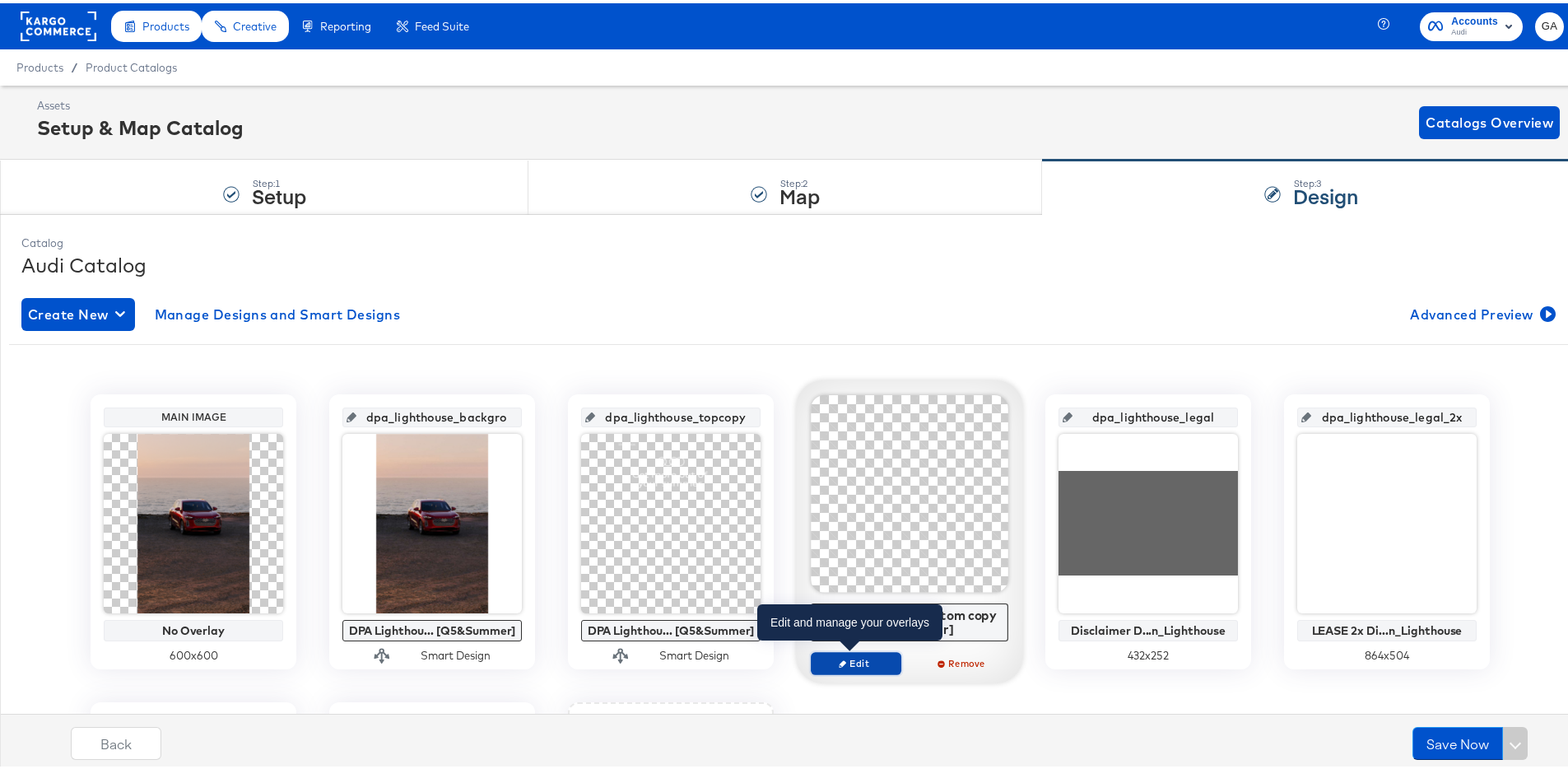 click on "Edit" at bounding box center [856, 659] 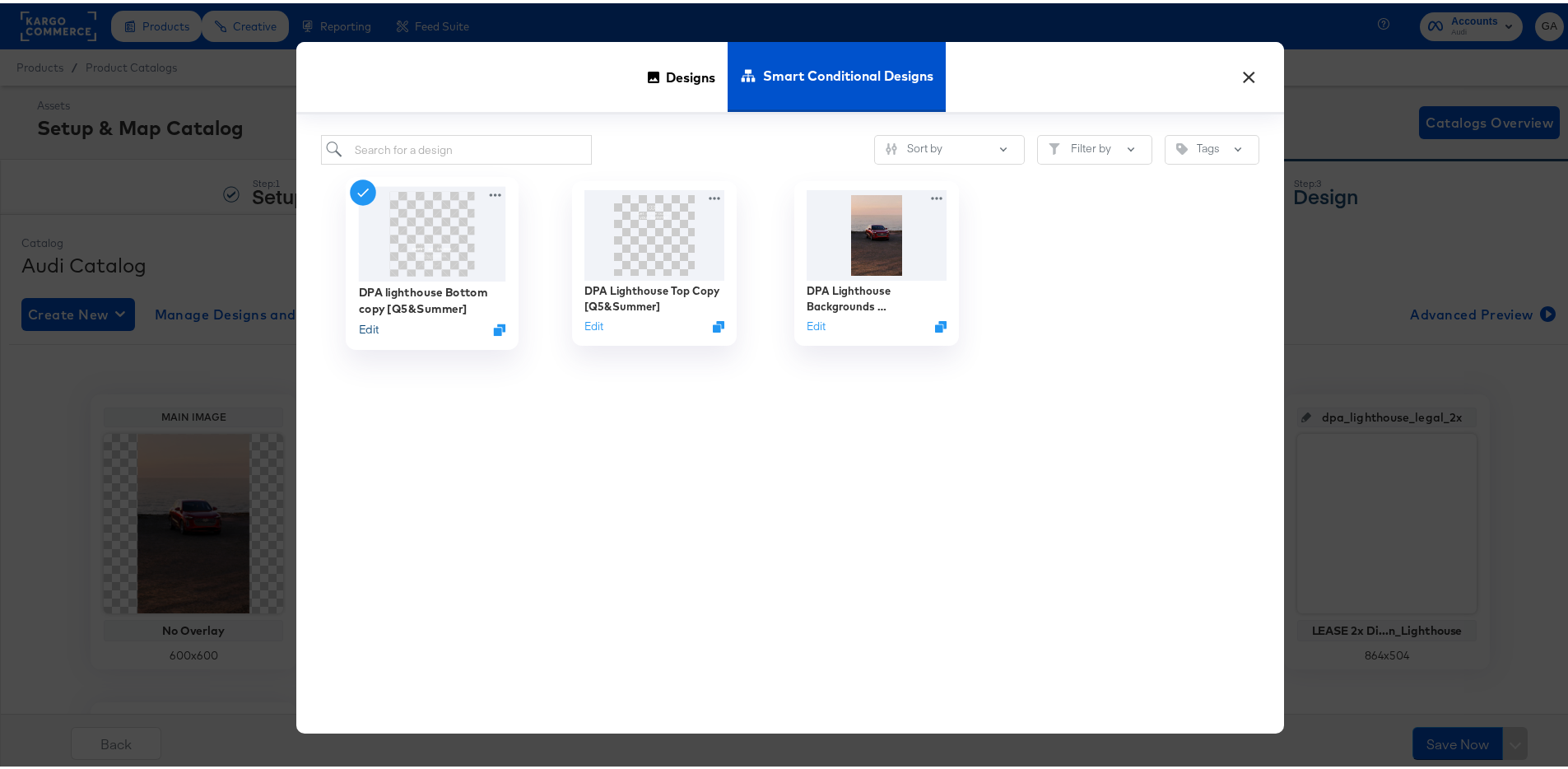 click on "Edit" at bounding box center [369, 326] 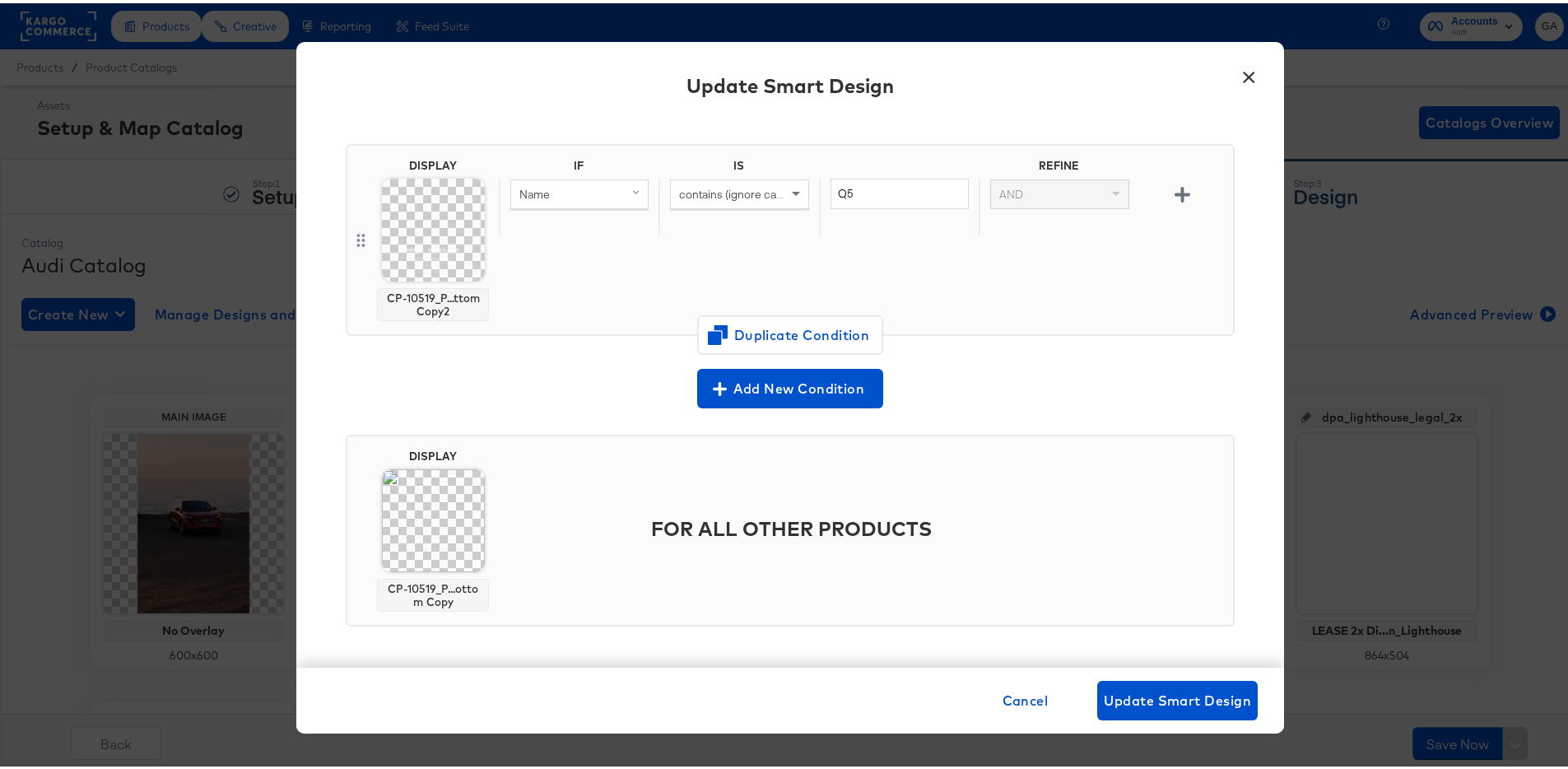 scroll, scrollTop: 109, scrollLeft: 0, axis: vertical 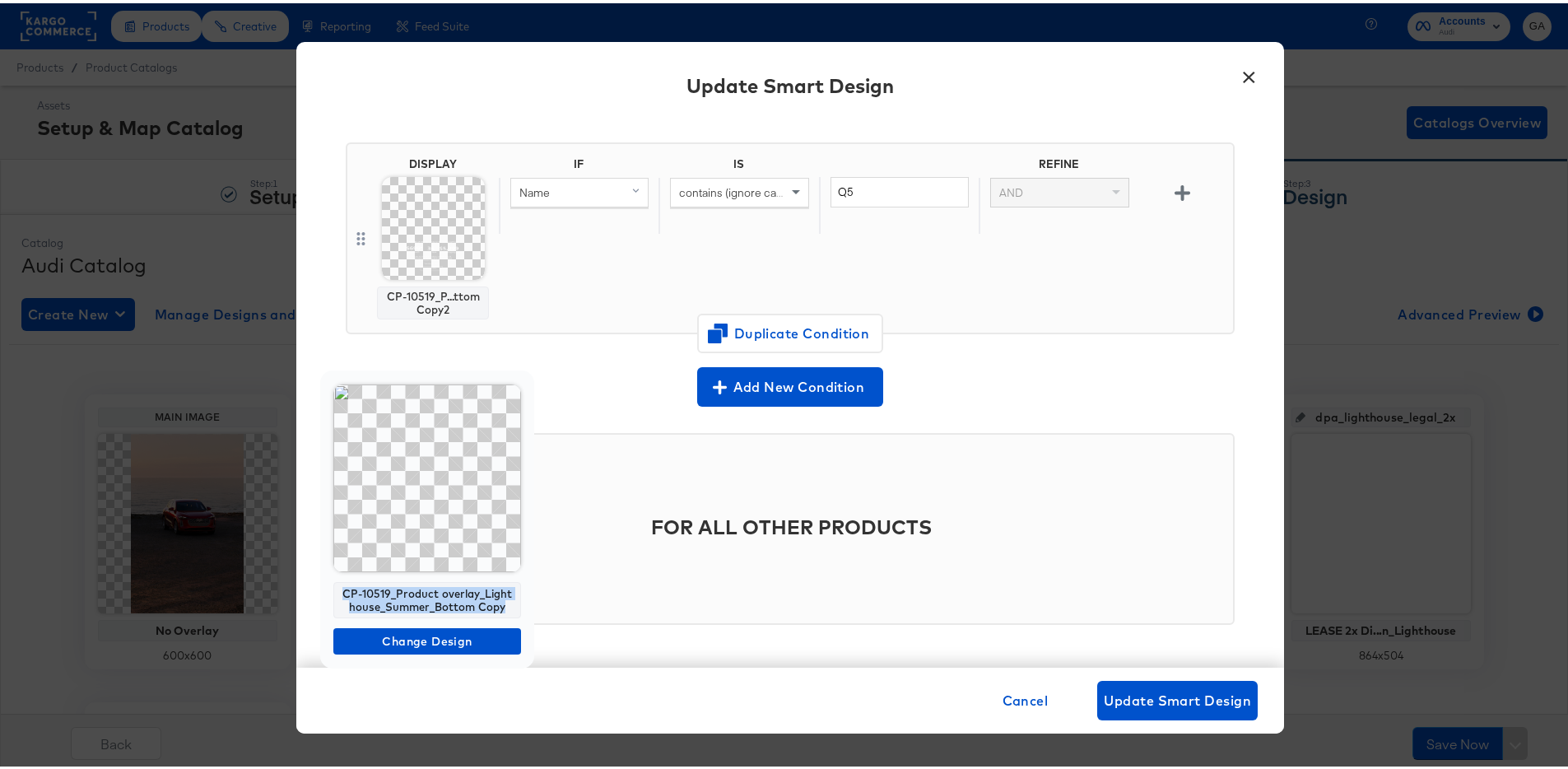 drag, startPoint x: 346, startPoint y: 590, endPoint x: 514, endPoint y: 608, distance: 168.96153 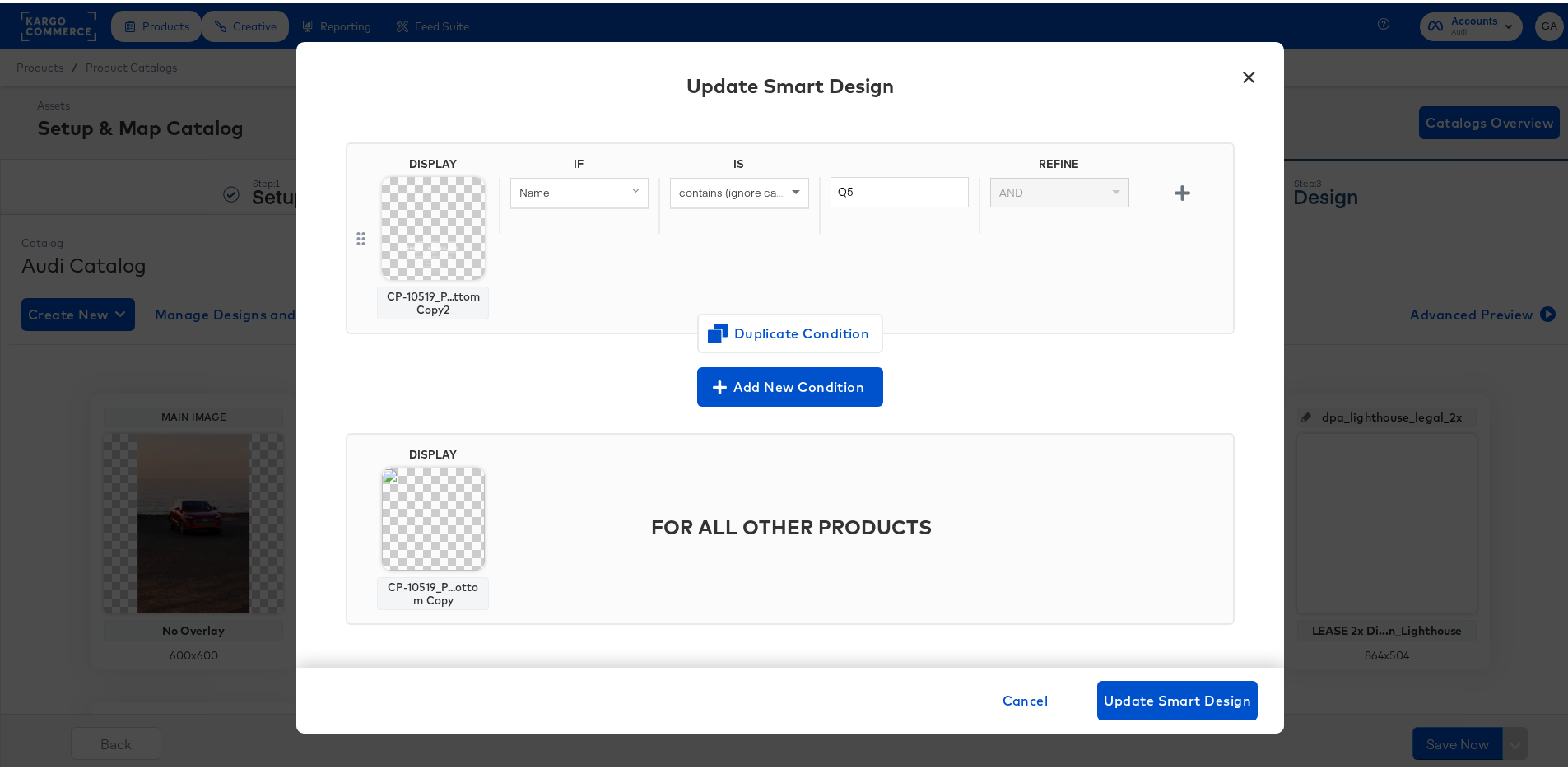 click on "CP-10519_P...ttom Copy2" at bounding box center (433, 300) 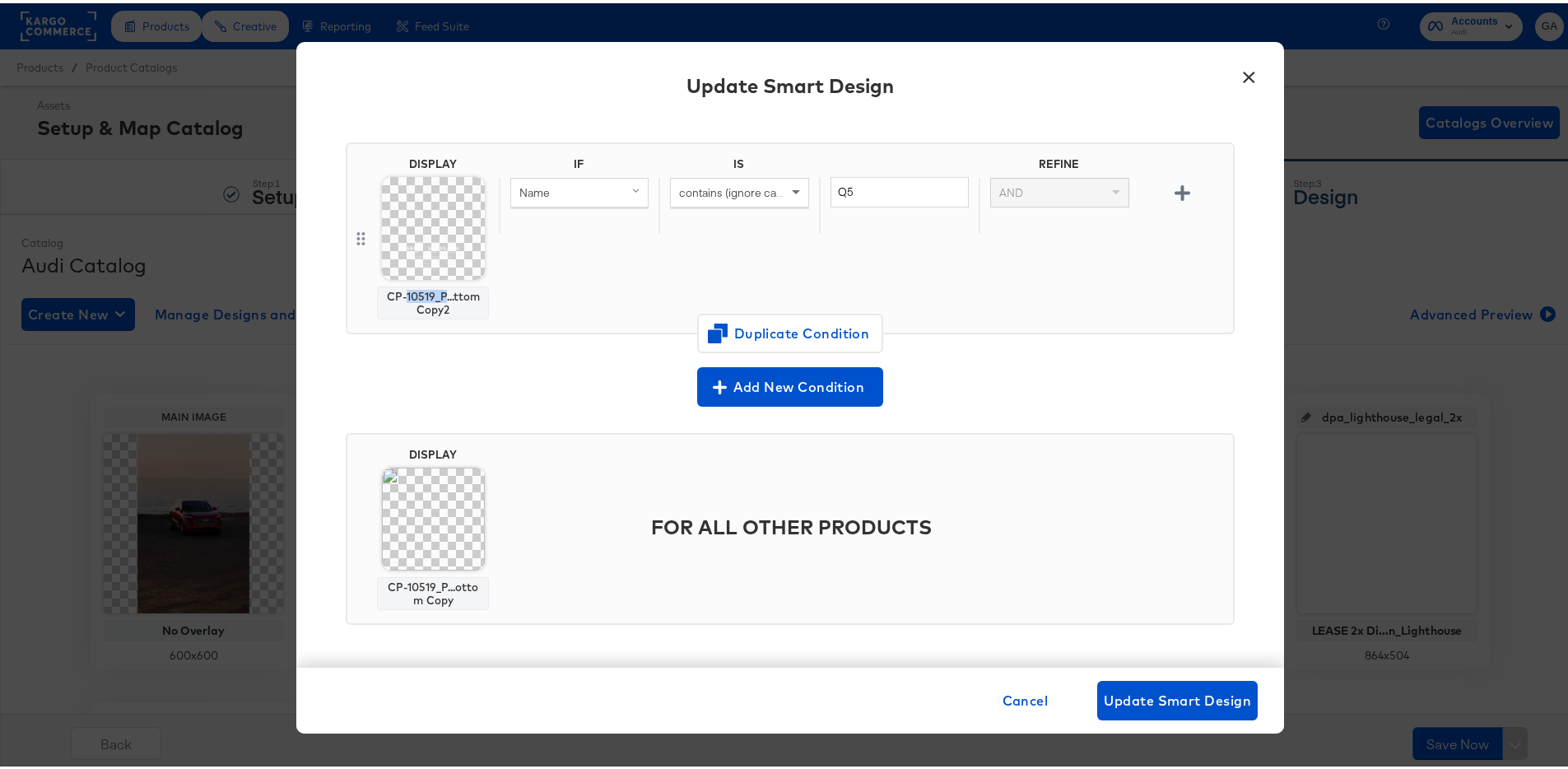 click on "CP-10519_P...ttom Copy2" at bounding box center [433, 300] 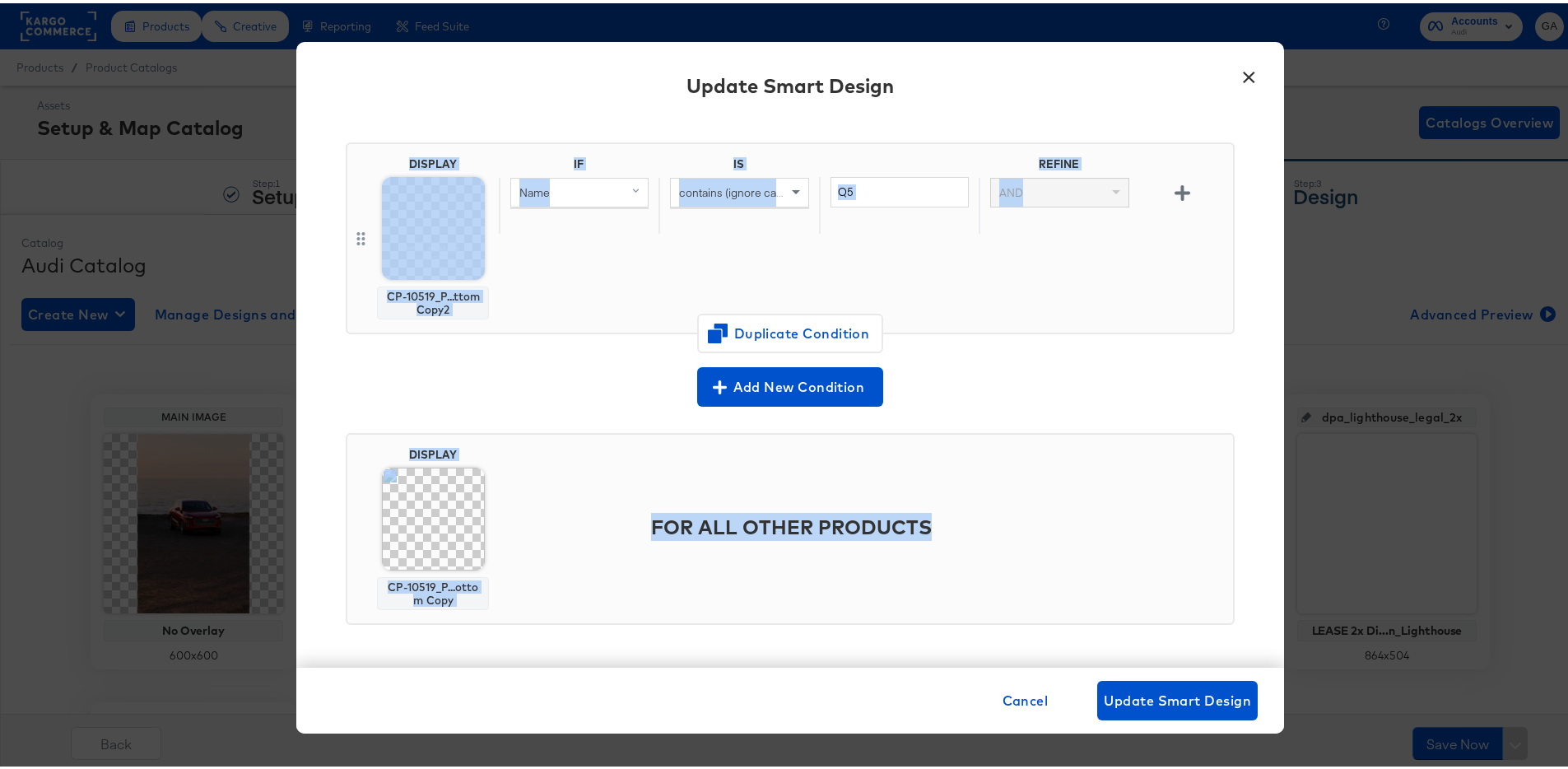 drag, startPoint x: 494, startPoint y: 313, endPoint x: 322, endPoint y: 306, distance: 172.14238 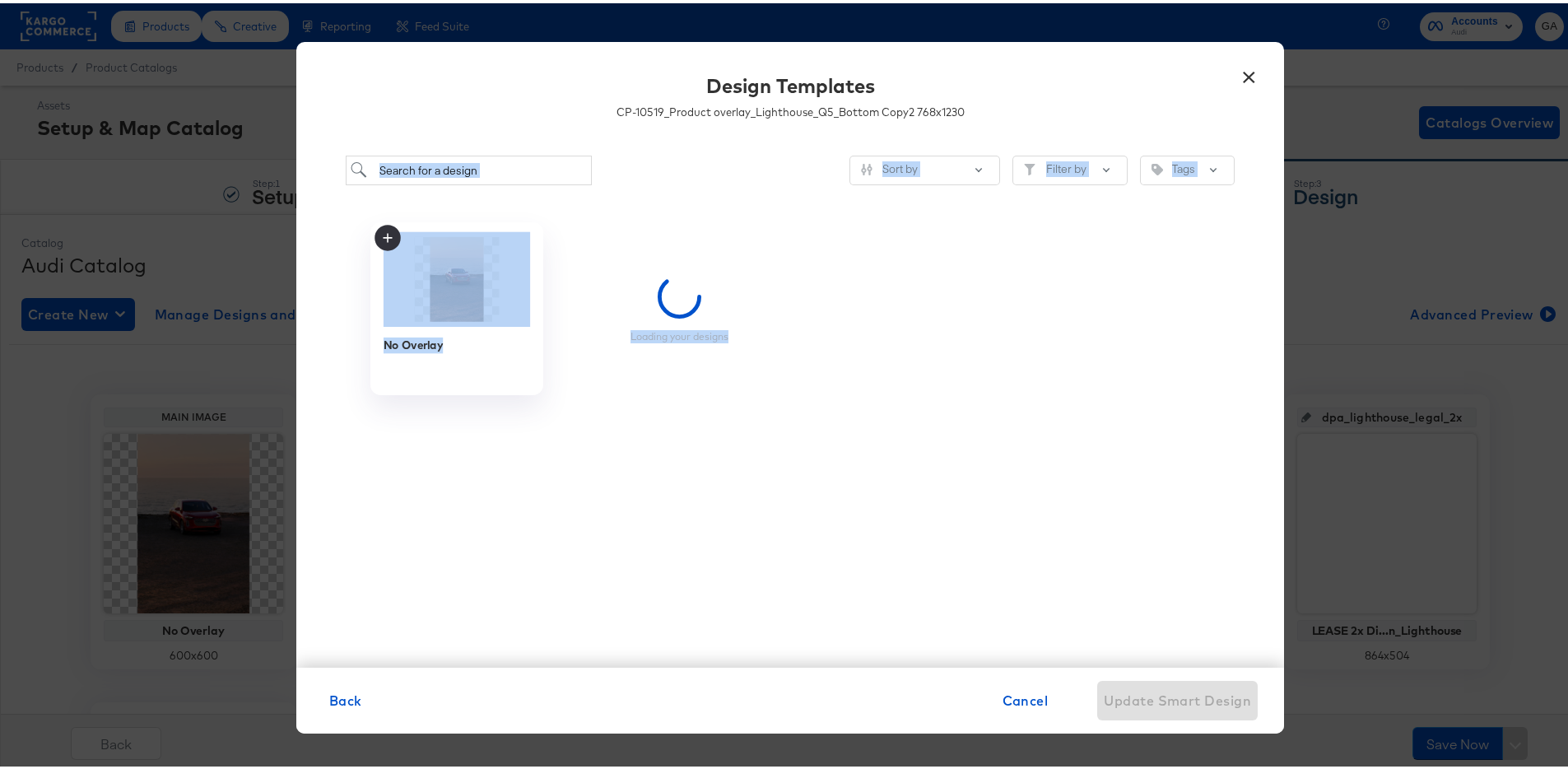 scroll, scrollTop: 0, scrollLeft: 0, axis: both 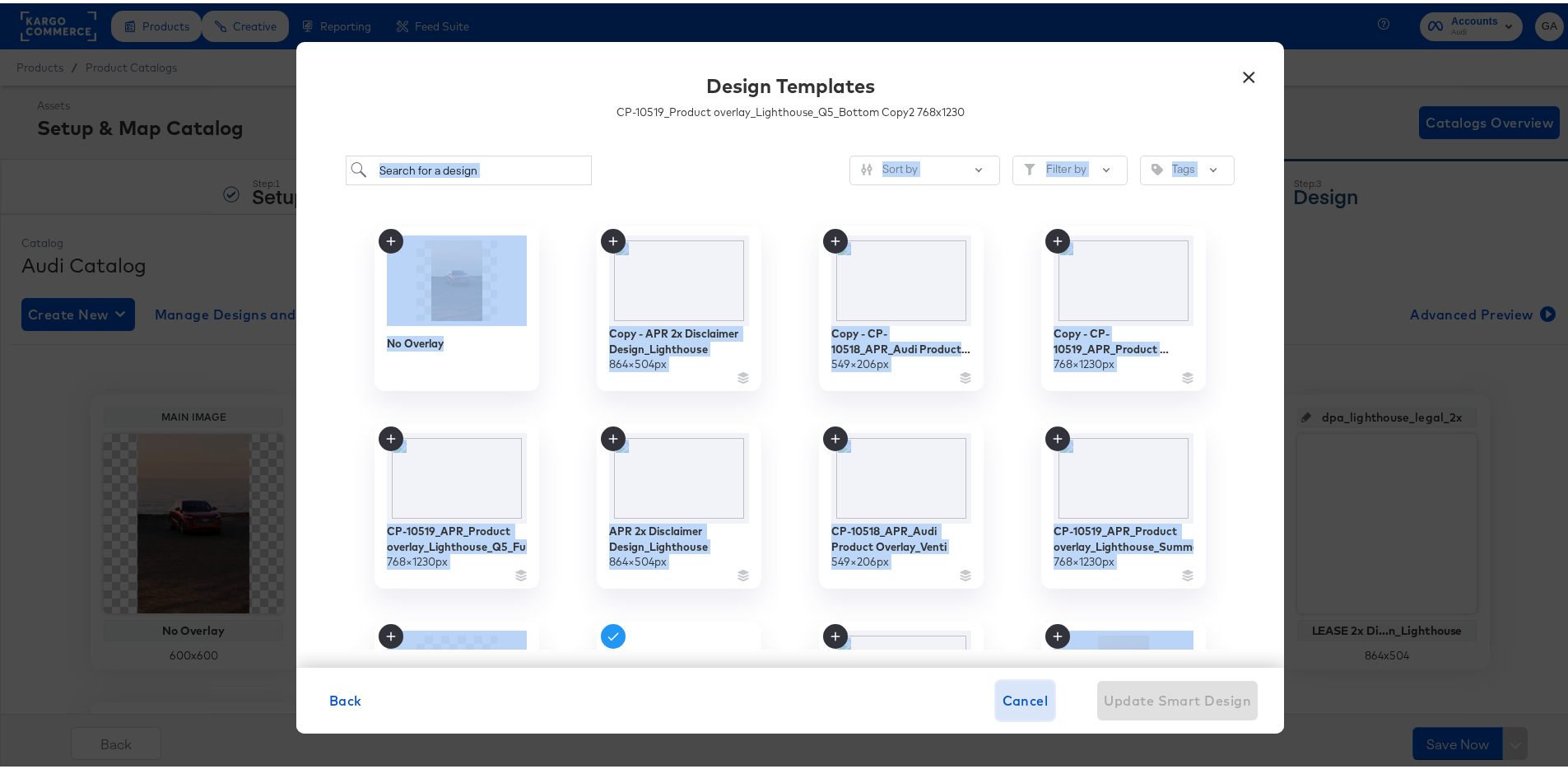click on "Cancel" at bounding box center (1026, 697) 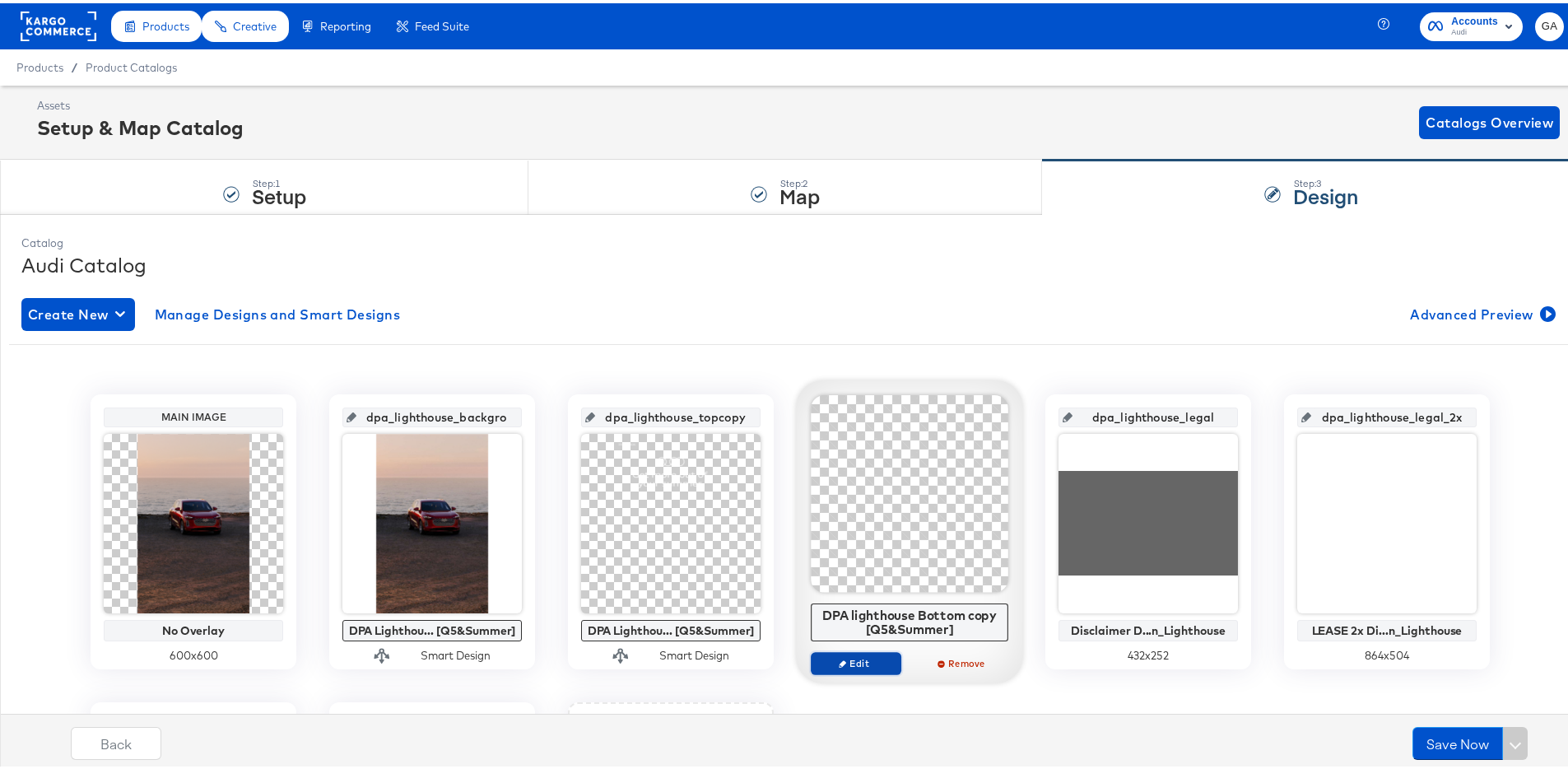 click on "Edit" at bounding box center (856, 659) 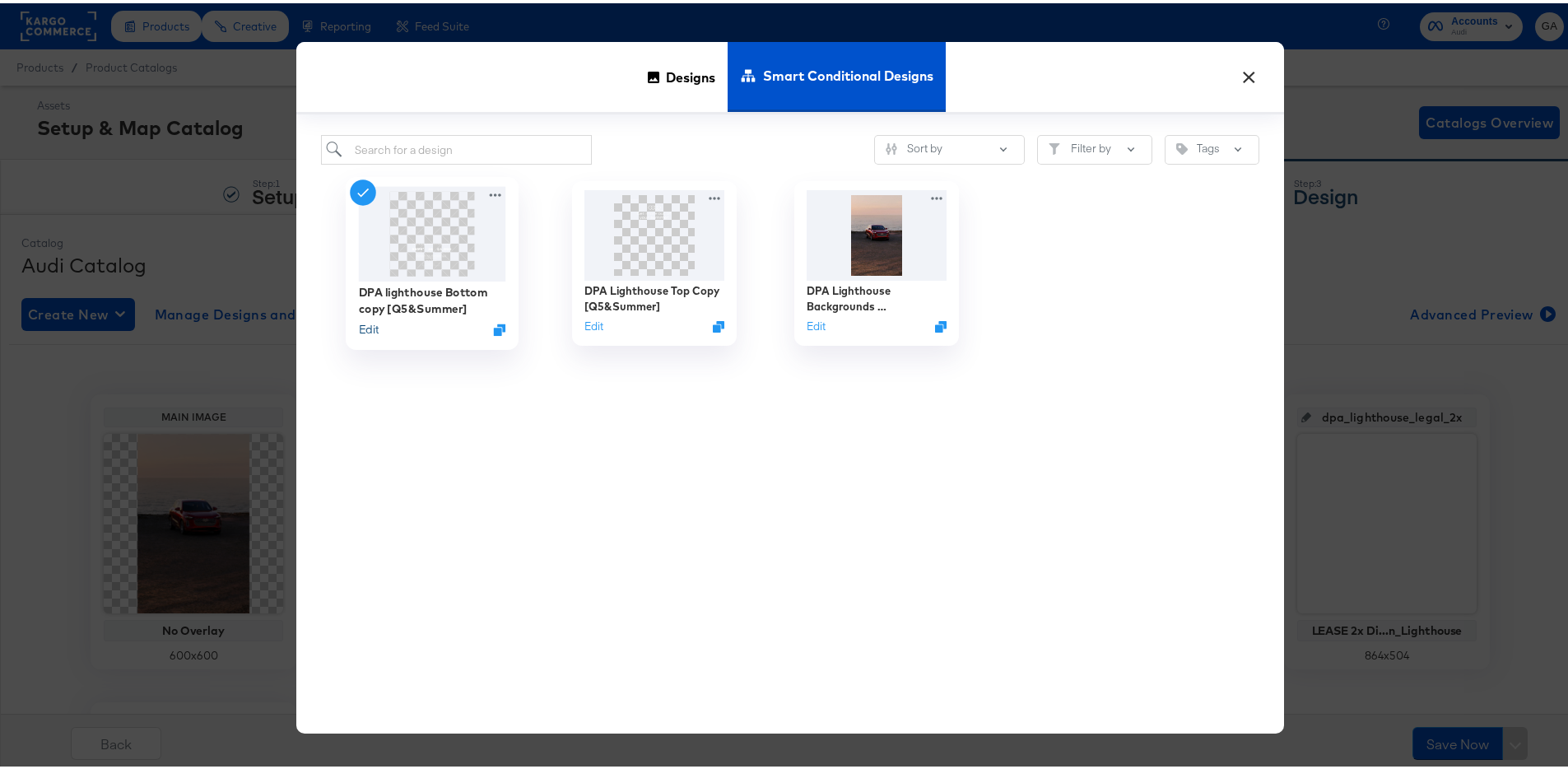 click on "Edit" at bounding box center (369, 326) 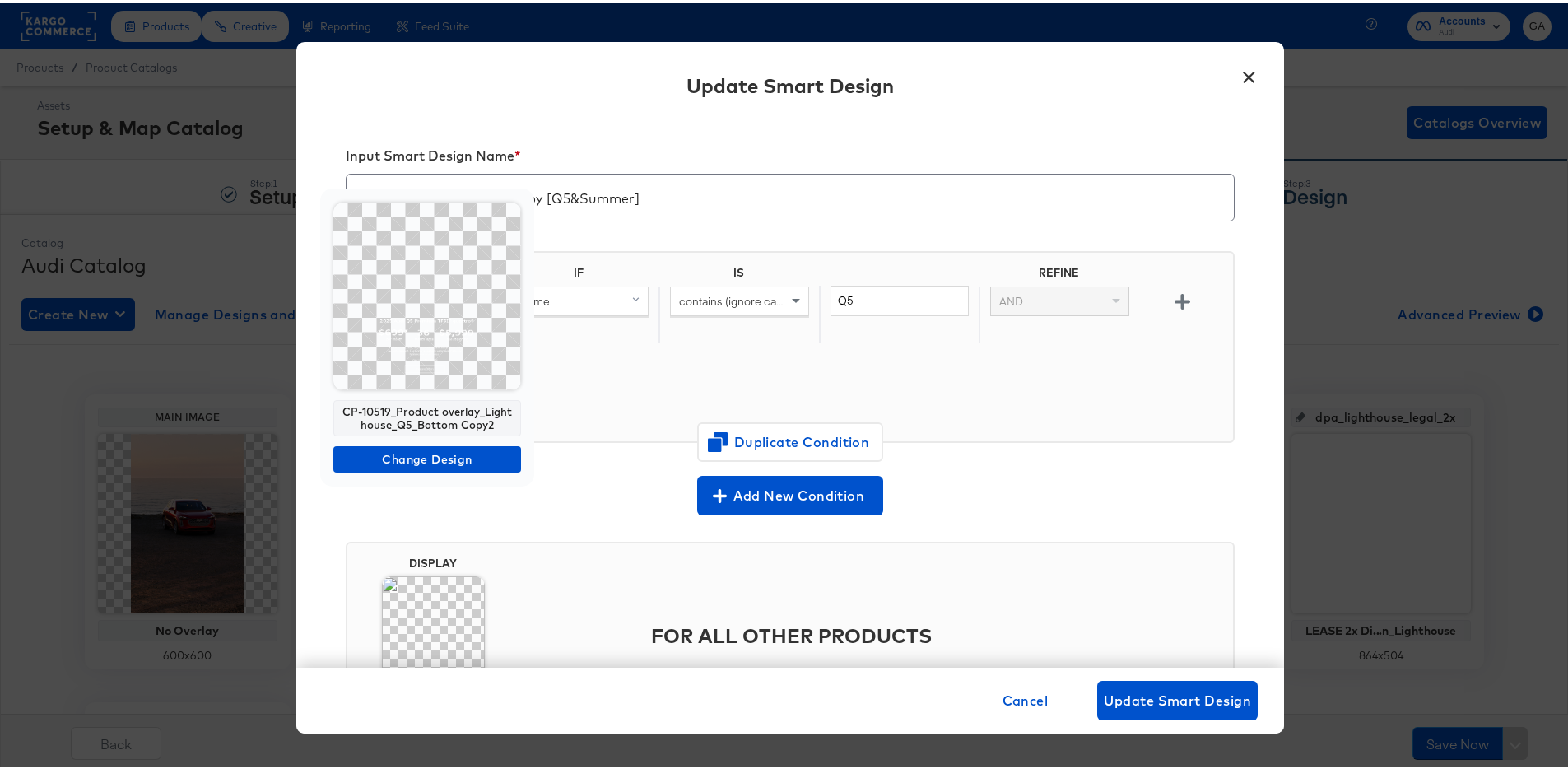 click on "Products Creative Reporting Feed Suite Accounts Audi GA Products / Product Catalogs Assets Setup & Map Catalog Catalogs Overview Step:  1   Setup Step:  2   Map Step:  3   Design Catalog Audi Catalog Create New Manage Designs and Smart Designs Advanced Preview Main Image No Overlay 600  x  600 dpa_lighthouse_background DPA Lighthou... [Q5&Summer] Smart Design dpa_lighthouse_topcopy DPA Lighthou... [Q5&Summer] Smart Design dpa_lighthouse_bottomcopy DPA lighthou... [Q5&Summer] Smart Design dpa_lighthouse_legal Disclaimer D...n_Lighthouse 432  x  252 dpa_lighthouse_legal_2x  LEASE 2x Di...n_Lighthouse 864  x  504 dpa_venti_offer_2x  CP-10518_LE...verlay_Venti 549  x  206 dpa_venti_legal Disclaimer D...y 11.01.2024 549  x  206 13 Slots Left + Add a Slot Back Save Now
× Update Smart Design Input Smart Design Name  * DPA lighthouse Bottom copy [Q5&Summer] DISPLAY CP-10519_P...ttom Copy2 IF IS   REFINE   Q5" at bounding box center [790, 547] 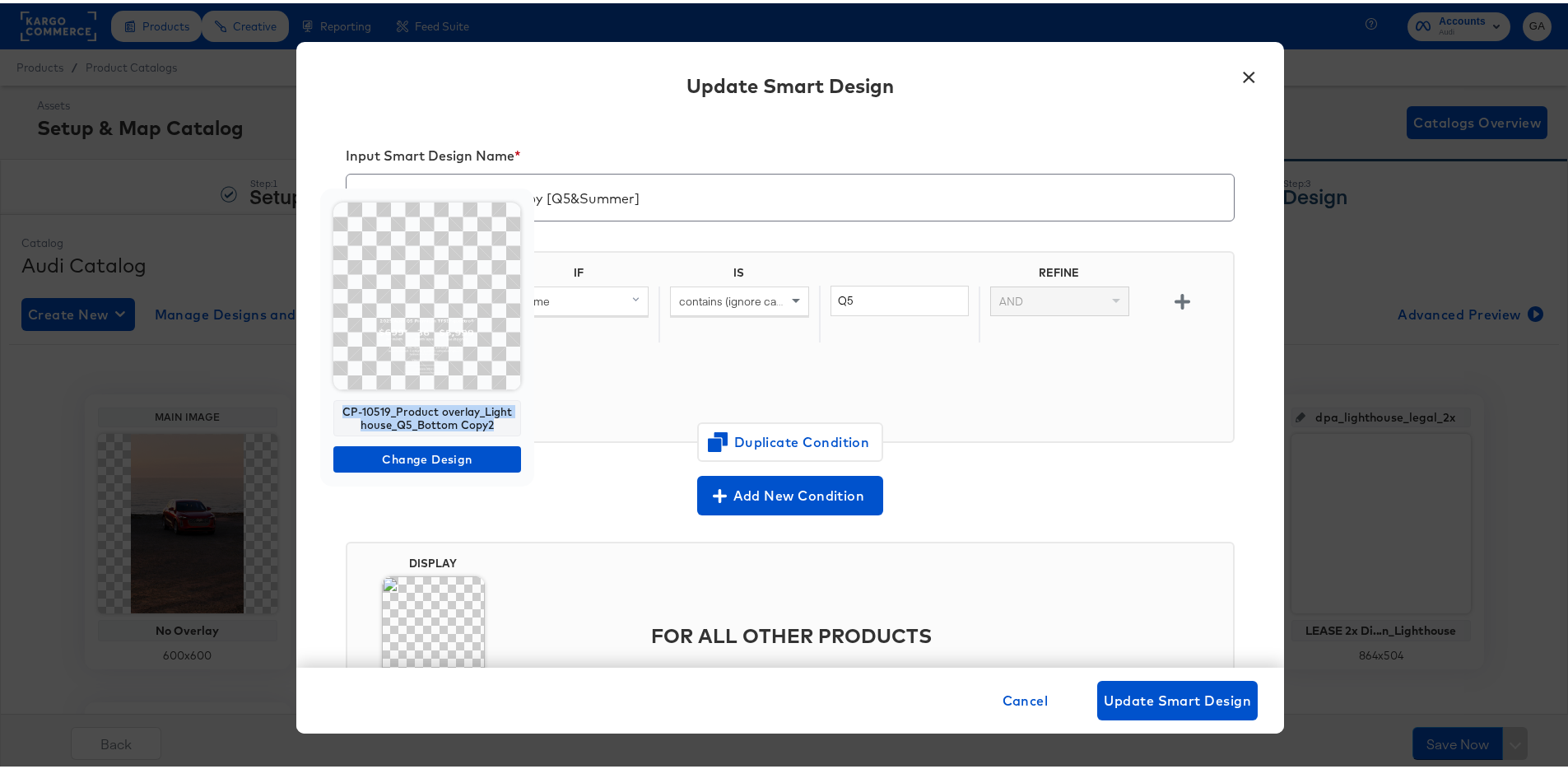drag, startPoint x: 497, startPoint y: 422, endPoint x: 342, endPoint y: 409, distance: 155.54421 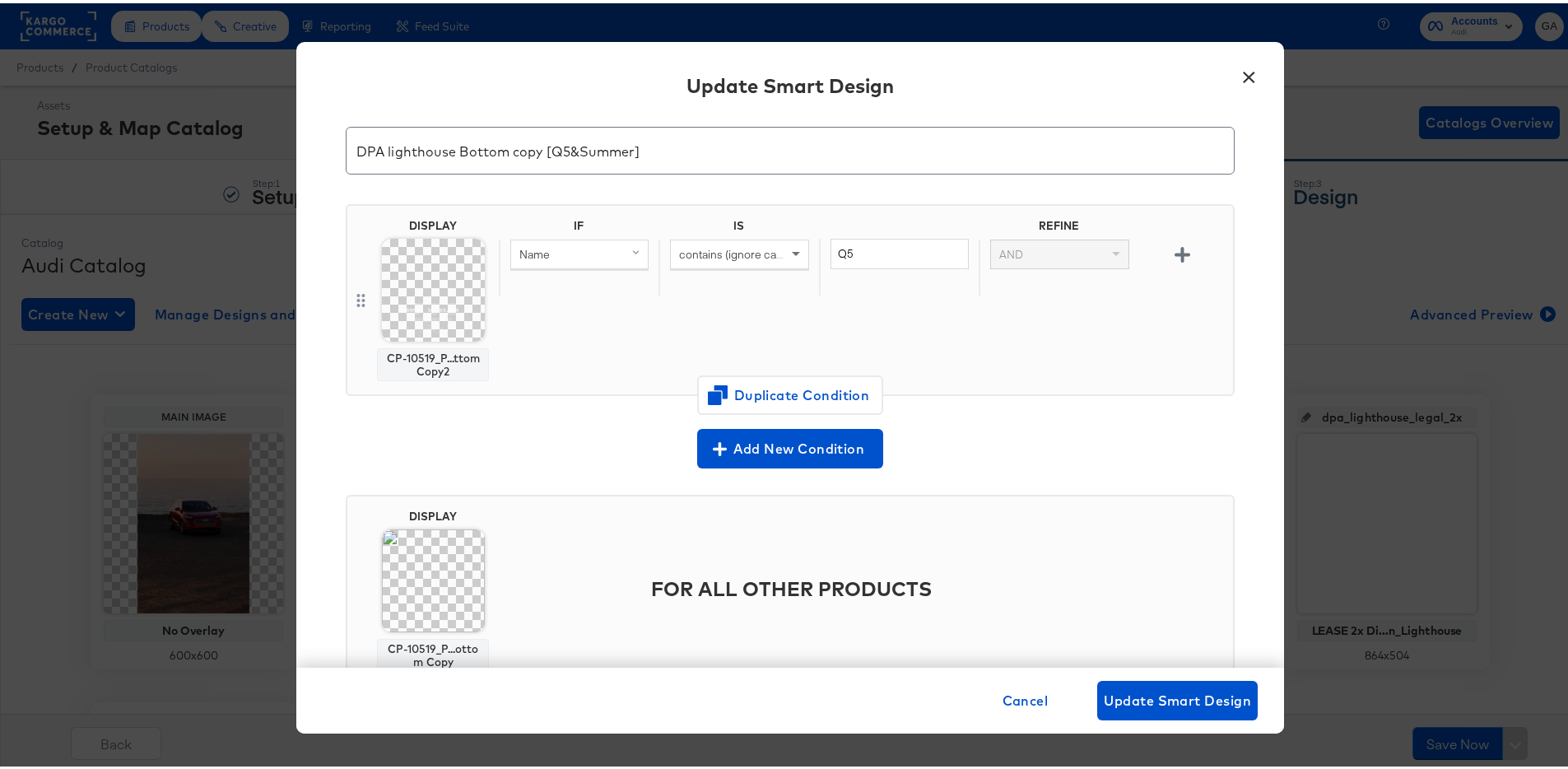 scroll, scrollTop: 109, scrollLeft: 0, axis: vertical 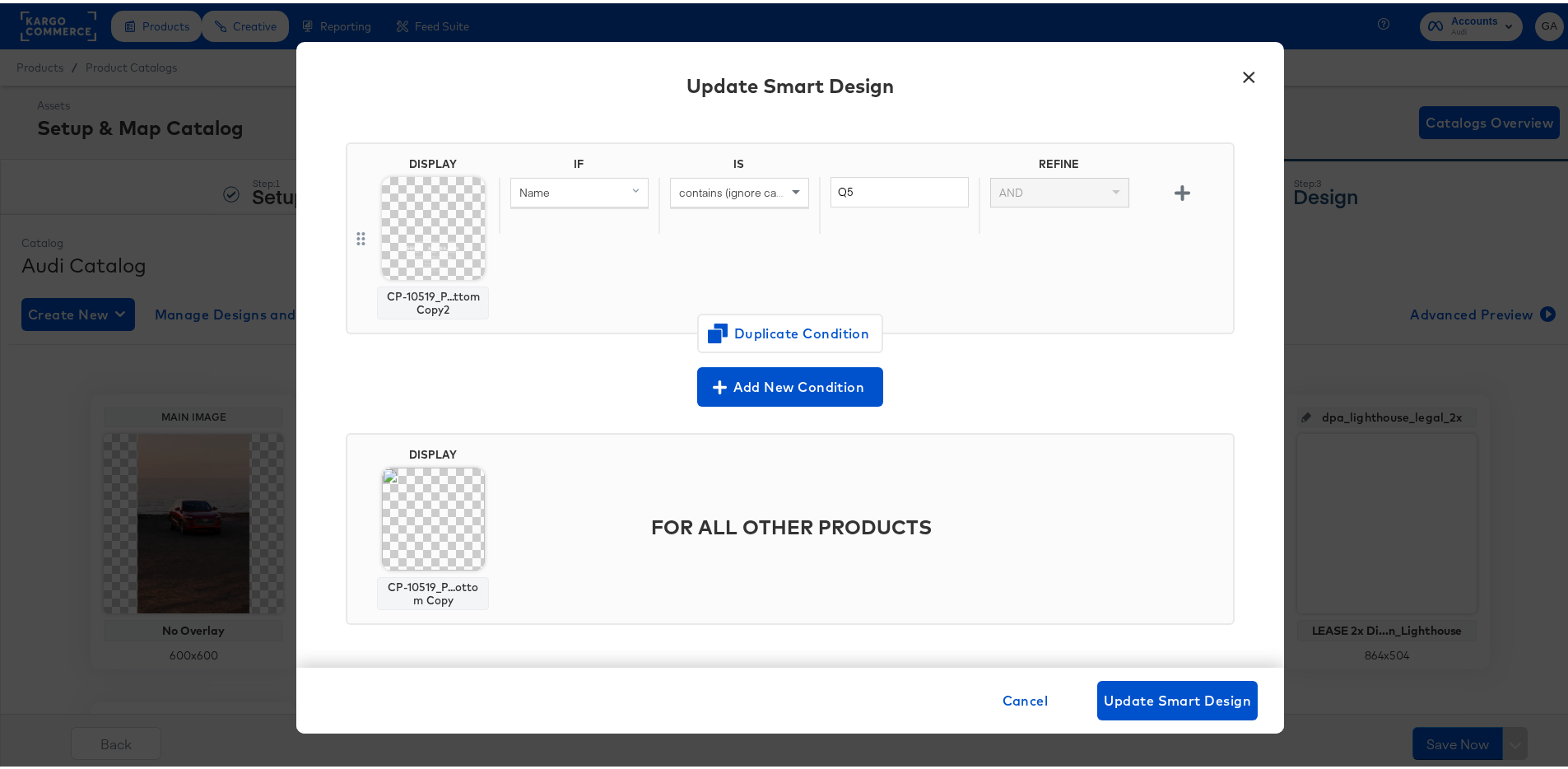 click on "FOR ALL OTHER PRODUCTS" at bounding box center (863, 524) 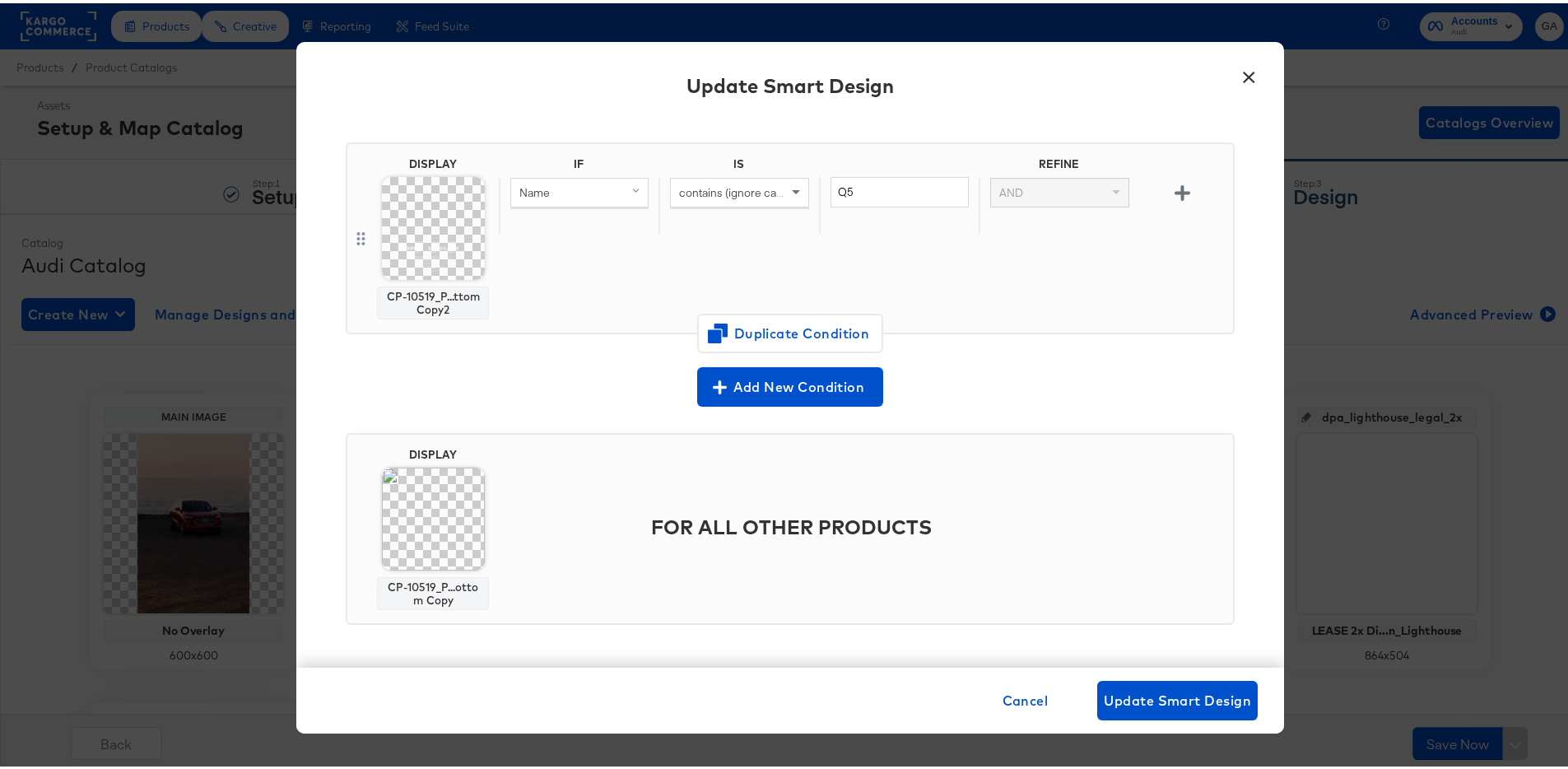 click at bounding box center (433, 515) 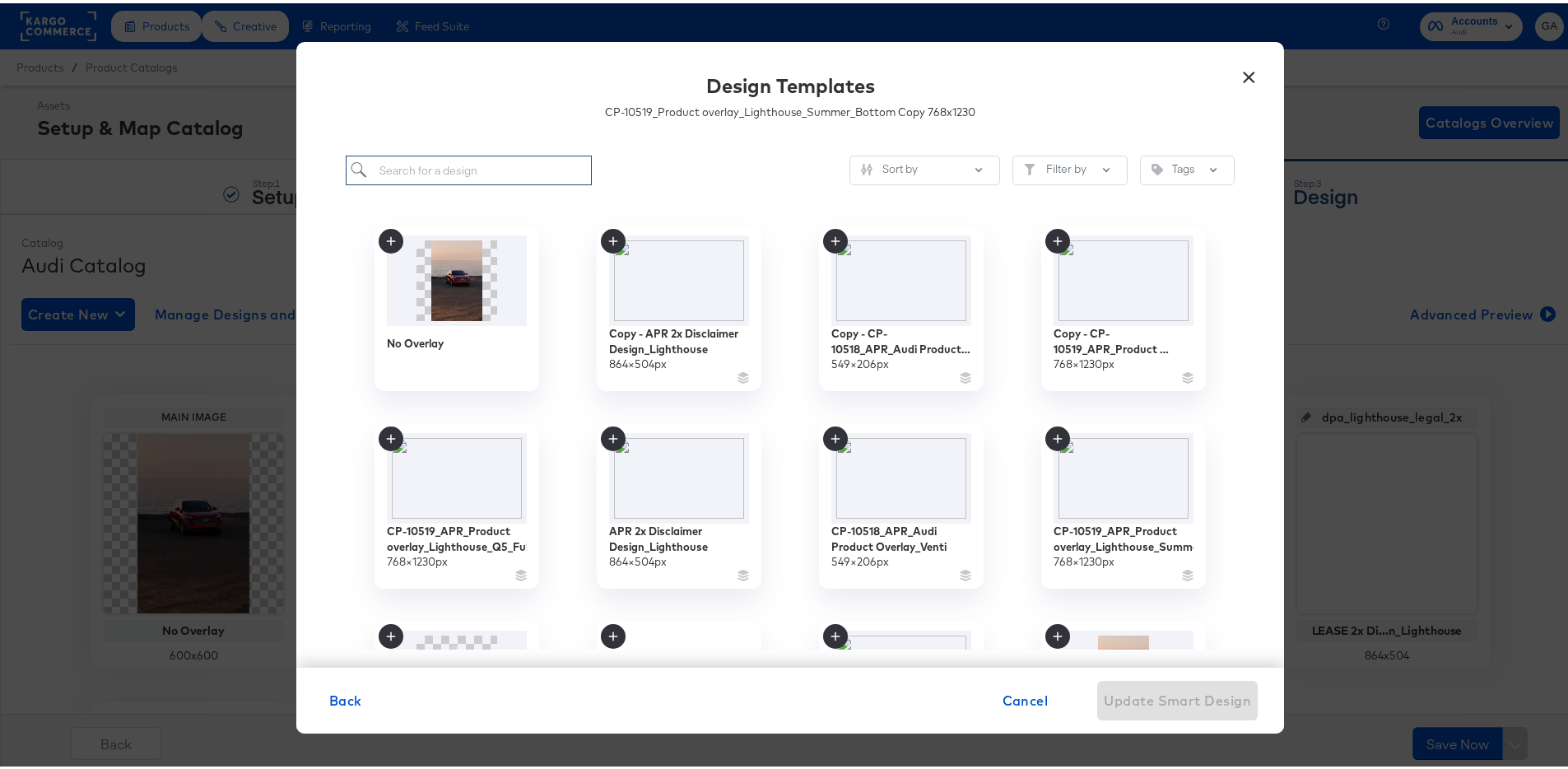 click at bounding box center (468, 167) 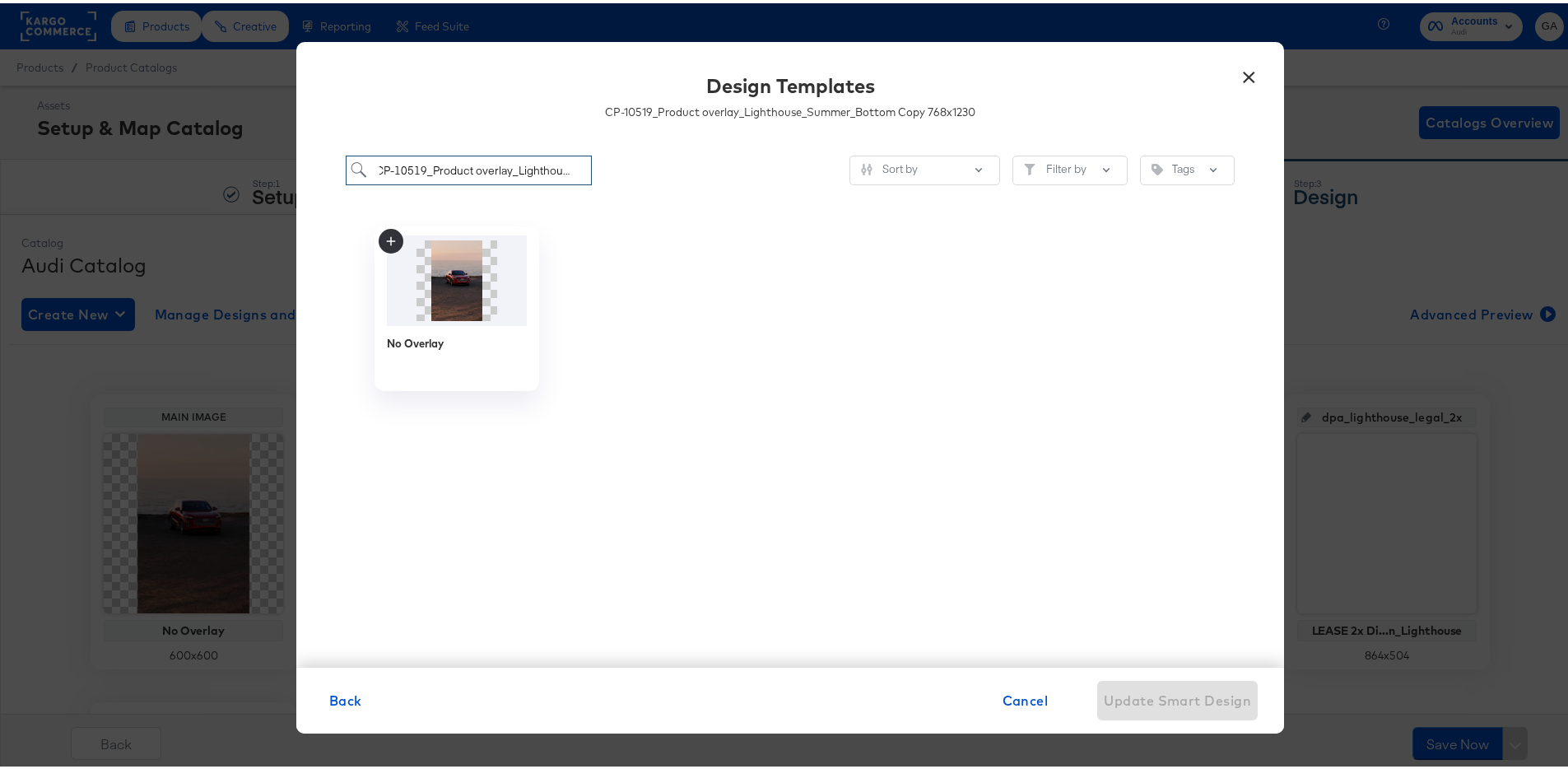 scroll, scrollTop: 0, scrollLeft: 0, axis: both 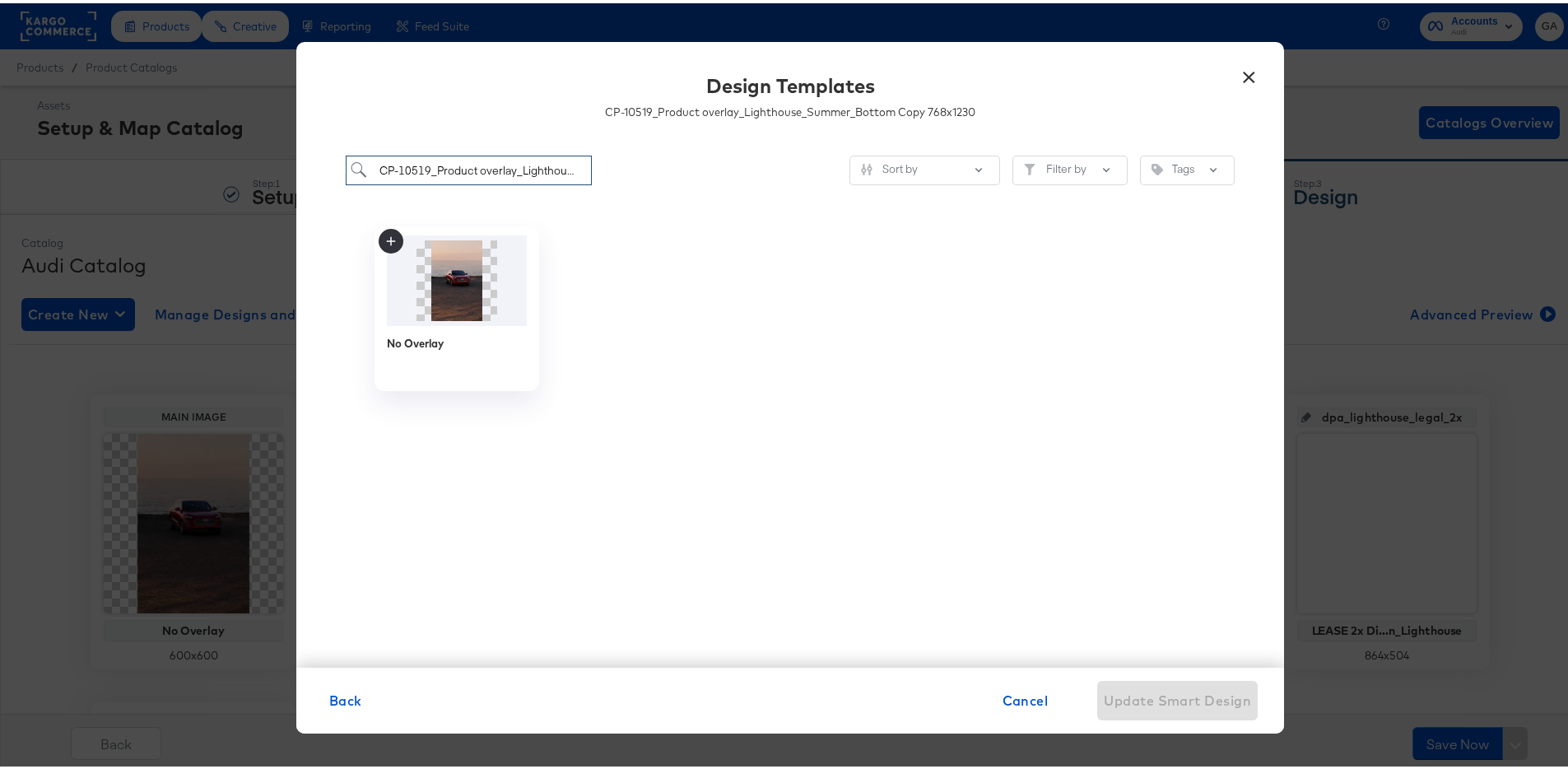 type on "CP-10519_Product overlay_Lighthous" 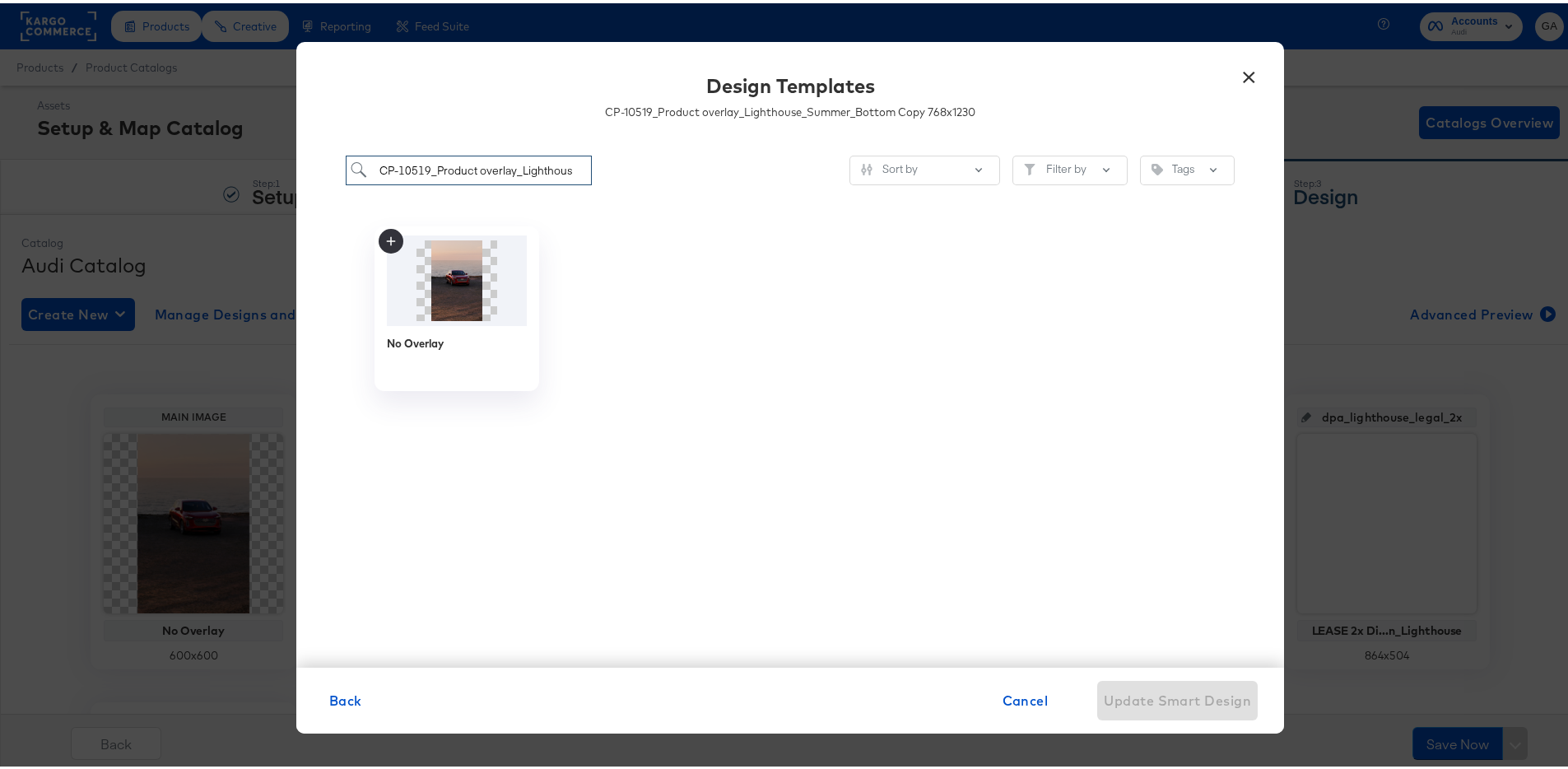 type 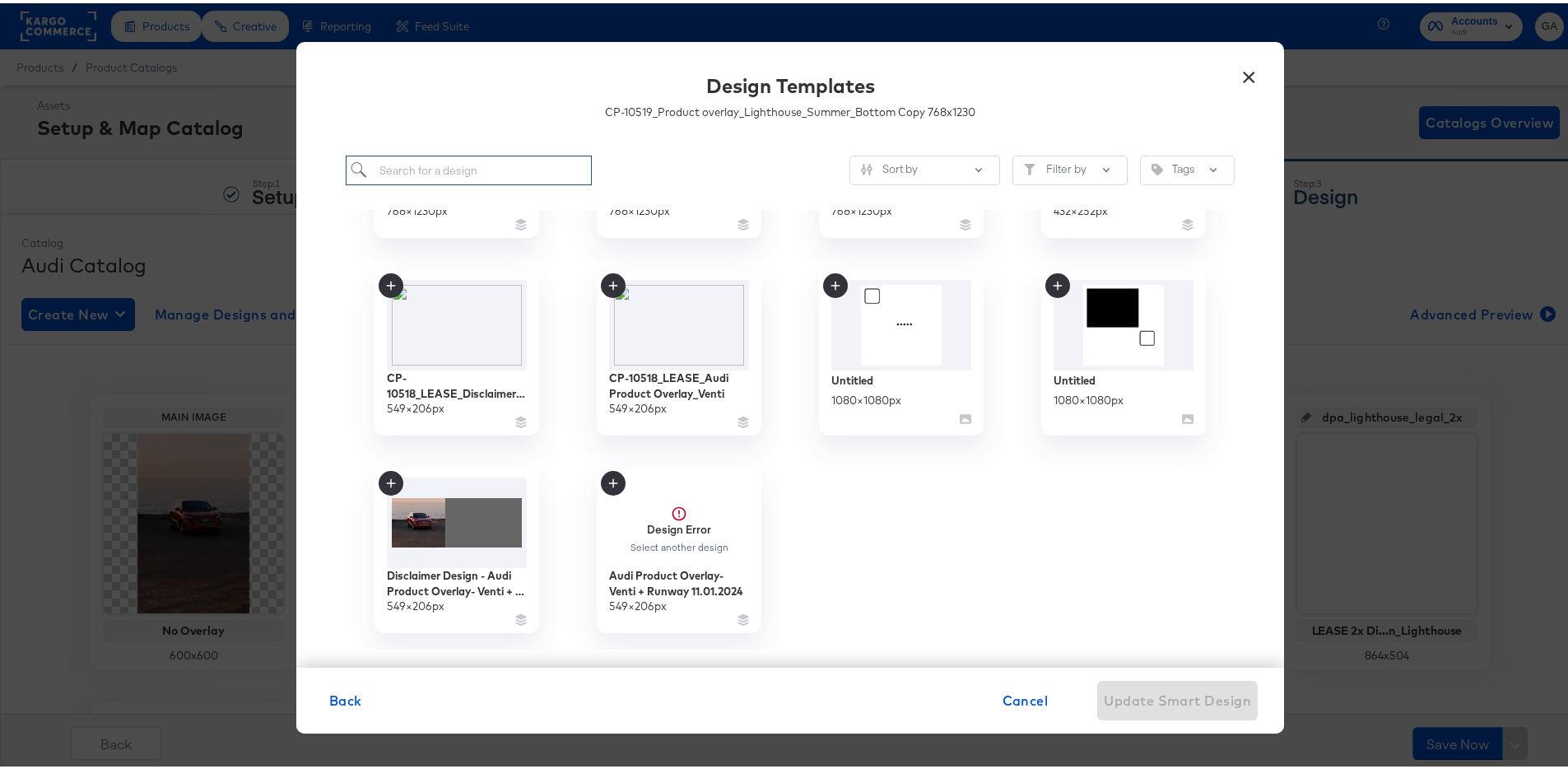 scroll, scrollTop: 0, scrollLeft: 0, axis: both 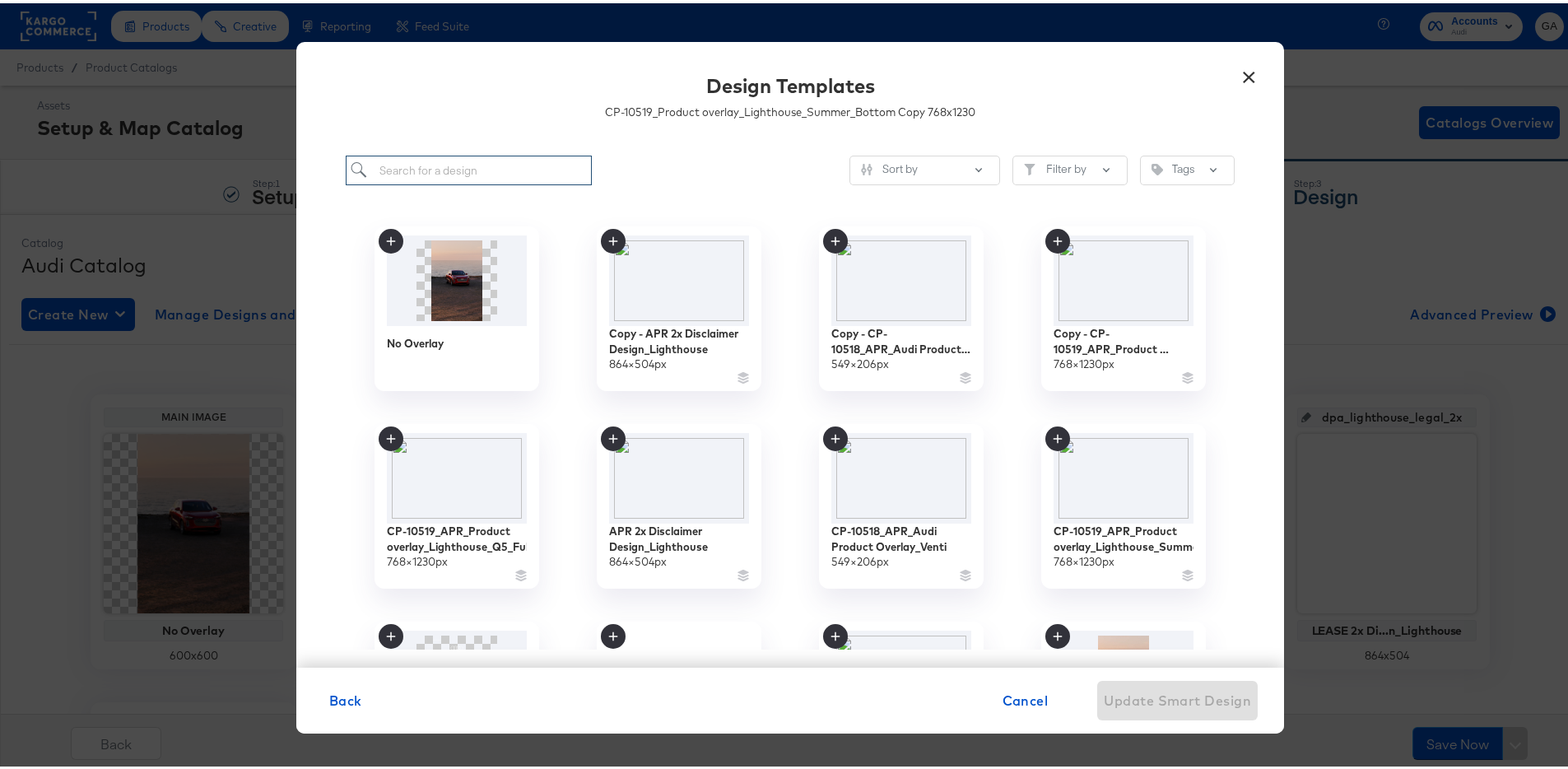click at bounding box center [468, 167] 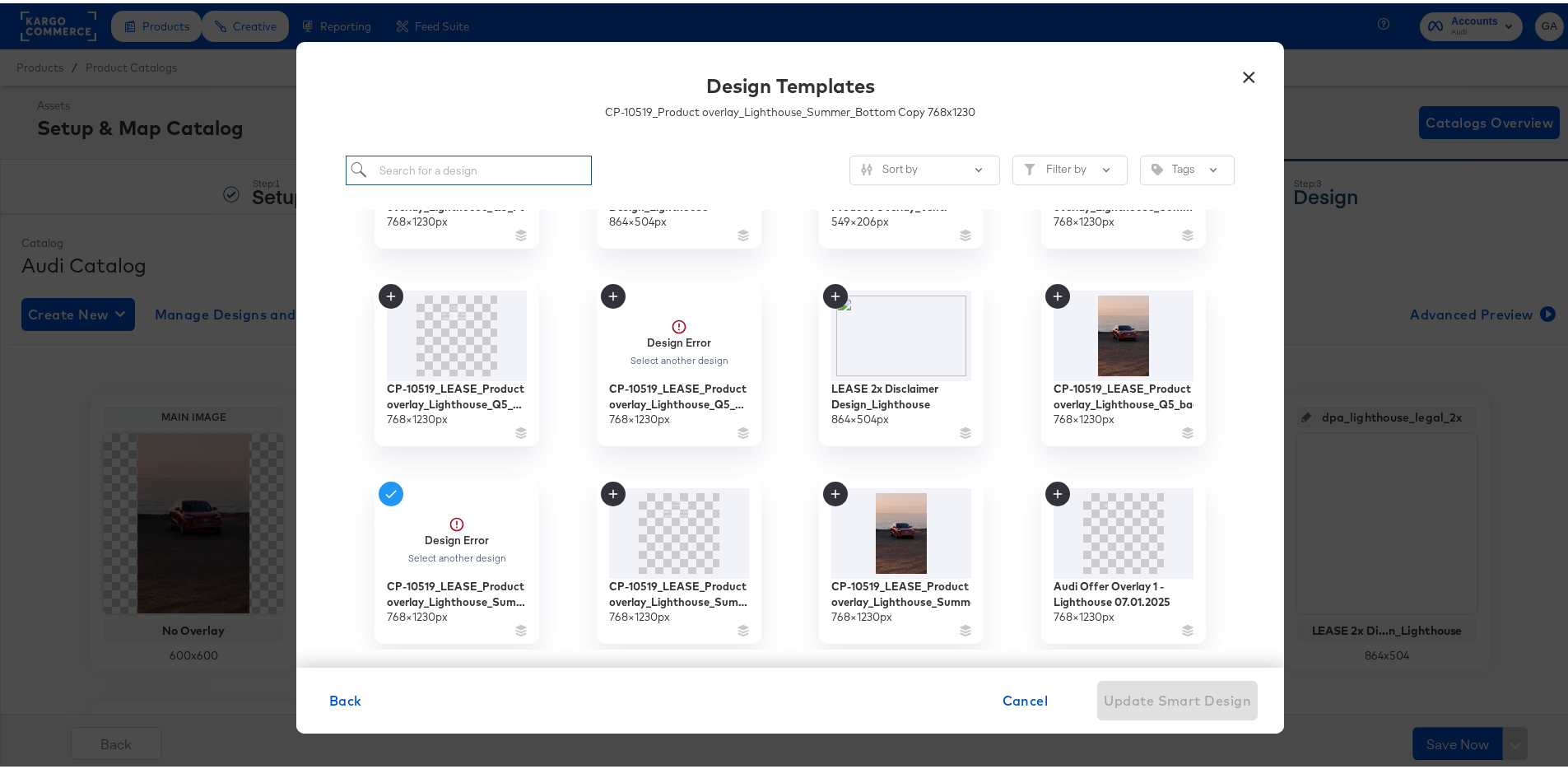 scroll, scrollTop: 341, scrollLeft: 0, axis: vertical 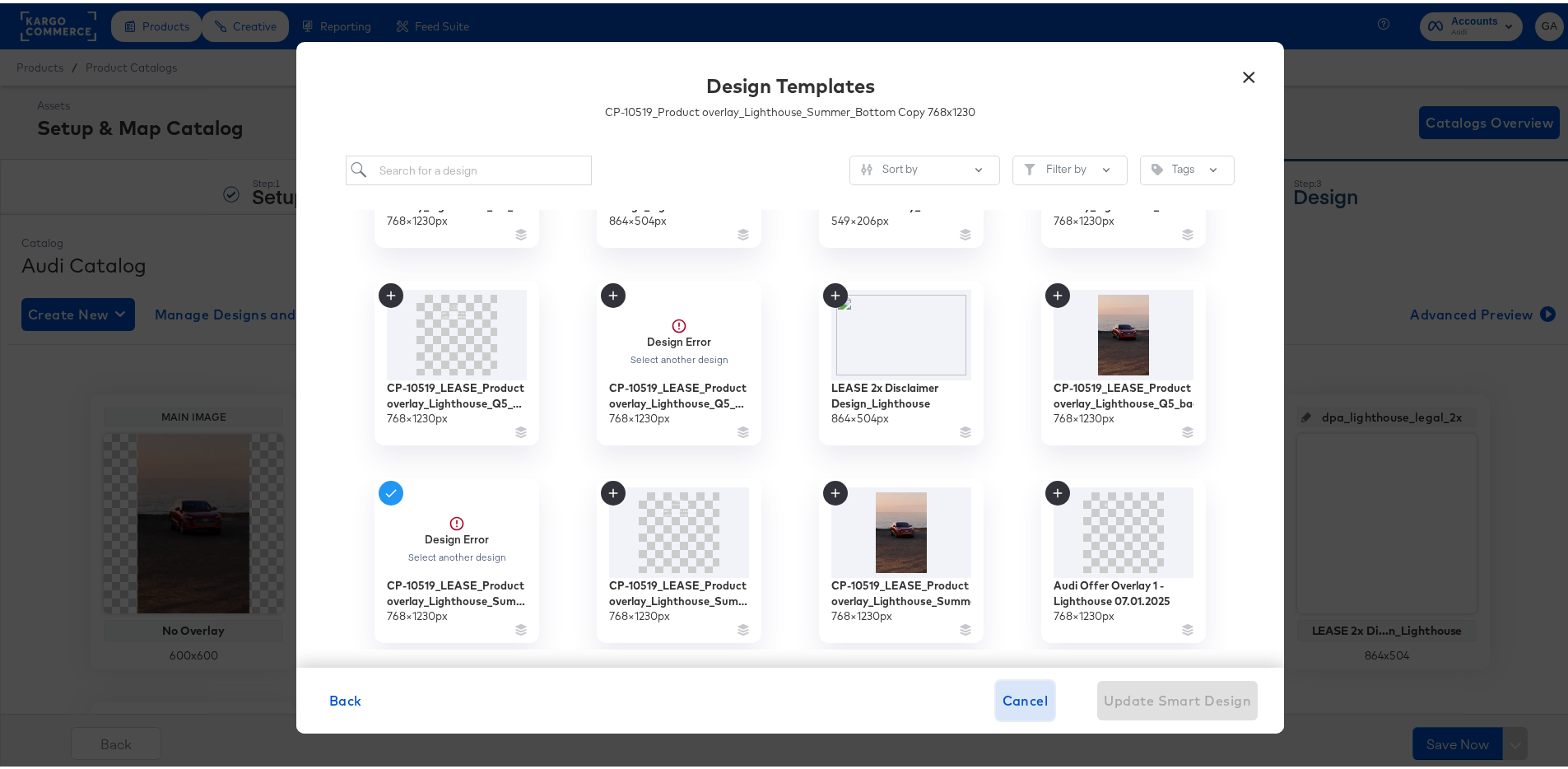 click on "Cancel" at bounding box center (1026, 697) 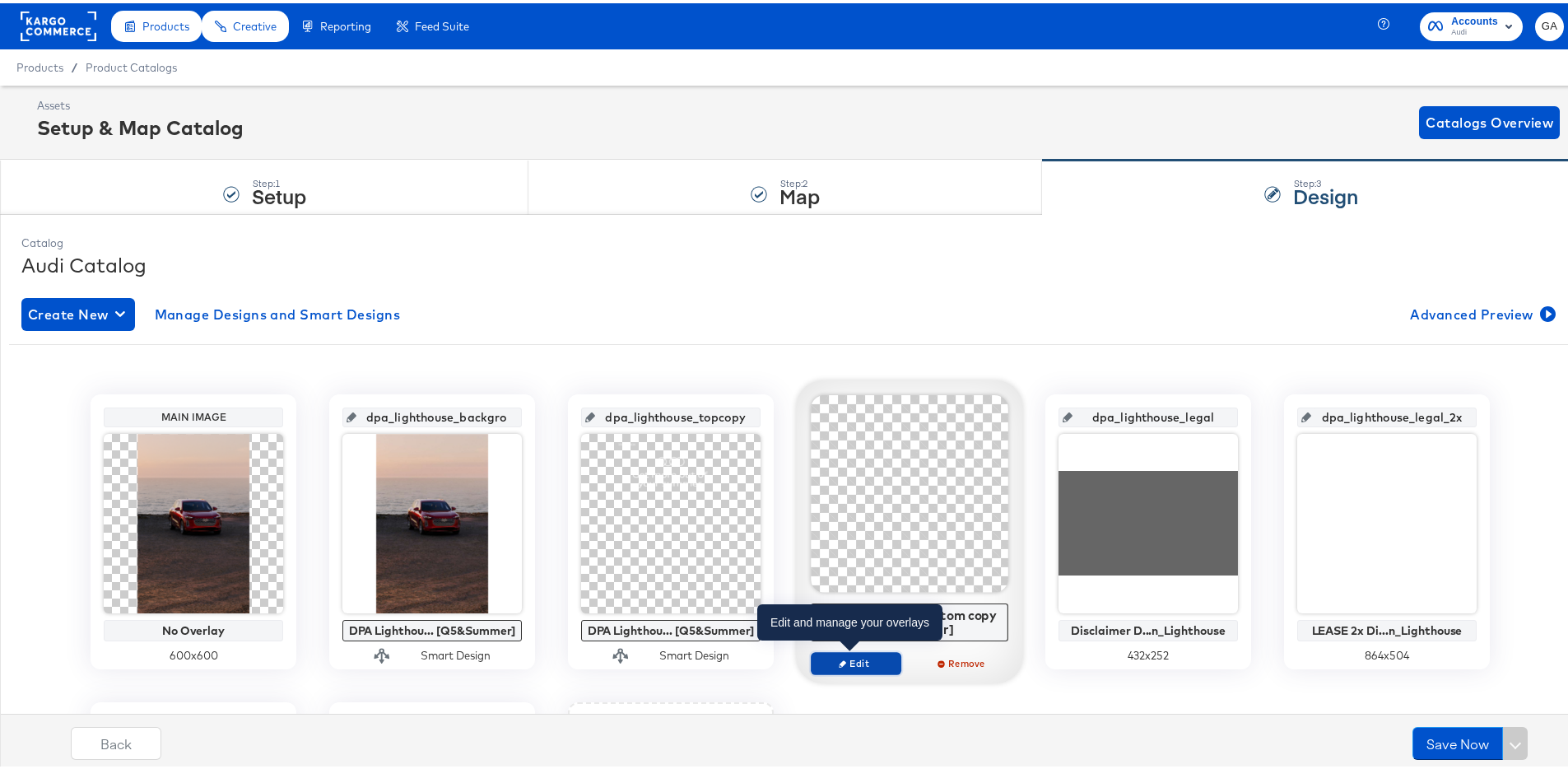 click on "Edit" at bounding box center (856, 659) 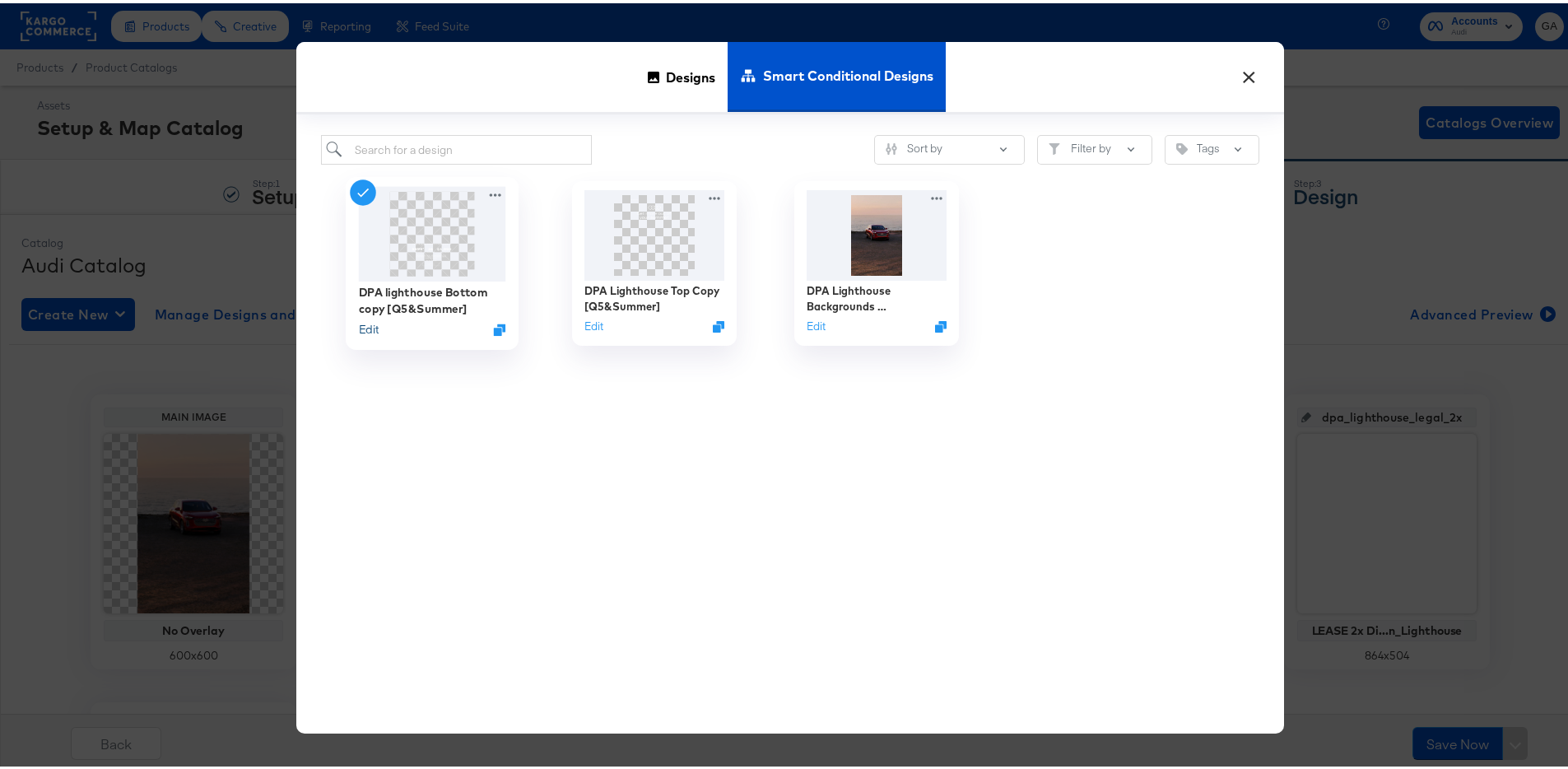 click on "Edit" at bounding box center [369, 326] 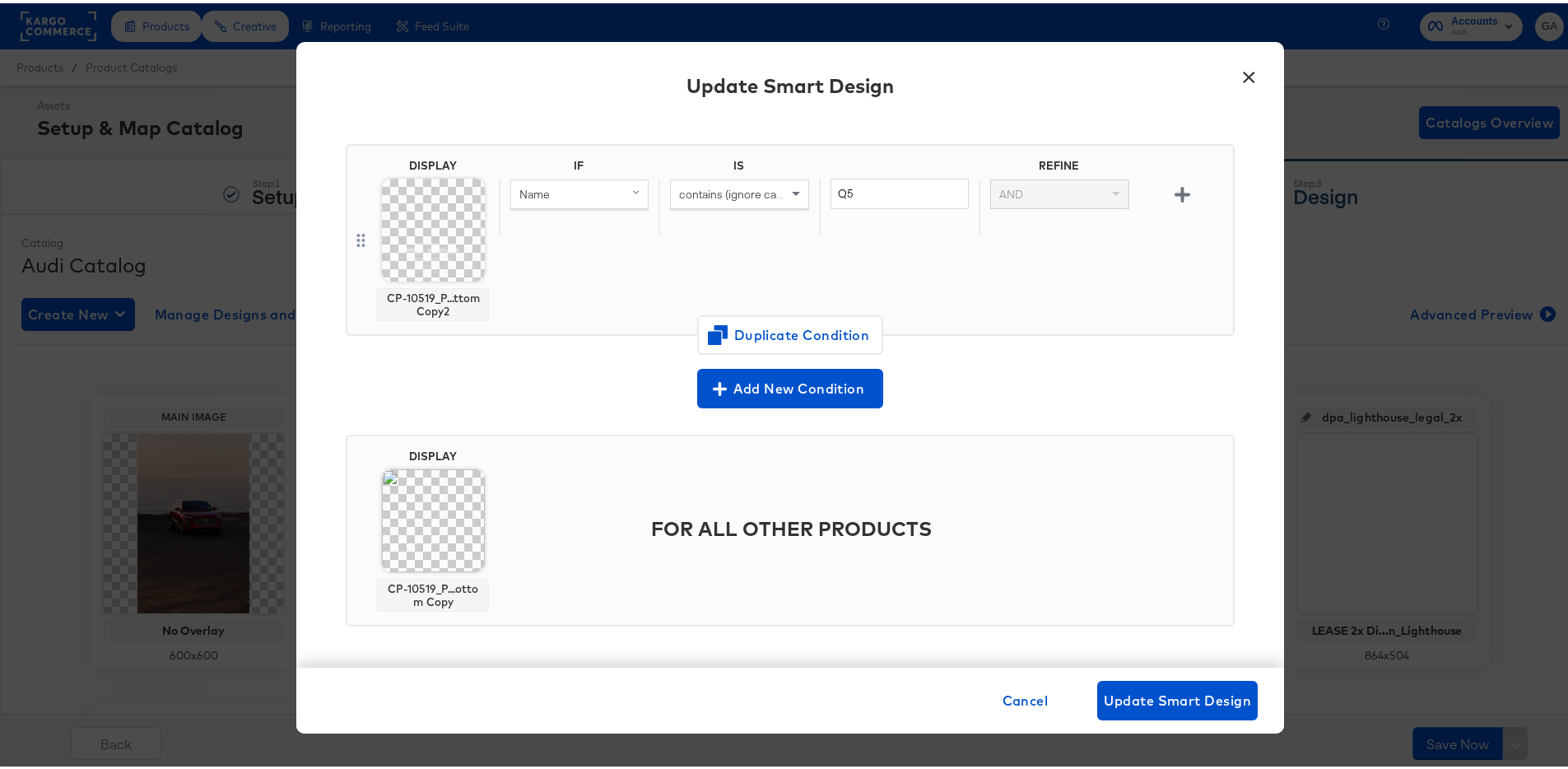 scroll, scrollTop: 109, scrollLeft: 0, axis: vertical 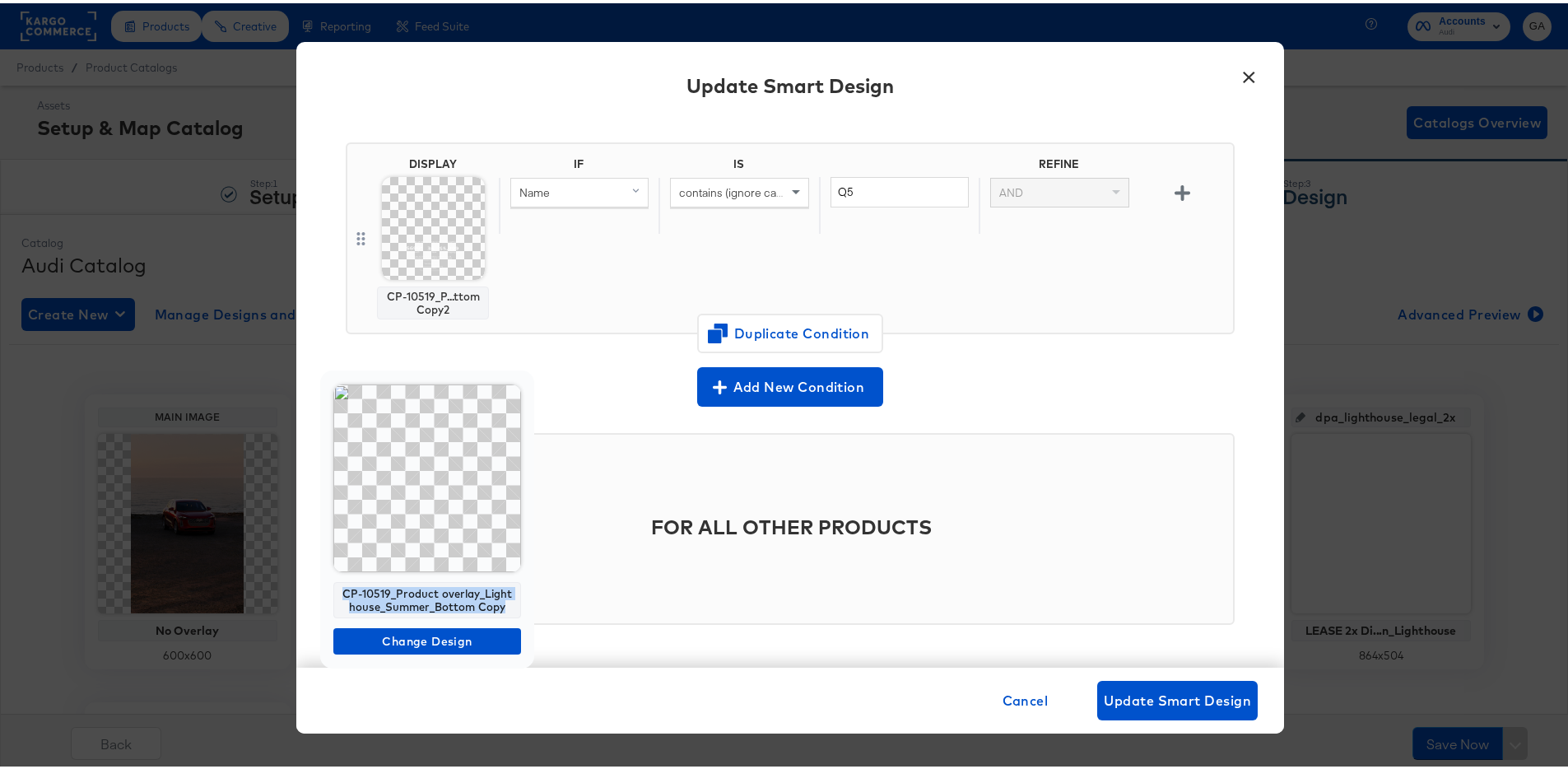 drag, startPoint x: 340, startPoint y: 588, endPoint x: 494, endPoint y: 609, distance: 155.42522 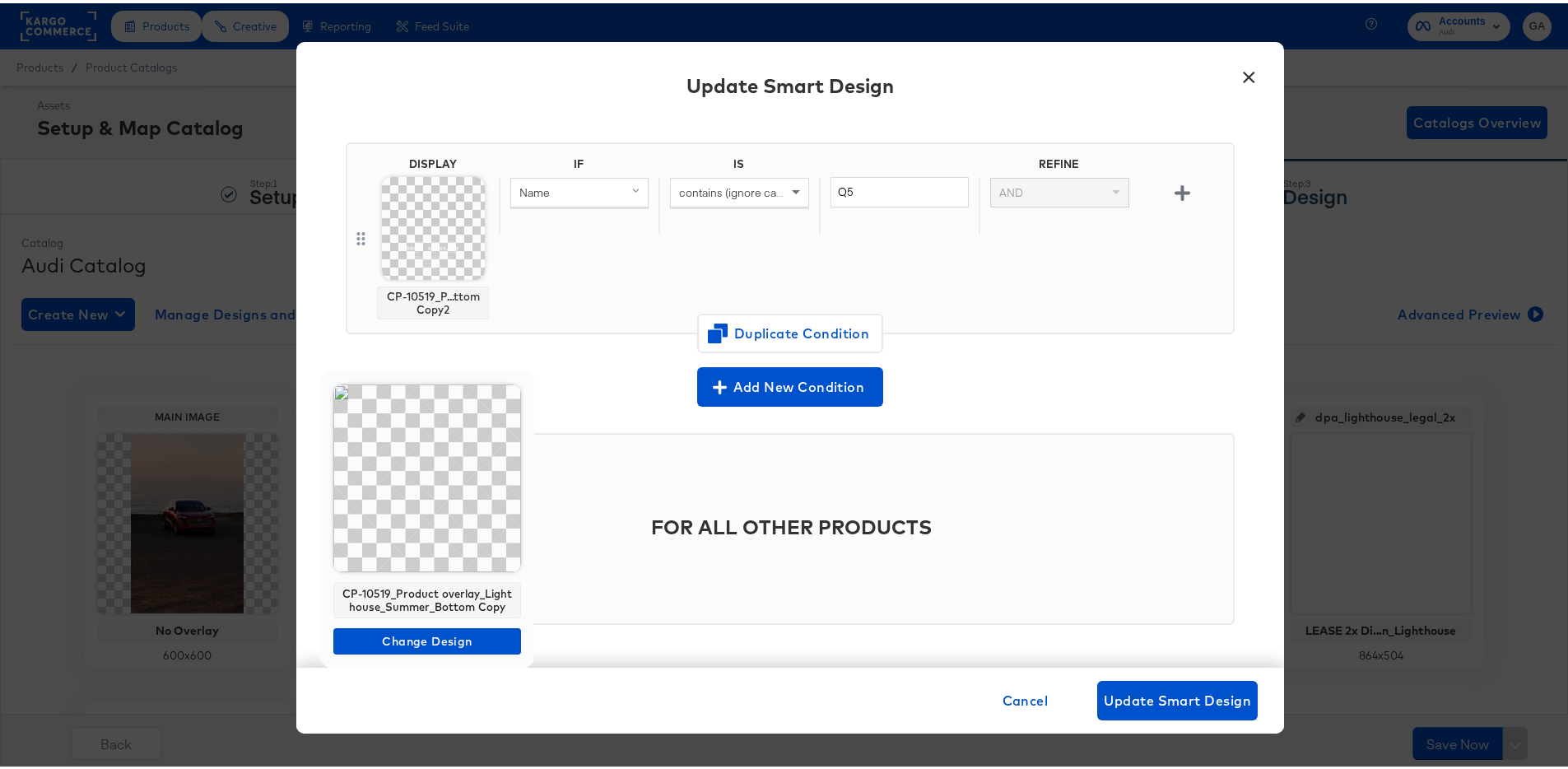 click at bounding box center [427, 475] 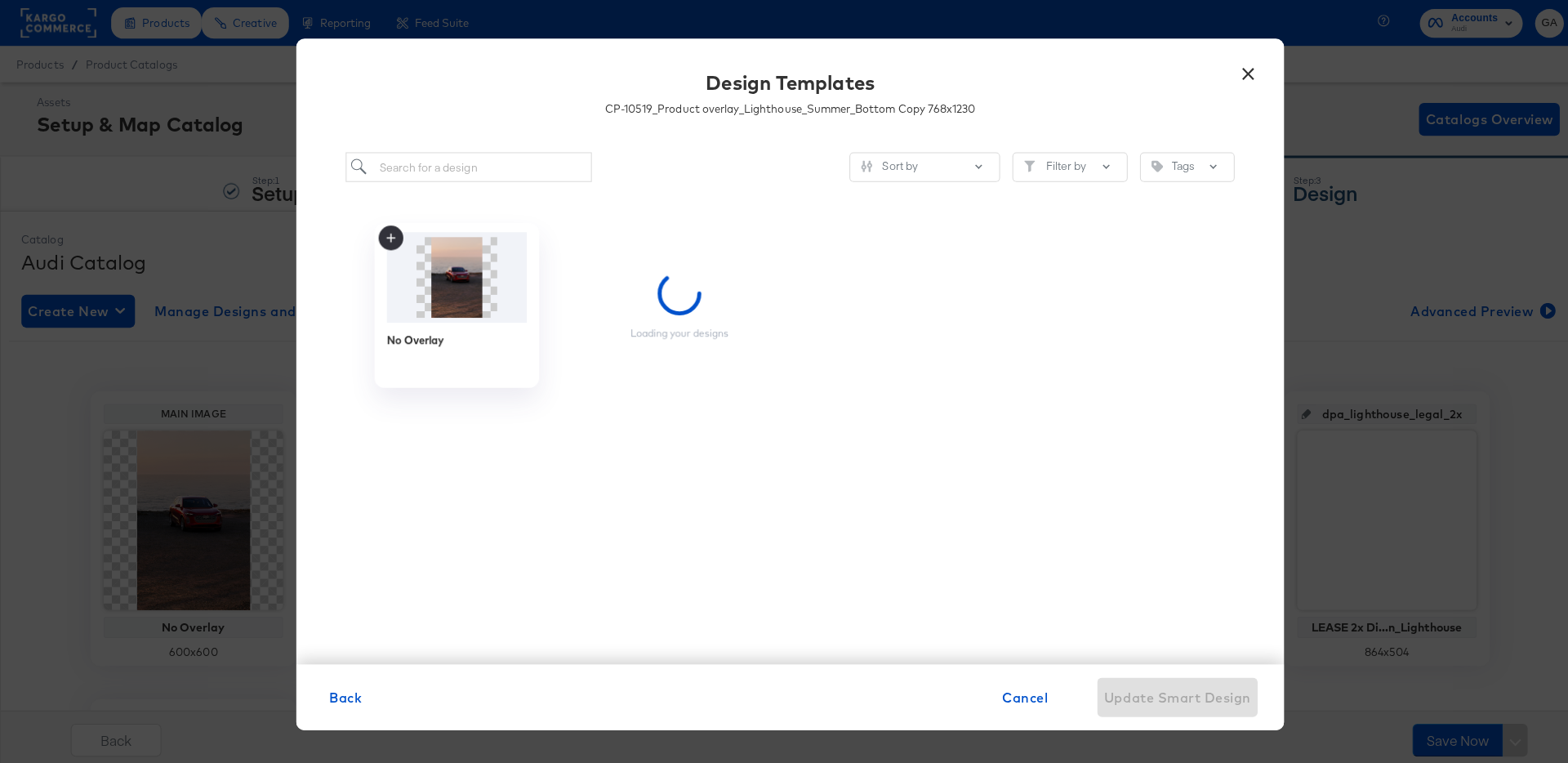 scroll, scrollTop: 0, scrollLeft: 0, axis: both 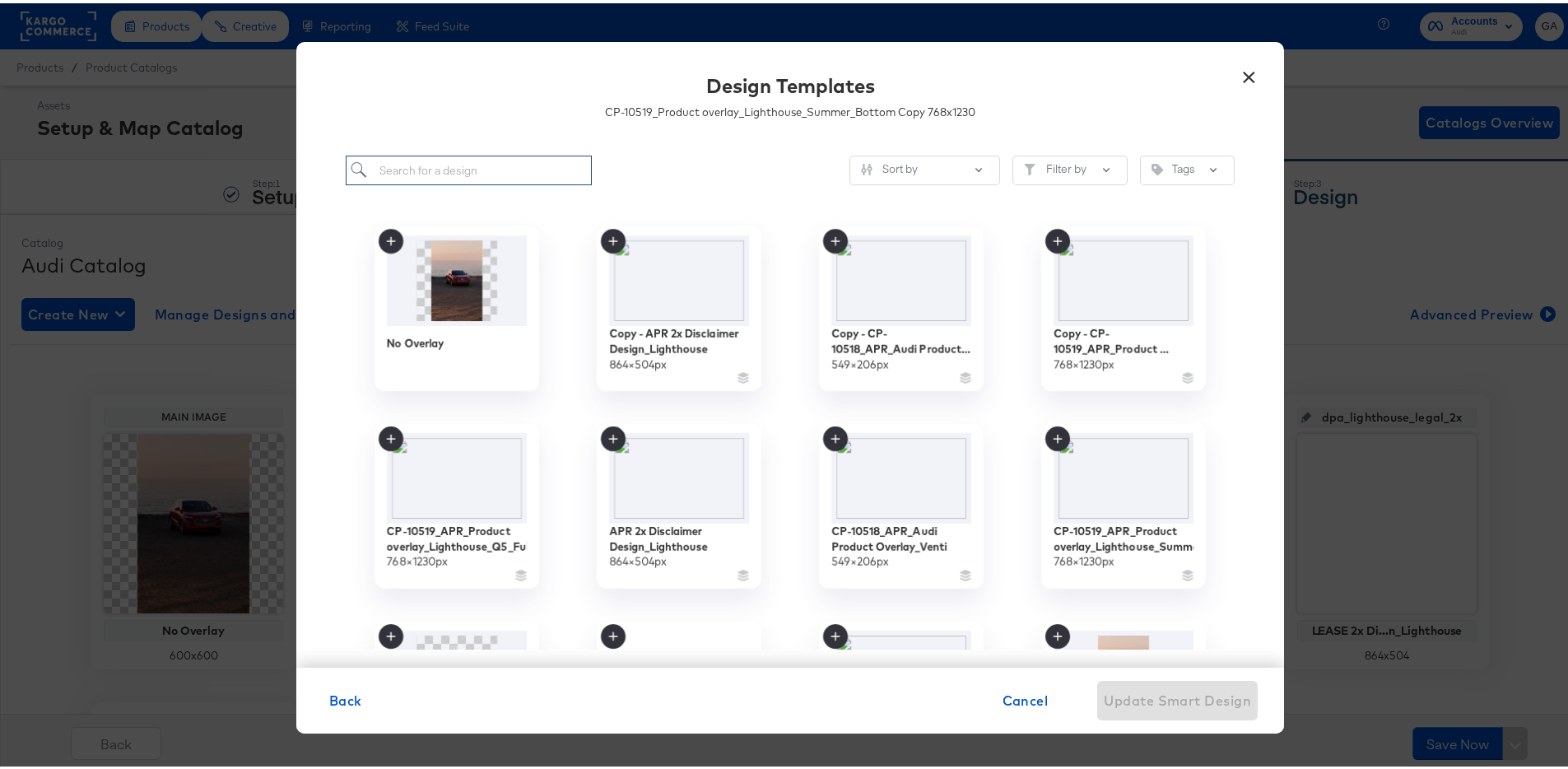 click at bounding box center [468, 167] 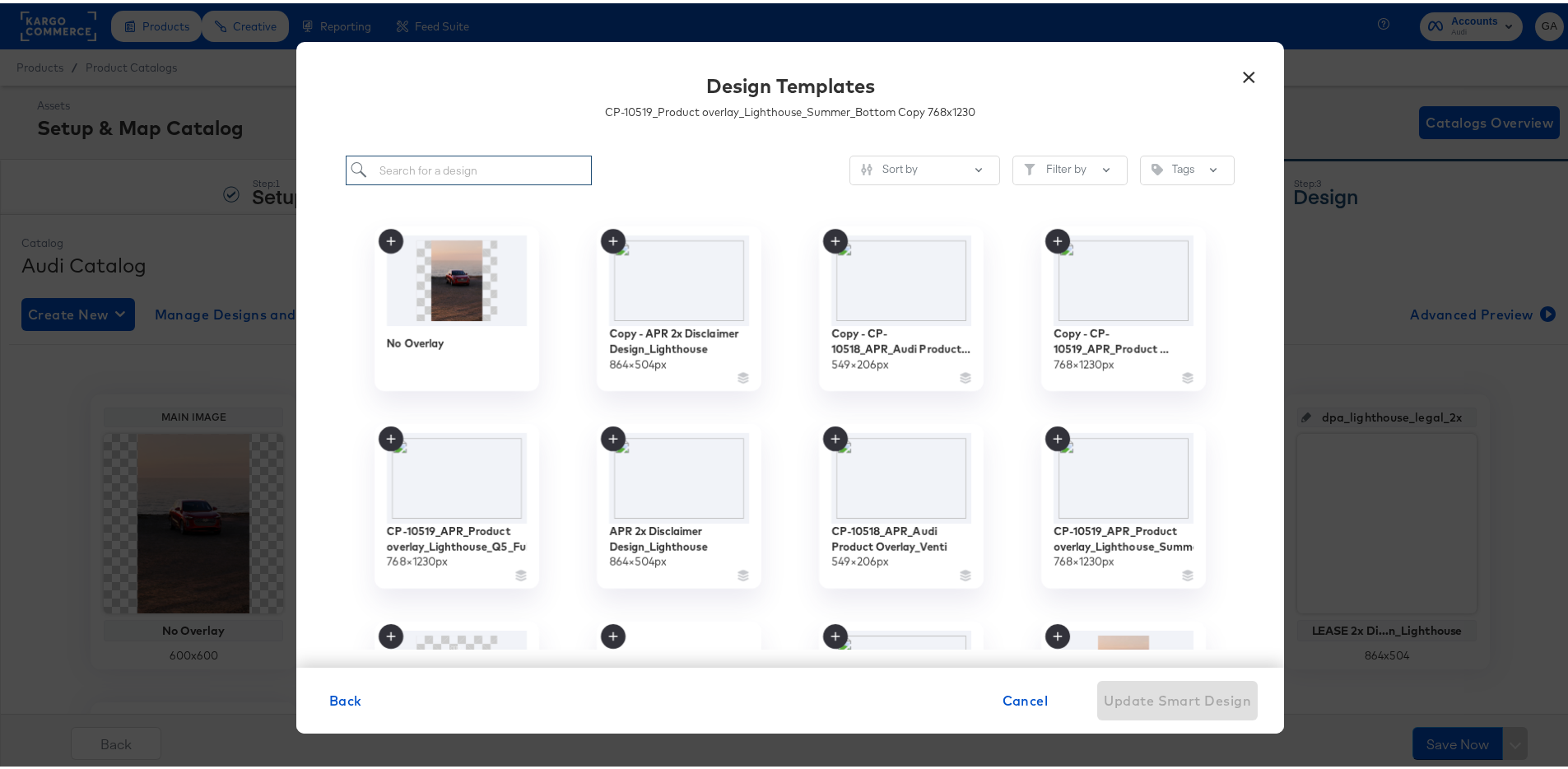 click at bounding box center (468, 167) 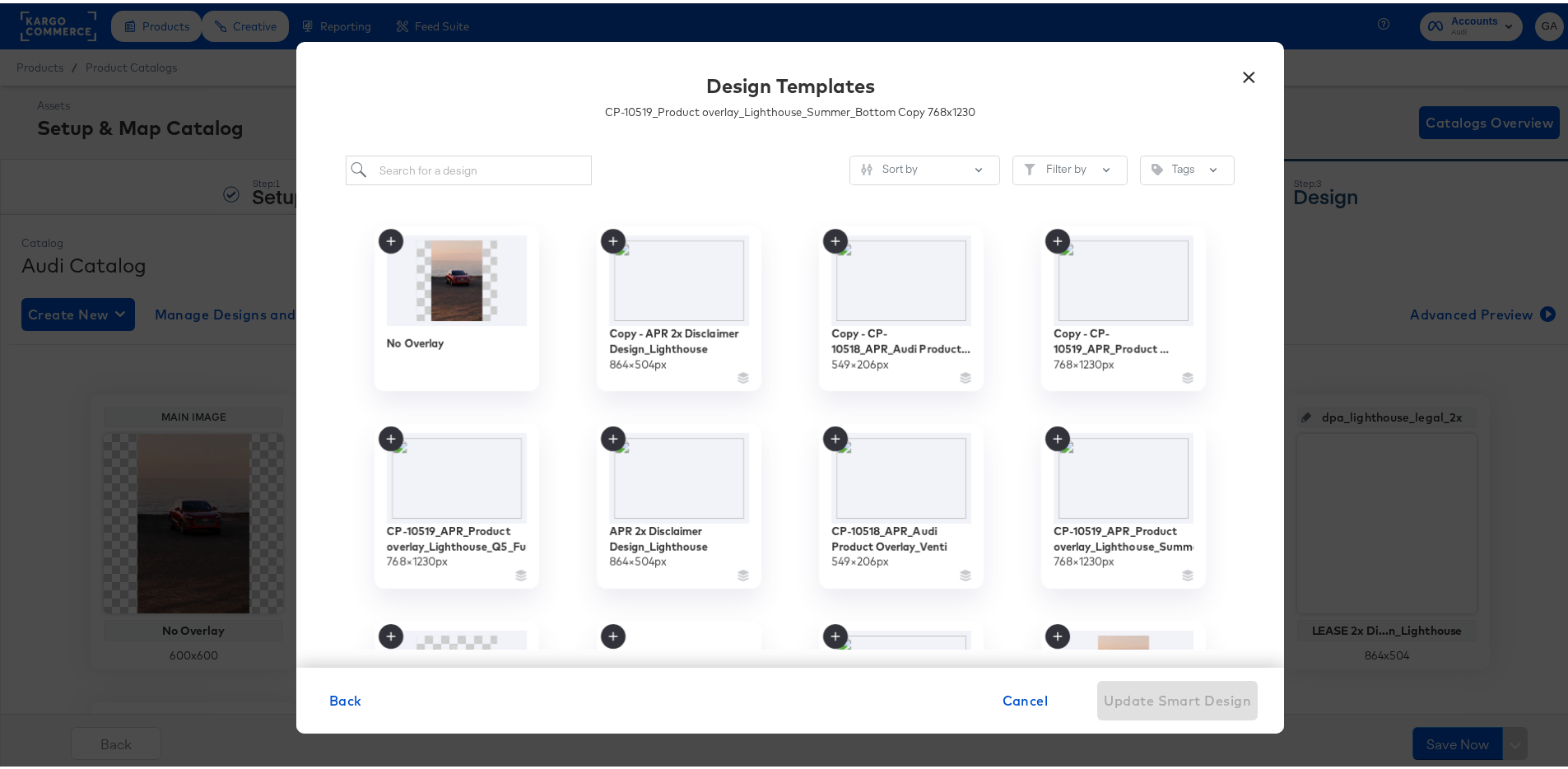 click on "× Design Templates CP-10519_Product overlay_Lighthouse_Summer_Bottom Copy   768  x  1230 Sort by Filter by Tags No Overlay Copy - APR 2x Disclaimer Design_Lighthouse 864  ×  504  px Copy - CP-10518_APR_Audi Product Overlay_Venti 549  ×  206  px Copy - CP-10519_APR_Product overlay_Lighthouse_Summer_Full 768  ×  1230  px CP-10519_APR_Product overlay_Lighthouse_Q5_Full 768  ×  1230  px APR 2x Disclaimer Design_Lighthouse 864  ×  504  px CP-10518_APR_Audi Product Overlay_Venti 549  ×  206  px CP-10519_APR_Product overlay_Lighthouse_Summer_Full 768  ×  1230  px CP-10519_LEASE_Product overlay_Lighthouse_Q5_Top copy2 768  ×  1230  px Design Error Select another design CP-10519_LEASE_Product overlay_Lighthouse_Q5_Bottom Copy2 768  ×  1230  px  LEASE 2x Disclaimer Design_Lighthouse 864  ×  504  px CP-10519_LEASE_Product overlay_Lighthouse_Q5_background 768  ×  1230  px Design Error Select another design CP-10519_LEASE_Product overlay_Lighthouse_Summer_Bottom Copy 768  ×  1230  px 768  ×  1230  px 768  px" at bounding box center (790, 384) 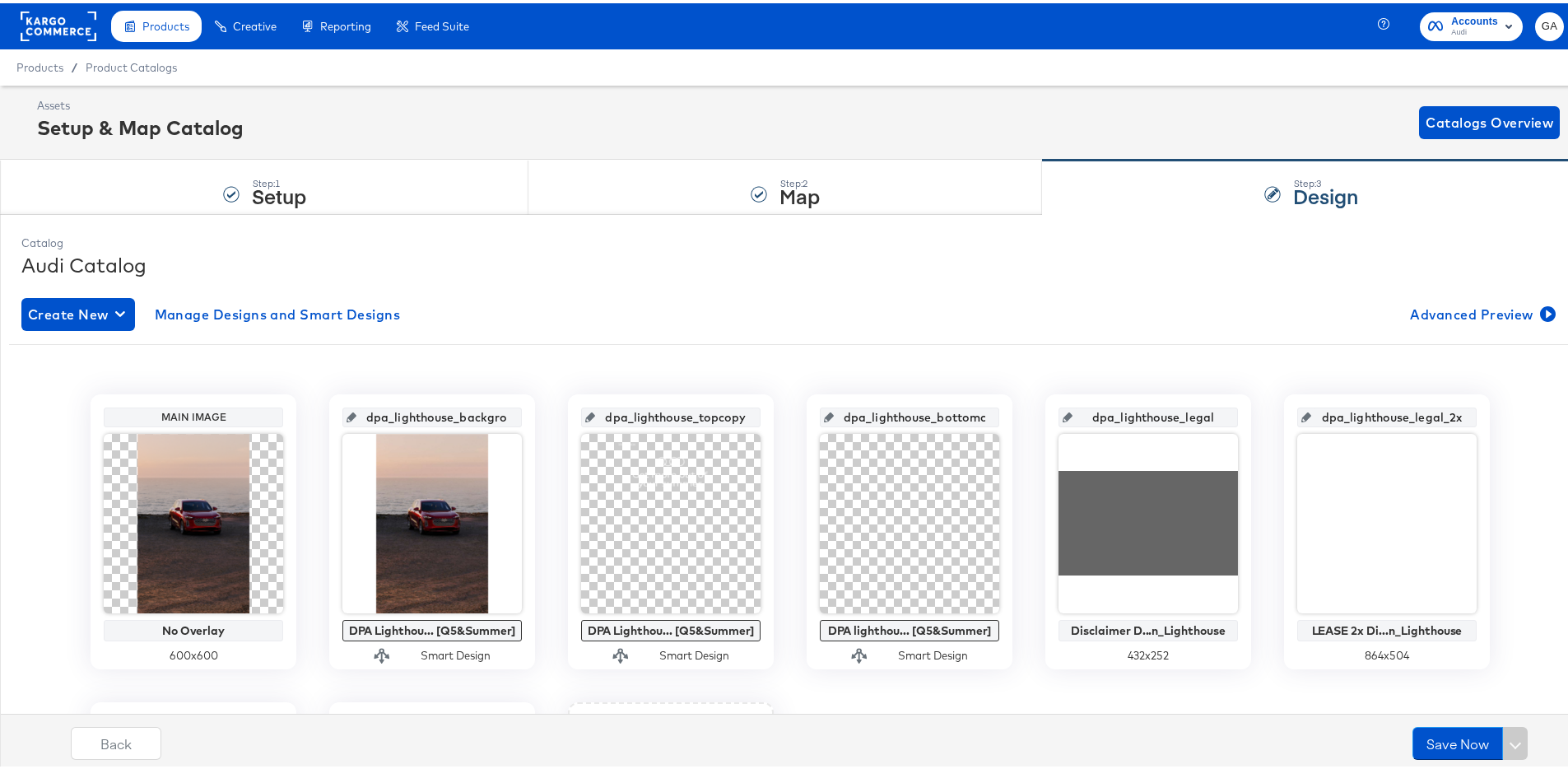 click on "My Designs" at bounding box center [0, 0] 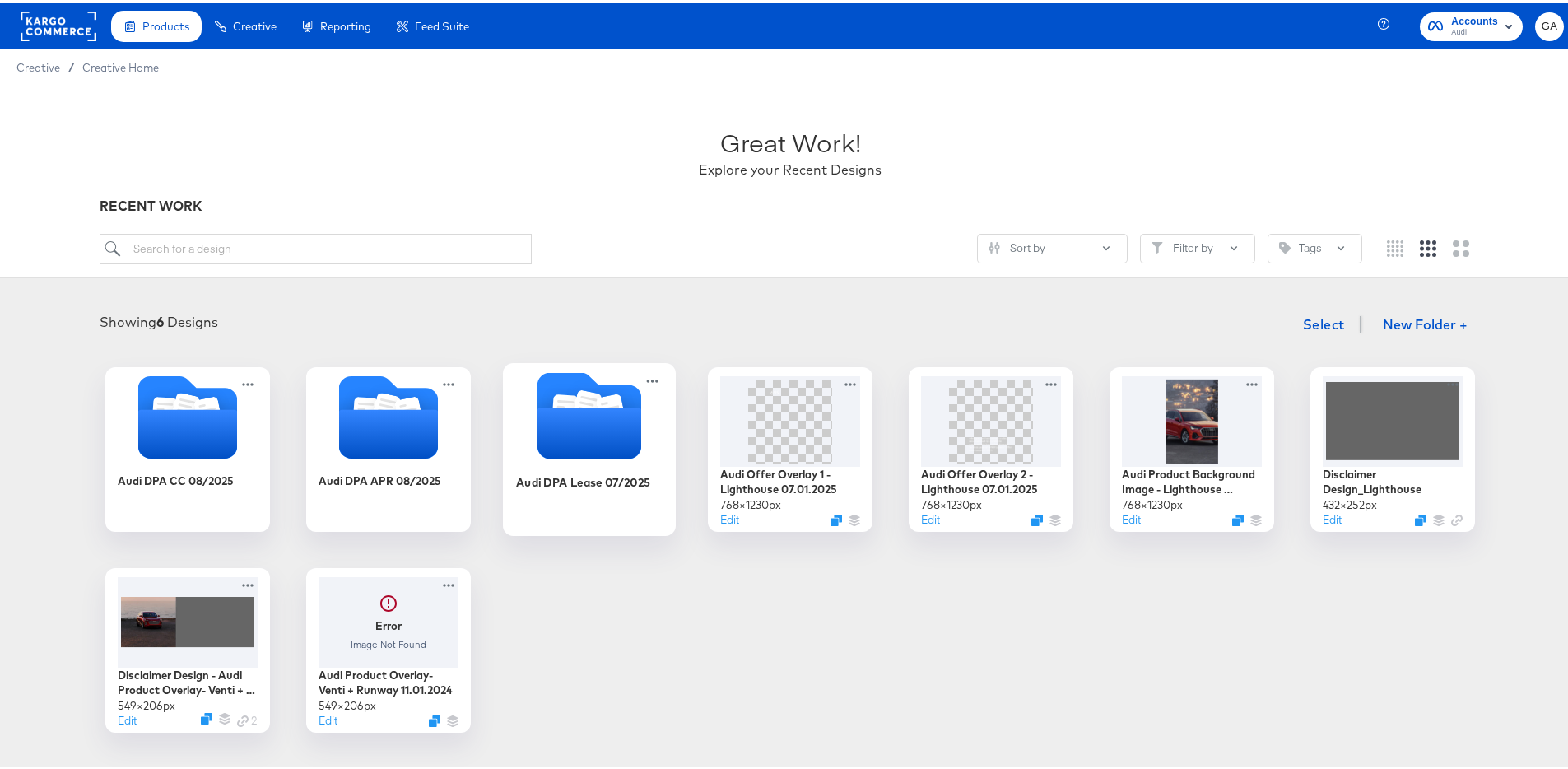 click 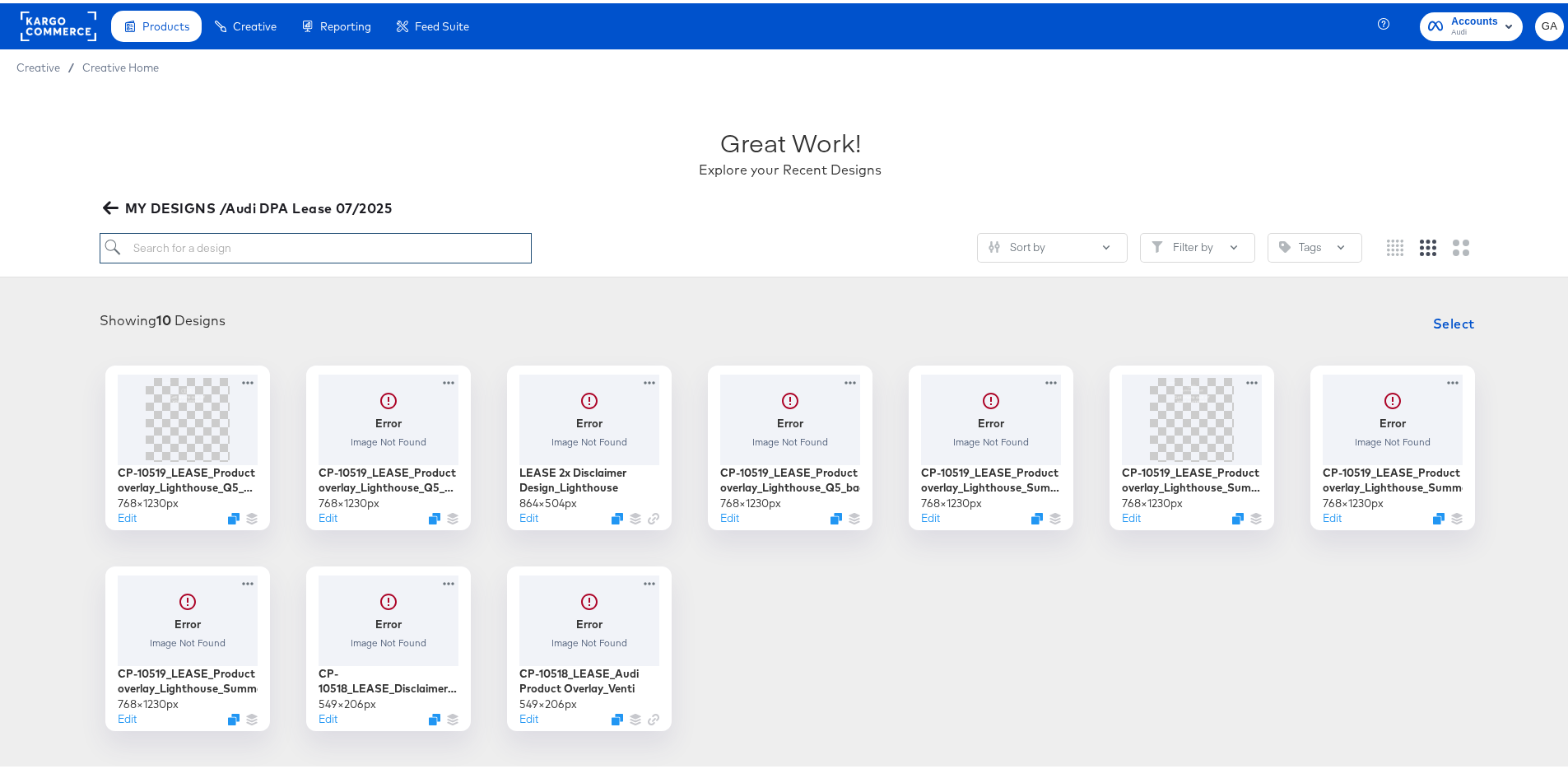 click at bounding box center [316, 245] 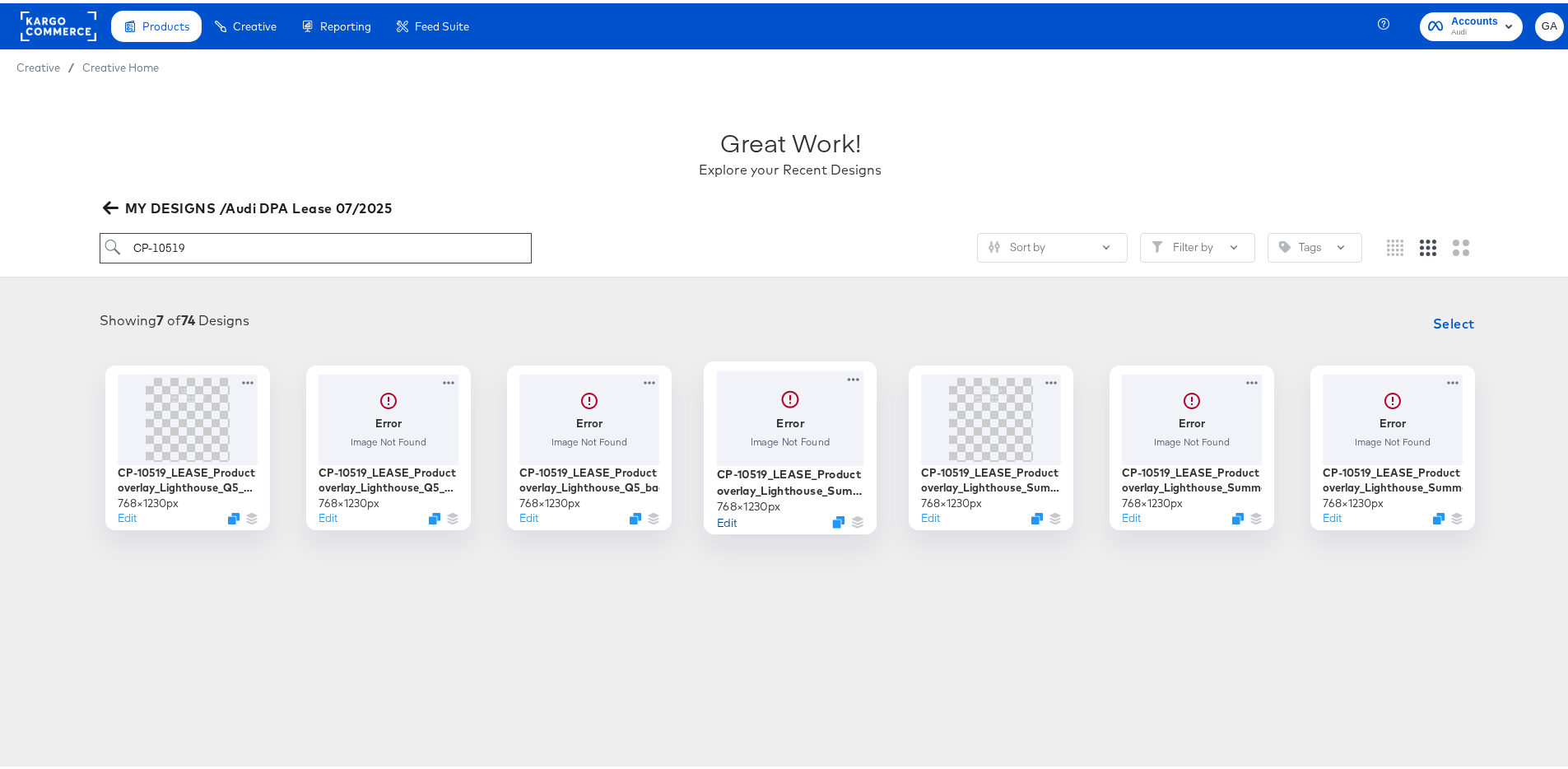 type on "CP-10519" 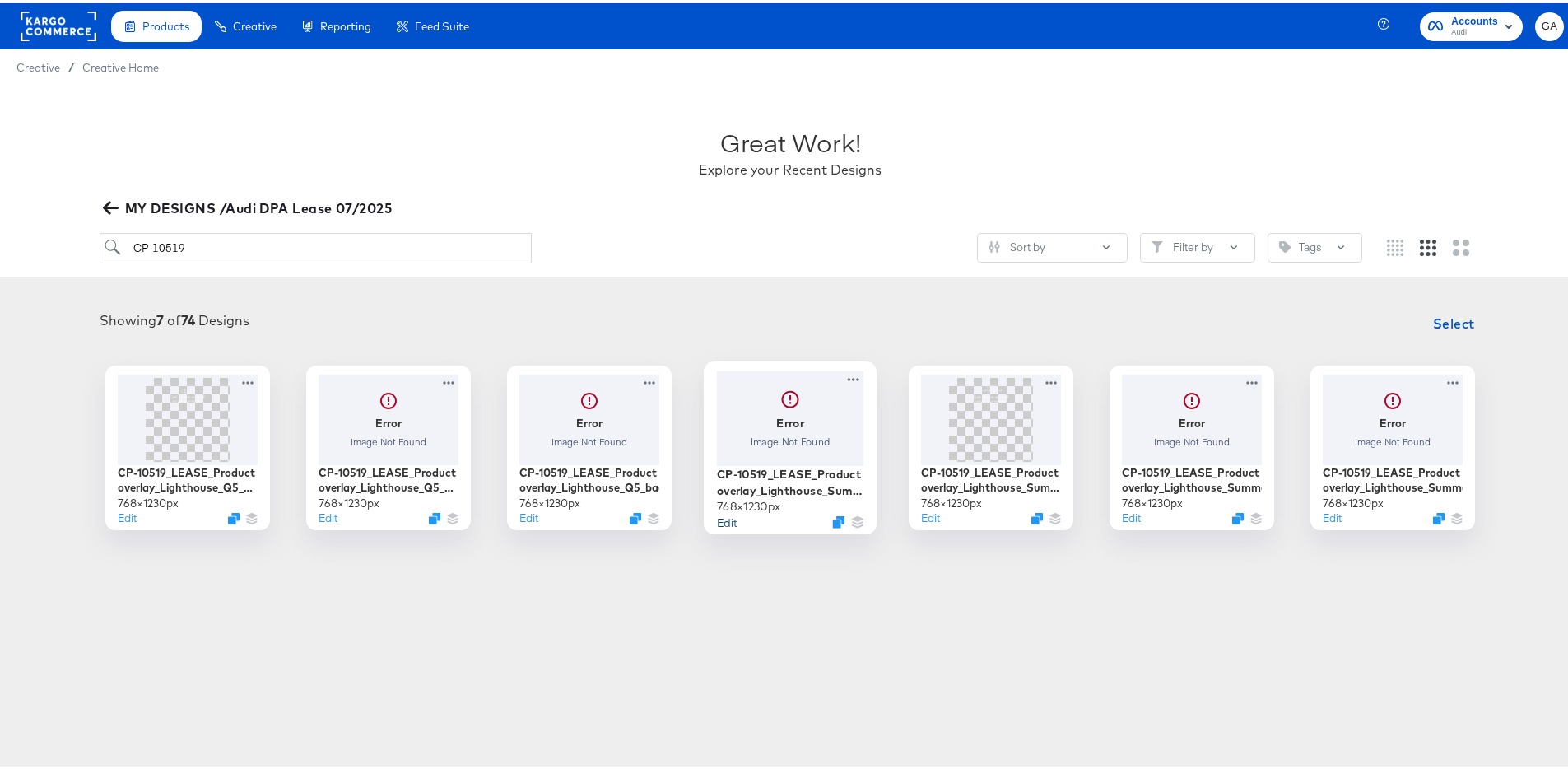 click on "Edit" at bounding box center (727, 518) 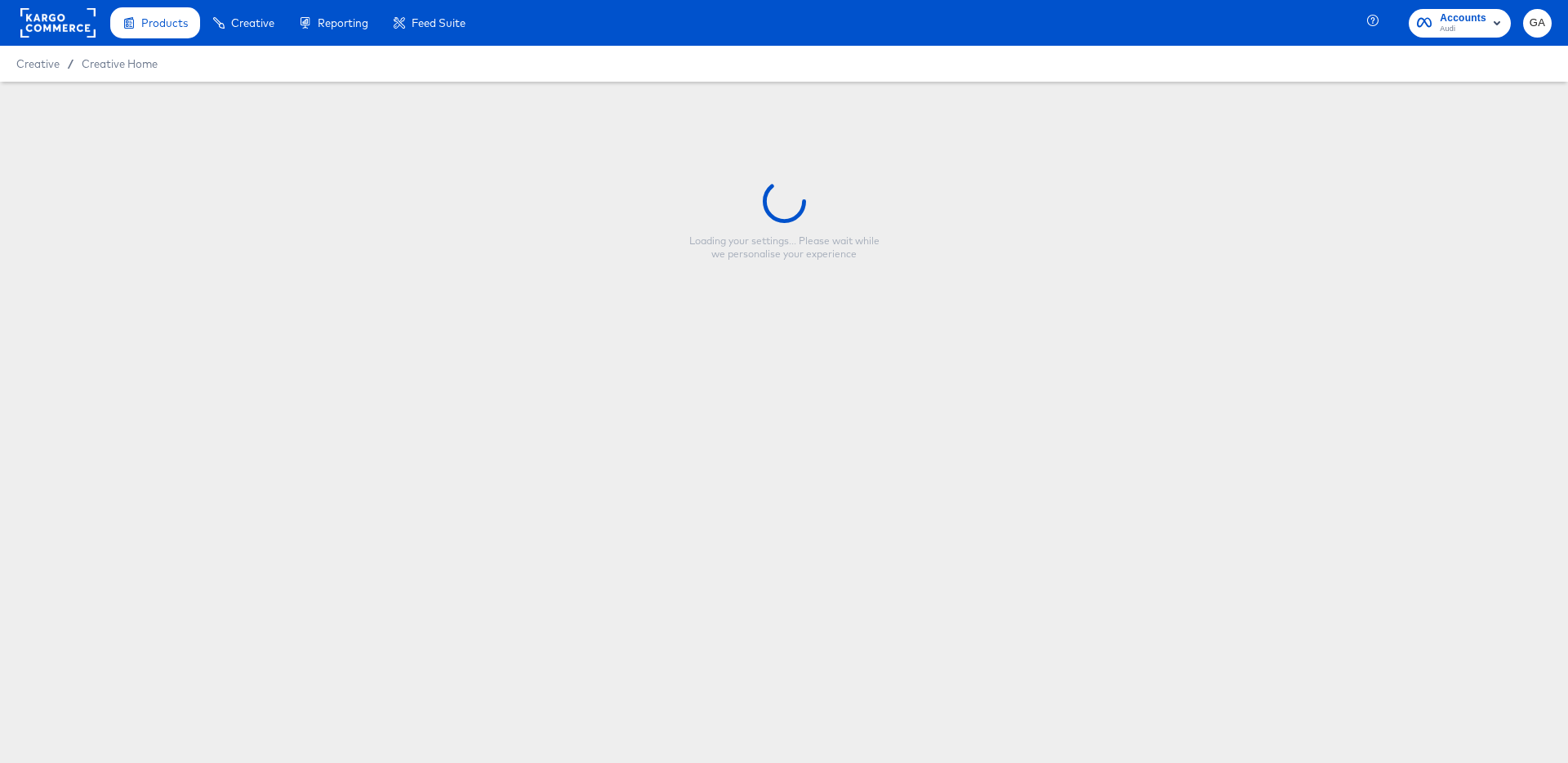 type on "CP-10519_LEASE_Product overlay_Lighthouse_Summer_Bottom Copy" 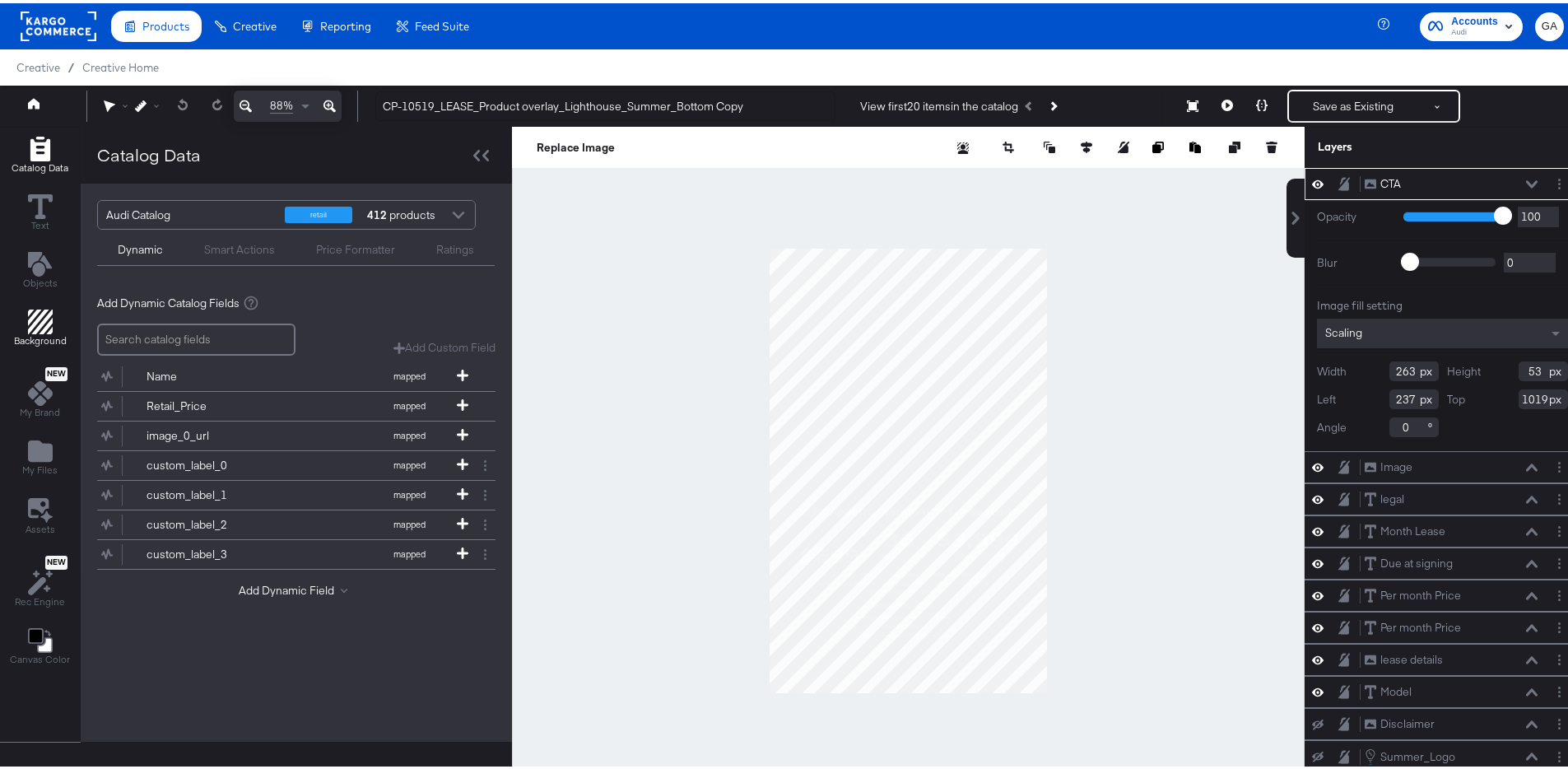 click 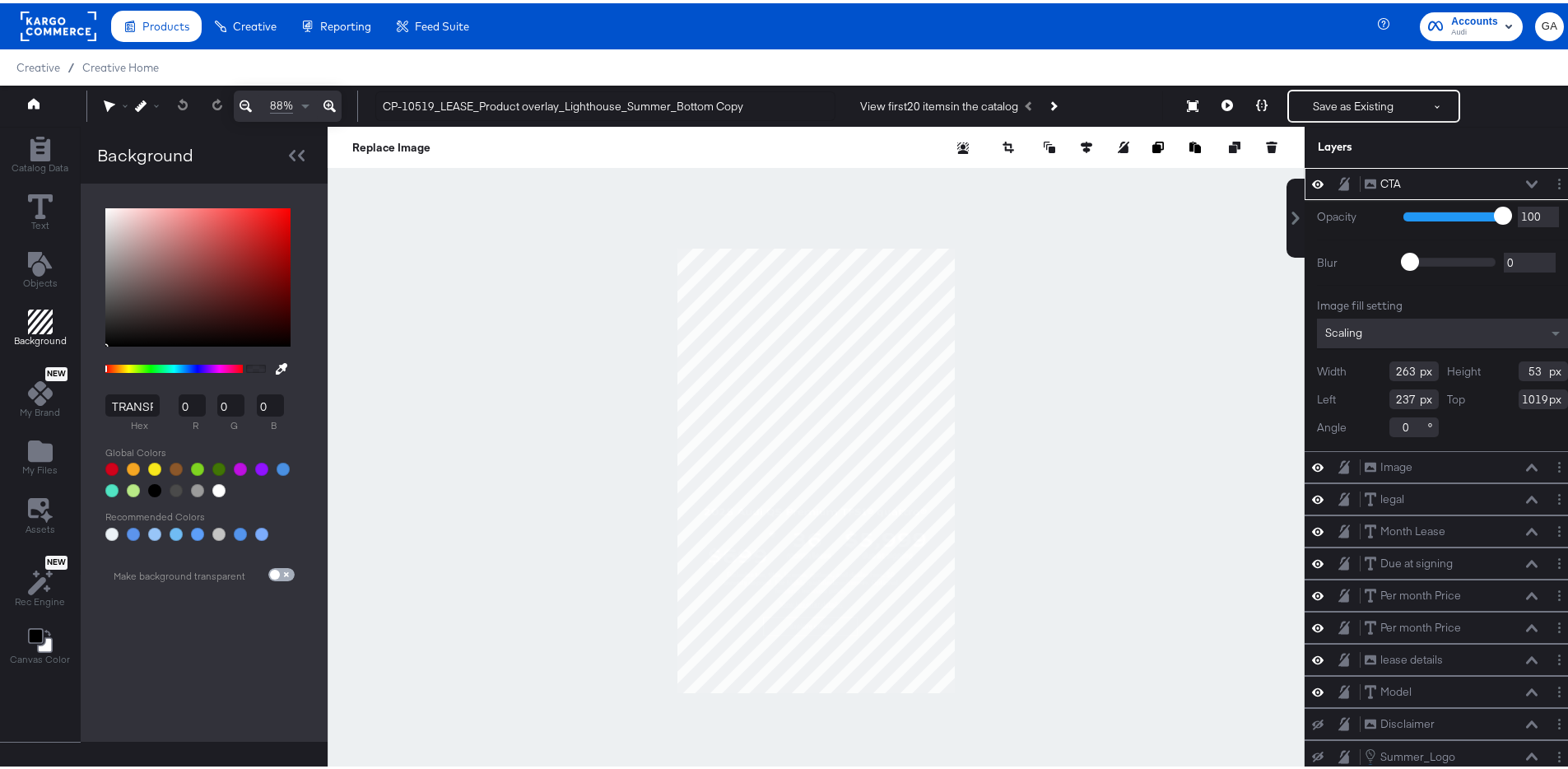 click at bounding box center [275, 575] 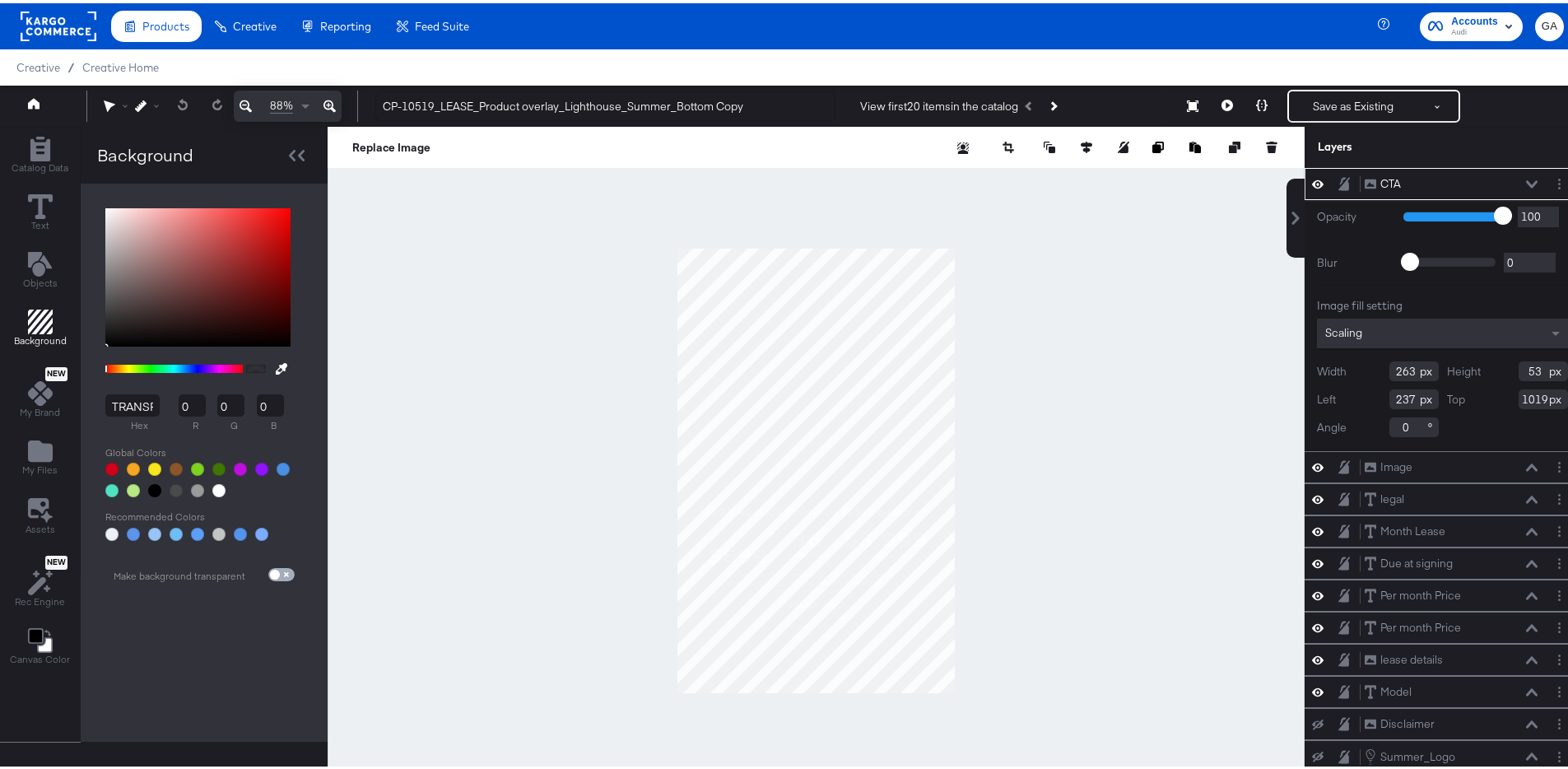 type on "FFFFFF" 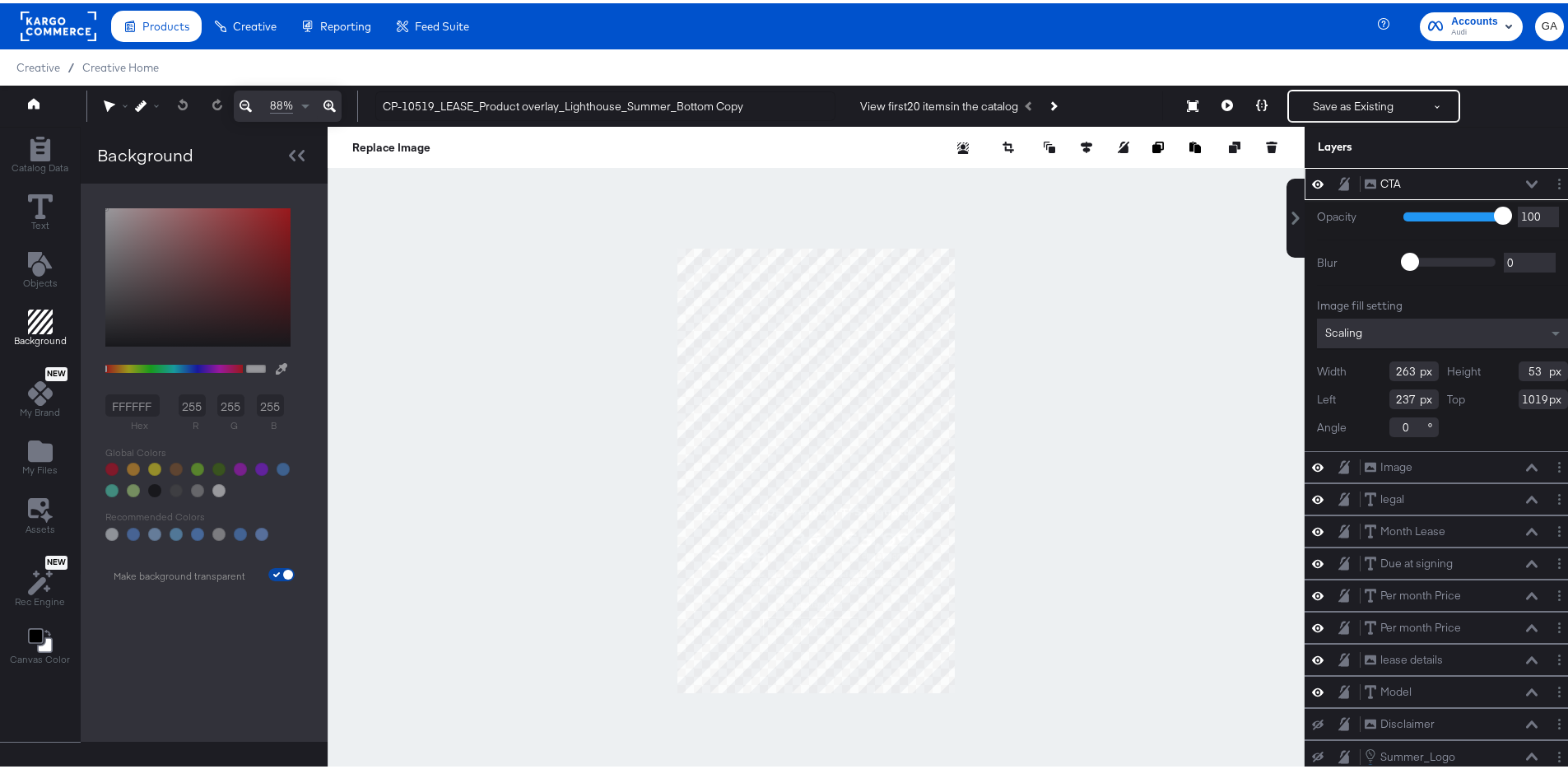 click at bounding box center [288, 575] 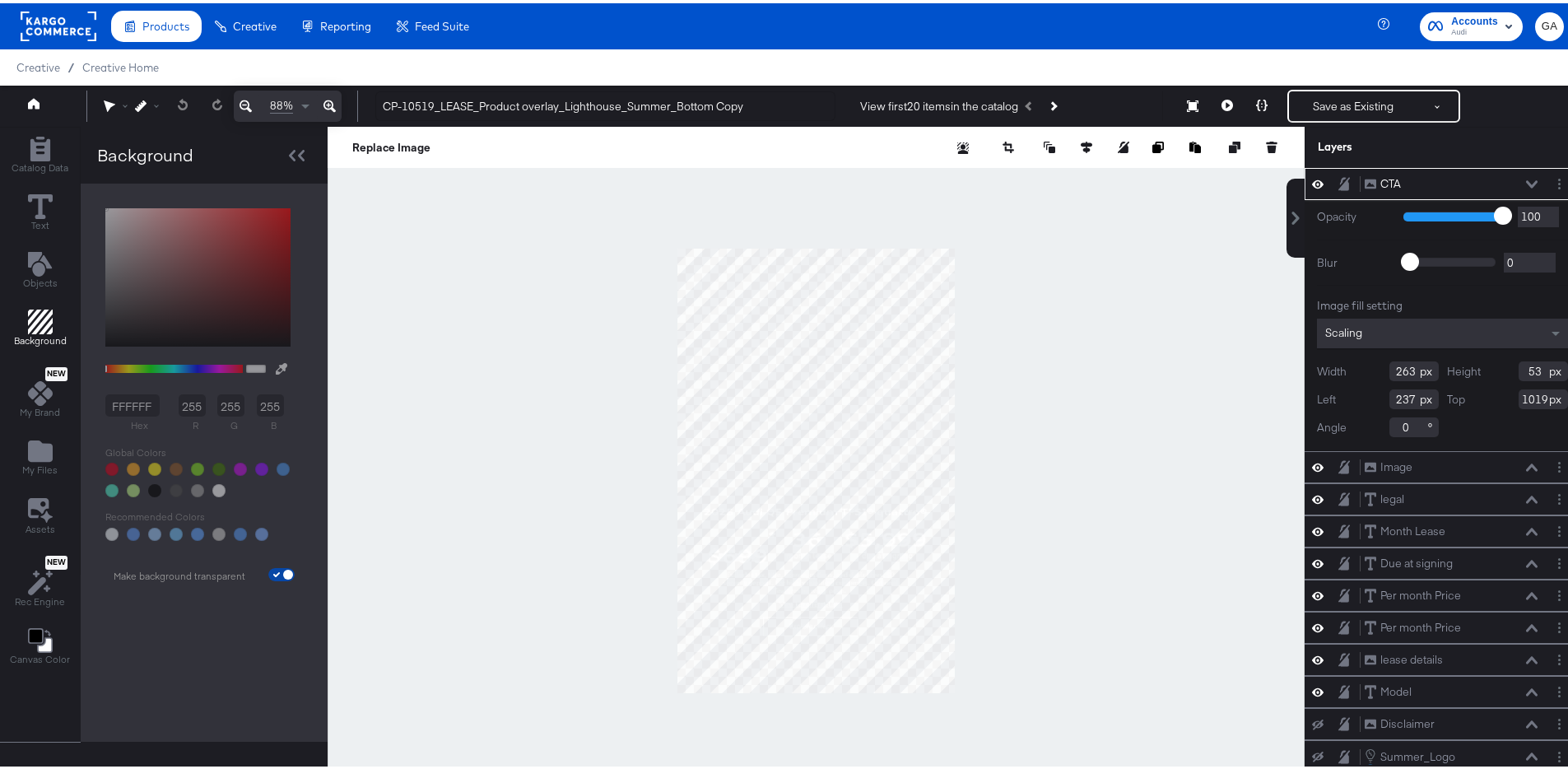 checkbox on "false" 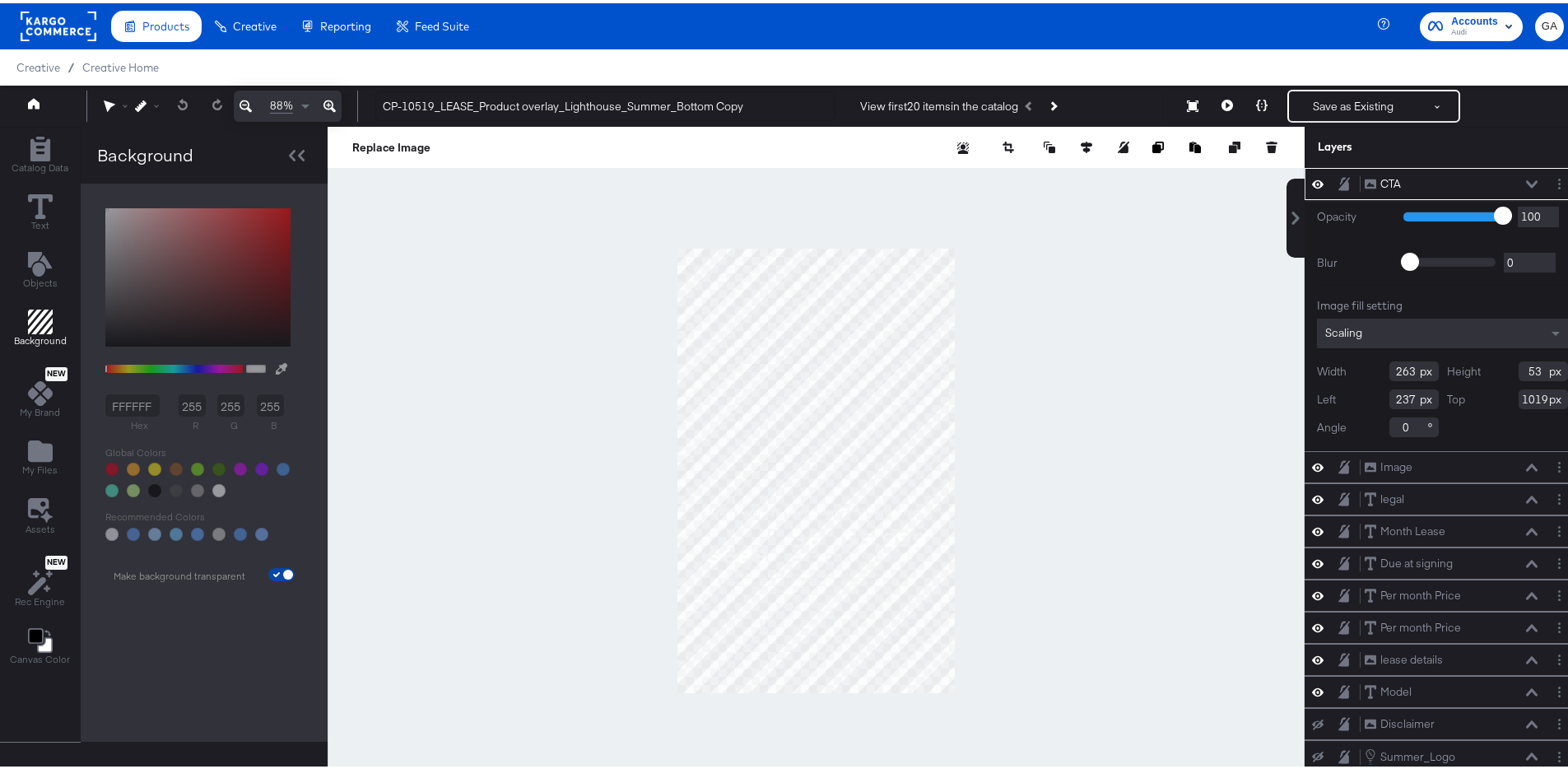 type on "FFFFFF" 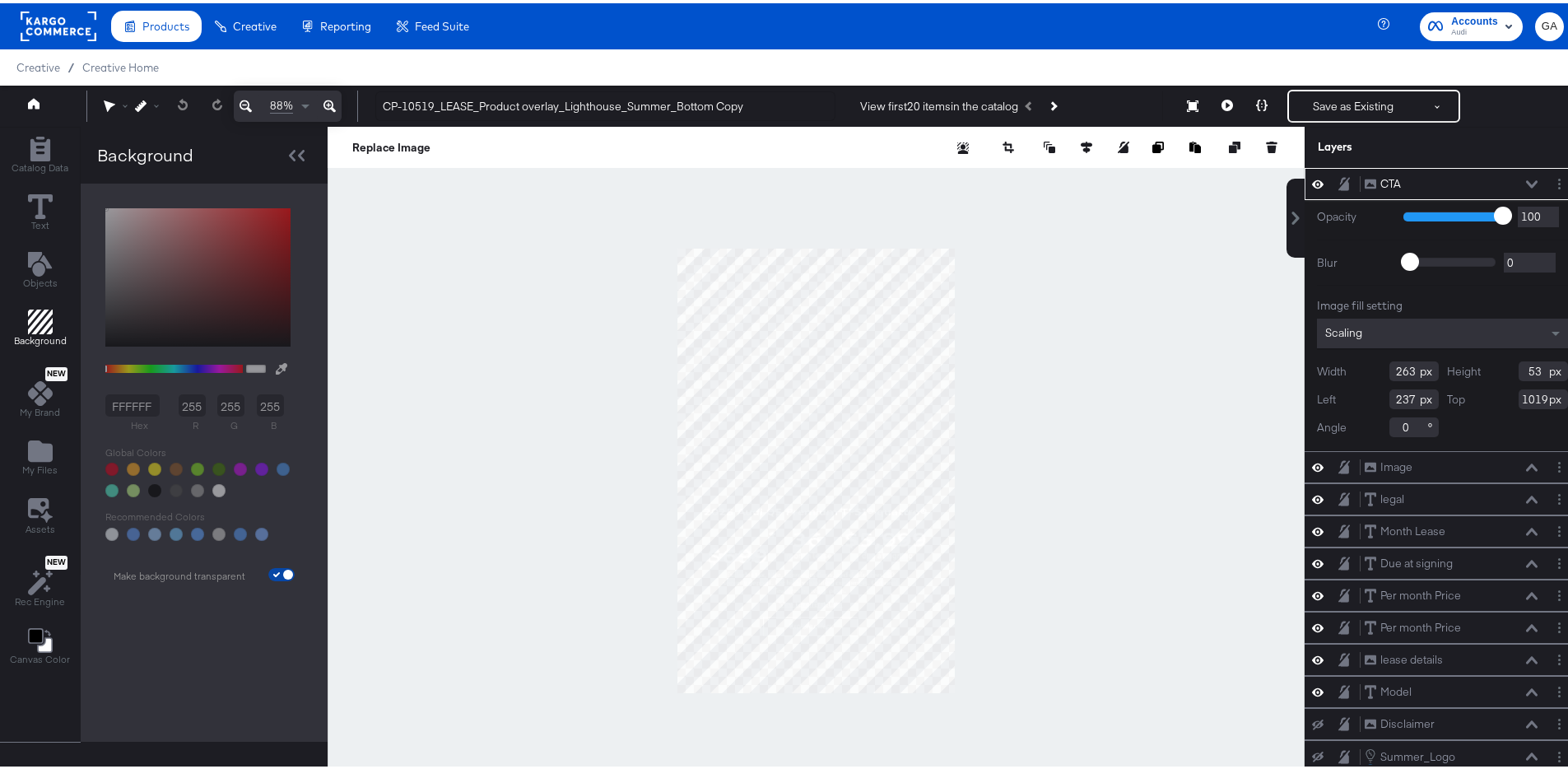 type on "255" 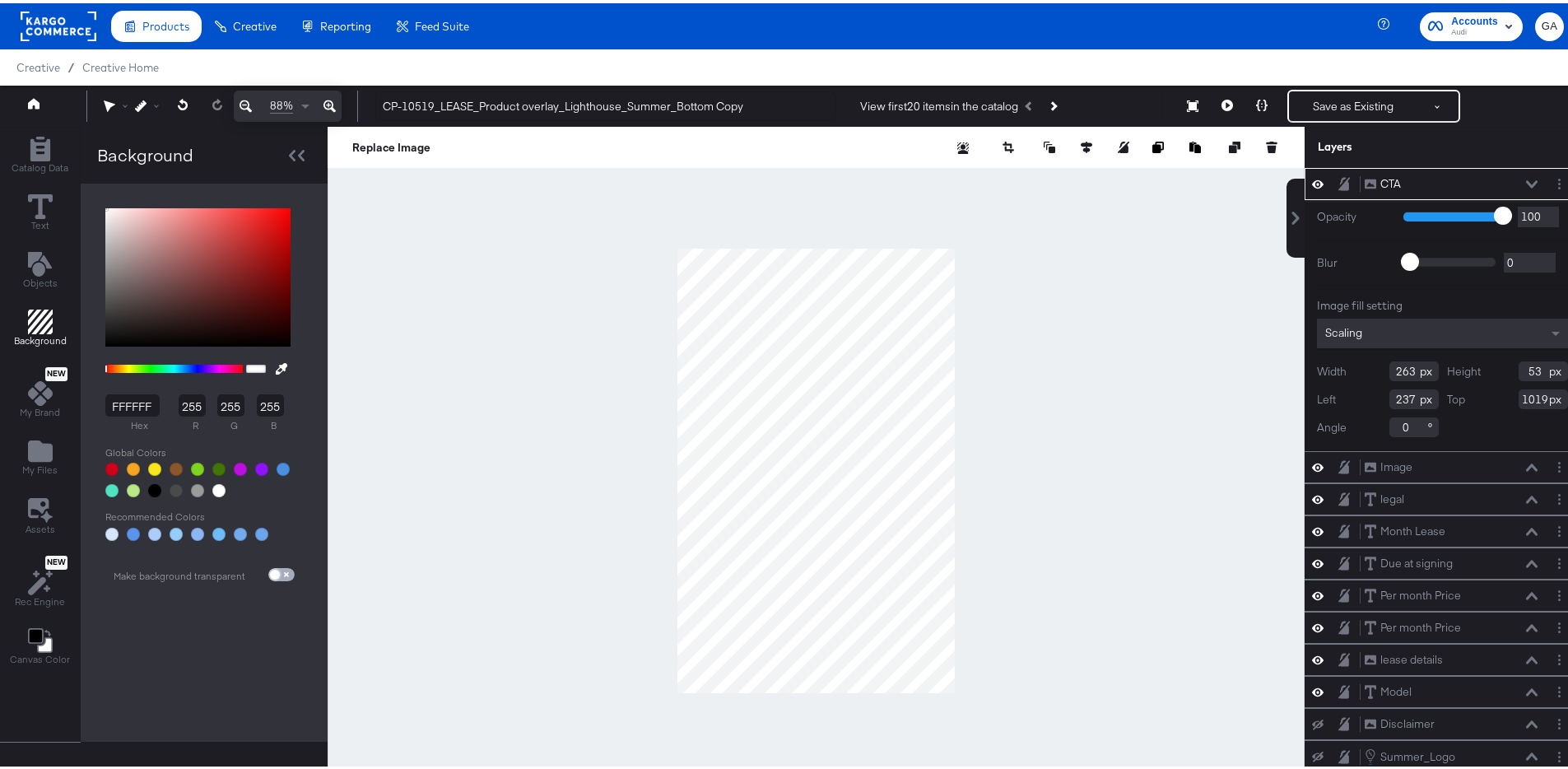 click at bounding box center [275, 575] 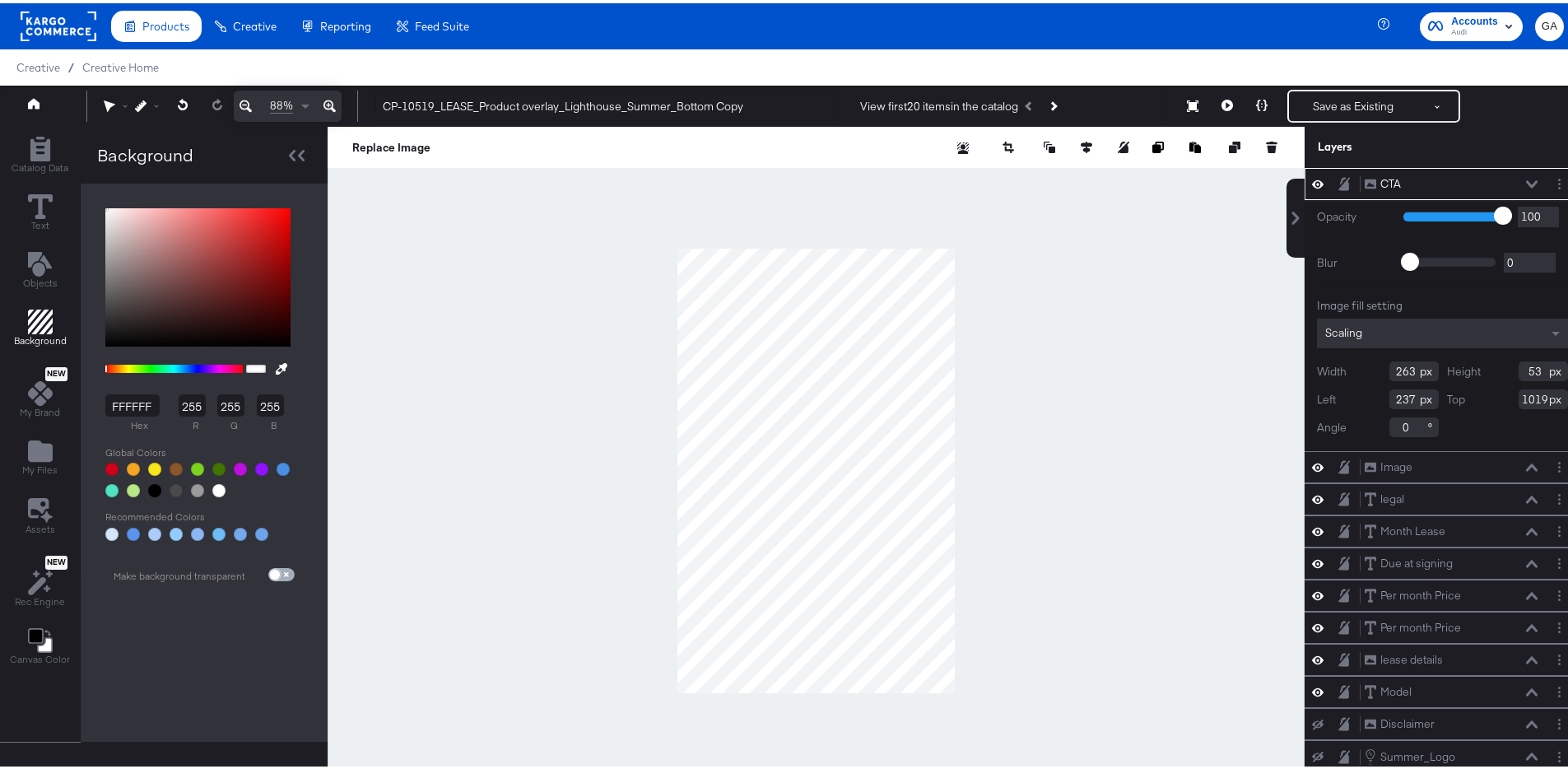 checkbox on "true" 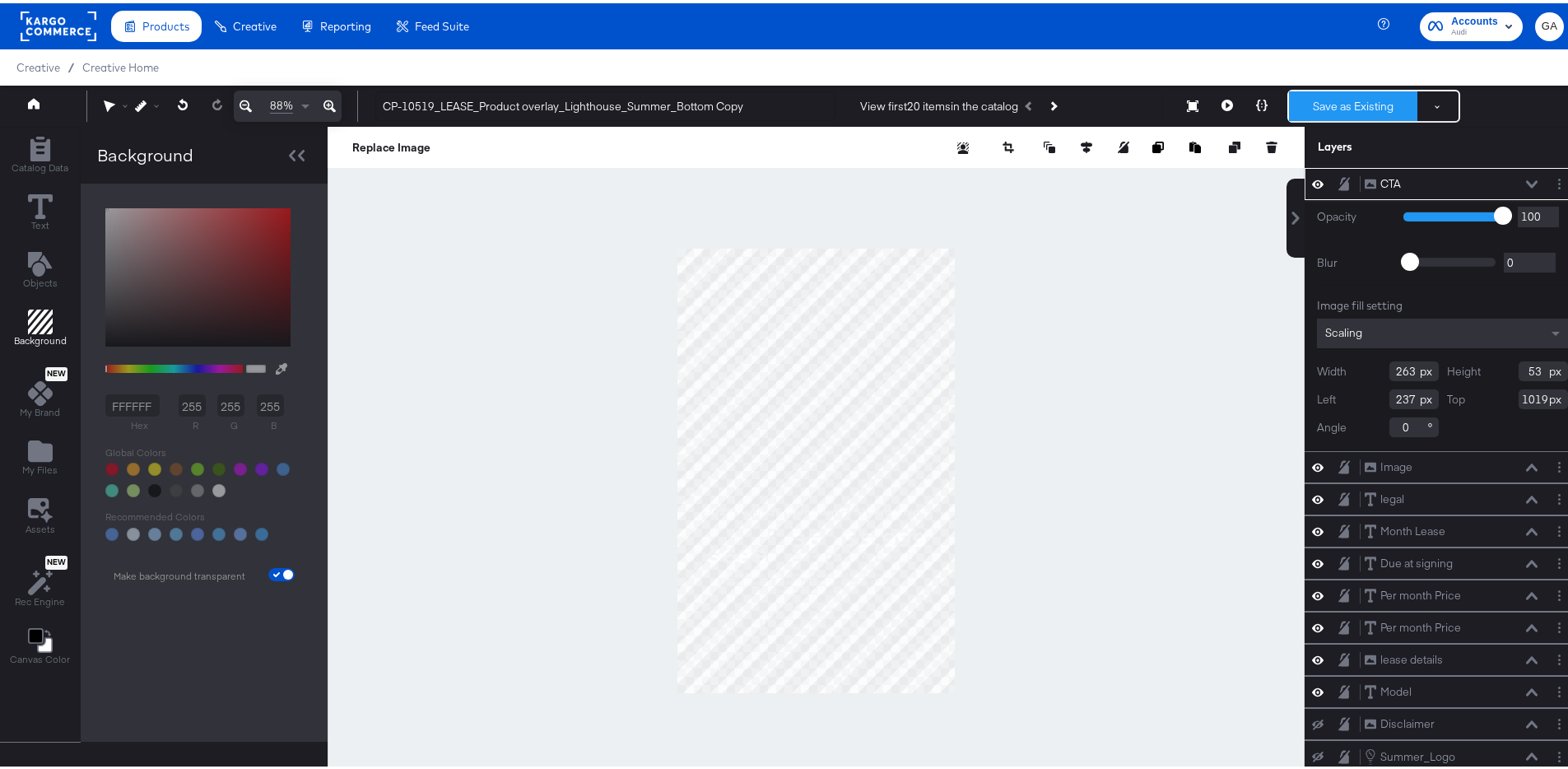 click on "Save as Existing" at bounding box center (1353, 103) 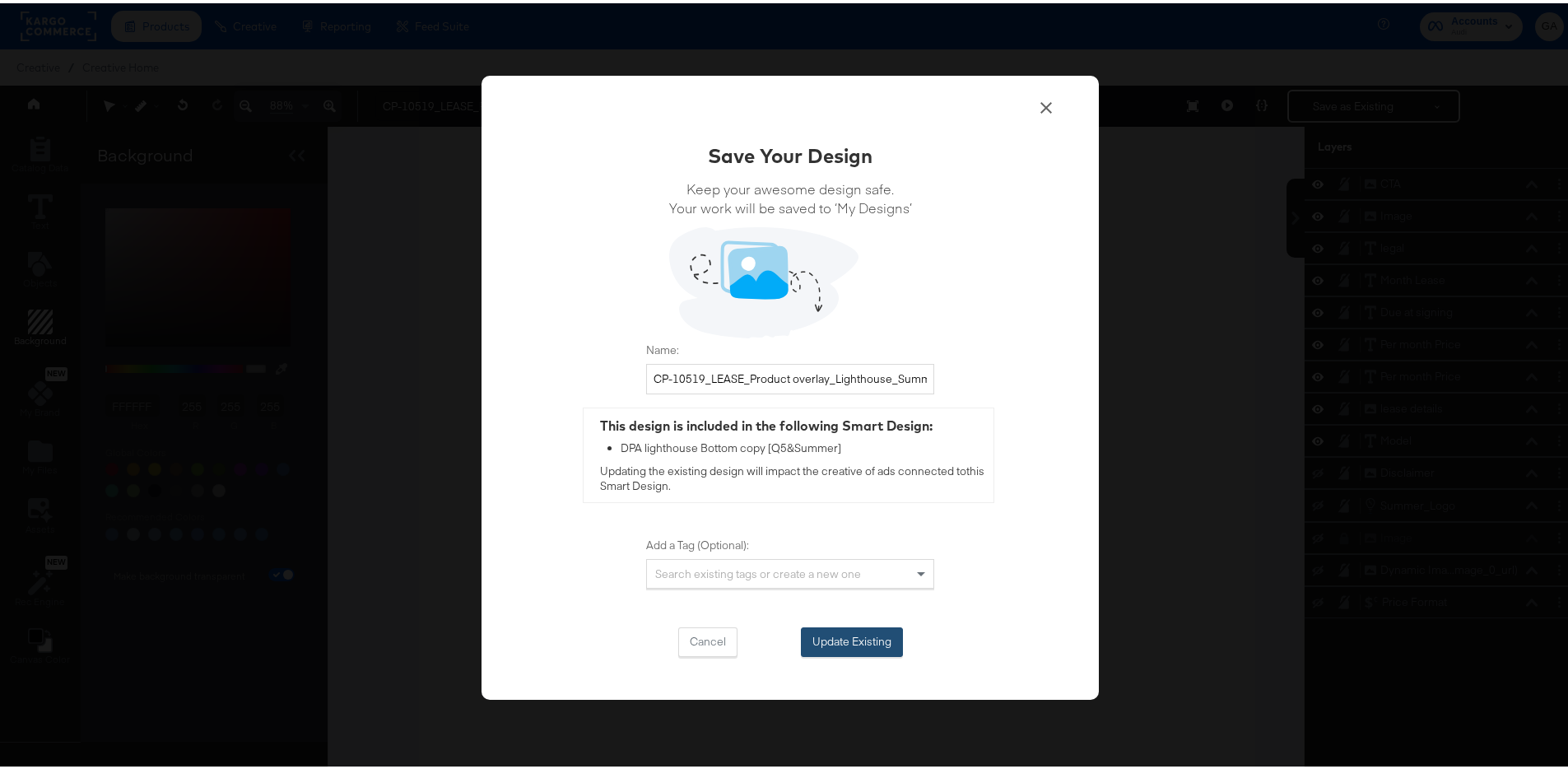 click on "Update Existing" at bounding box center [852, 639] 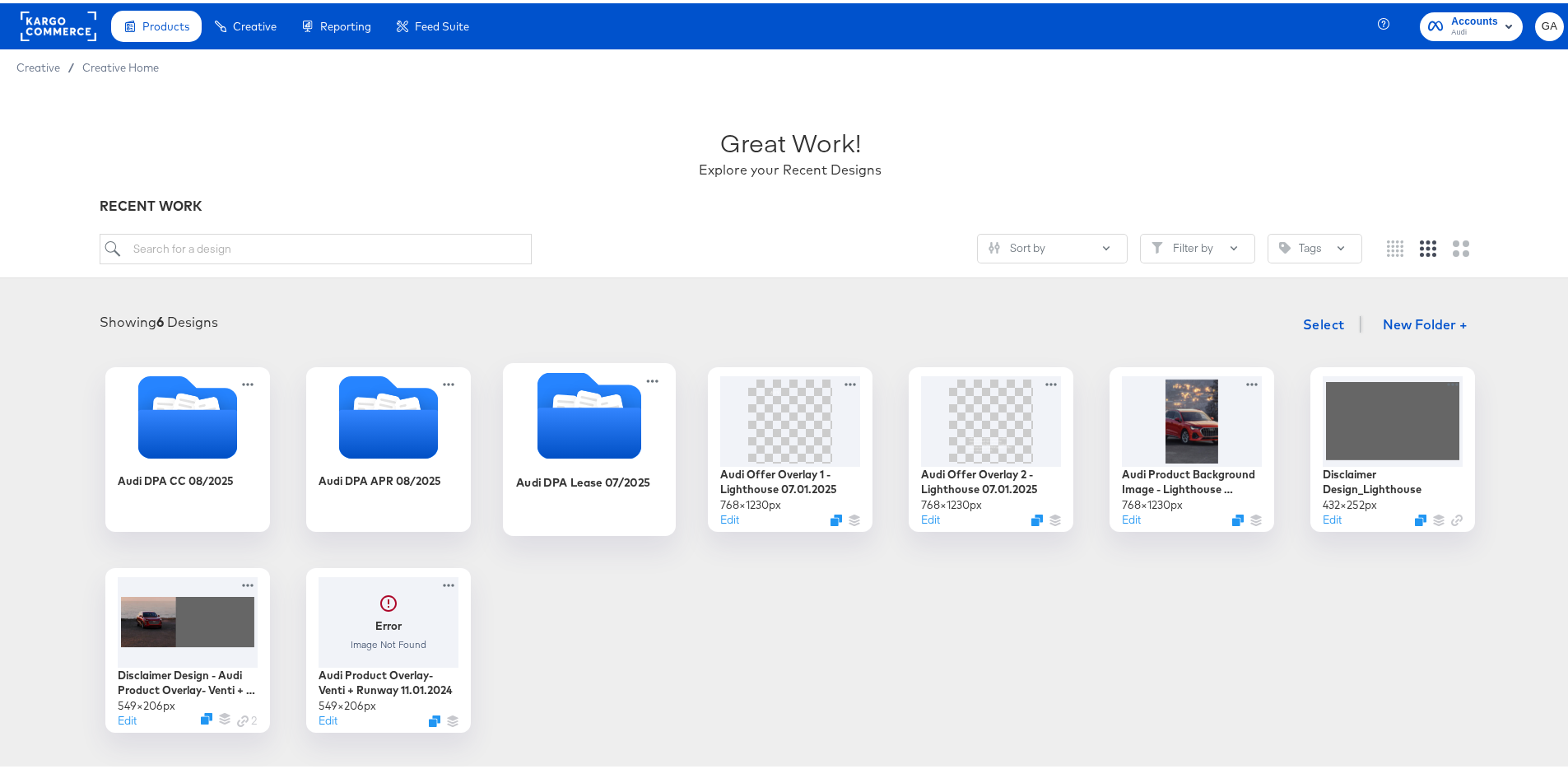 click 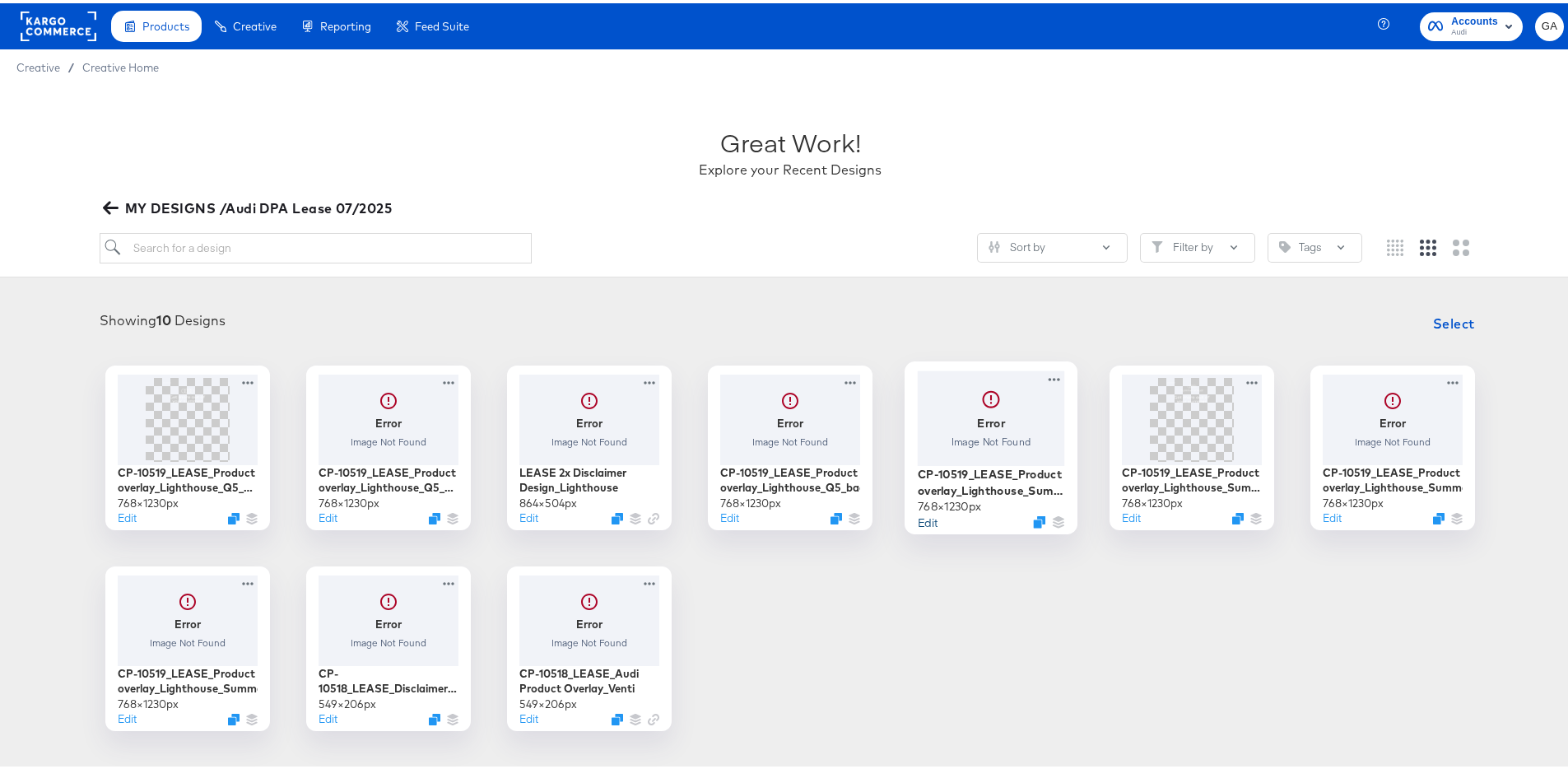 click on "Edit" at bounding box center [928, 518] 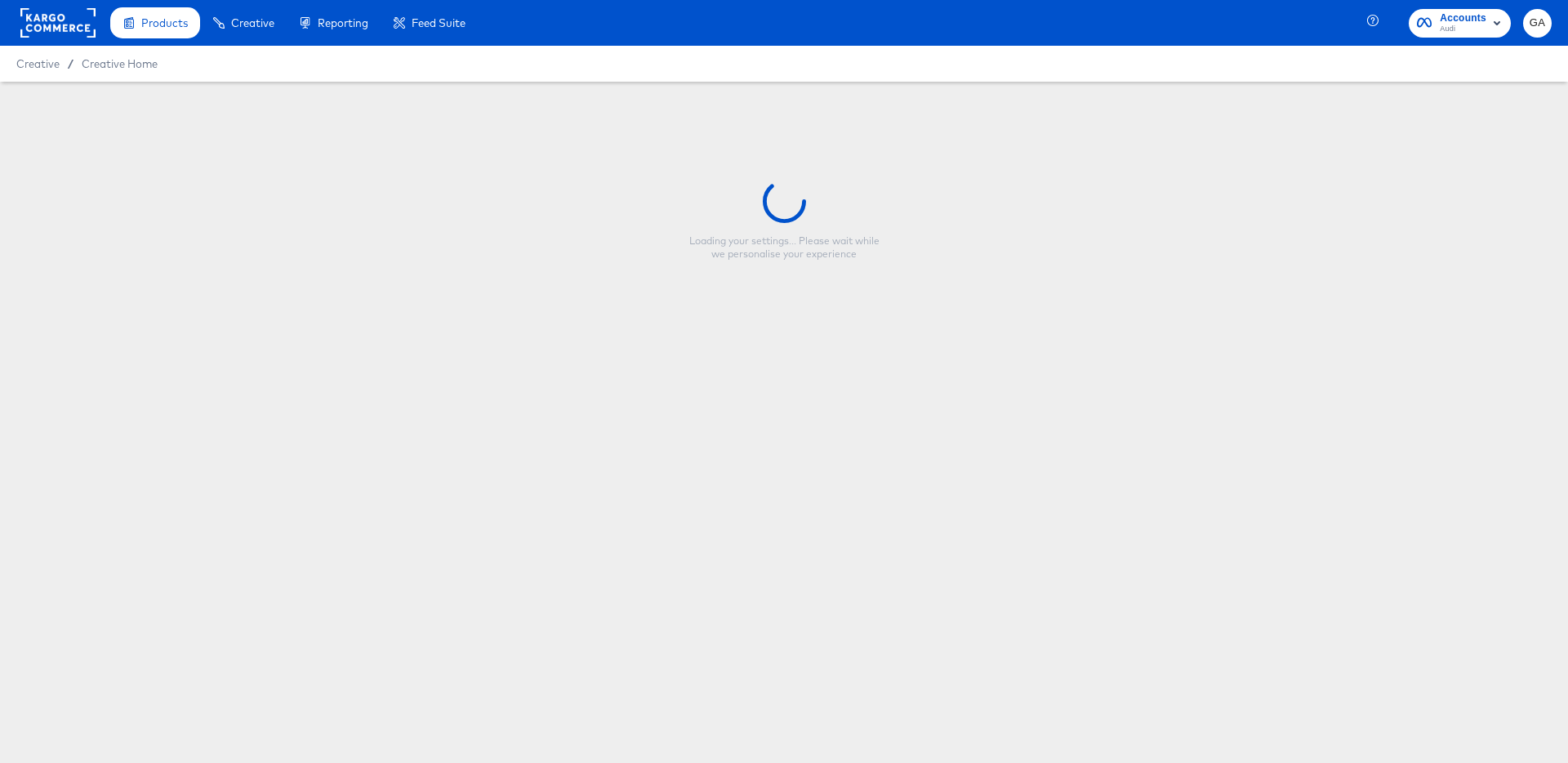 type on "CP-10519_LEASE_Product overlay_Lighthouse_Summer_Bottom Copy" 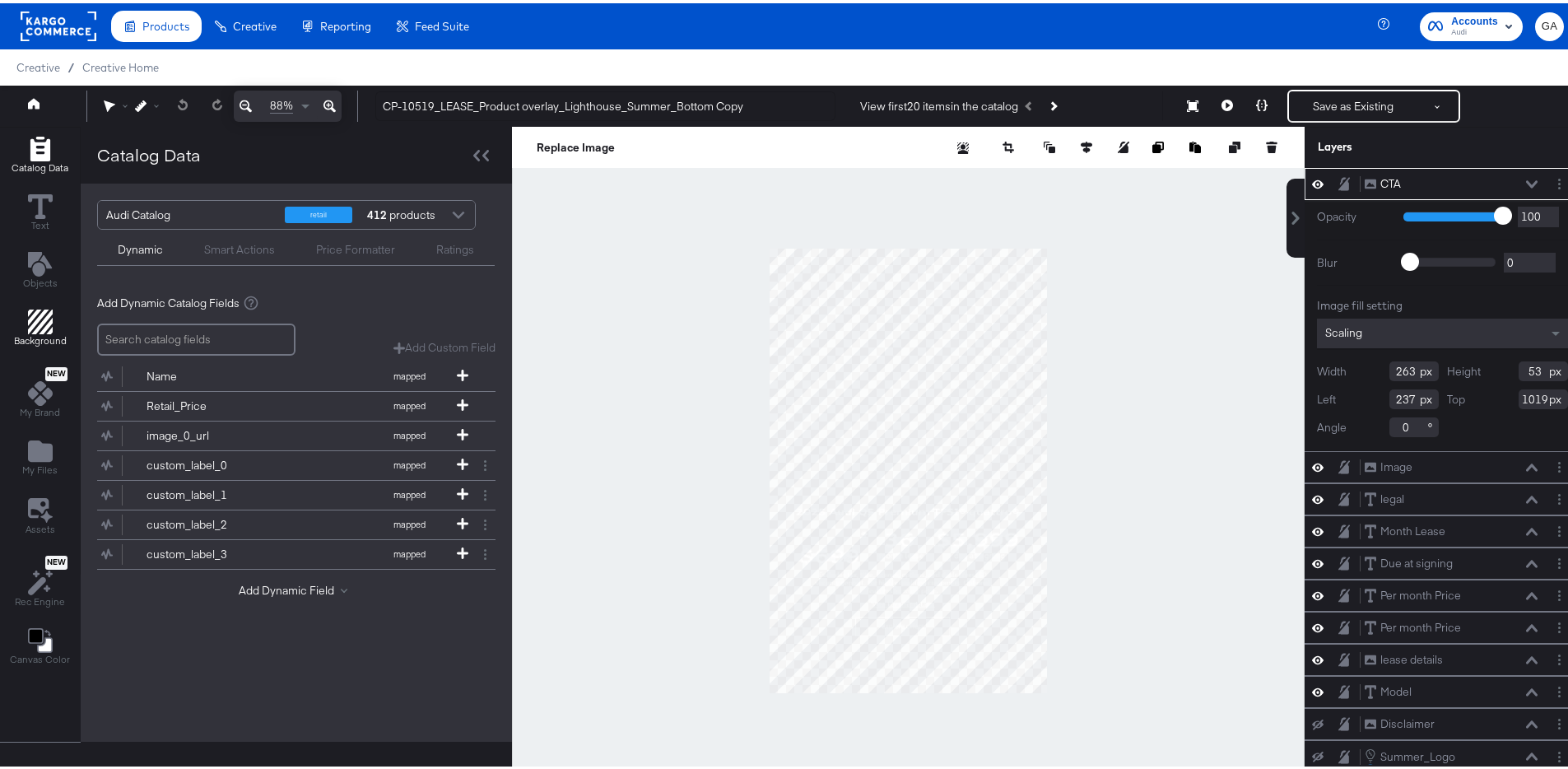click 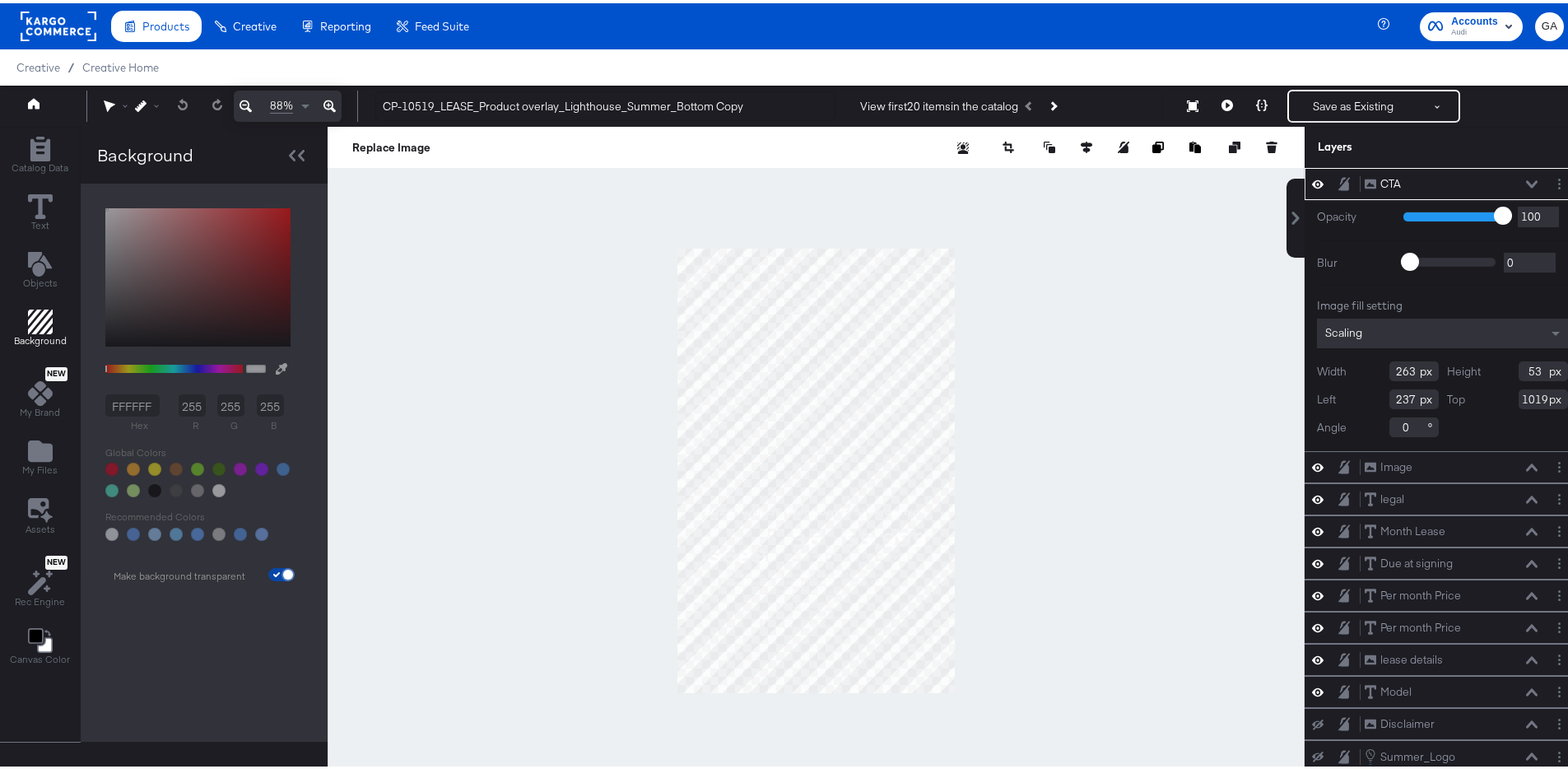 click at bounding box center [288, 575] 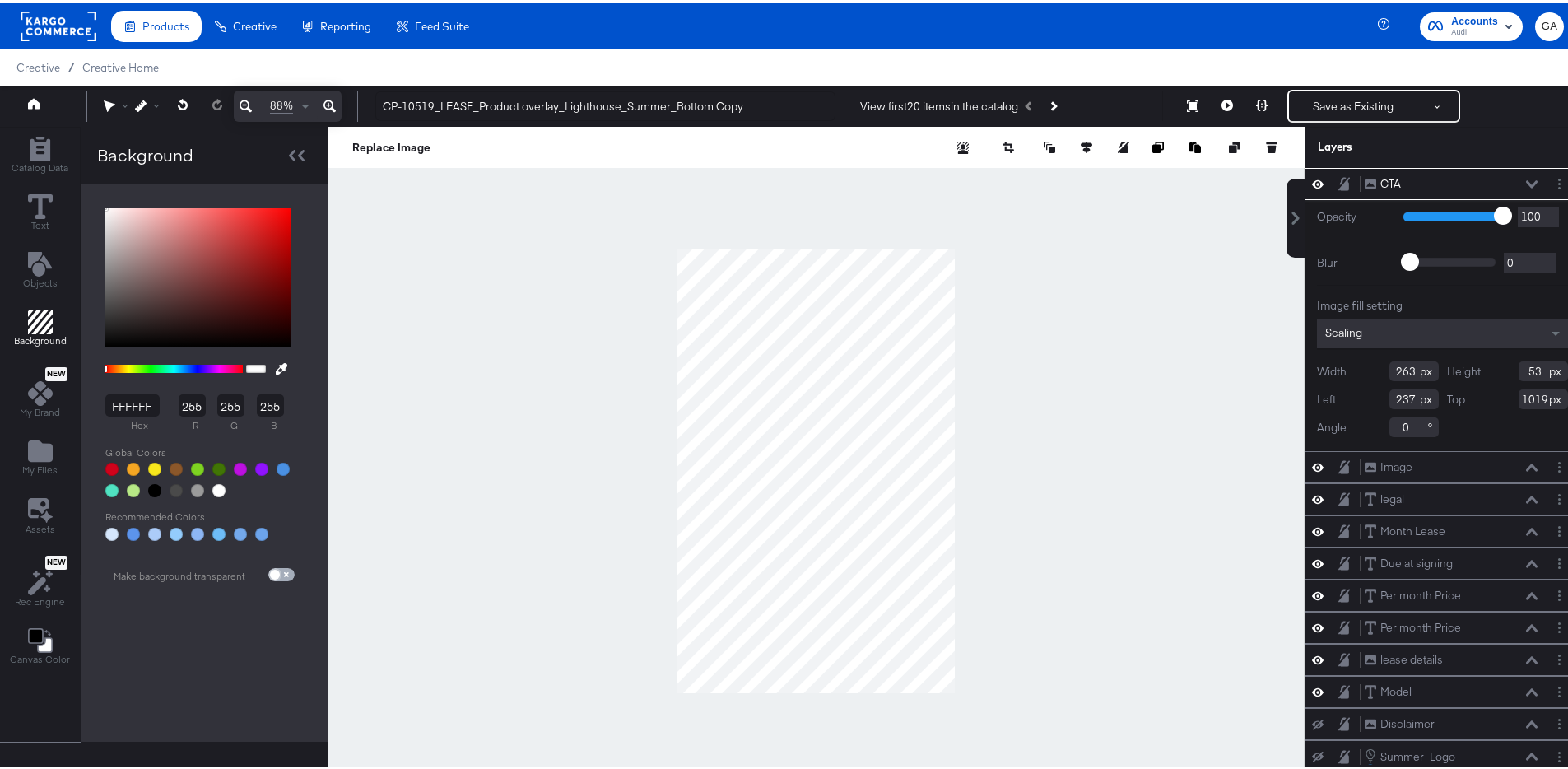 click at bounding box center [275, 575] 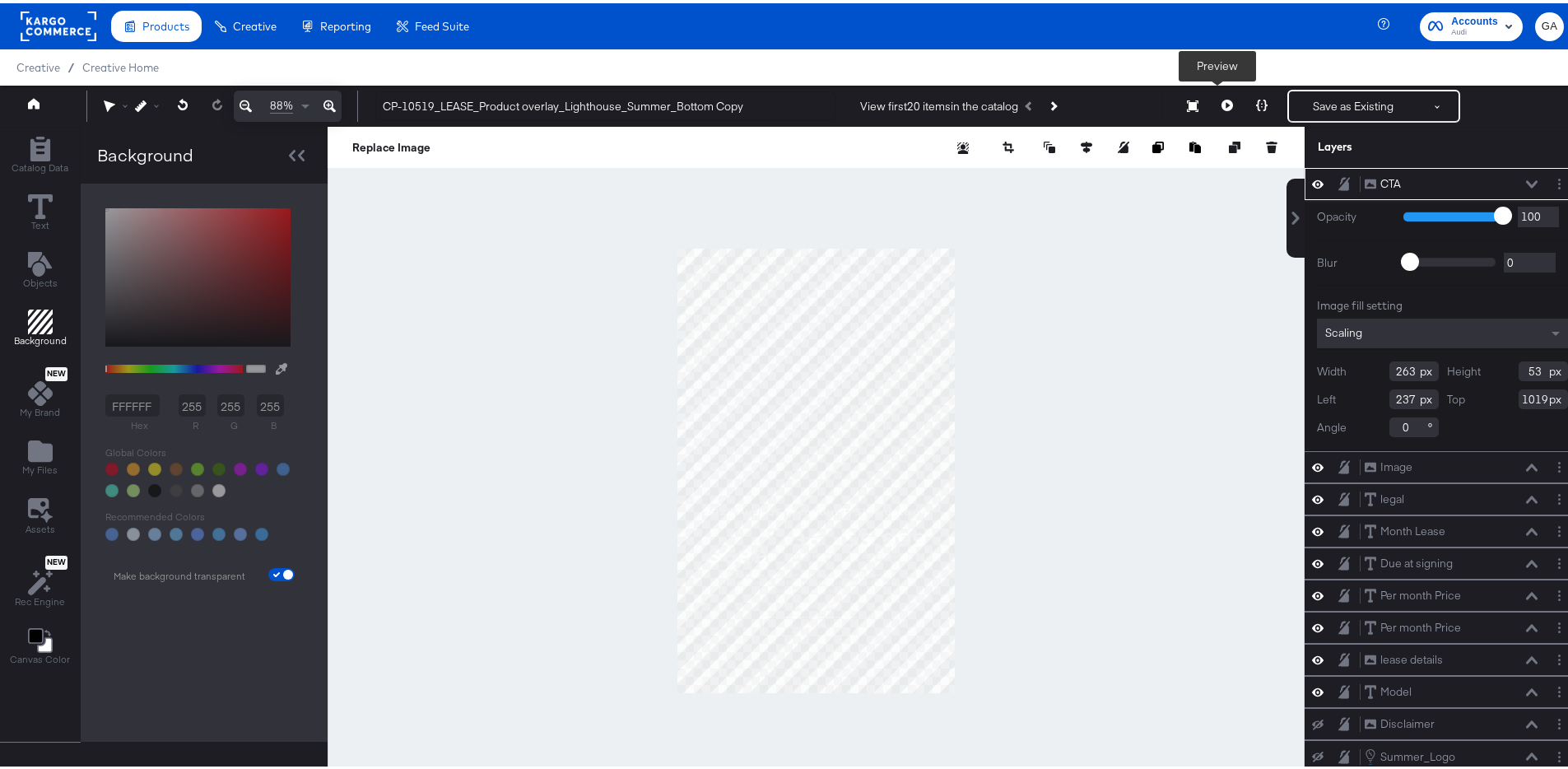 click 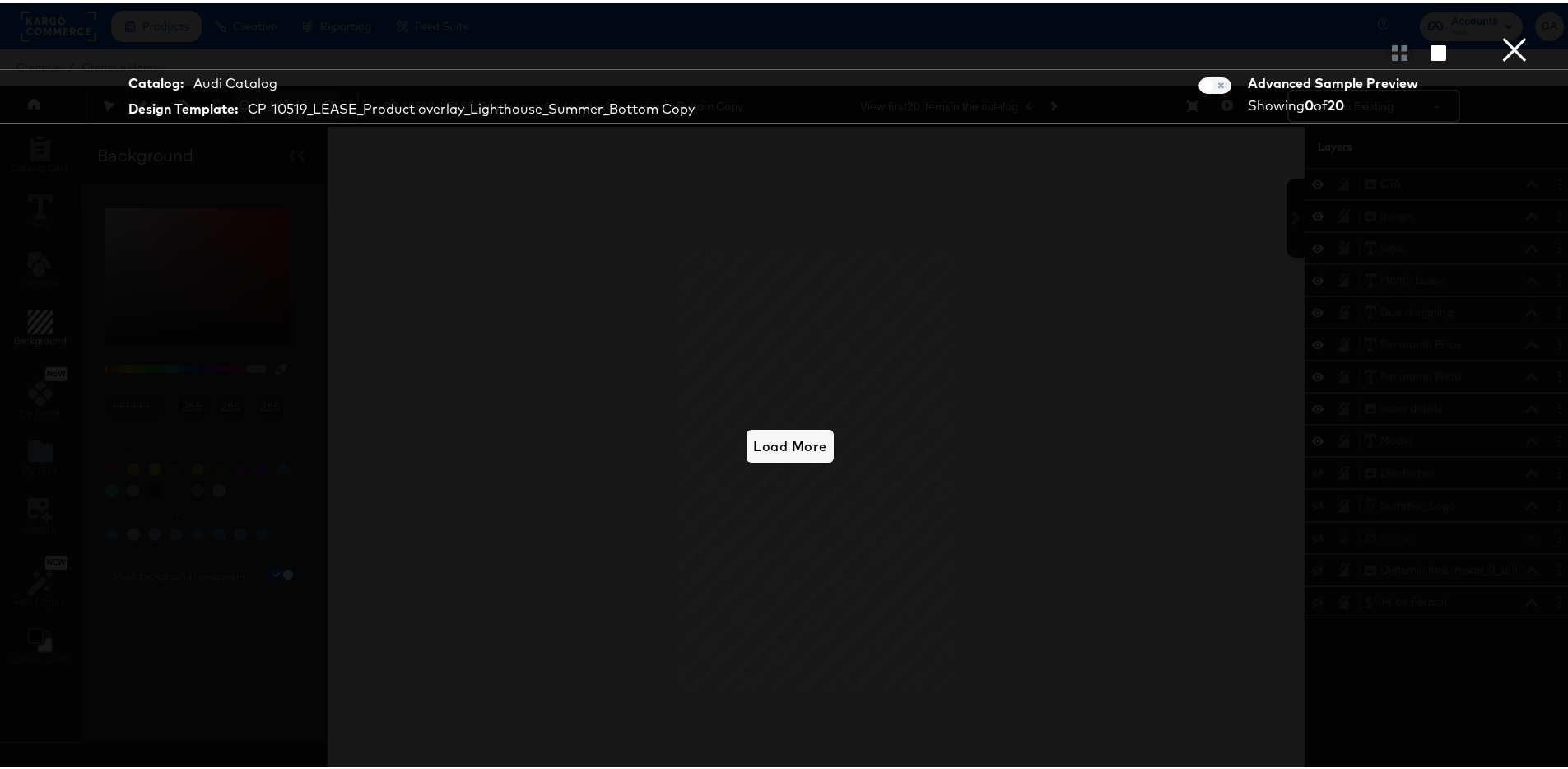 click on "×" at bounding box center (1514, 16) 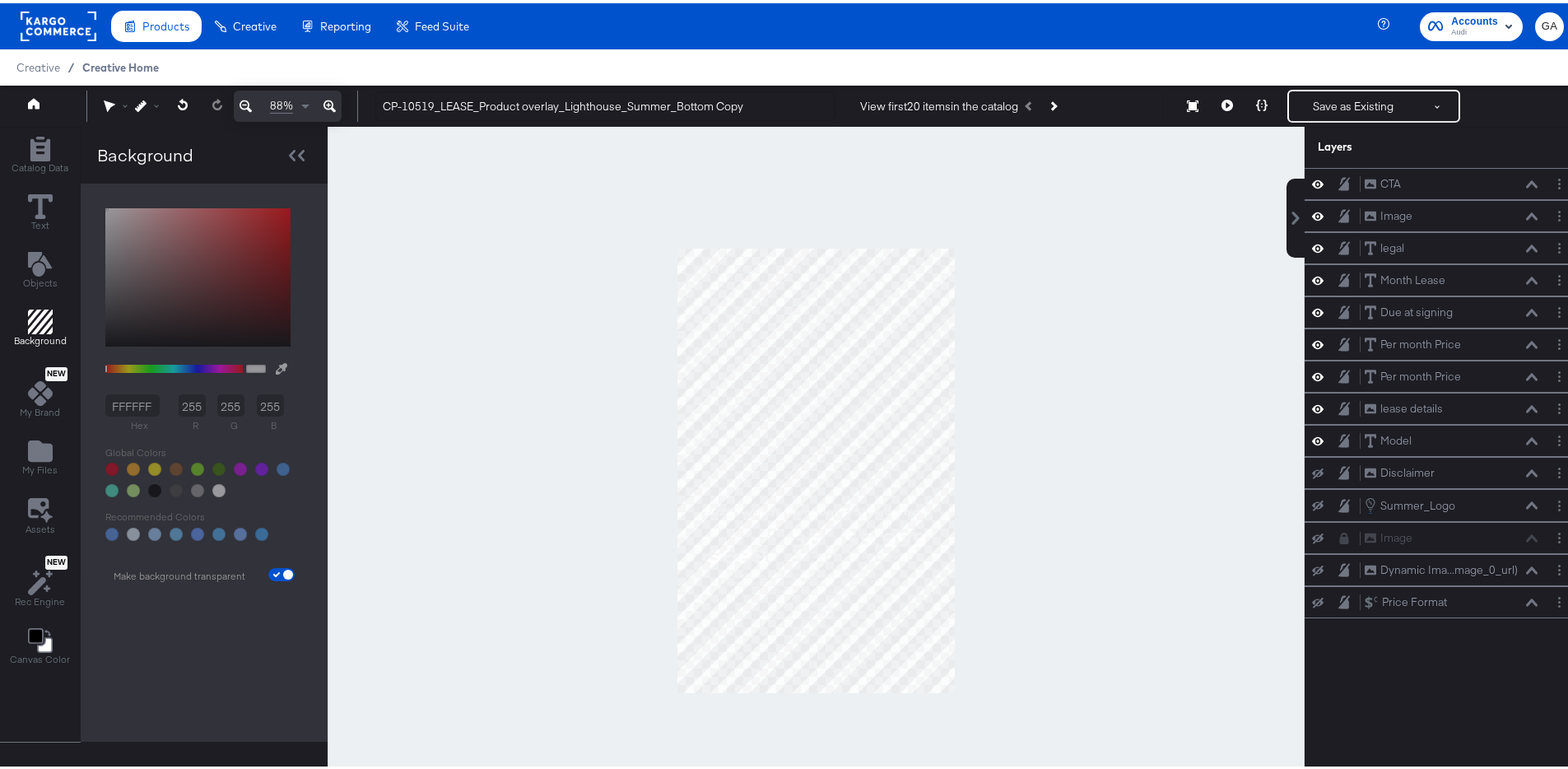 click on "Creative Home" at bounding box center (120, 64) 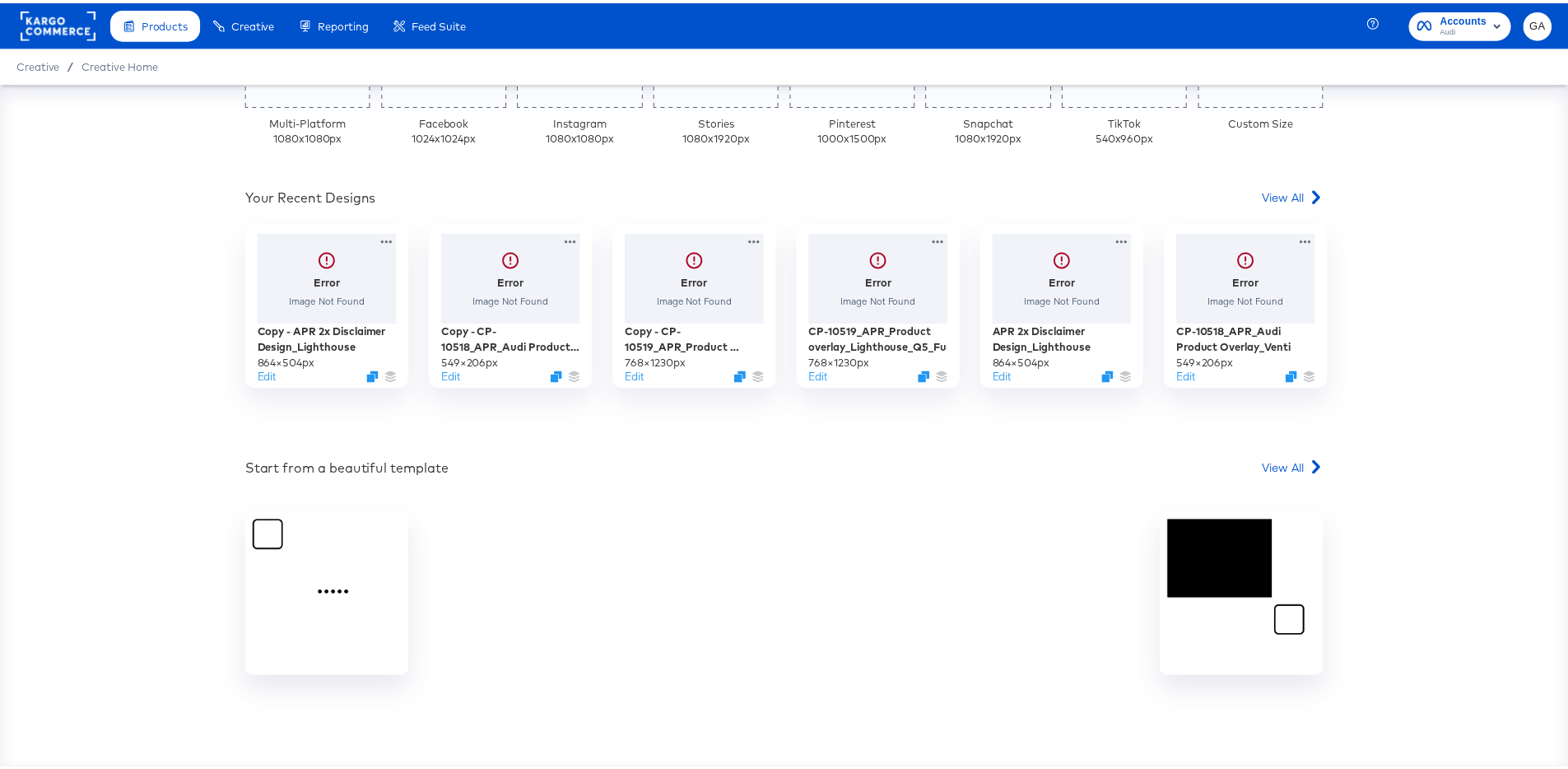 scroll, scrollTop: 0, scrollLeft: 0, axis: both 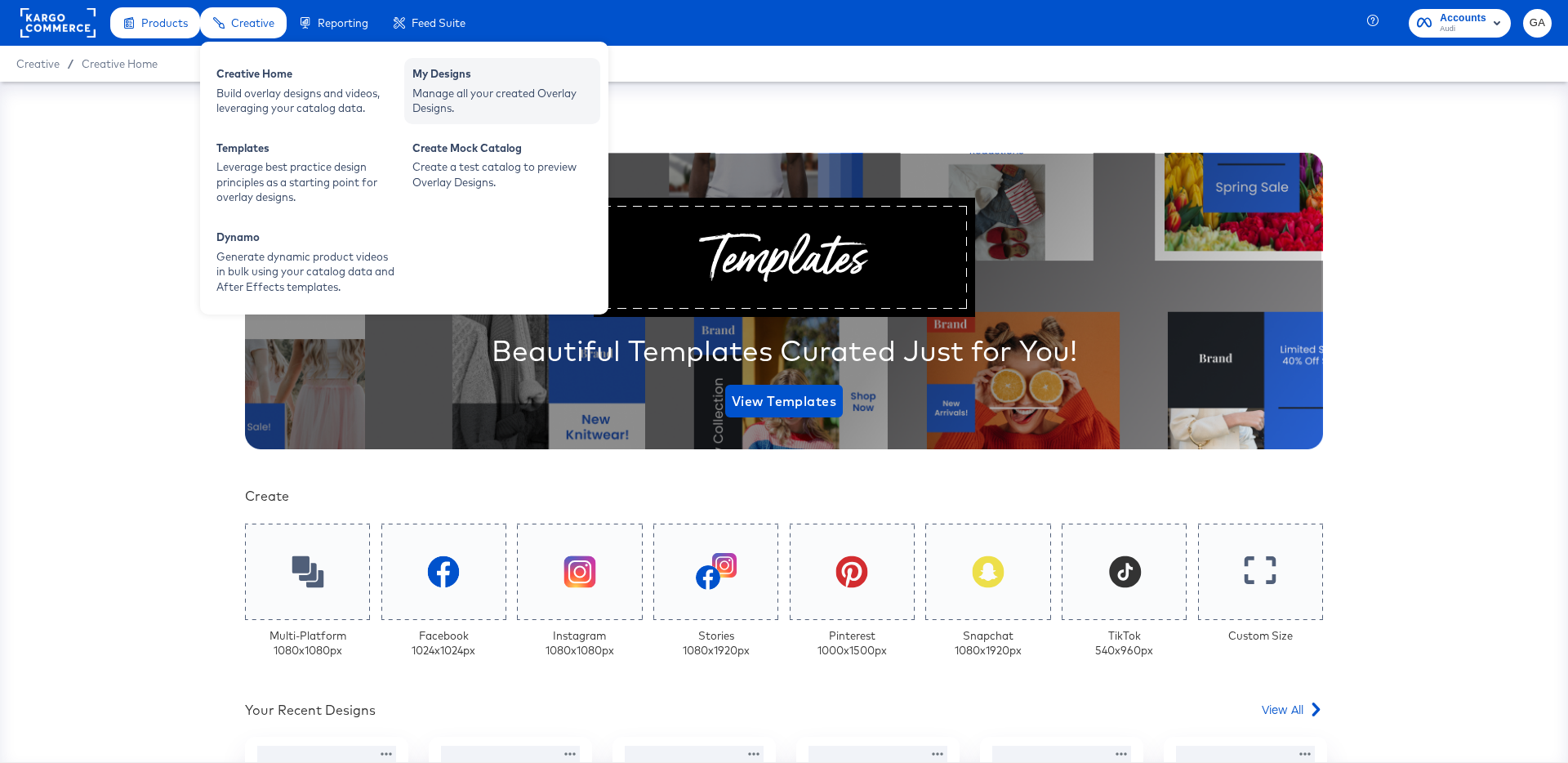 click on "My Designs" at bounding box center [502, 76] 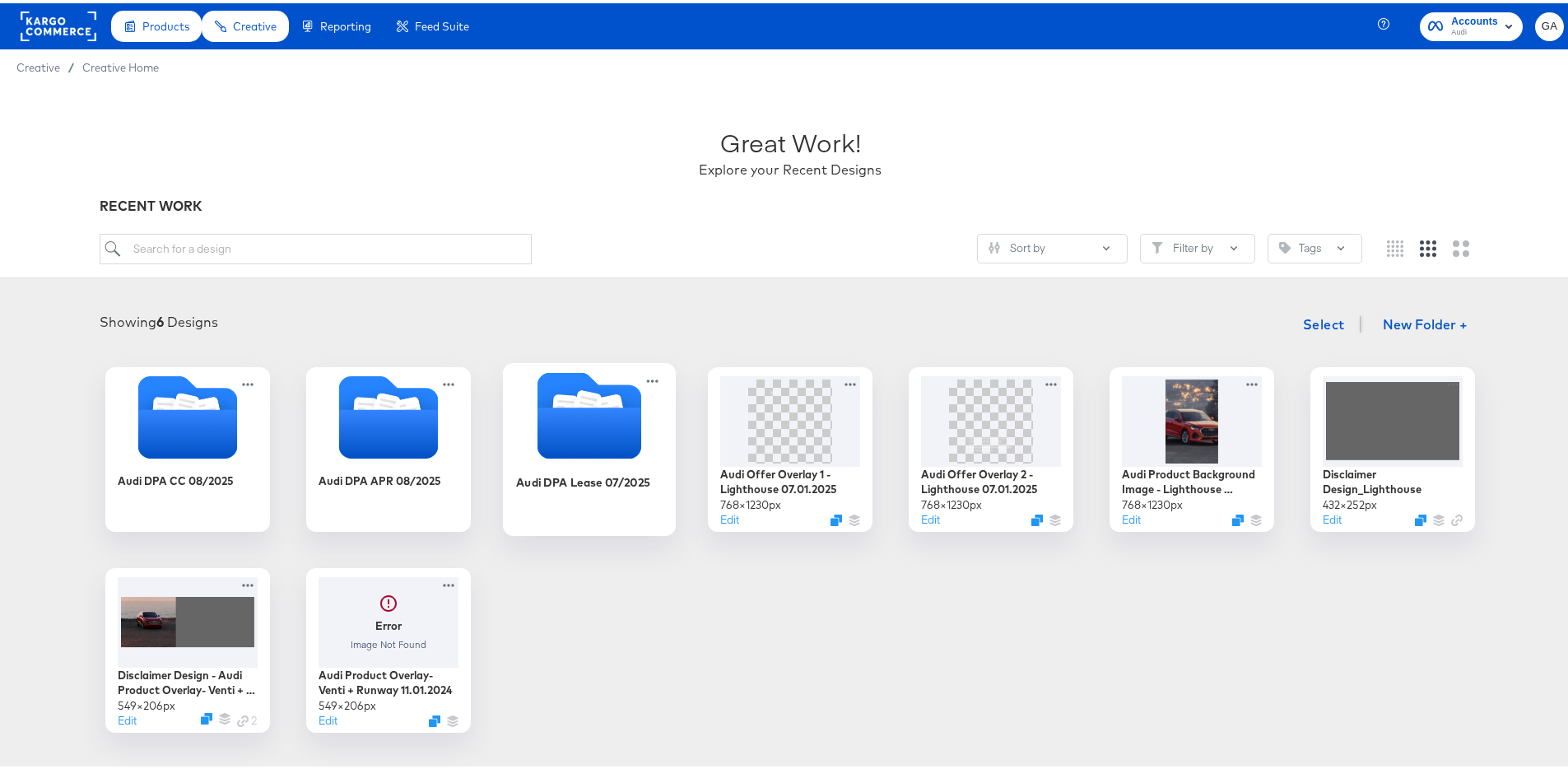 click 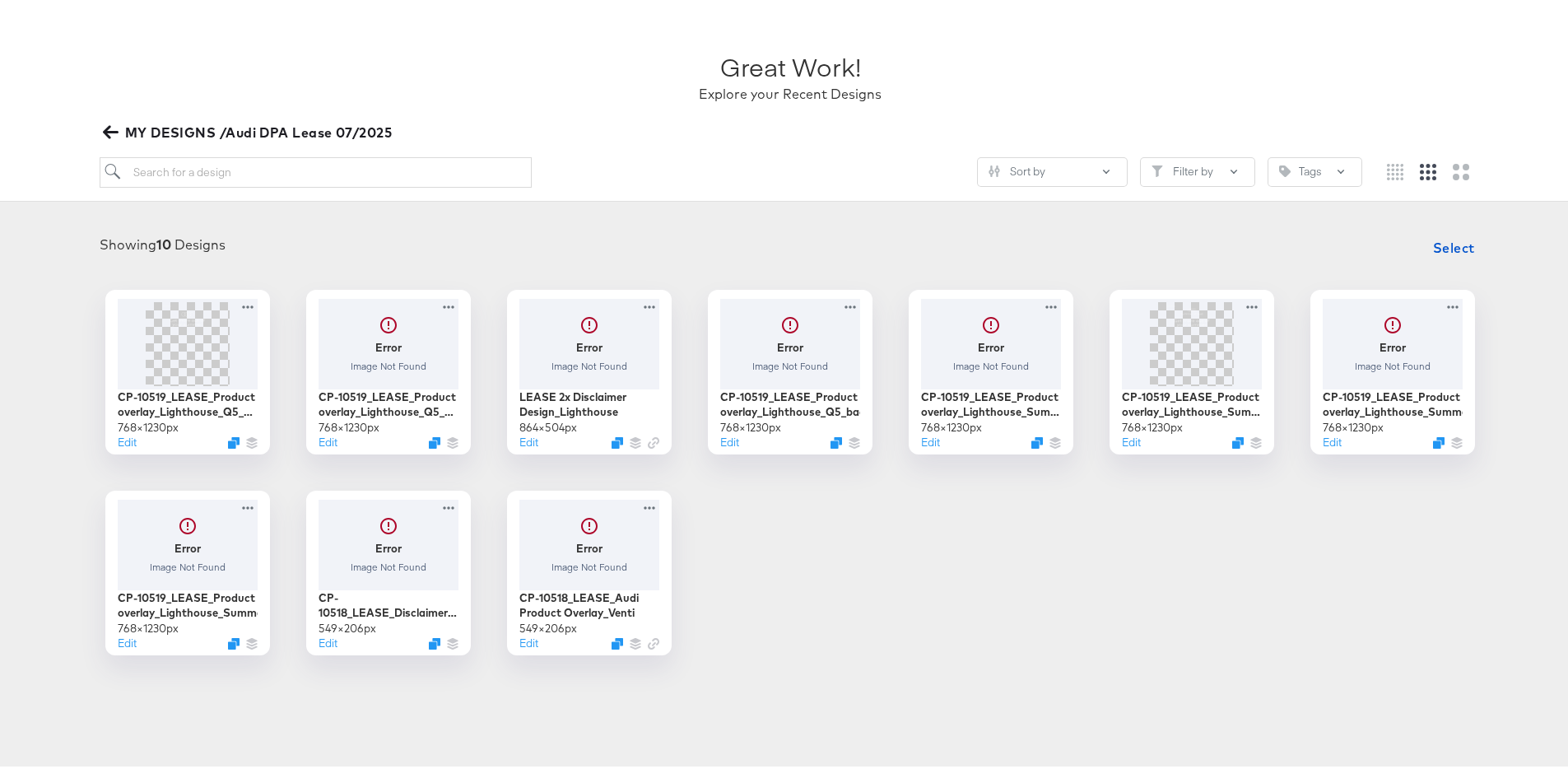 scroll, scrollTop: 77, scrollLeft: 0, axis: vertical 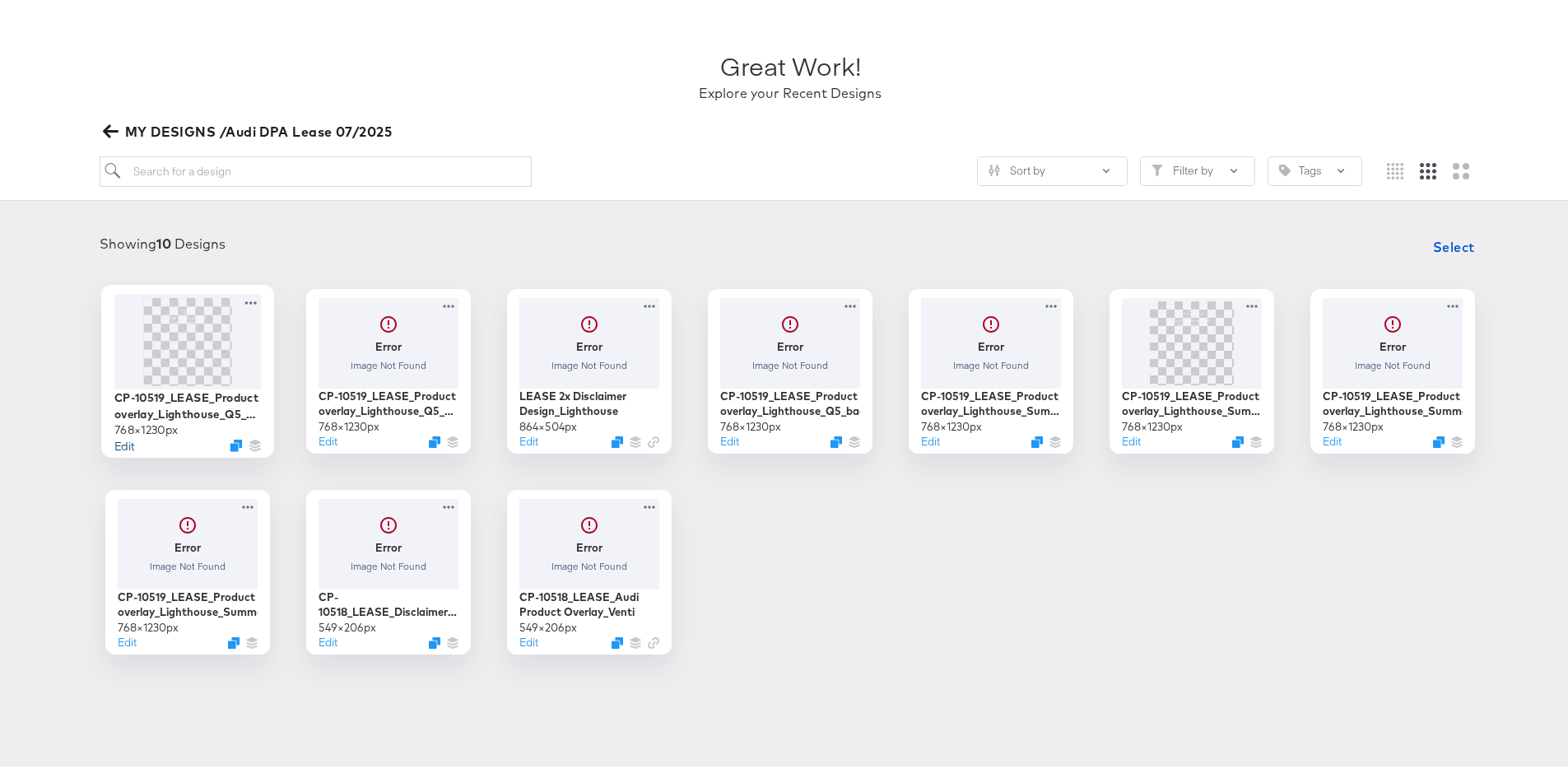 click on "Edit" at bounding box center (124, 441) 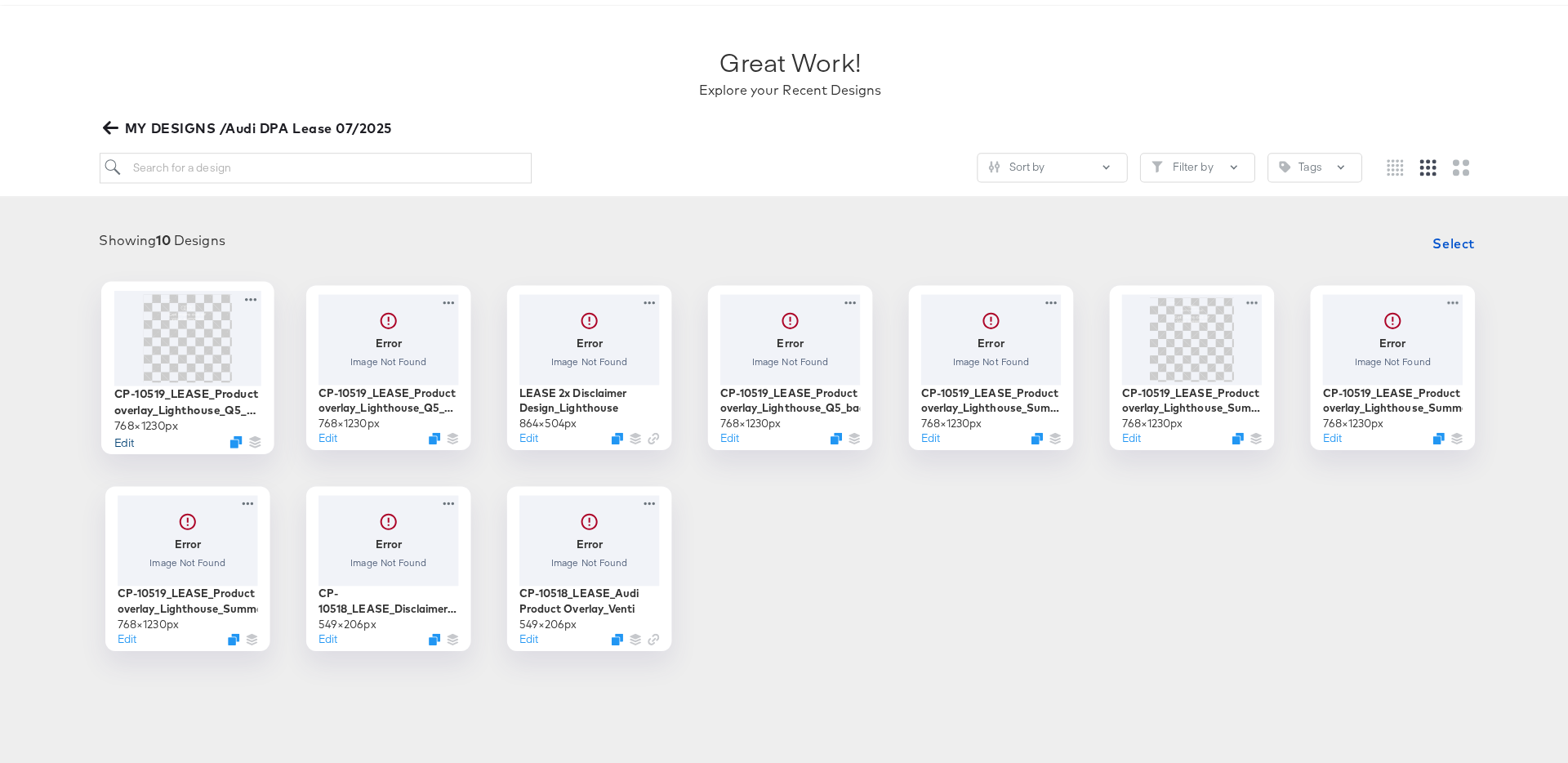 scroll, scrollTop: 0, scrollLeft: 0, axis: both 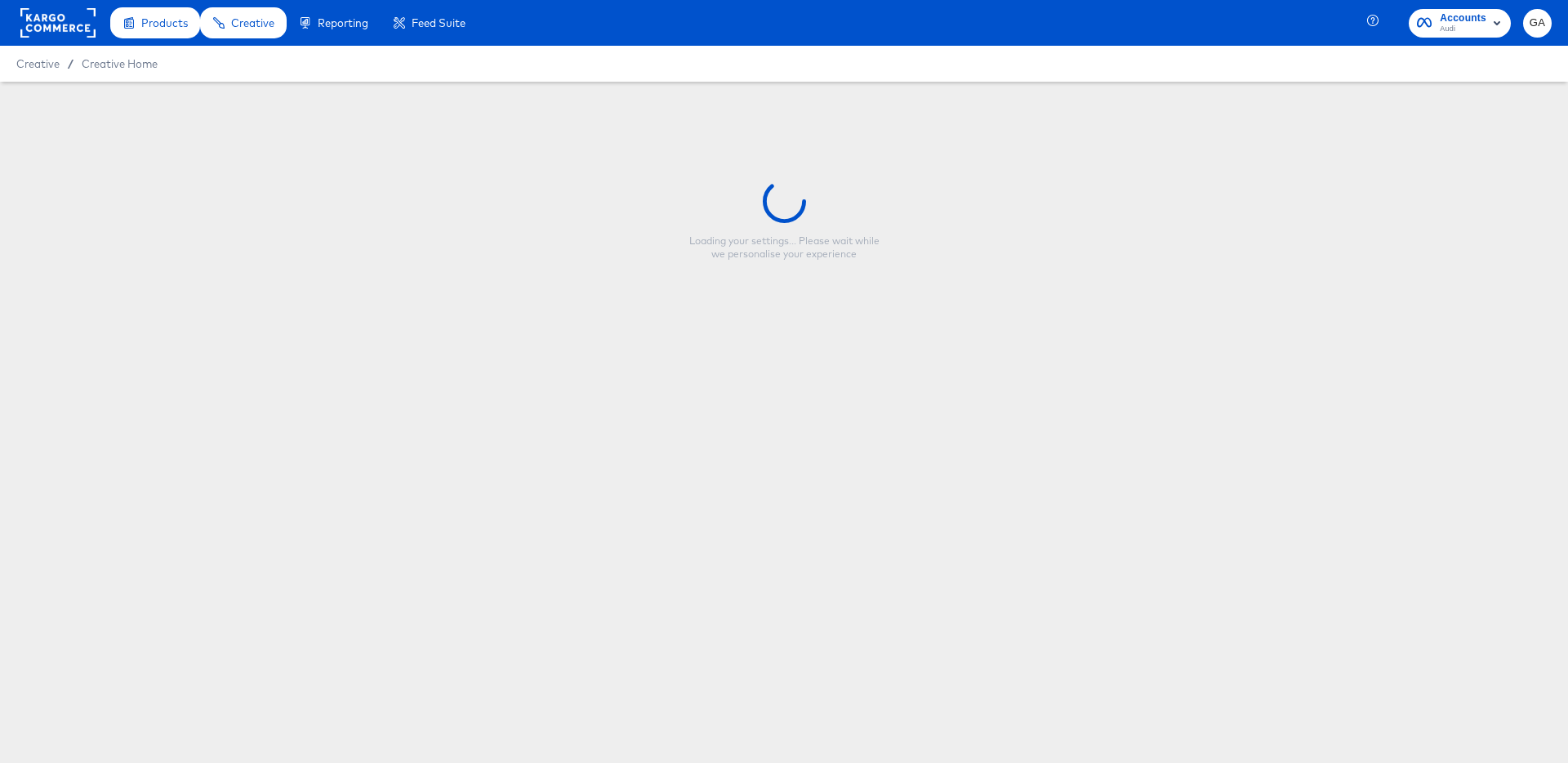 type on "CP-10519_LEASE_Product overlay_Lighthouse_Q5_Top copy2" 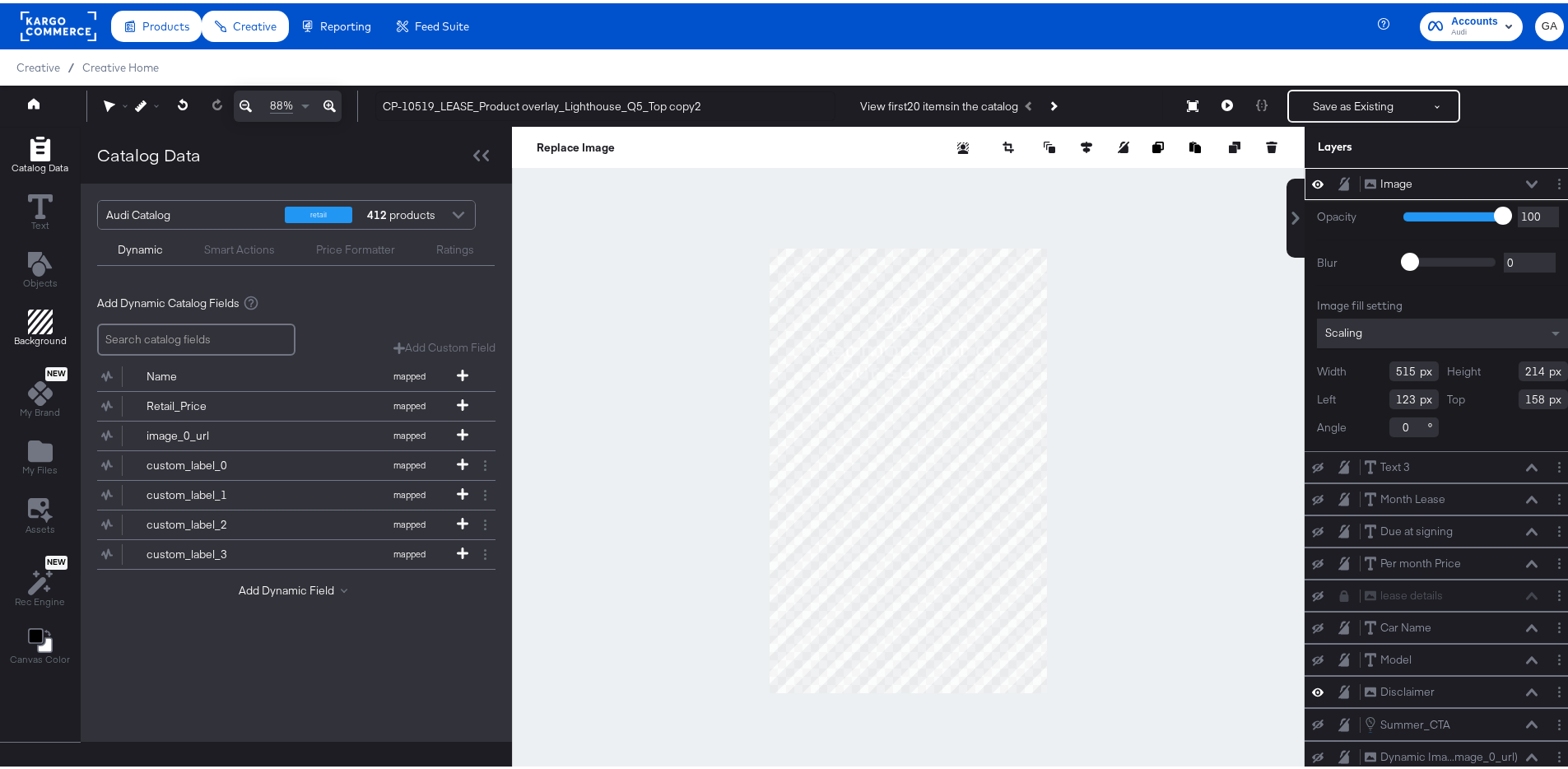 click 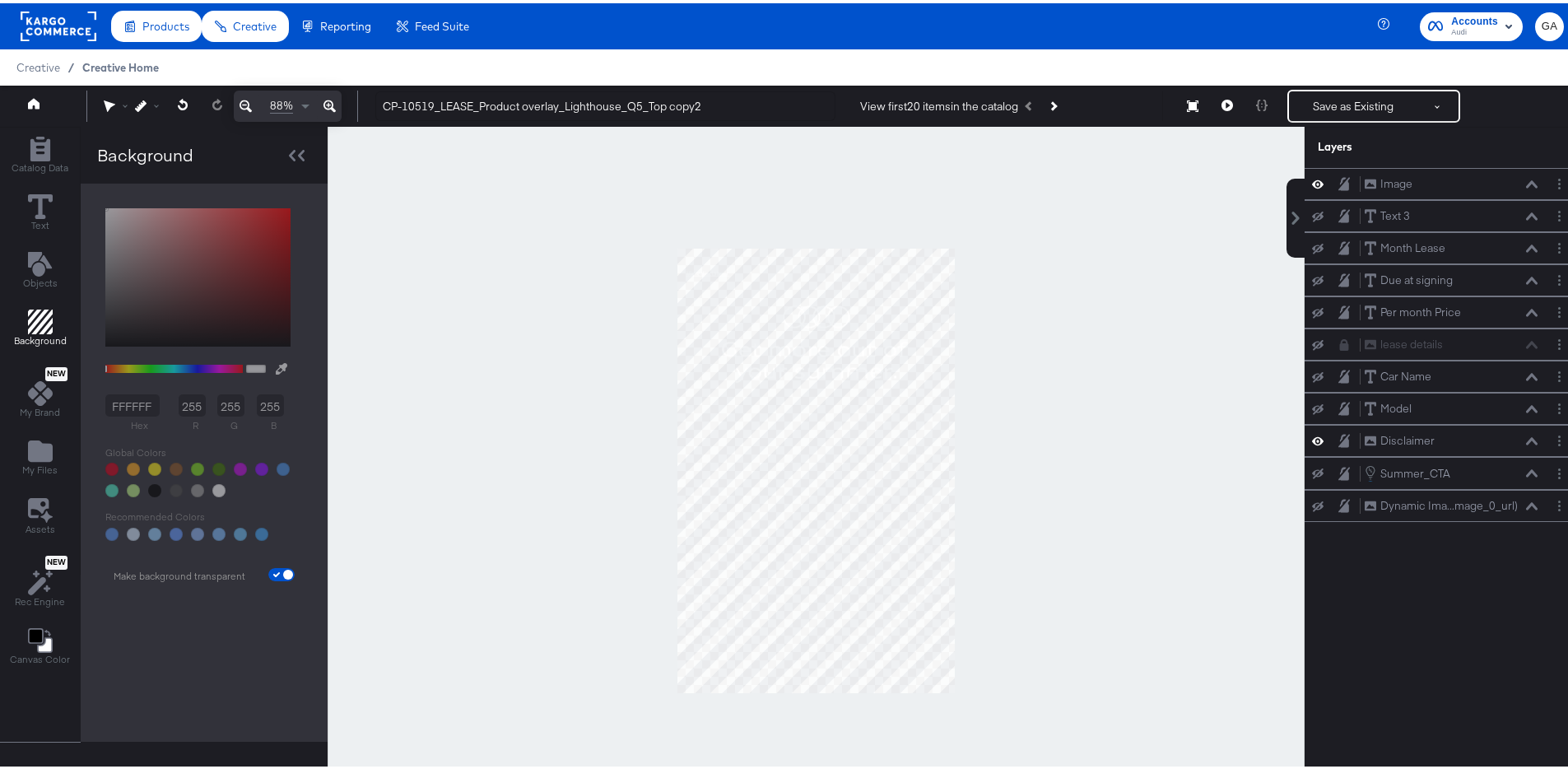 click on "Creative Home" at bounding box center [120, 64] 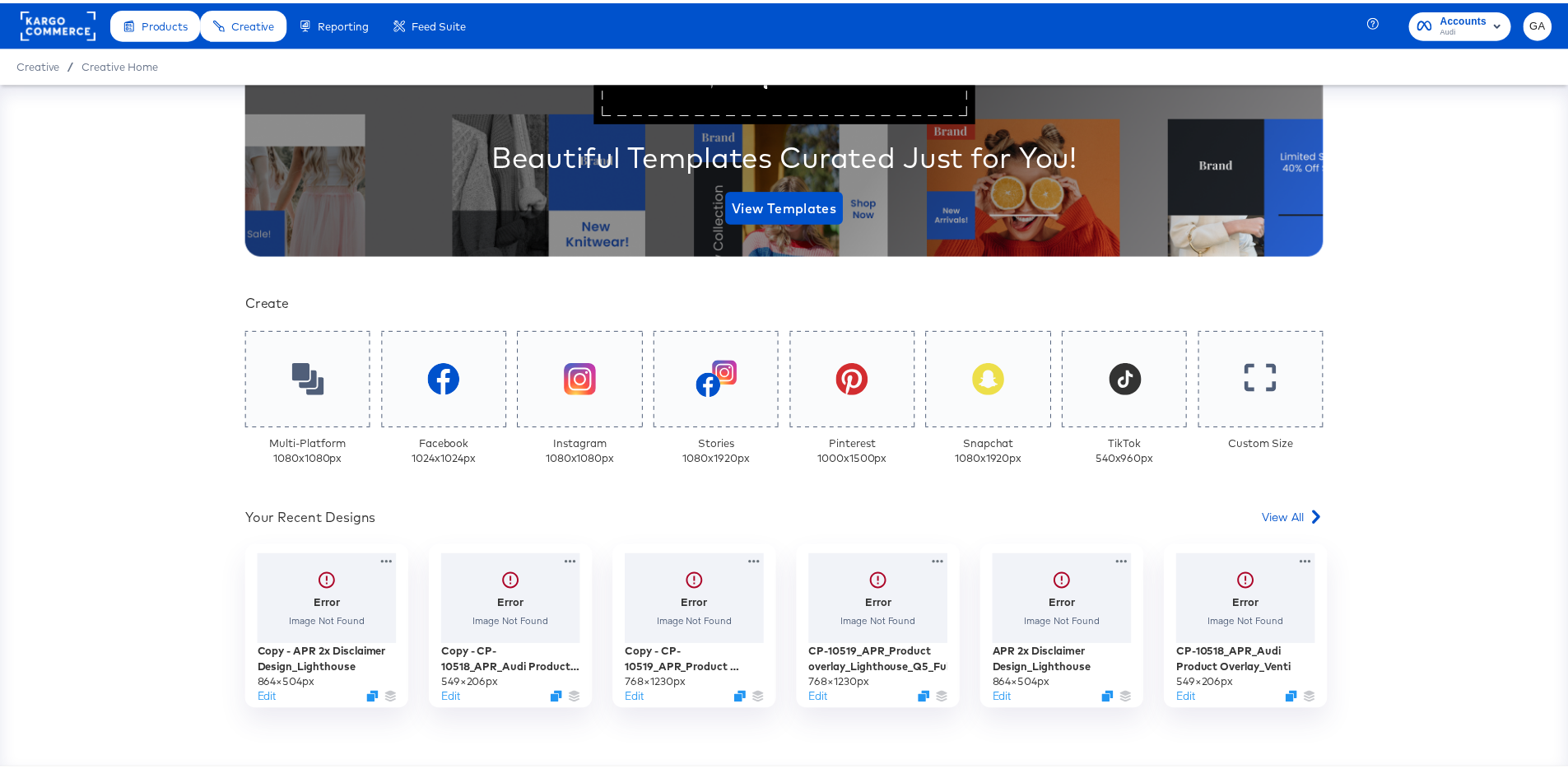 scroll, scrollTop: 0, scrollLeft: 0, axis: both 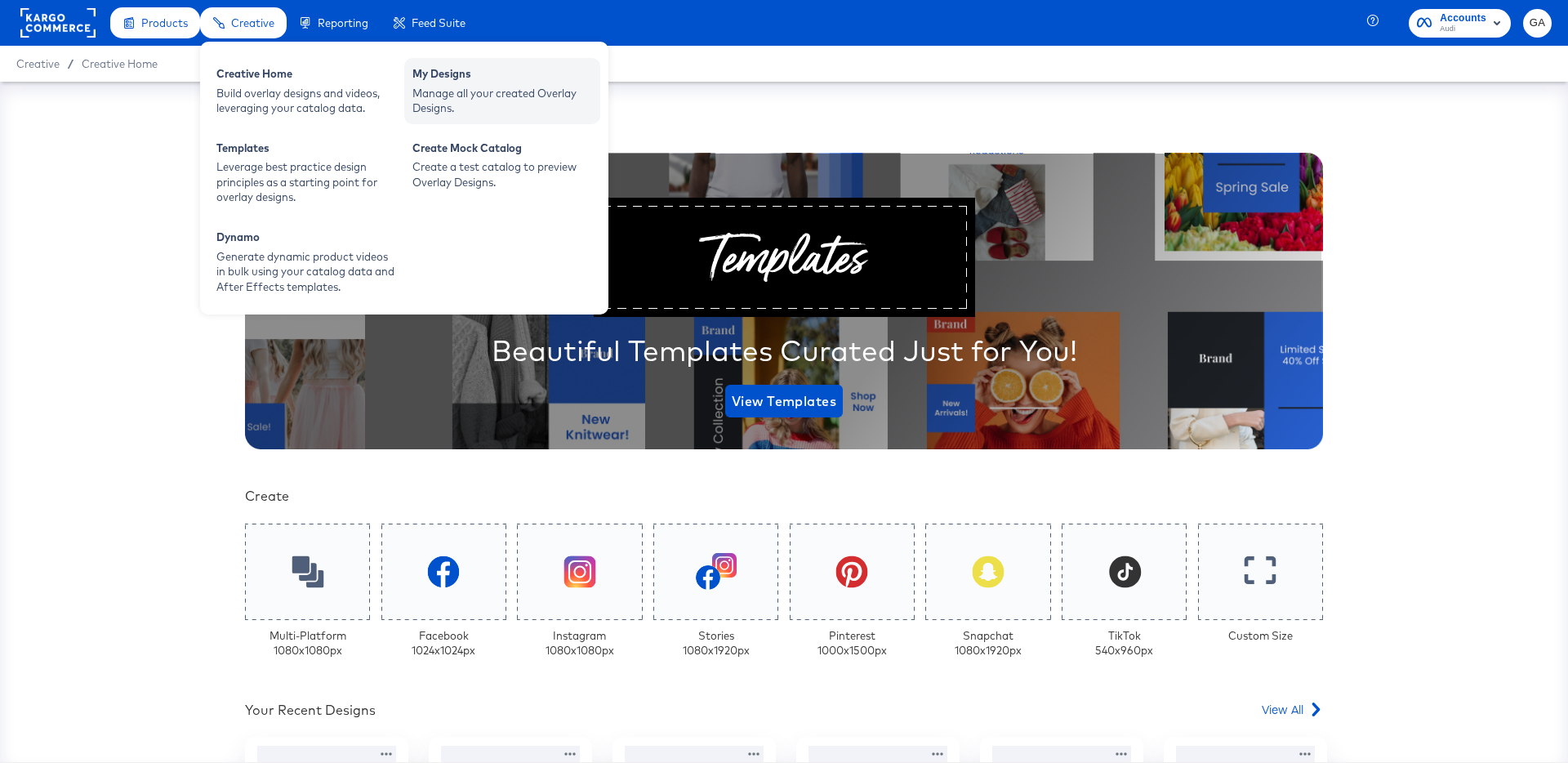 click on "Manage all your created Overlay Designs." at bounding box center (502, 100) 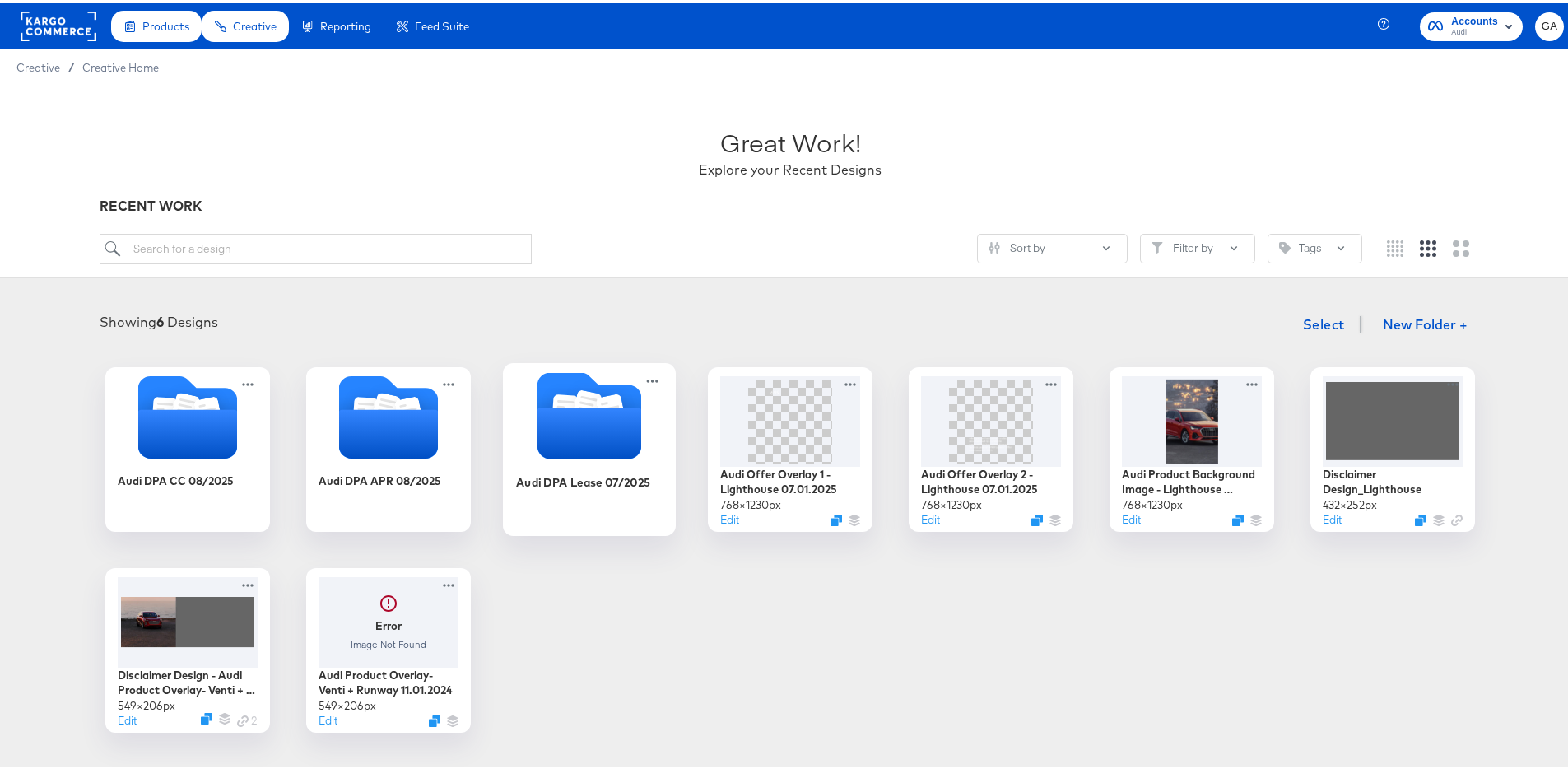 click 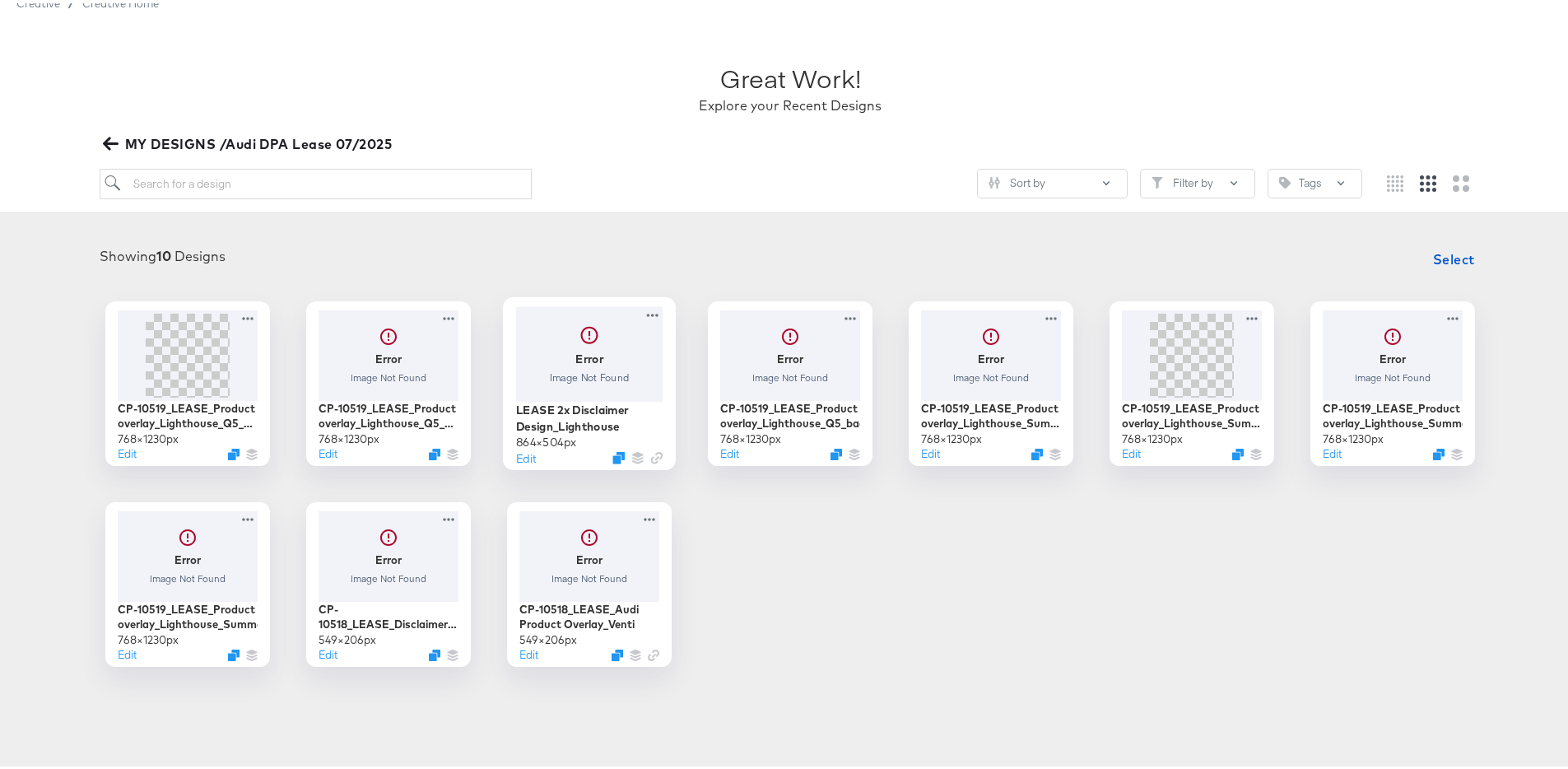 scroll, scrollTop: 65, scrollLeft: 0, axis: vertical 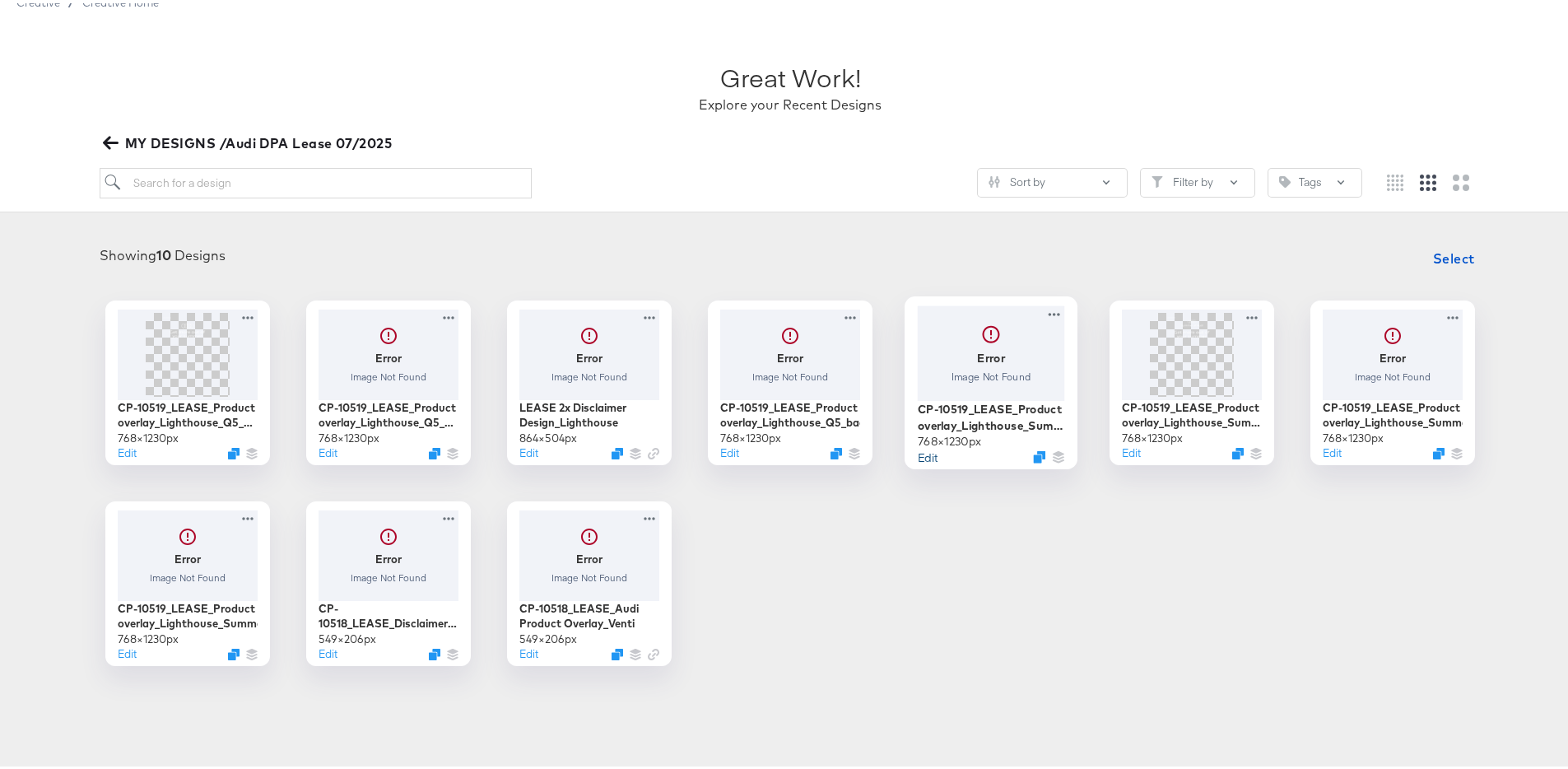 click on "Edit" at bounding box center [928, 453] 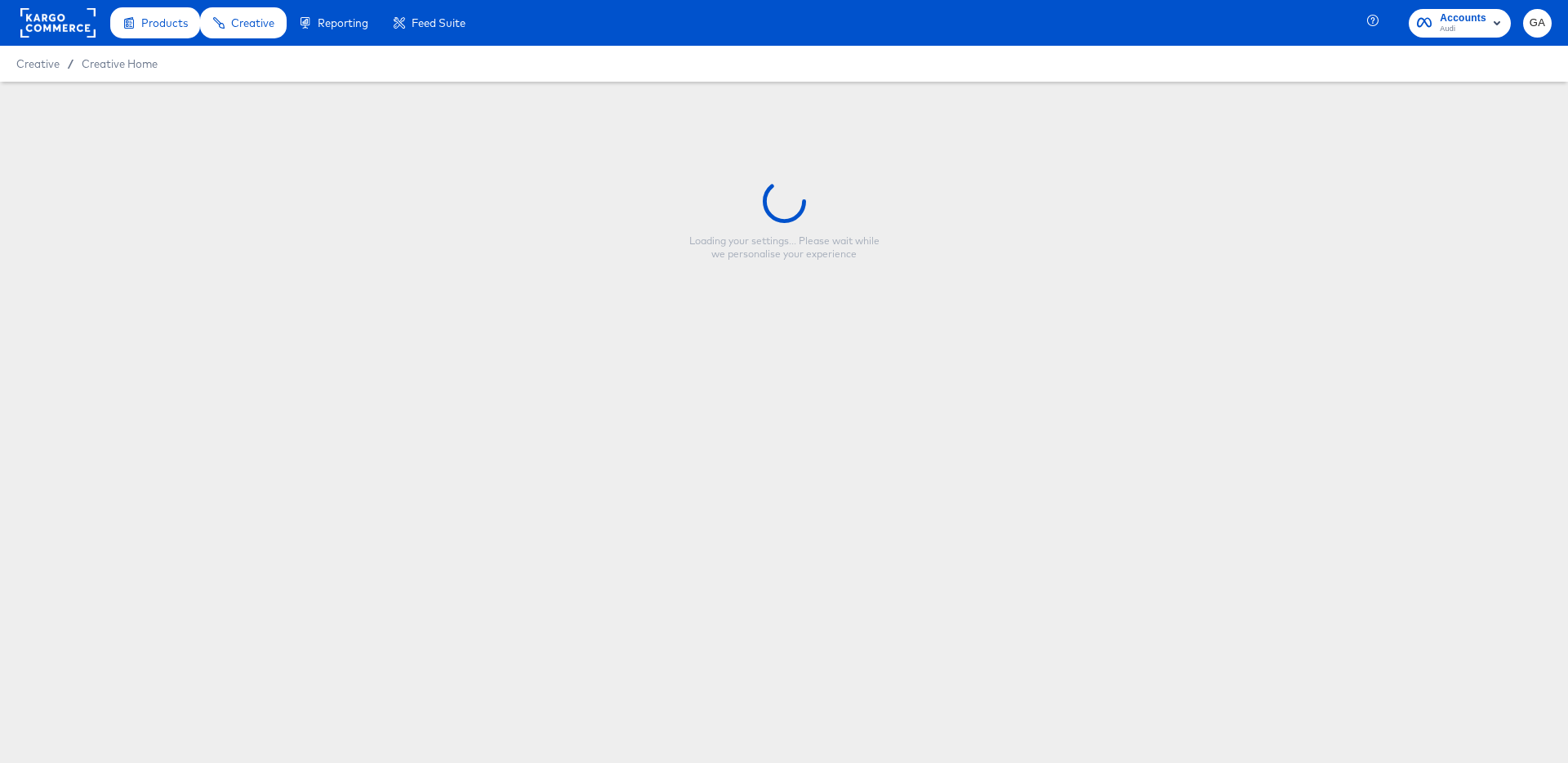 type on "CP-10519_LEASE_Product overlay_Lighthouse_Summer_Bottom Copy" 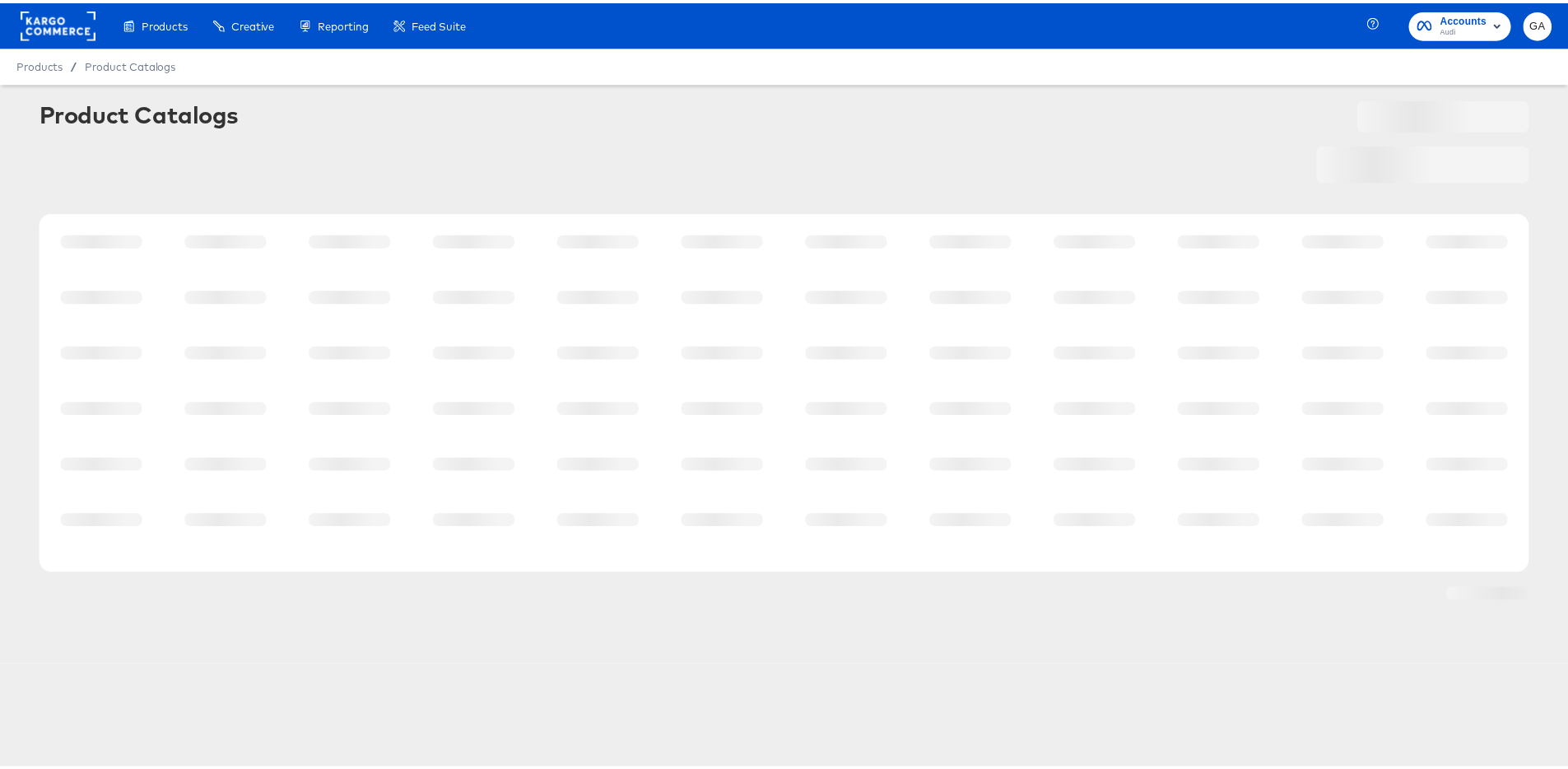 scroll, scrollTop: 0, scrollLeft: 0, axis: both 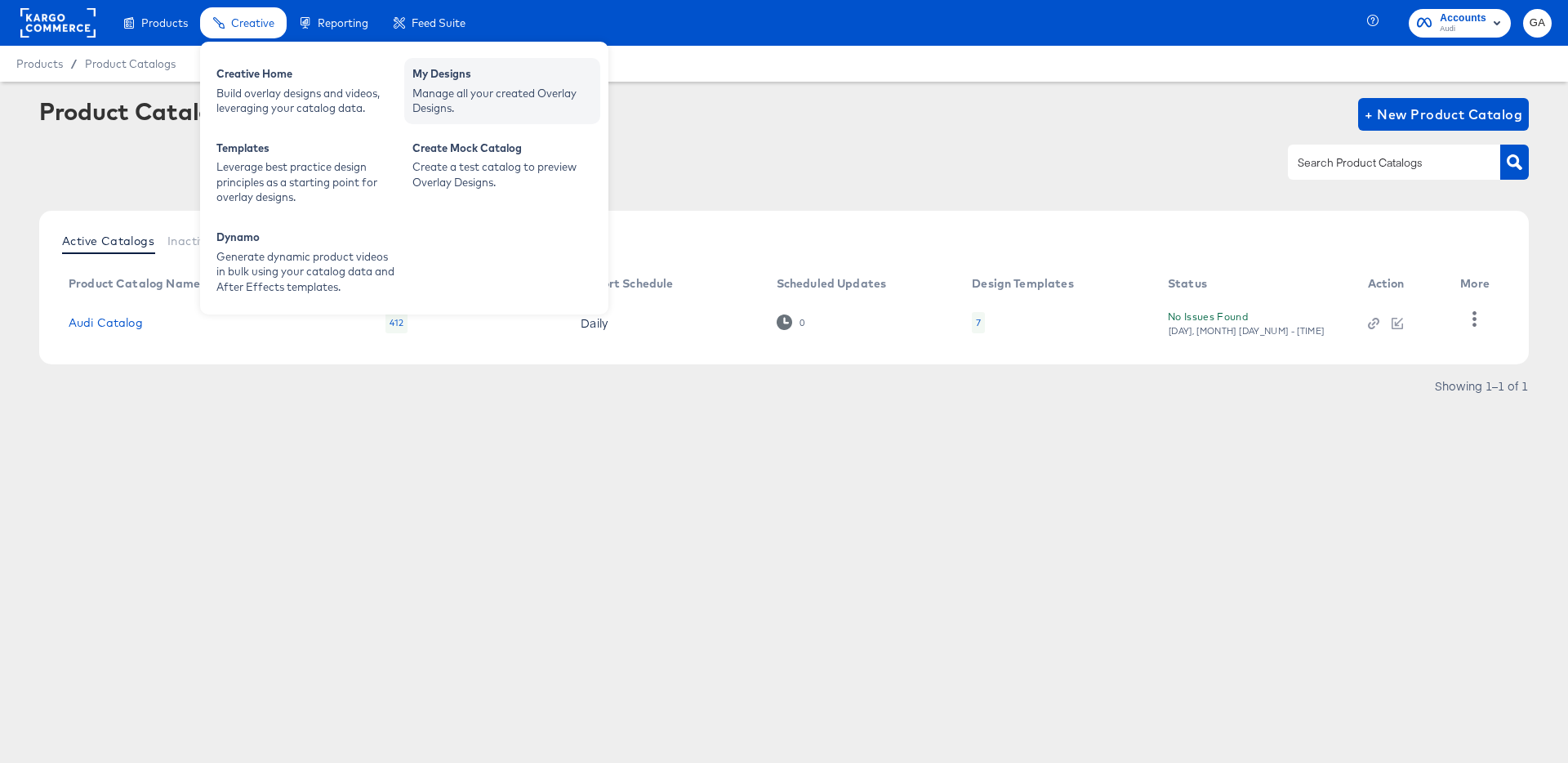 click on "My Designs" at bounding box center [502, 76] 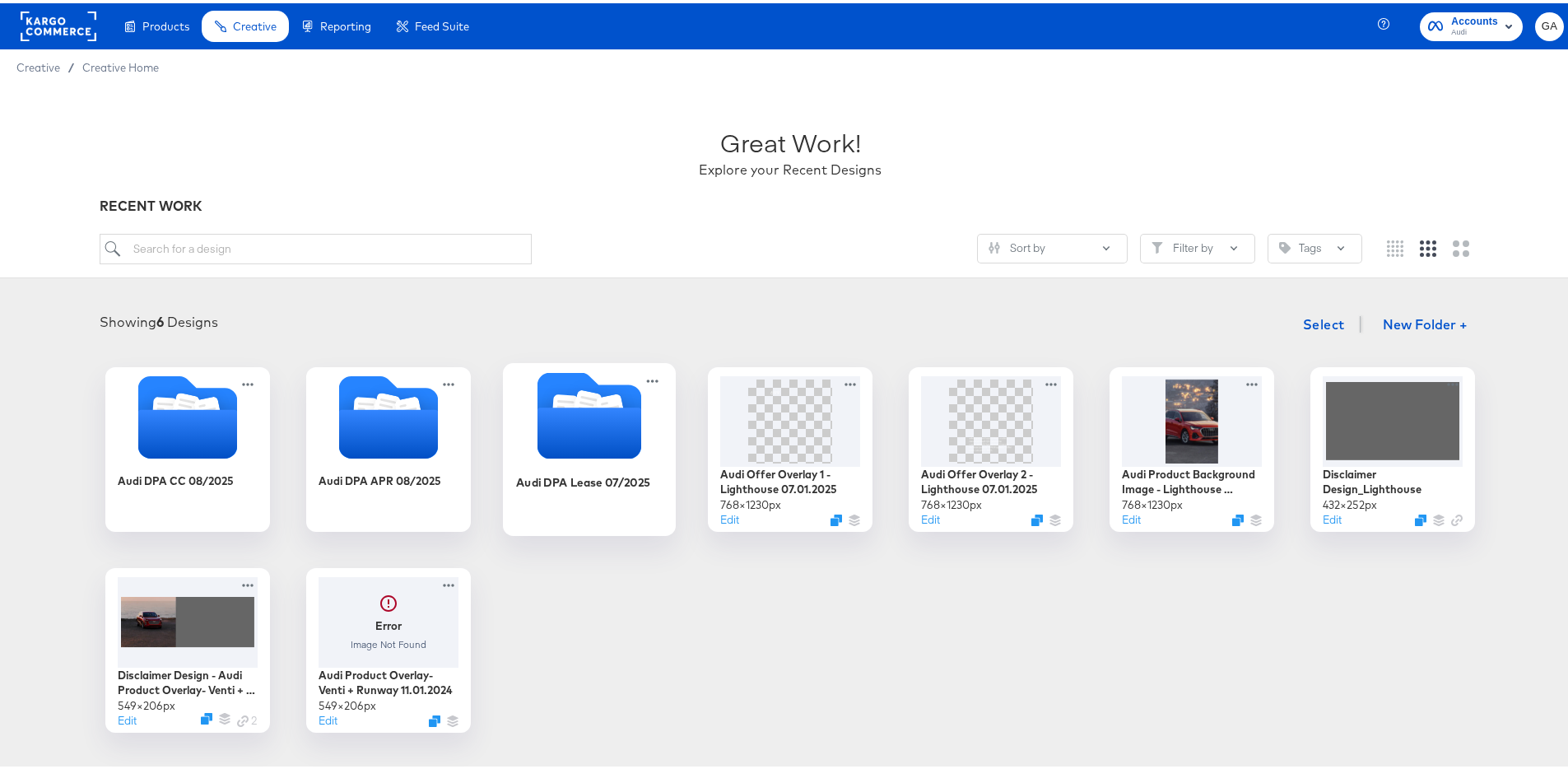 click 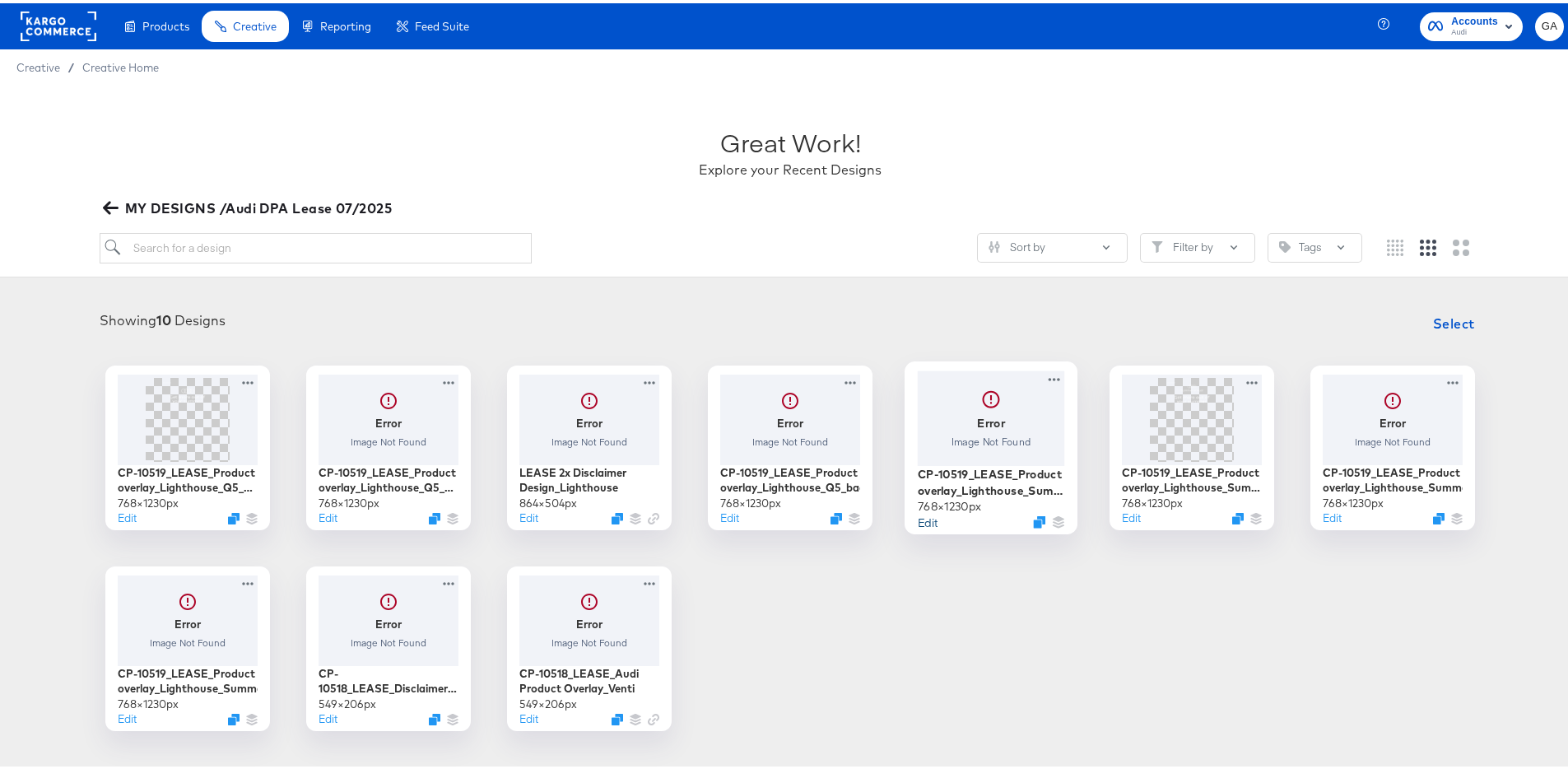 click on "Edit" at bounding box center [928, 518] 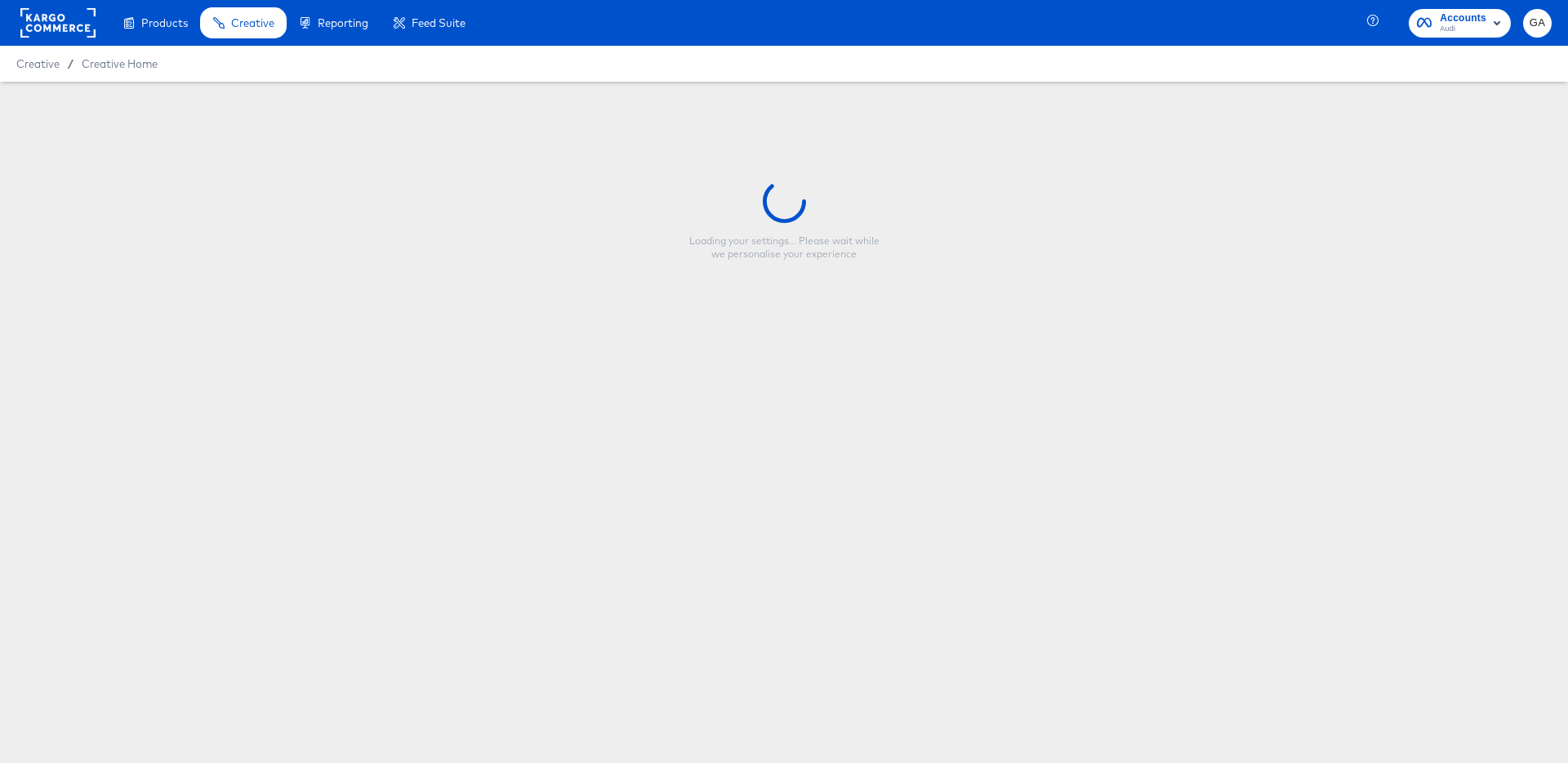 type on "CP-10519_LEASE_Product overlay_Lighthouse_Summer_Bottom Copy" 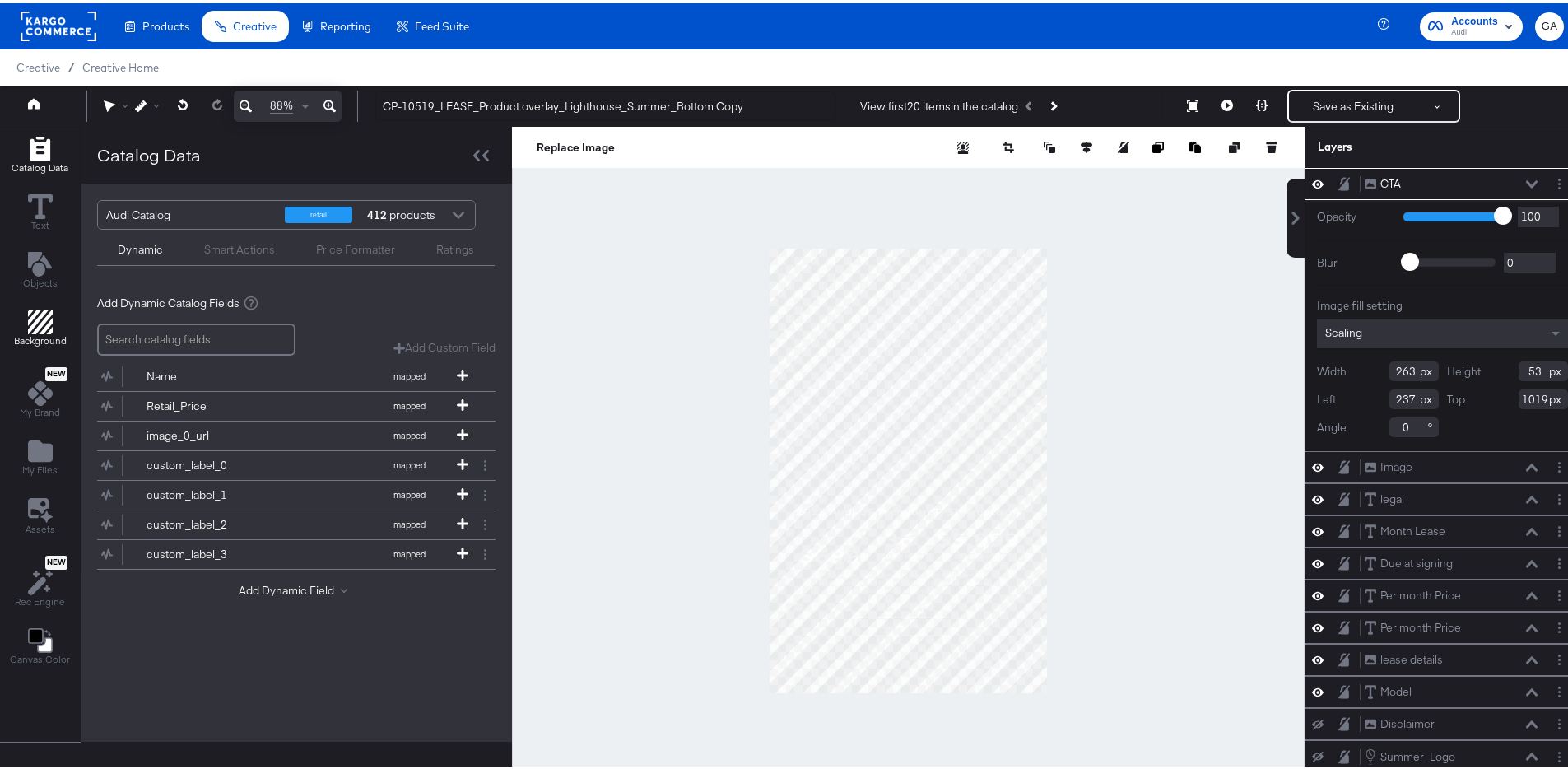click 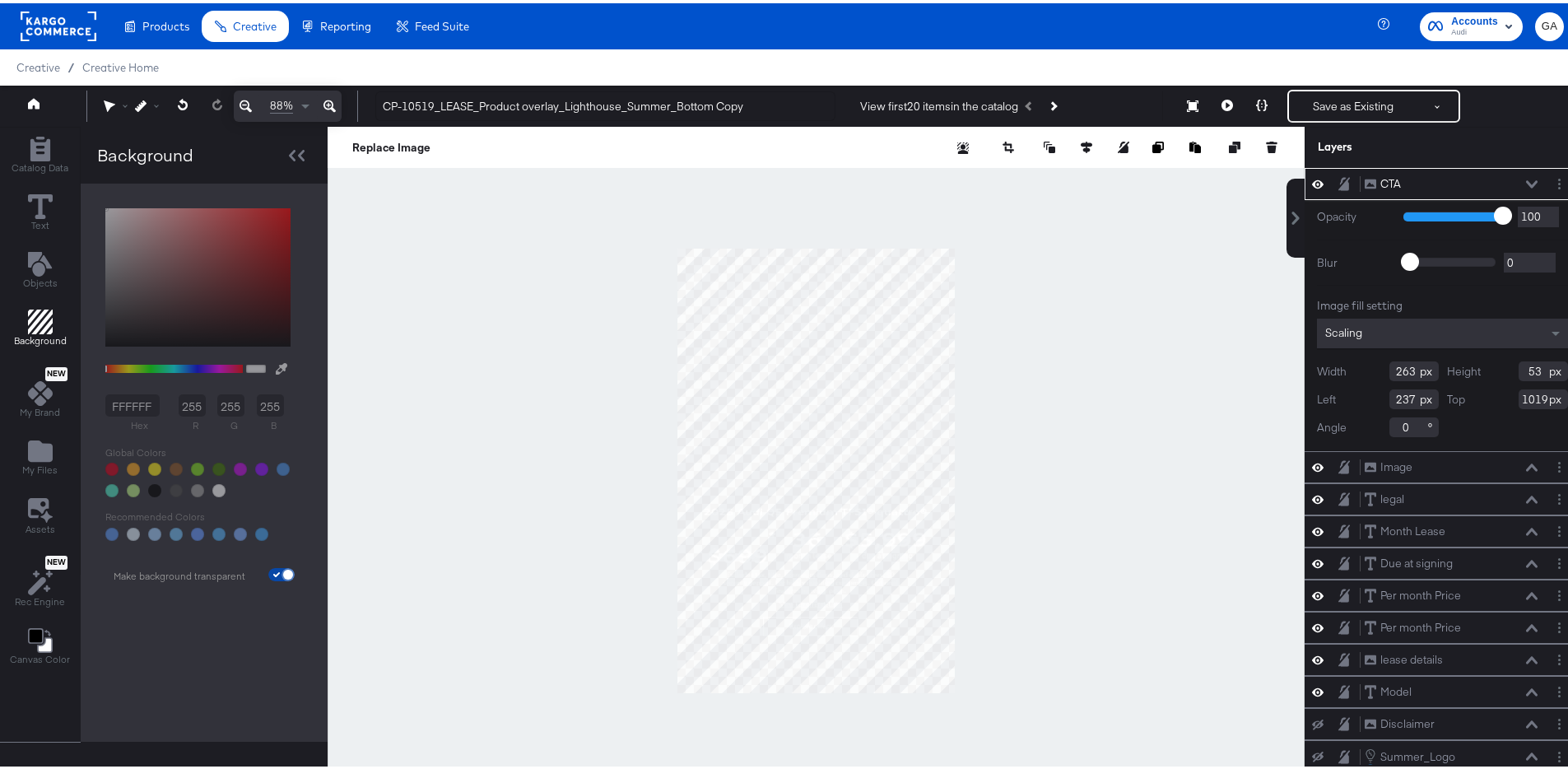 click at bounding box center (288, 575) 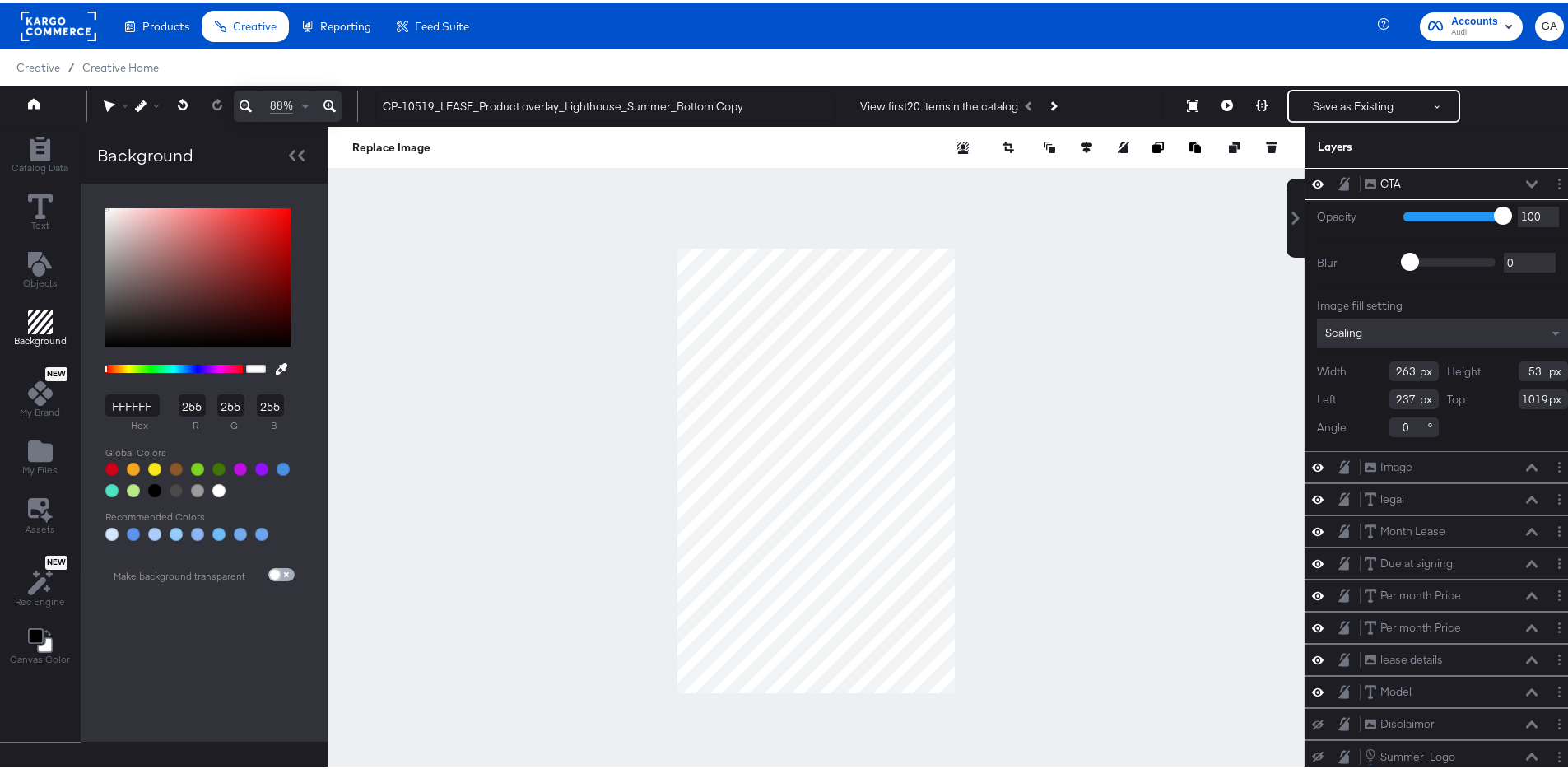 click at bounding box center (275, 575) 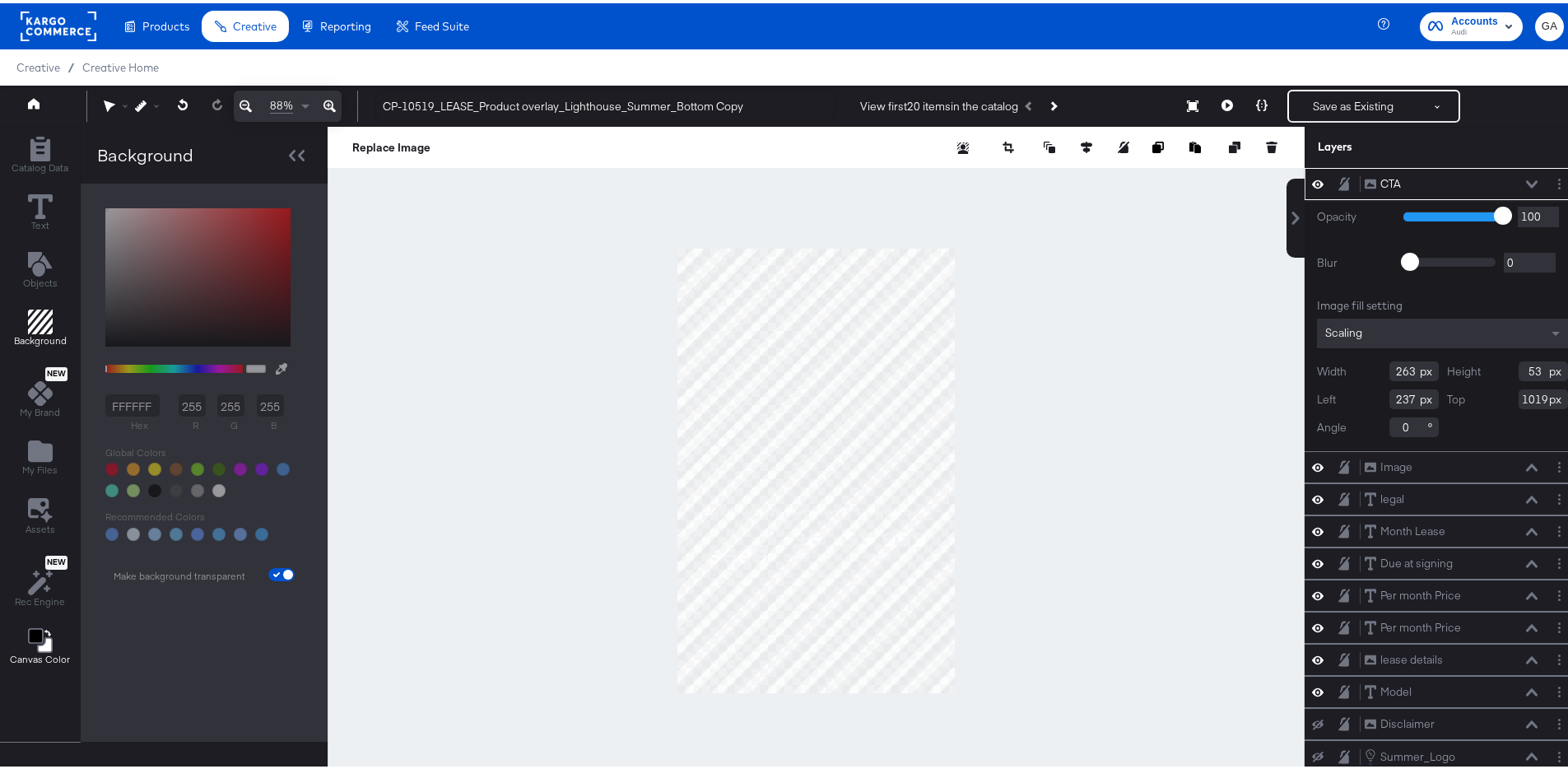 click 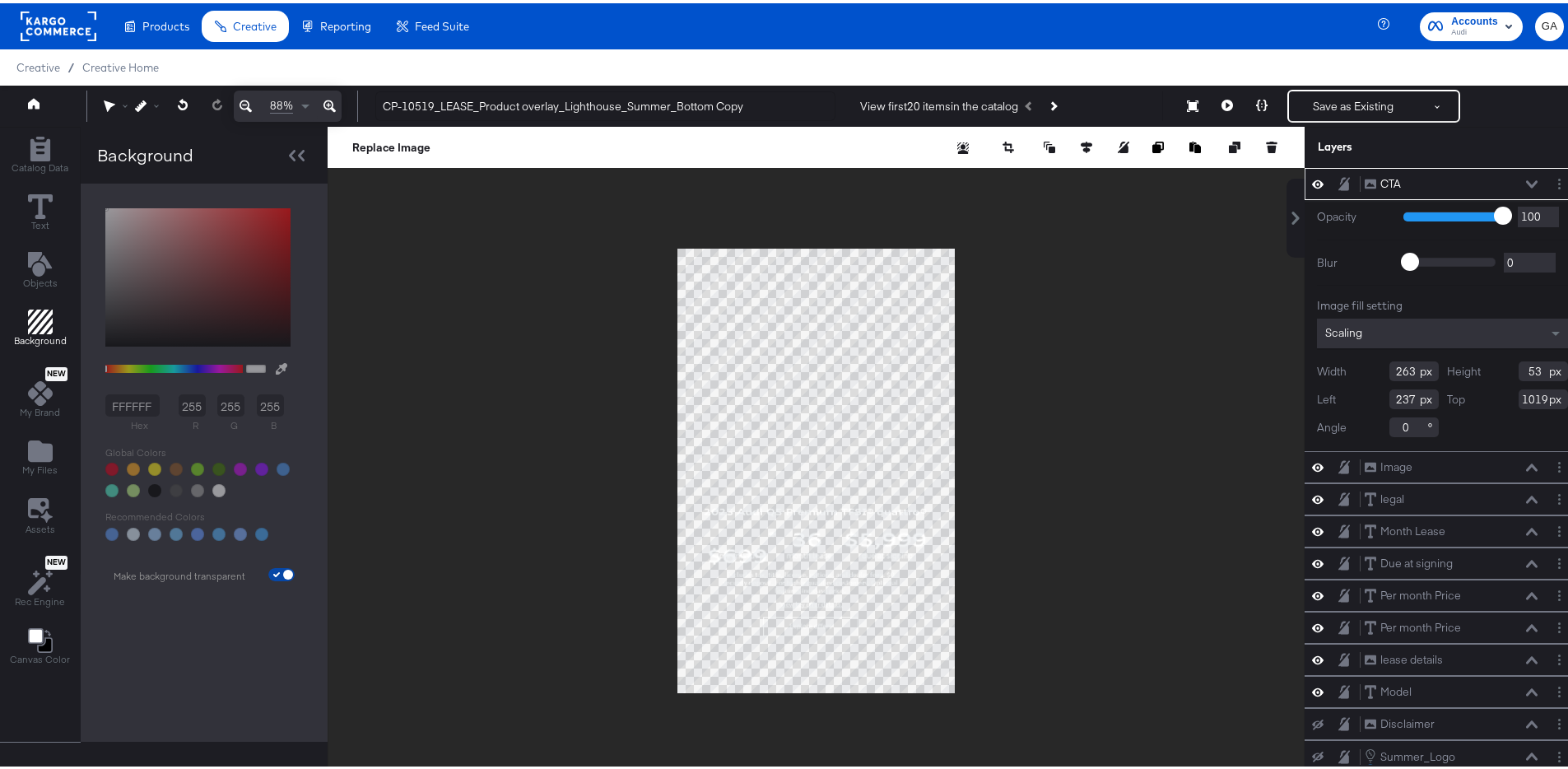 click at bounding box center (288, 575) 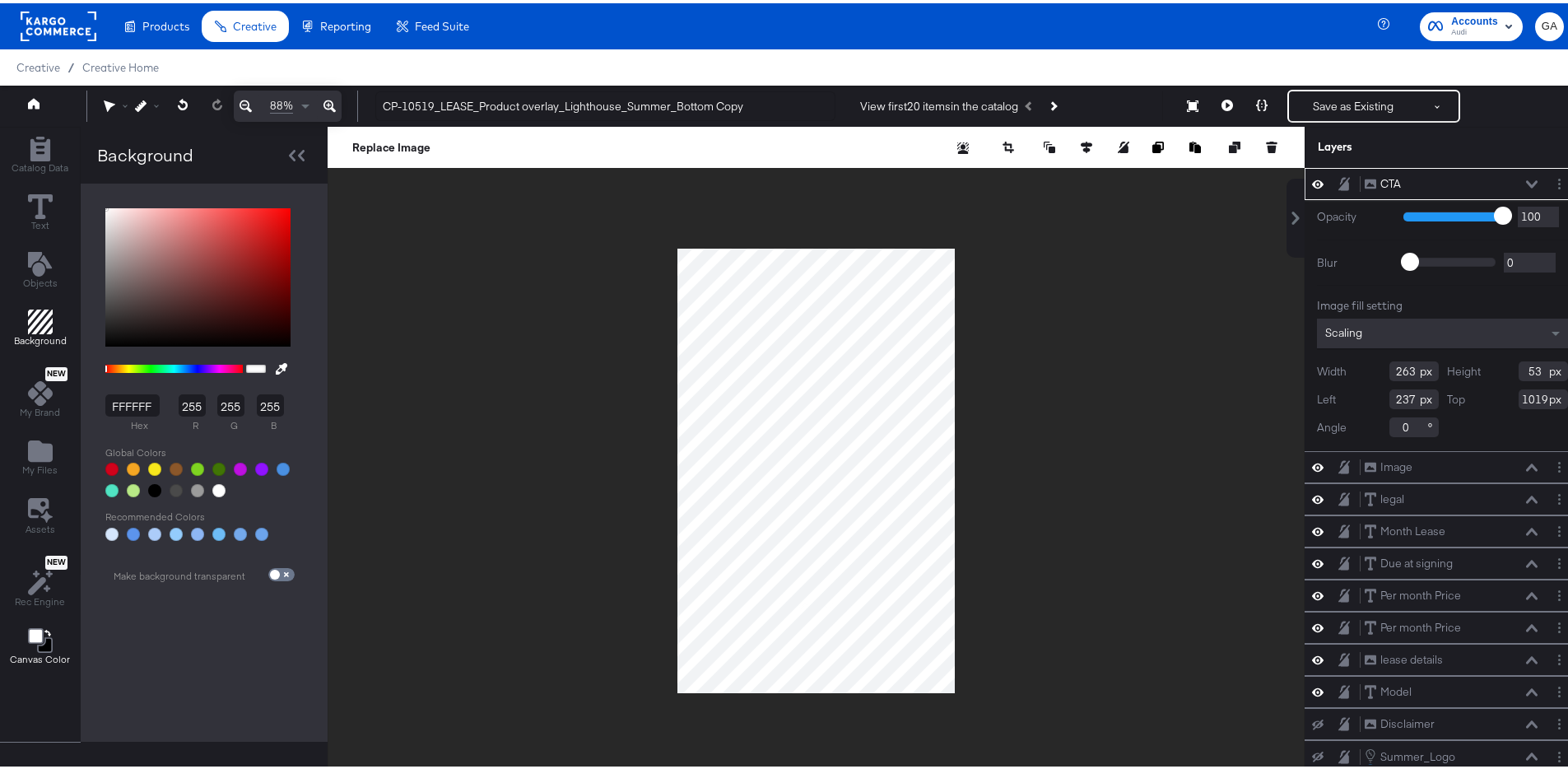 click 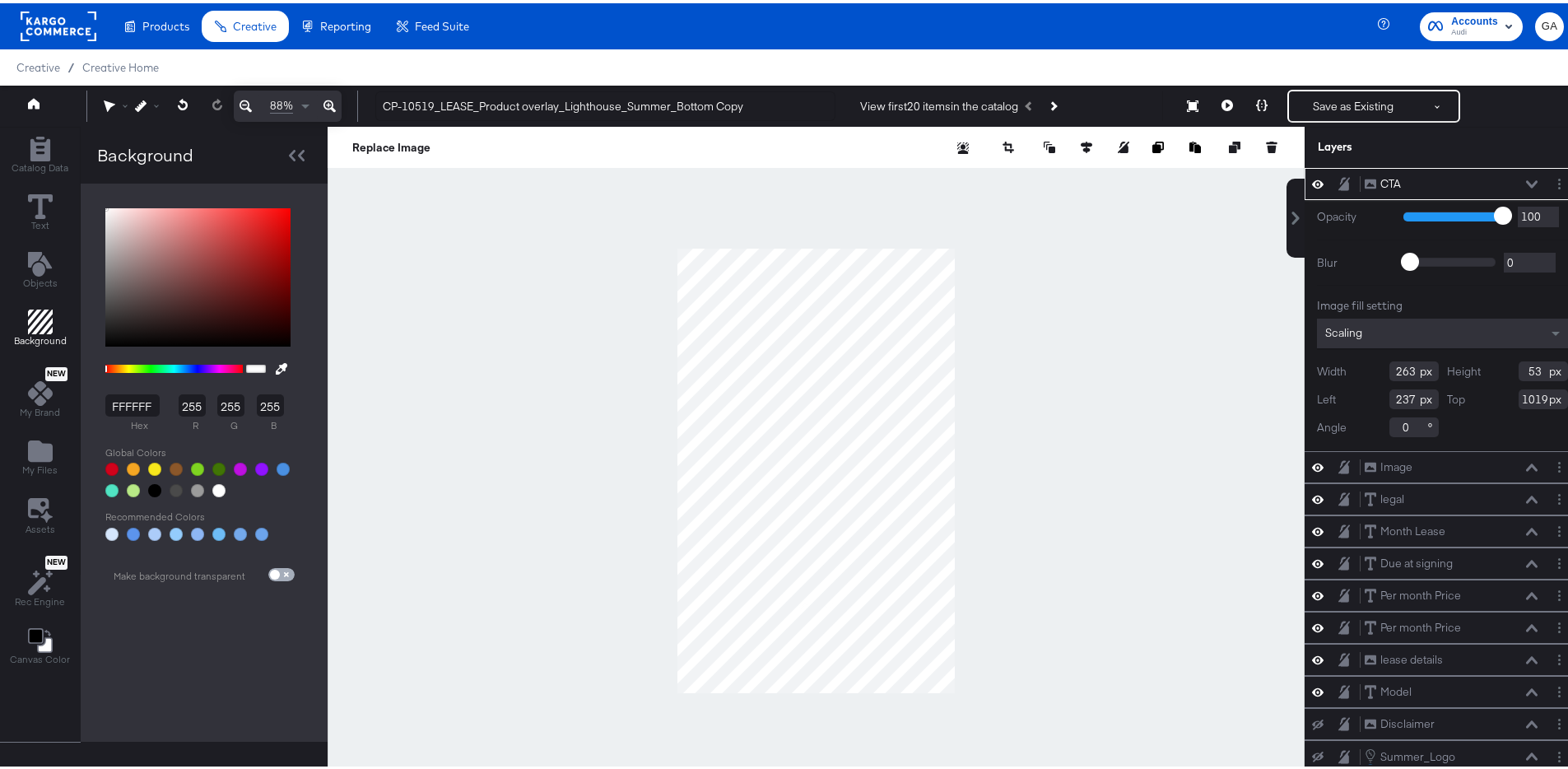 click at bounding box center (275, 575) 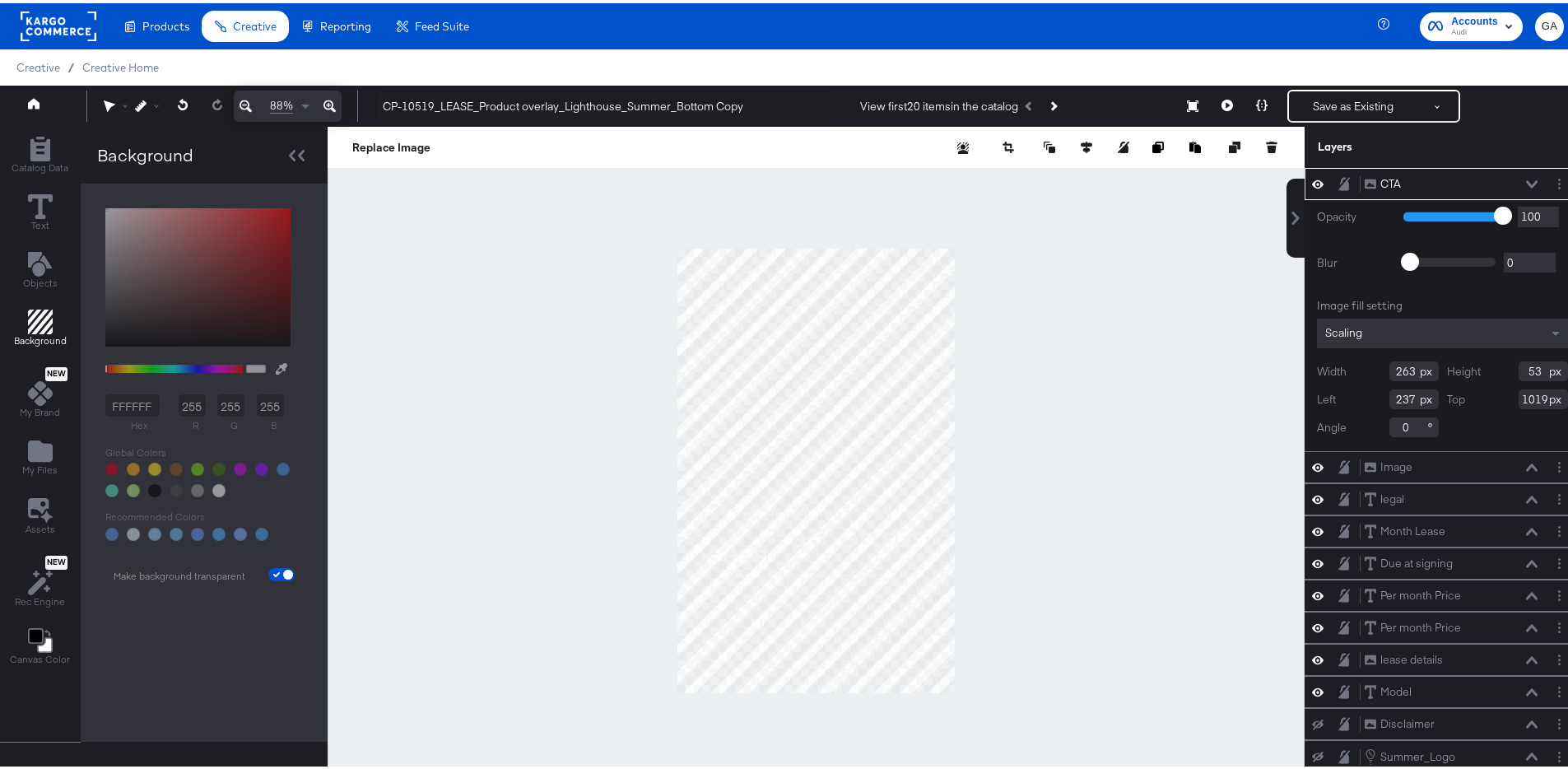 click 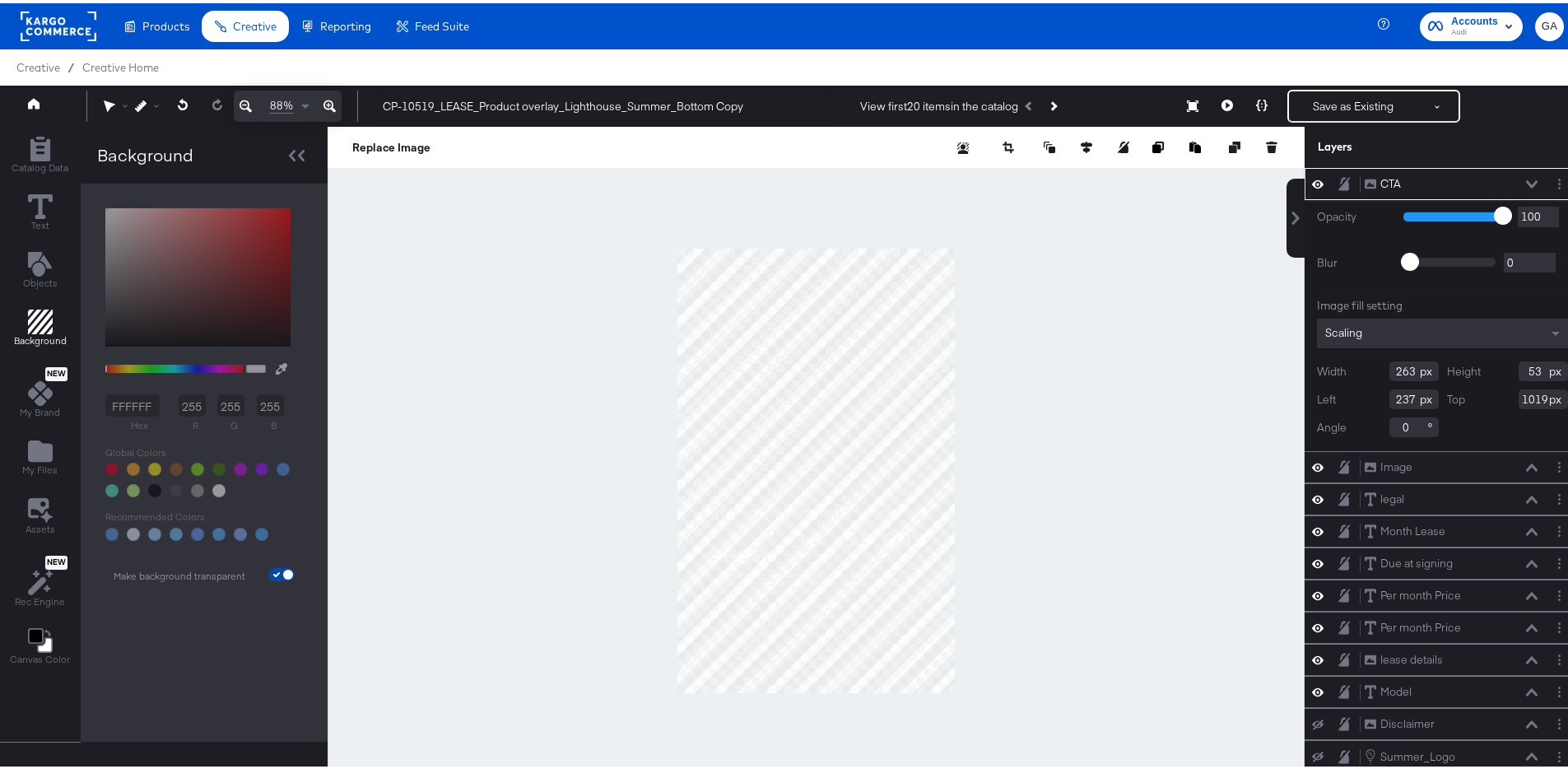 click at bounding box center [288, 575] 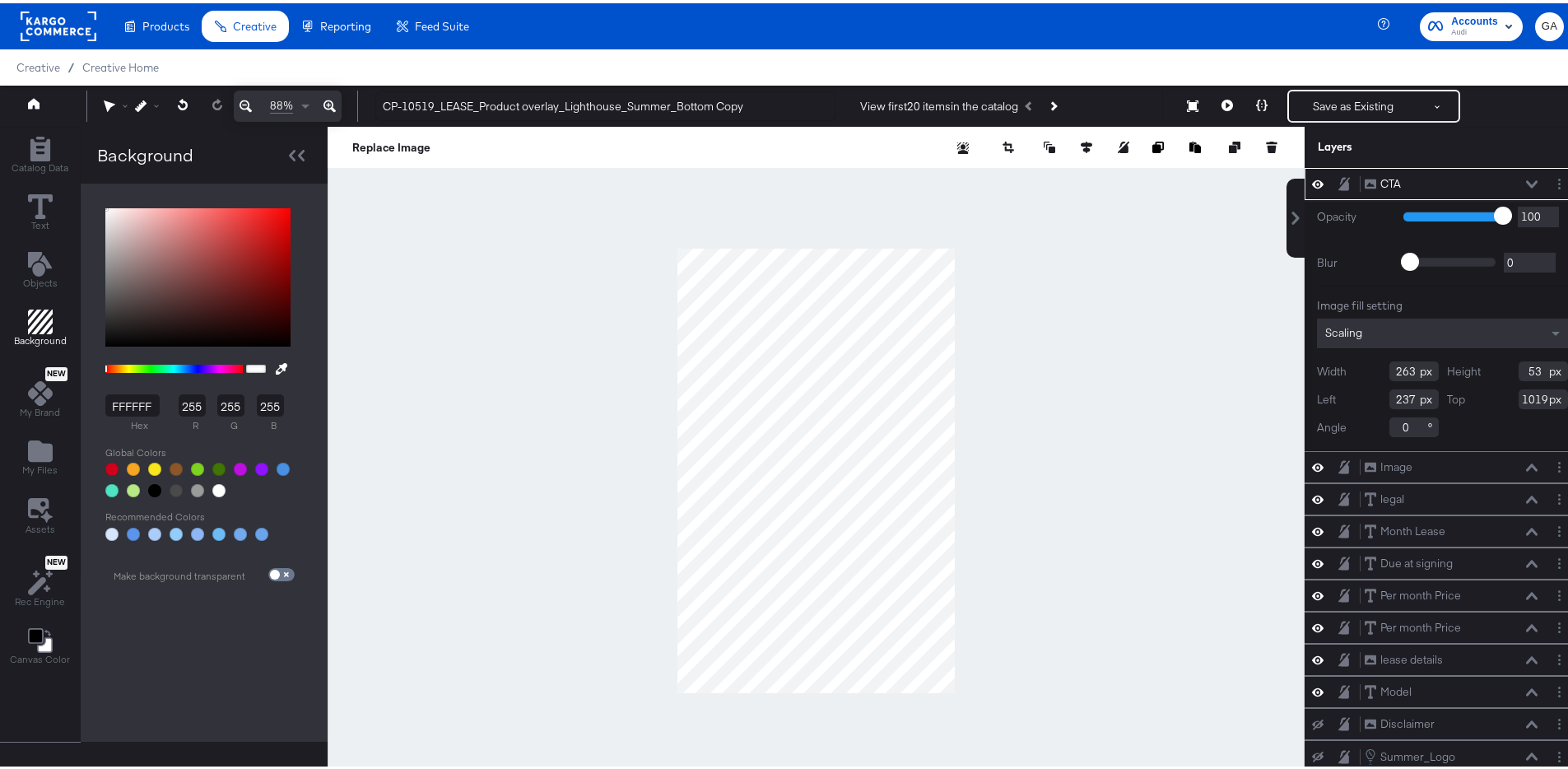 click 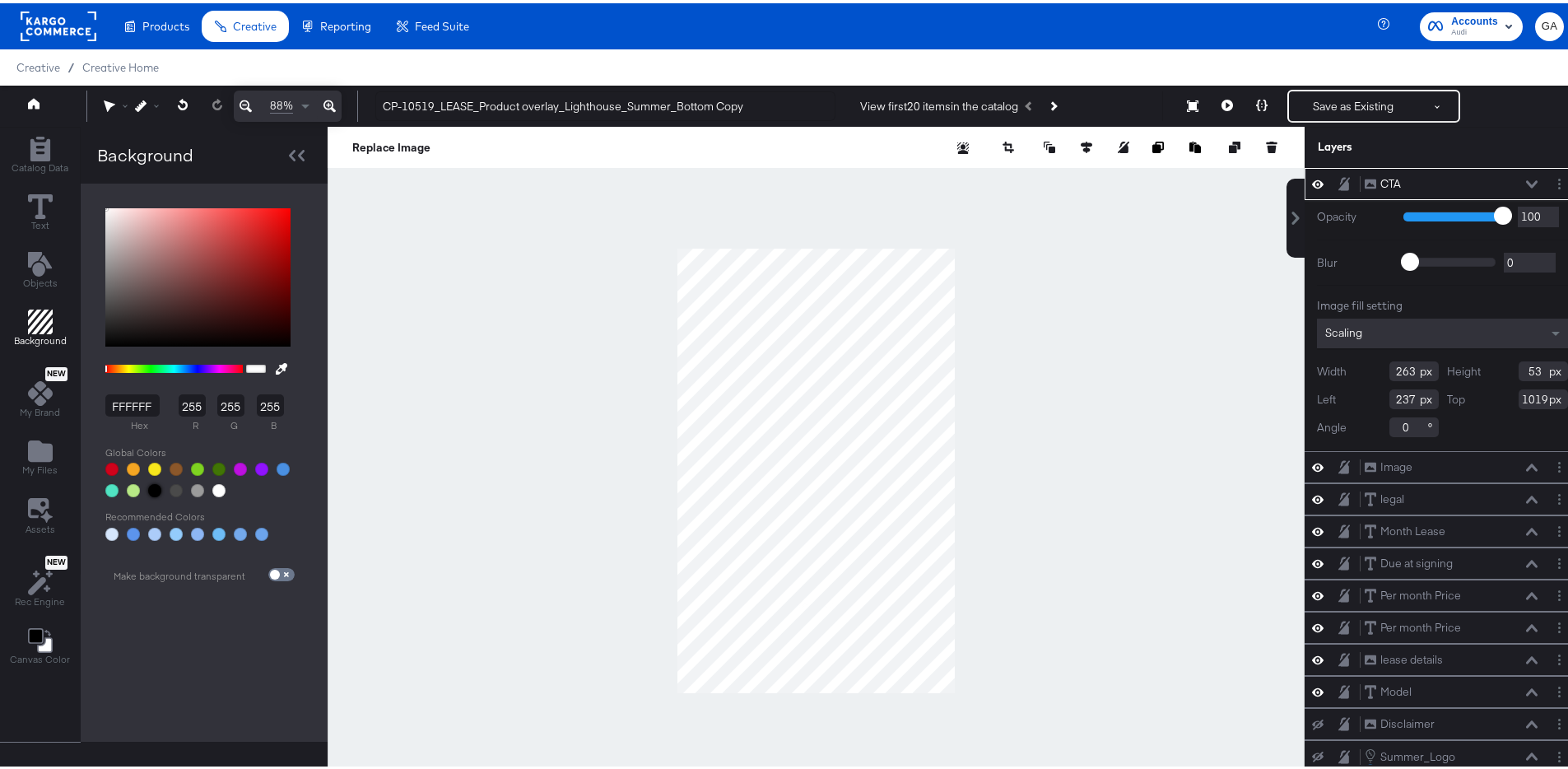 click at bounding box center (155, 487) 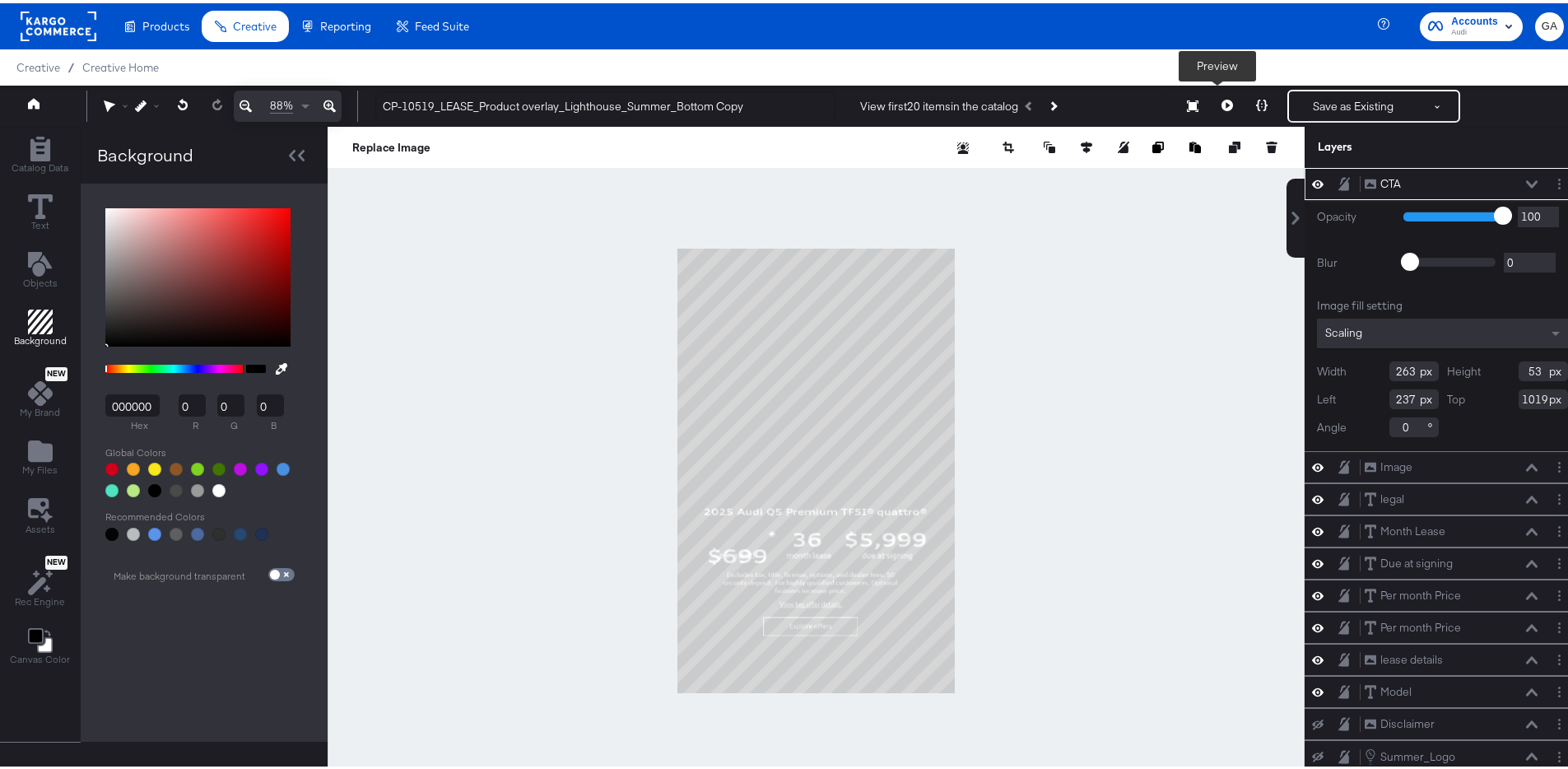 click 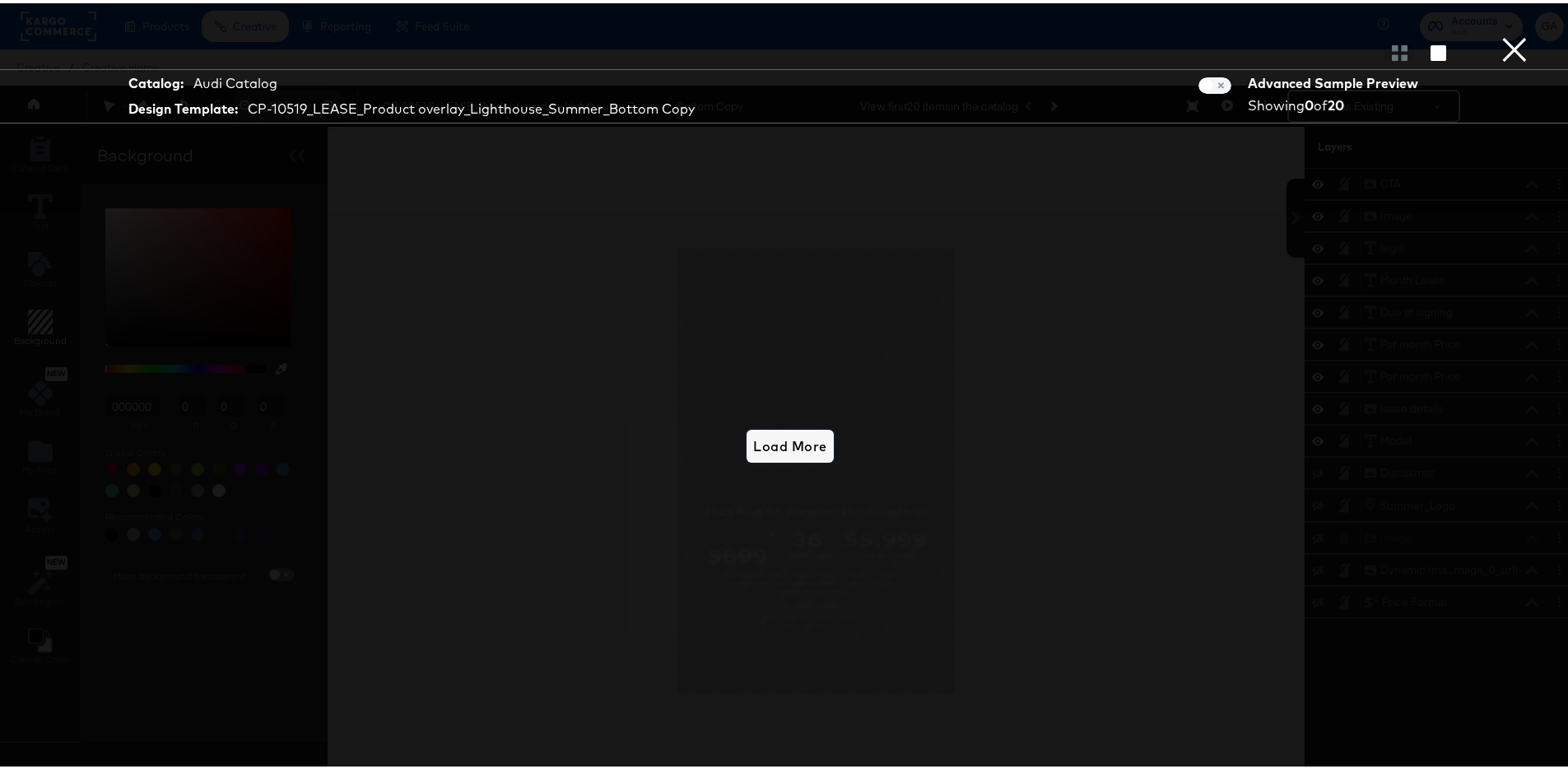 click on "Load More" at bounding box center (789, 443) 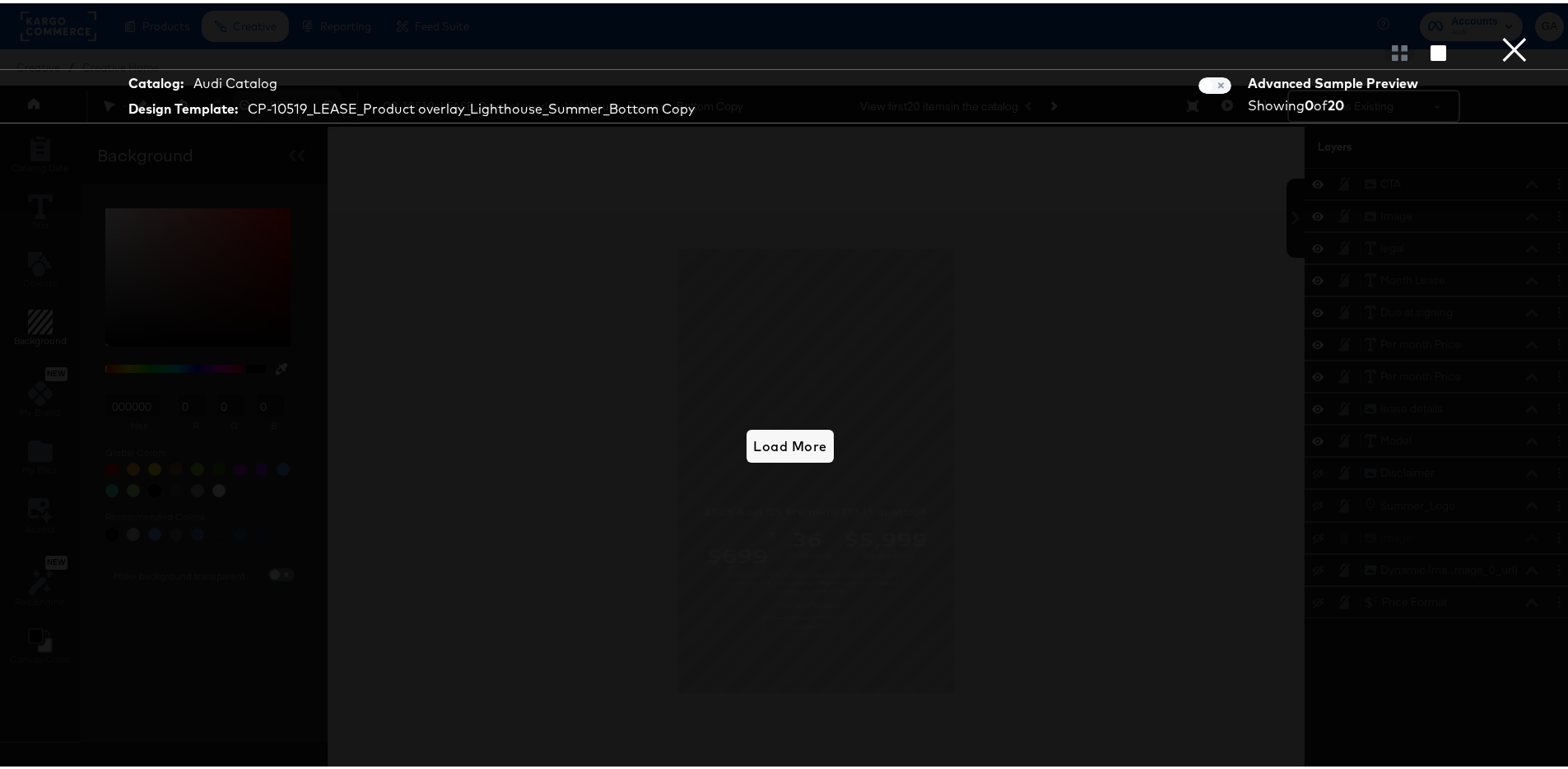 click on "×" at bounding box center [1514, 16] 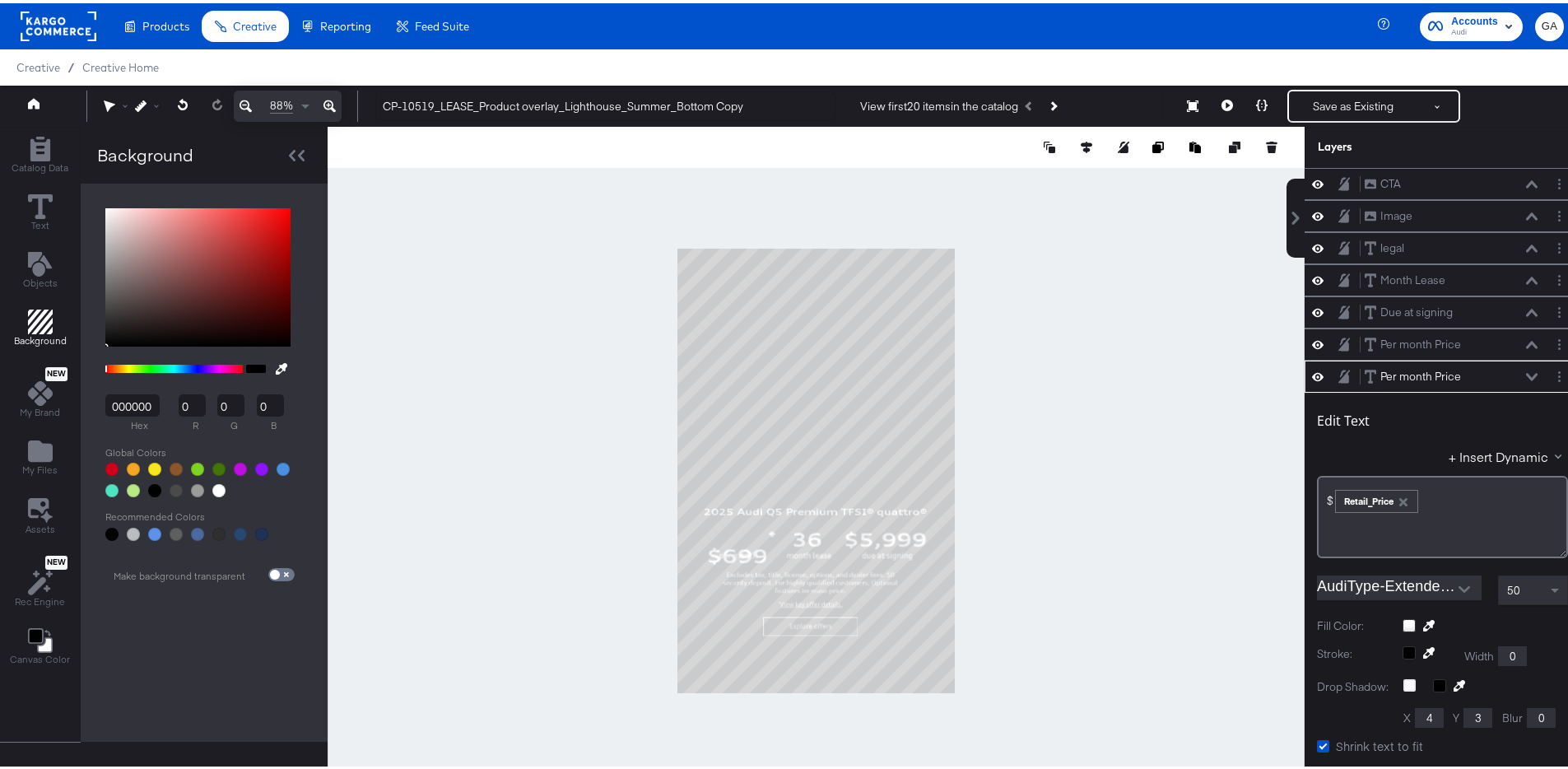 scroll, scrollTop: 4, scrollLeft: 0, axis: vertical 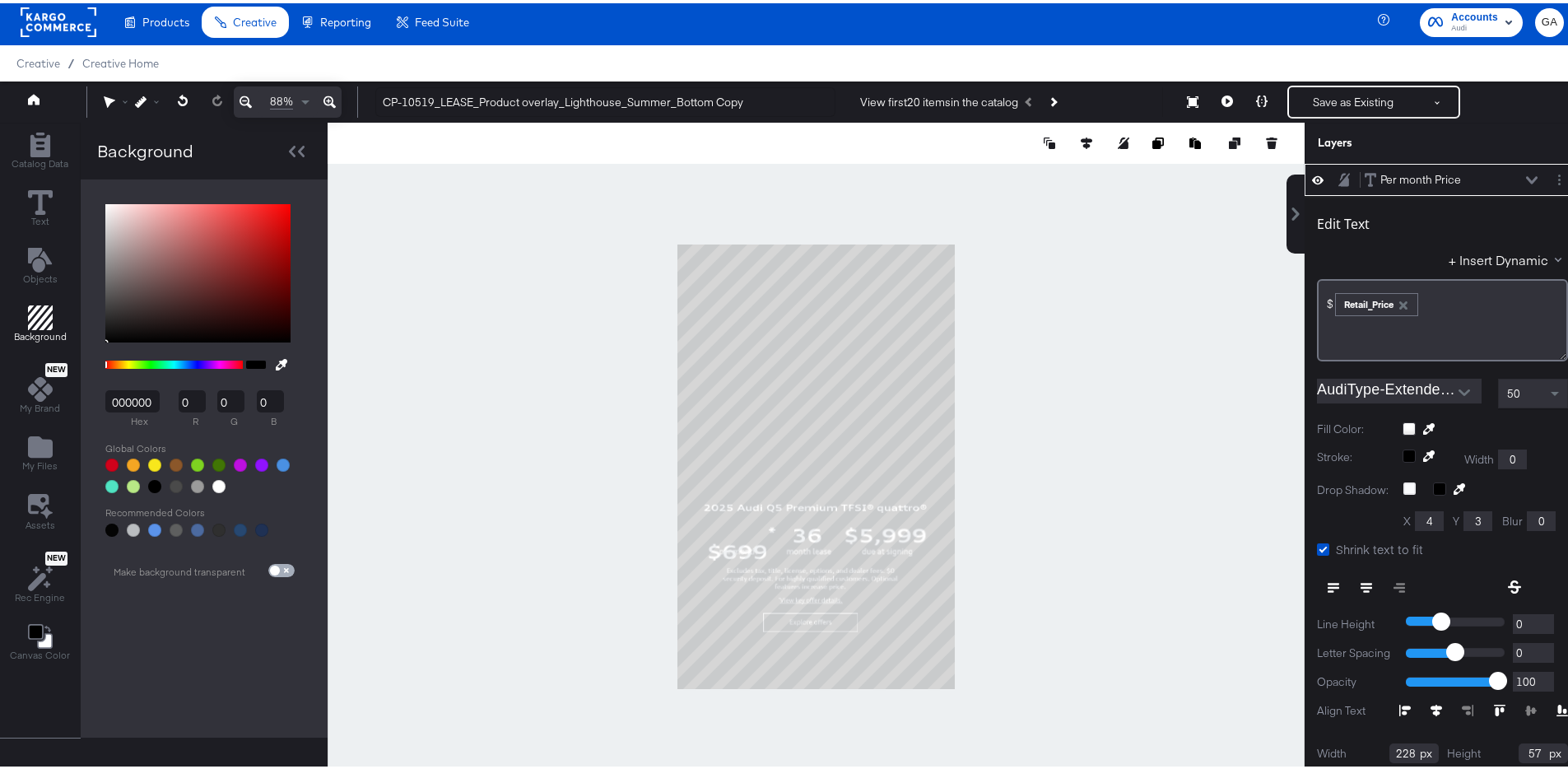 click at bounding box center (275, 571) 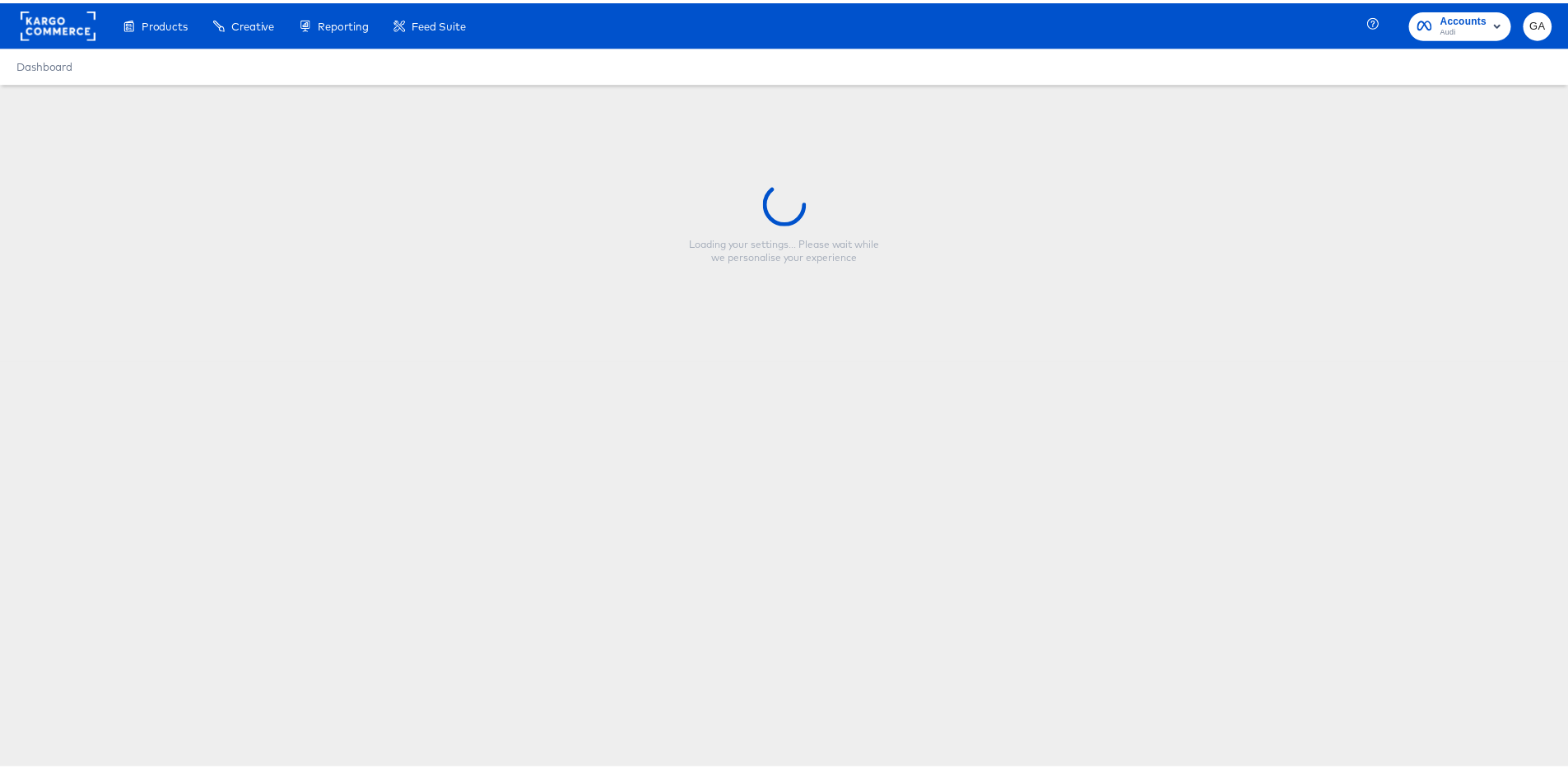 scroll, scrollTop: 0, scrollLeft: 0, axis: both 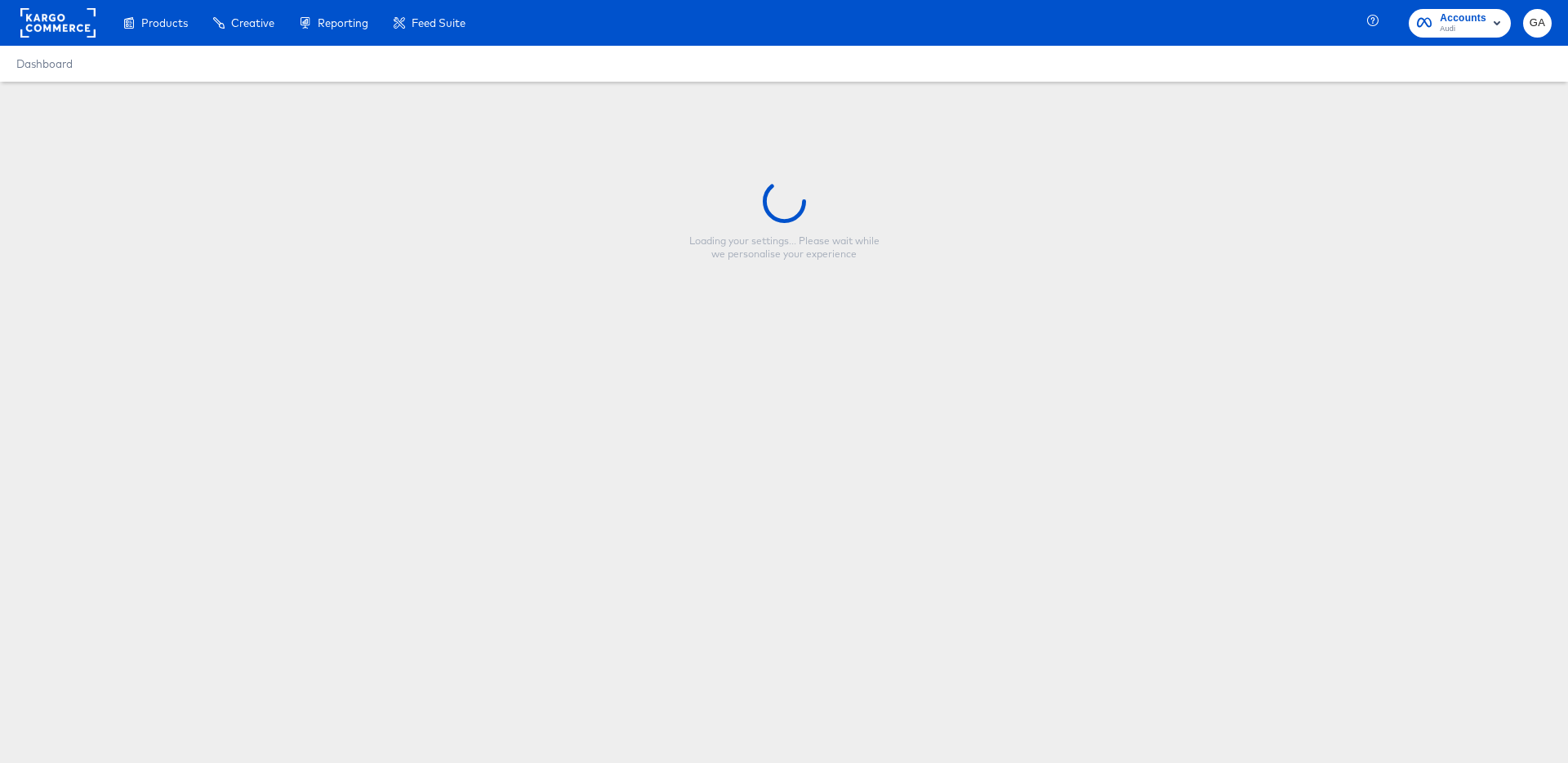 type on "CP-10519_LEASE_Product overlay_Lighthouse_Summer_Bottom Copy" 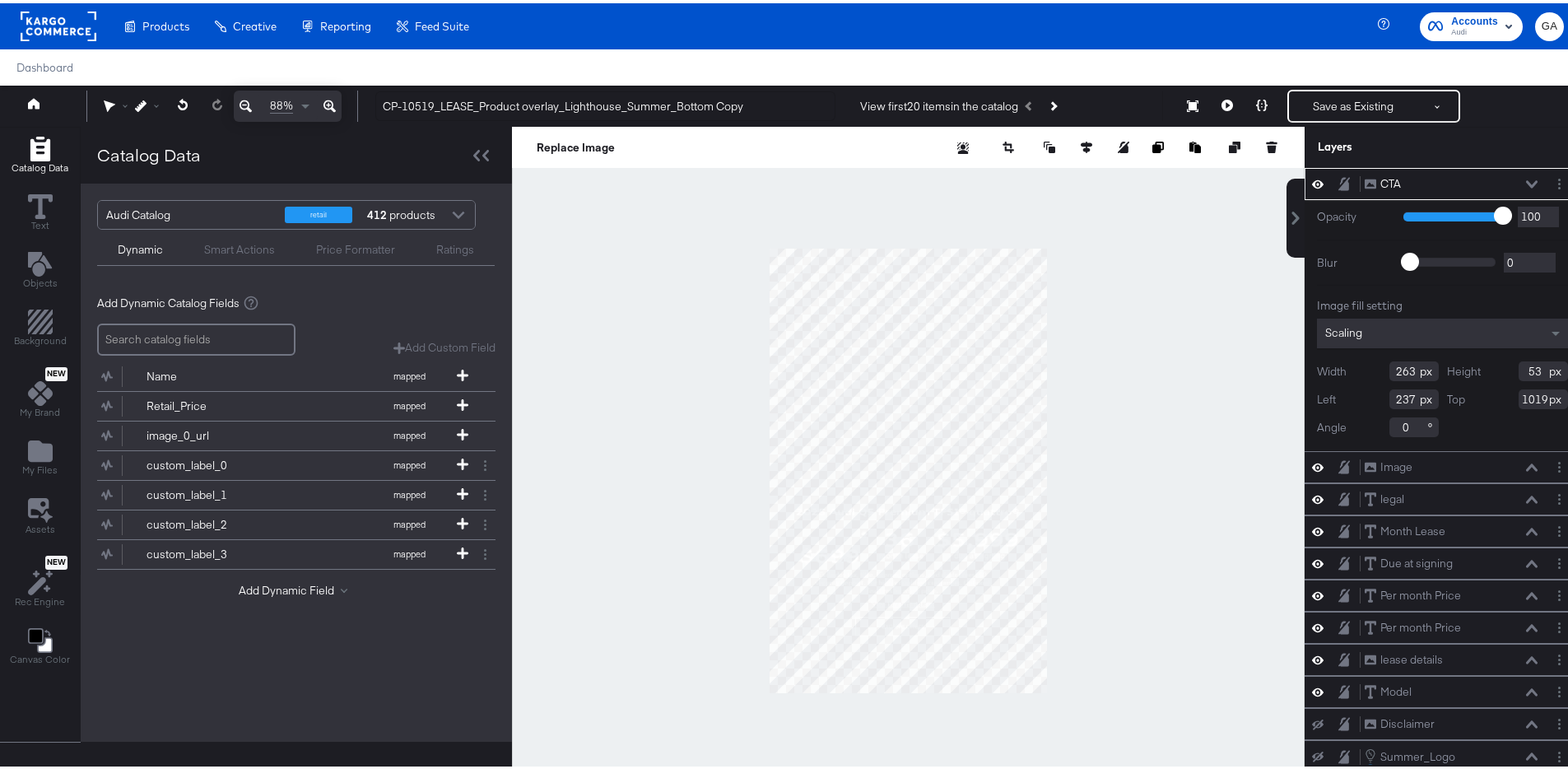 scroll, scrollTop: 193, scrollLeft: 0, axis: vertical 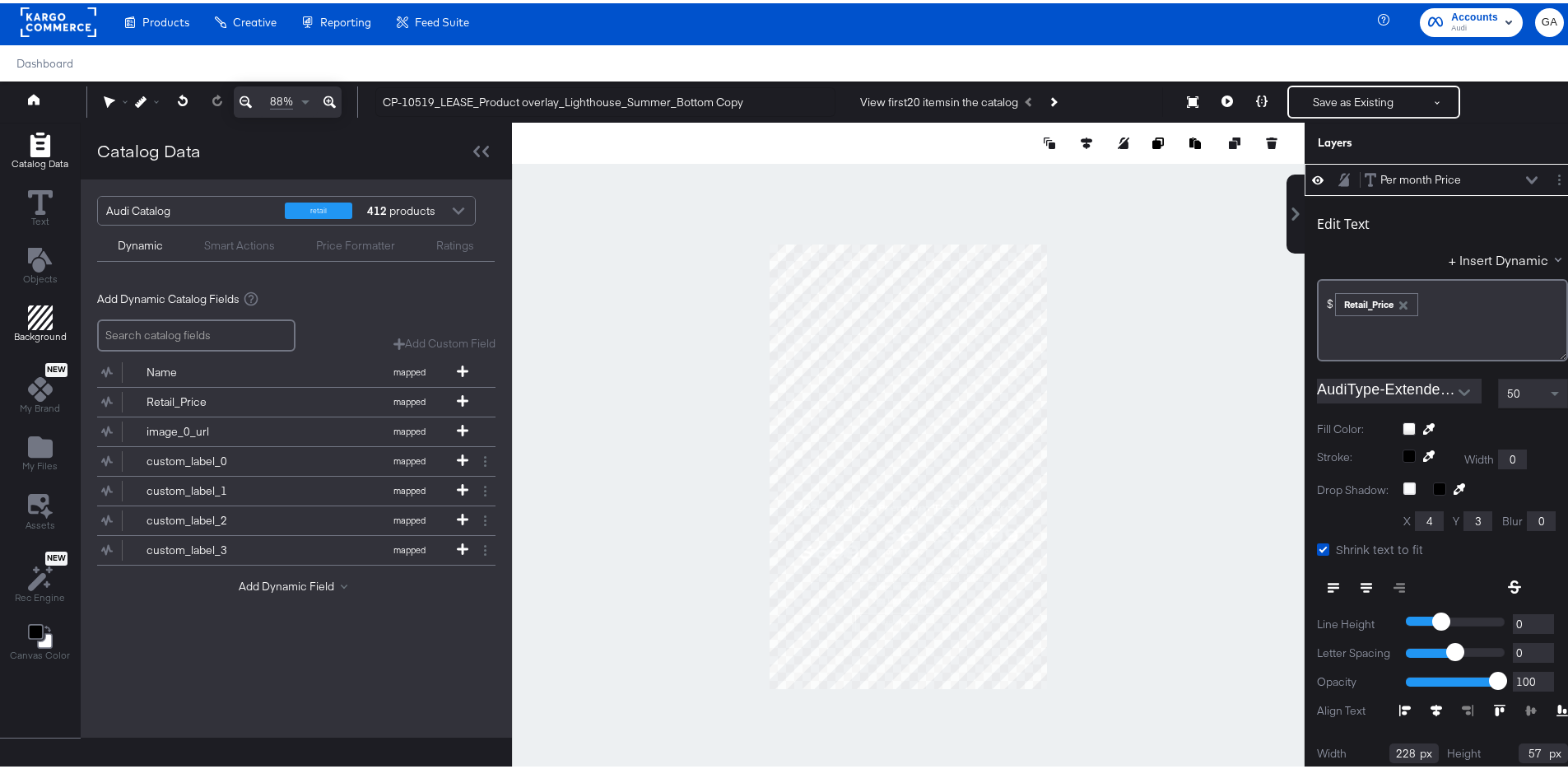 click 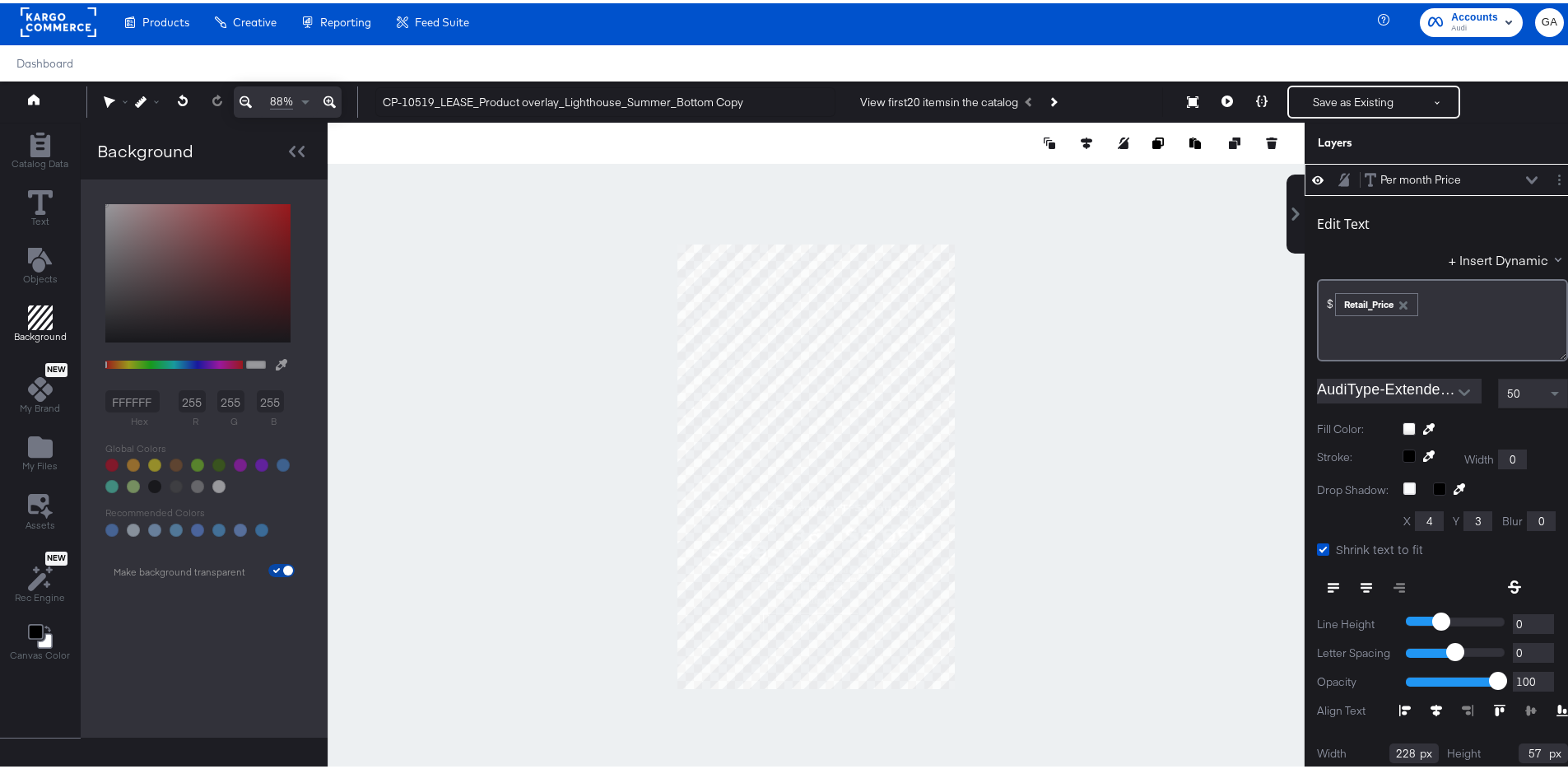 click at bounding box center (288, 571) 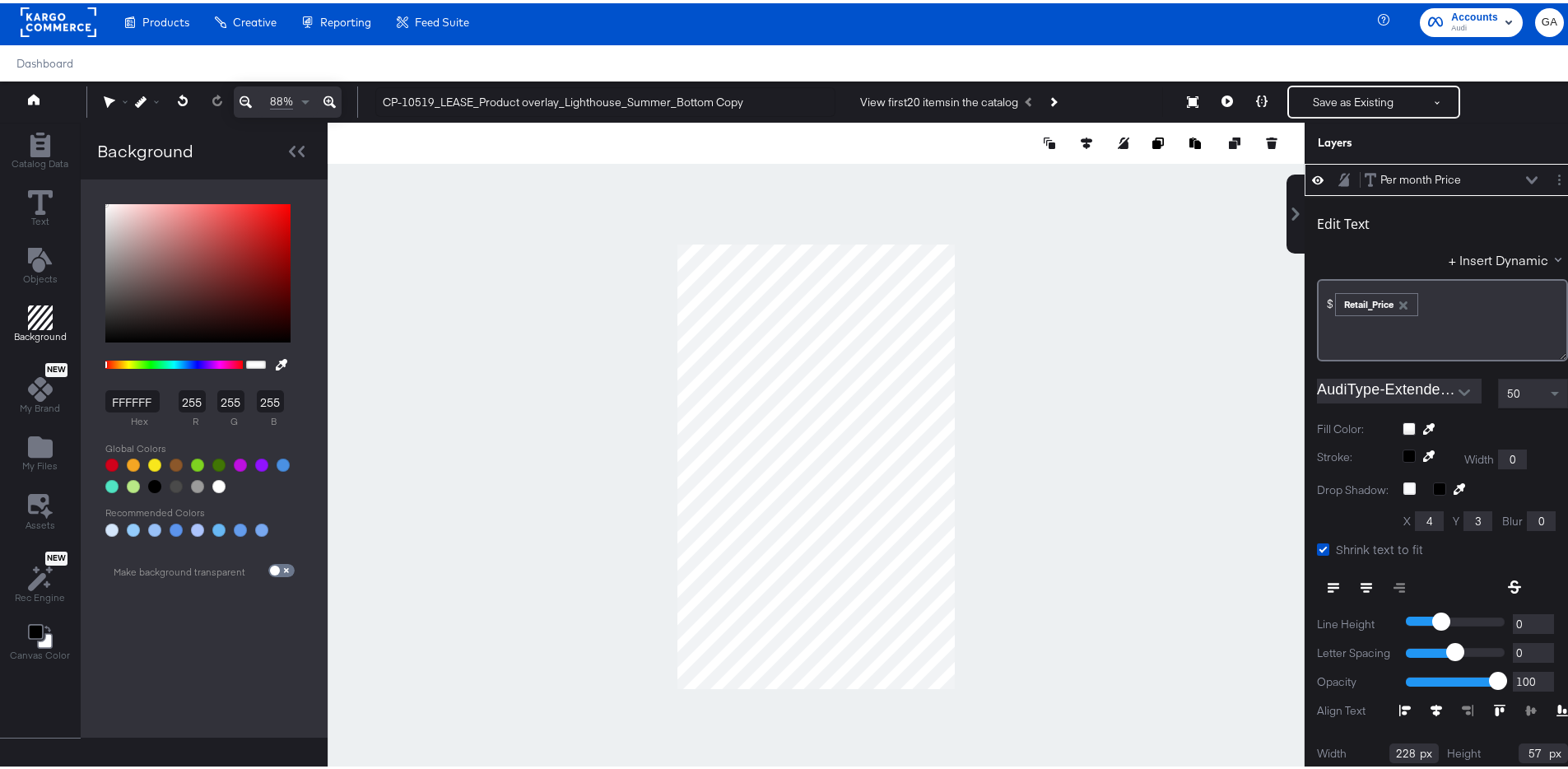 click at bounding box center [155, 483] 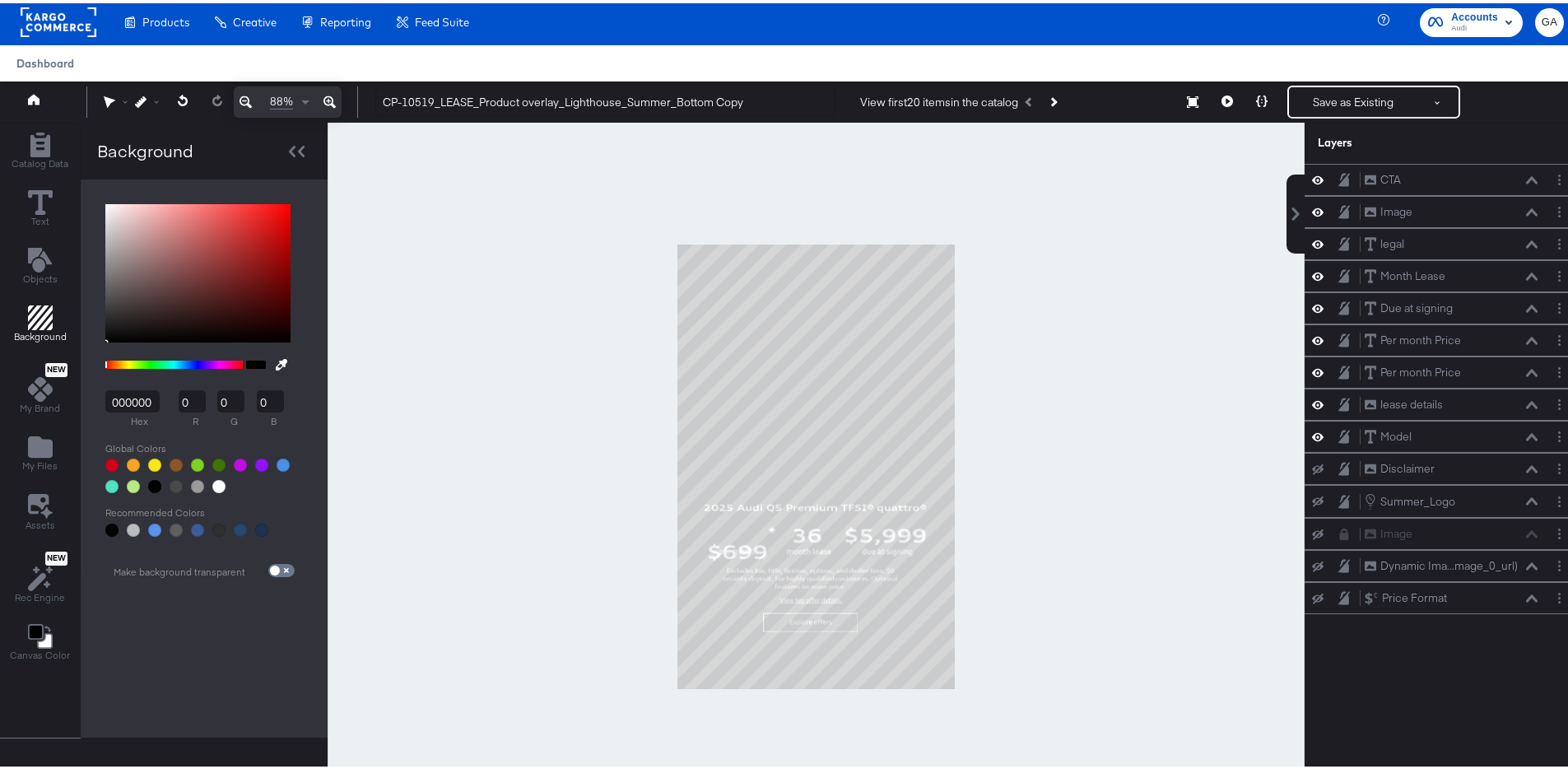 scroll, scrollTop: 0, scrollLeft: 0, axis: both 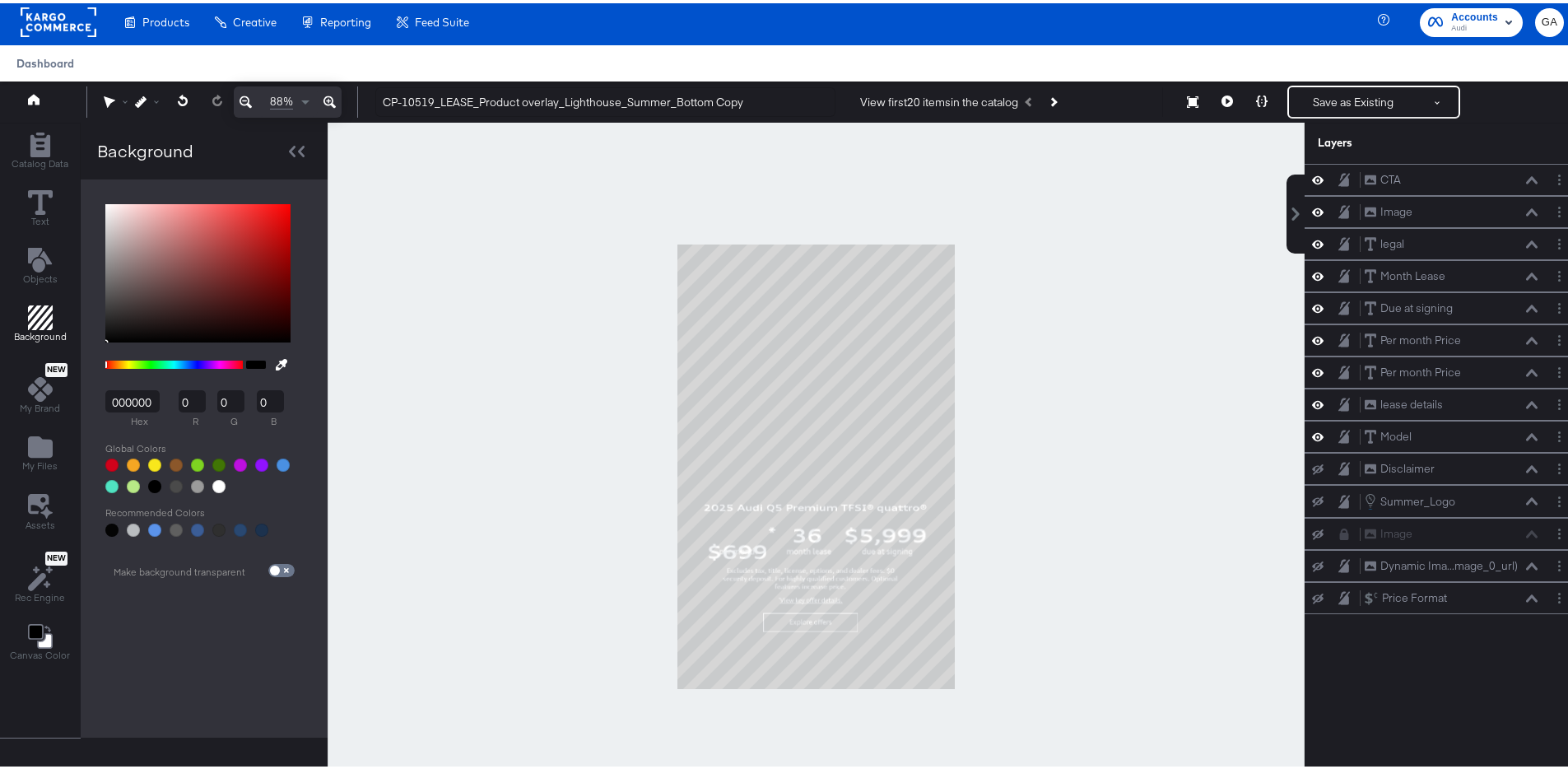 click on "Dashboard" at bounding box center [45, 60] 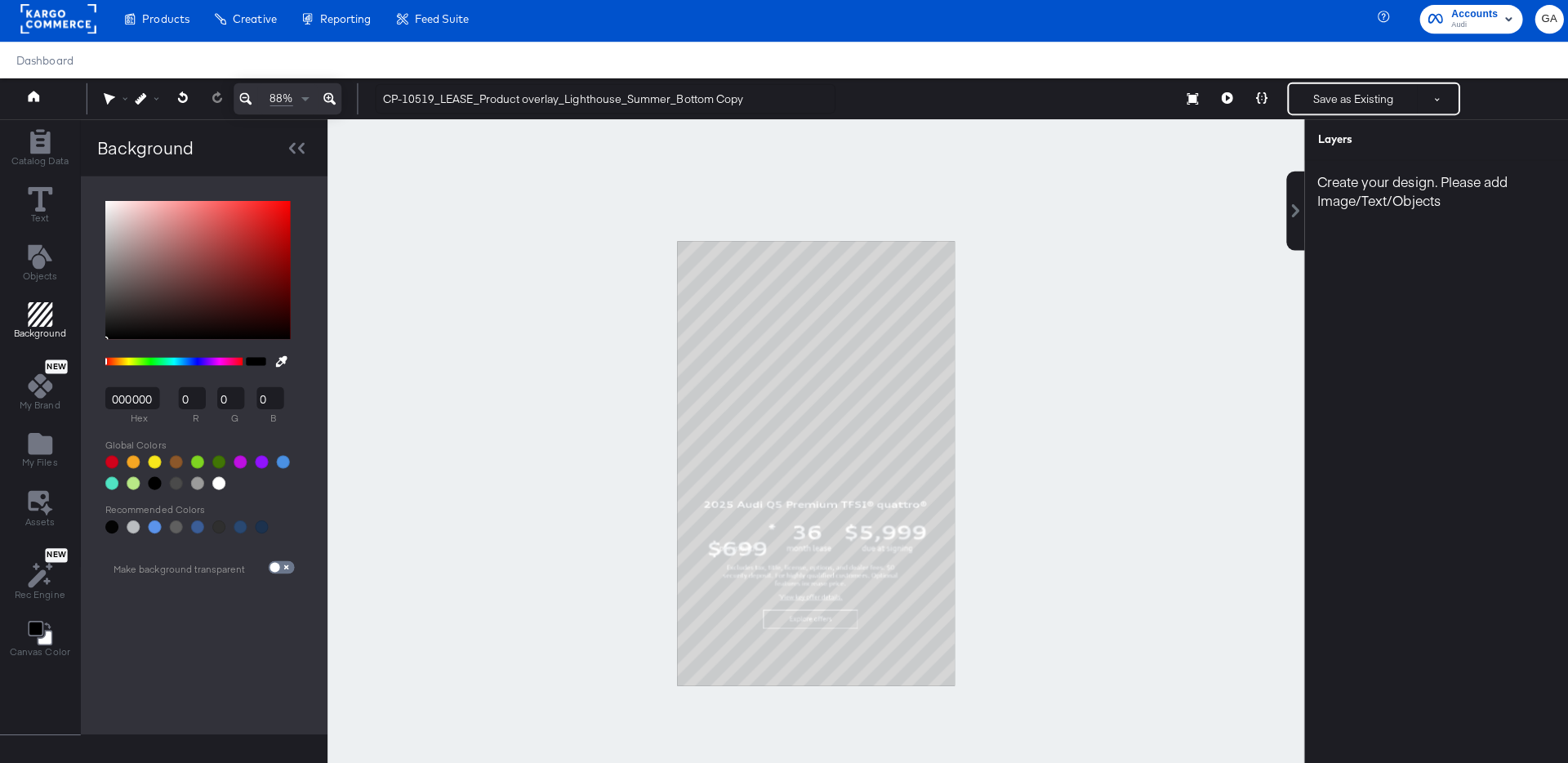 scroll, scrollTop: 0, scrollLeft: 0, axis: both 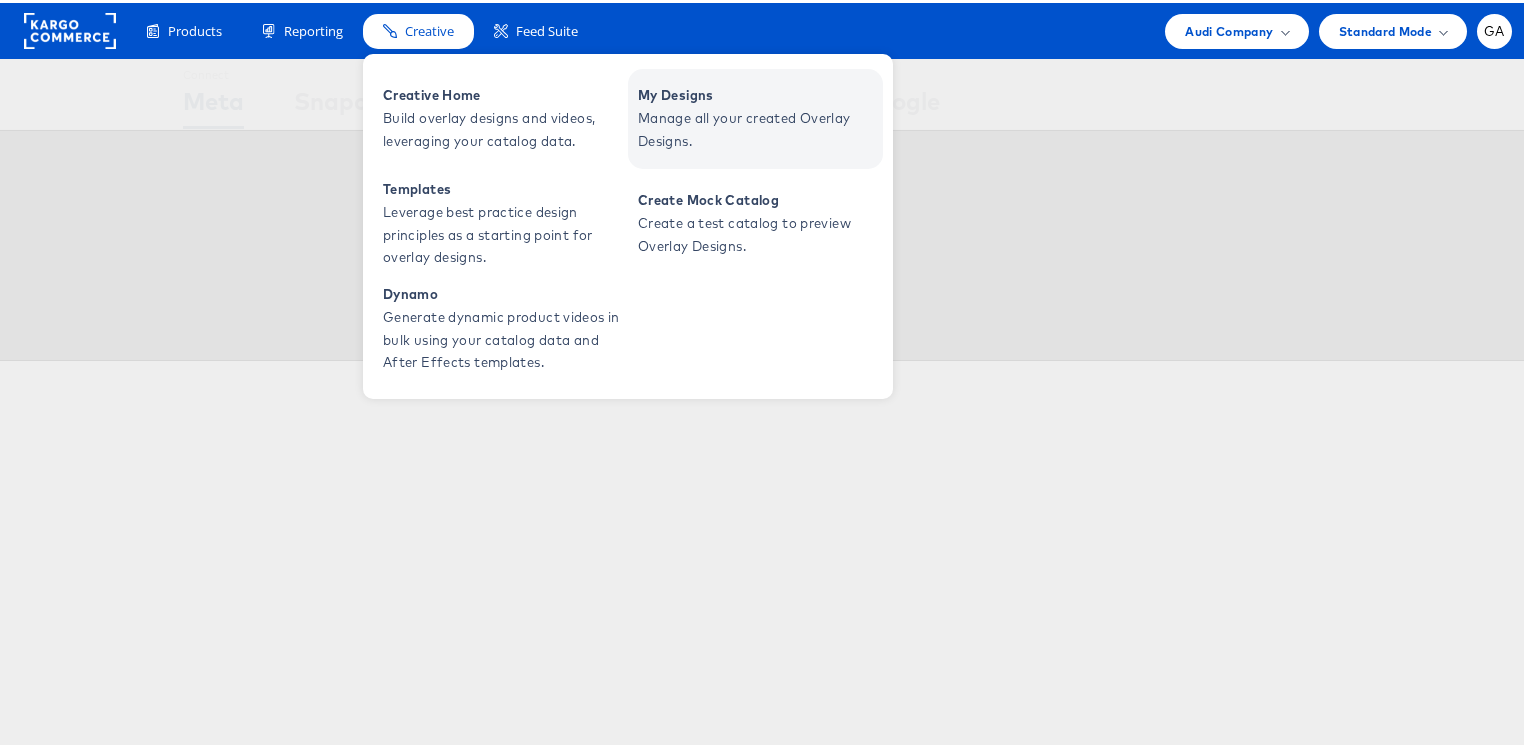 click on "Manage all your created Overlay Designs." at bounding box center [758, 127] 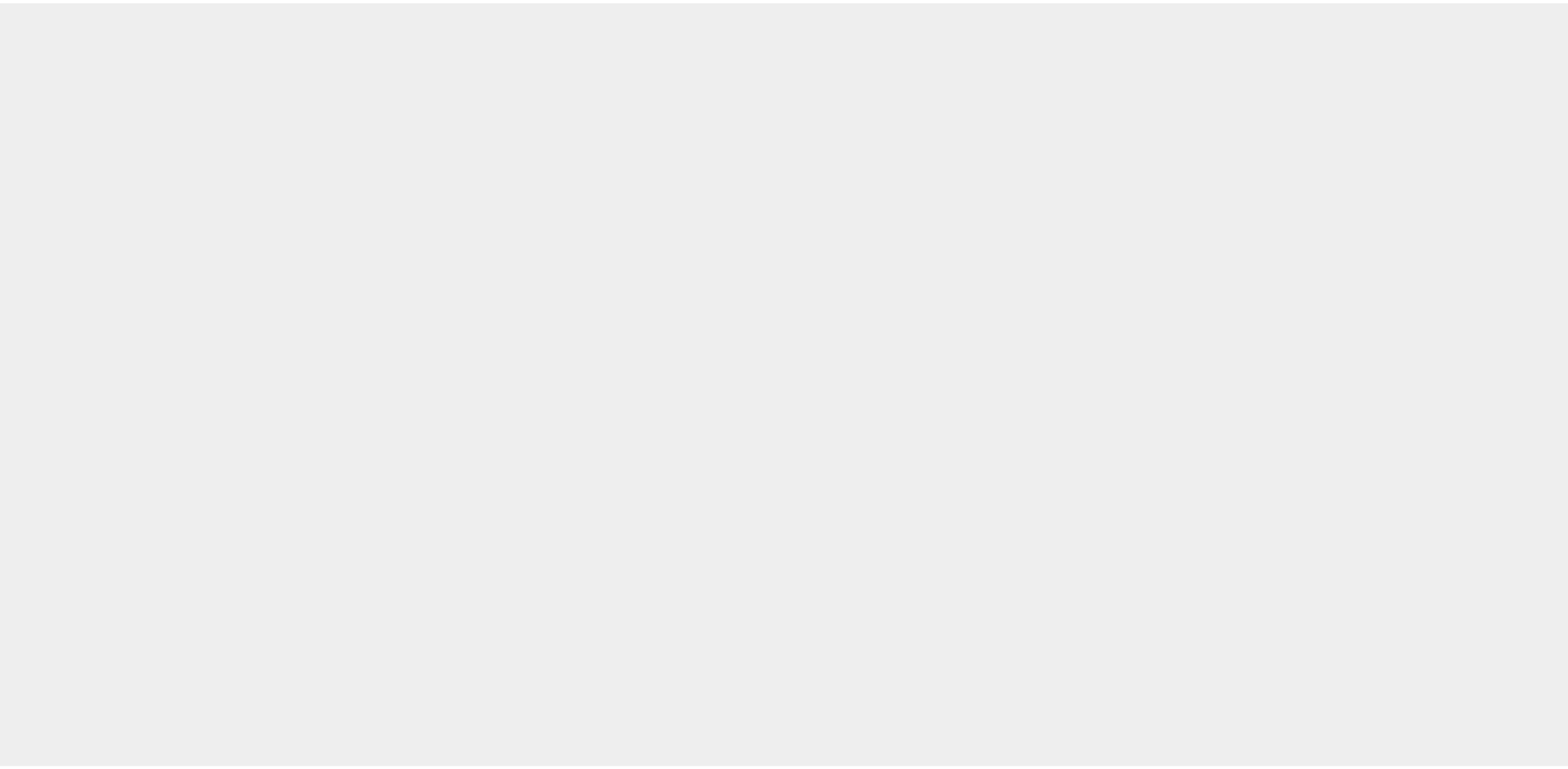 scroll, scrollTop: 0, scrollLeft: 0, axis: both 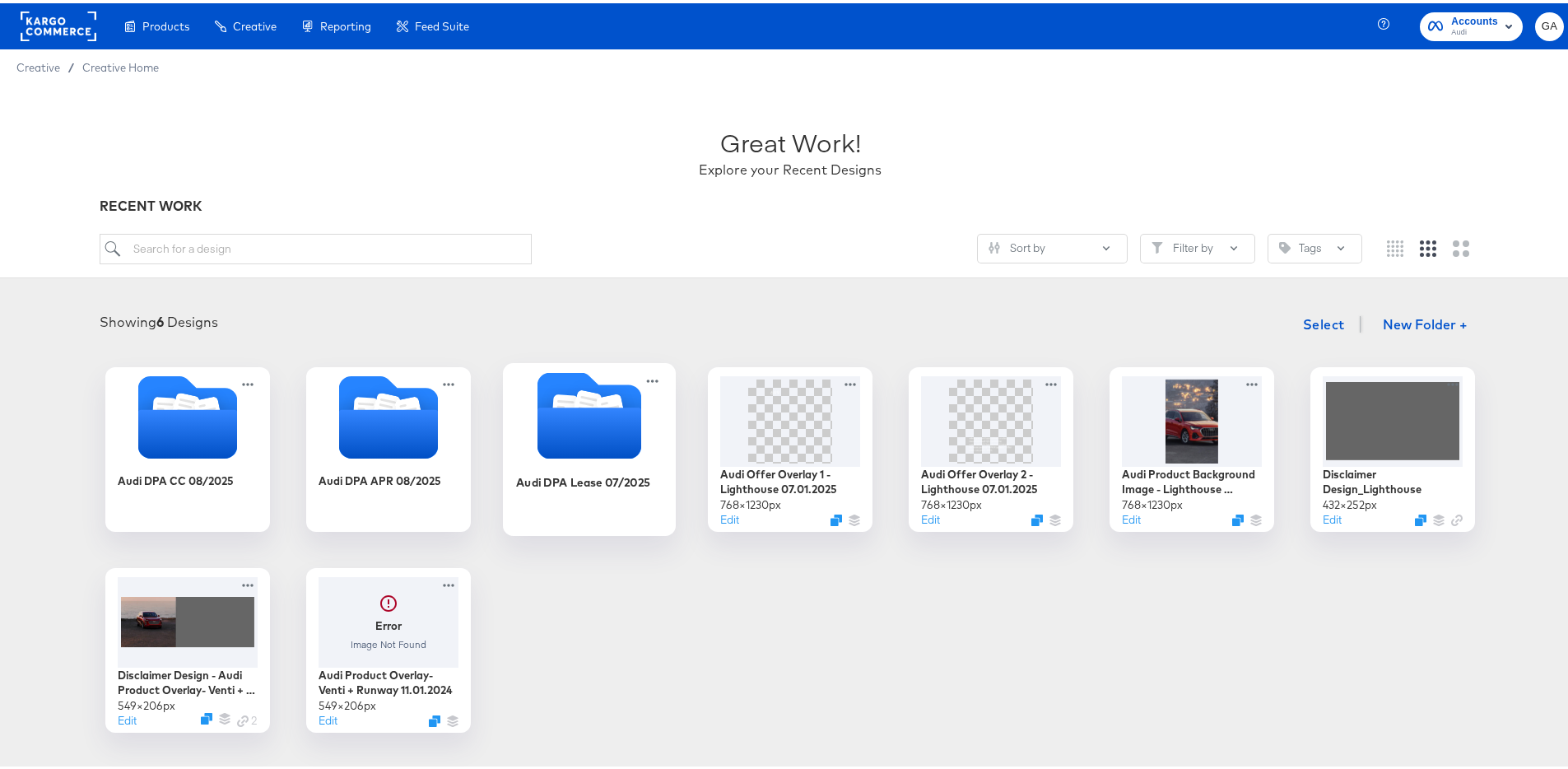 click 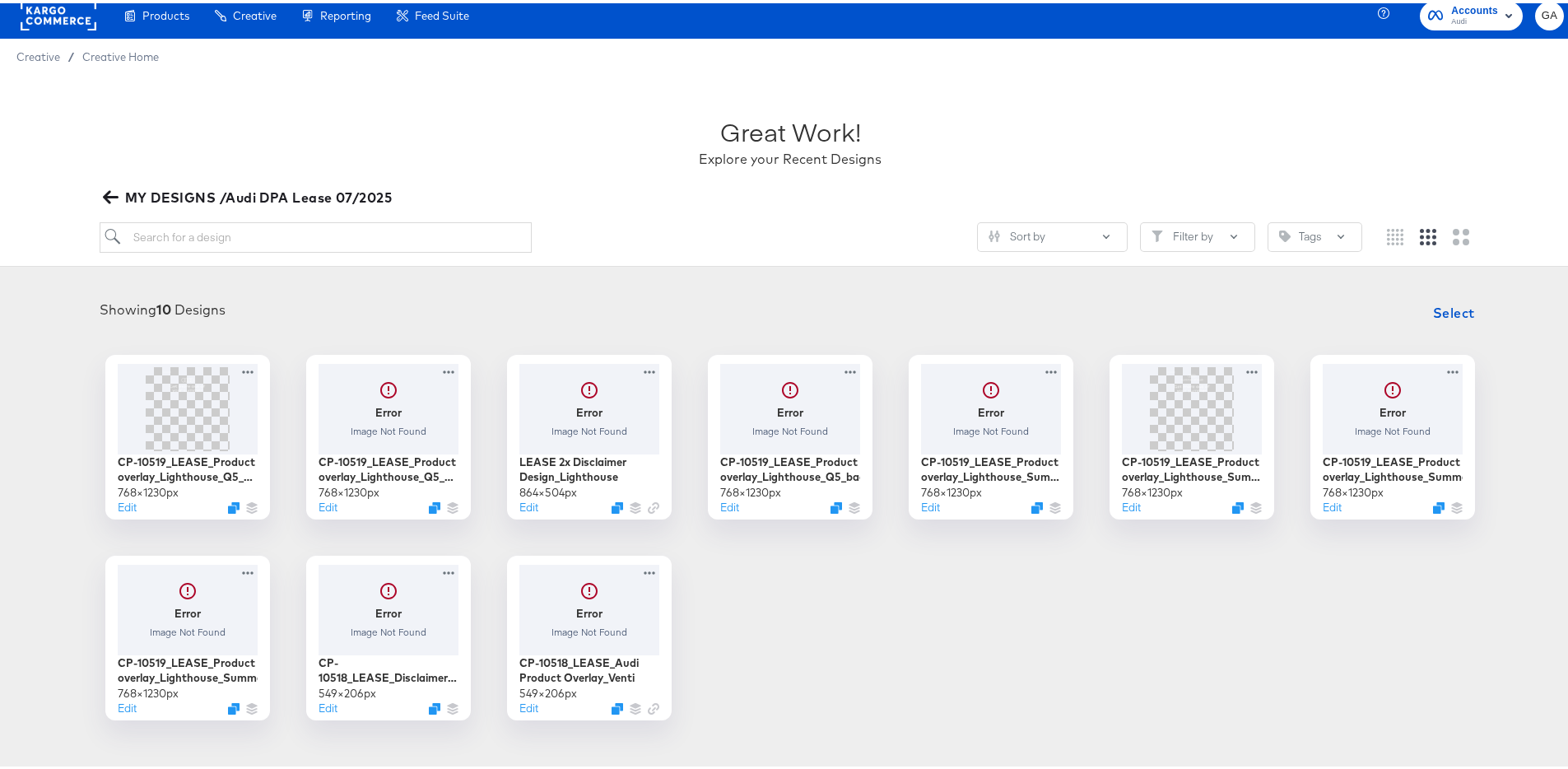scroll, scrollTop: 12, scrollLeft: 0, axis: vertical 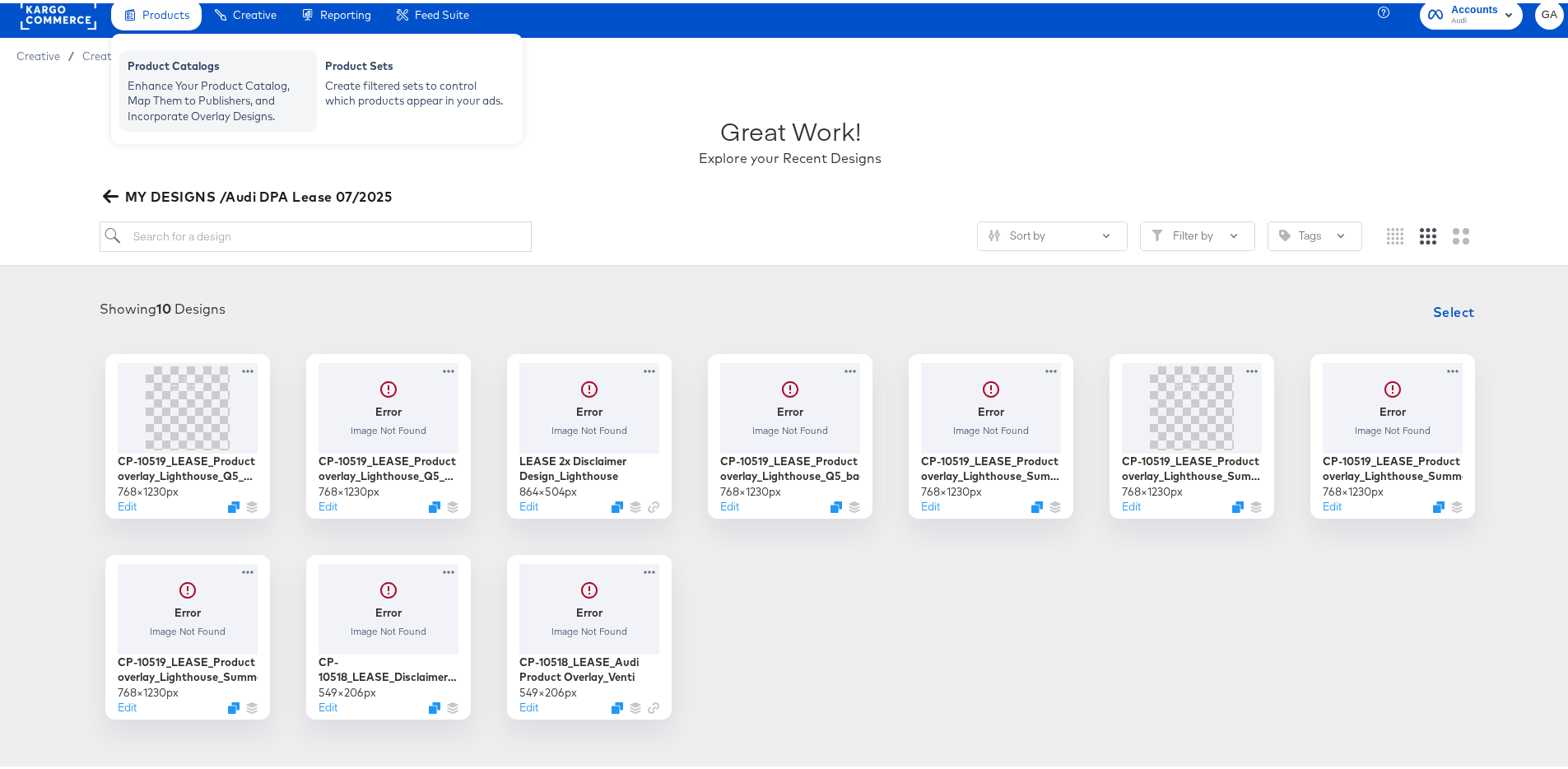 click on "Product Catalogs" at bounding box center [218, 65] 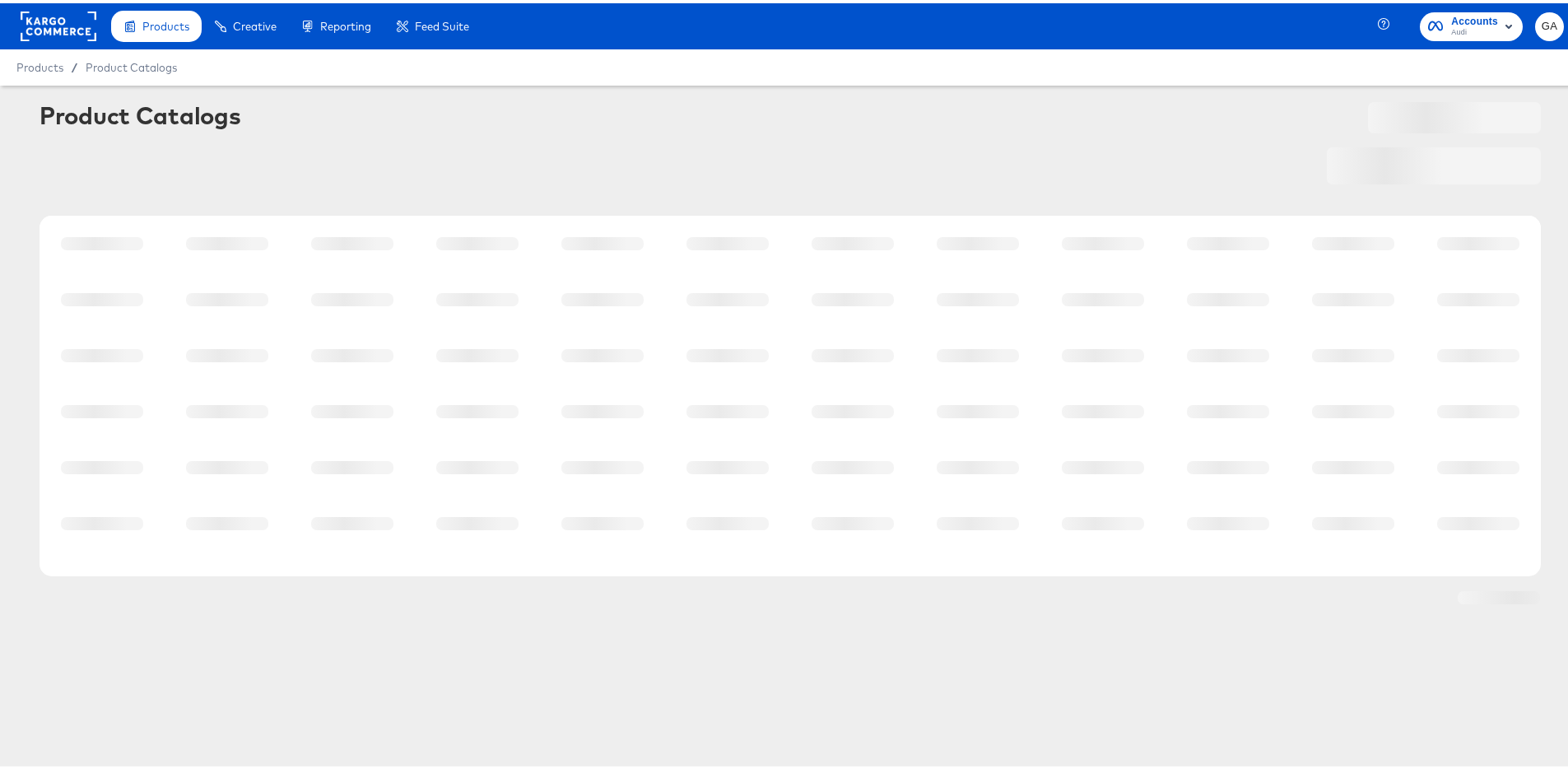 scroll, scrollTop: 0, scrollLeft: 0, axis: both 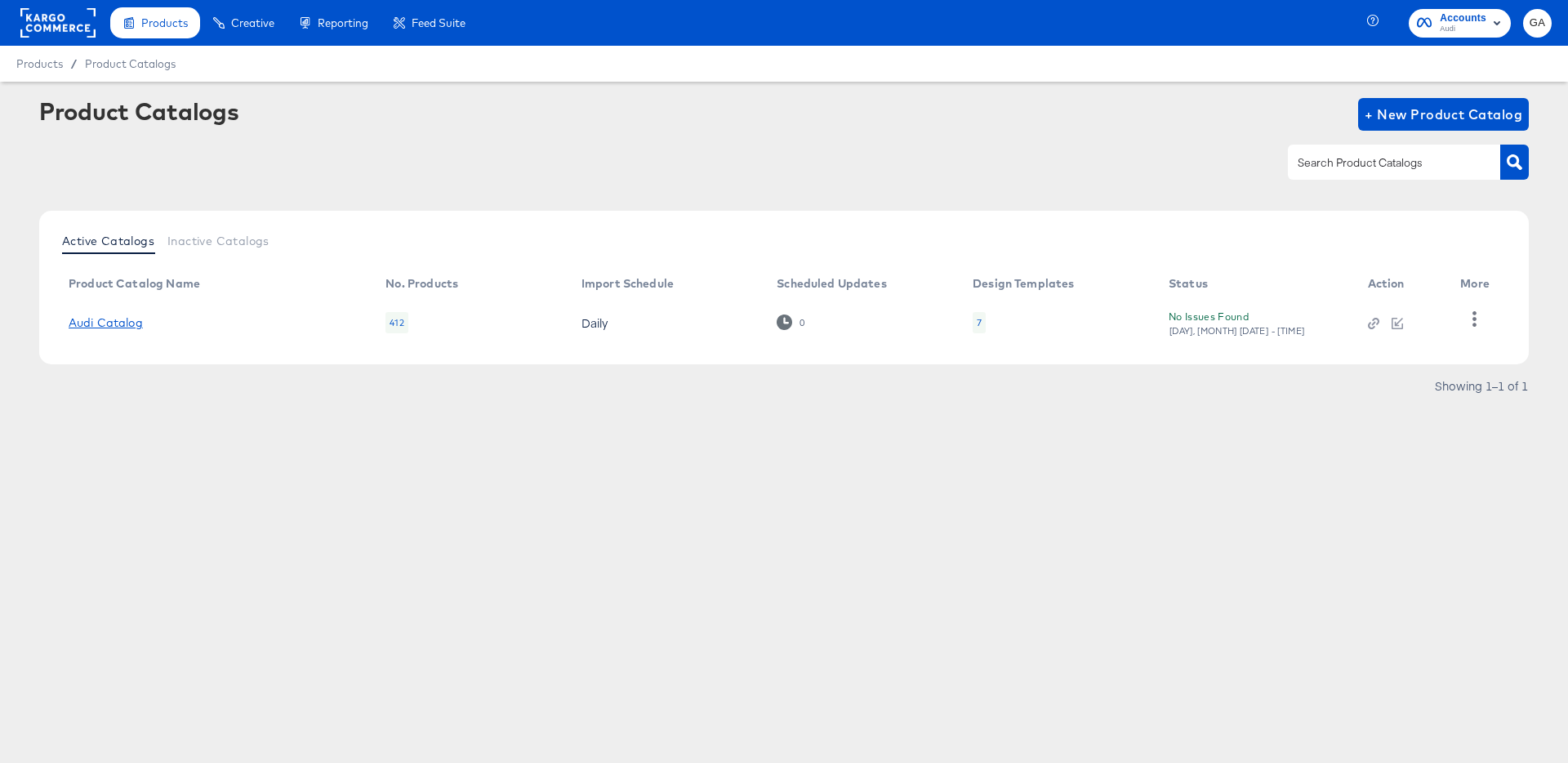 click on "Audi Catalog" at bounding box center [105, 323] 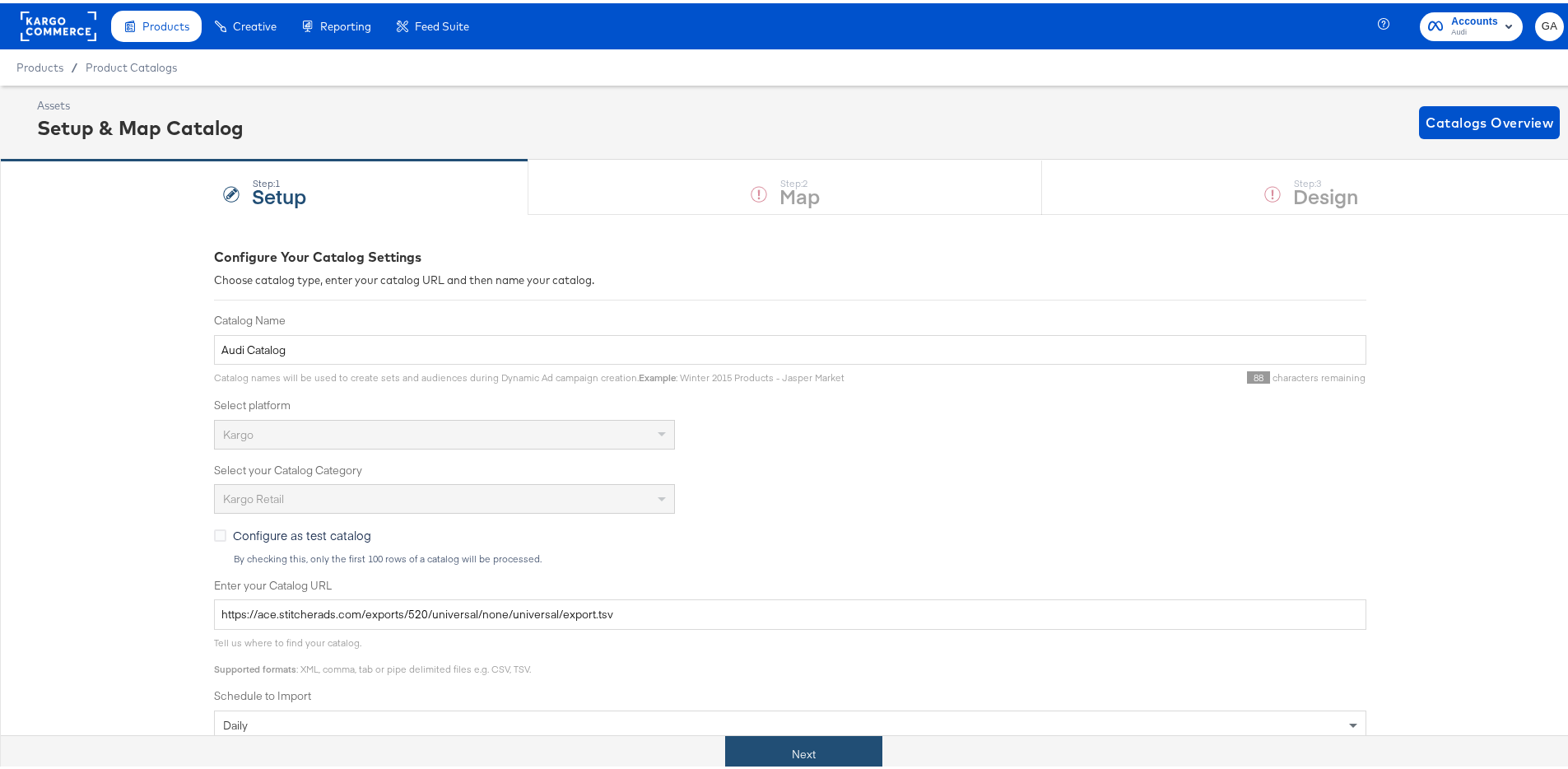 click on "Next" at bounding box center (803, 751) 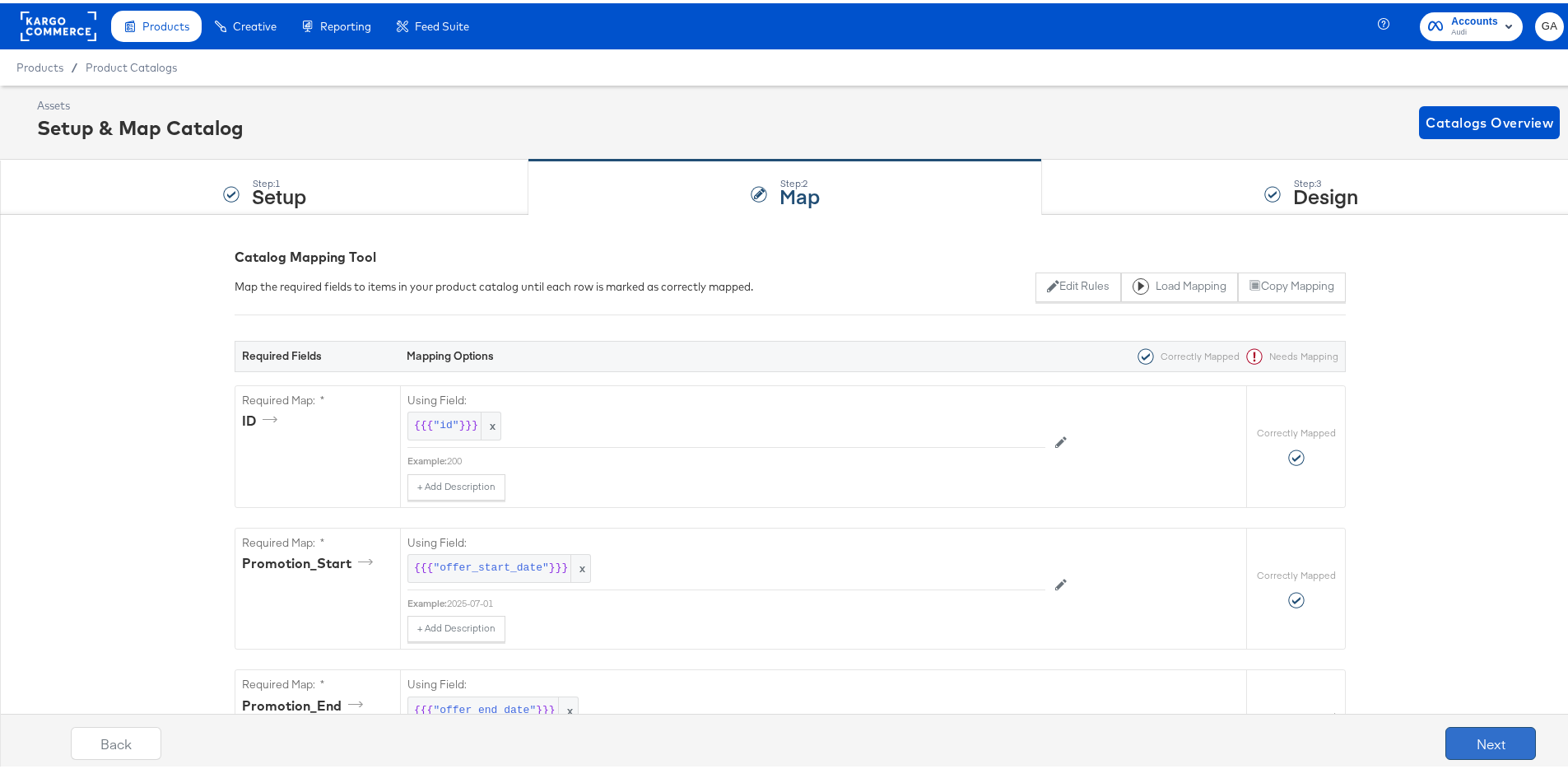 click on "Next" at bounding box center (1491, 740) 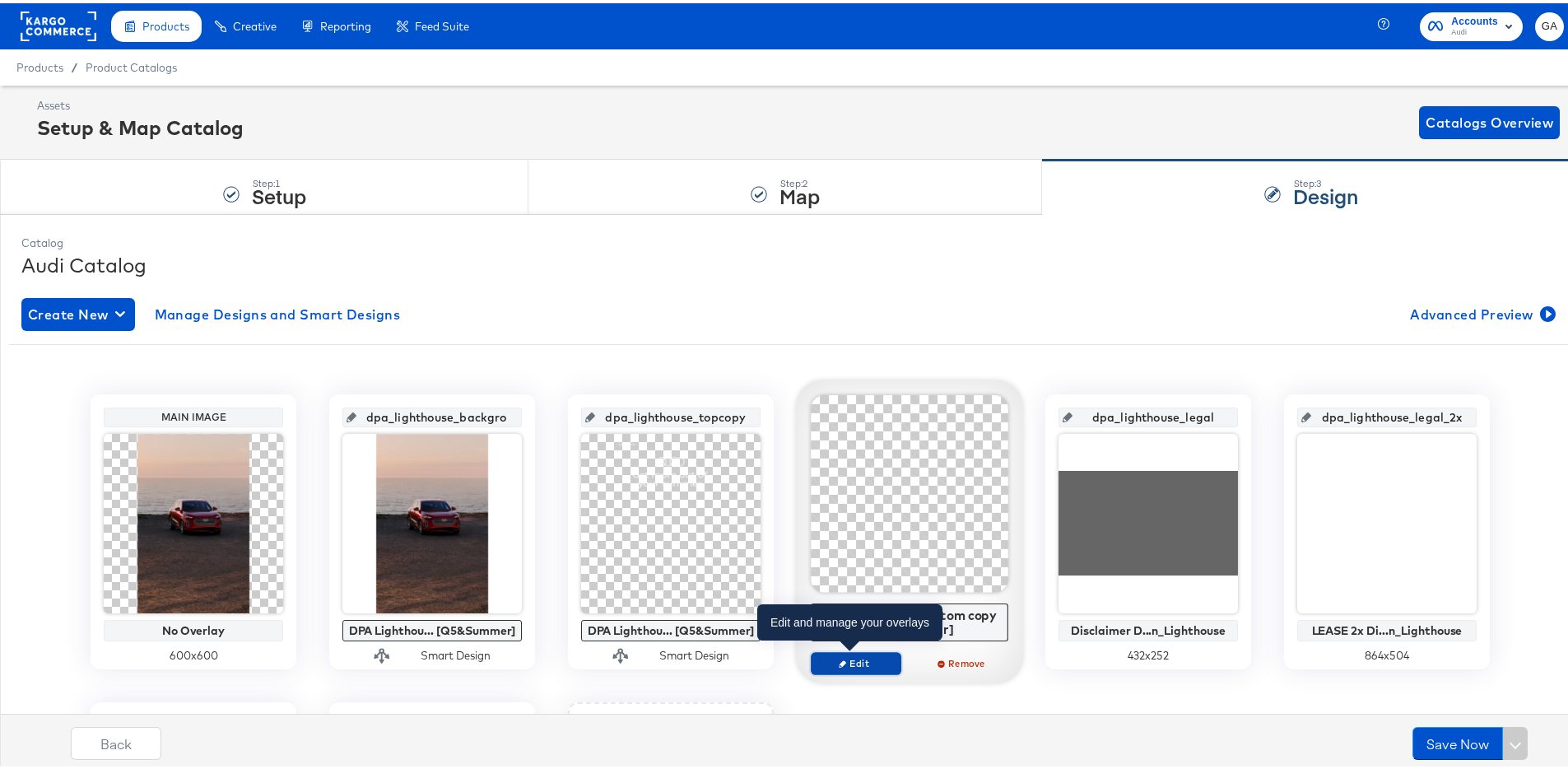click on "Edit" at bounding box center [856, 659] 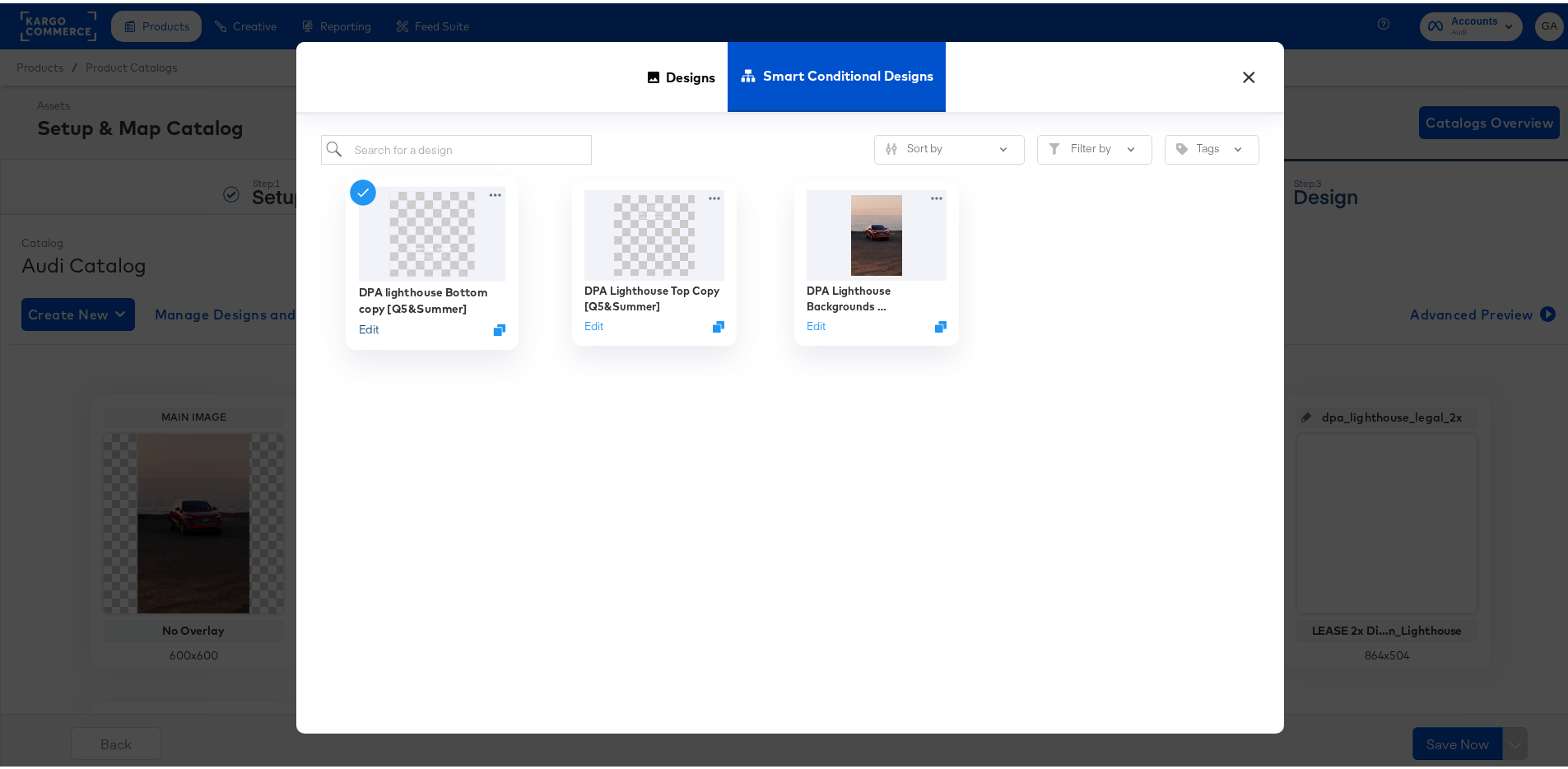 click on "Edit" at bounding box center (369, 326) 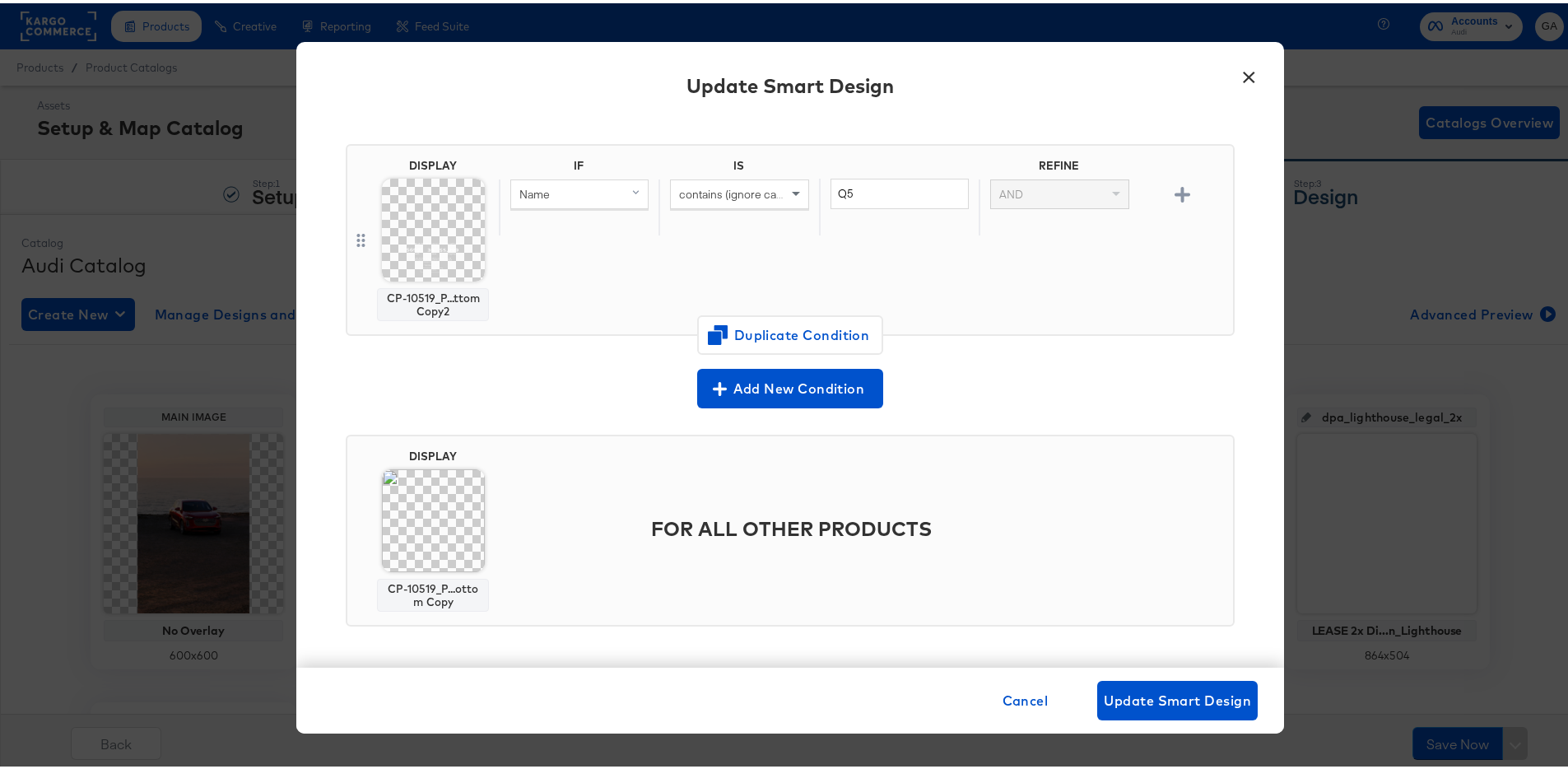 scroll, scrollTop: 109, scrollLeft: 0, axis: vertical 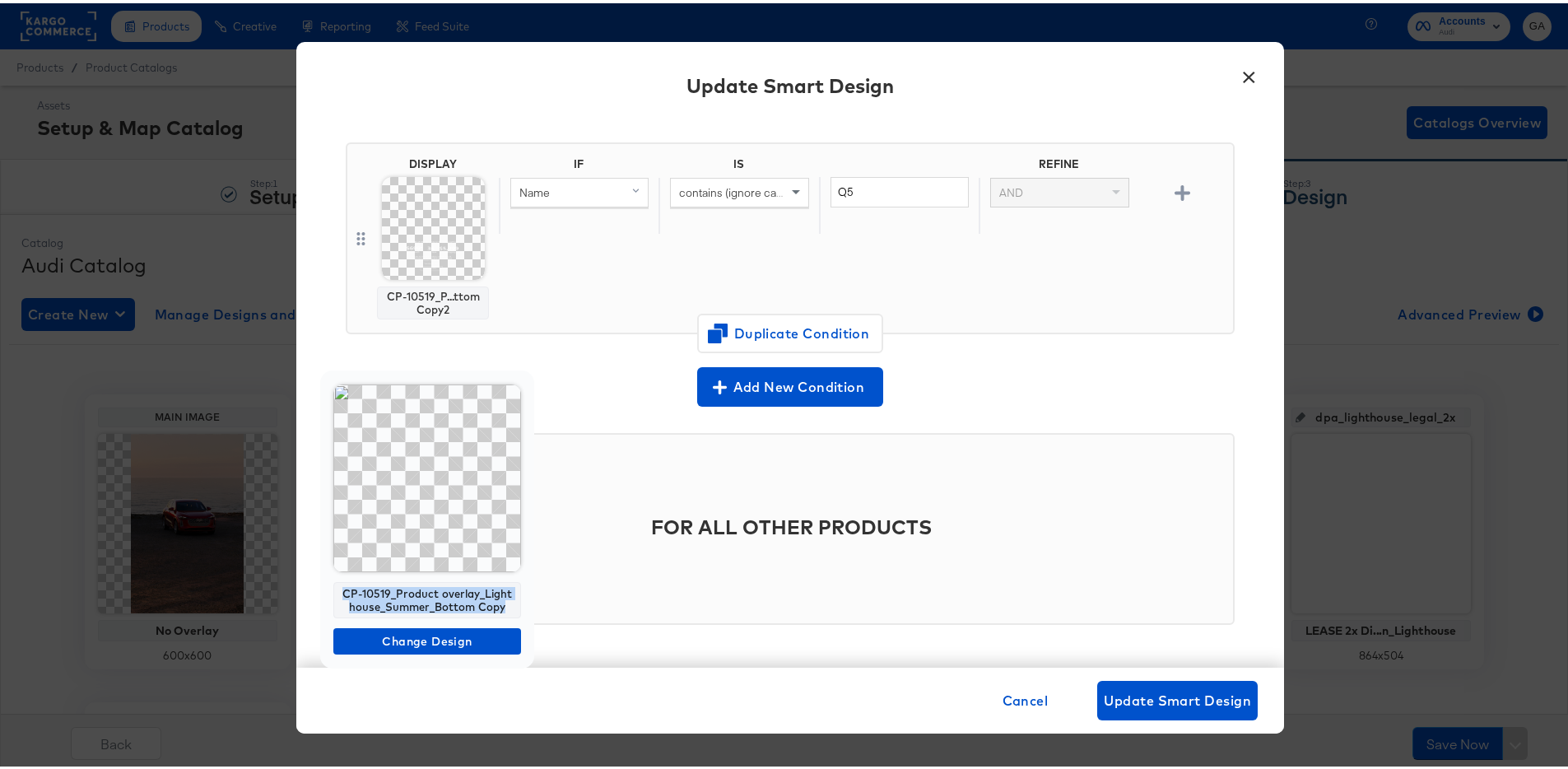 drag, startPoint x: 505, startPoint y: 606, endPoint x: 337, endPoint y: 588, distance: 168.96153 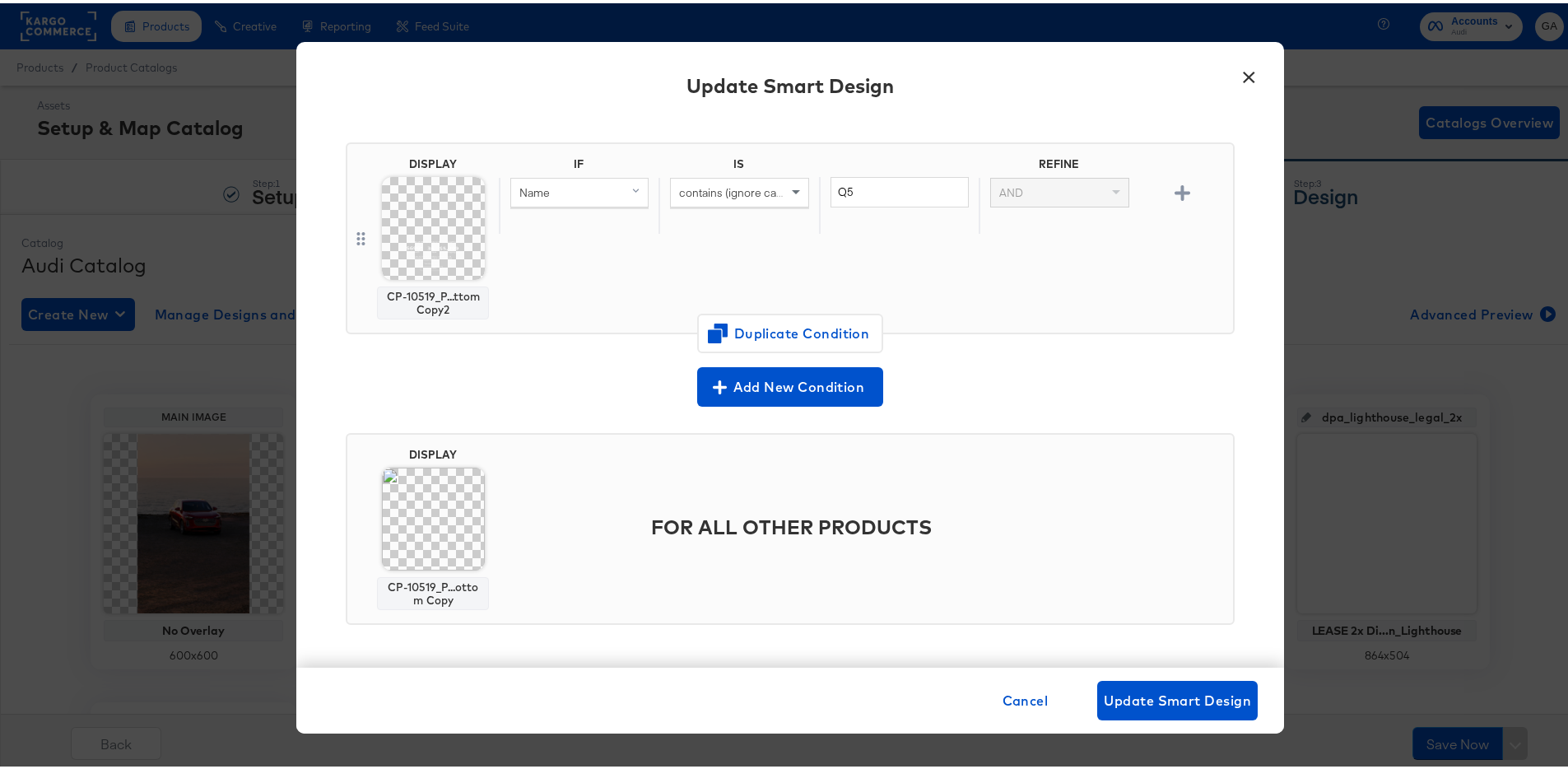 click on "Products Creative Reporting Feed Suite Accounts Audi GA Products / Product Catalogs Assets Setup & Map Catalog Catalogs Overview Step:  1   Setup Step:  2   Map Step:  3   Design Catalog Audi Catalog Create New Manage Designs and Smart Designs Advanced Preview Main Image No Overlay 600  x  600 dpa_lighthouse_background DPA Lighthou... [Q5&Summer] Smart Design dpa_lighthouse_topcopy DPA Lighthou... [Q5&Summer] Smart Design dpa_lighthouse_bottomcopy DPA lighthou... [Q5&Summer] Smart Design dpa_lighthouse_legal Disclaimer D...n_Lighthouse 432  x  252 dpa_lighthouse_legal_2x  LEASE 2x Di...n_Lighthouse 864  x  504 dpa_venti_offer_2x  CP-10518_LE...verlay_Venti 549  x  206 dpa_venti_legal Disclaimer D...y 11.01.2024 549  x  206 13 Slots Left + Add a Slot Back Save Now
× Update Smart Design Input Smart Design Name  * DPA lighthouse Bottom copy [Q5&Summer] DISPLAY CP-10519_P...ttom Copy2 IF IS   REFINE   Q5" at bounding box center (790, 547) 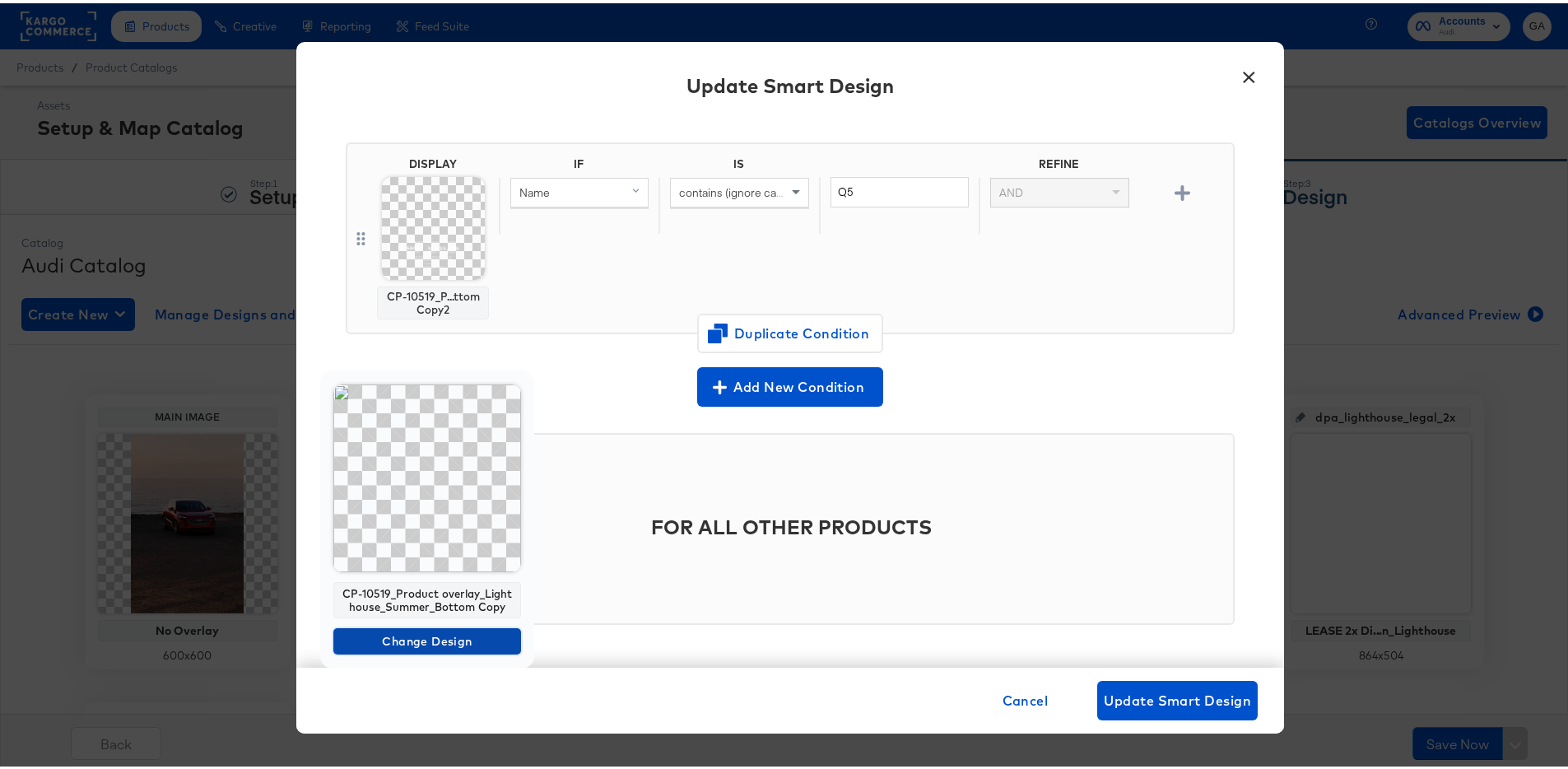 click on "Change Design" at bounding box center [427, 638] 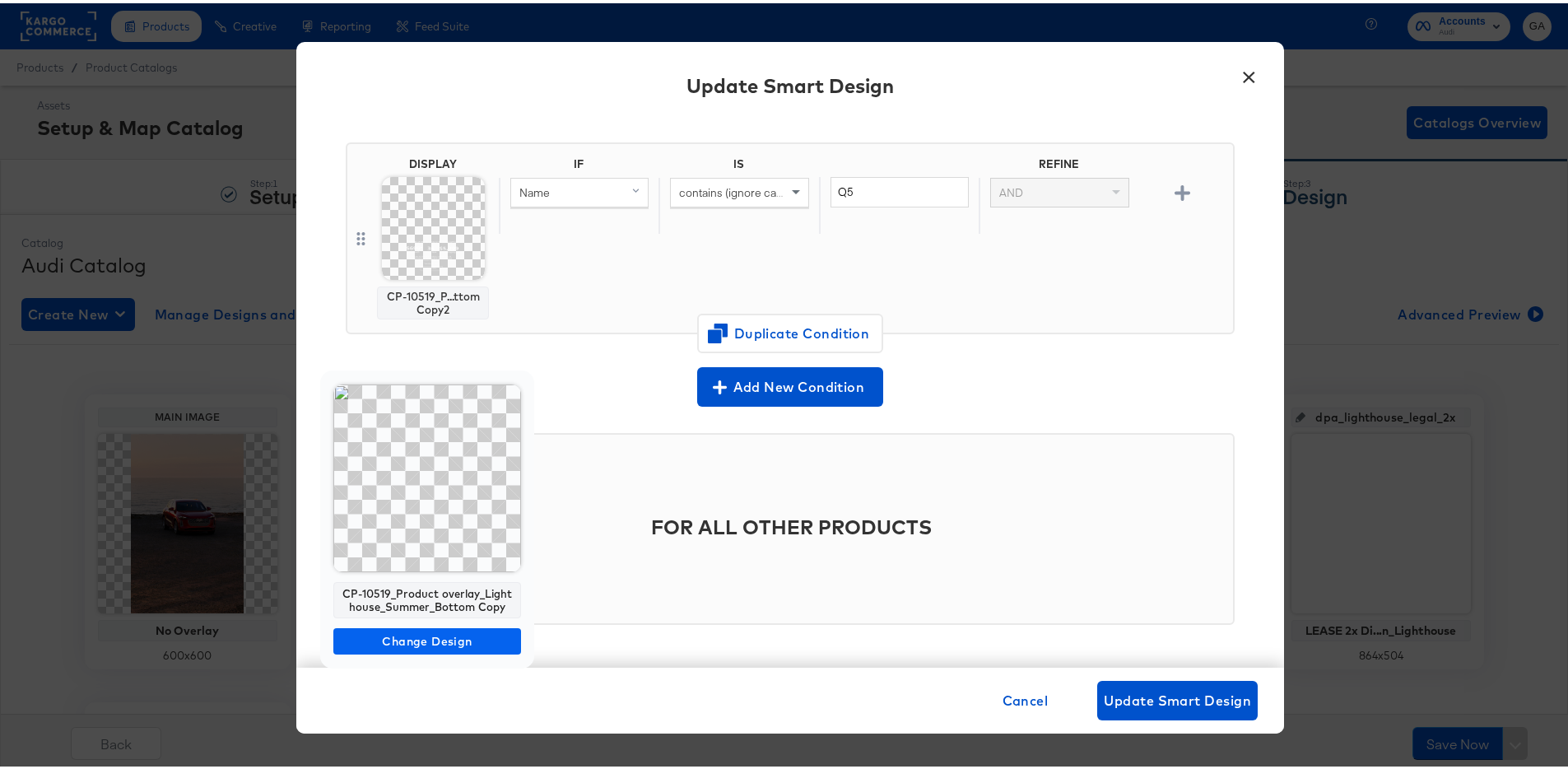 scroll, scrollTop: 0, scrollLeft: 0, axis: both 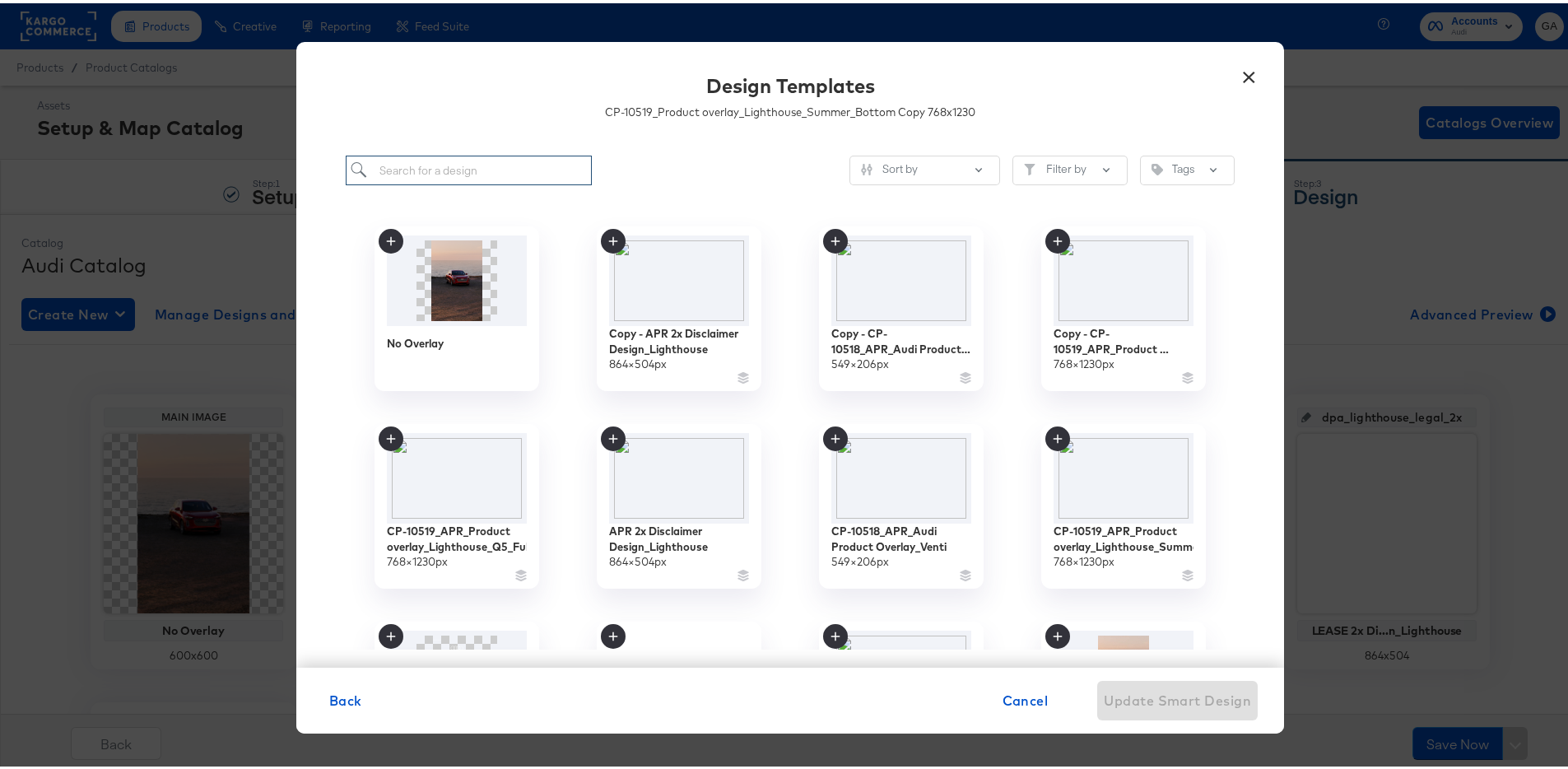 click at bounding box center (468, 167) 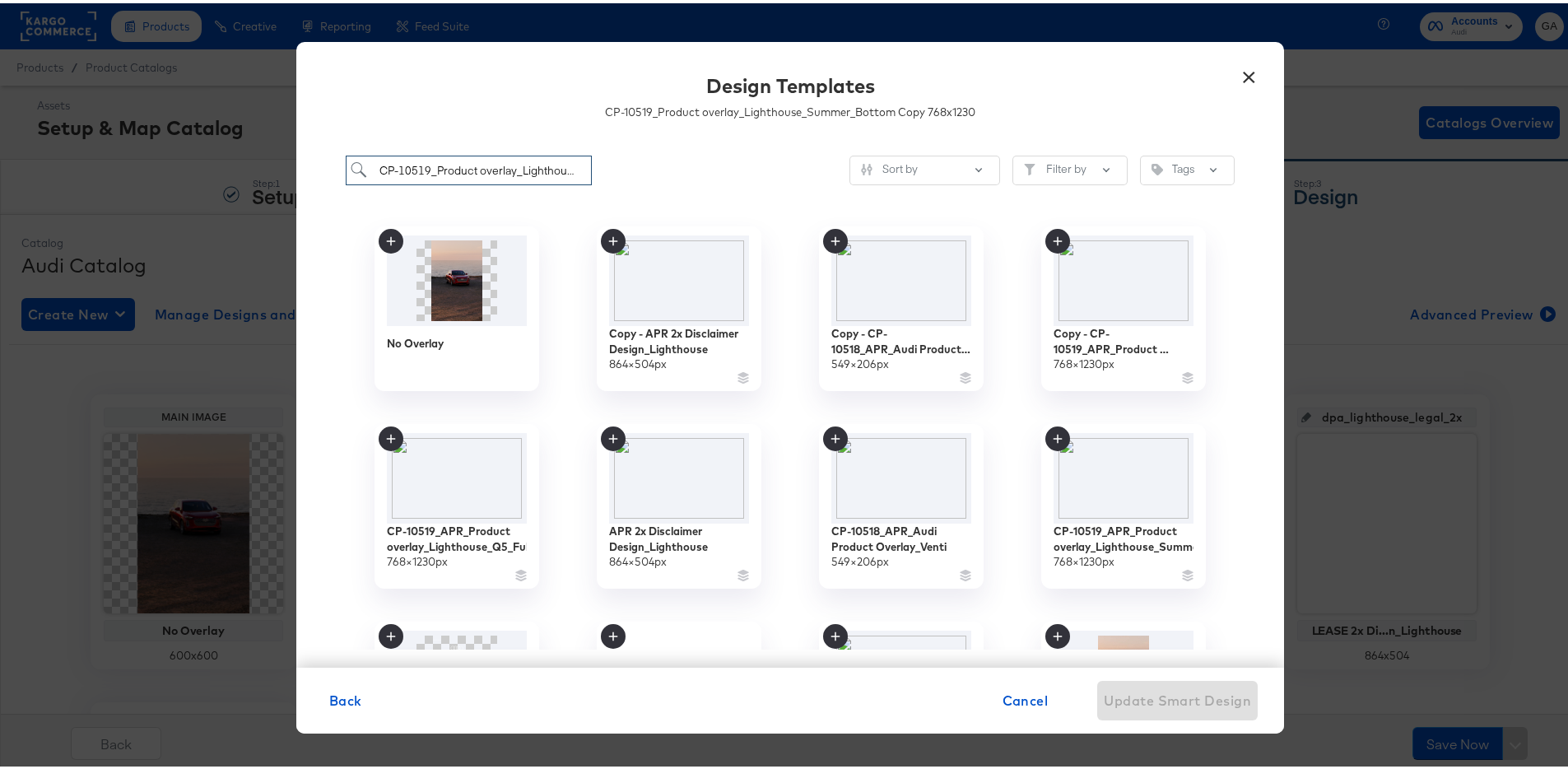 scroll, scrollTop: 0, scrollLeft: 121, axis: horizontal 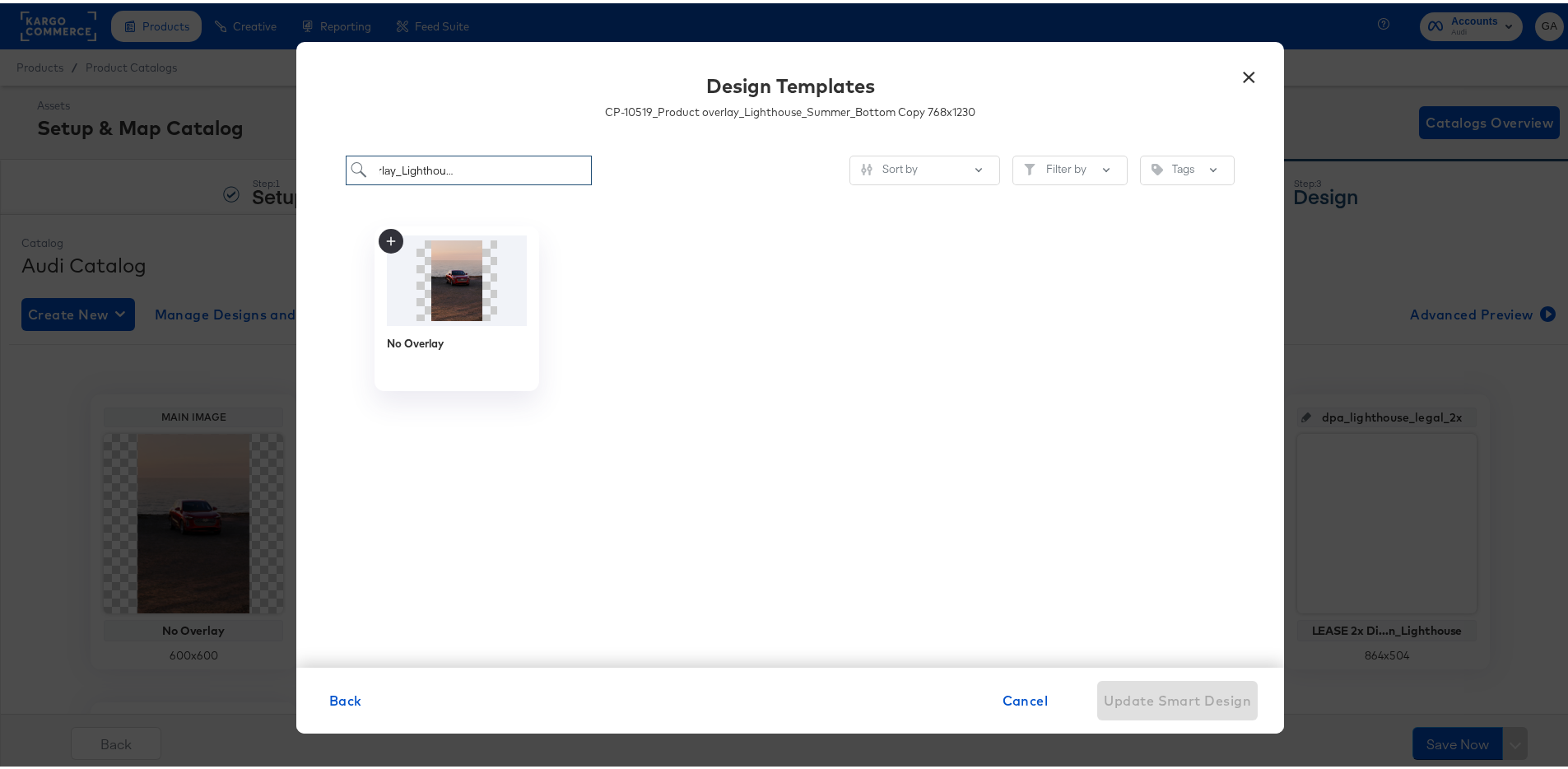 click on "CP-10519_Product overlay_Lighthouse_Summer_Bottom Copy" at bounding box center (468, 167) 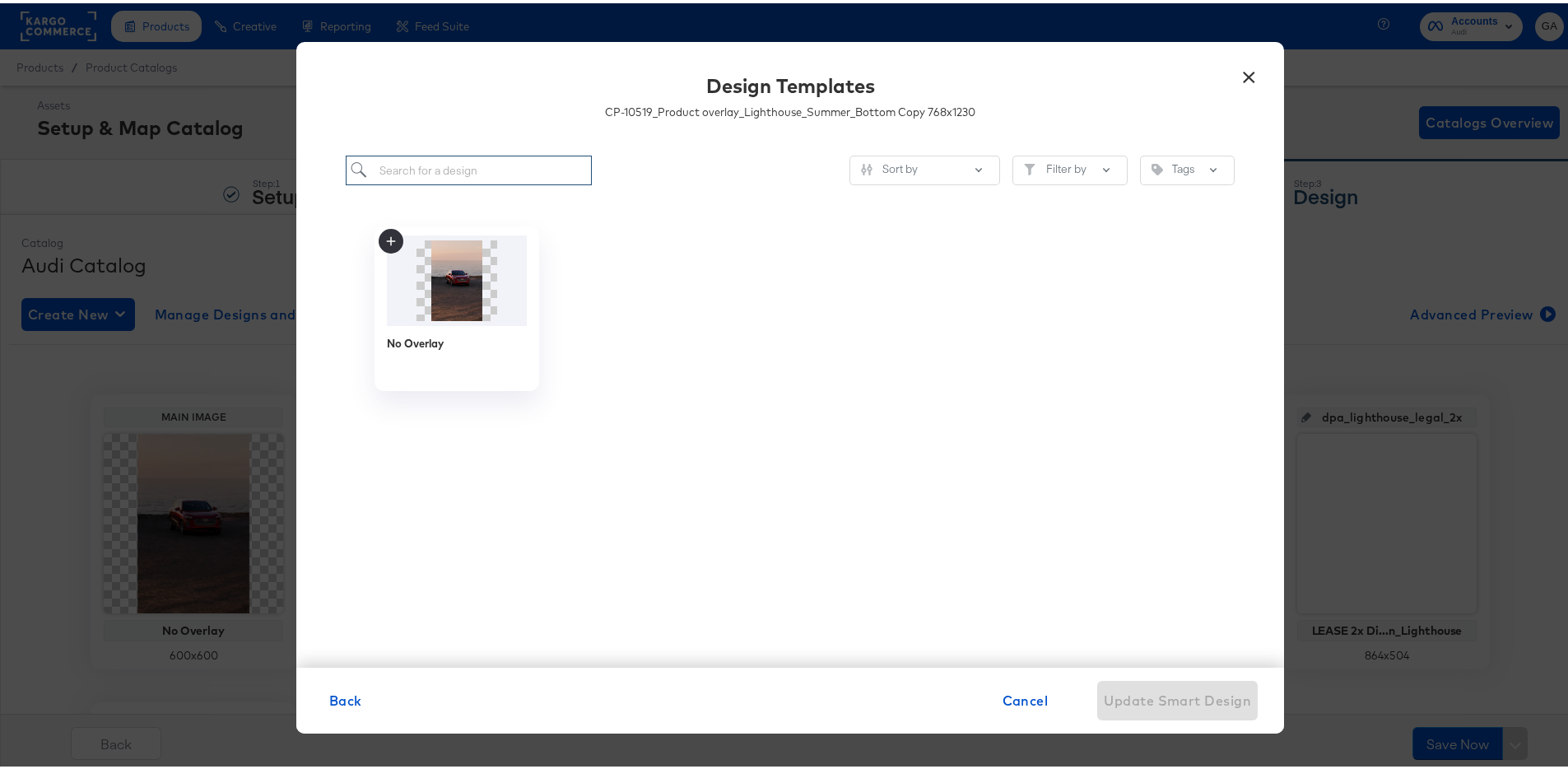 scroll, scrollTop: 0, scrollLeft: 0, axis: both 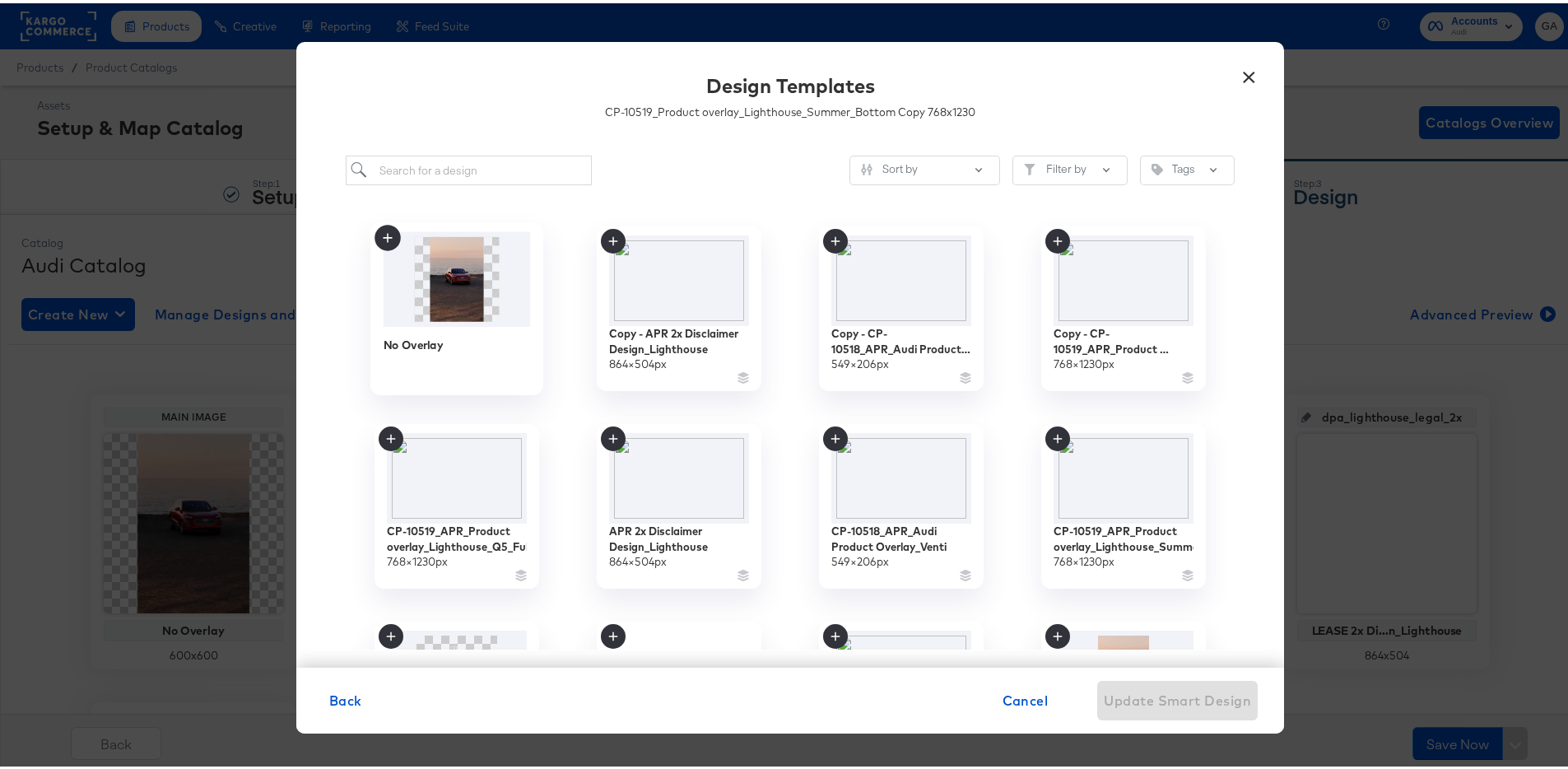 click at bounding box center (457, 276) 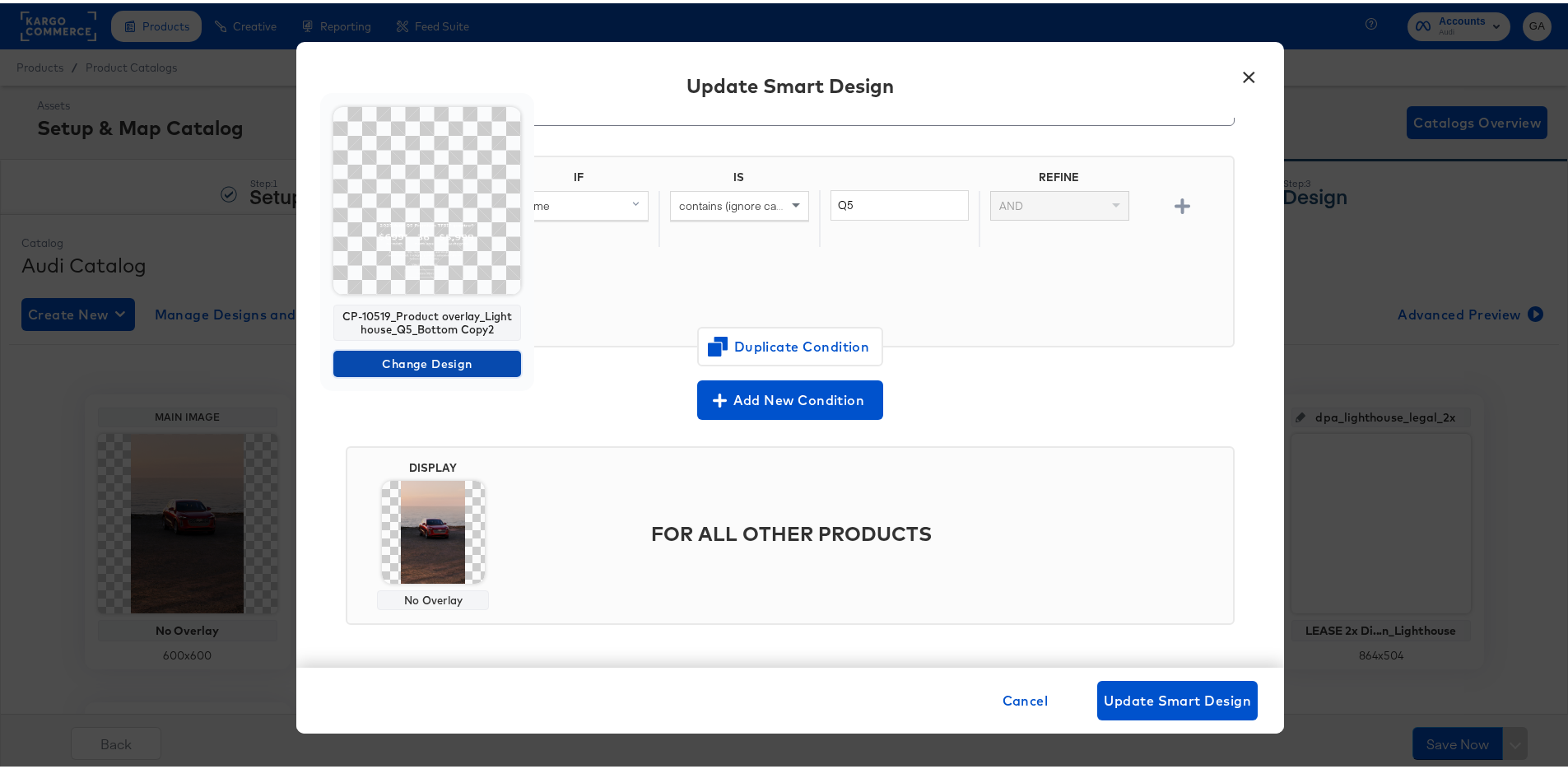 click on "Change Design" at bounding box center (427, 361) 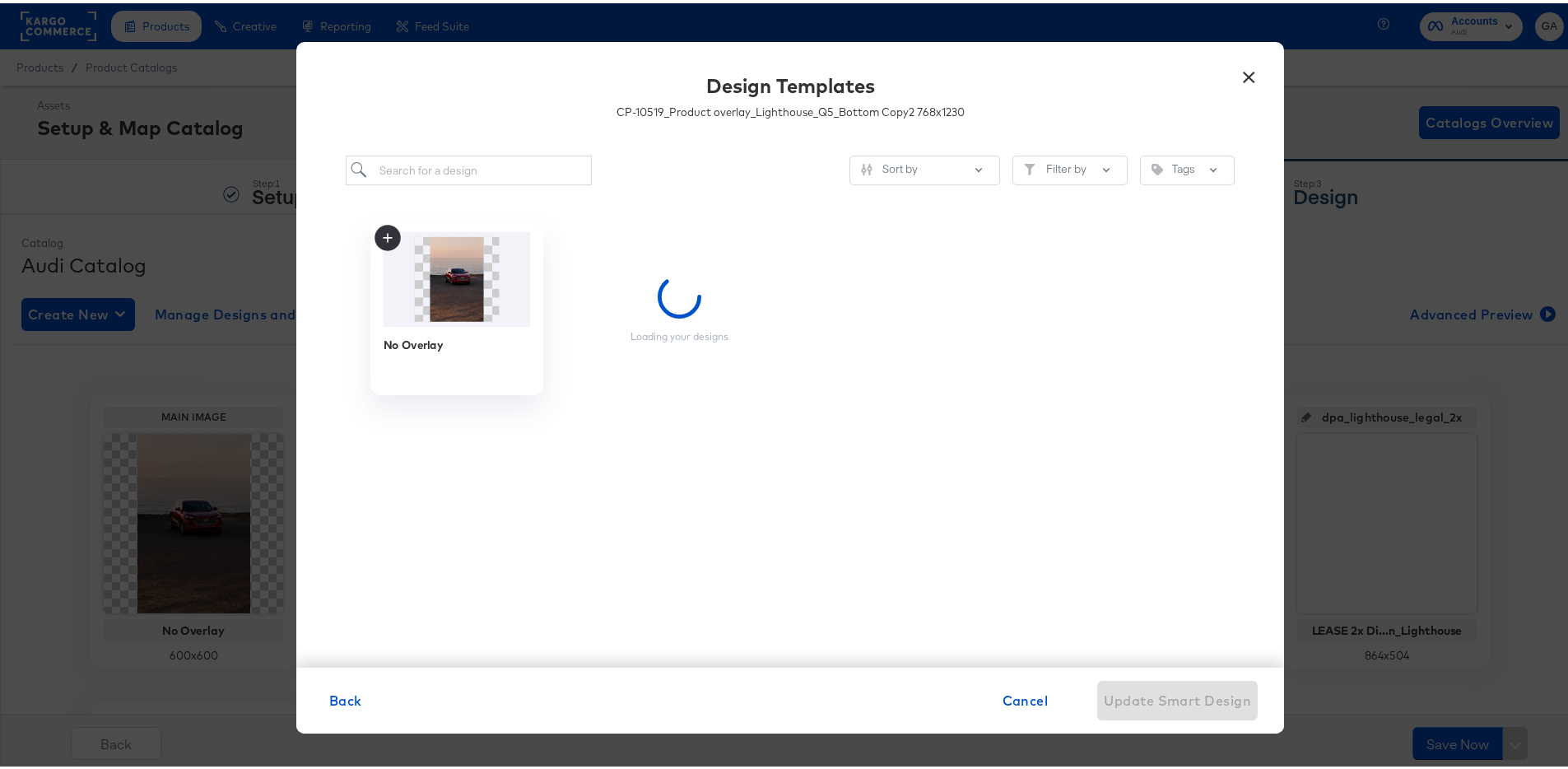 scroll, scrollTop: 0, scrollLeft: 0, axis: both 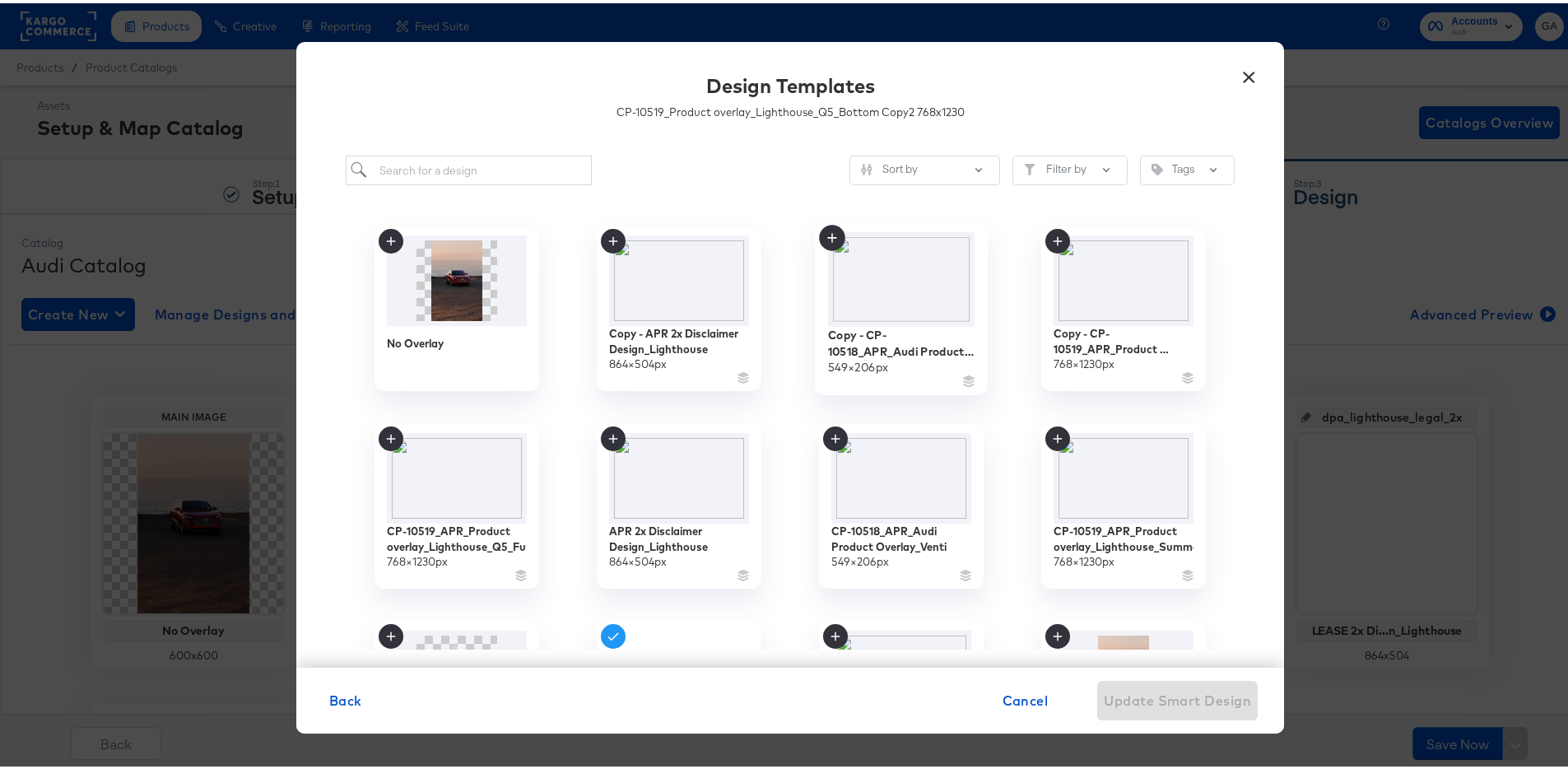 click at bounding box center [901, 276] 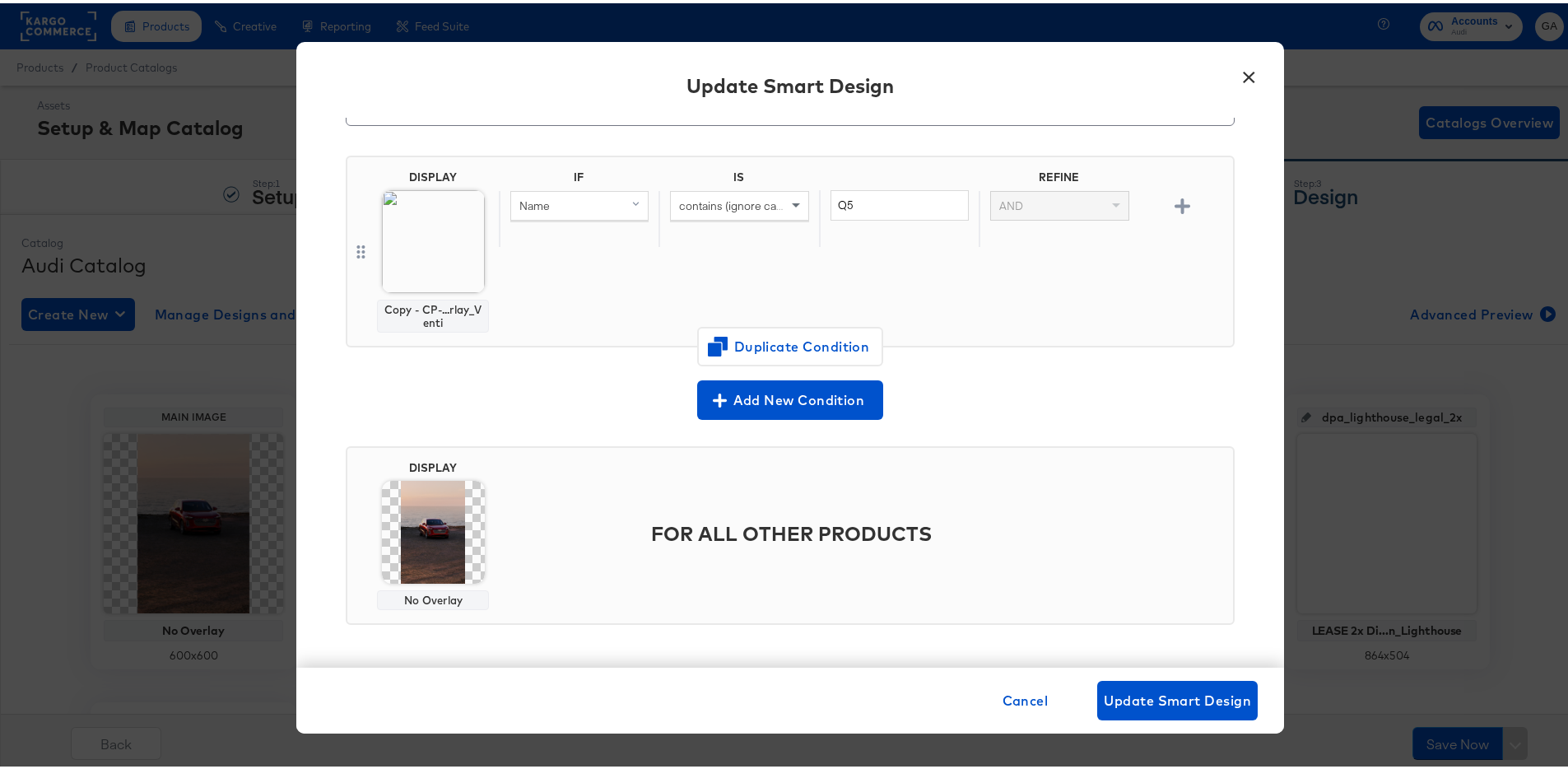 click on "Products Creative Reporting Feed Suite Accounts Audi GA Products / Product Catalogs Assets Setup & Map Catalog Catalogs Overview Step:  1   Setup Step:  2   Map Step:  3   Design Catalog Audi Catalog Create New Manage Designs and Smart Designs Advanced Preview Main Image No Overlay 600  x  600 dpa_lighthouse_background DPA Lighthou... [Q5&Summer] Smart Design dpa_lighthouse_topcopy DPA Lighthou... [Q5&Summer] Smart Design dpa_lighthouse_bottomcopy DPA lighthou... [Q5&Summer] Smart Design dpa_lighthouse_legal Disclaimer D...n_Lighthouse 432  x  252 dpa_lighthouse_legal_2x  LEASE 2x Di...n_Lighthouse 864  x  504 dpa_venti_offer_2x  CP-10518_LE...verlay_Venti 549  x  206 dpa_venti_legal Disclaimer D...y [DATE].[MONTH].[YEAR] 549  x  206 13 Slots Left + Add a Slot Back Save Now
× Update Smart Design Input Smart Design Name  * DPA lighthouse Bottom copy [Q5&Summer] DISPLAY Copy - CP-...rlay_Venti IF IS   REFINE   Q5" at bounding box center [790, 547] 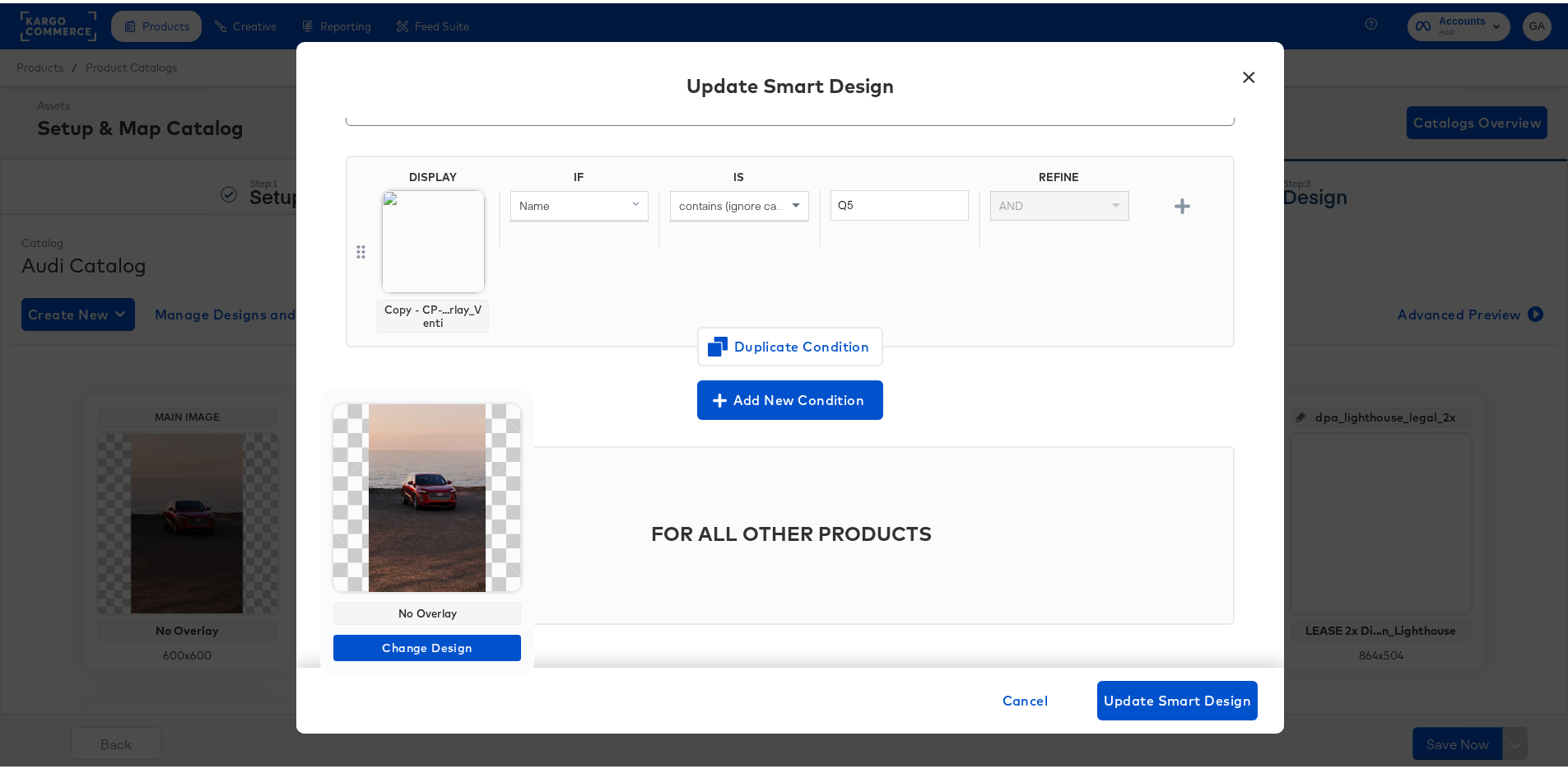 click at bounding box center [427, 495] 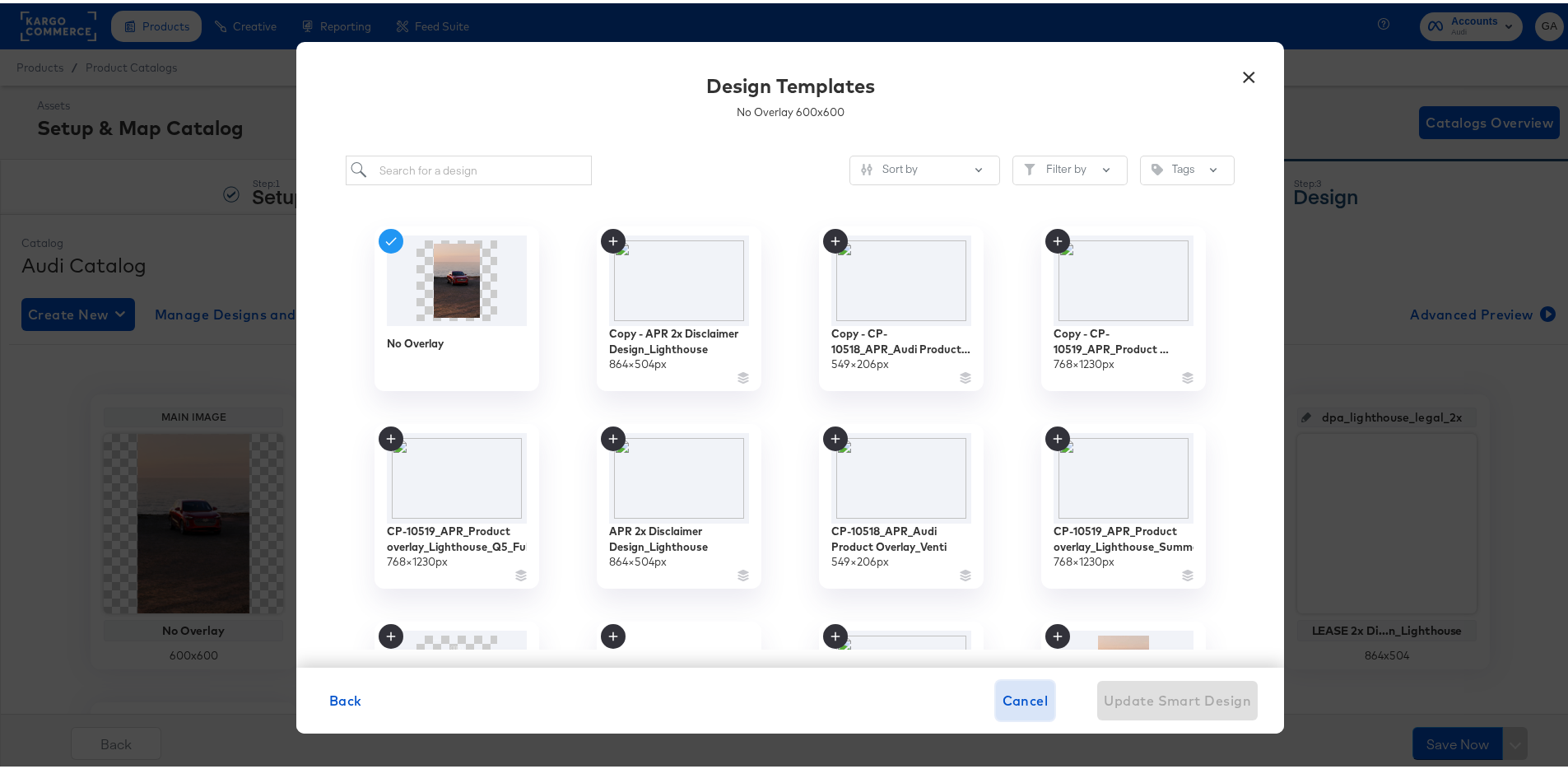 click on "Cancel" at bounding box center (1026, 697) 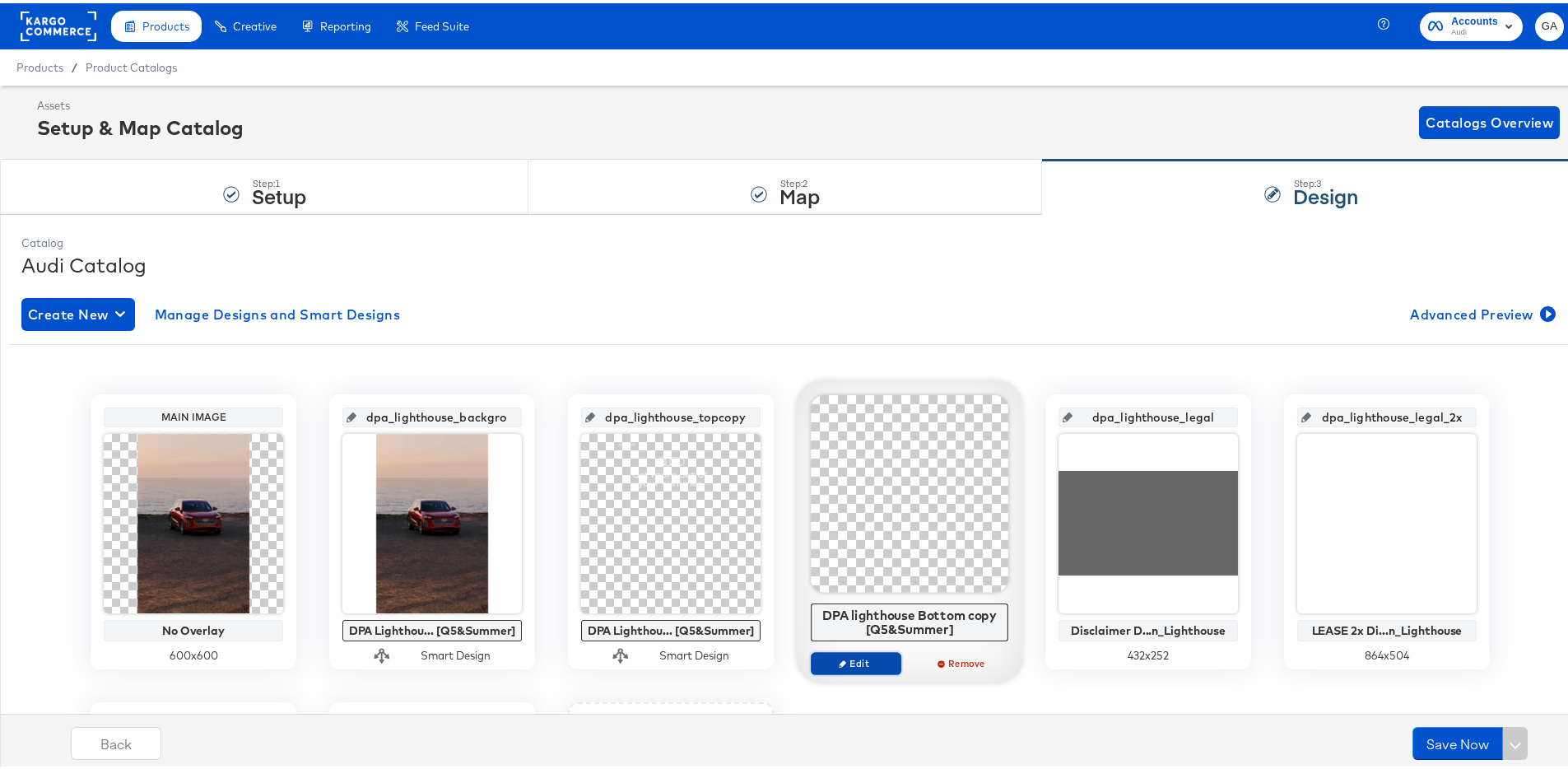 click on "Edit" at bounding box center (856, 659) 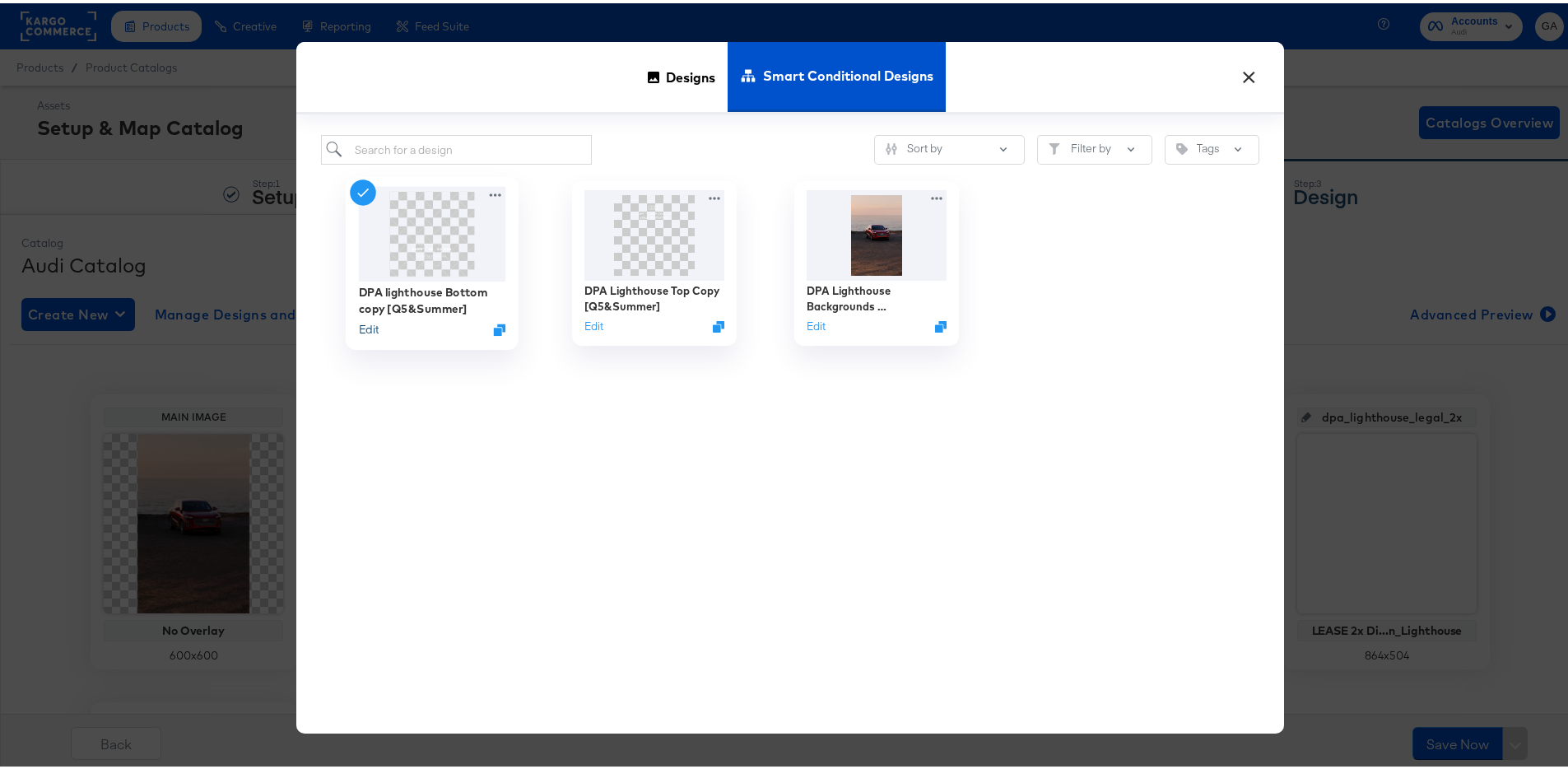 click on "Edit" at bounding box center (369, 326) 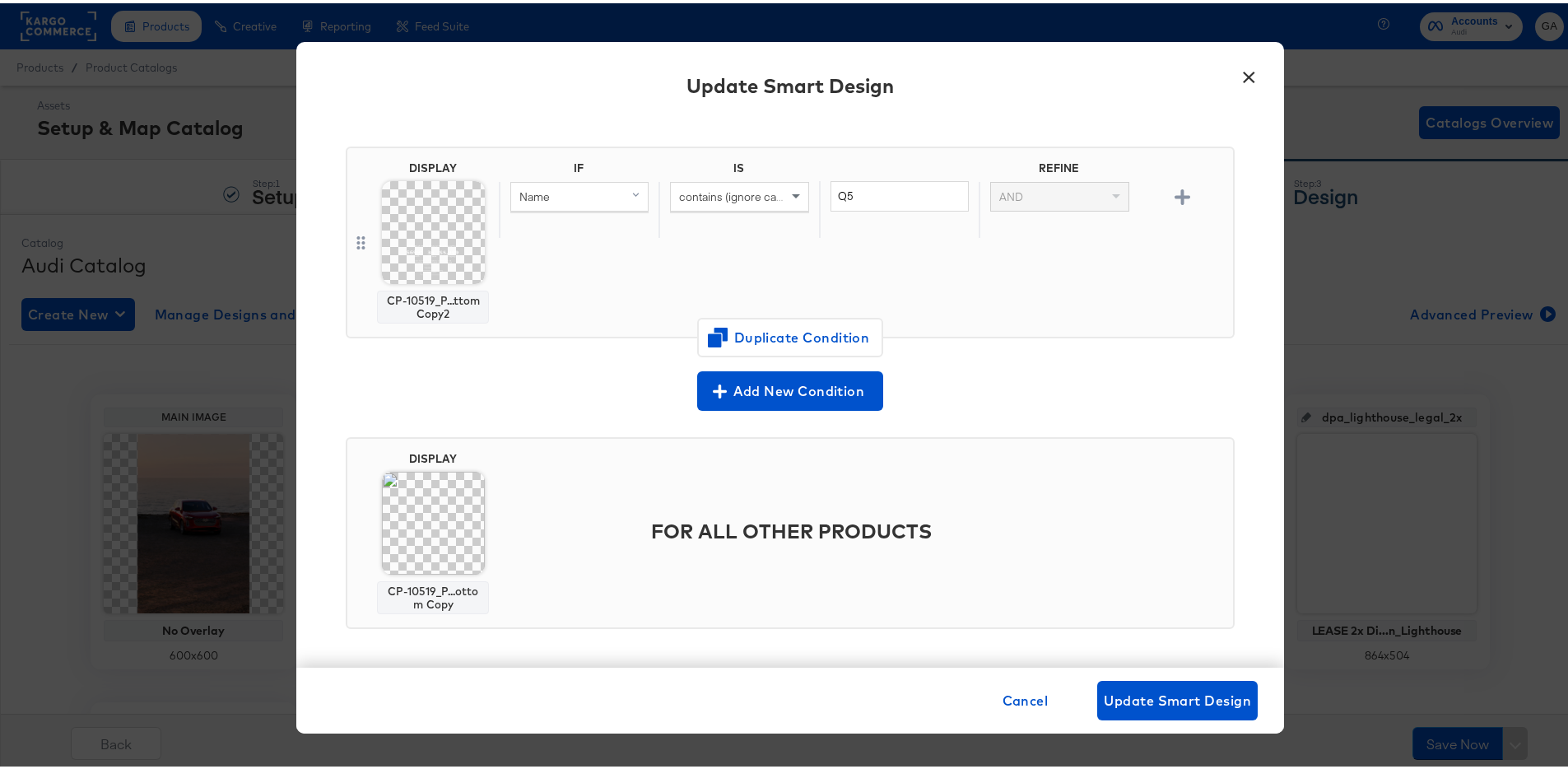 scroll, scrollTop: 109, scrollLeft: 0, axis: vertical 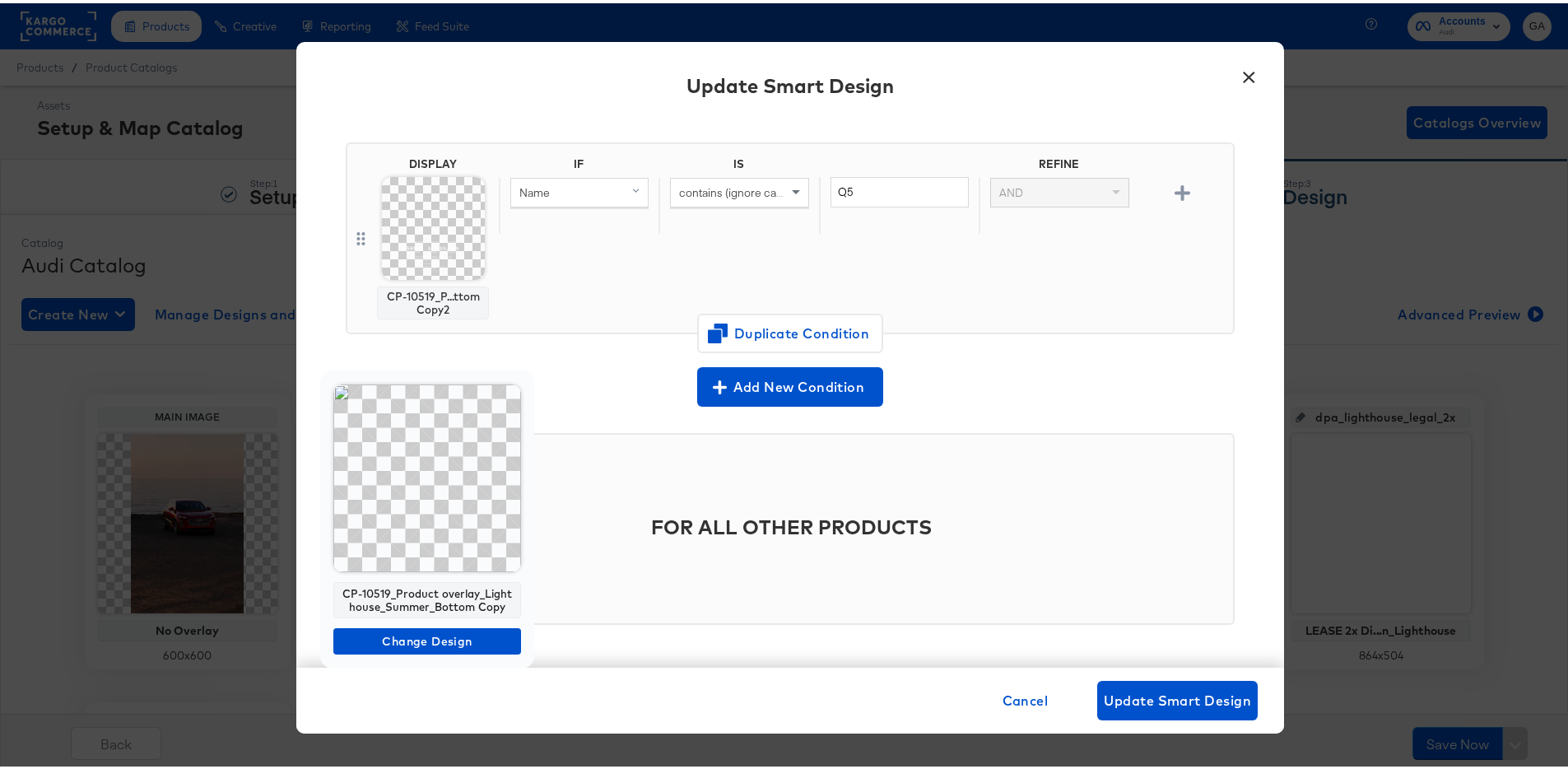 click at bounding box center [427, 475] 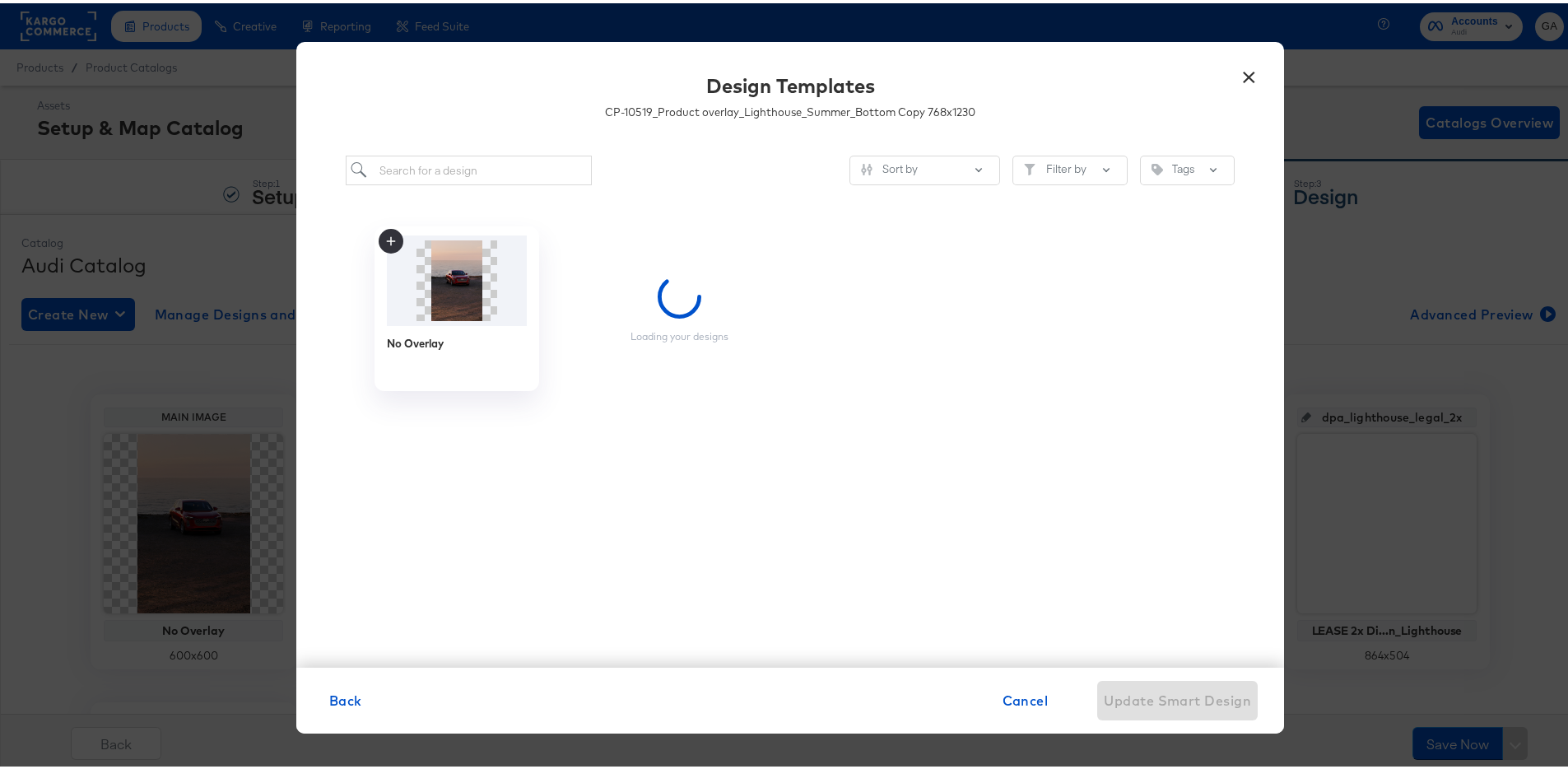 scroll, scrollTop: 0, scrollLeft: 0, axis: both 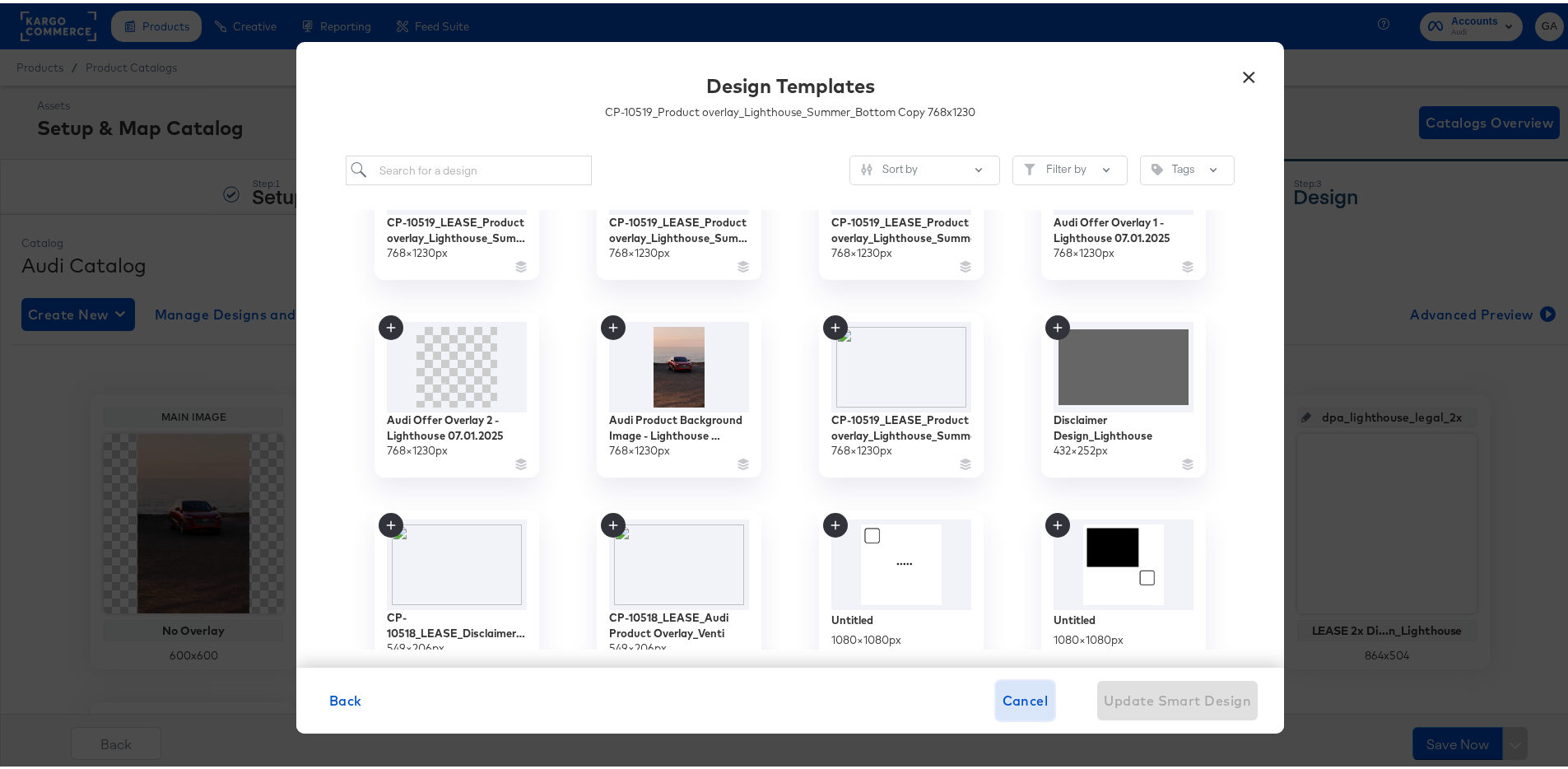 click on "Cancel" at bounding box center [1026, 697] 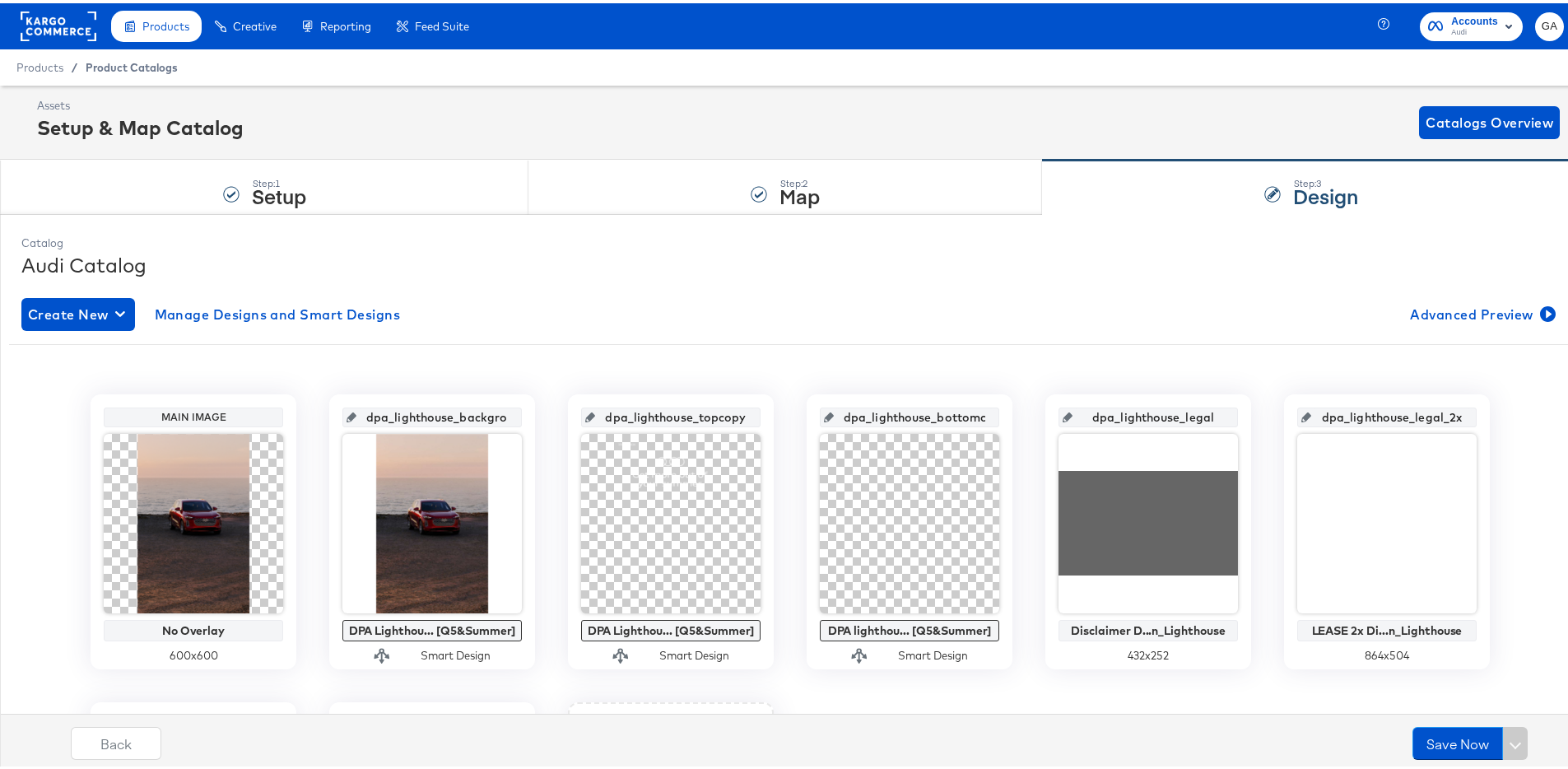 click on "Product Catalogs" at bounding box center [132, 64] 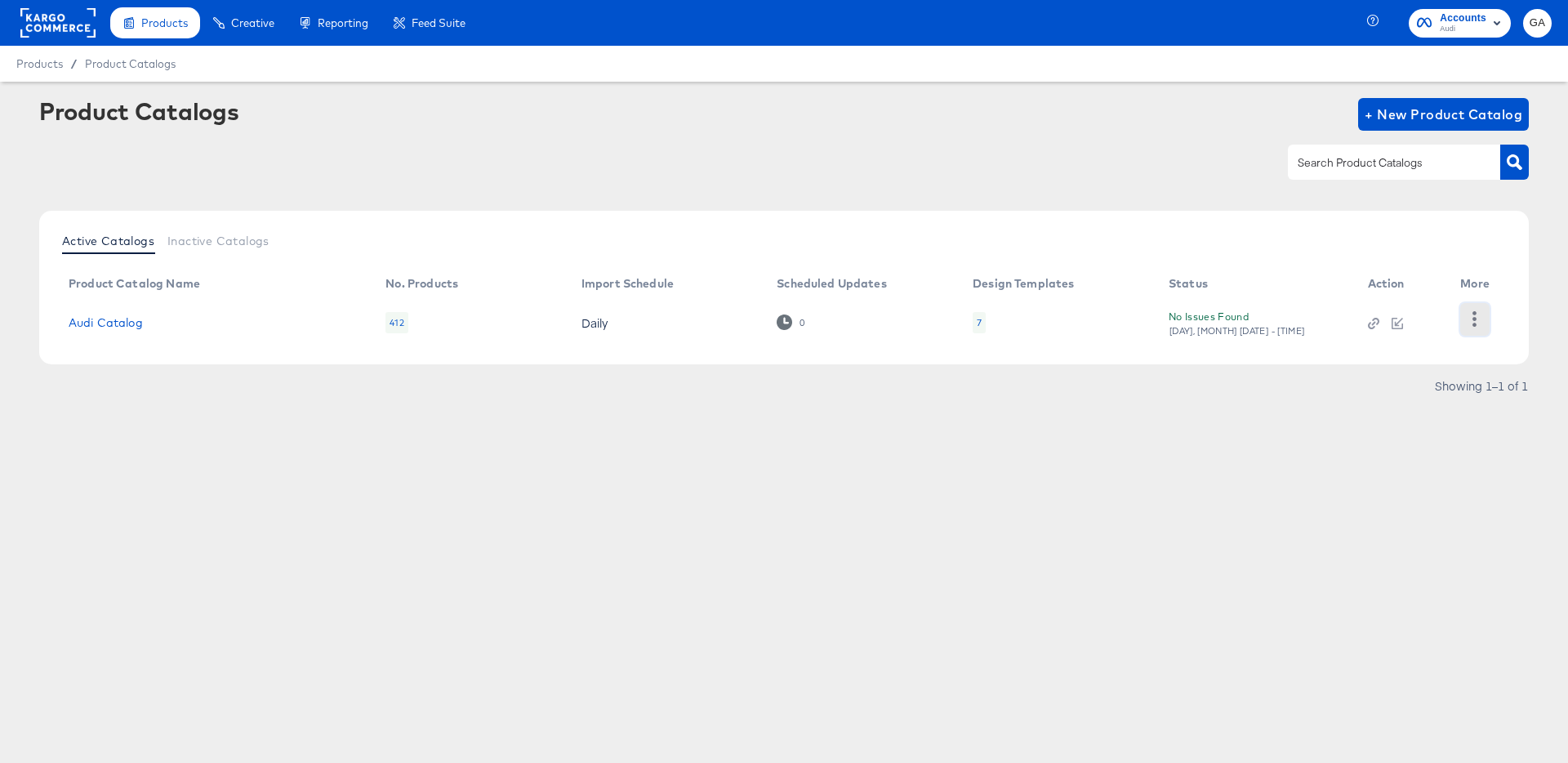 click at bounding box center (1474, 319) 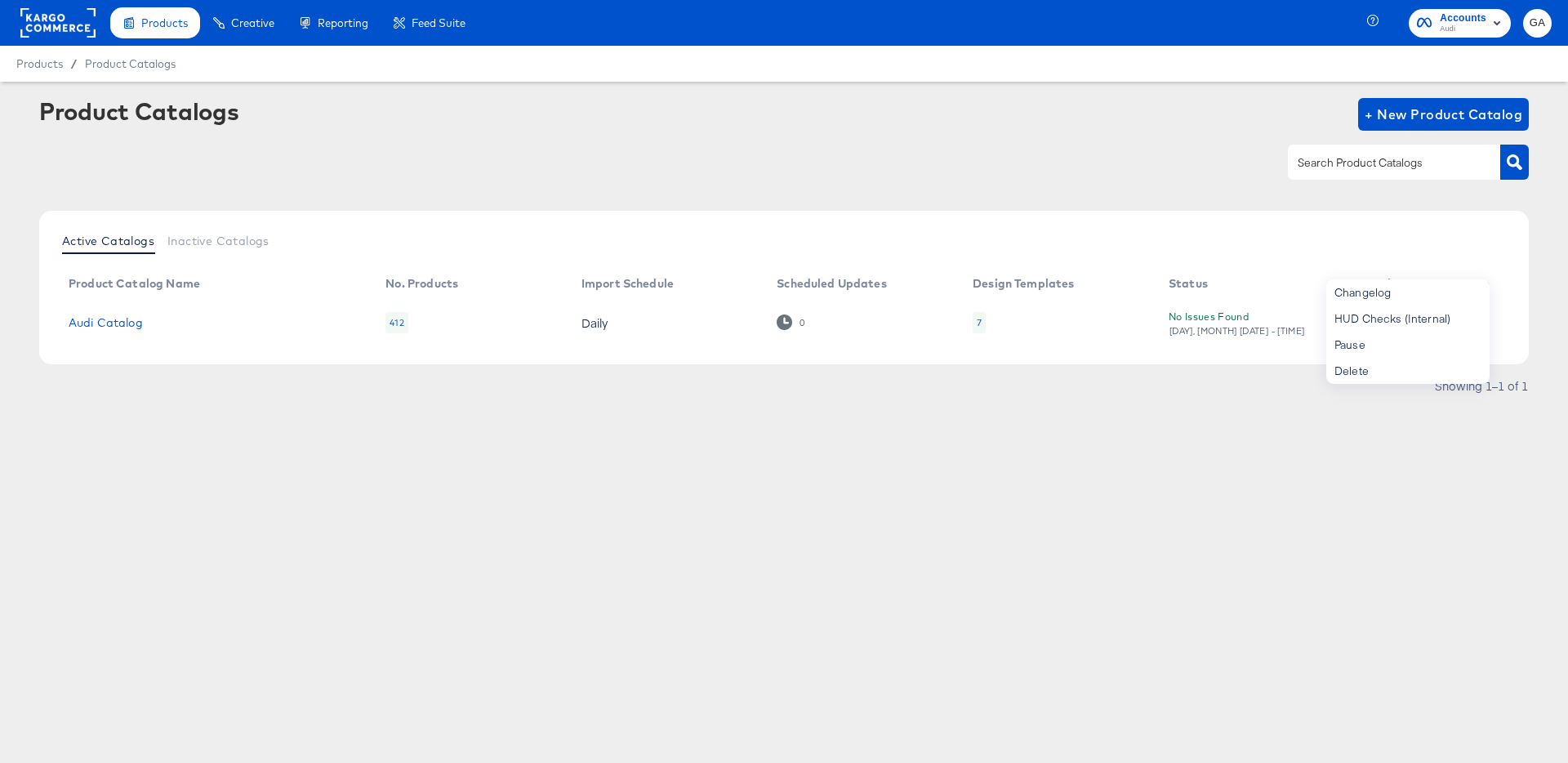 drag, startPoint x: 1213, startPoint y: 387, endPoint x: 1225, endPoint y: 379, distance: 14.422205 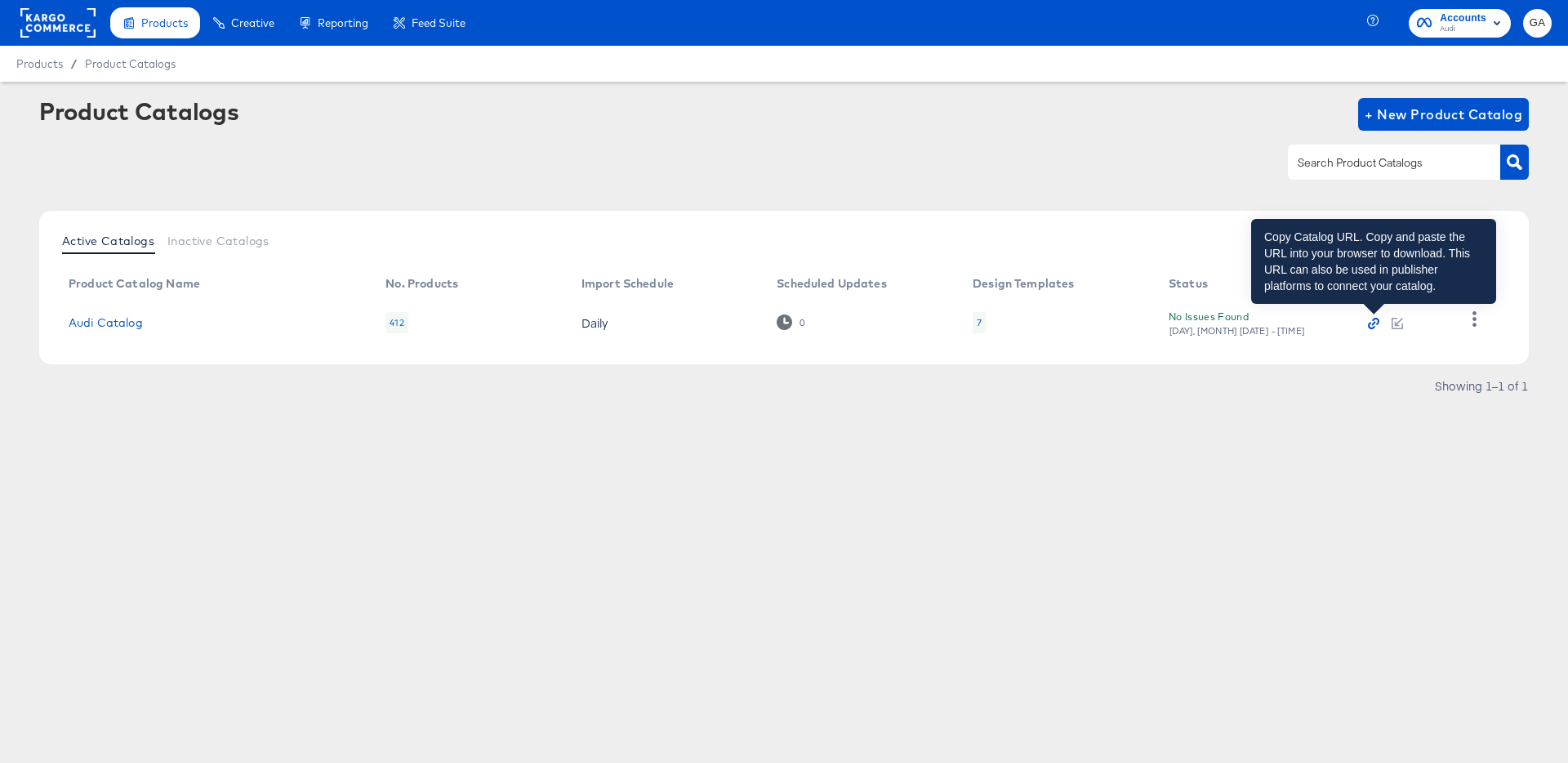 click 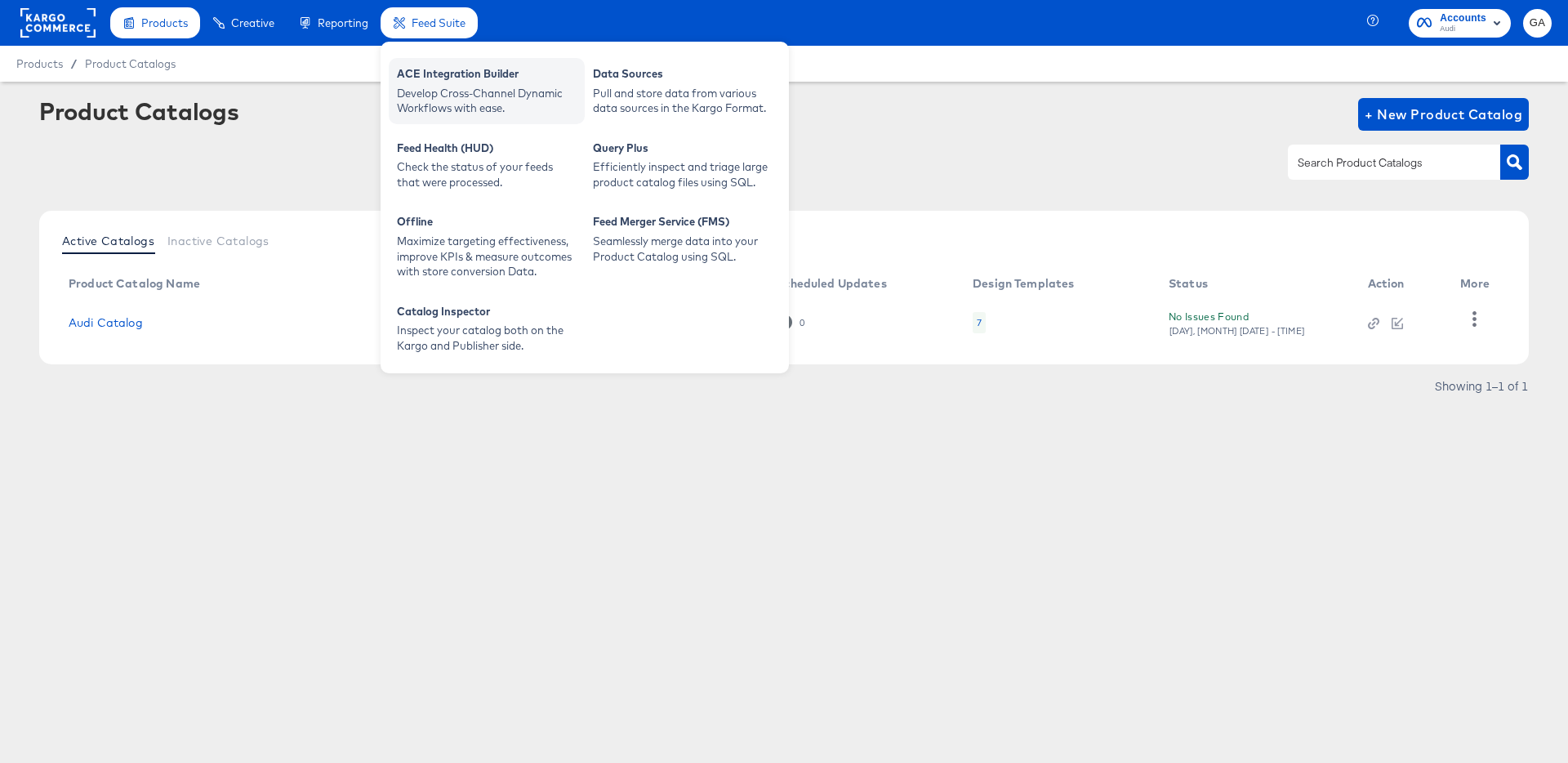 click on "Develop Cross-Channel Dynamic Workflows with ease." at bounding box center [487, 100] 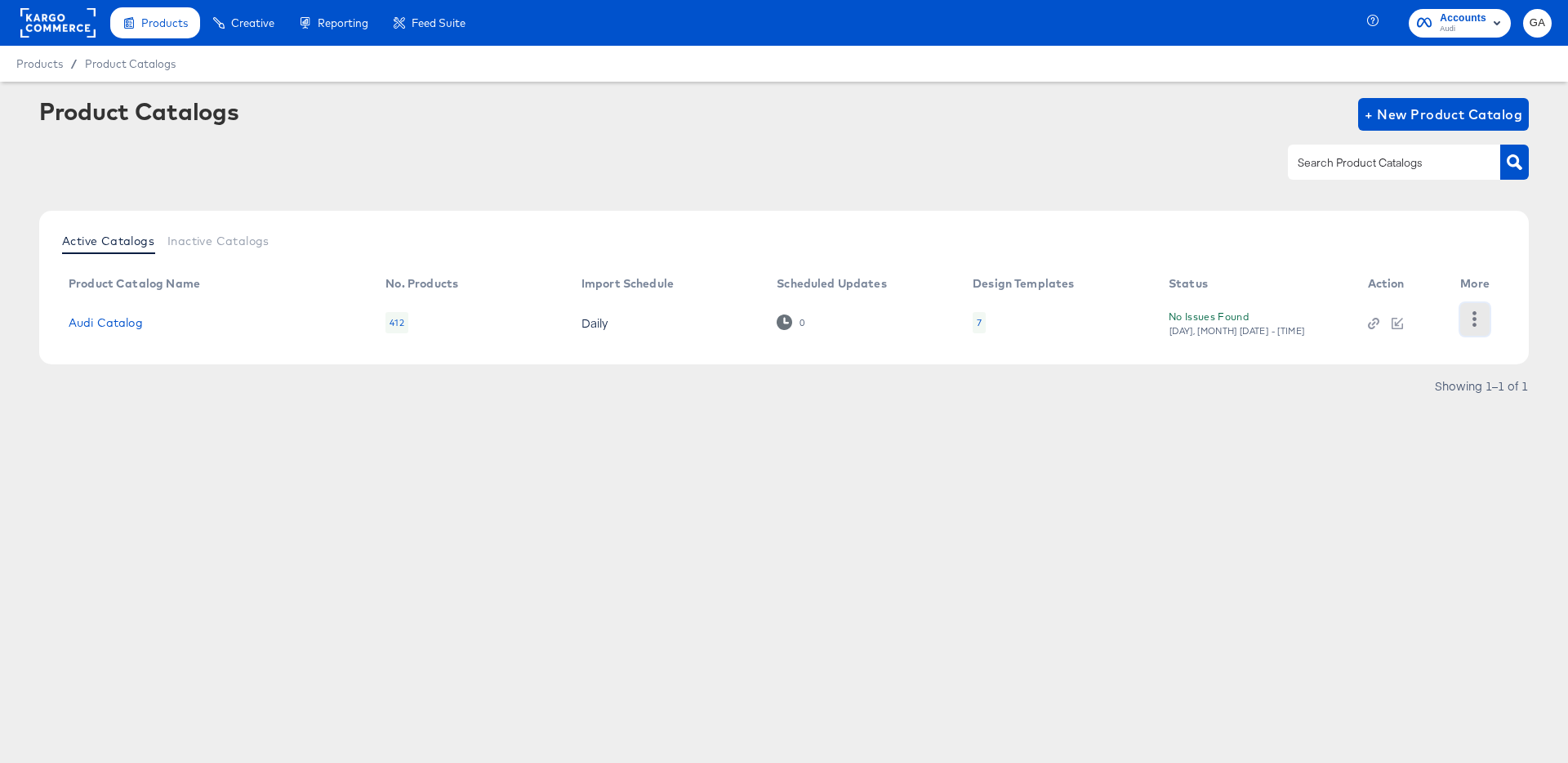 click 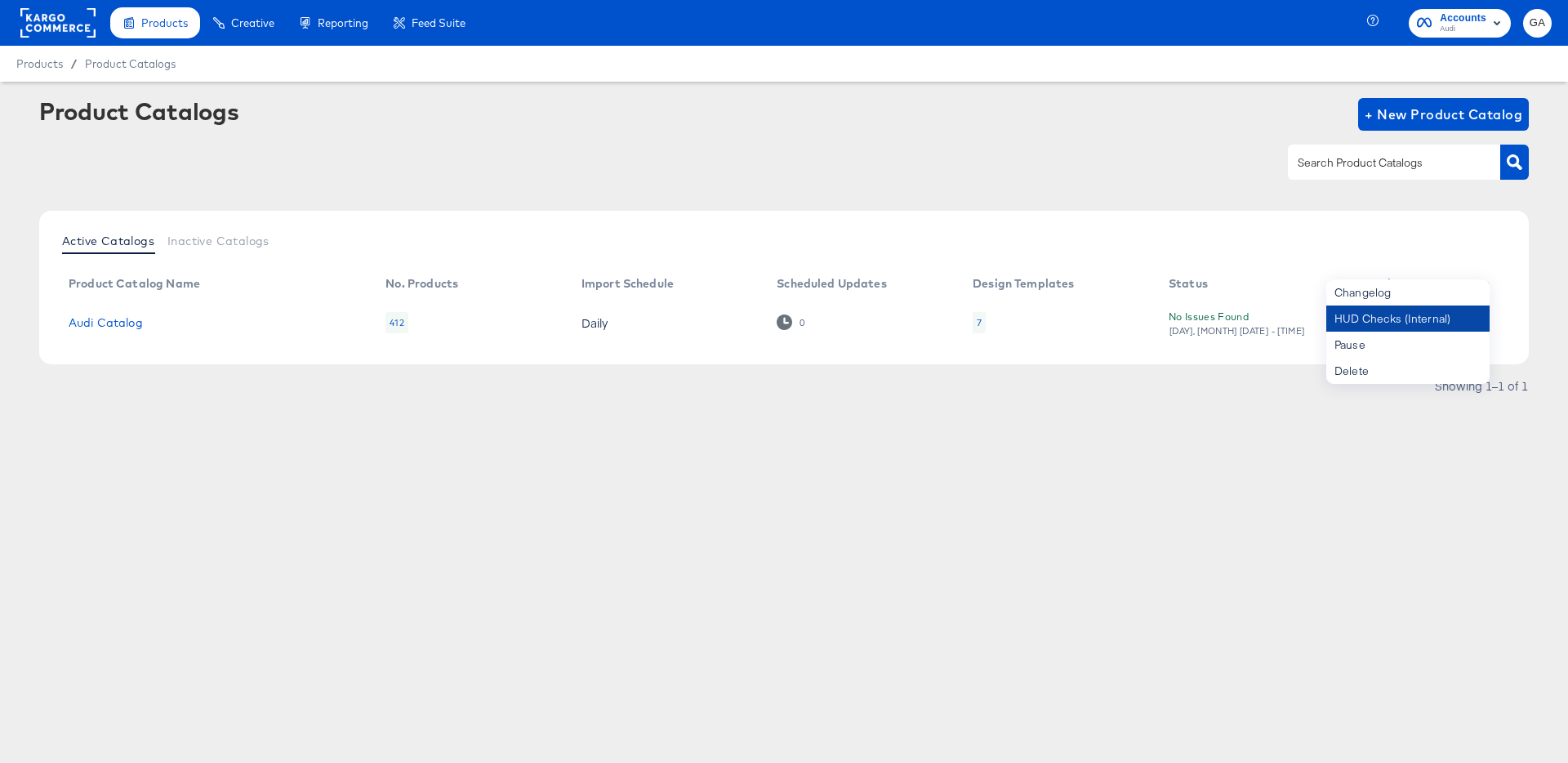 click on "HUD Checks (Internal)" at bounding box center [1408, 319] 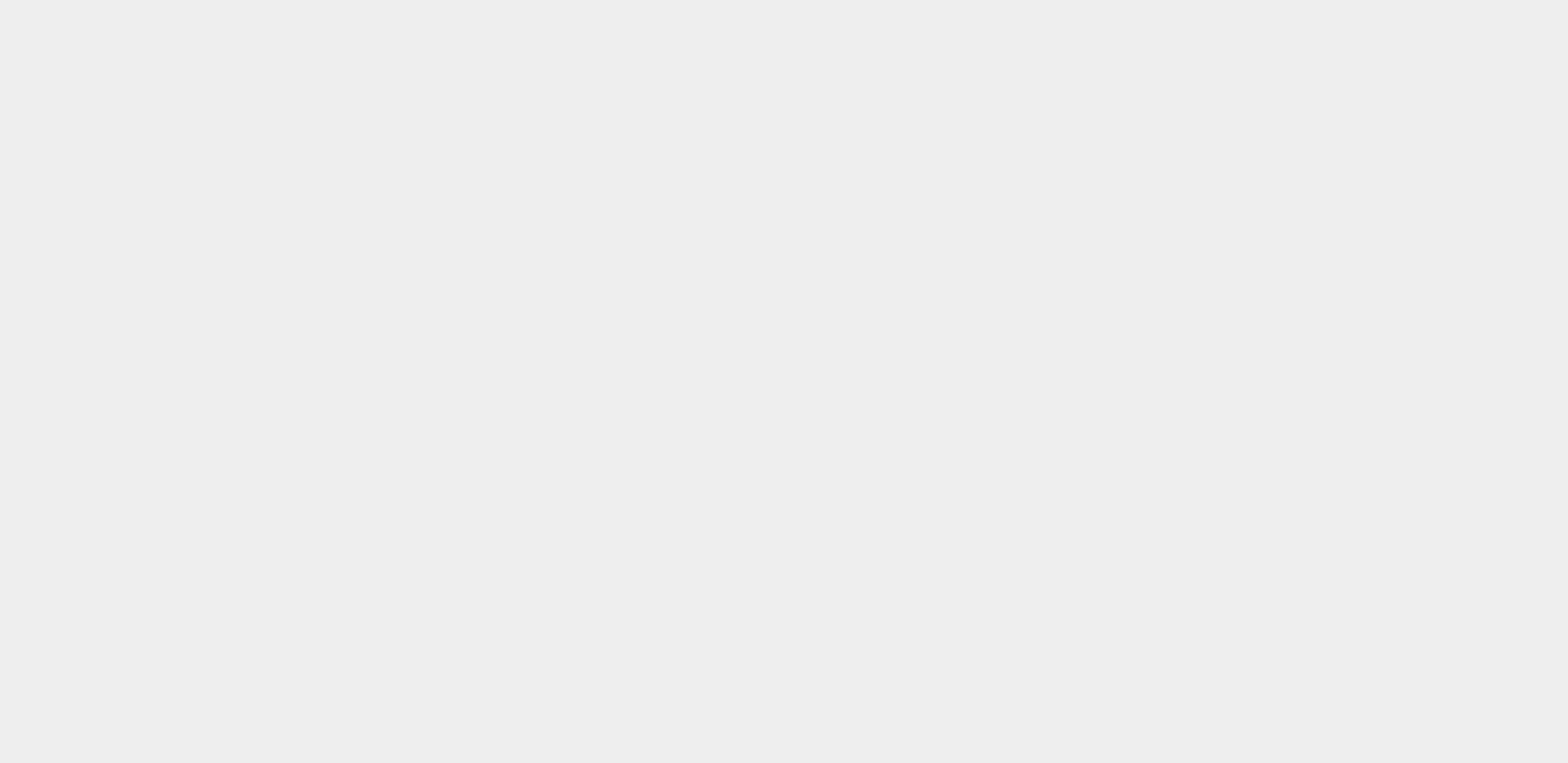 scroll, scrollTop: 0, scrollLeft: 0, axis: both 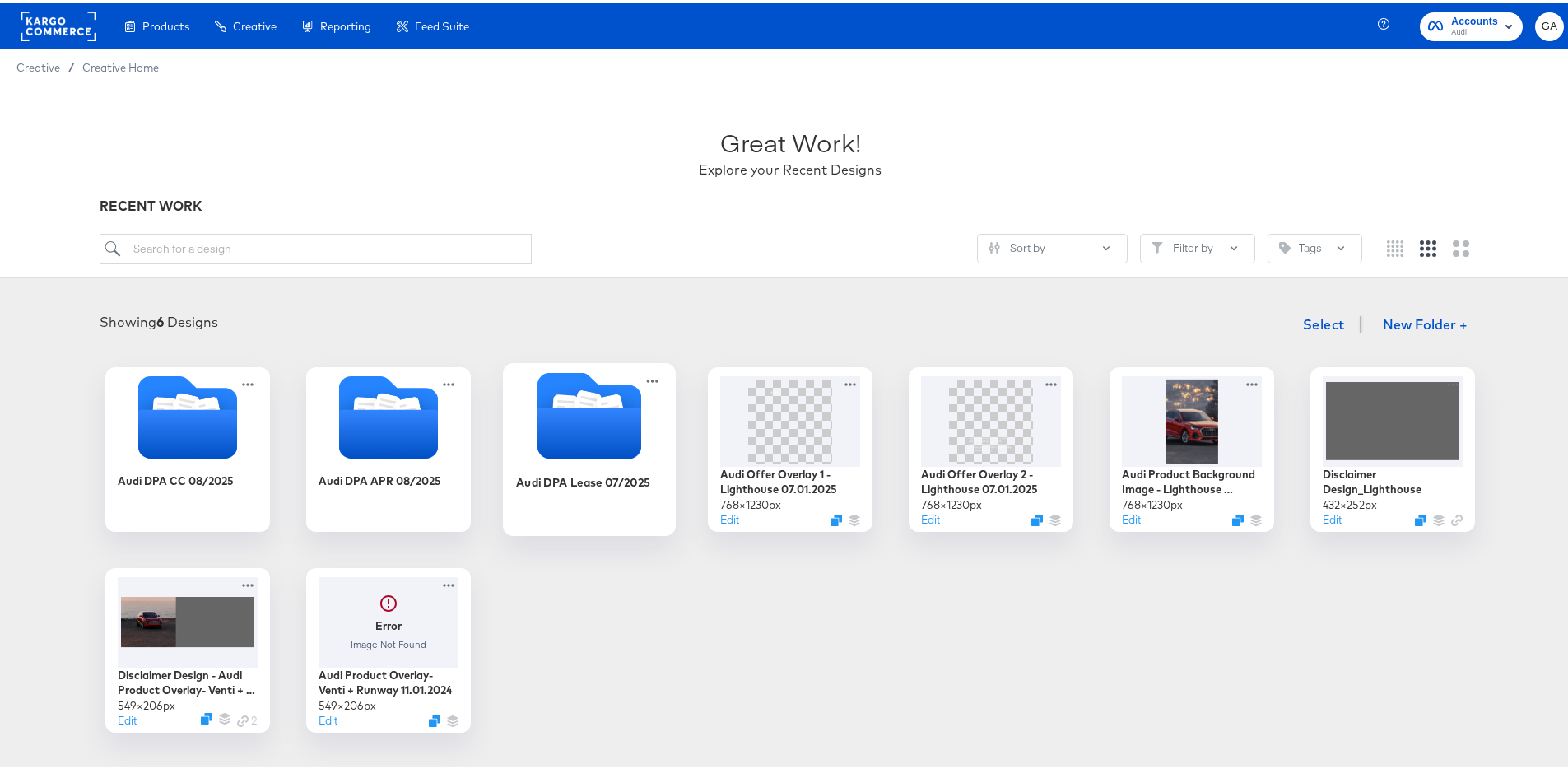 click 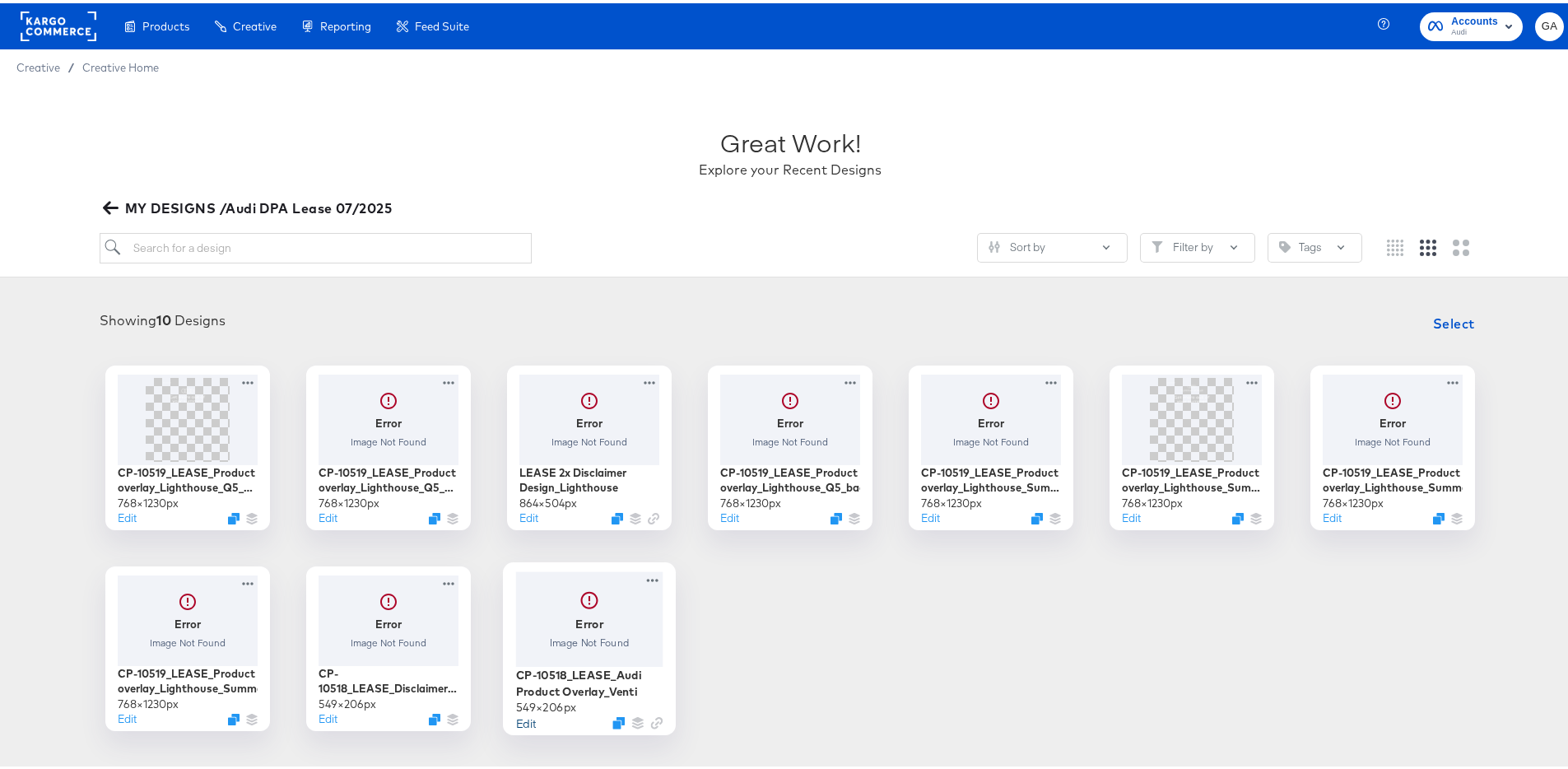 click on "Edit" at bounding box center [526, 719] 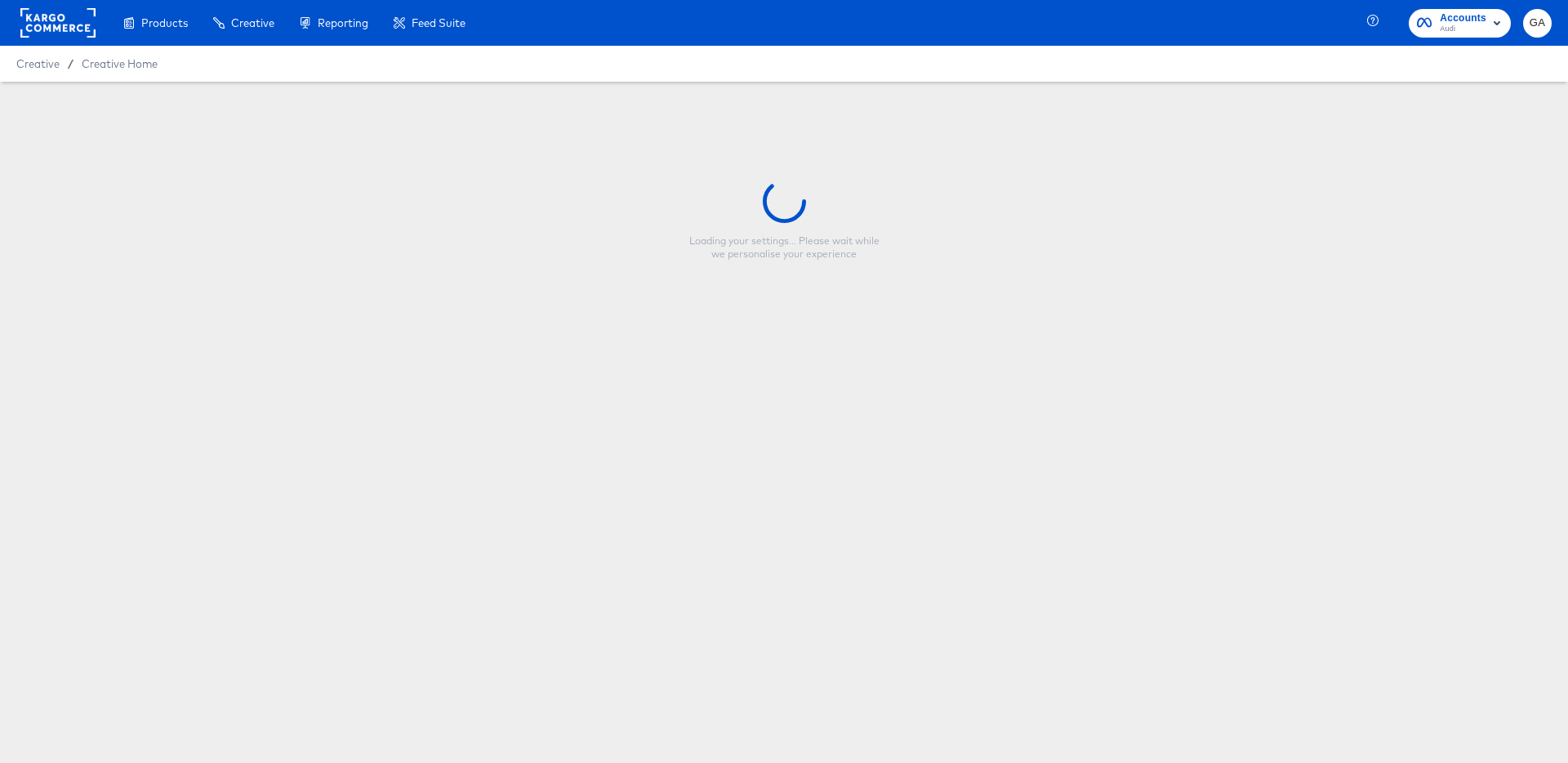 type on "CP-10518_LEASE_Audi Product Overlay_Venti" 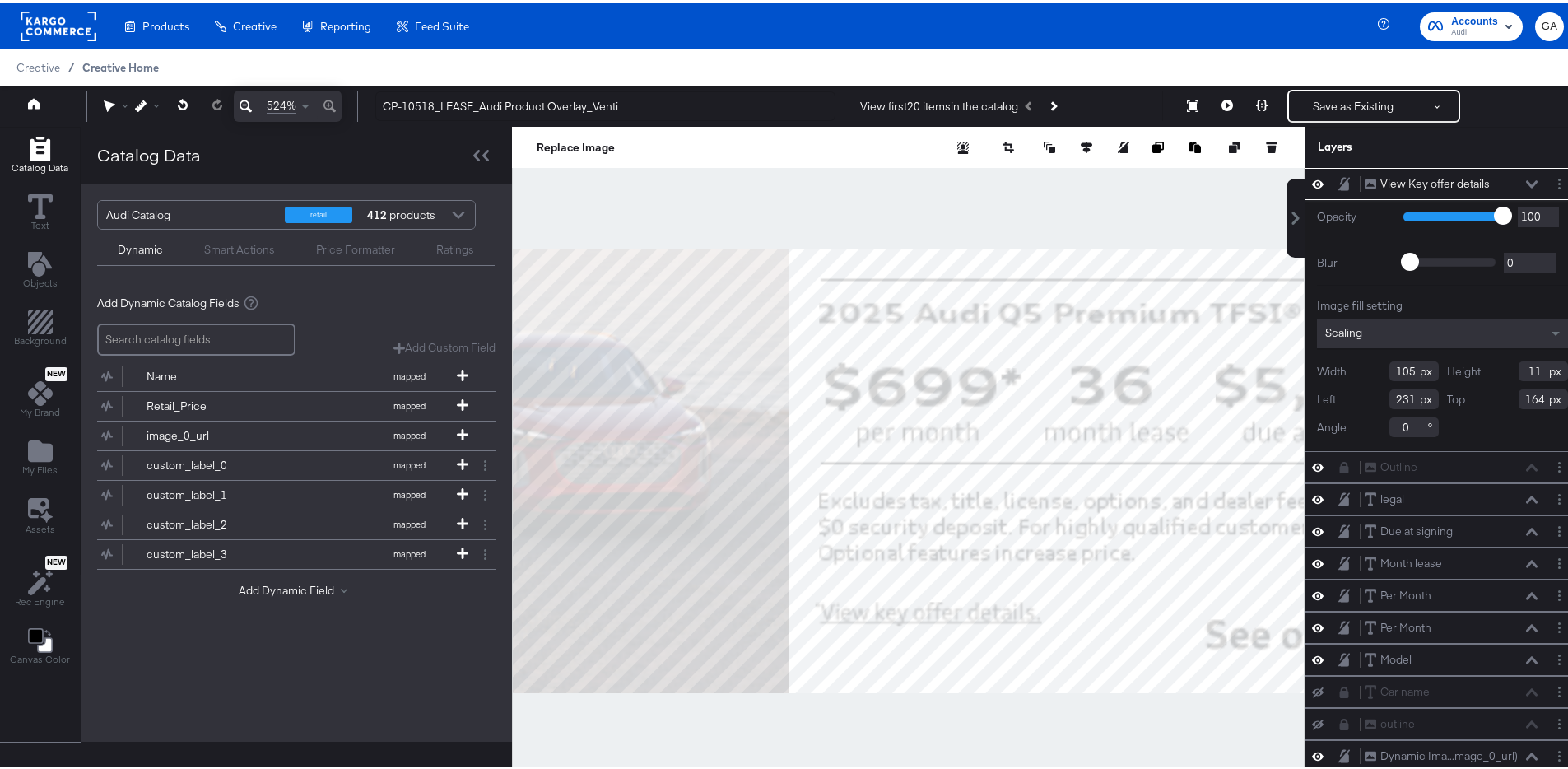 click on "Creative Home" at bounding box center [120, 64] 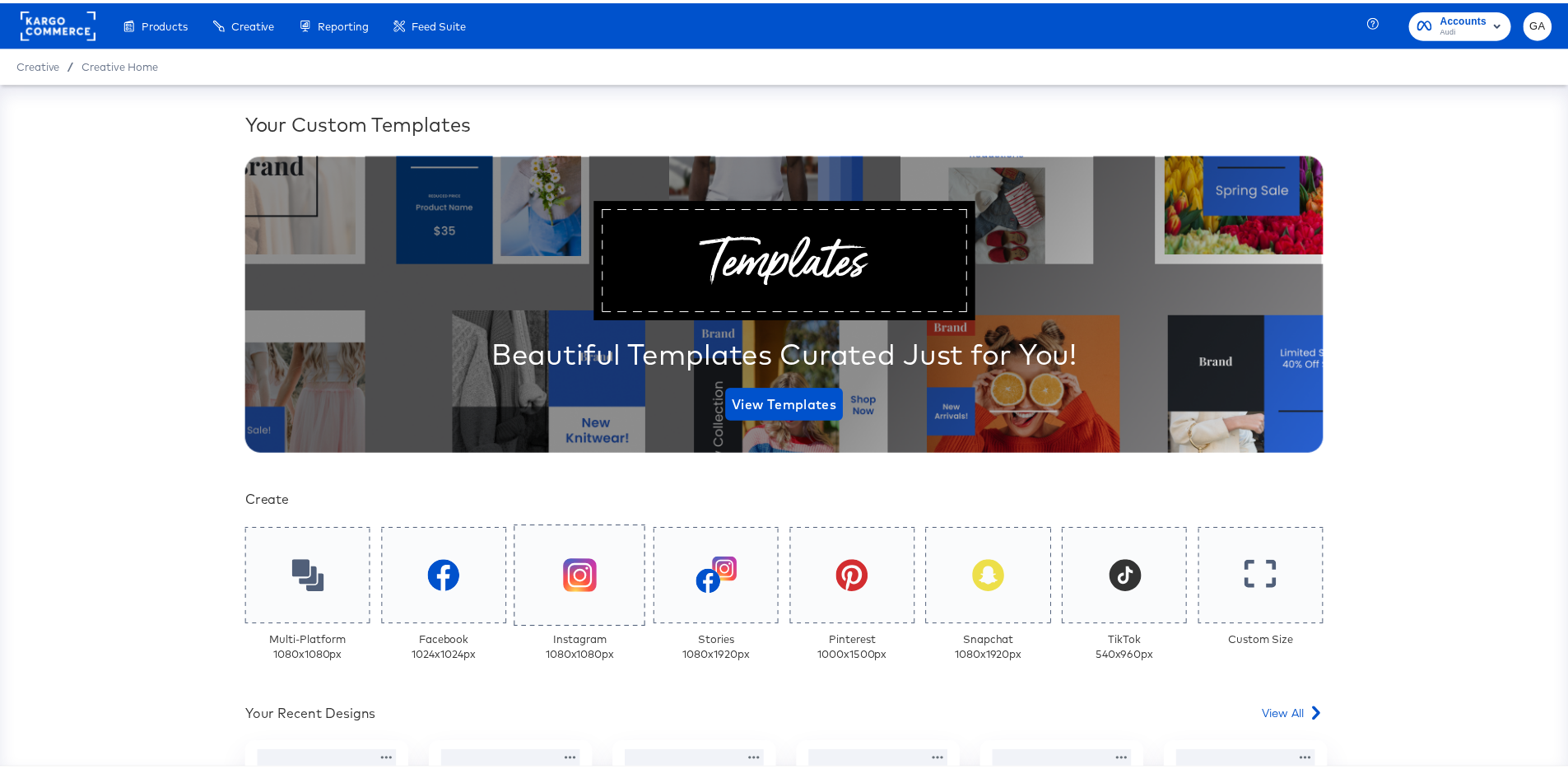 scroll, scrollTop: 520, scrollLeft: 0, axis: vertical 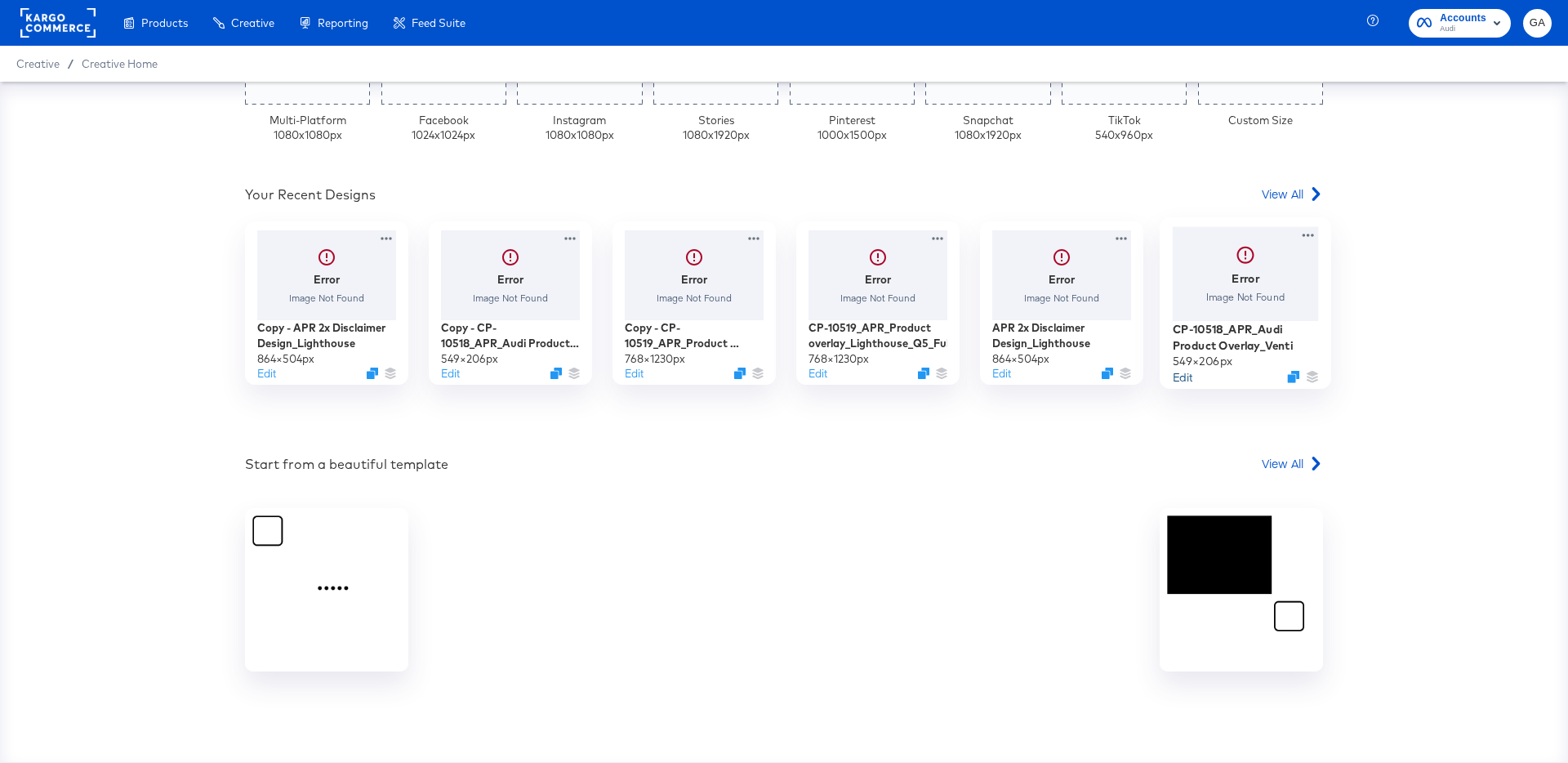 click on "Edit" at bounding box center (1183, 377) 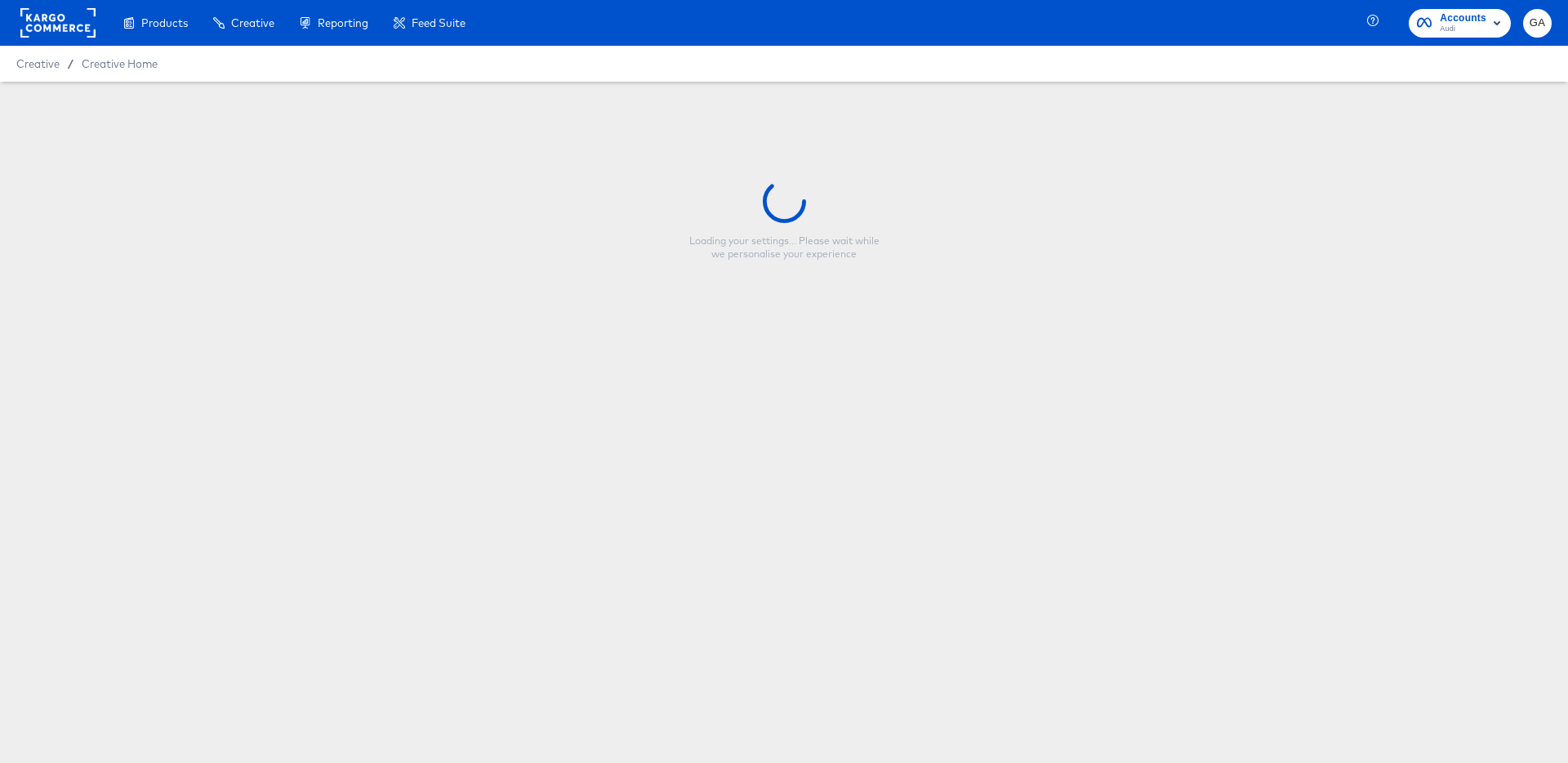 type on "CP-10518_APR_Audi Product Overlay_Venti" 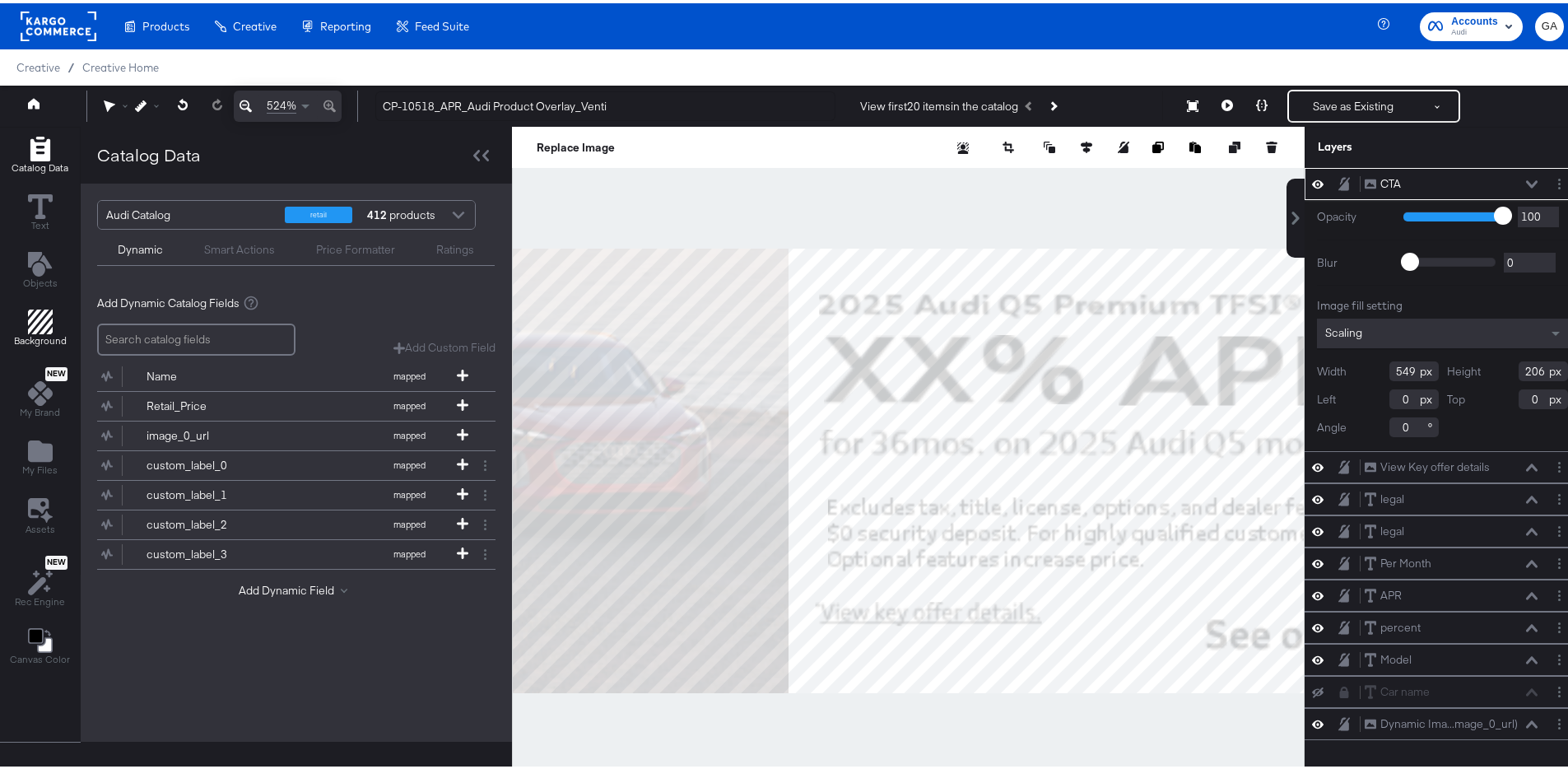 click 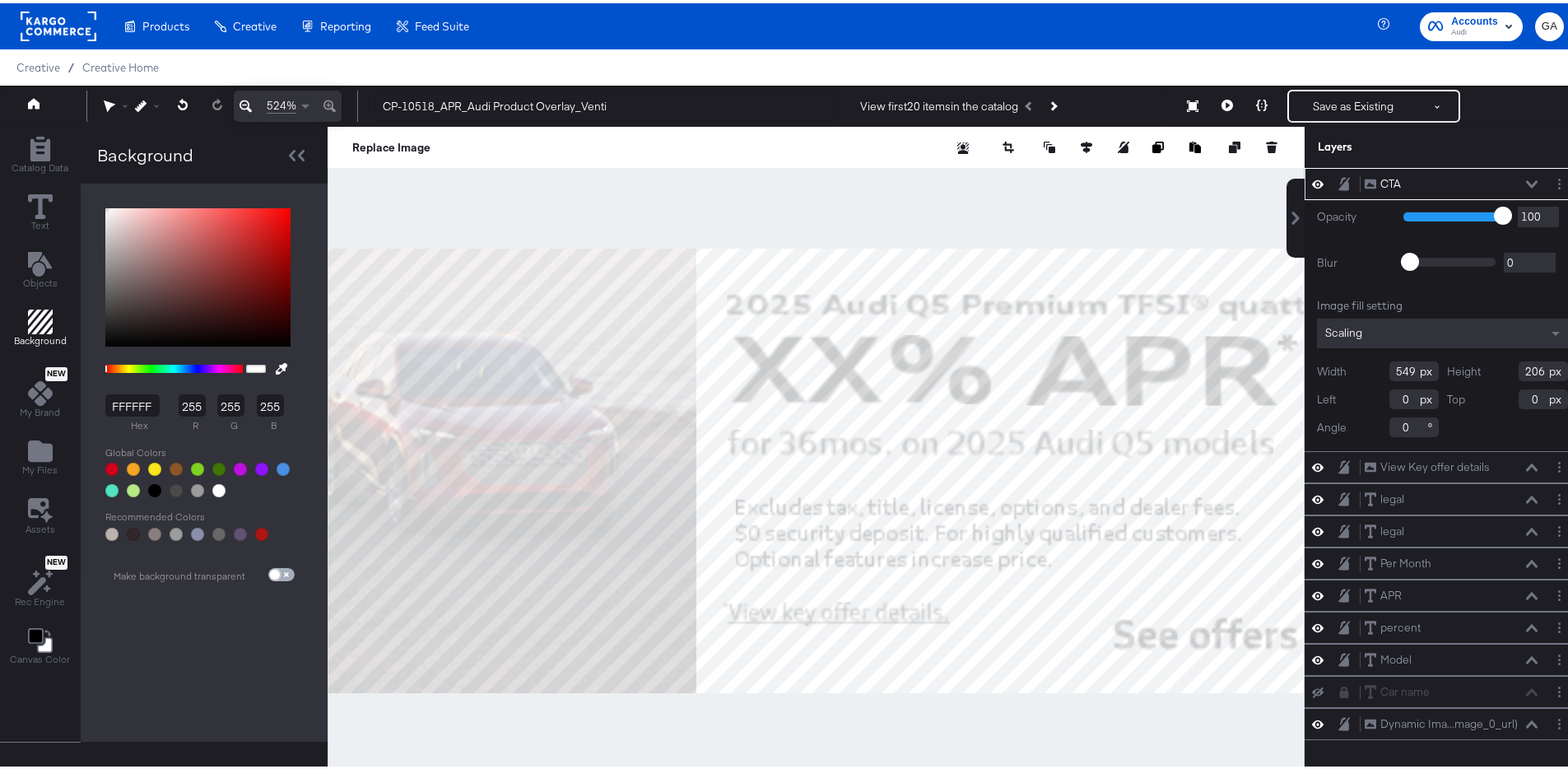 click at bounding box center [275, 575] 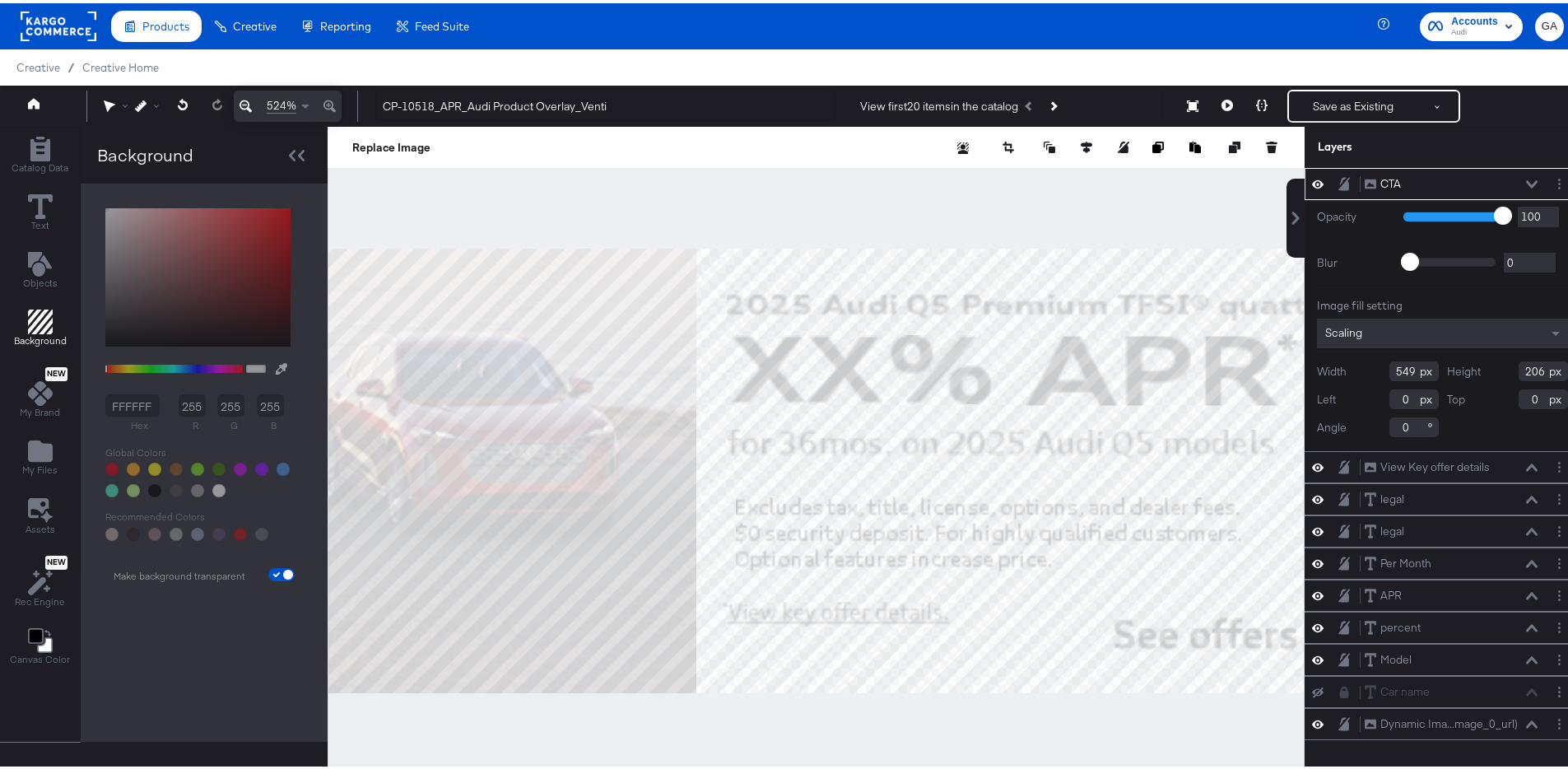 click on "Products" at bounding box center [165, 23] 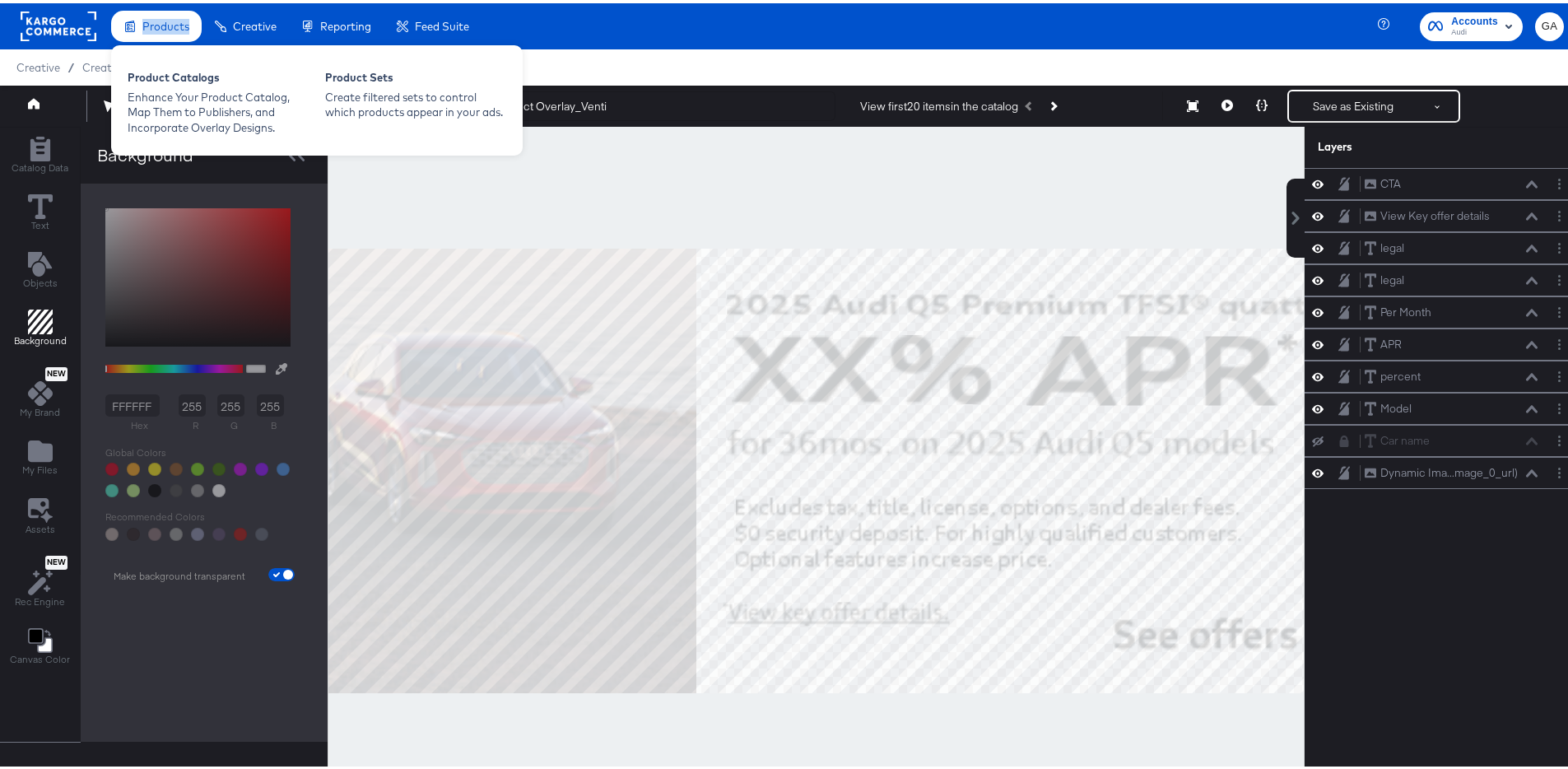 click on "Products" at bounding box center [165, 23] 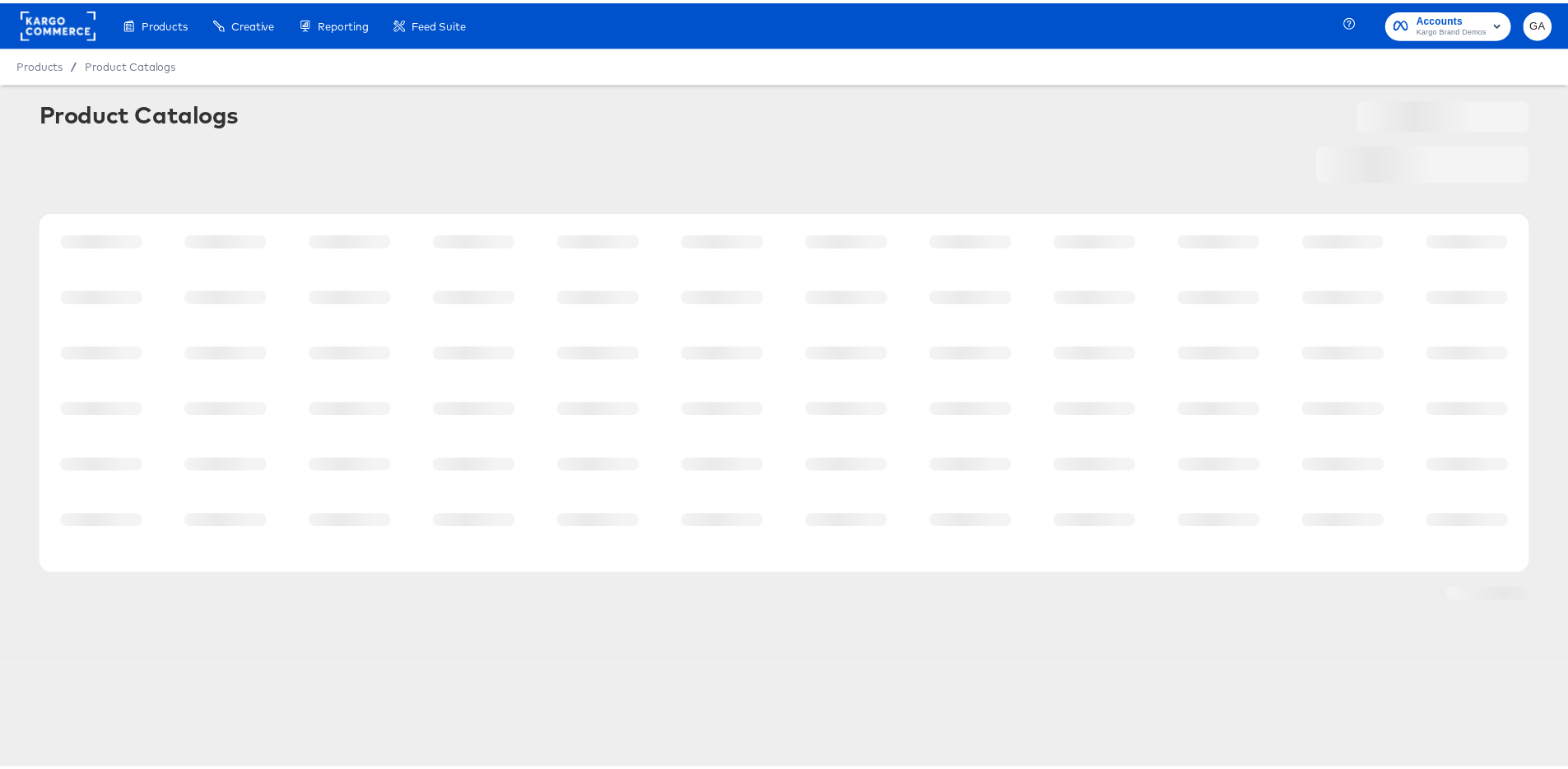 scroll, scrollTop: 0, scrollLeft: 0, axis: both 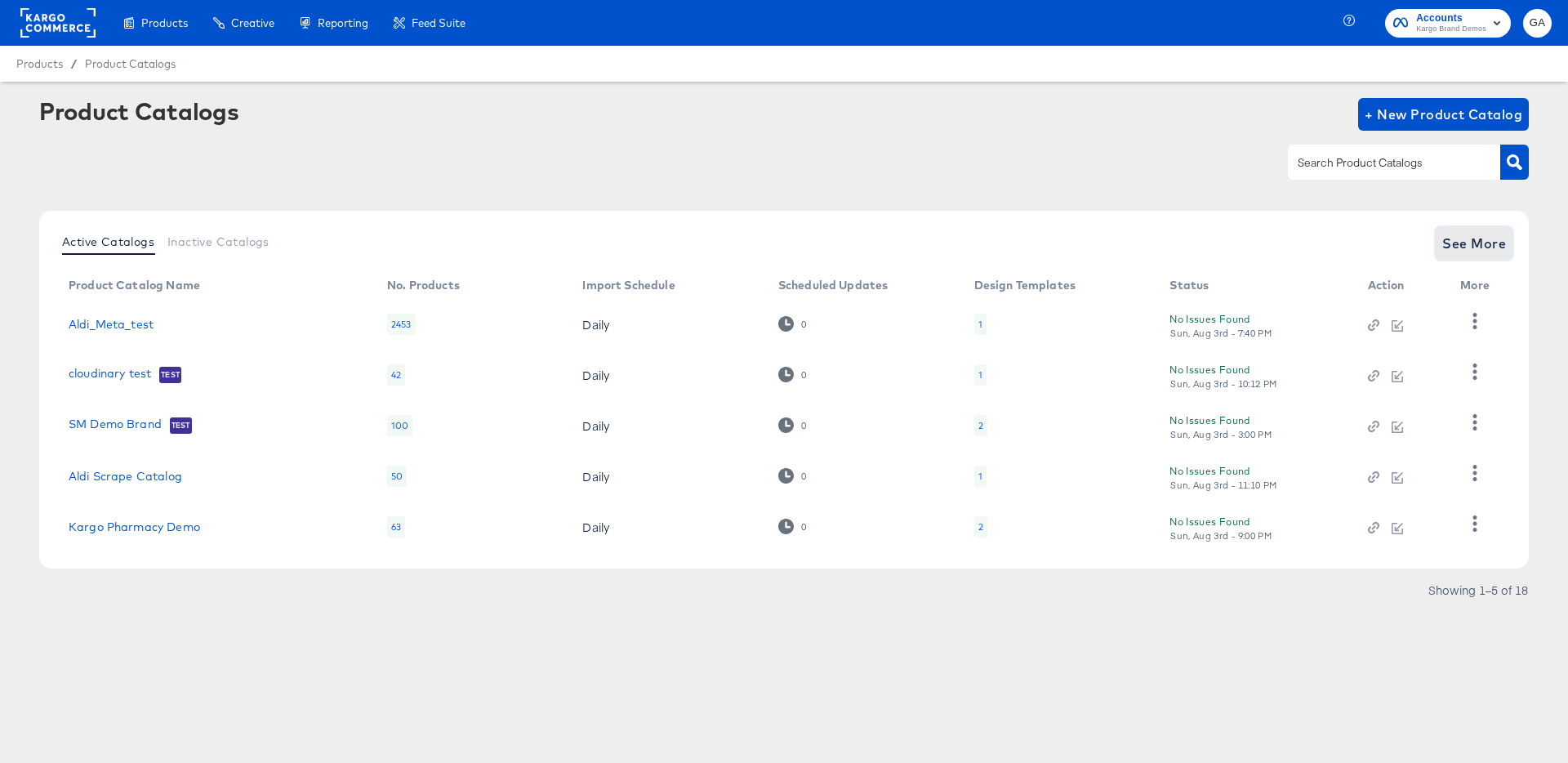 click on "See More" at bounding box center [1474, 243] 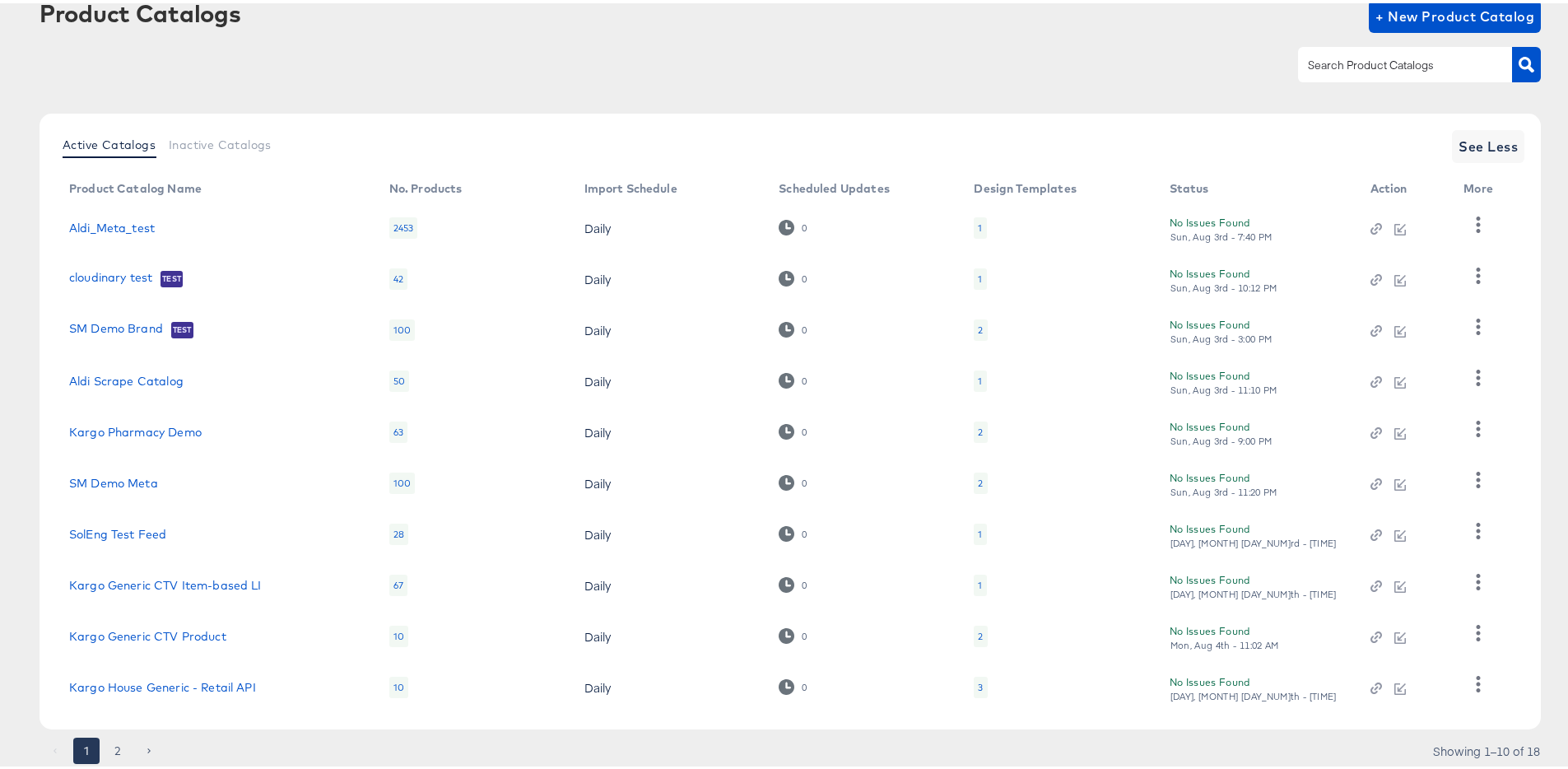 scroll, scrollTop: 120, scrollLeft: 0, axis: vertical 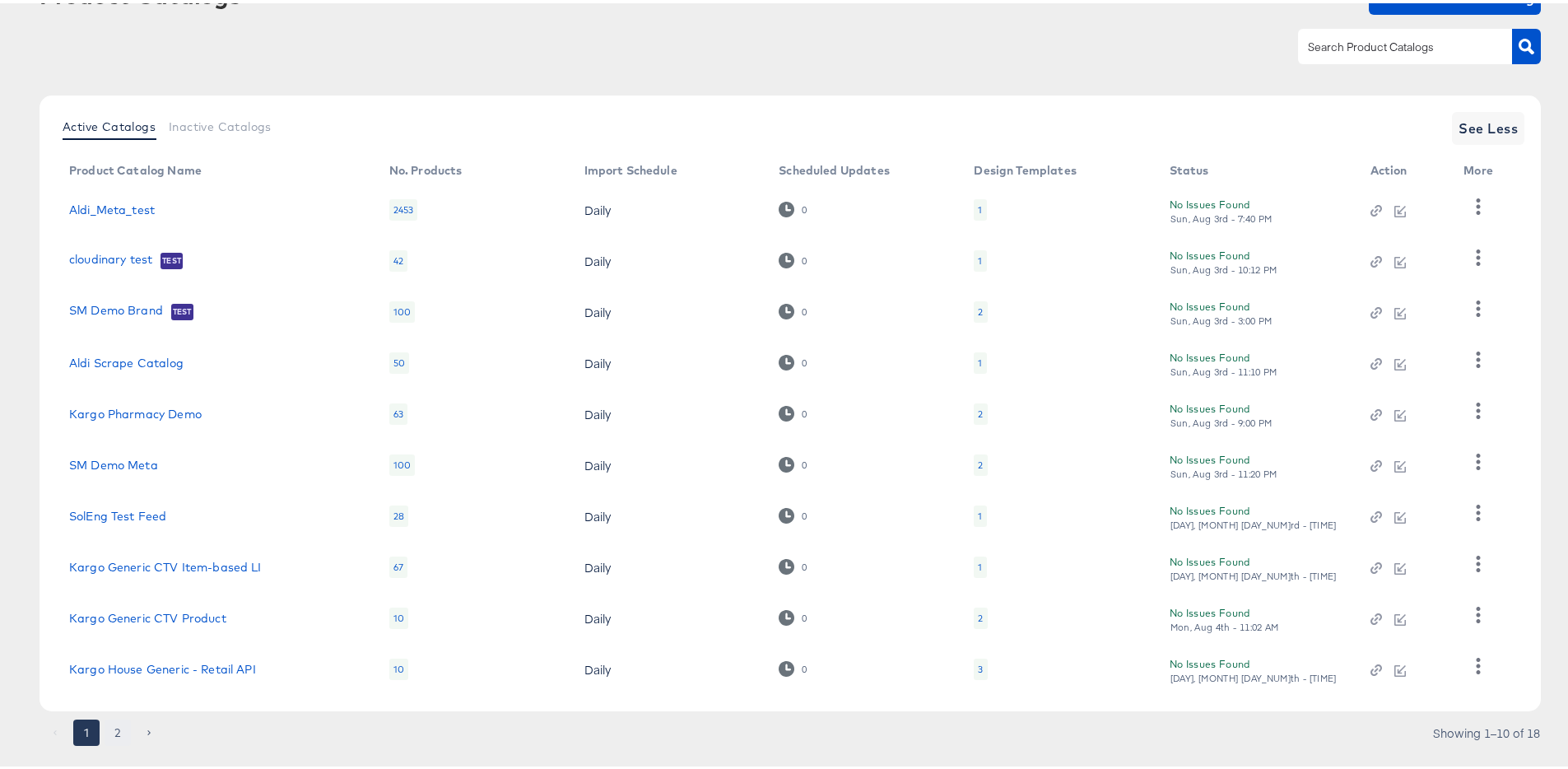 click on "2" at bounding box center (118, 729) 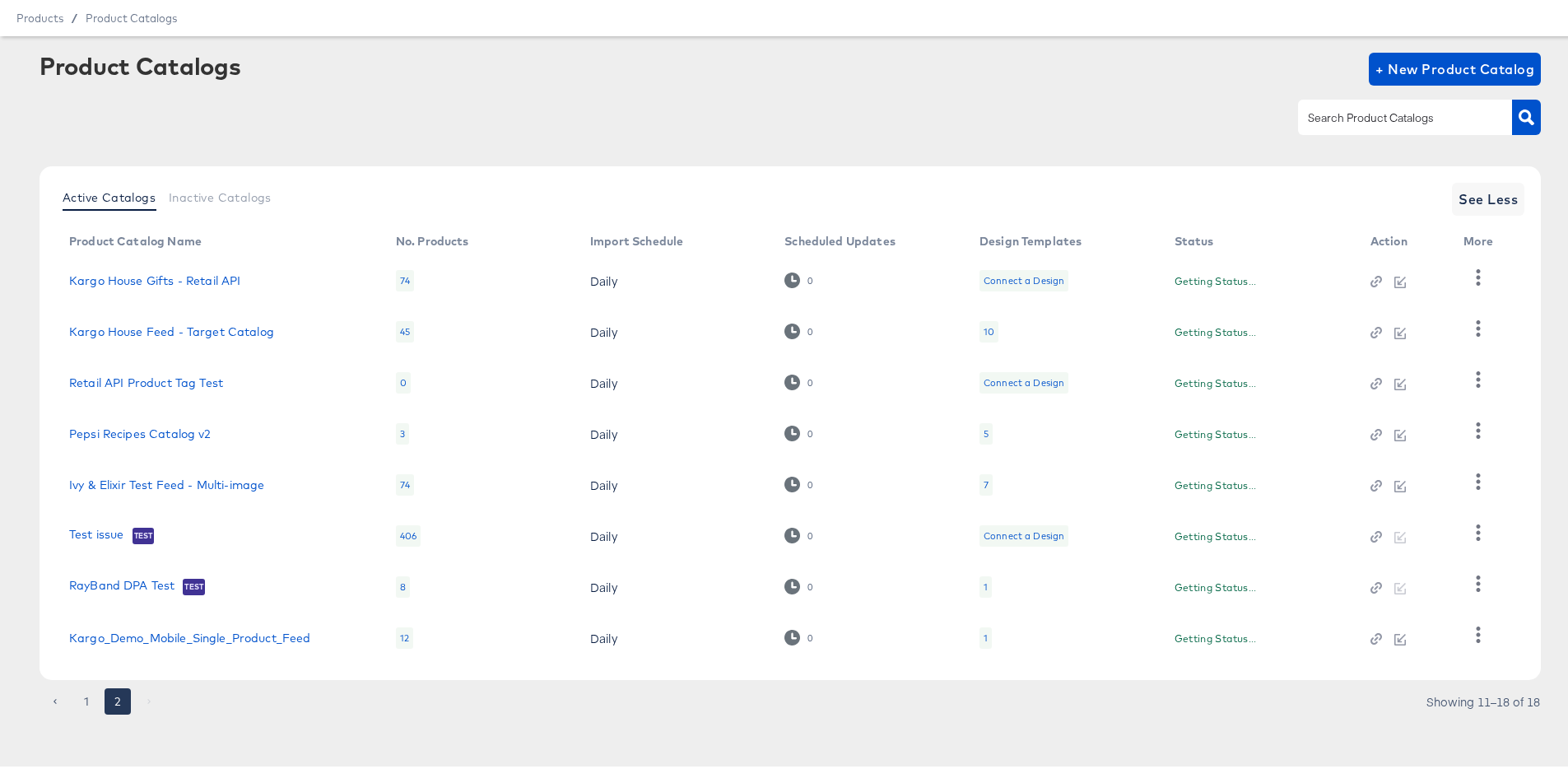 scroll, scrollTop: 49, scrollLeft: 0, axis: vertical 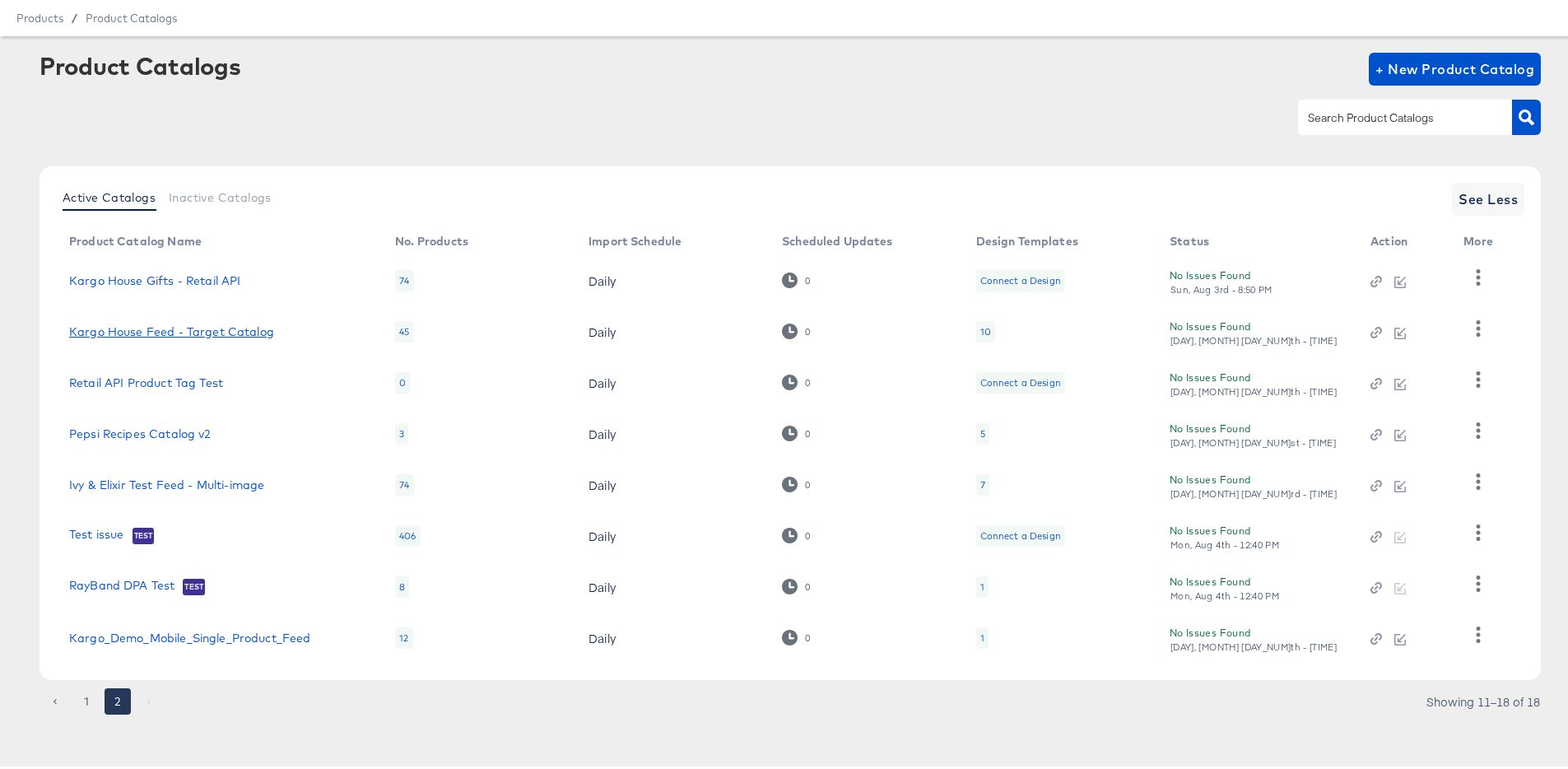 click on "Kargo House Feed - Target Catalog" at bounding box center (171, 329) 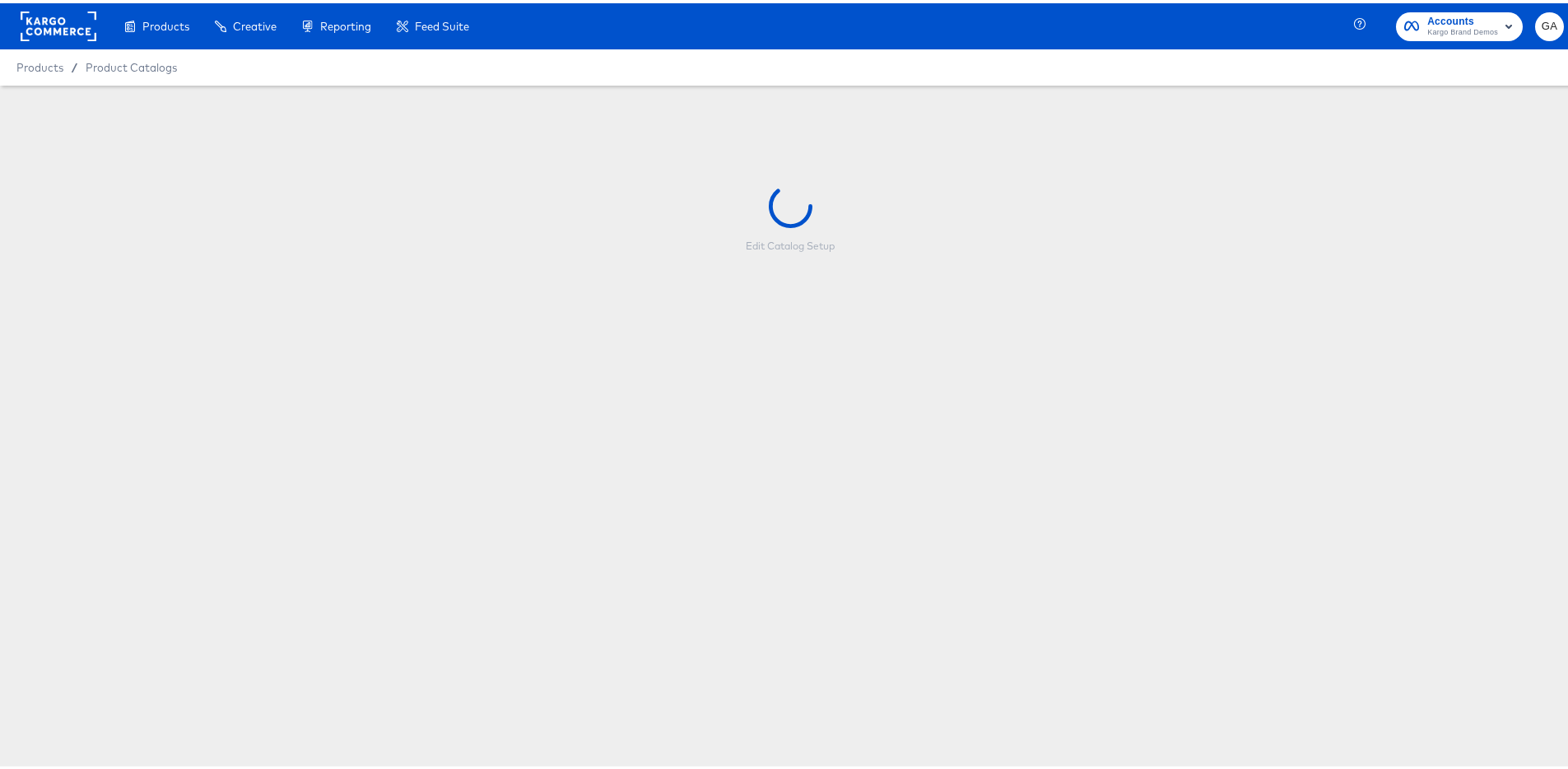 scroll, scrollTop: 0, scrollLeft: 0, axis: both 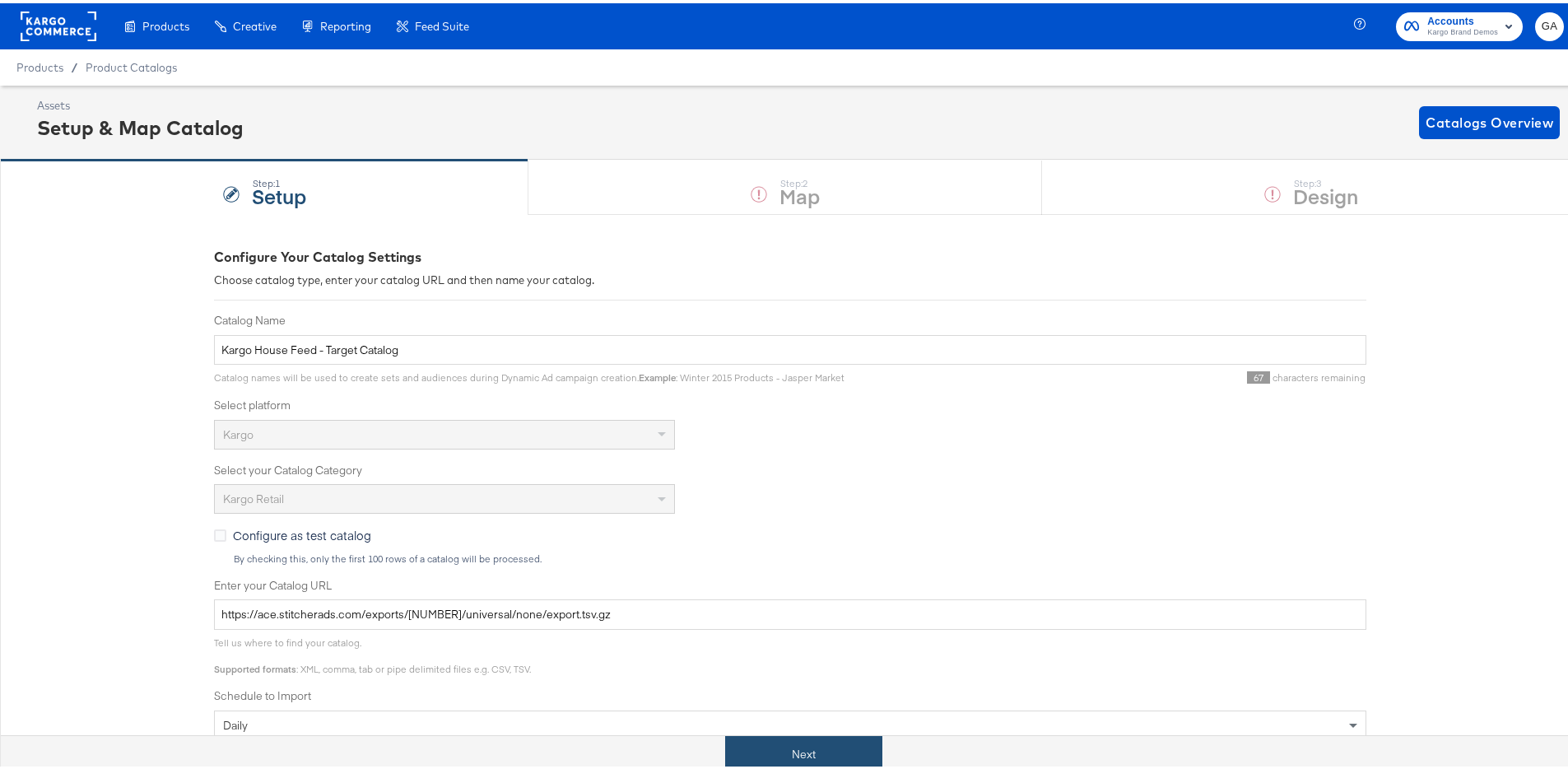 click on "Next" at bounding box center [803, 751] 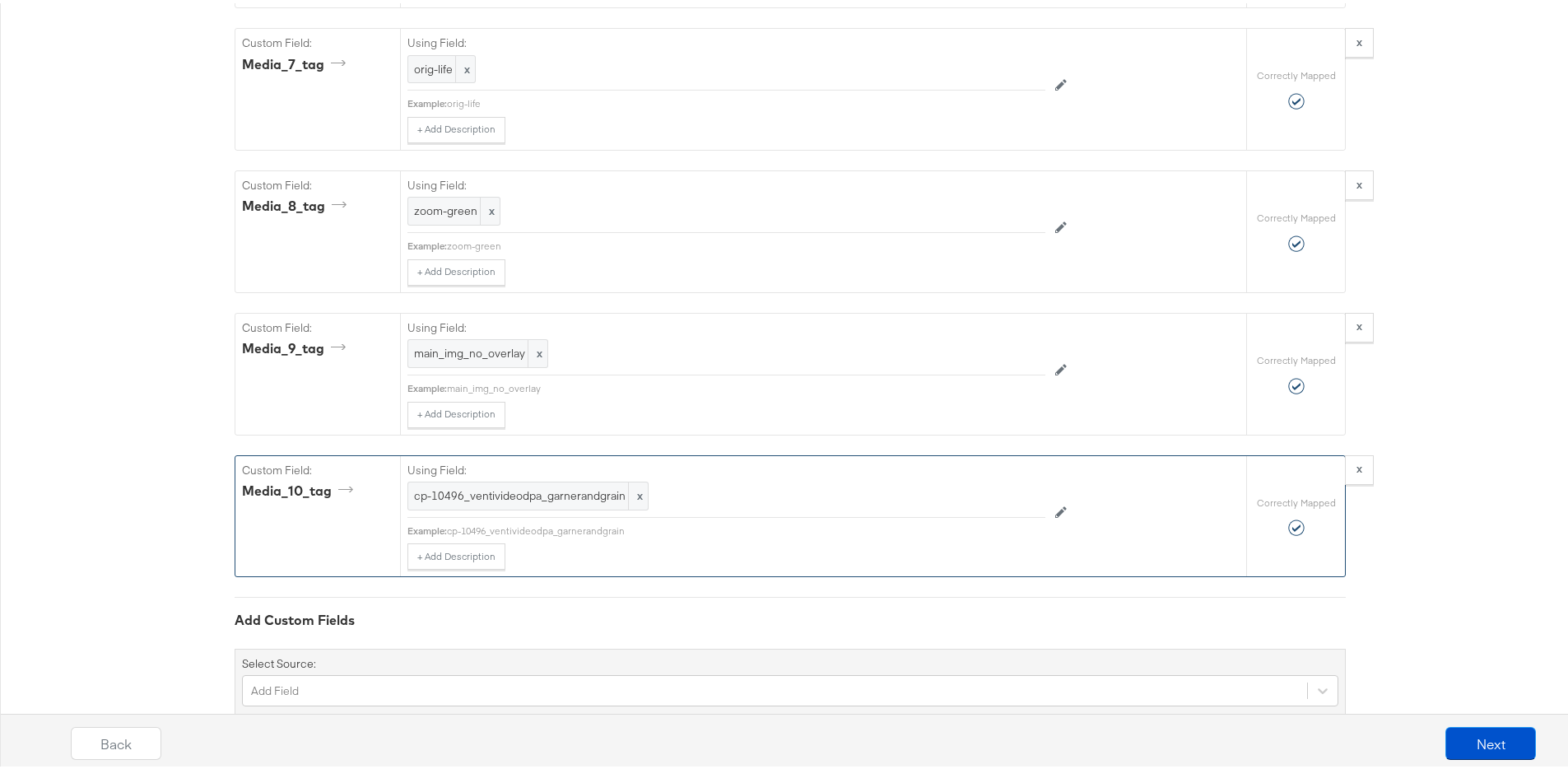 scroll, scrollTop: 3407, scrollLeft: 0, axis: vertical 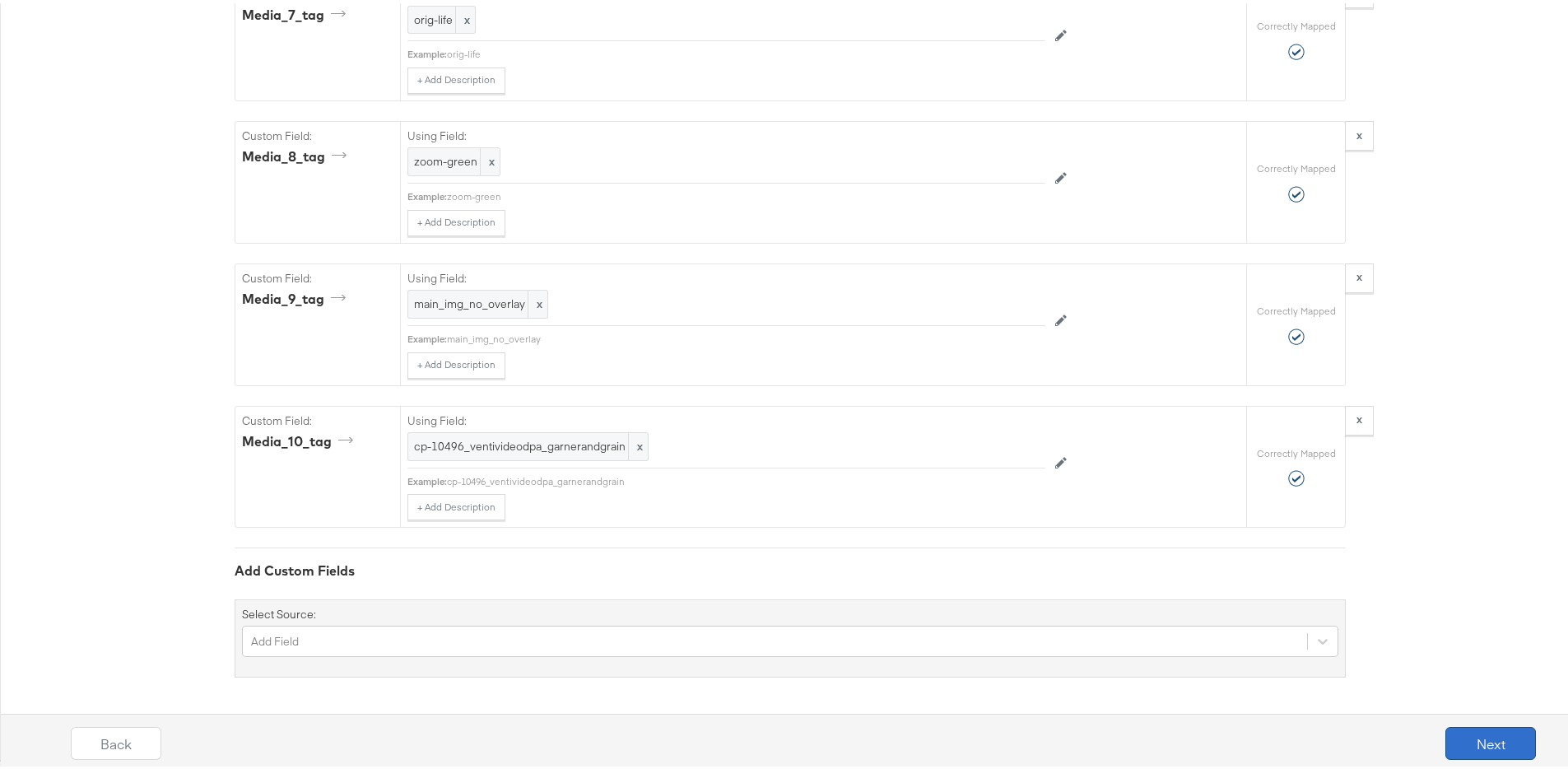 click on "Next" at bounding box center [1491, 740] 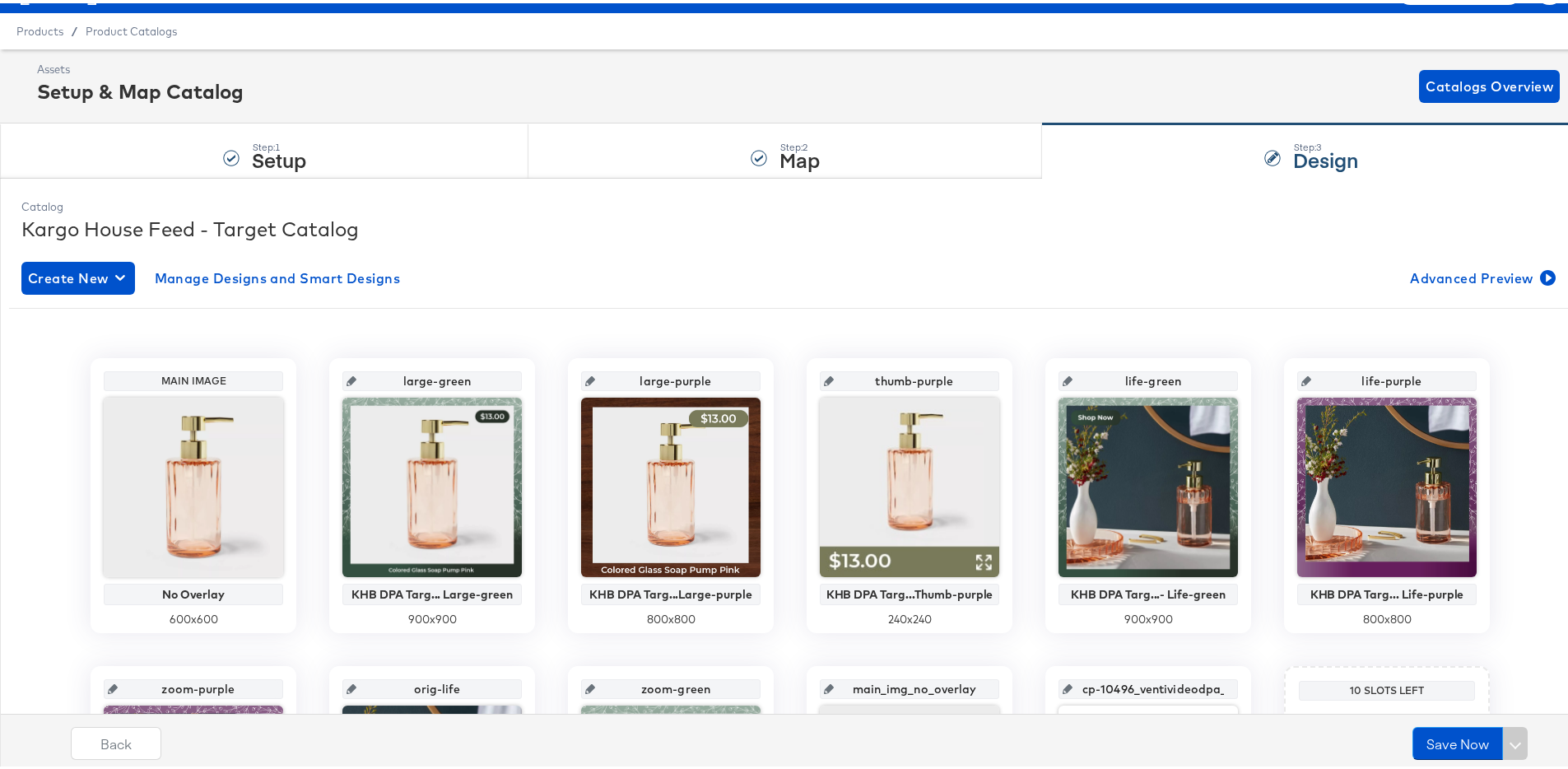 scroll, scrollTop: 324, scrollLeft: 0, axis: vertical 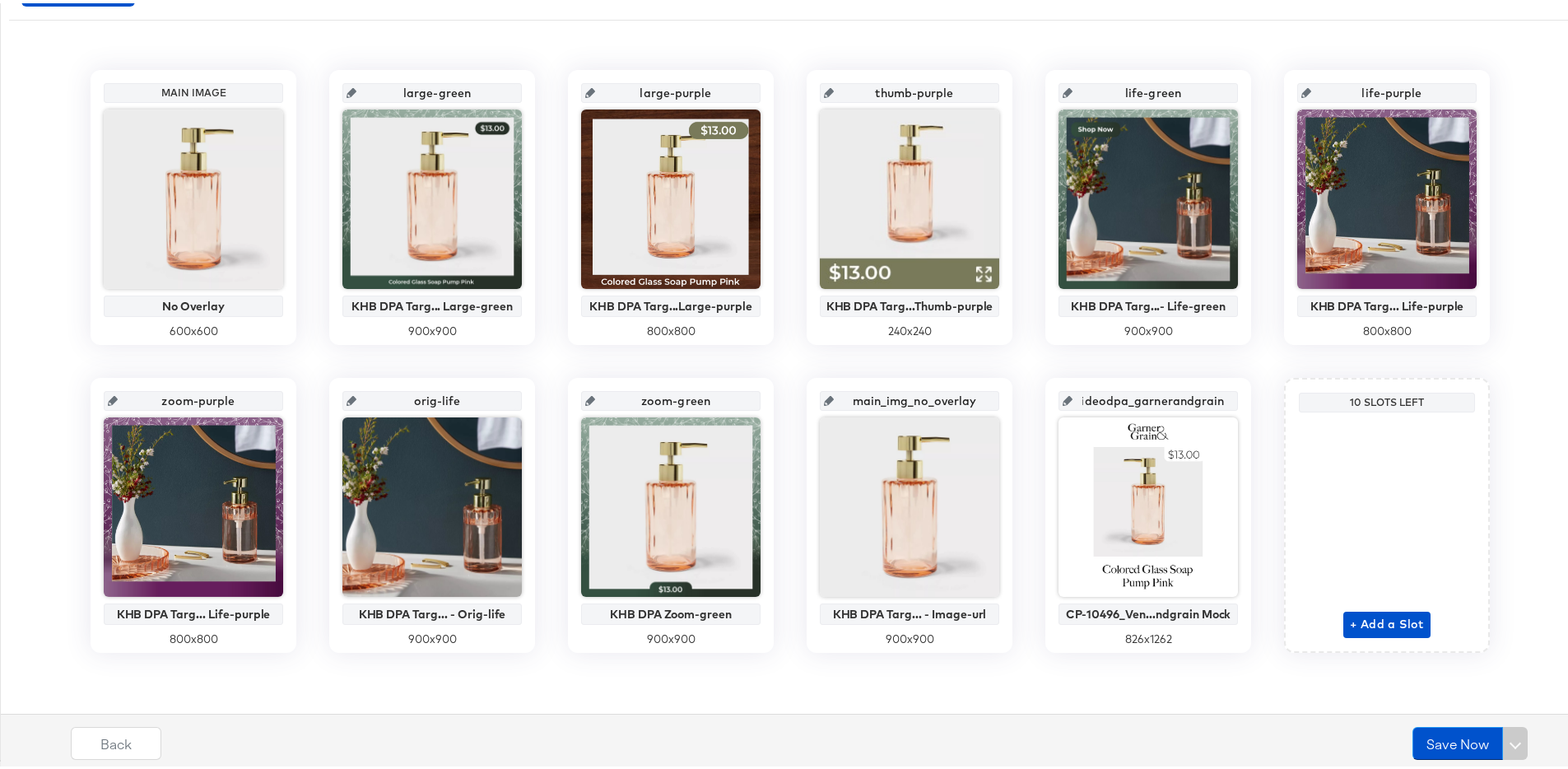 drag, startPoint x: 1082, startPoint y: 398, endPoint x: 1274, endPoint y: 407, distance: 192.2108 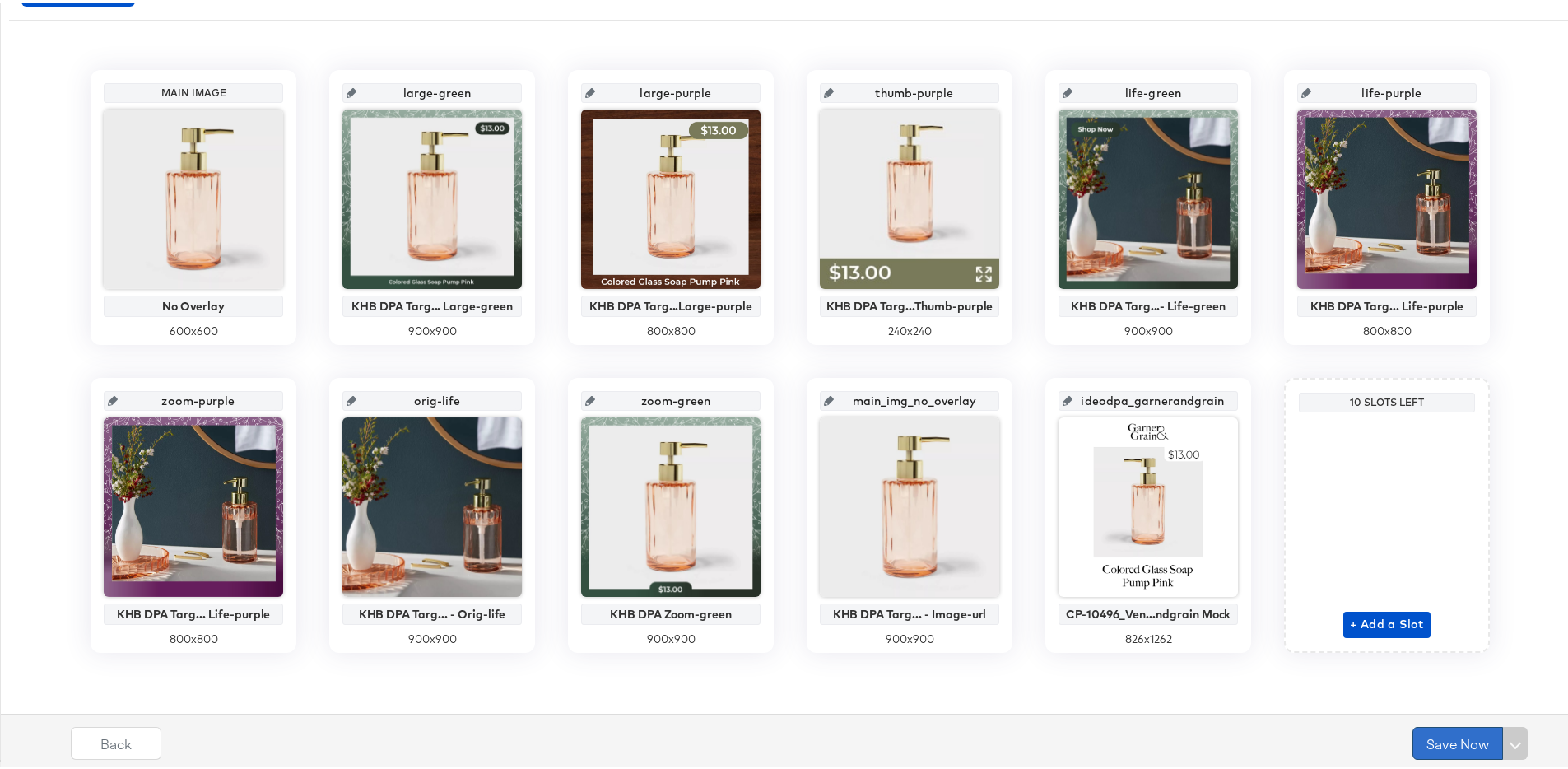 scroll, scrollTop: 0, scrollLeft: 0, axis: both 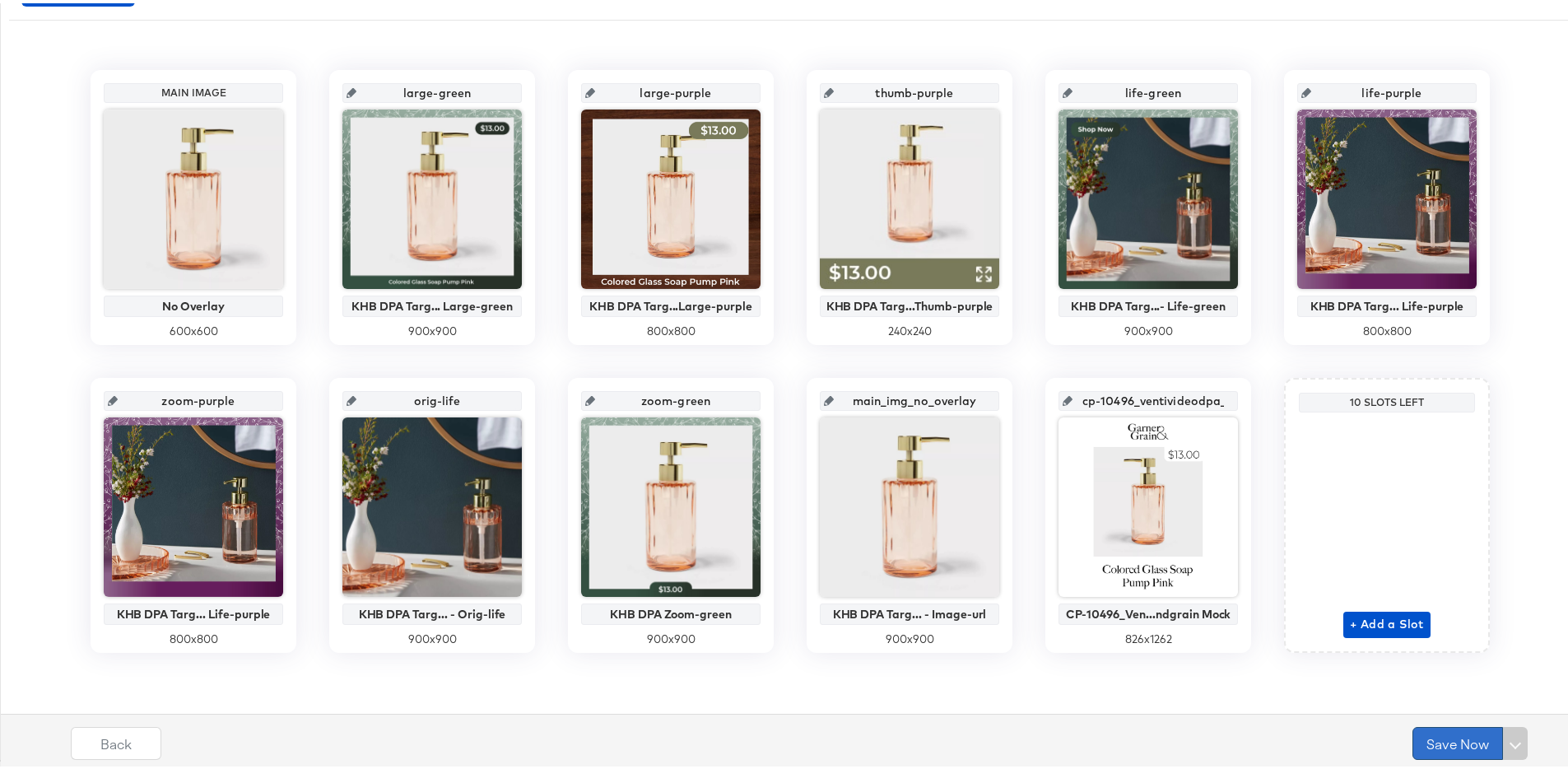 click on "Save Now" at bounding box center [1458, 740] 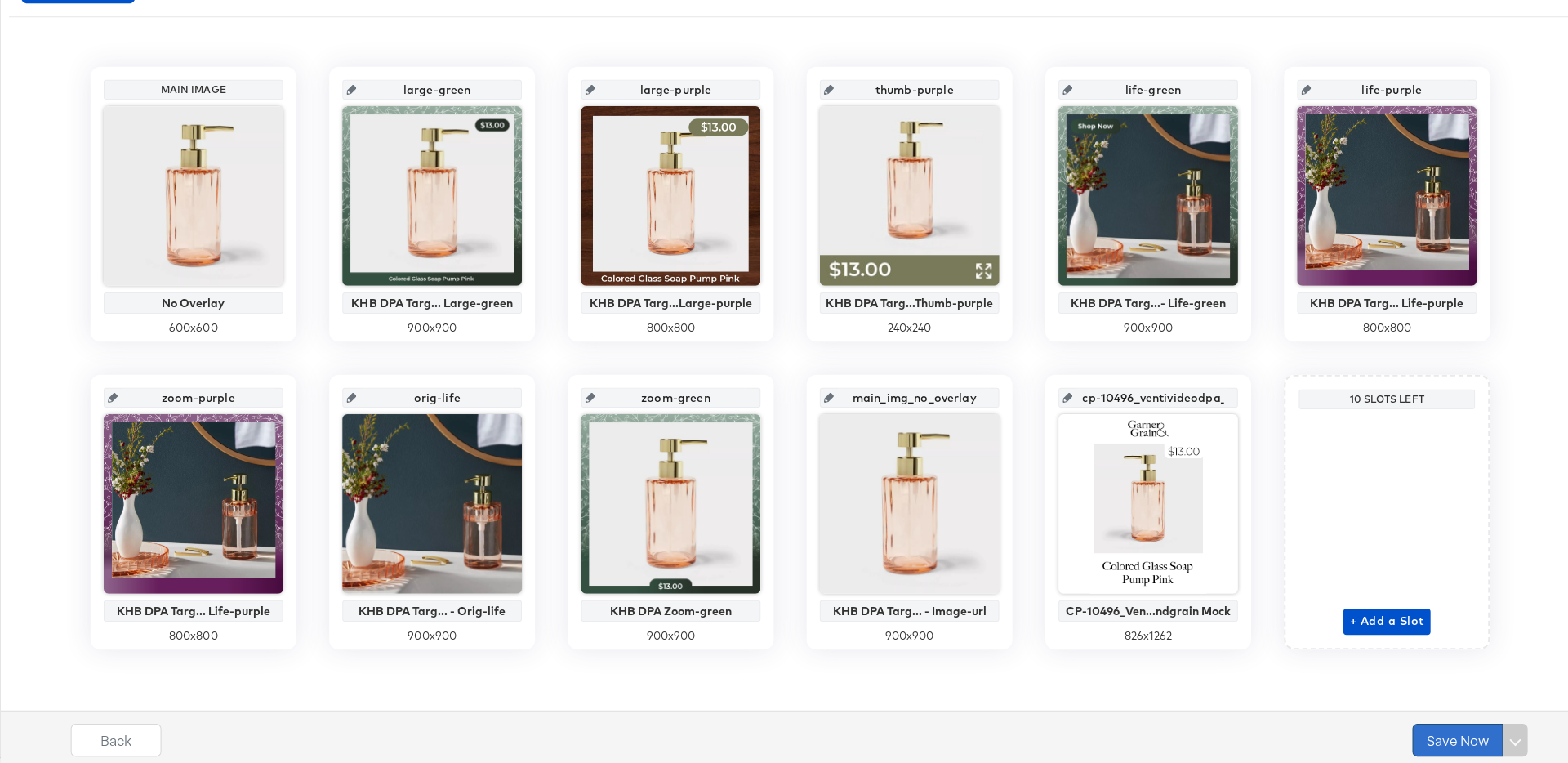 scroll, scrollTop: 0, scrollLeft: 0, axis: both 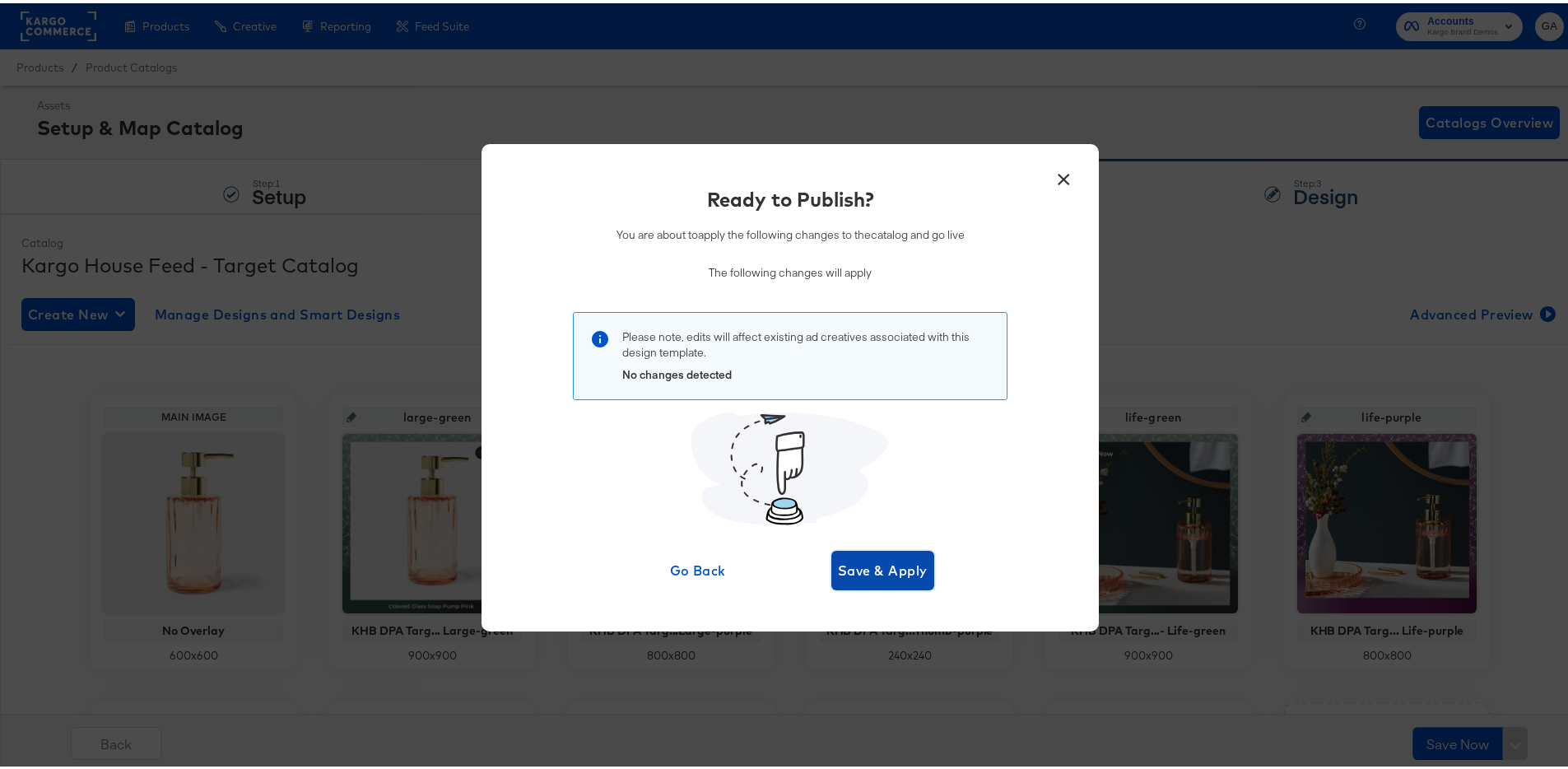 click on "Save & Apply" at bounding box center (882, 567) 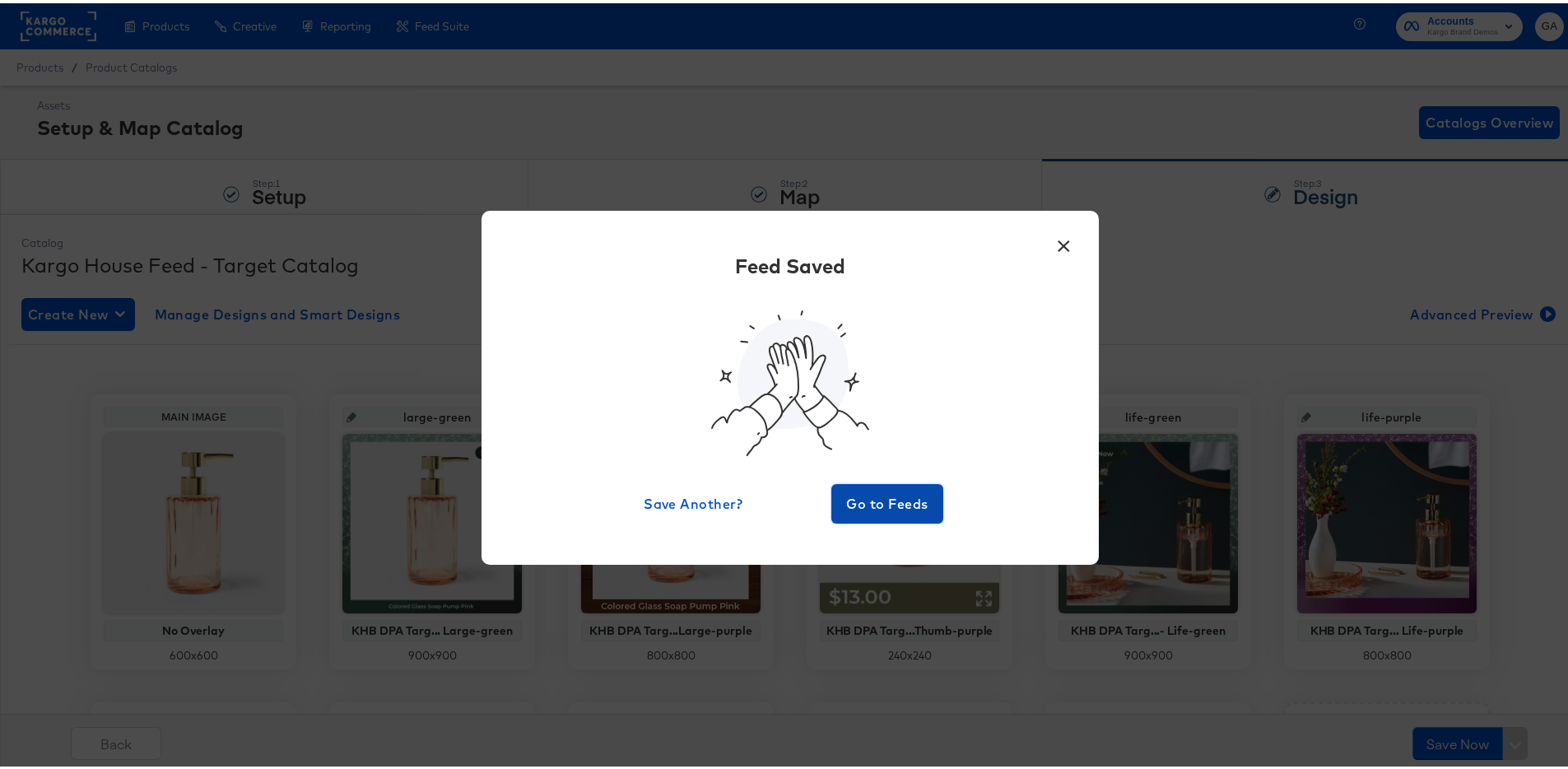 click on "Go to Feeds" at bounding box center [887, 501] 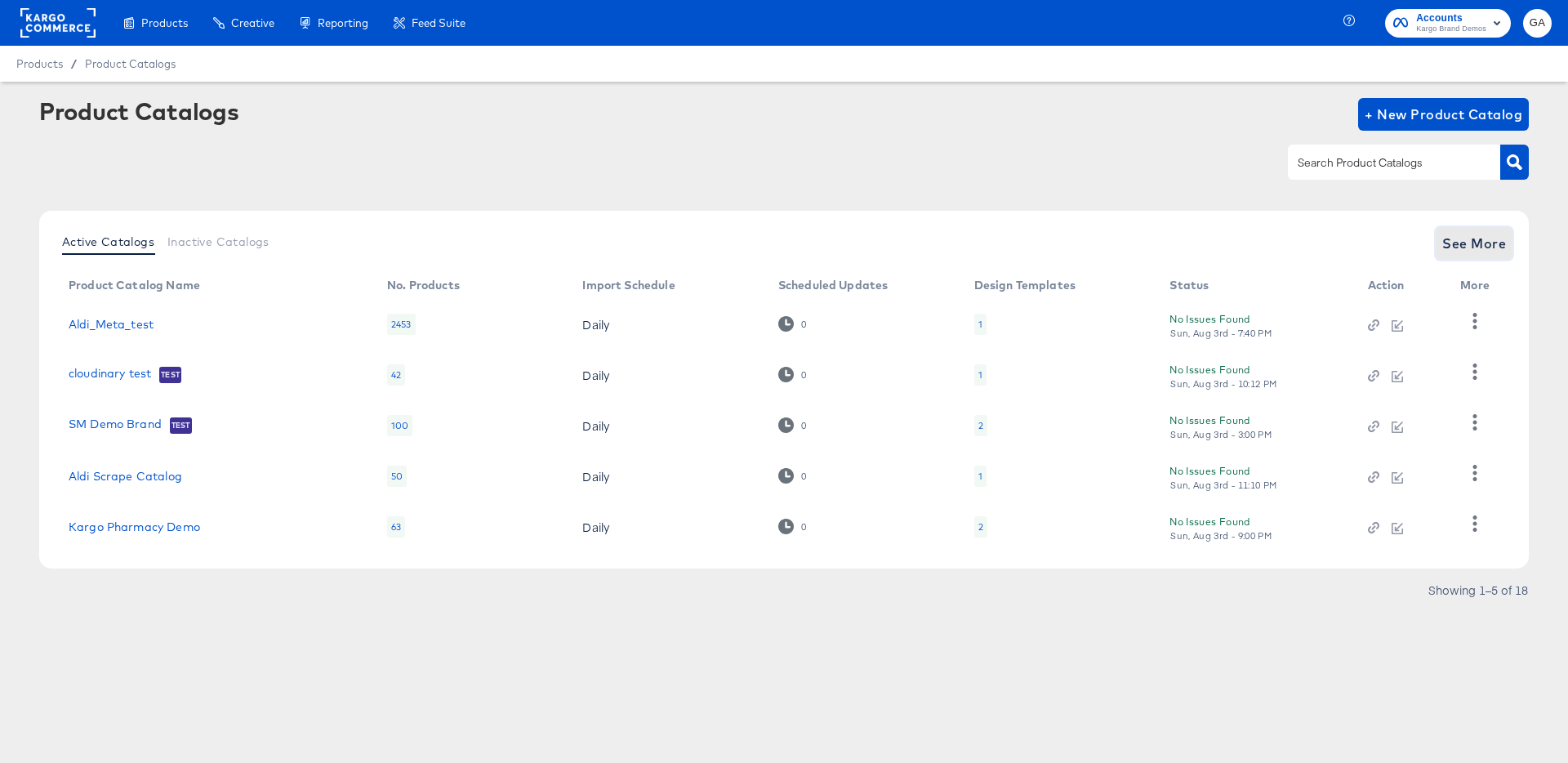 click on "See More" at bounding box center [1474, 243] 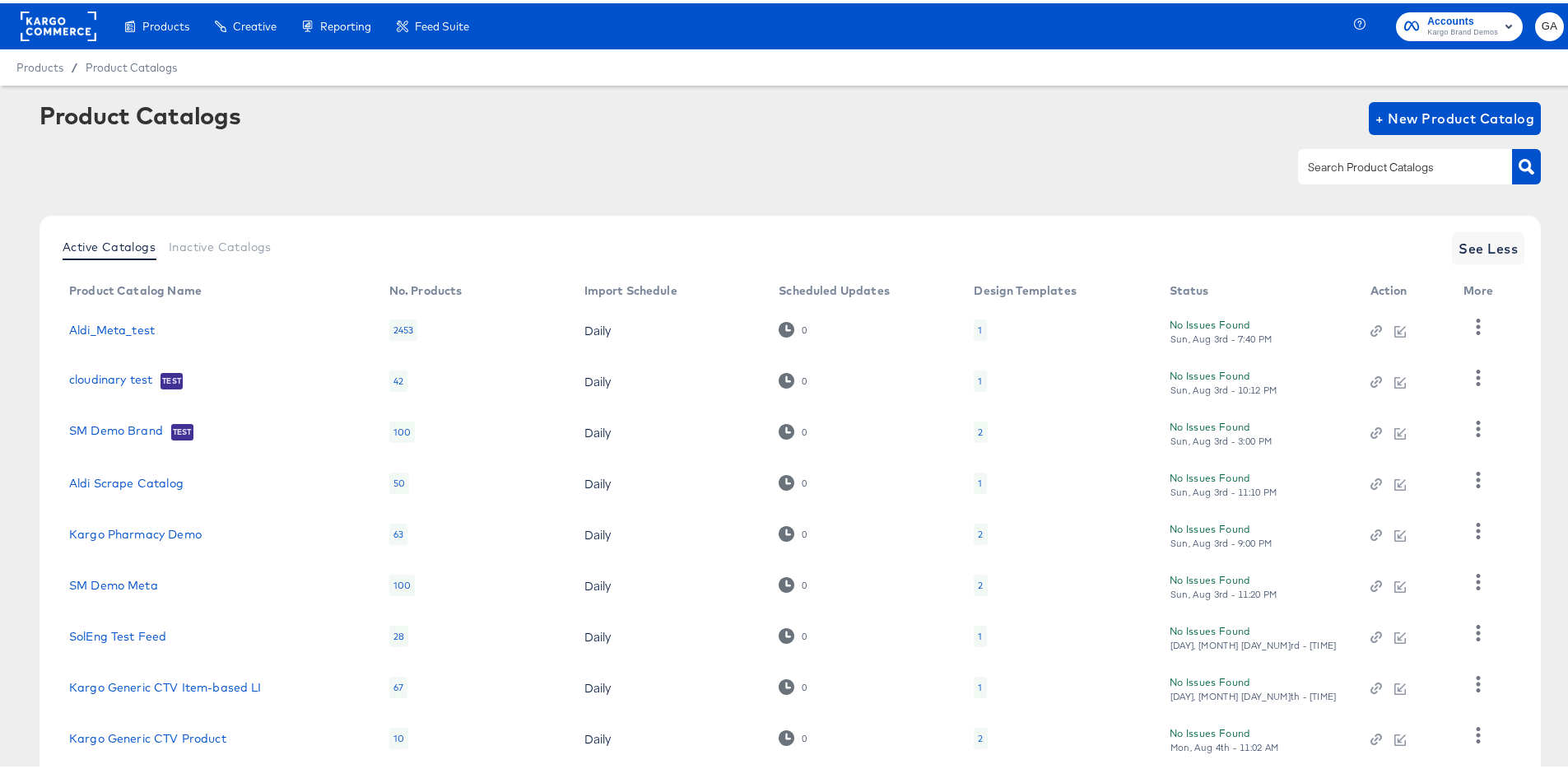 click at bounding box center (1392, 164) 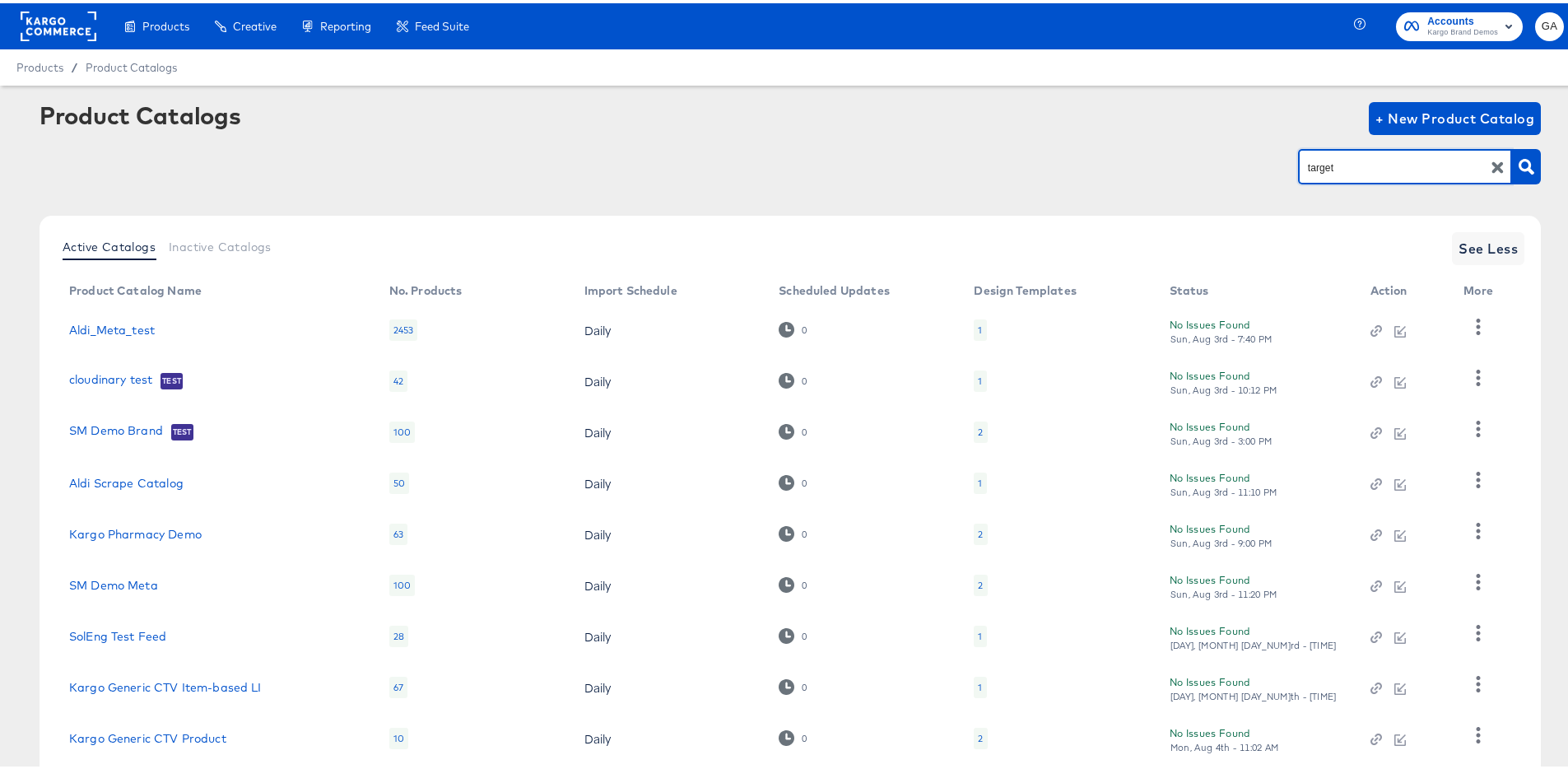 type on "target" 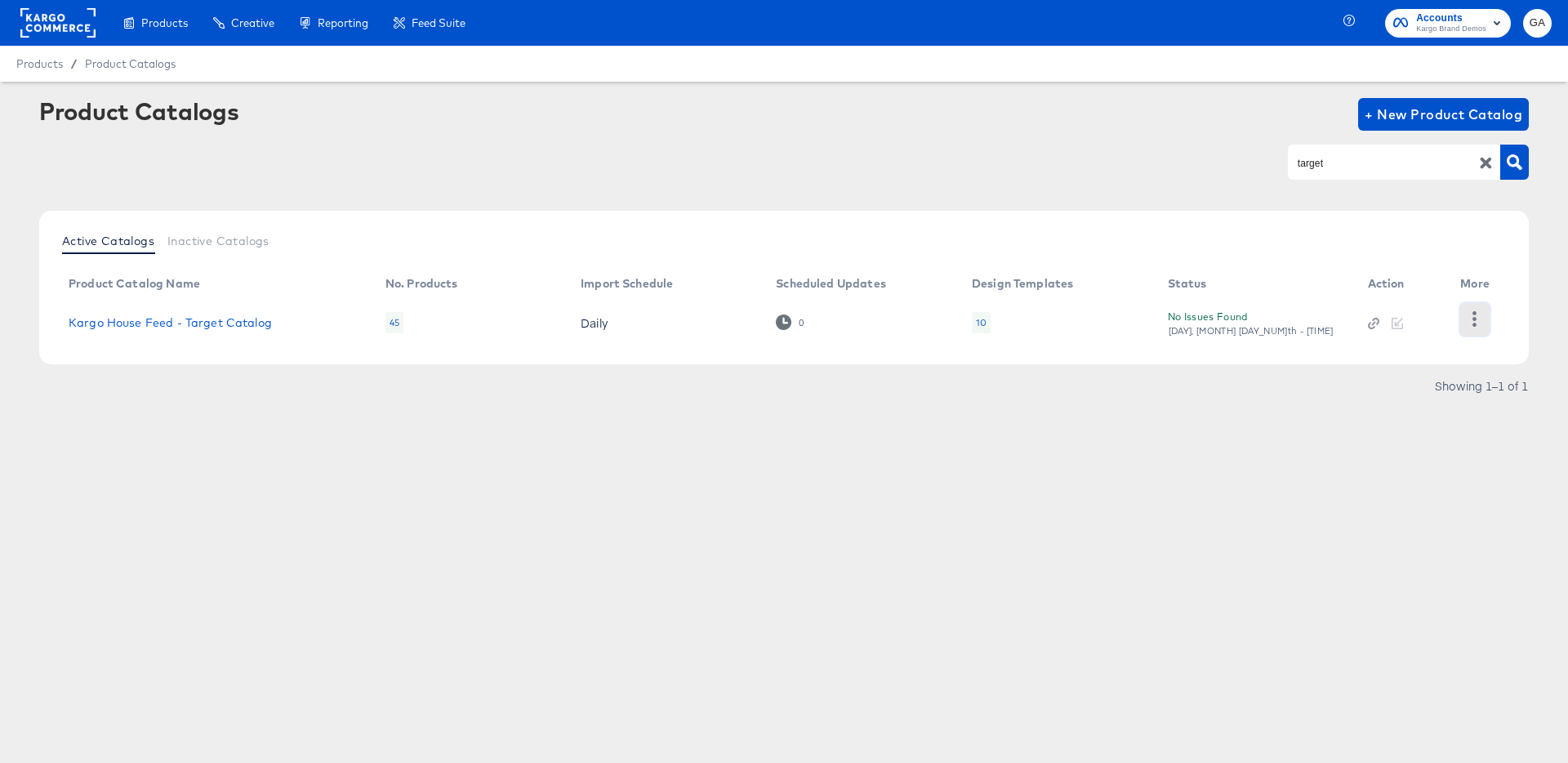 click 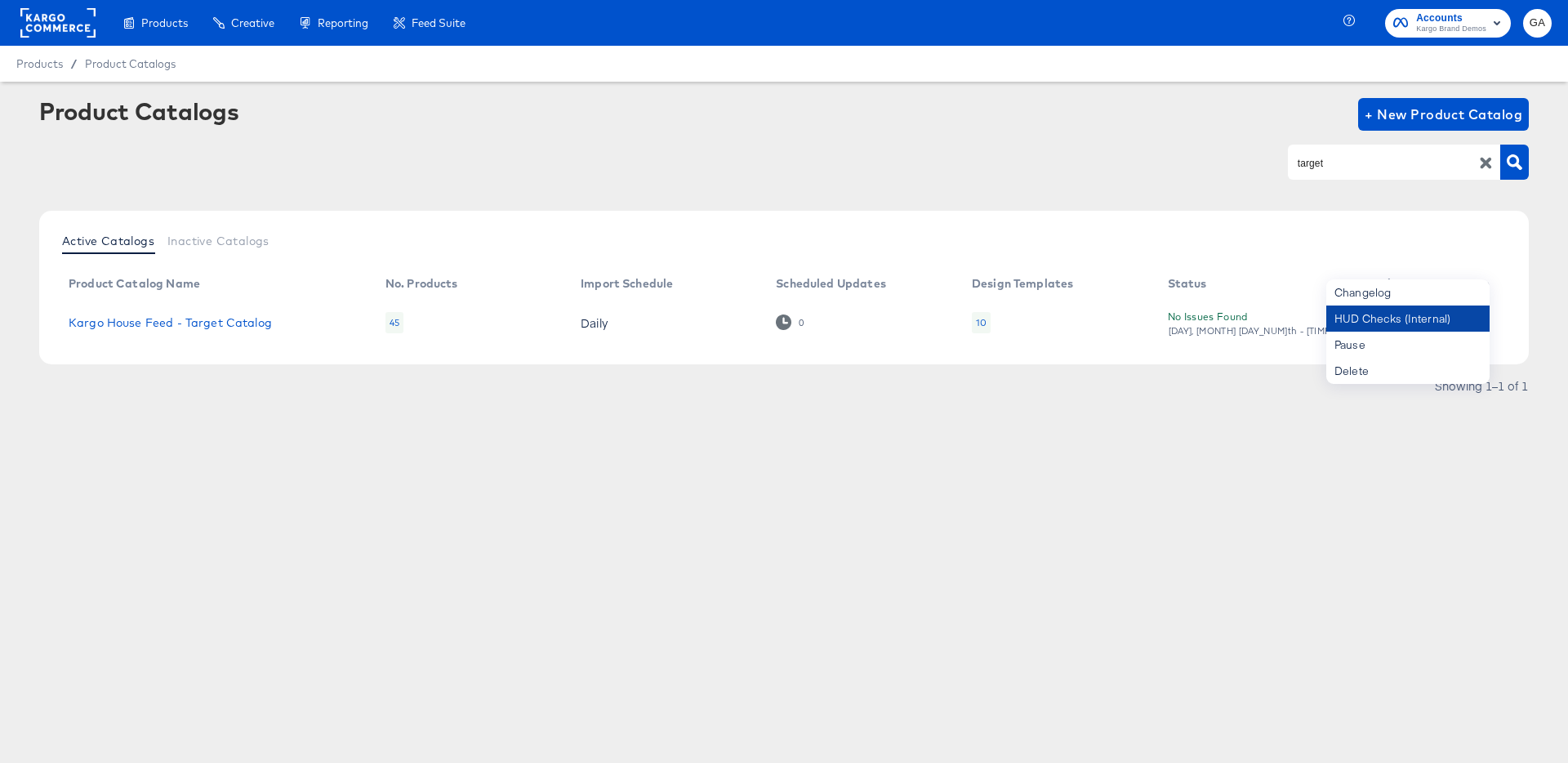 click on "HUD Checks (Internal)" at bounding box center [1408, 319] 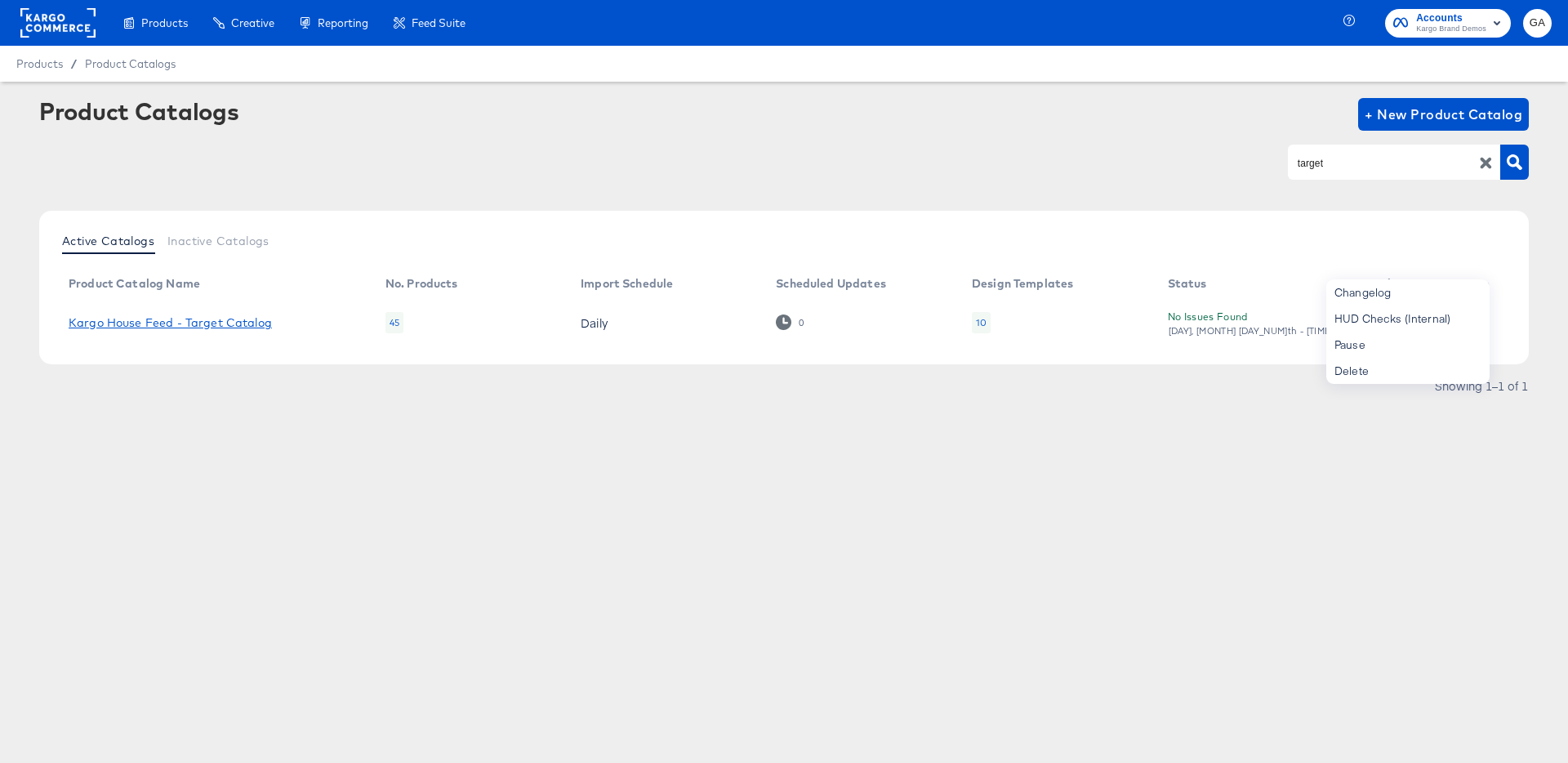 click on "Kargo House Feed - Target Catalog" at bounding box center [170, 323] 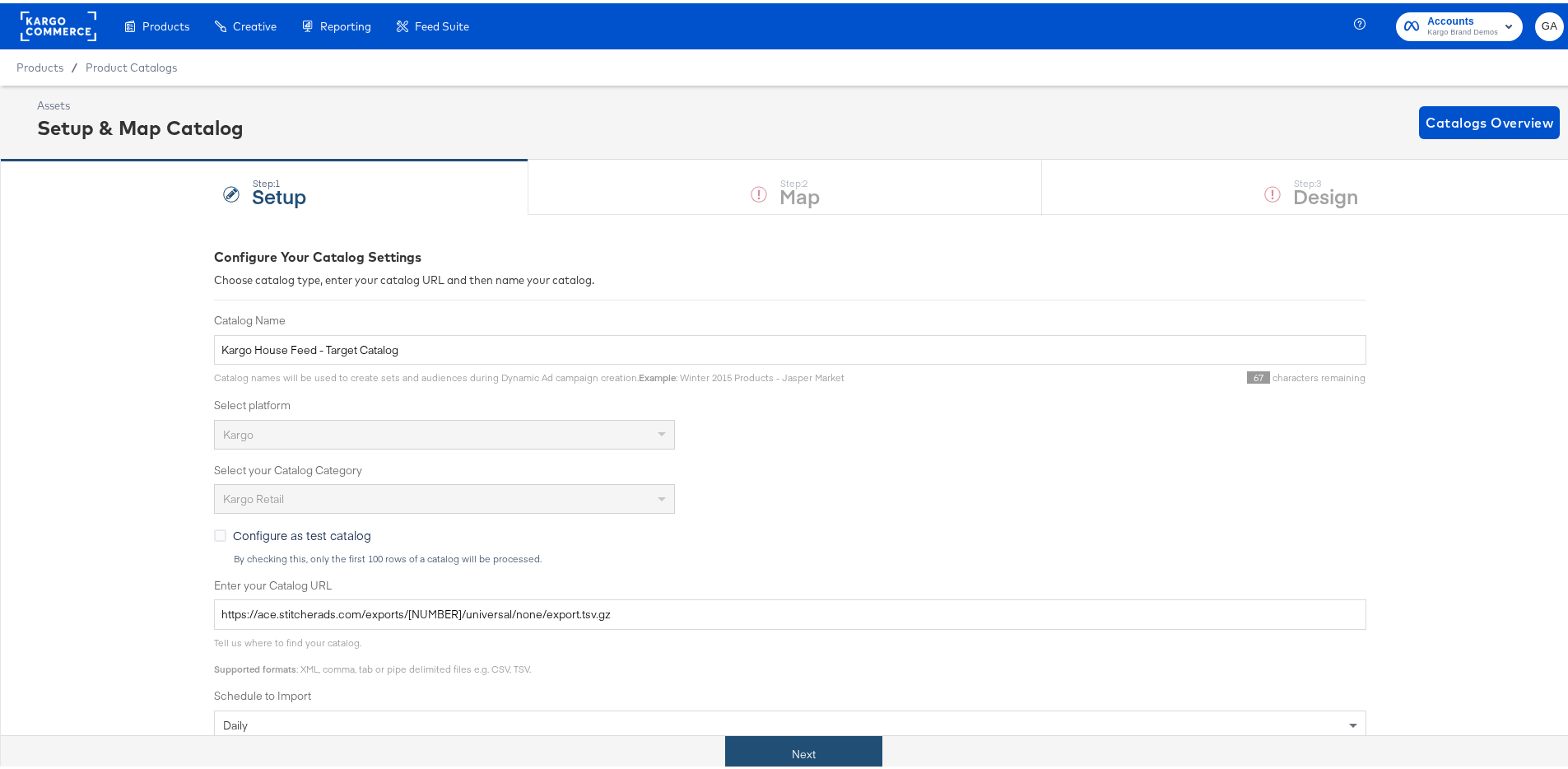 click on "Next" at bounding box center [803, 751] 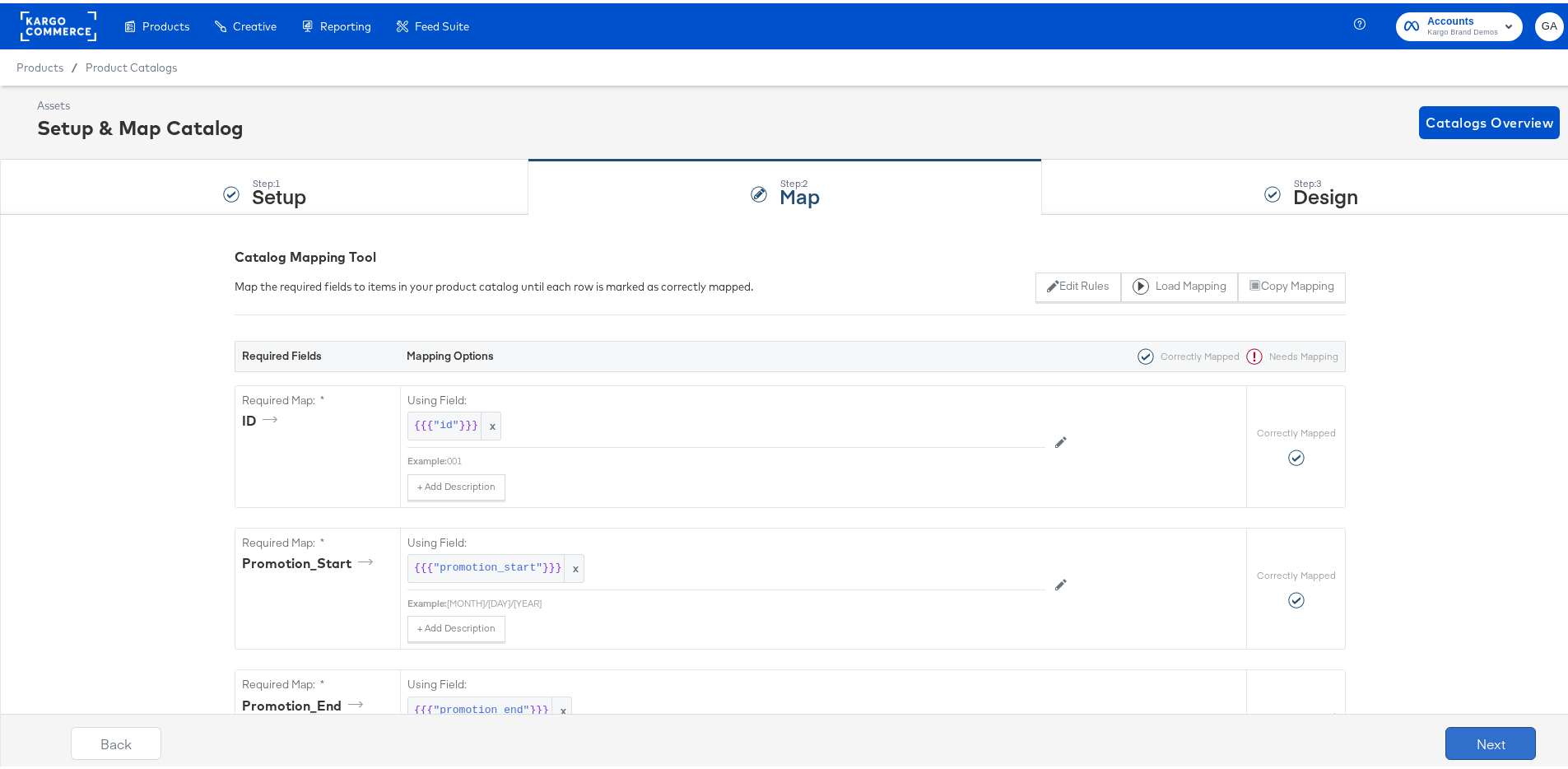 click on "Next" at bounding box center [1491, 740] 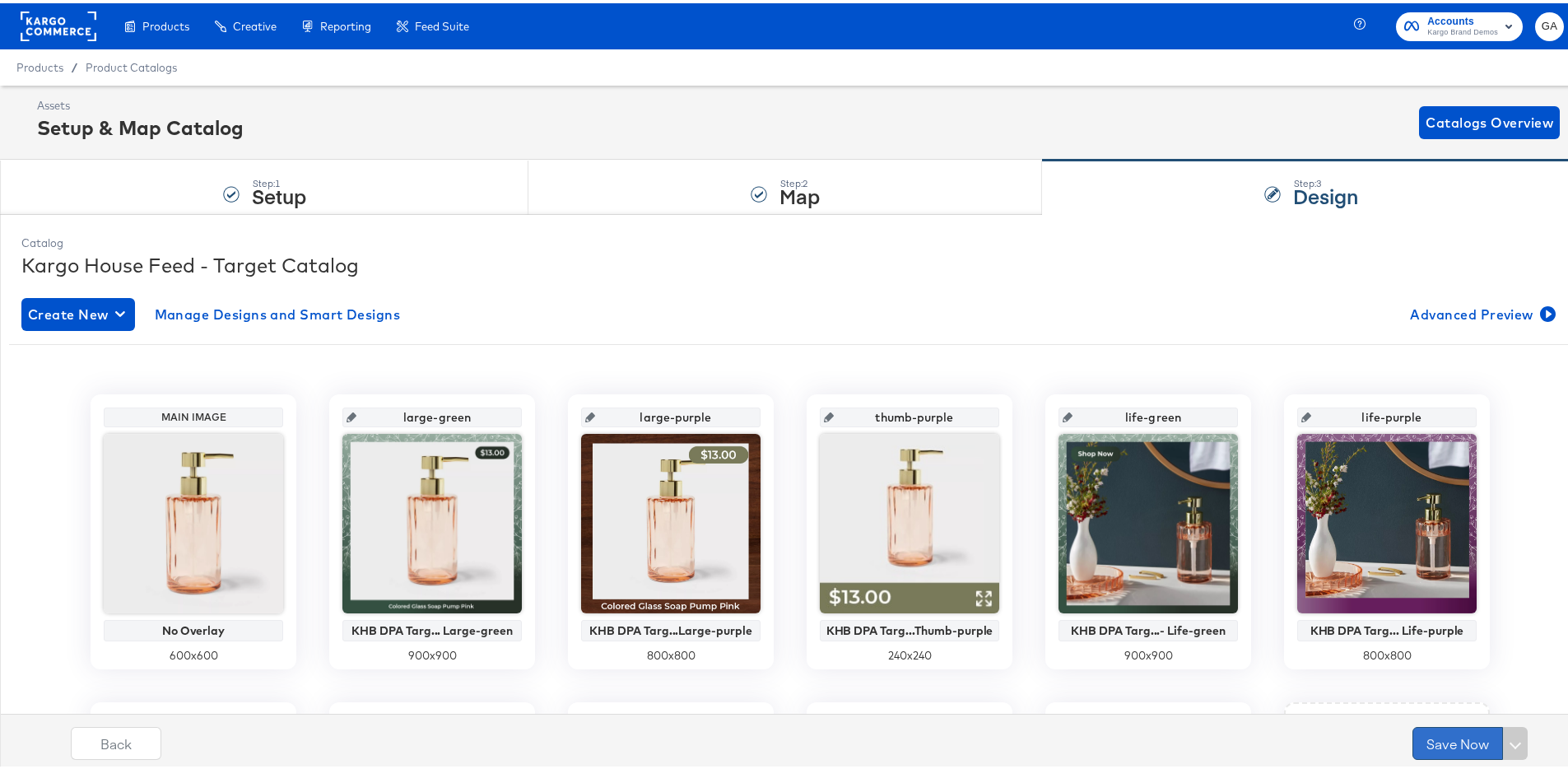 click on "Save Now" at bounding box center (1458, 740) 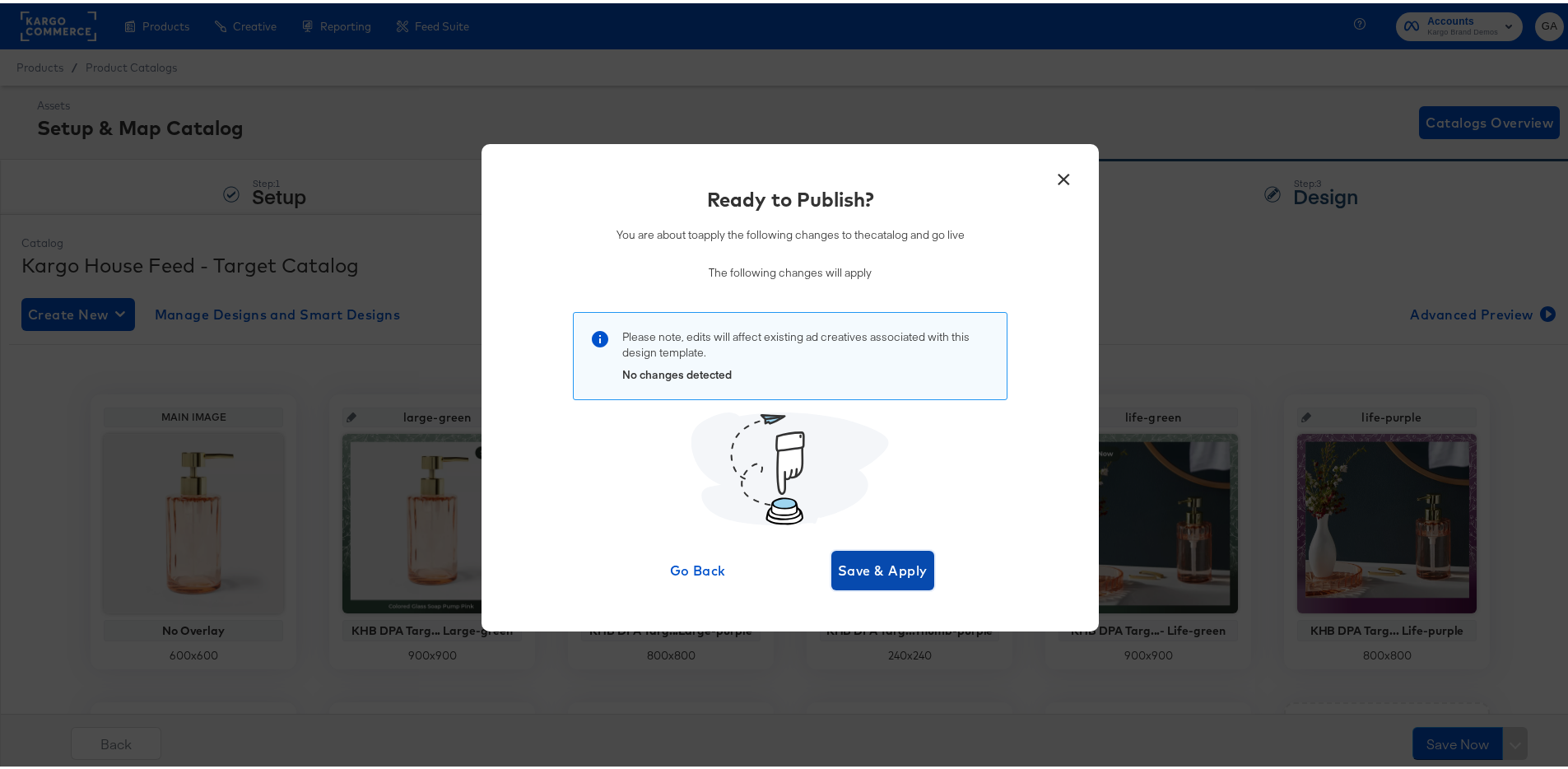 click on "Save & Apply" at bounding box center (882, 567) 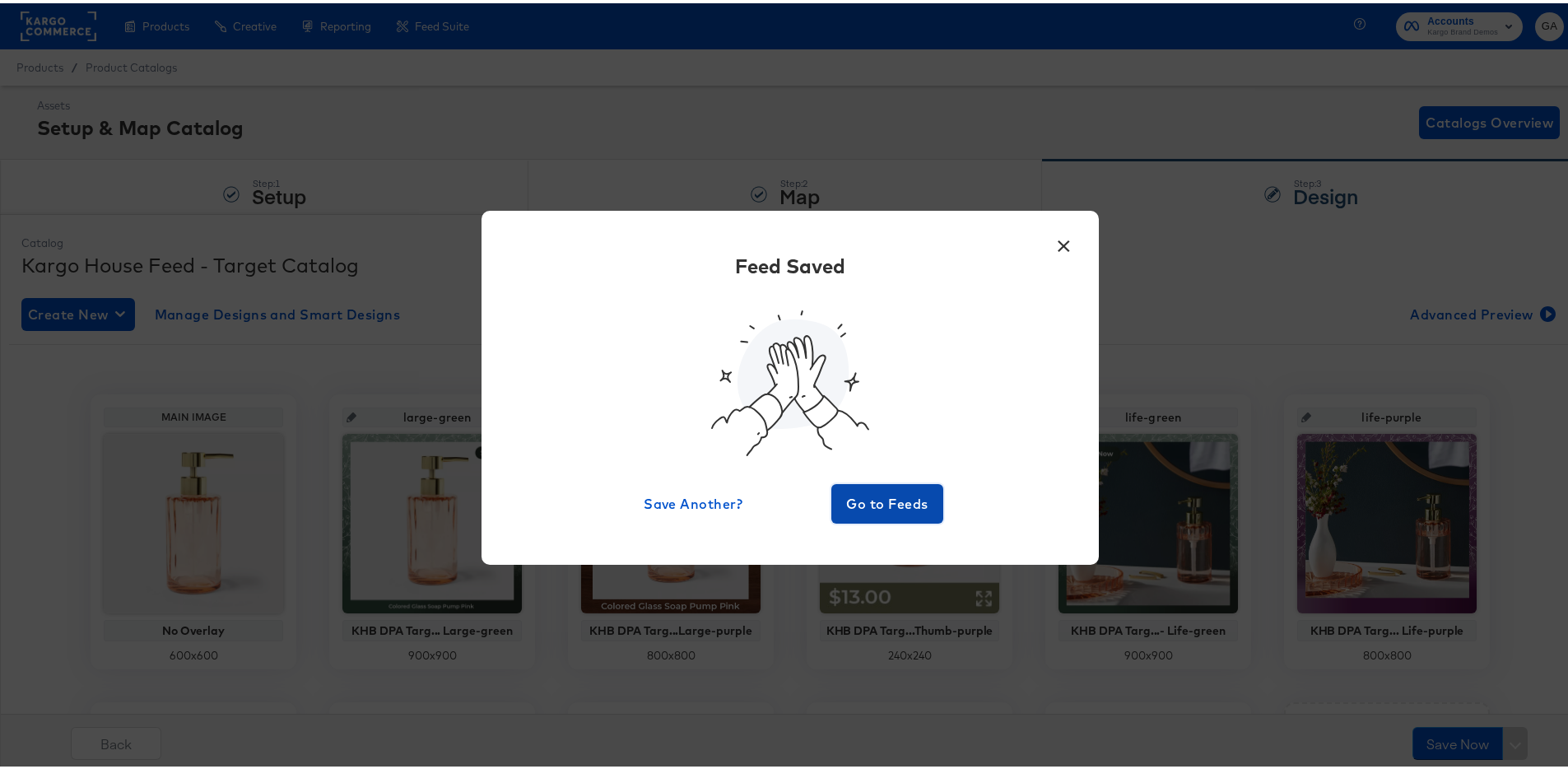 click on "Go to Feeds" at bounding box center (887, 501) 